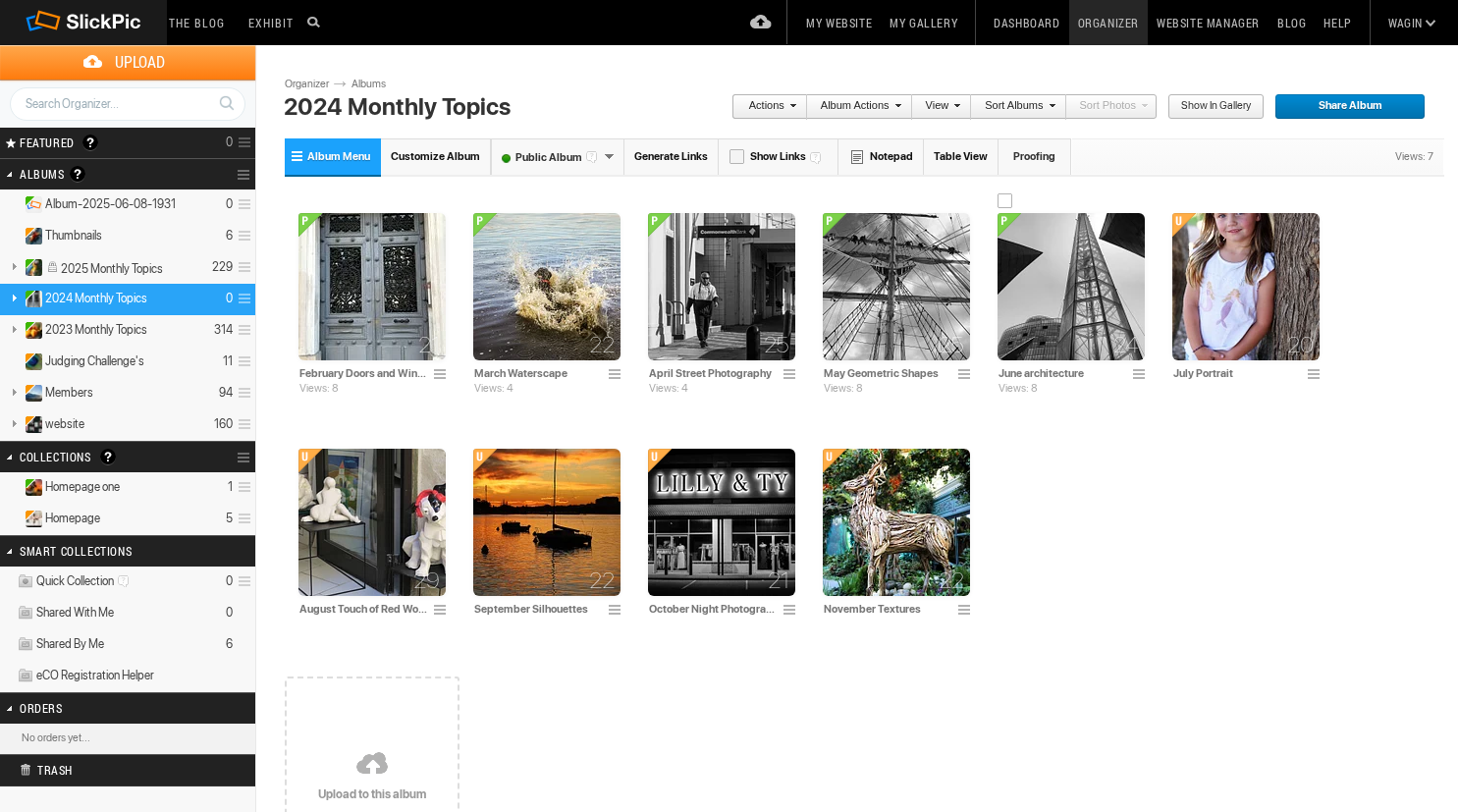 scroll, scrollTop: 0, scrollLeft: 0, axis: both 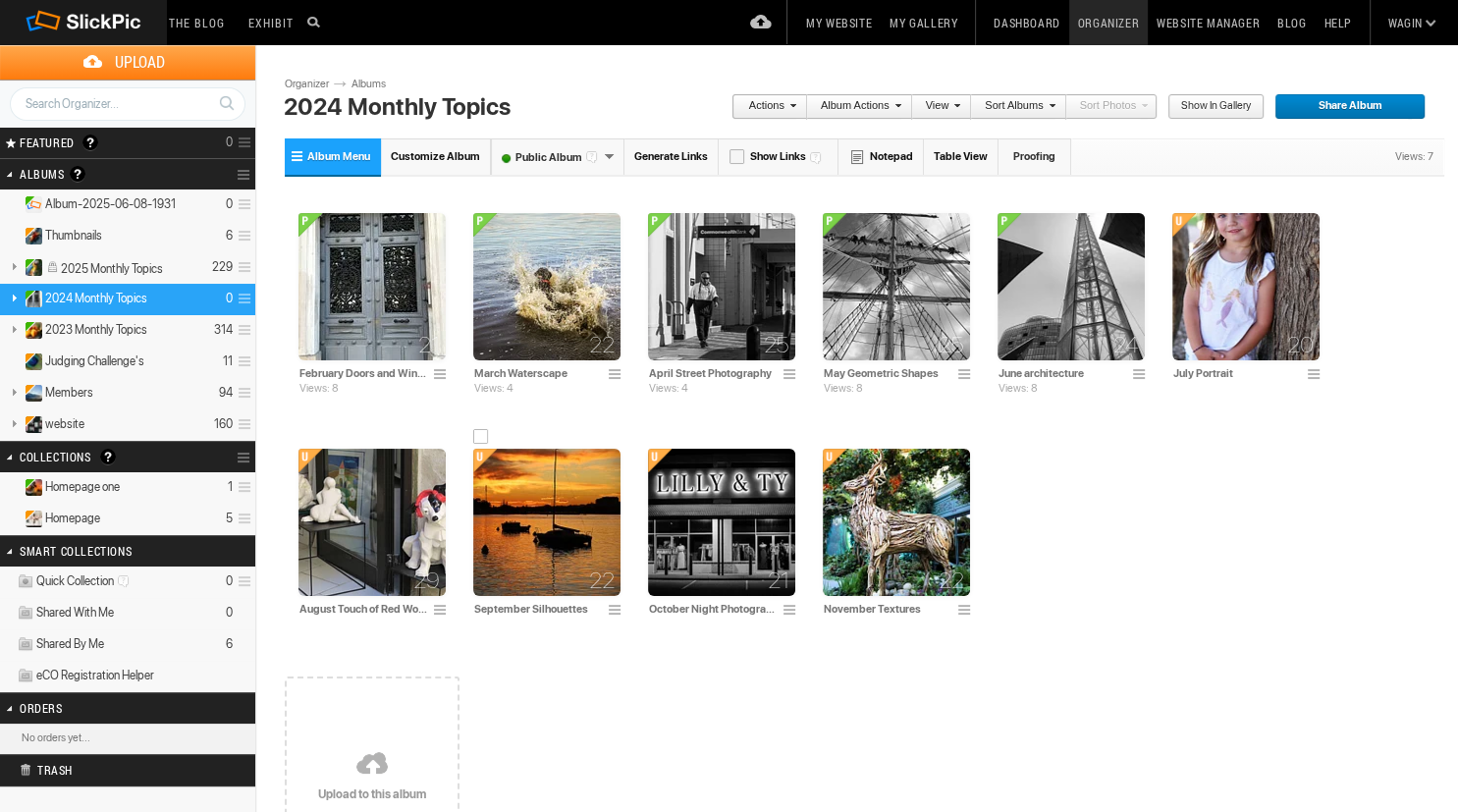 click at bounding box center (547, 522) 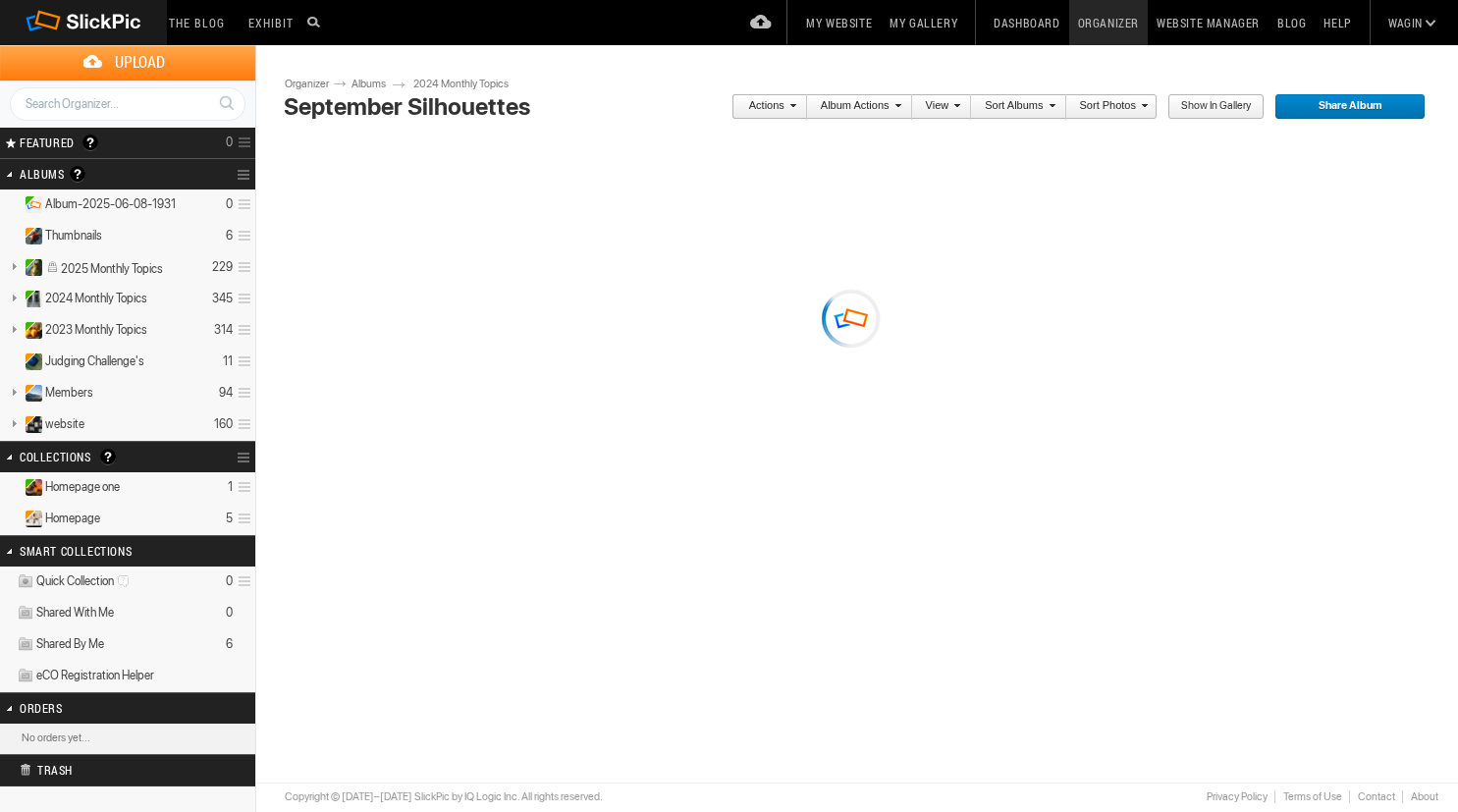 scroll, scrollTop: 0, scrollLeft: 0, axis: both 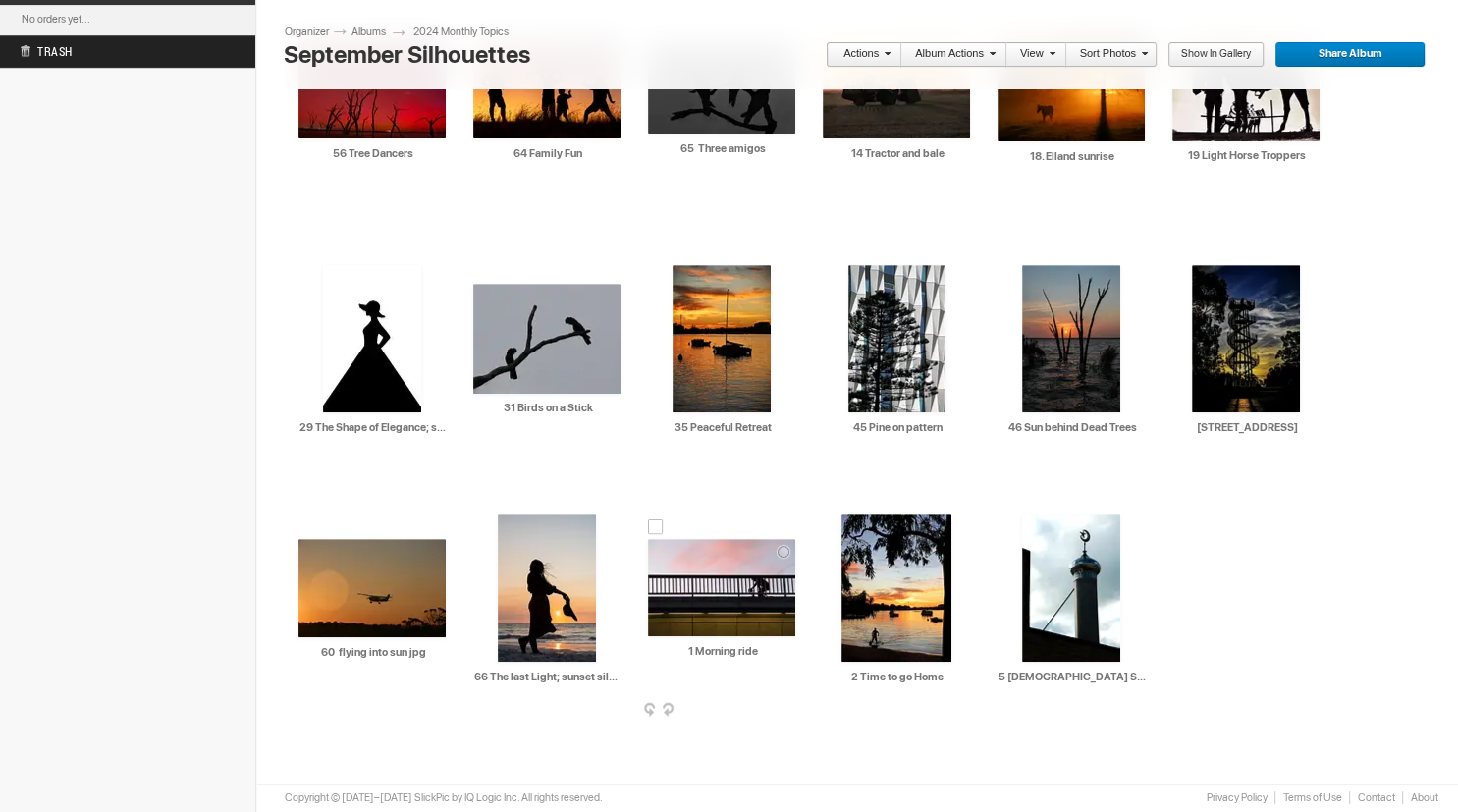 click at bounding box center [722, 587] 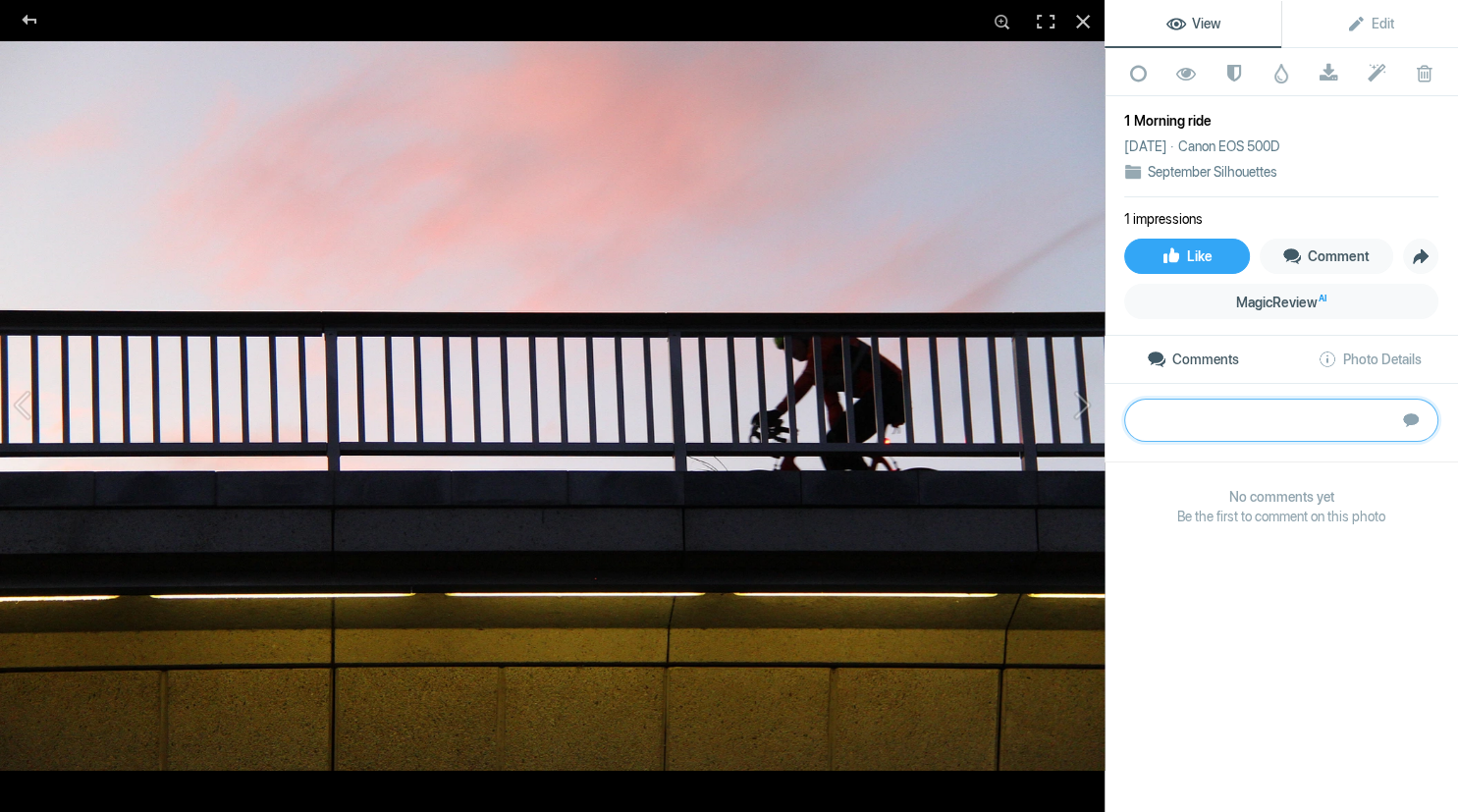 paste on "Focus is on the bars against the pretty sky colours and the main subject, the cyclist, is not quite
in focus. This is less likely to be from missed focus as from a slower shutter speed than is
suitable for a subject moving at cycling speed. When the light is low it is difficult to freeze
movement with a fast shutter speed, and in that case, a tripod would be ideal. For cyclists, you
probably need a shutter speed that is faster than 1/500s. It is unfortunate that the cyclist’s
shape merges with the railings so that although he is recognisably a cyclist, a more distinct
shape would have been preferable for the eye to rest on.
You have applied good timing to achieve a strong composition with the rider at one side of the
frame, heading across to the other.
B" 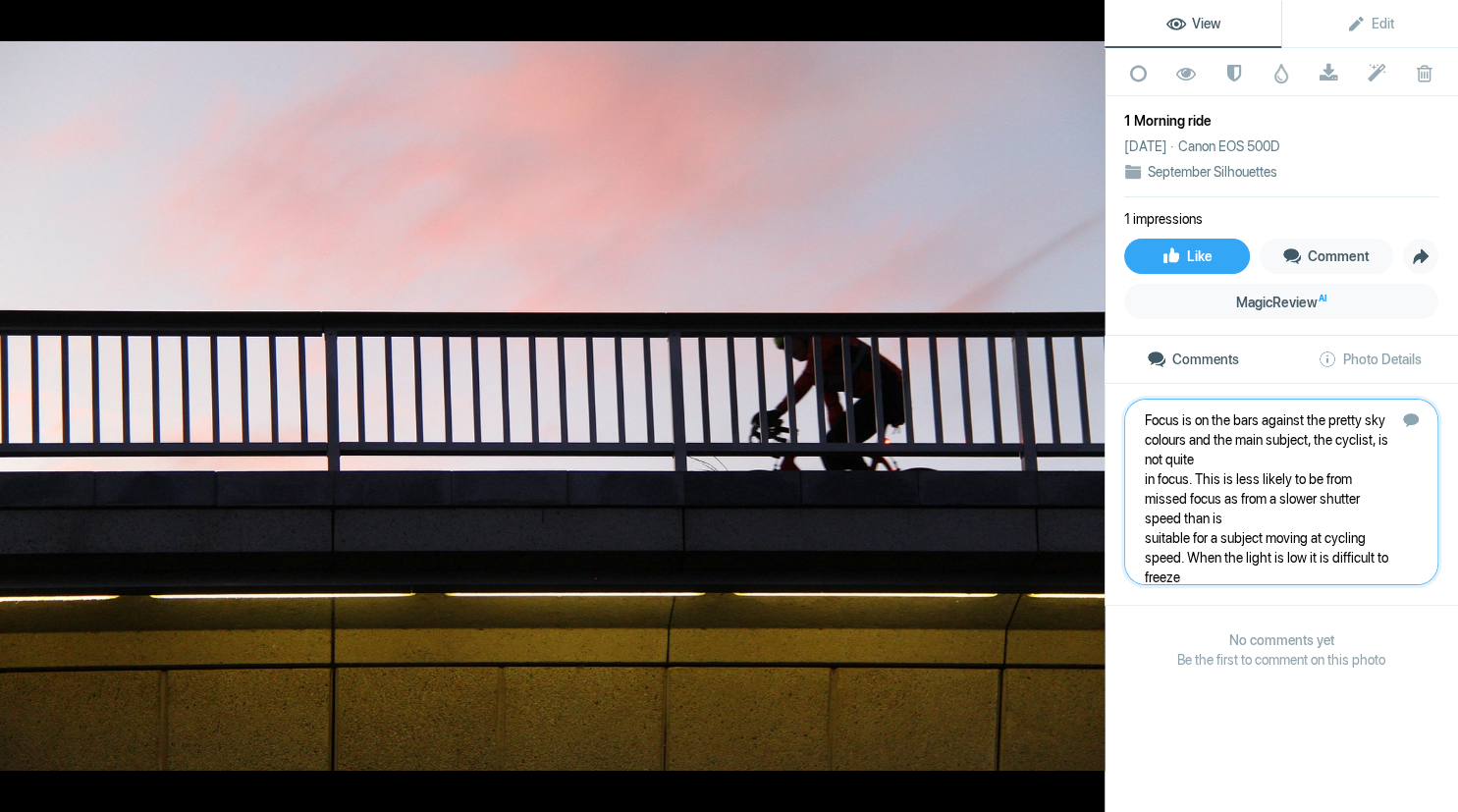 scroll, scrollTop: 315, scrollLeft: 0, axis: vertical 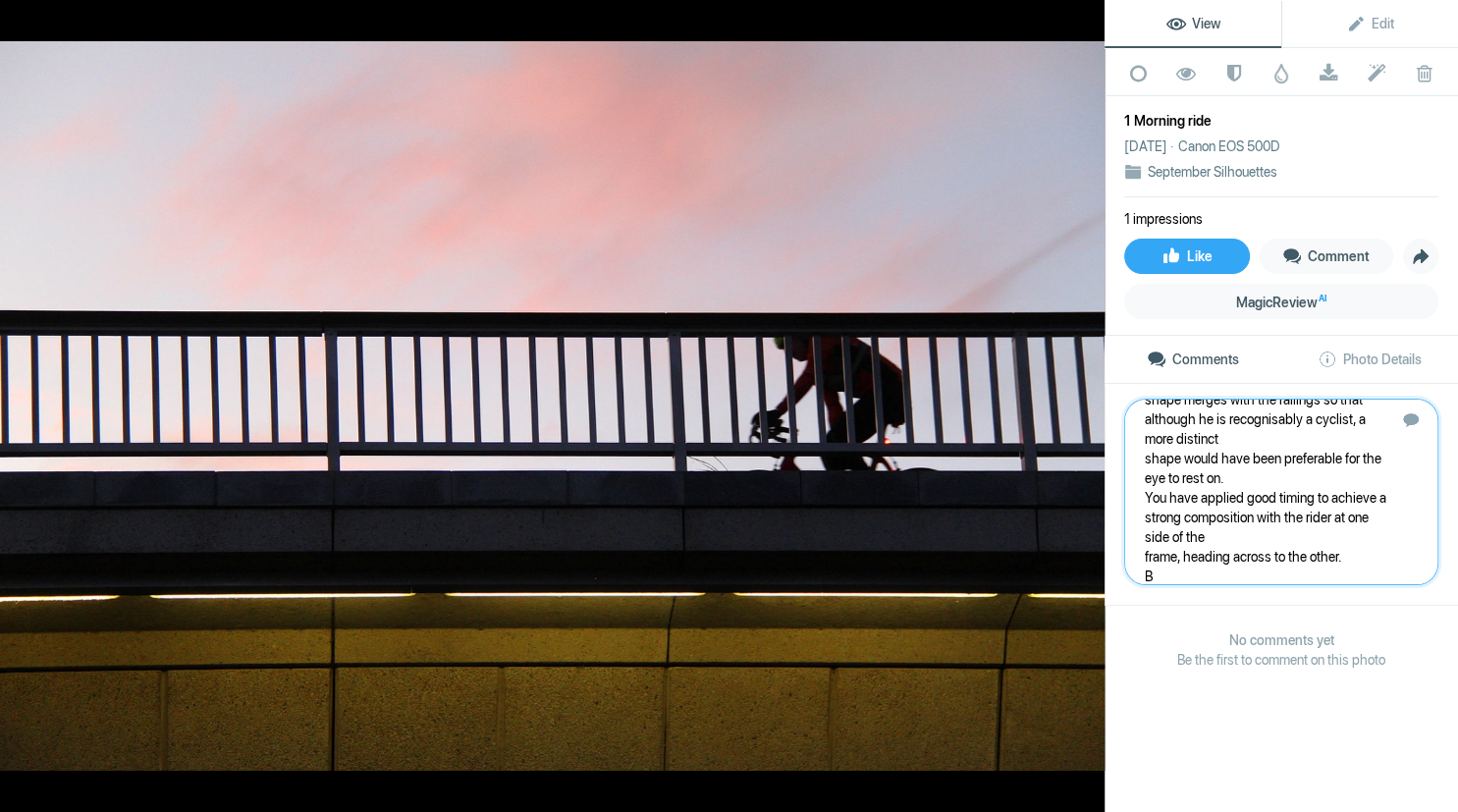type 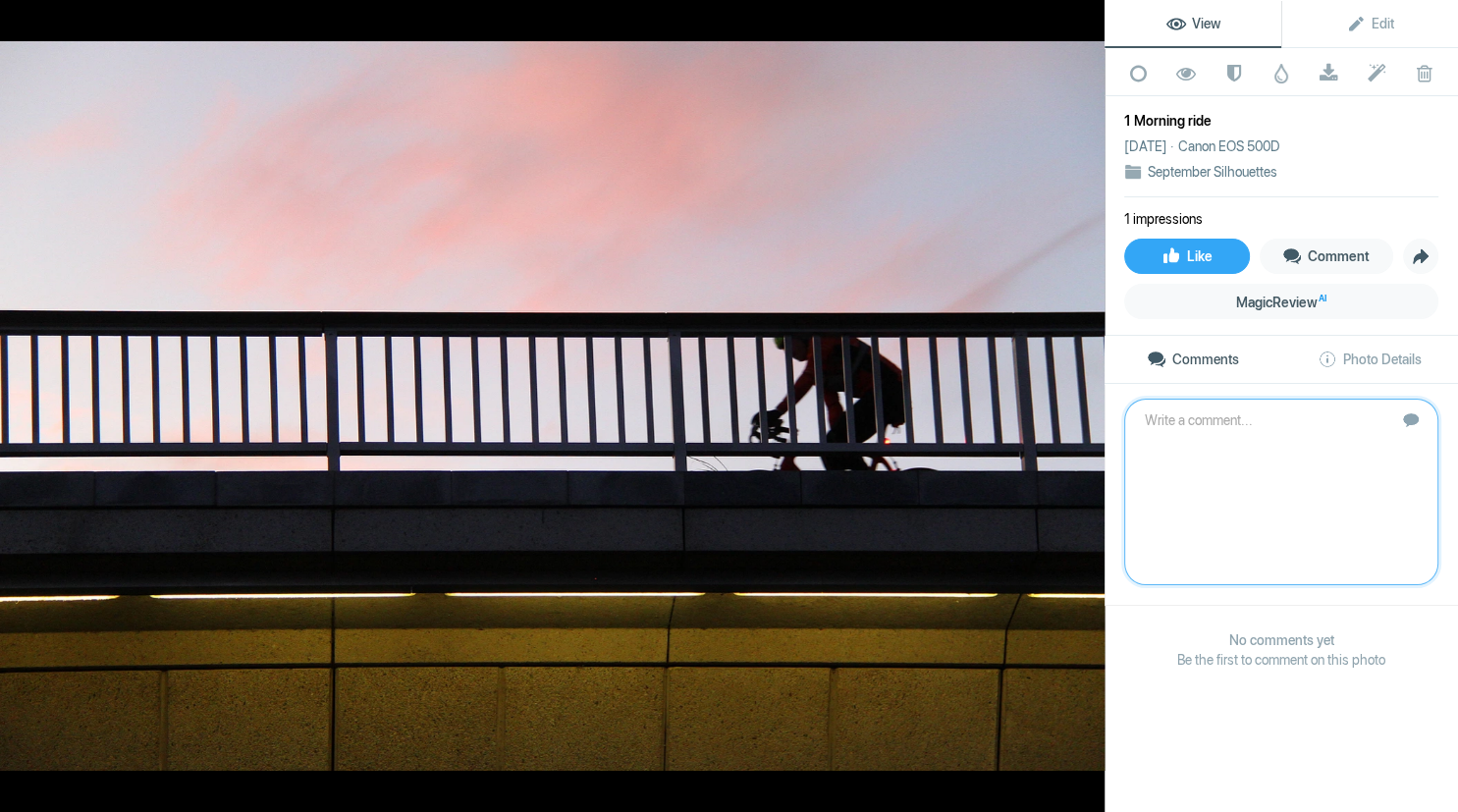 scroll, scrollTop: 0, scrollLeft: 0, axis: both 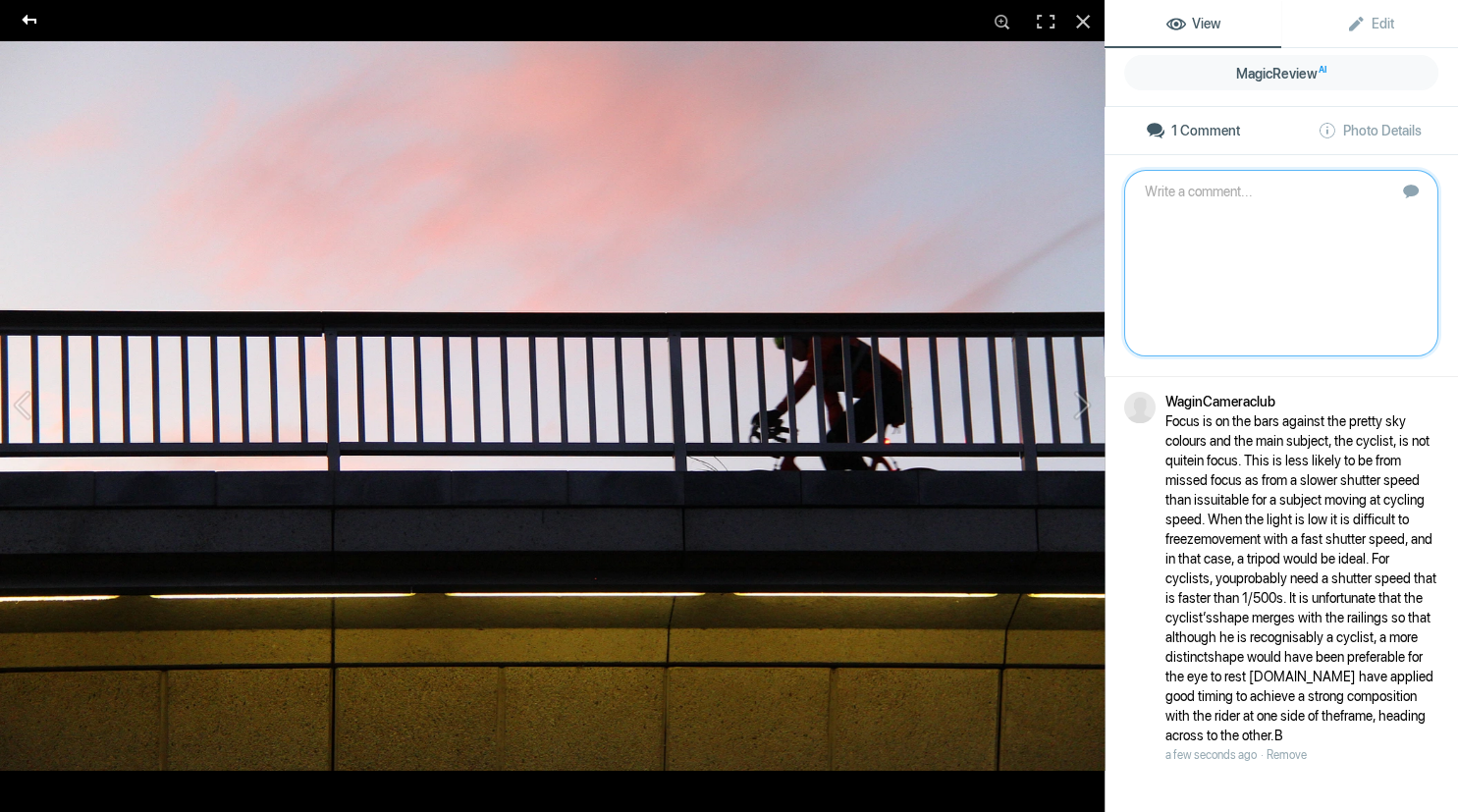 click 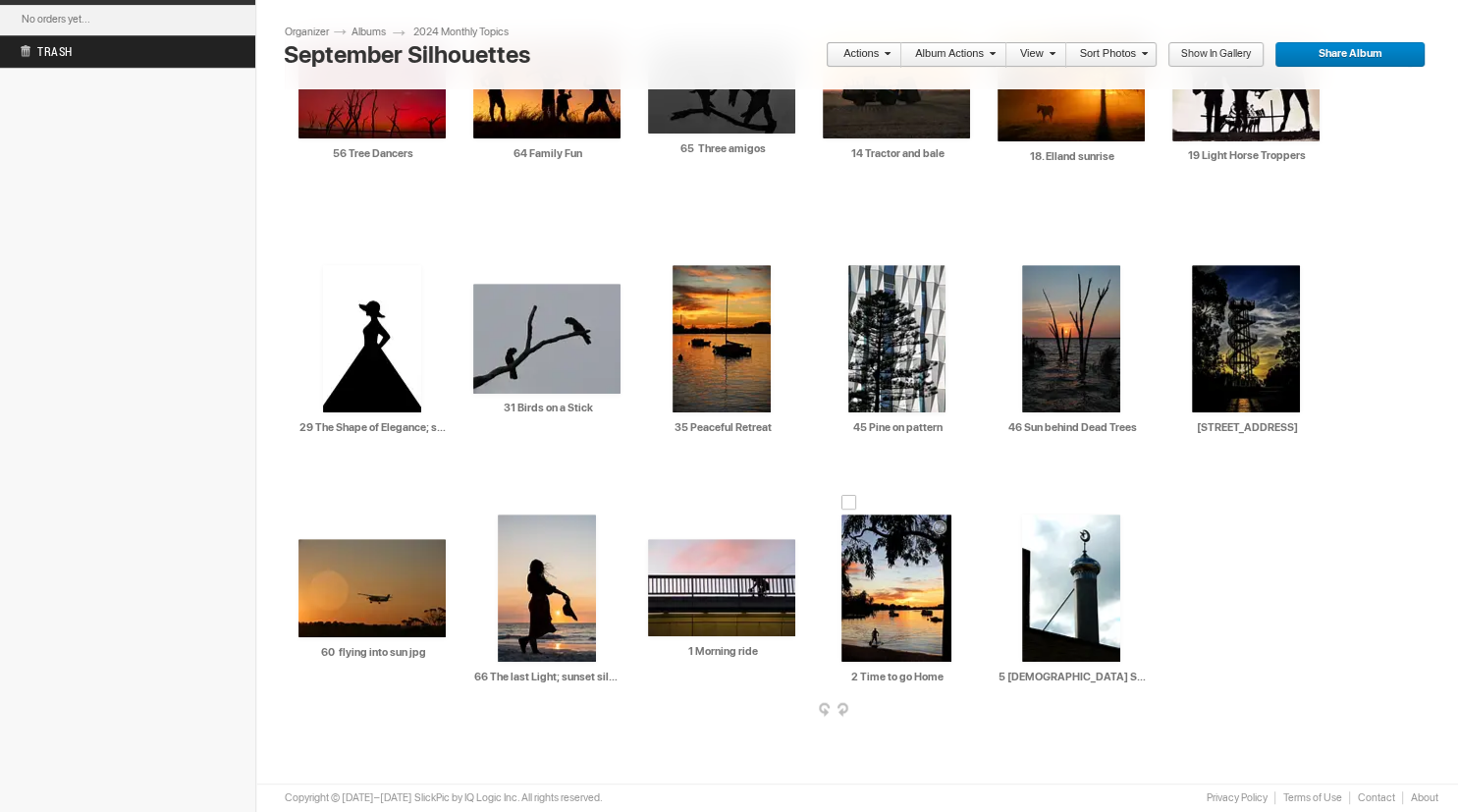 click at bounding box center [896, 588] 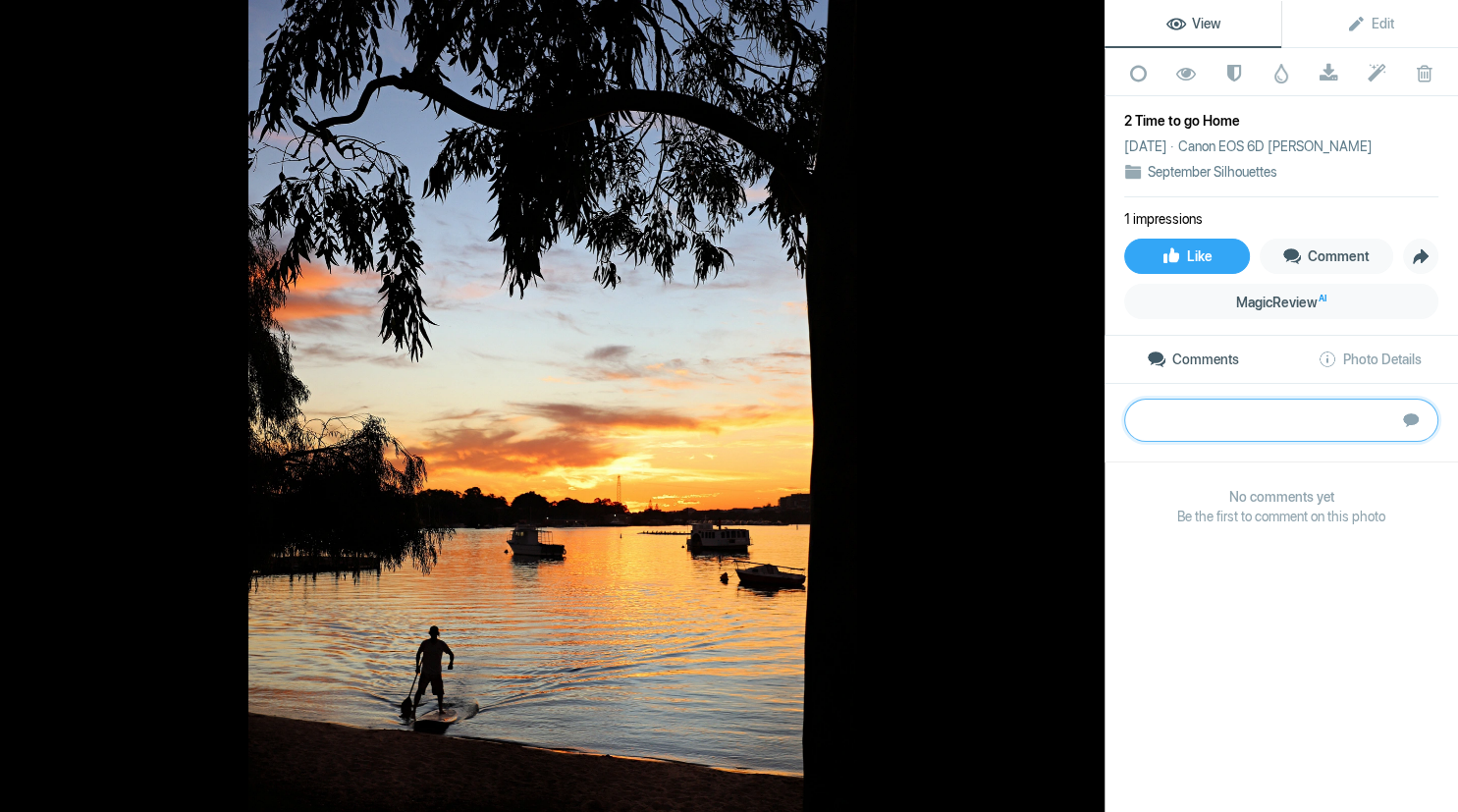 paste on "There are a lot of elements in this image and it is difficult to decide what is the main subject. It
is likely to be the paddle boarder, but most of the interest is in the colours of the sky and the
boats that are in an area of bright colour, with strong contrast, both situations that draw a
viewer’s attention.
You have used the trees at the water’s edge as a very effective framing compositional tool, but
there is perhaps a bit too much of the top tree that doesn’t really contribute to the story in the
foreground. Two of the boats merge with the horizon, and the third has some very close edge
tension with the framing tree. Similarly the paddle boarder touches onto and merges with the
land as he arrives. The lines of his wake tell the story of where he has come from but it would
have been a much stronger story if he was still out in the water, and could have shared the
spotlight with the boats. Perhaps a slightly higher viewpoint would have separated the boats
from the horizon too.
B" 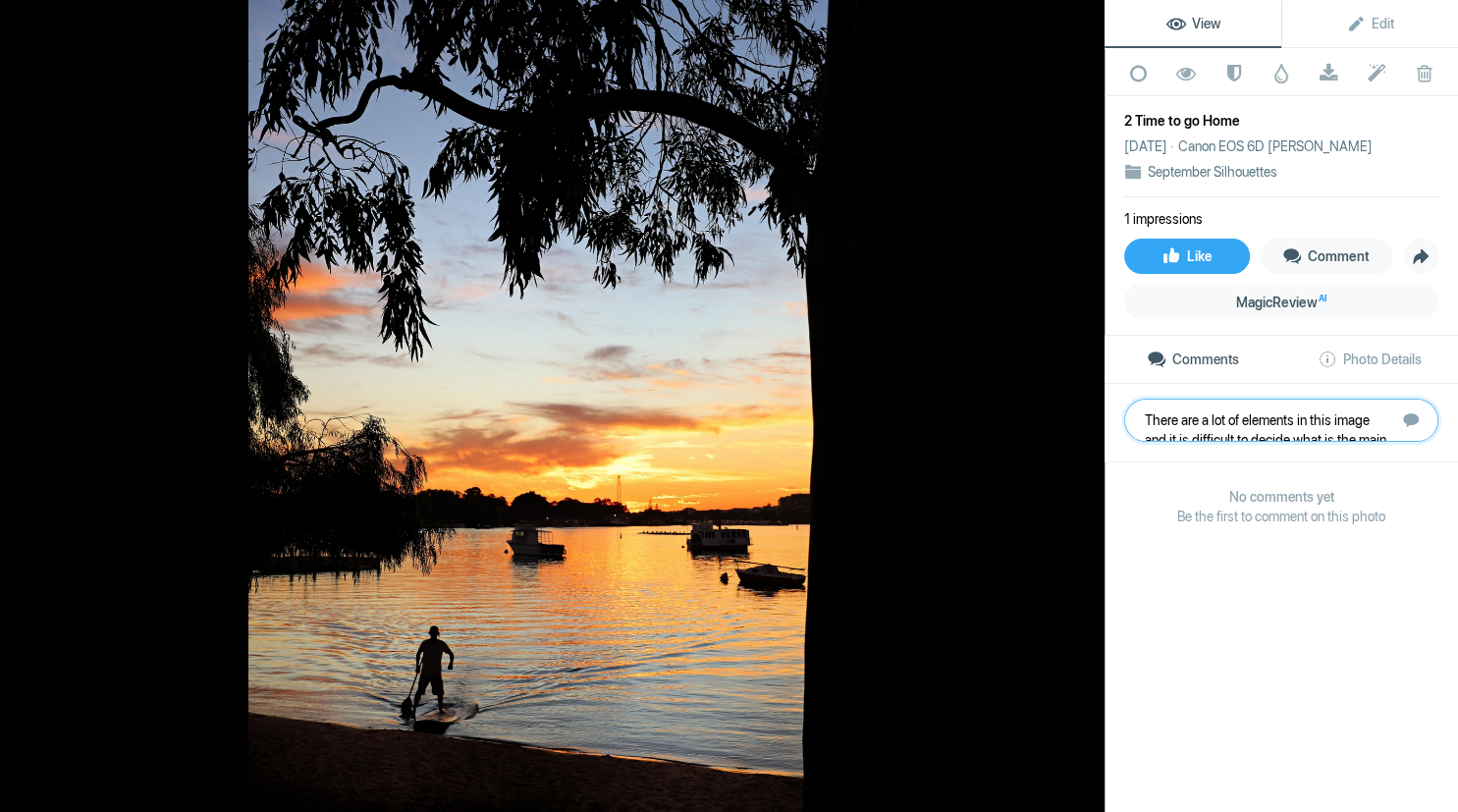 scroll, scrollTop: 472, scrollLeft: 0, axis: vertical 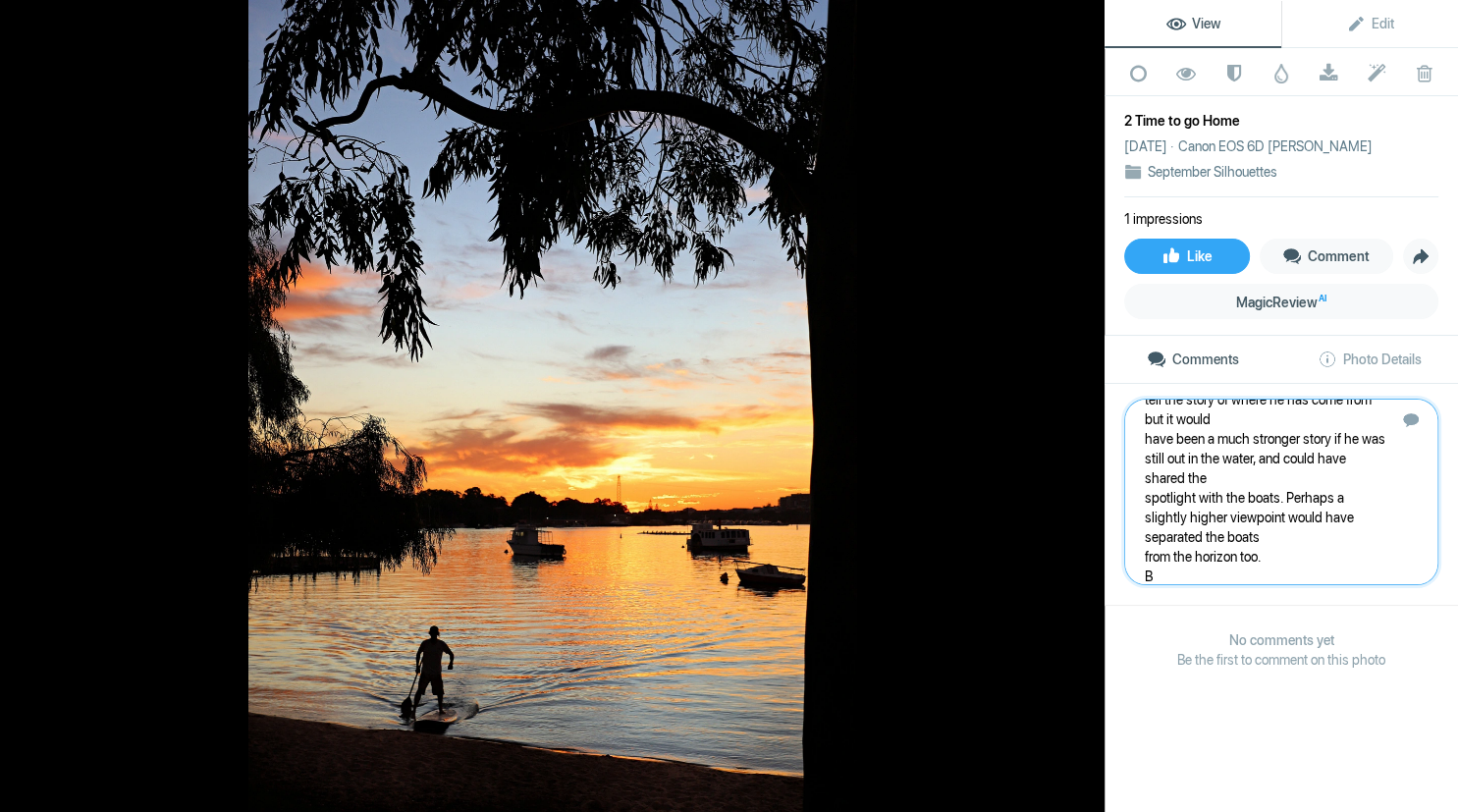 type 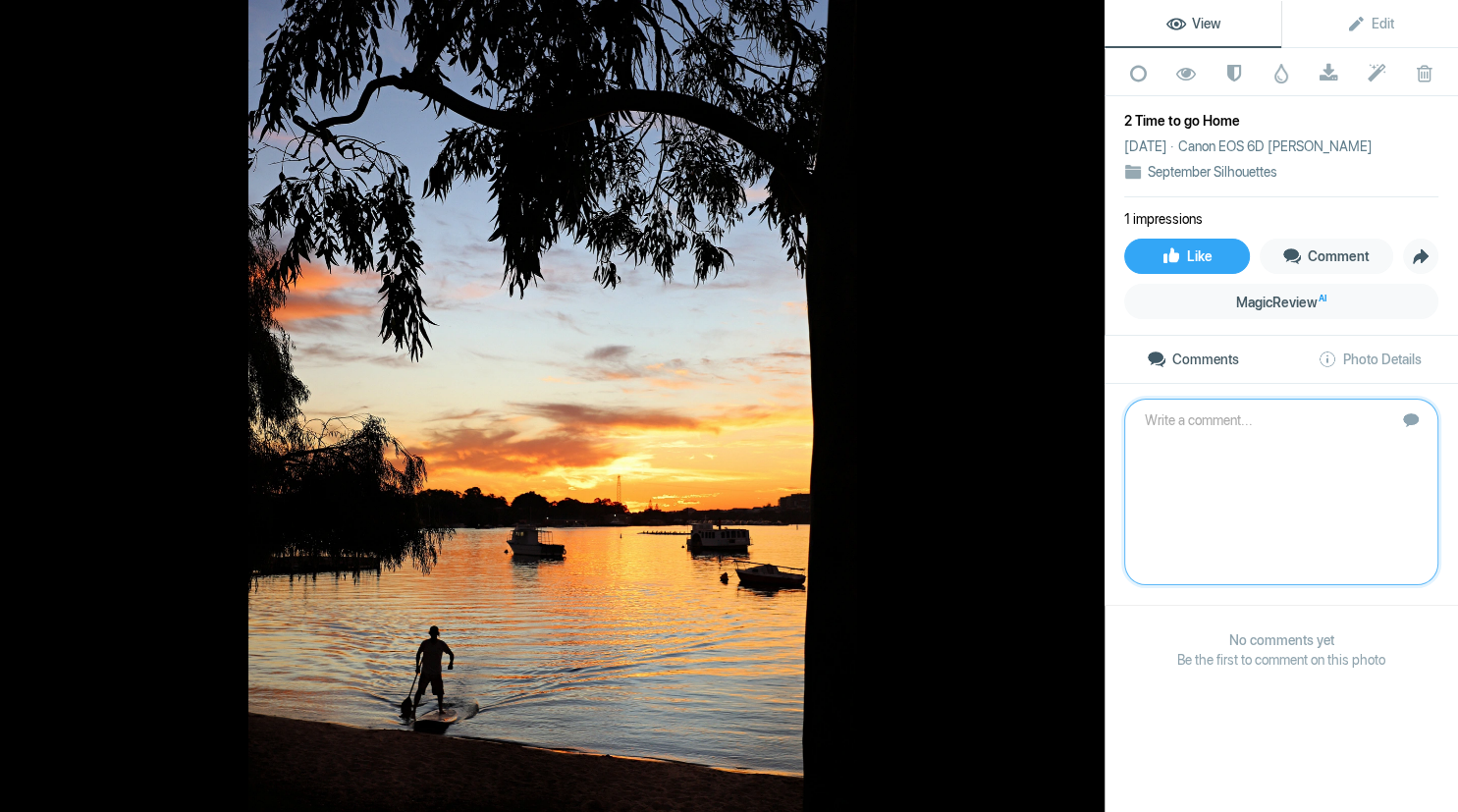 scroll, scrollTop: 0, scrollLeft: 0, axis: both 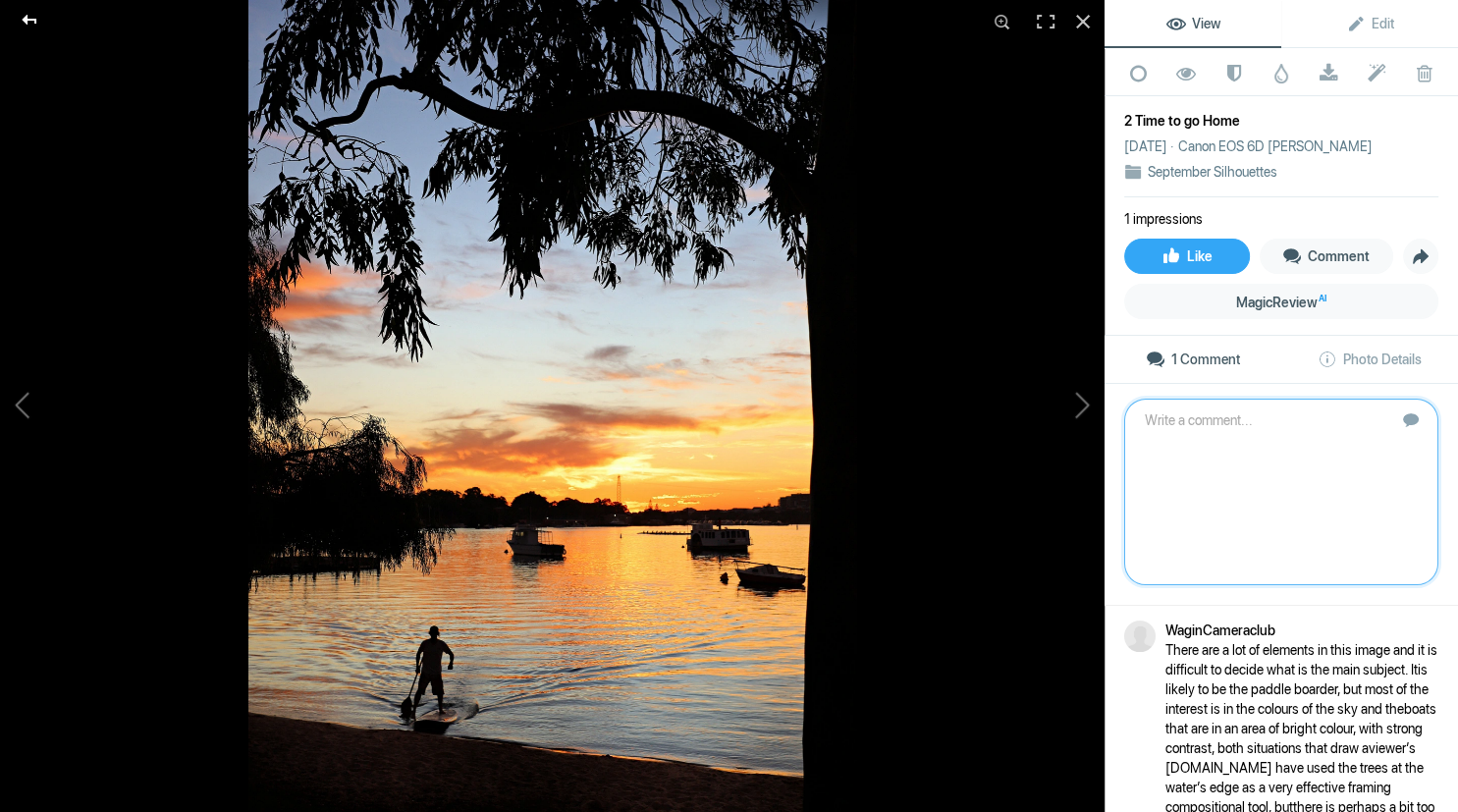 click 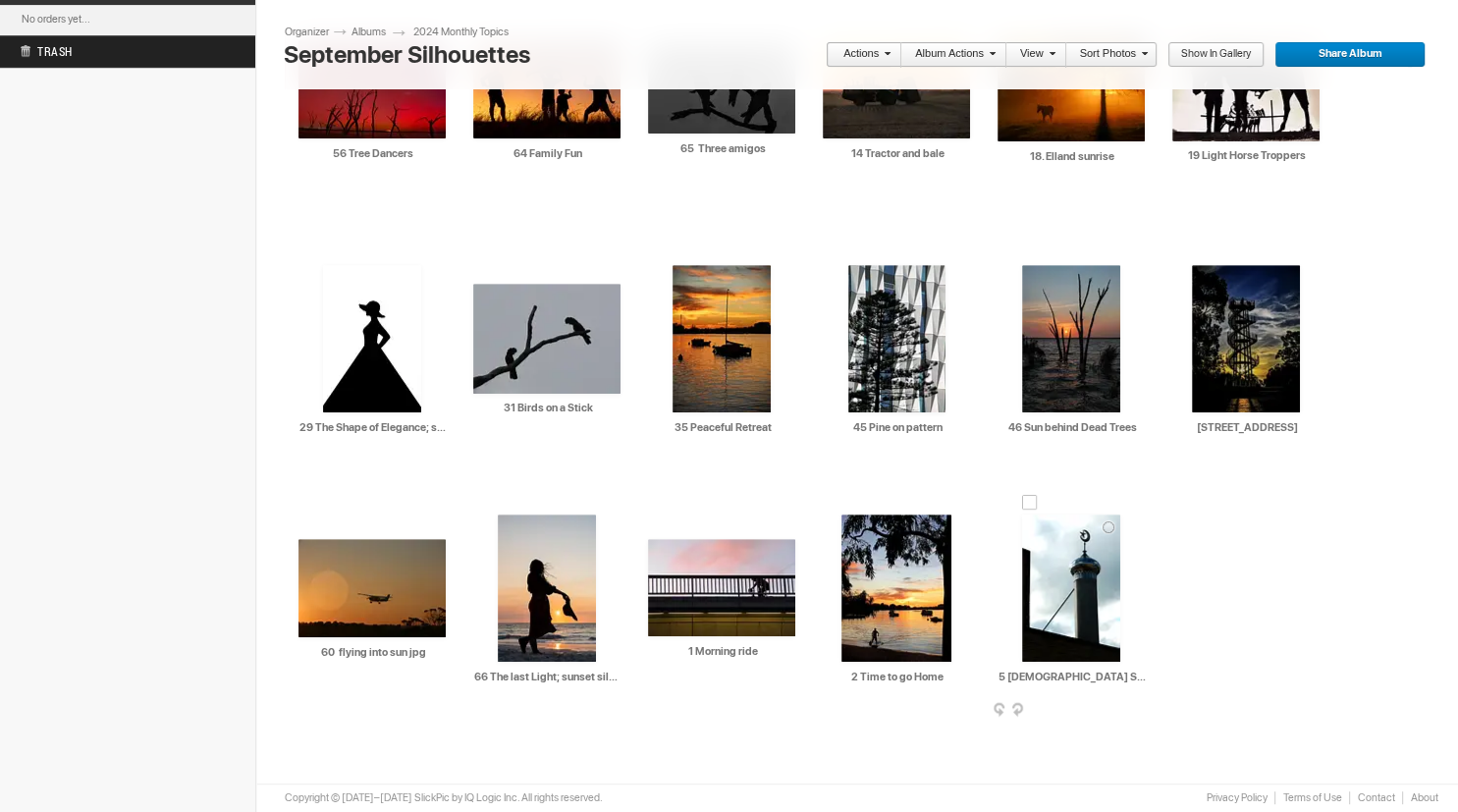 click at bounding box center [1071, 588] 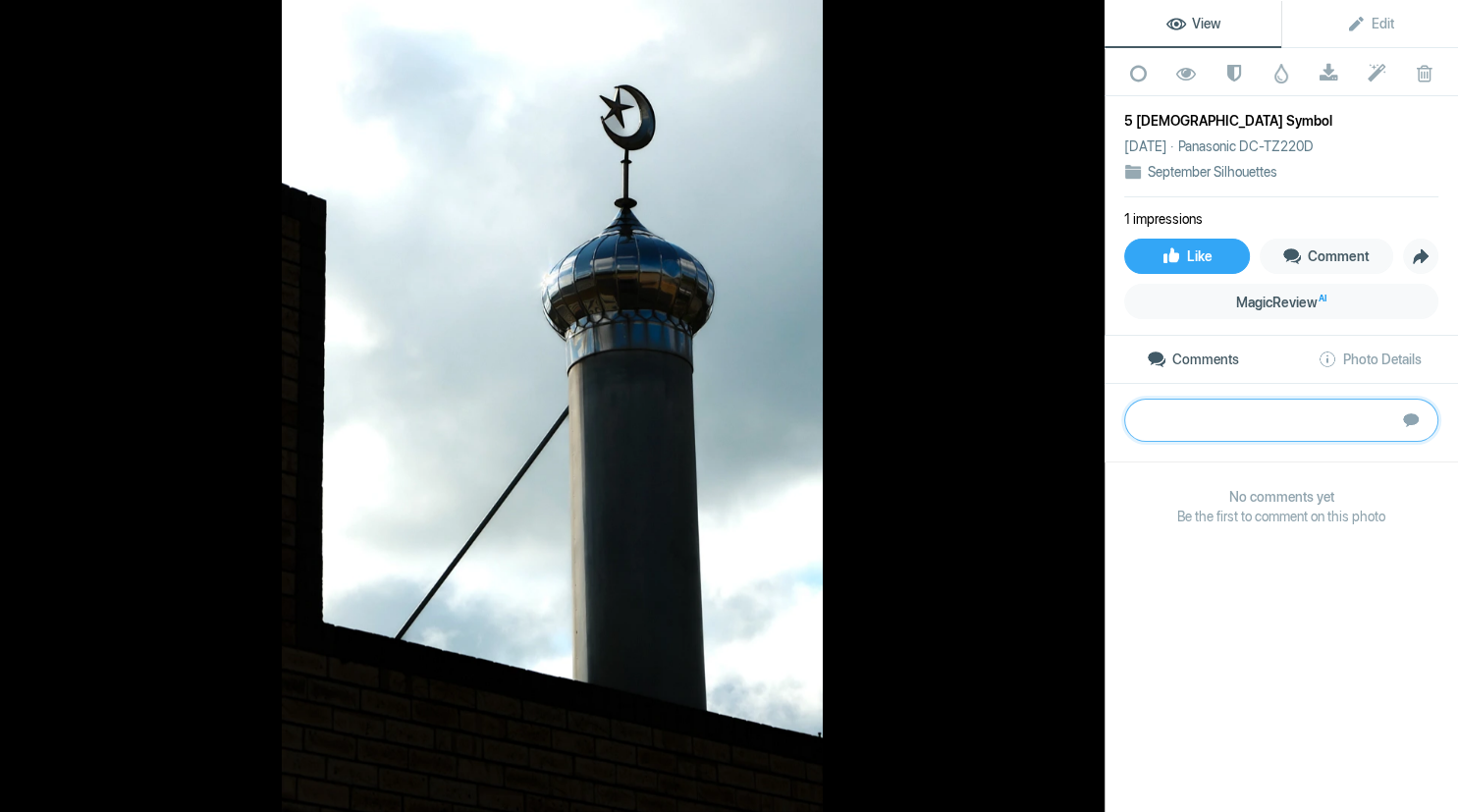 paste on "There are a lot of elements in this image and it is difficult to decide what is the main subject. It
is likely to be the paddle boarder, but most of the interest is in the colours of the sky and the
boats that are in an area of bright colour, with strong contrast, both situations that draw a
viewer’s attention.
You have used the trees at the water’s edge as a very effective framing compositional tool, but
there is perhaps a bit too much of the top tree that doesn’t really contribute to the story in the
foreground. Two of the boats merge with the horizon, and the third has some very close edge
tension with the framing tree. Similarly the paddle boarder touches onto and merges with the
land as he arrives. The lines of his wake tell the story of where he has come from but it would
have been a much stronger story if he was still out in the water, and could have shared the
spotlight with the boats. Perhaps a slightly higher viewpoint would have separated the boats
from the horizon too.
B" 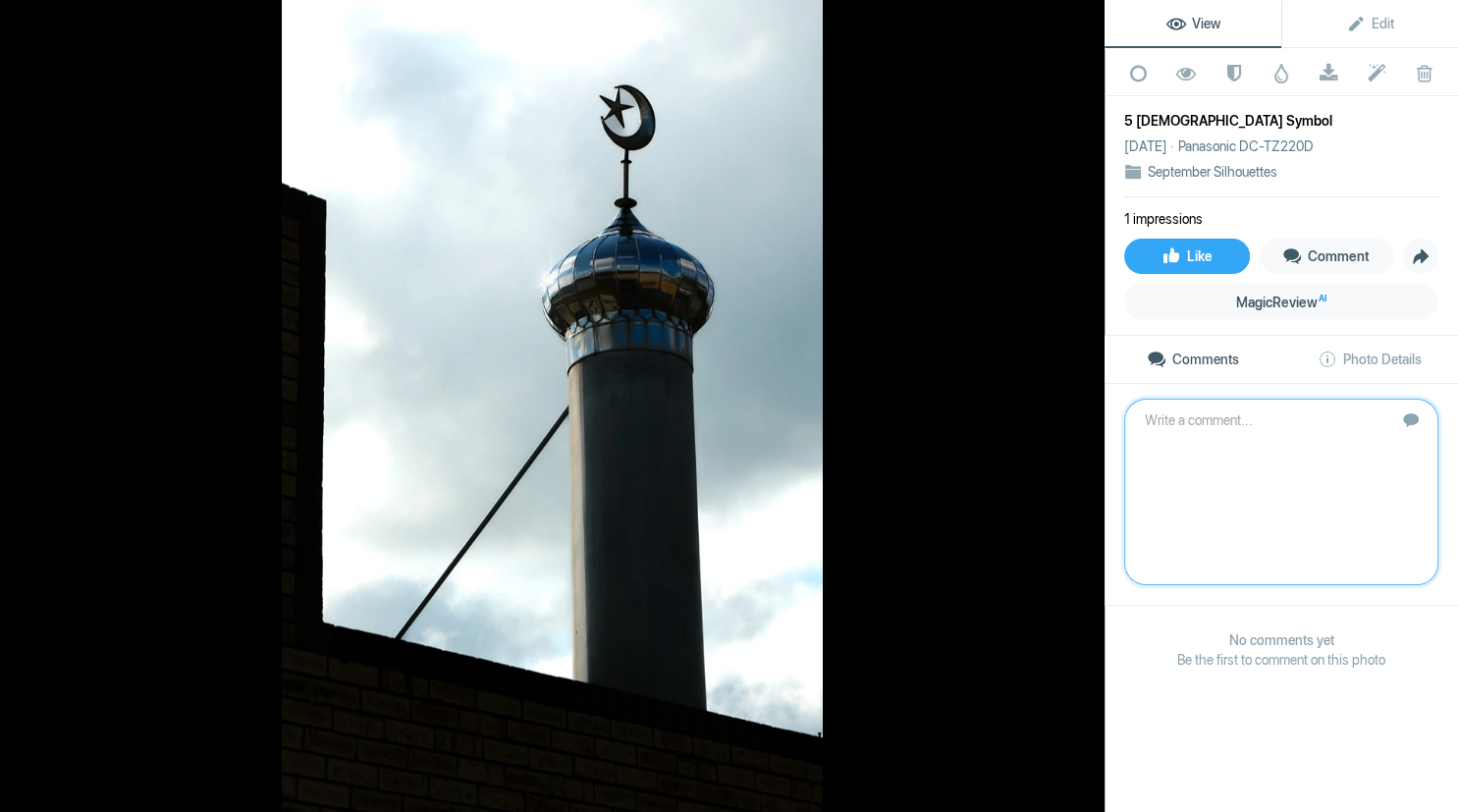 scroll, scrollTop: 0, scrollLeft: 0, axis: both 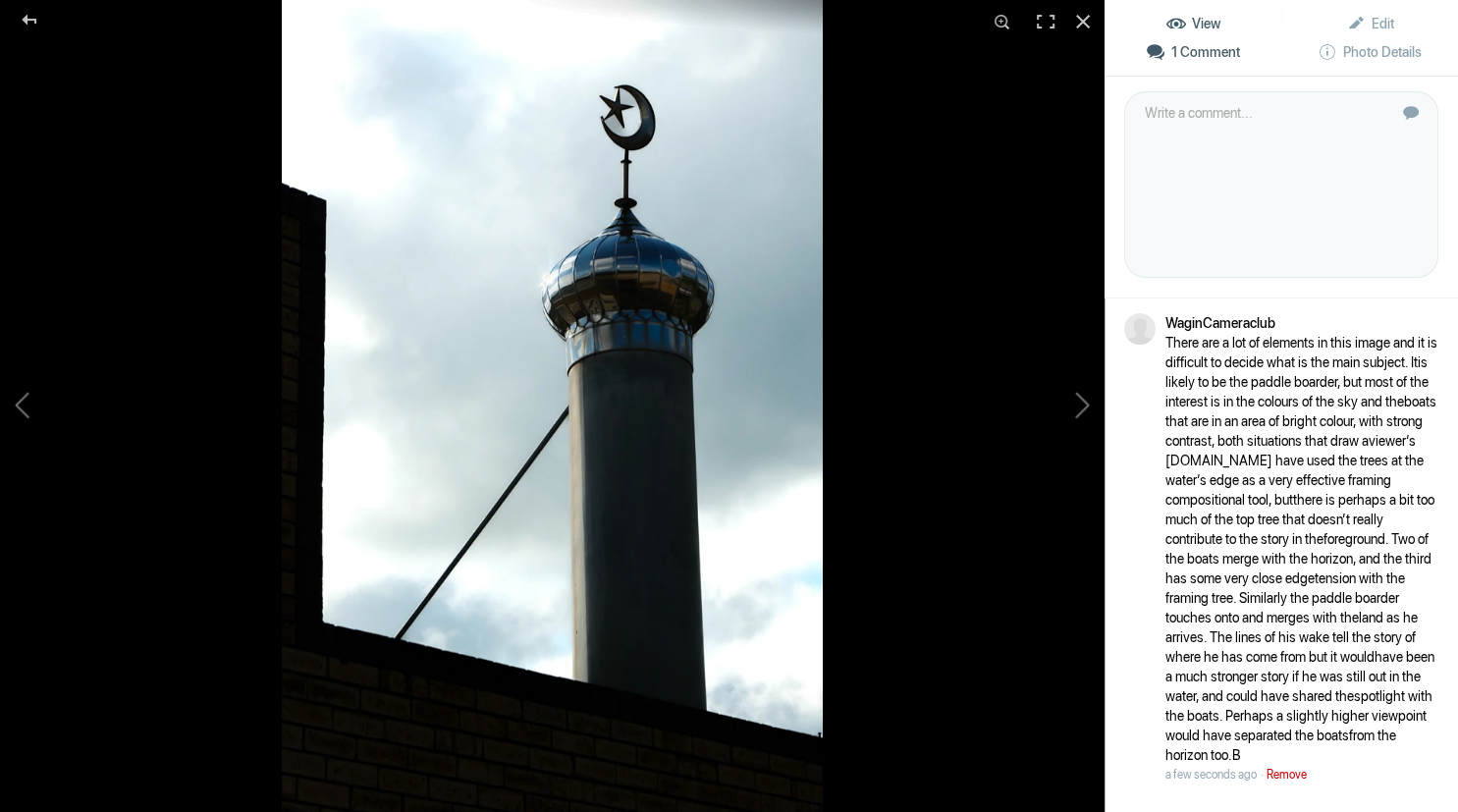 click on "Remove" 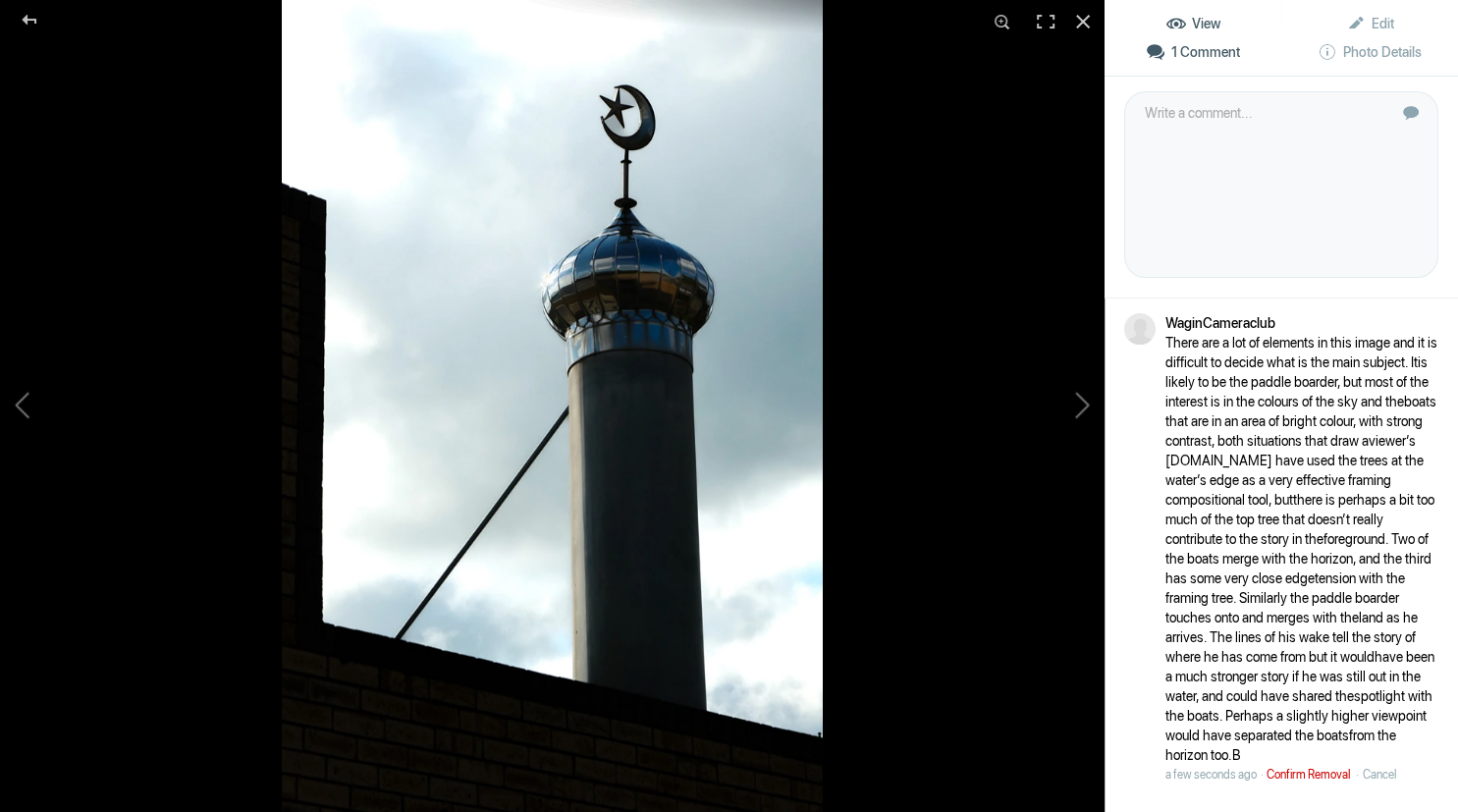 click on "Confirm Removal" 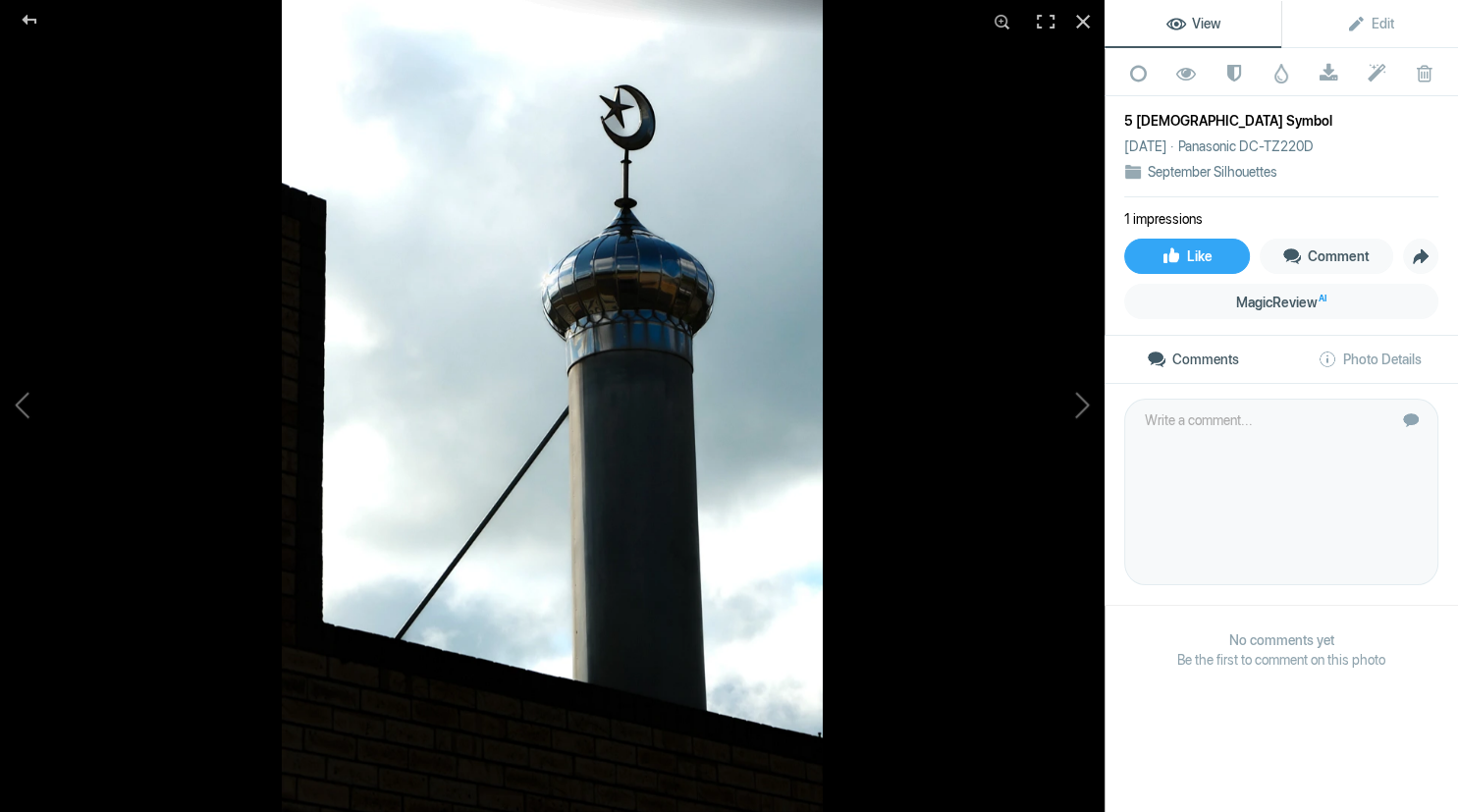 scroll, scrollTop: 0, scrollLeft: 0, axis: both 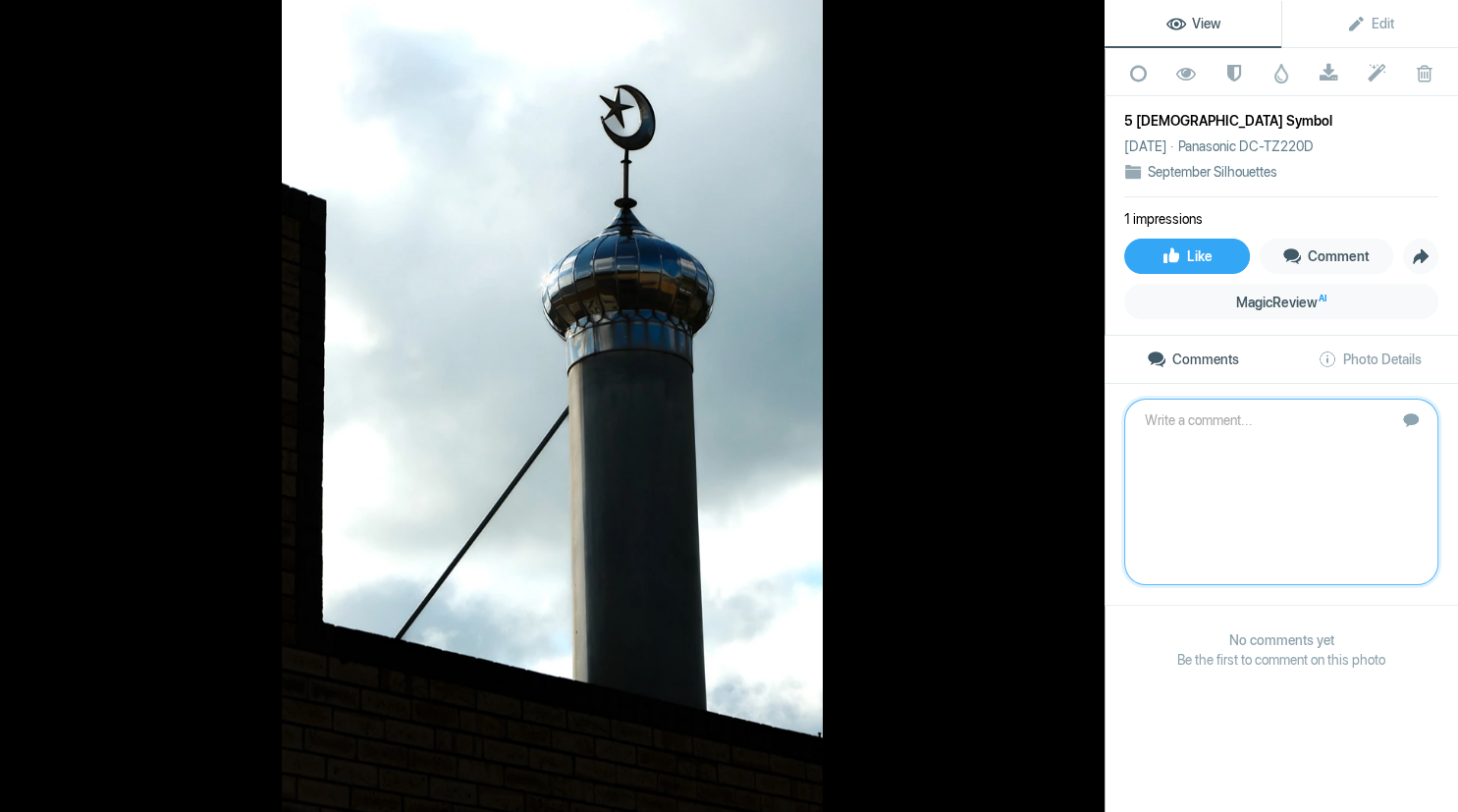 paste on "This is an example of a main subject that is not in complete silhouette as there are details in the
shiny surface of the onion dome. The wall and turret are almost silhouettes, but the main
interest in this image is the dome and the symbol on the top. The wall at the left and the thin
prop against the turret provide good framing and a leading line respectively, to draw attention
to the subject. Perhaps a bit more space at the top and right and a slight crop at the bottom
would have pulled the subject further into the frame for it to be a better centre of attention.
Overall an interesting choice of subject.
B" 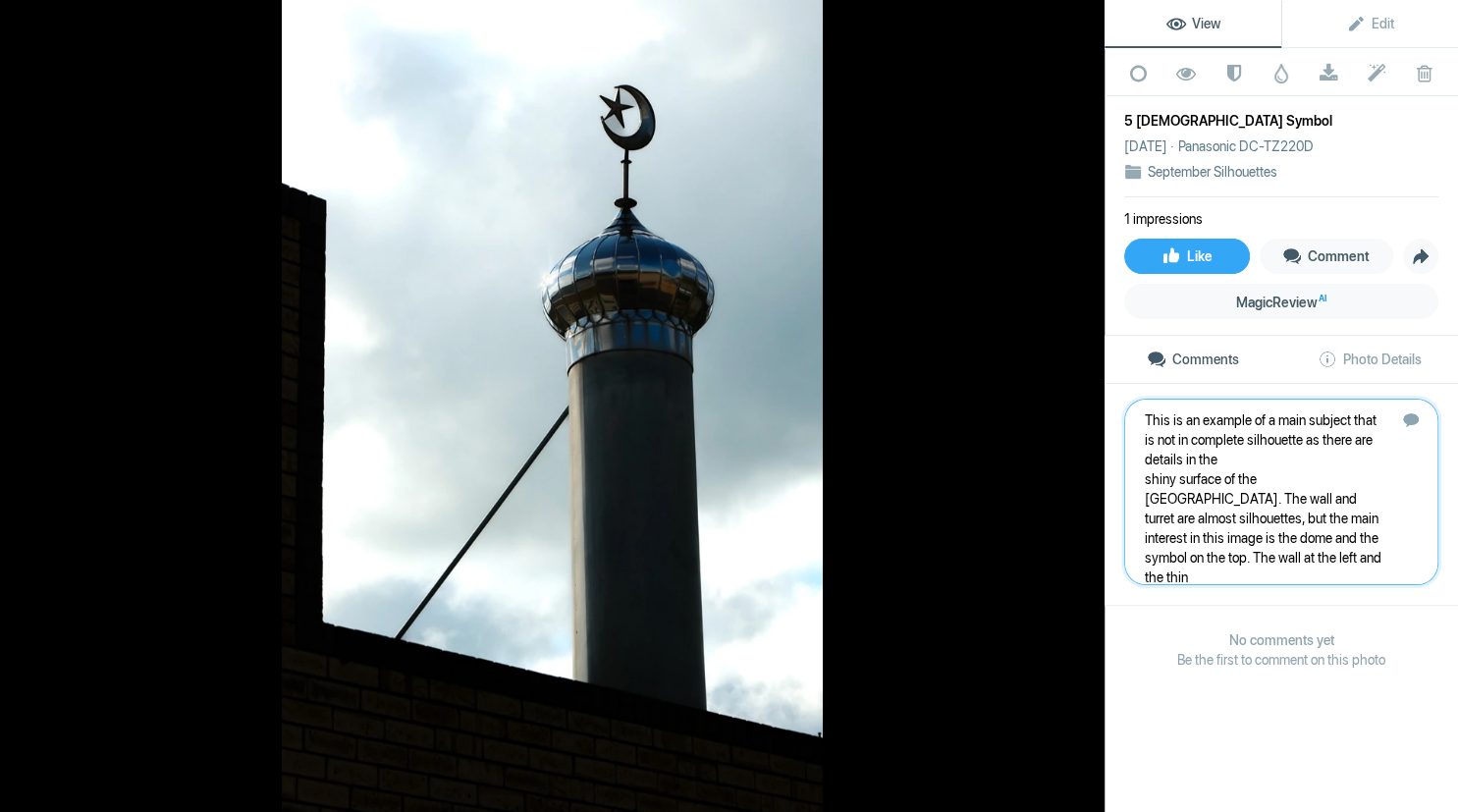 scroll, scrollTop: 217, scrollLeft: 0, axis: vertical 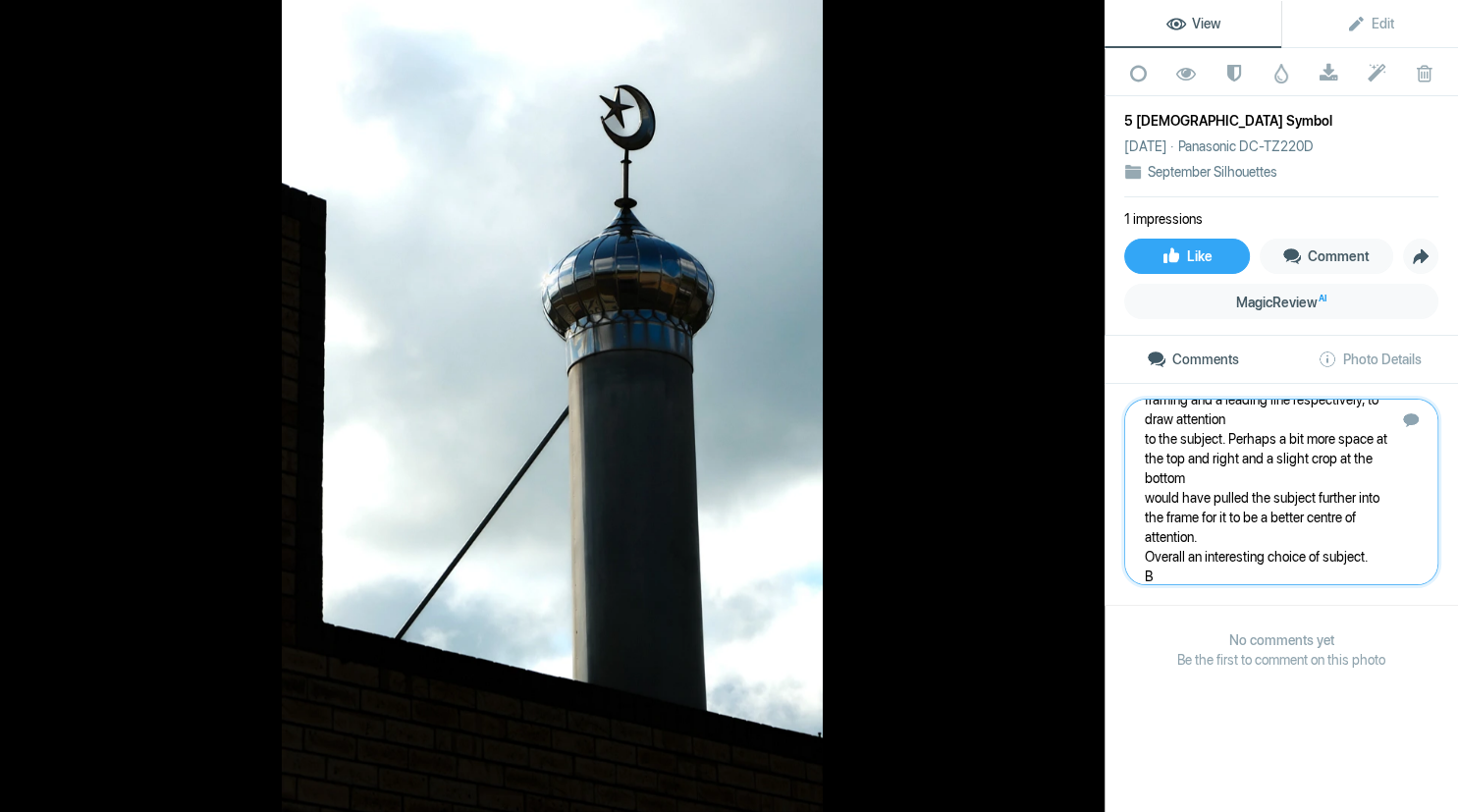 type 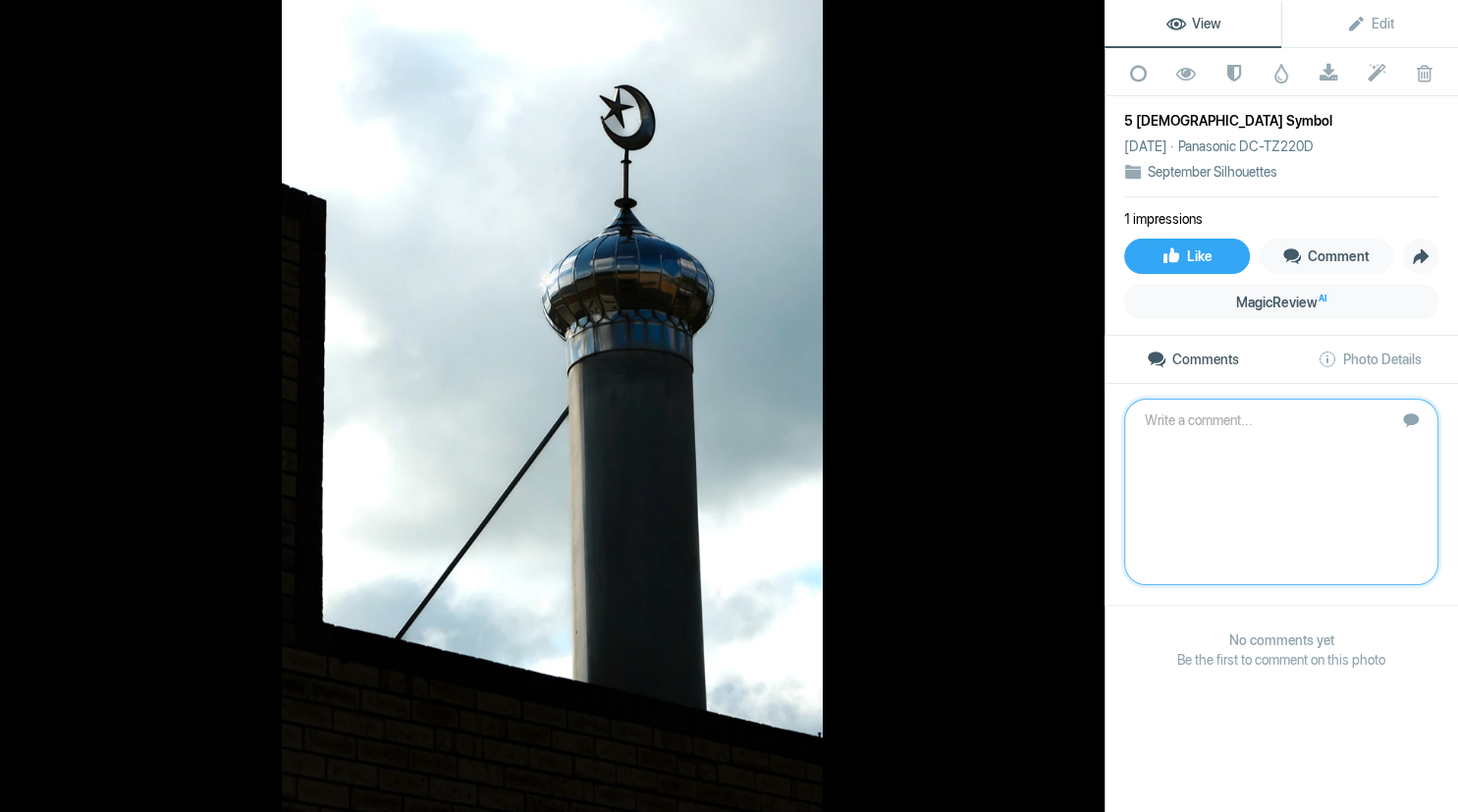 scroll, scrollTop: 0, scrollLeft: 0, axis: both 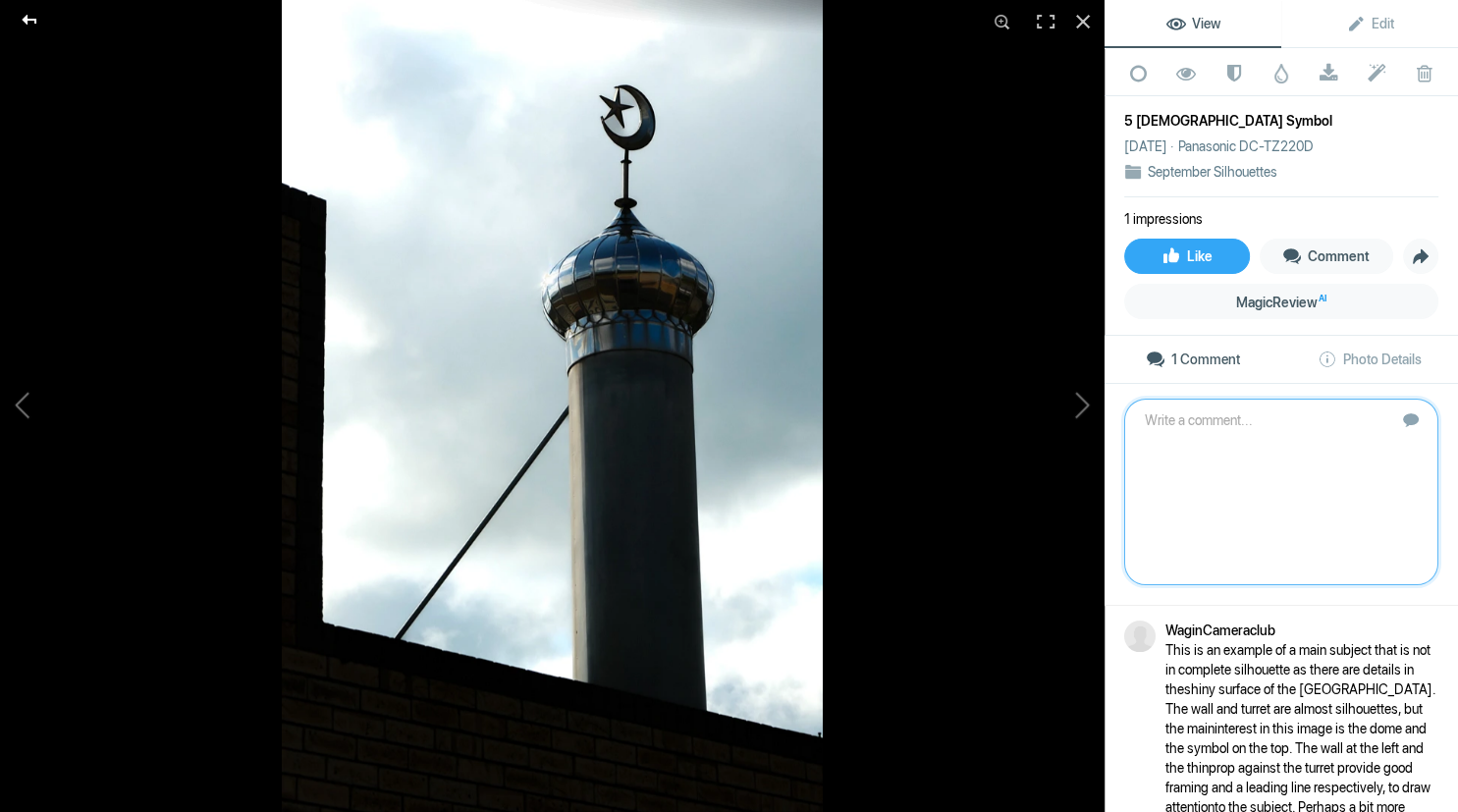 click 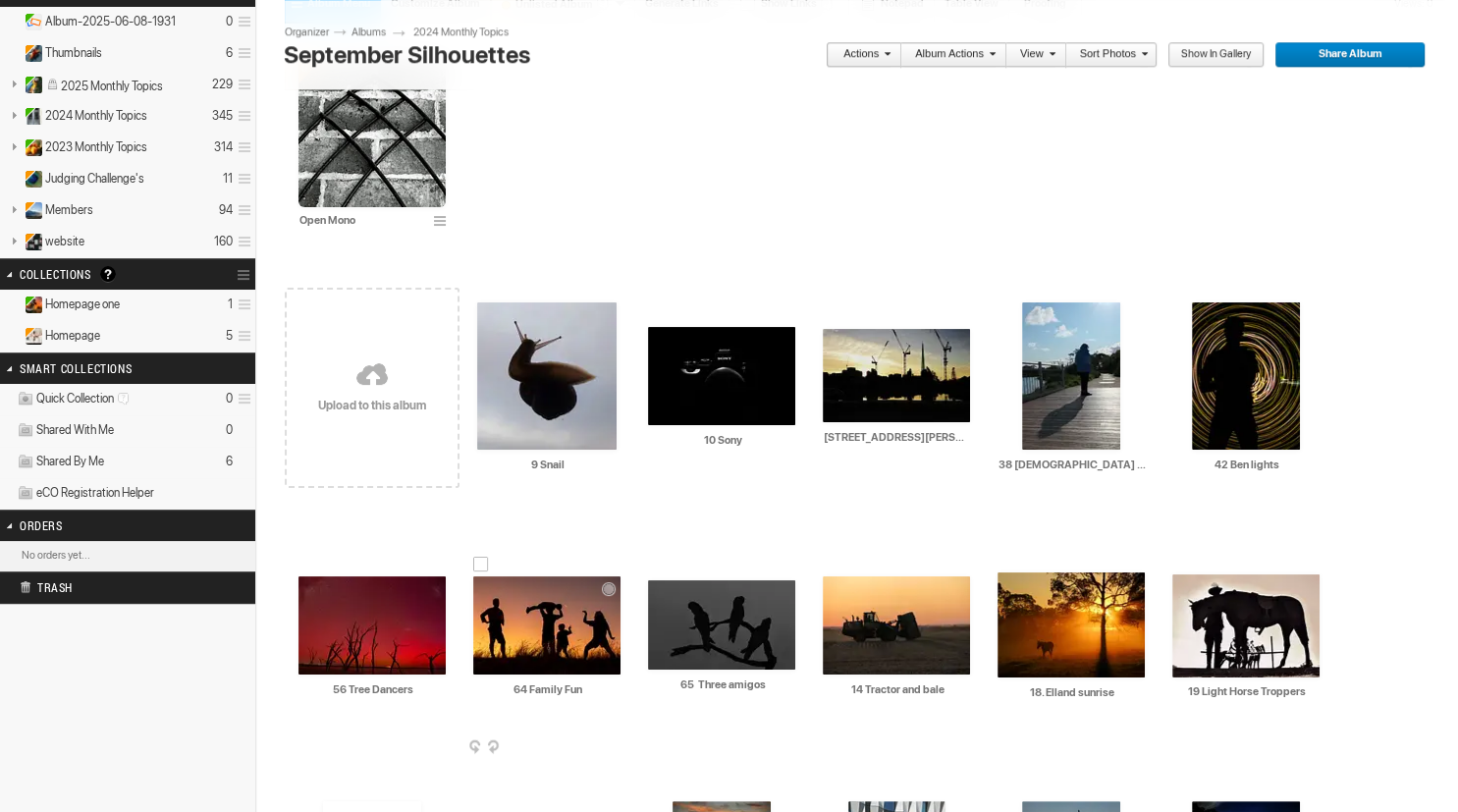 scroll, scrollTop: 177, scrollLeft: 0, axis: vertical 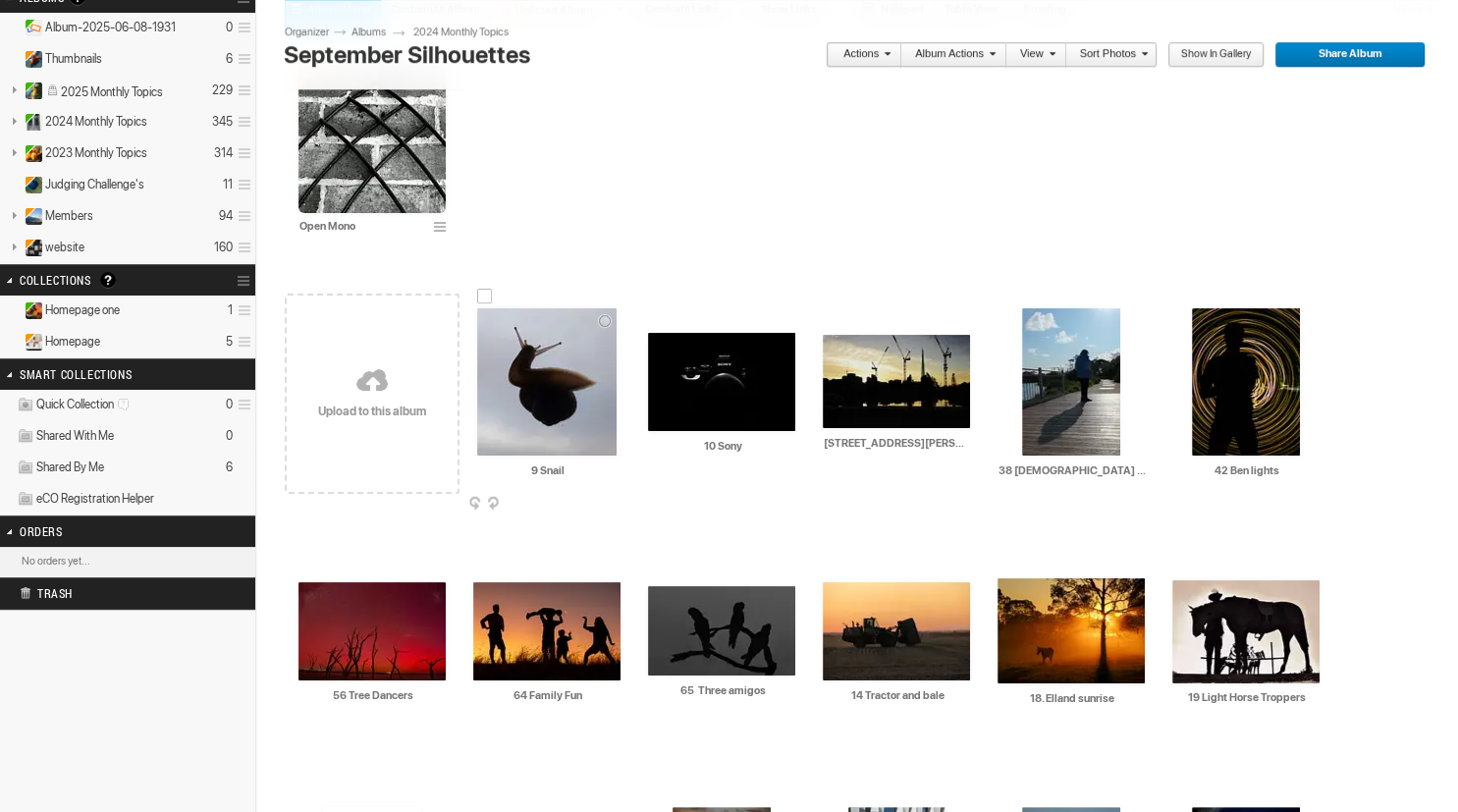 click at bounding box center (547, 382) 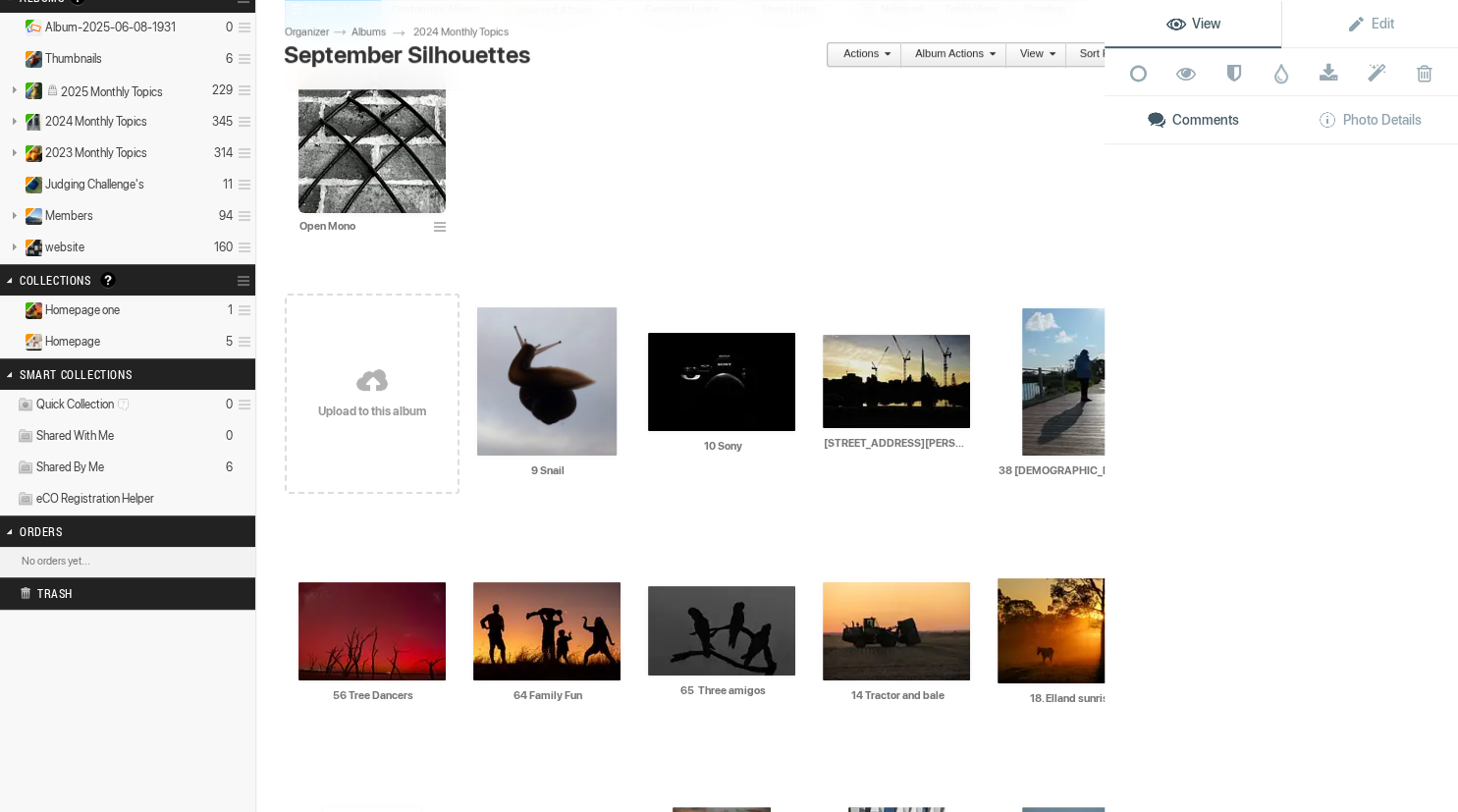 scroll, scrollTop: 177, scrollLeft: 0, axis: vertical 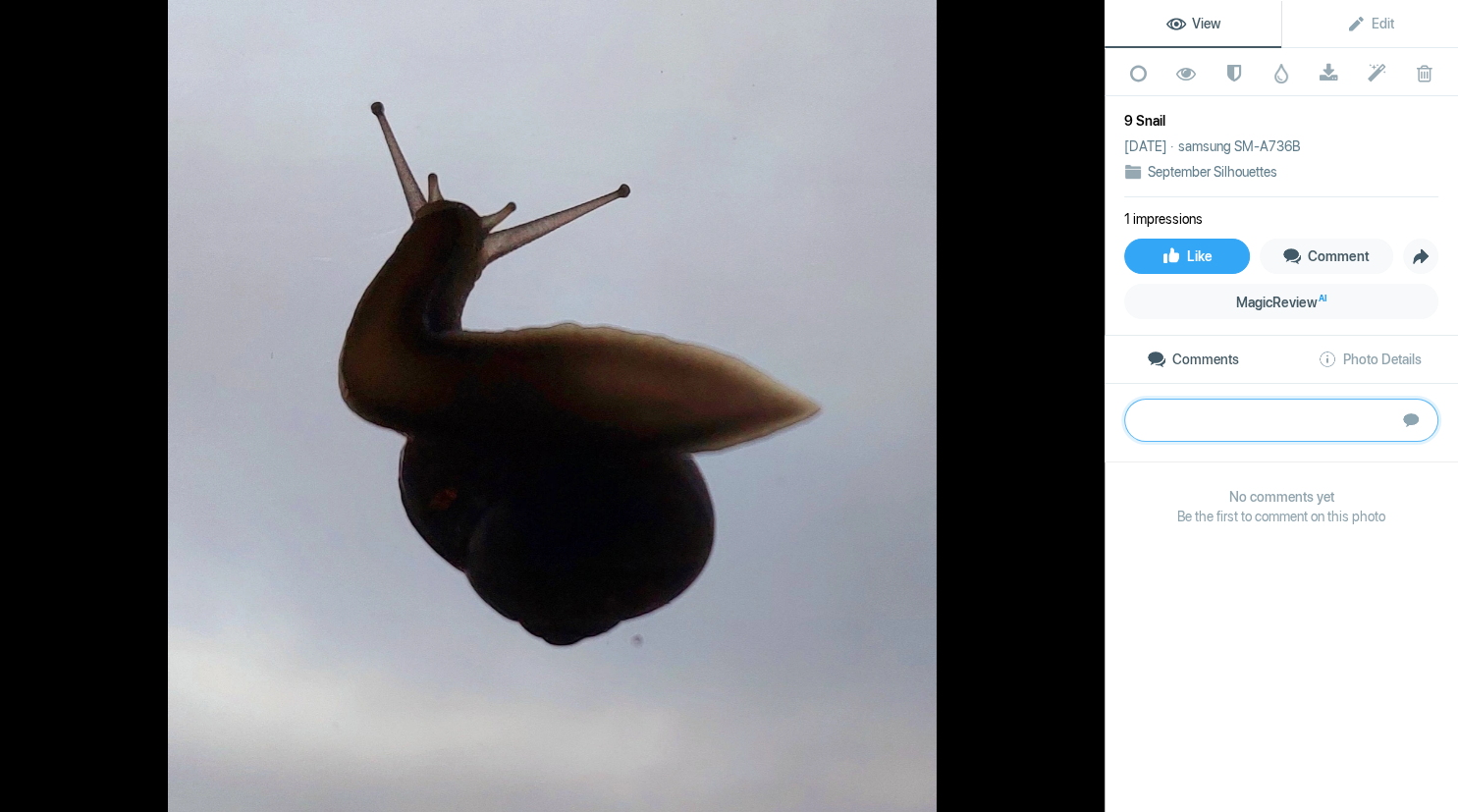 paste on "It looks like we might be viewing this snail on a piece of glass or mirror, so the double reflection
that can create means that the edges of its body and shell are not sharp. It is good that the
snail’s feelers and eyes are sharp and their slight translucency is attractive, making the edges
that form the silhouette shape.
The eye of a viewer is always drawn to high contrast areas, and once the feelers have been
viewed, the rest of the snail’s outline is distractingly fuzzy. Perhaps coming in close to focus on
the shapes of its head and feelers only would have worked better. That is definitely the strong
part of the image.
B" 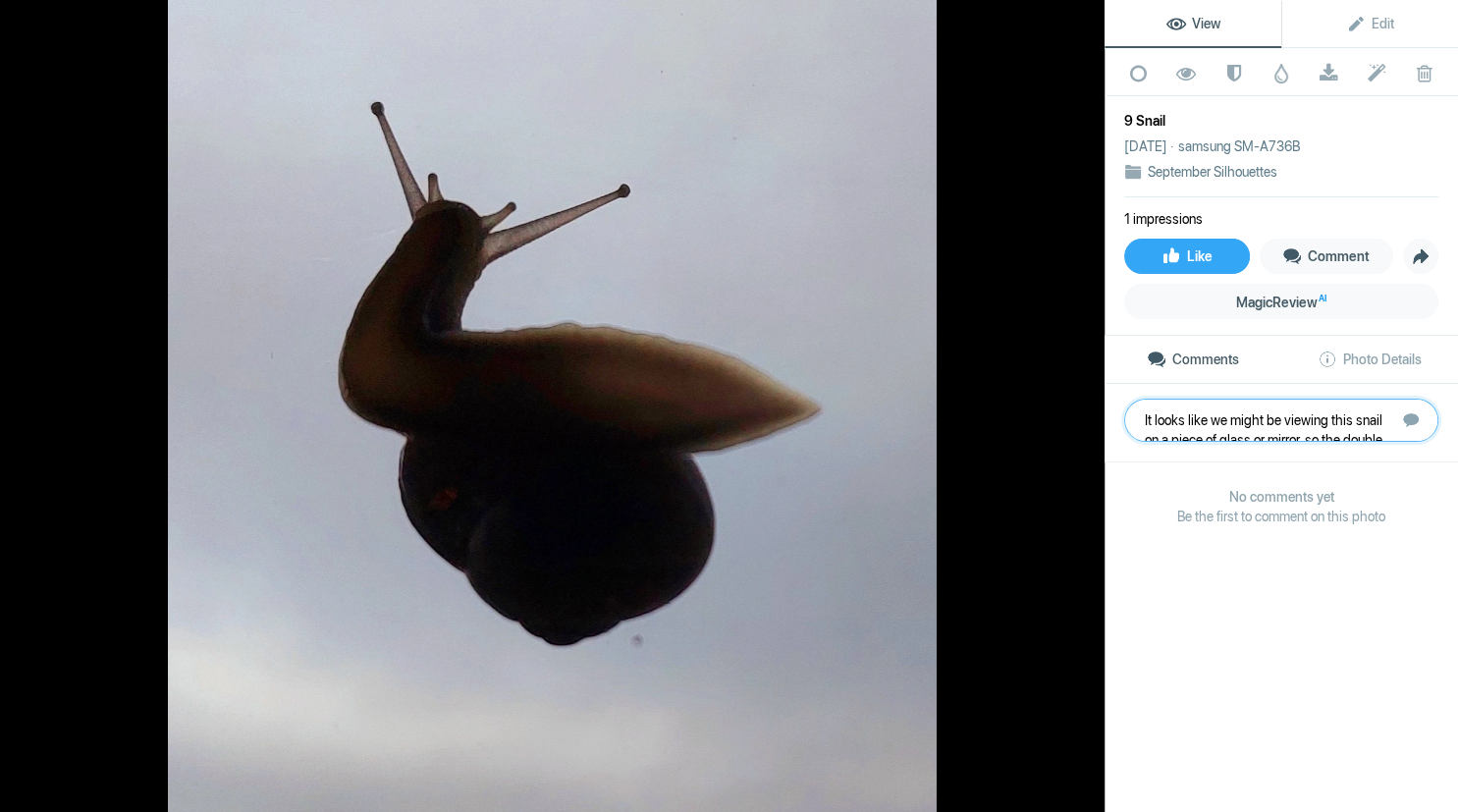 scroll, scrollTop: 237, scrollLeft: 0, axis: vertical 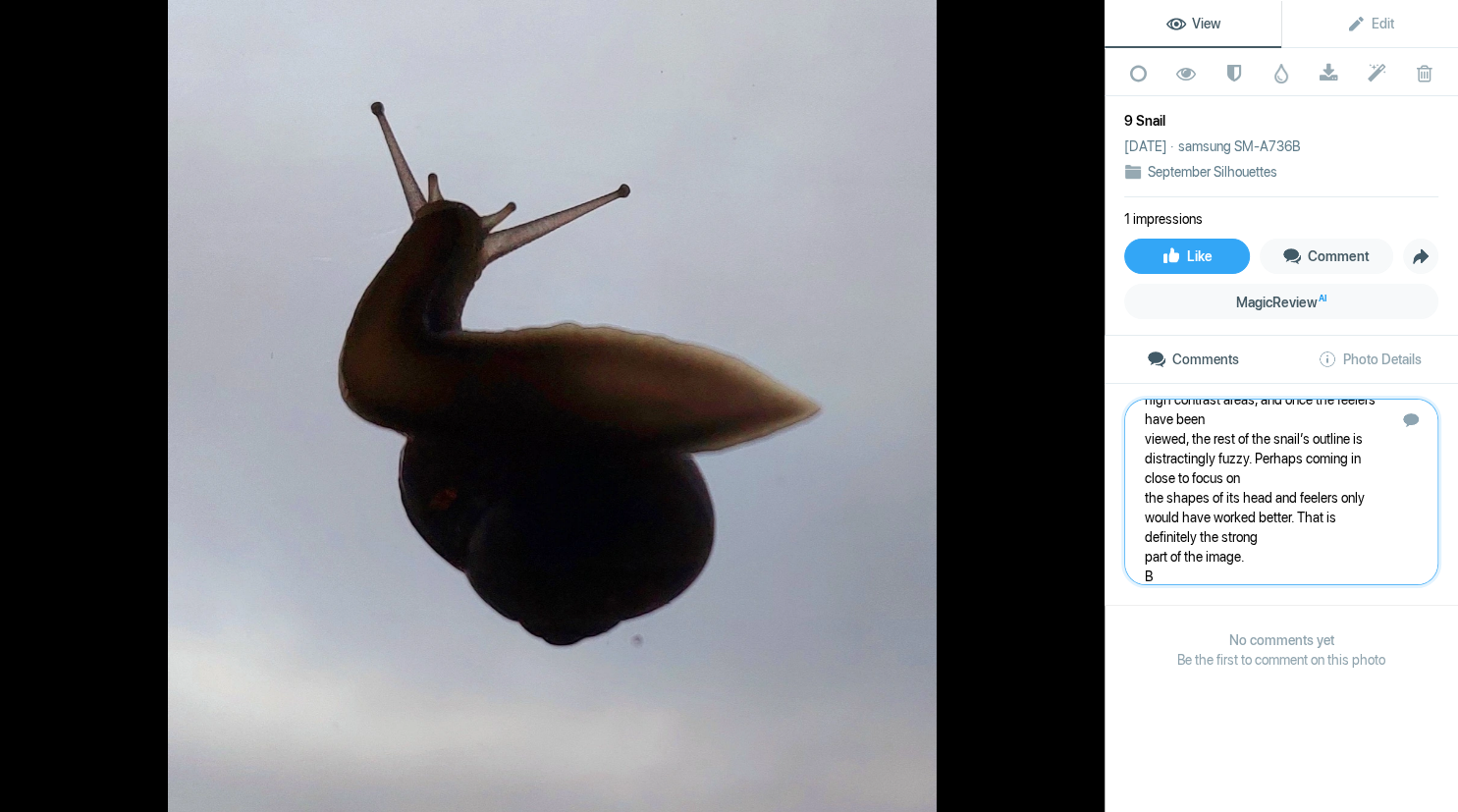 type 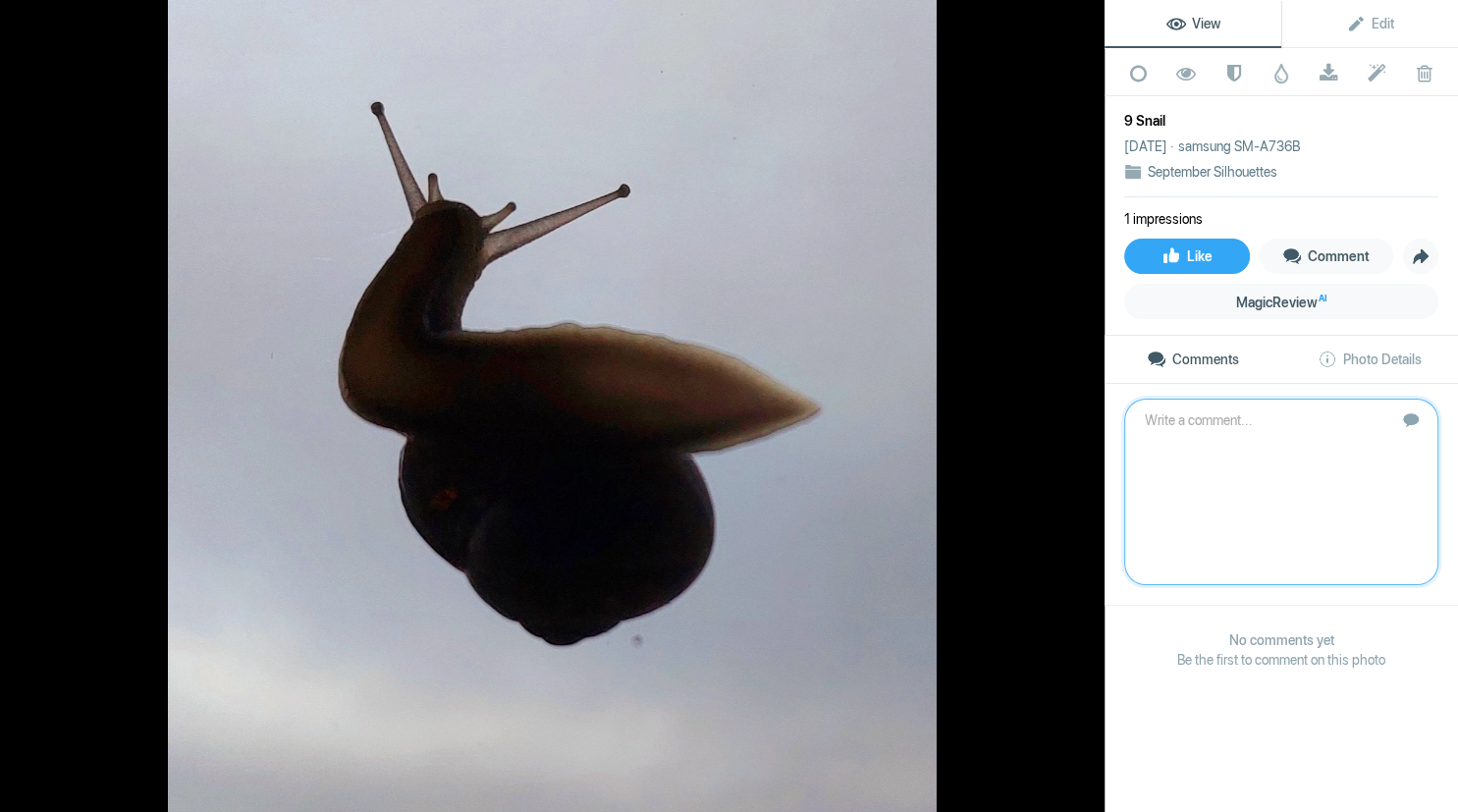 scroll, scrollTop: 0, scrollLeft: 0, axis: both 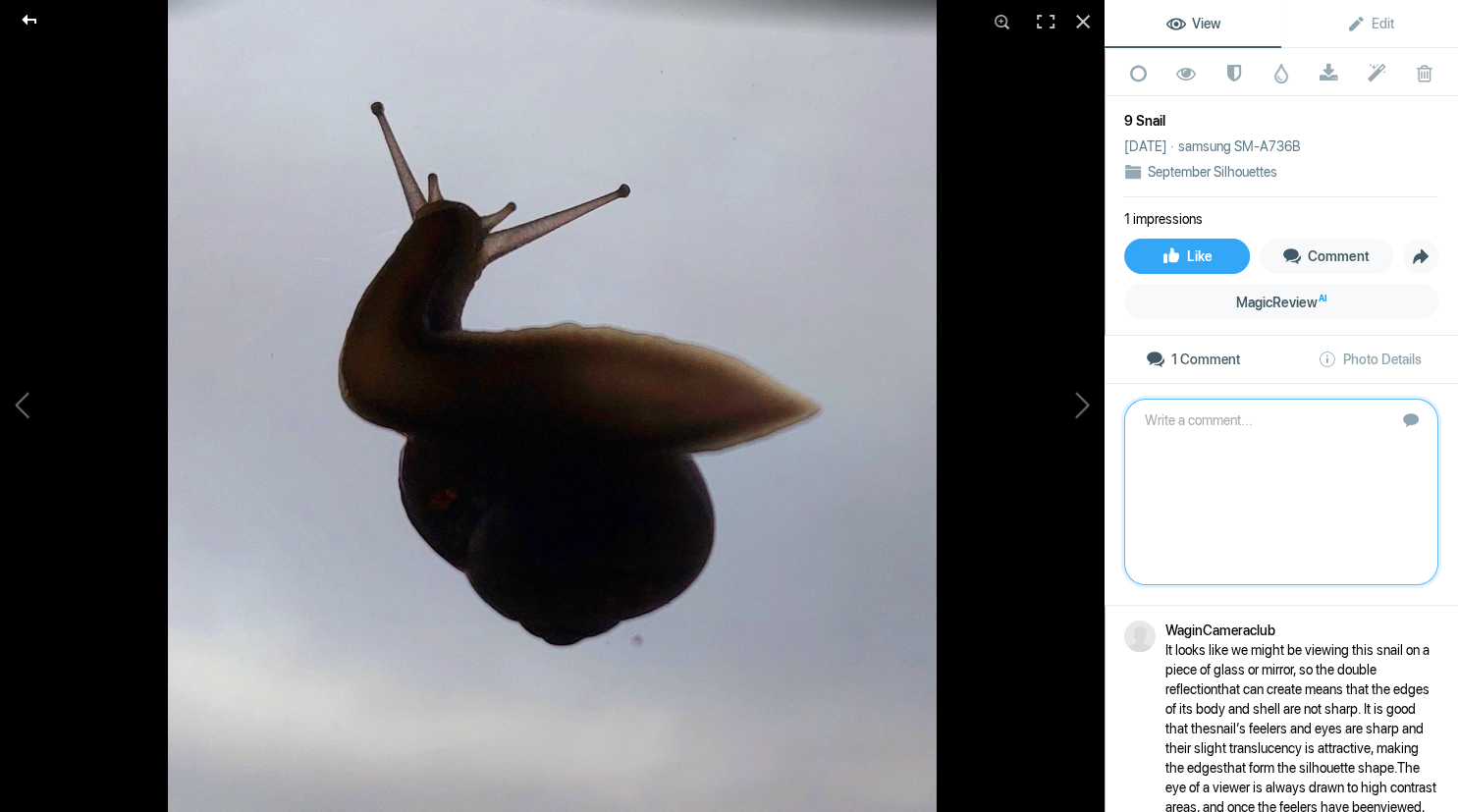 click 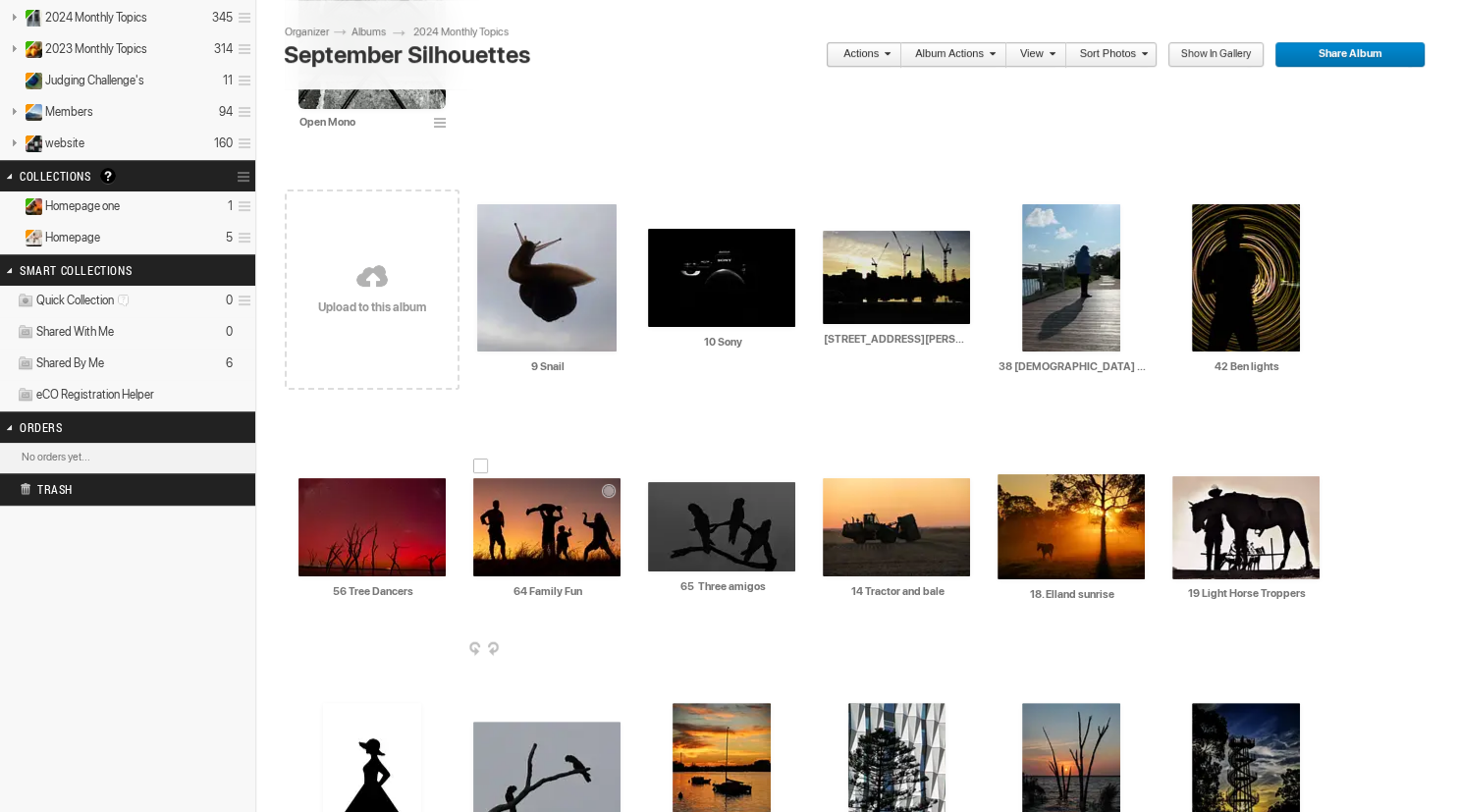 scroll, scrollTop: 280, scrollLeft: 0, axis: vertical 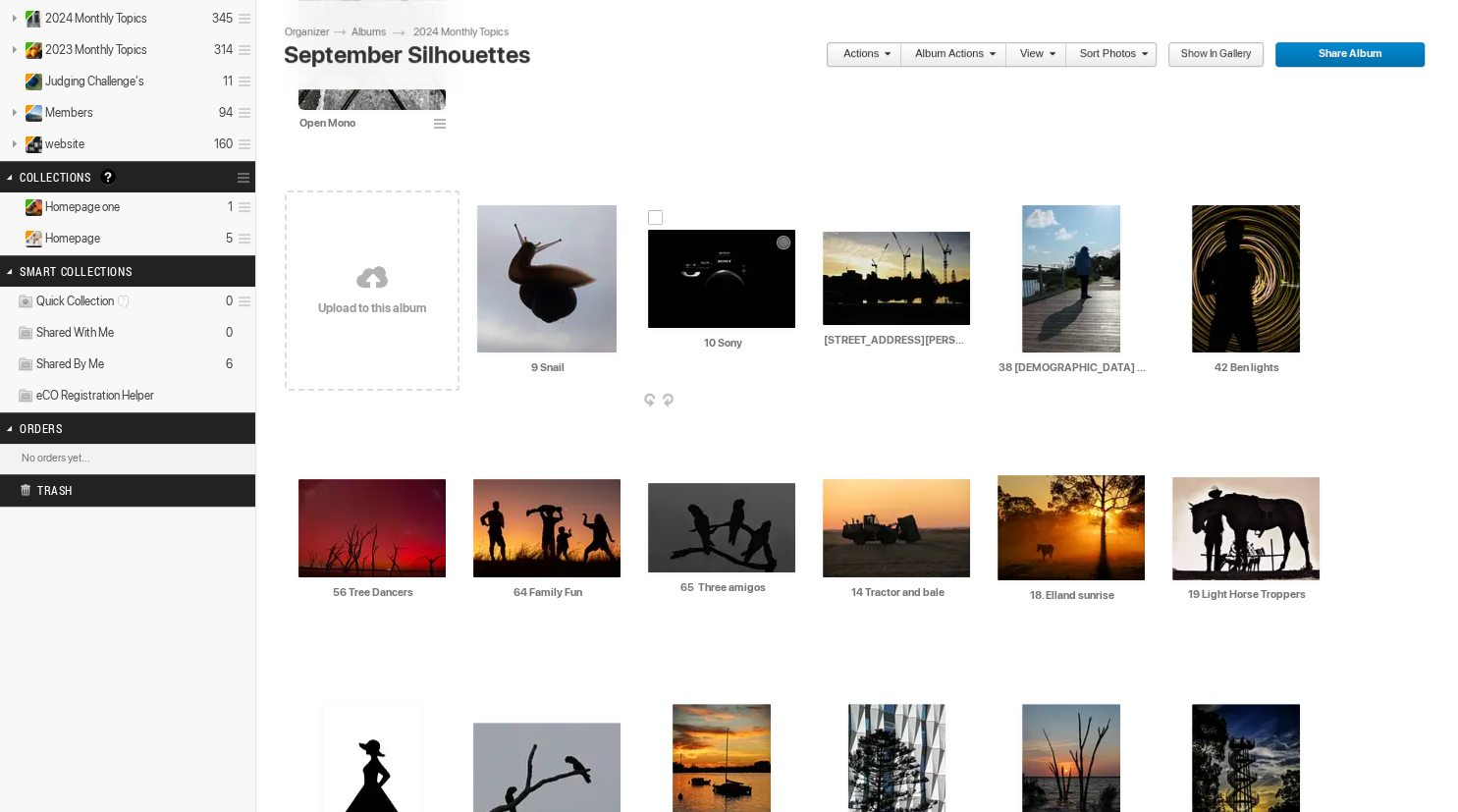 click at bounding box center (722, 279) 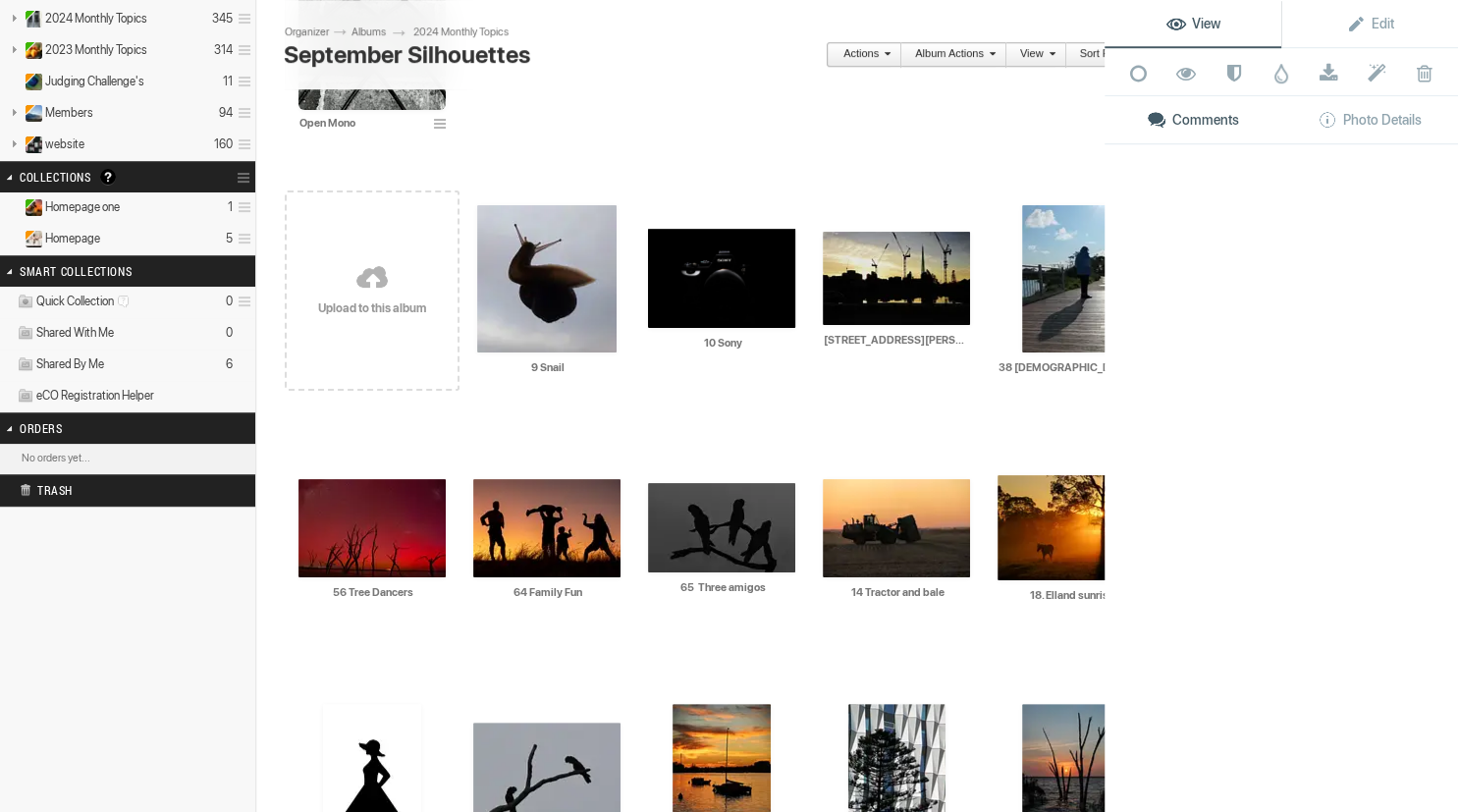 scroll, scrollTop: 280, scrollLeft: 0, axis: vertical 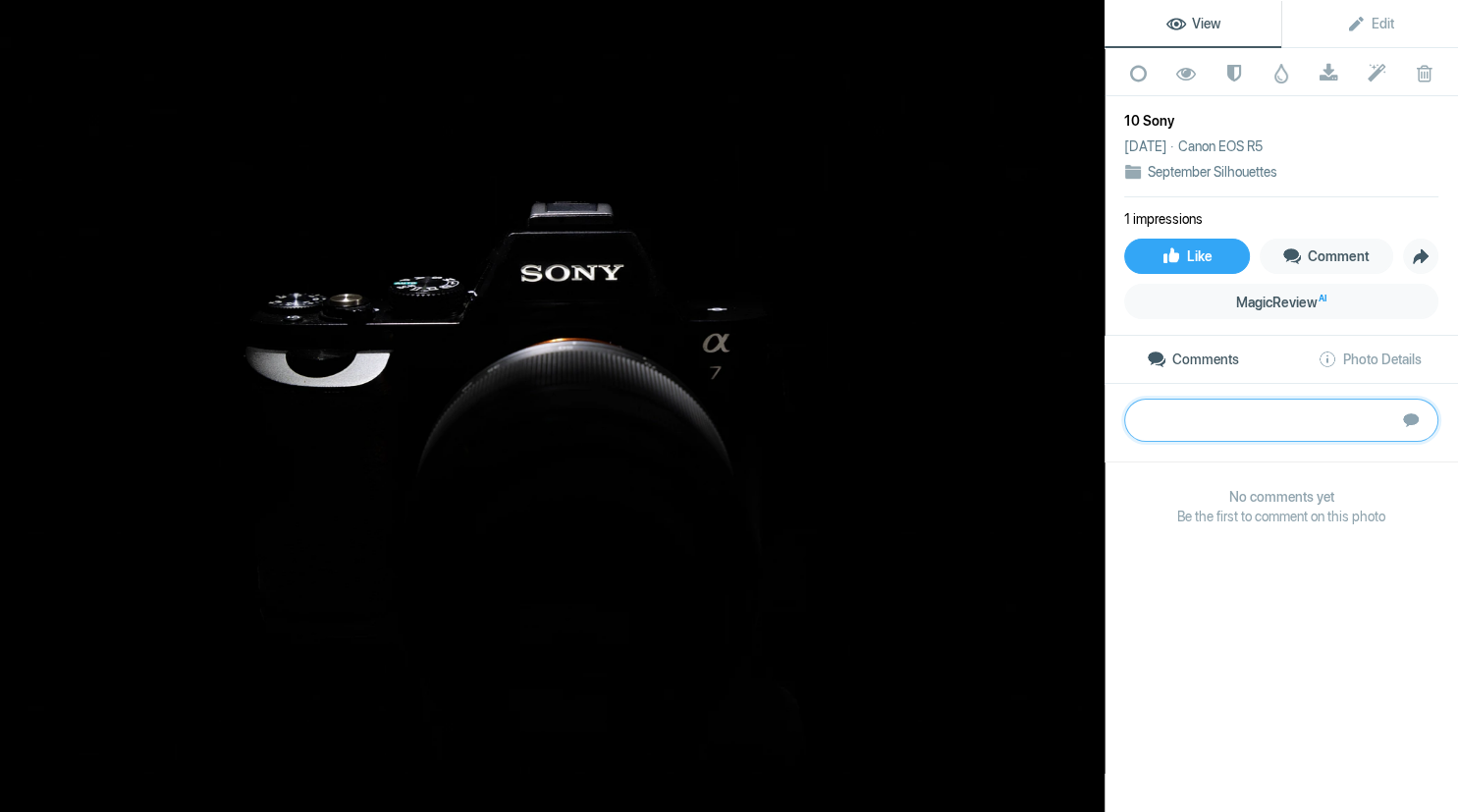paste on "This is a very moody and evocative image of a photographer’s dearly-loved equipment. The top
light creates a spotlight effect that puts the camera as the main attraction in the image and
makes a very effective product shot. Highlighting the brand name is important in product
shooting.
I don’t feel that this fills the brief for backlighting or silhouette, as we don’t see the edges and
shape of the subject effectively. A good product shot, but I don’t feel it fits your competition
brief.
14
Tractor and
Bale
This is" 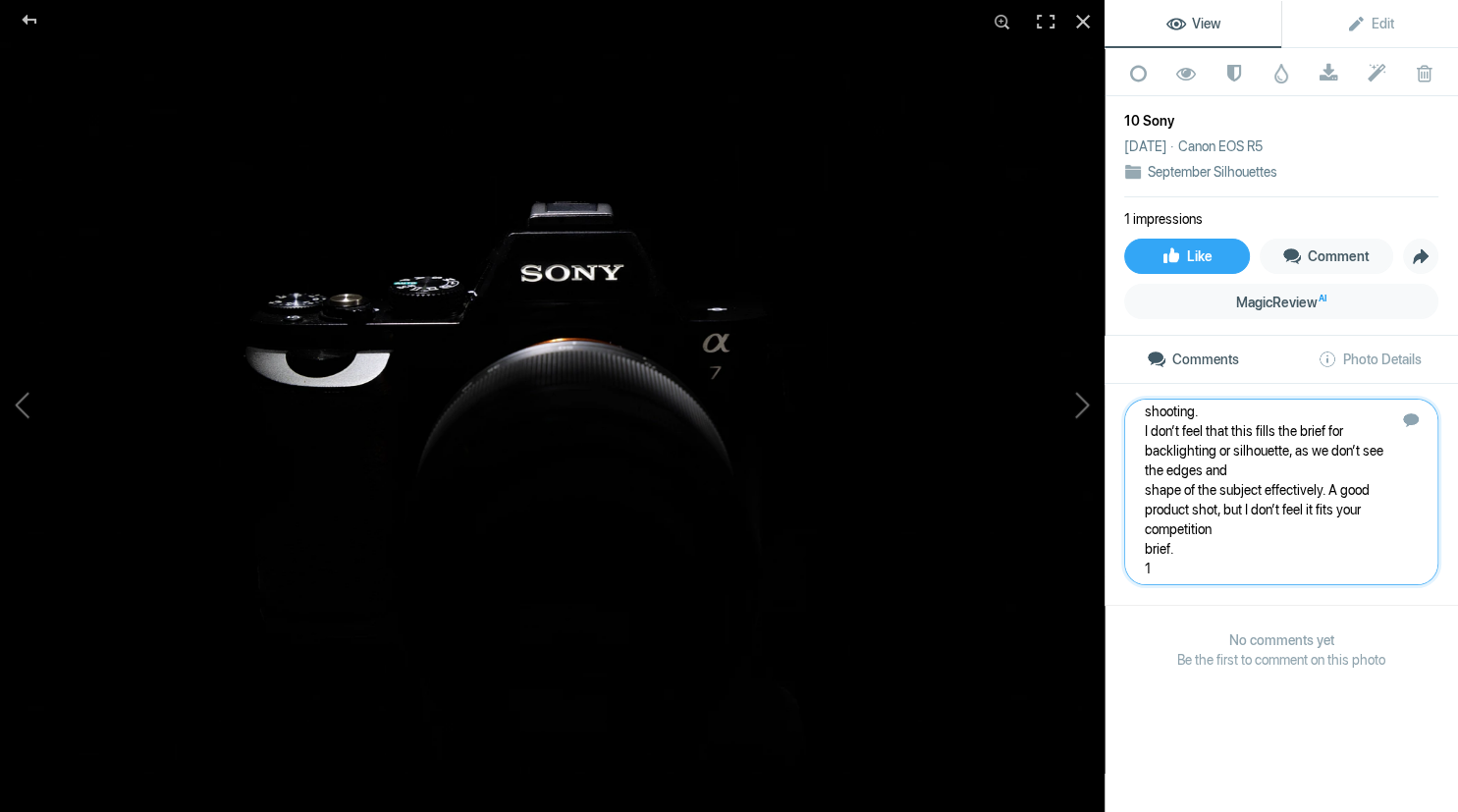 scroll, scrollTop: 185, scrollLeft: 0, axis: vertical 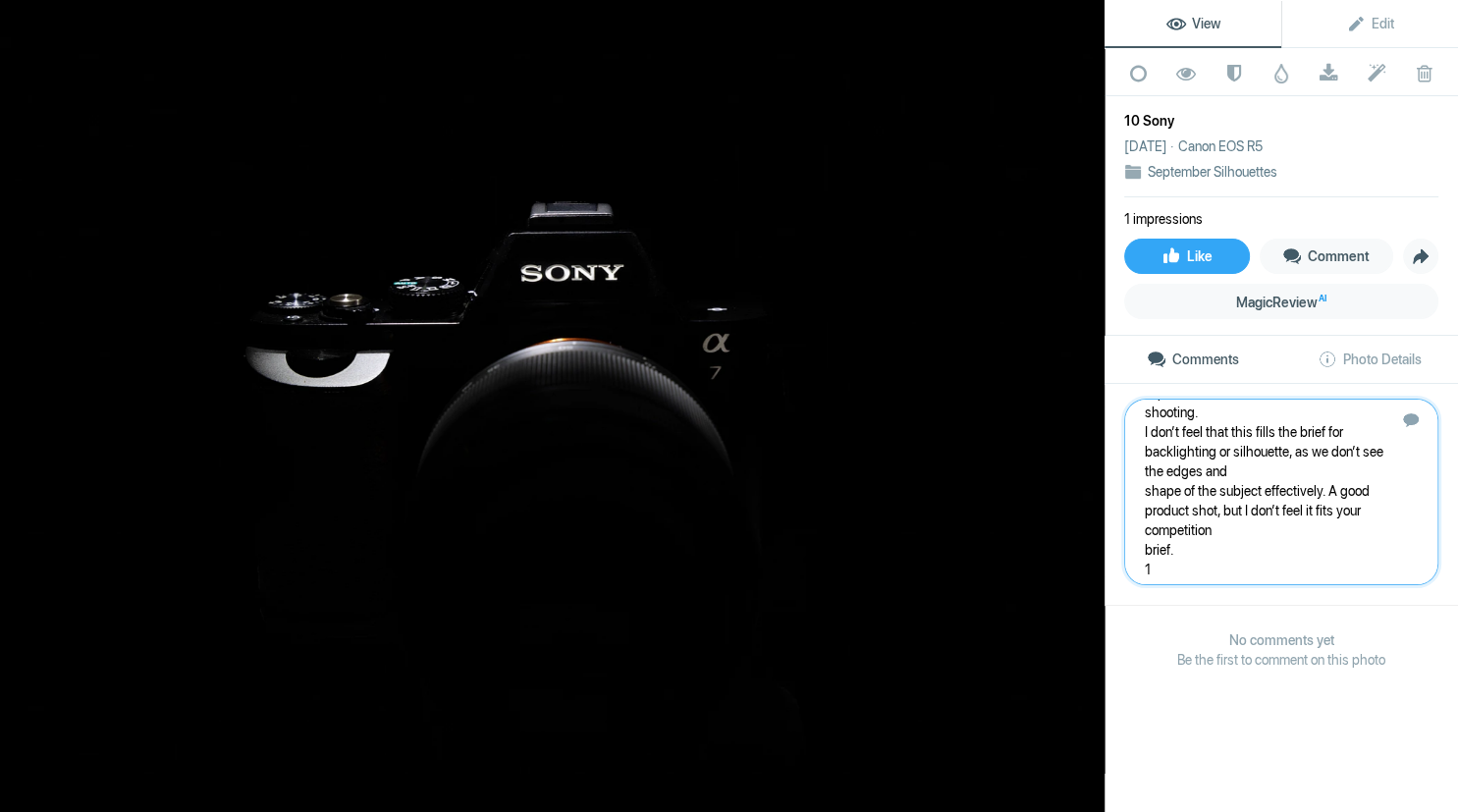 type on "This is a very moody and evocative image of a photographer’s dearly-loved equipment. The top
light creates a spotlight effect that puts the camera as the main attraction in the image and
makes a very effective product shot. Highlighting the brand name is important in product
shooting.
I don’t feel that this fills the brief for backlighting or silhouette, as we don’t see the edges and
shape of the subject effectively. A good product shot, but I don’t feel it fits your competition
brief." 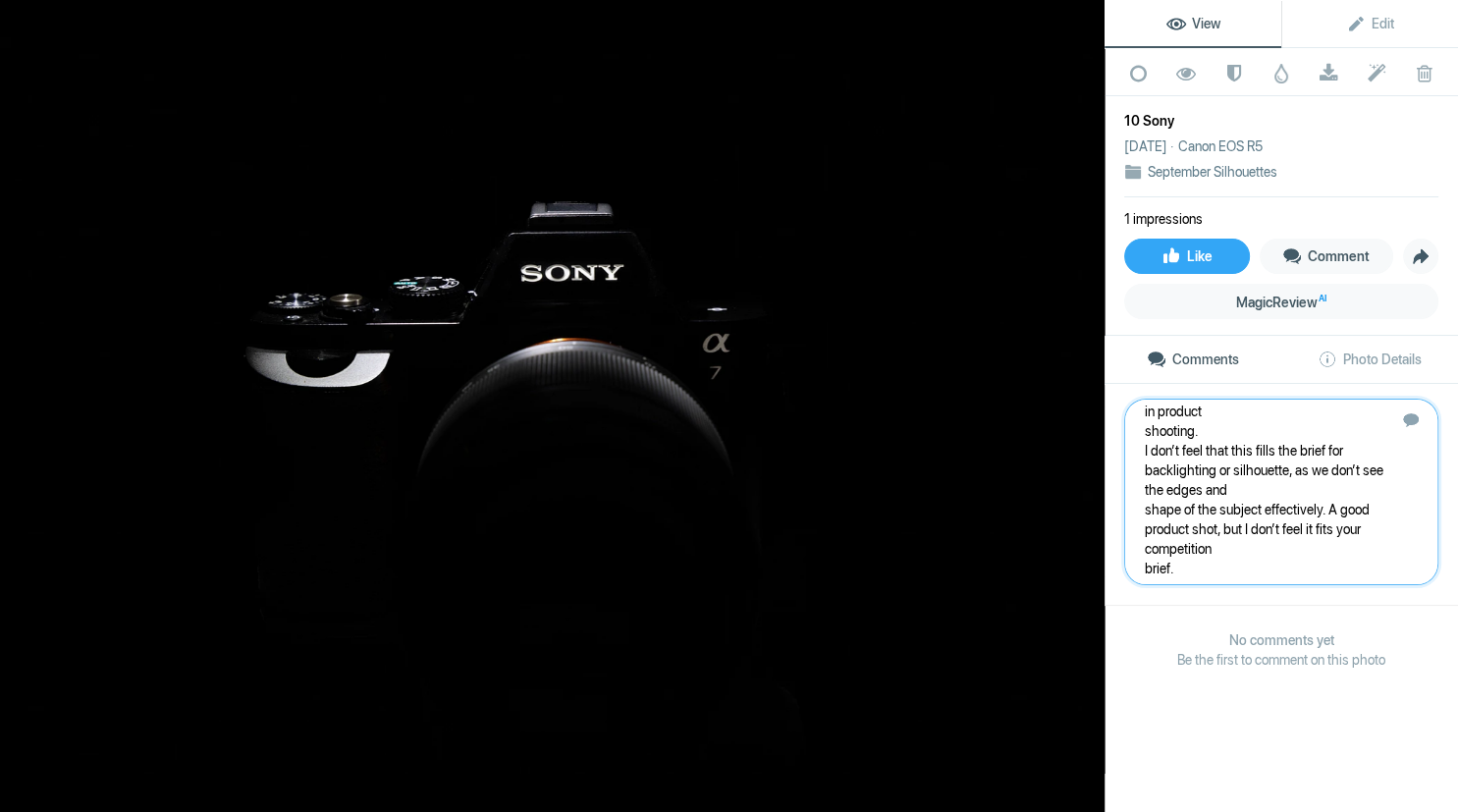 type 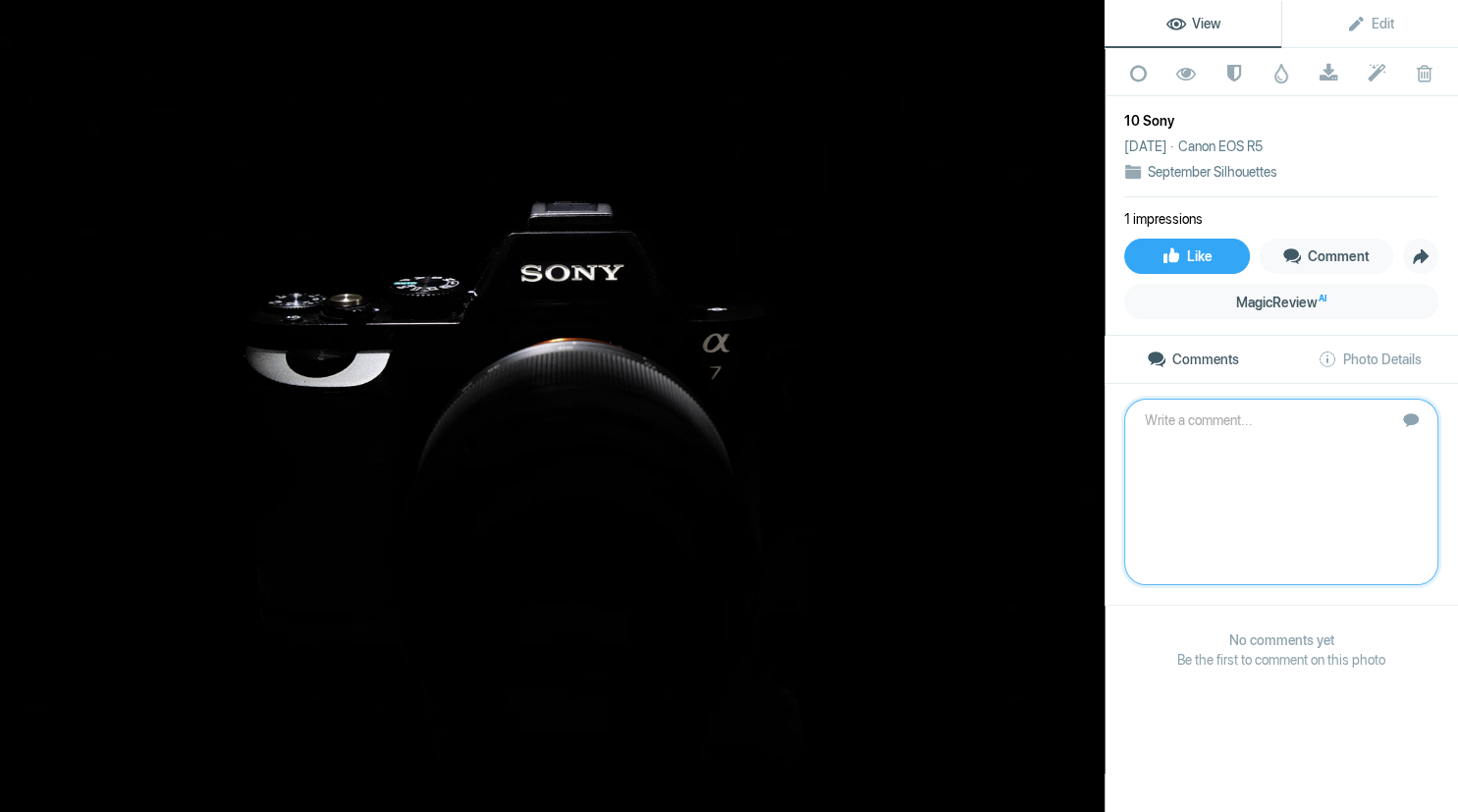 scroll, scrollTop: 0, scrollLeft: 0, axis: both 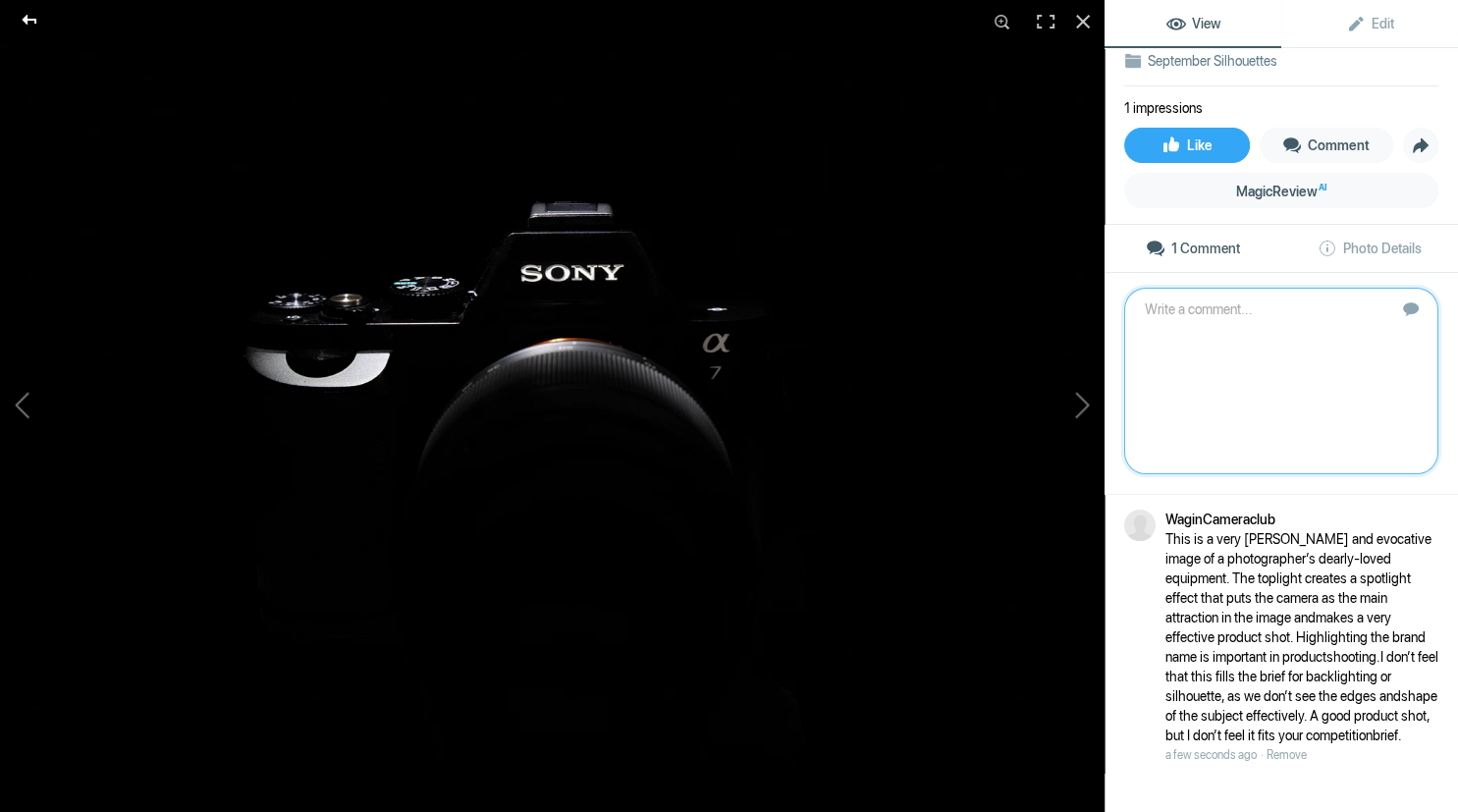 click 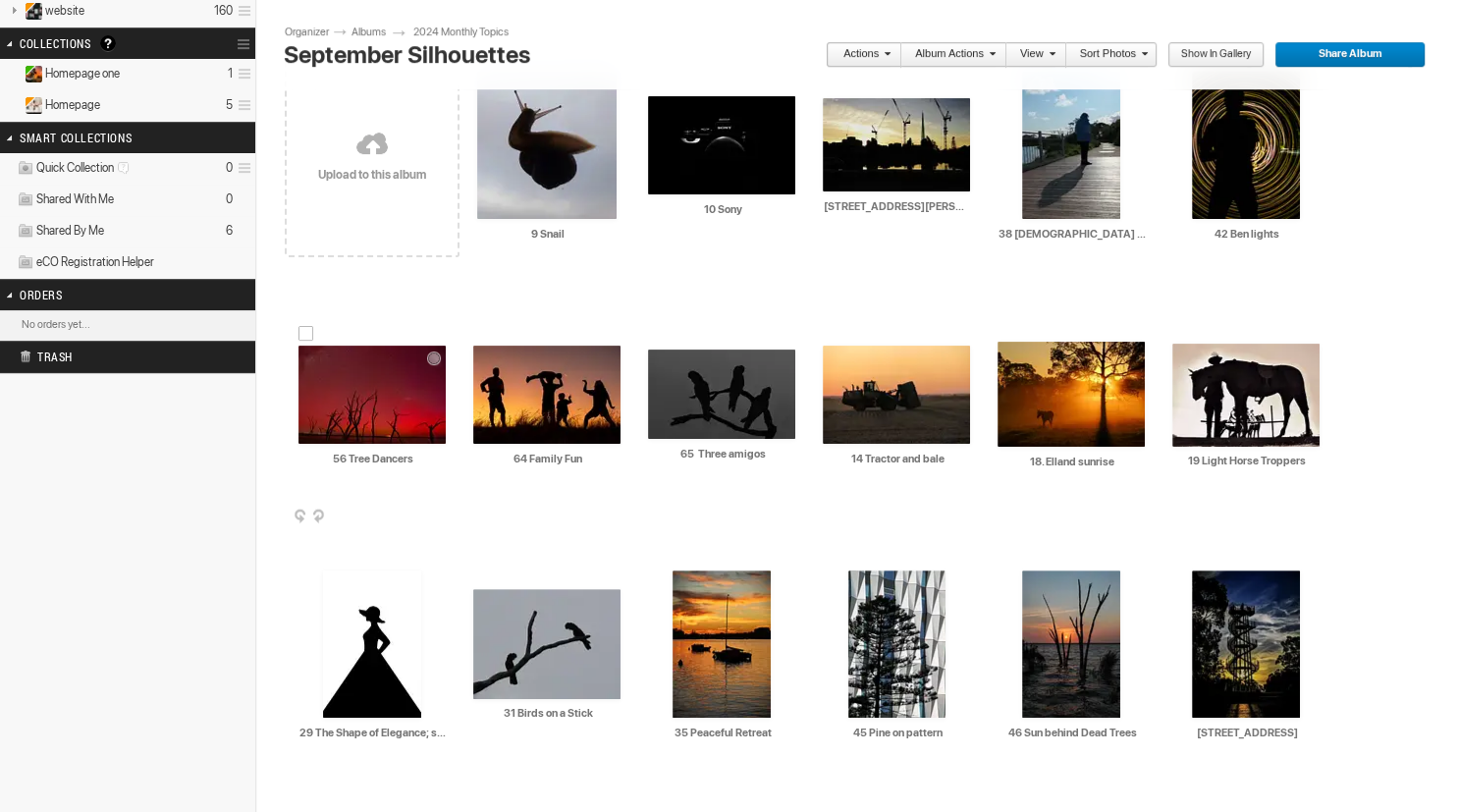 scroll, scrollTop: 405, scrollLeft: 0, axis: vertical 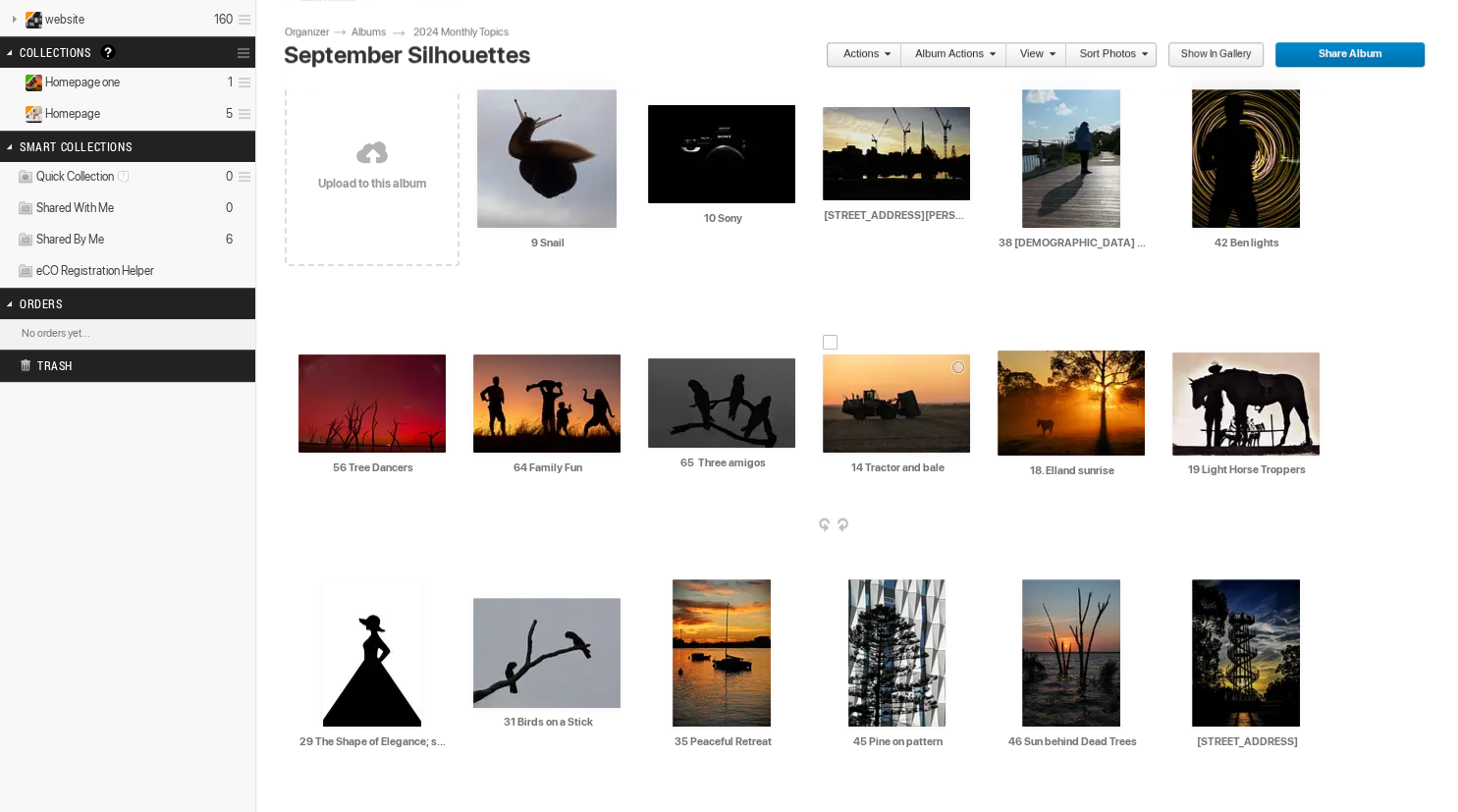 click at bounding box center (896, 404) 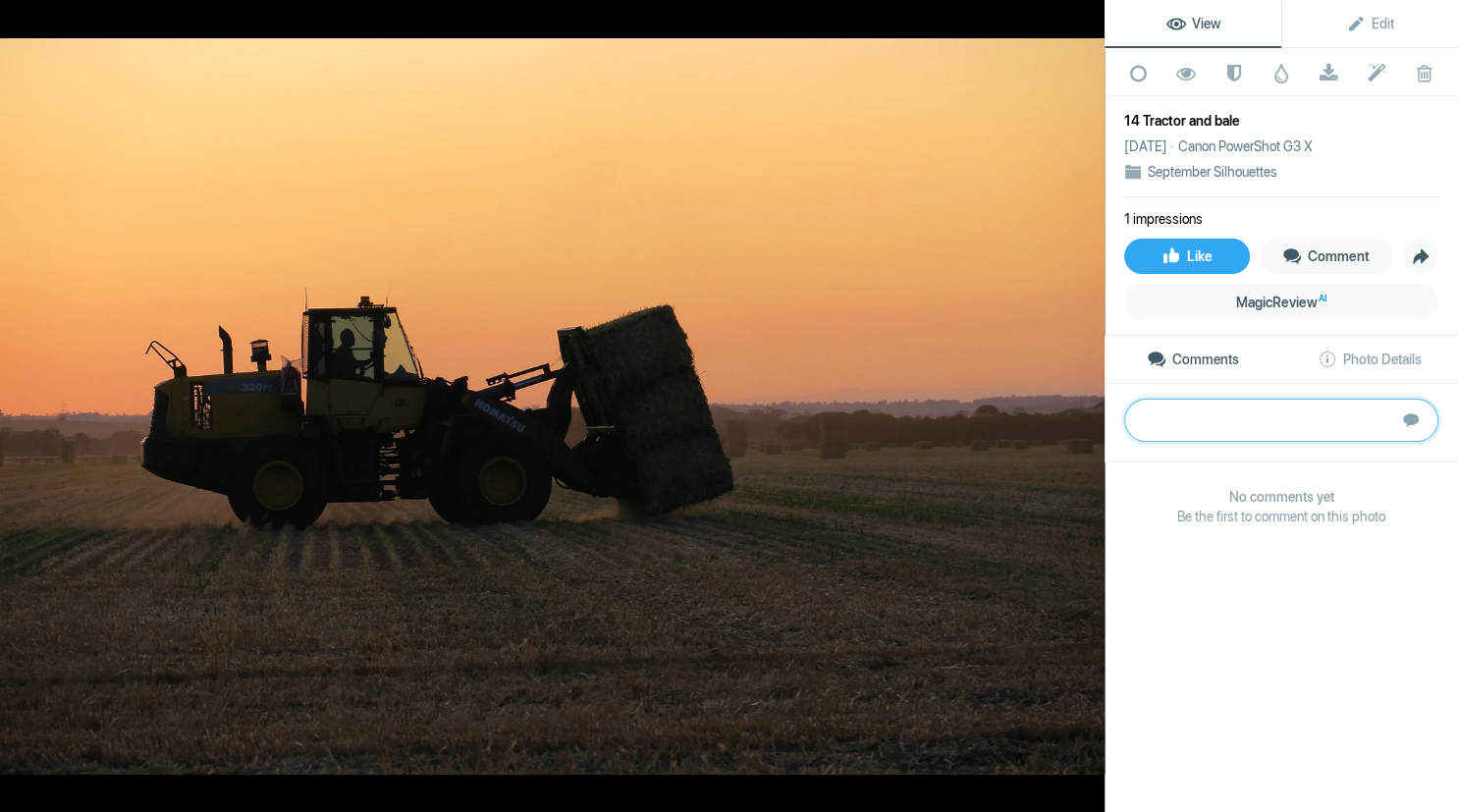 paste on "This is almost a full silhouette, but meets your brief for the subject to be a dark form. The shape
of the tractor and bale is unmistakable and would be a great shot for the wall of the Agricultural
Society. There is some light coming through below the tractor to maintain its shape all the way
to the ground, but I think its importance and grandeur could have been further emphasised by
getting down lower and getting more of its shape against the bright sky. The inclusion of the
driver in profile adds a human touch that really lifts the image further.
S" 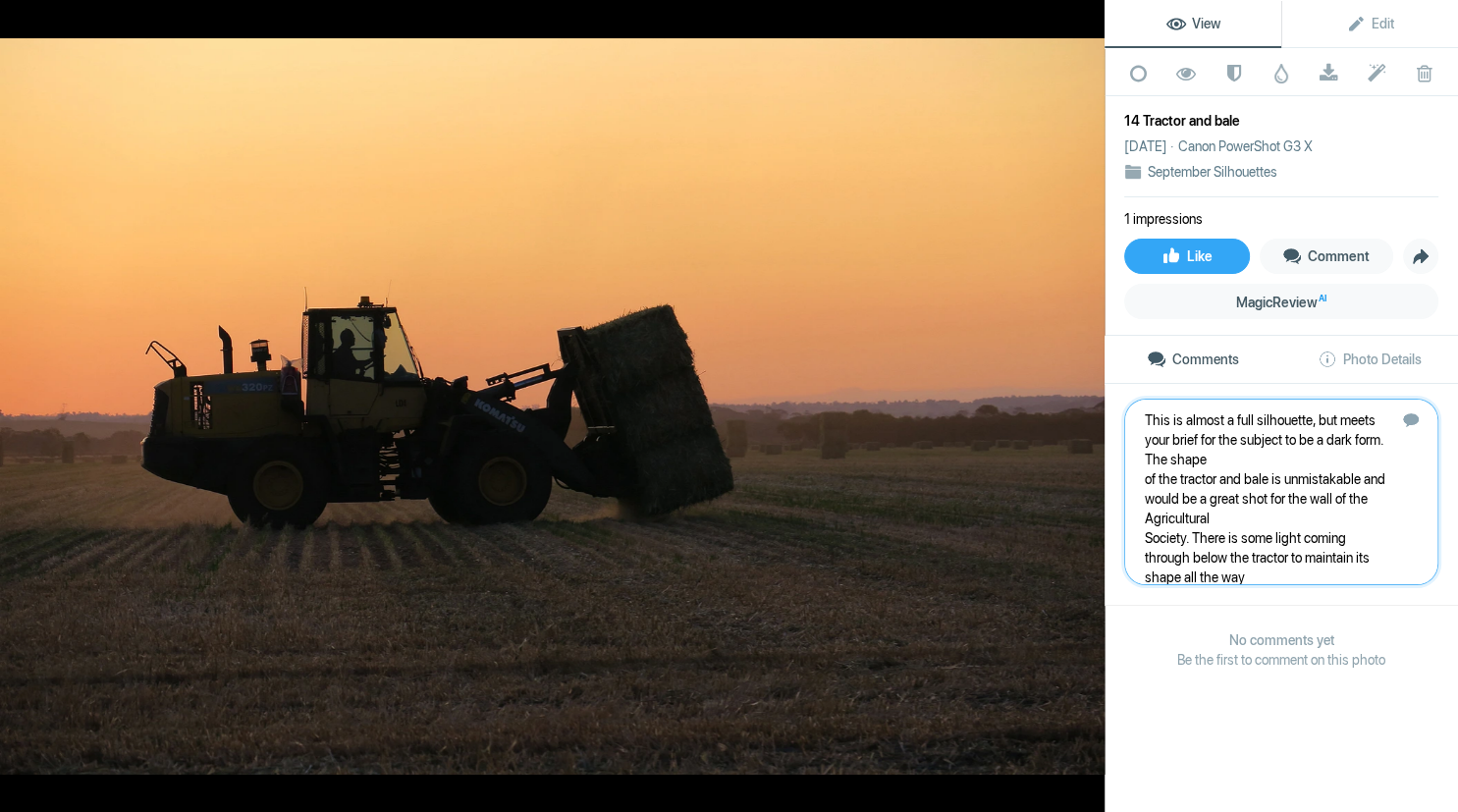 scroll, scrollTop: 178, scrollLeft: 0, axis: vertical 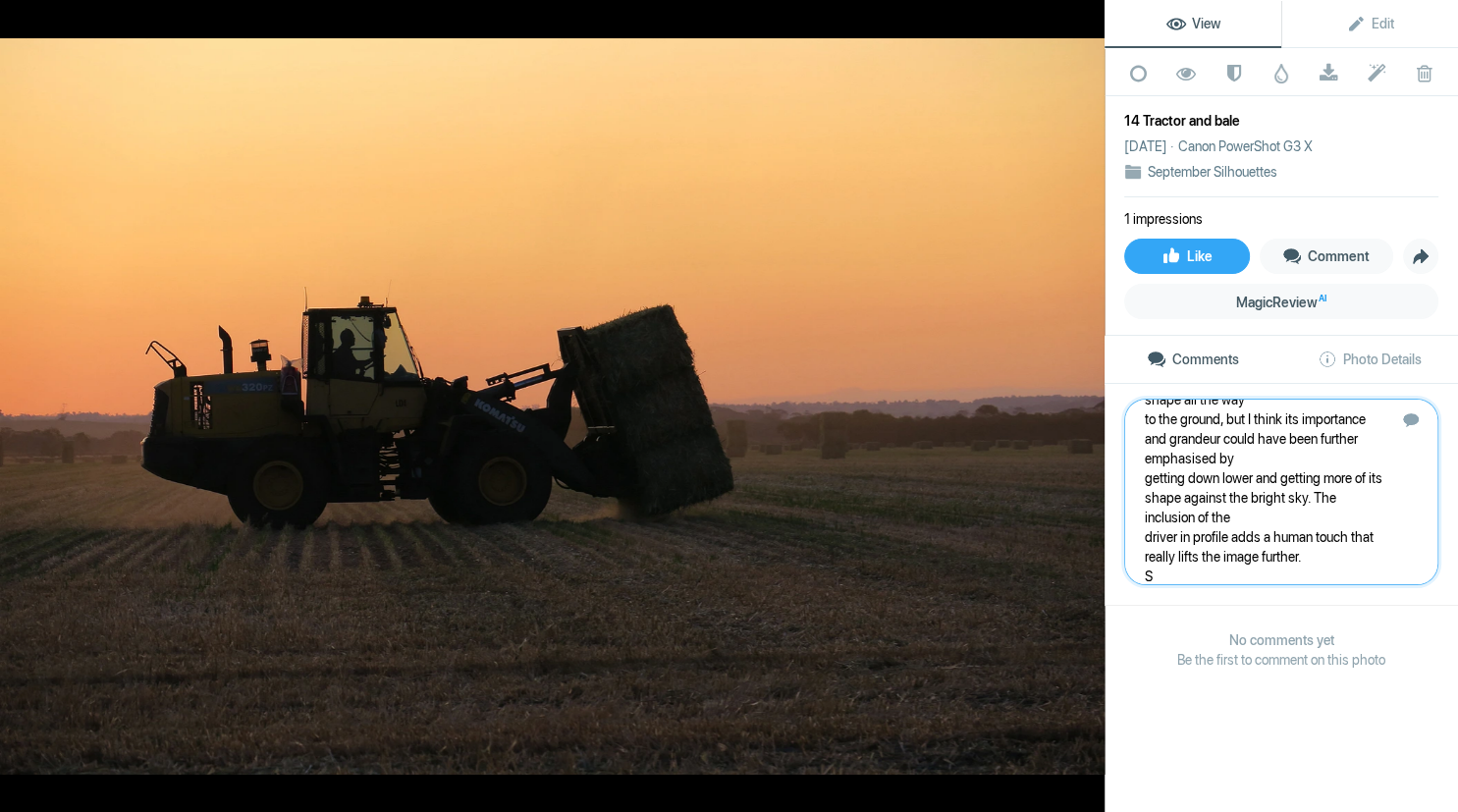 type 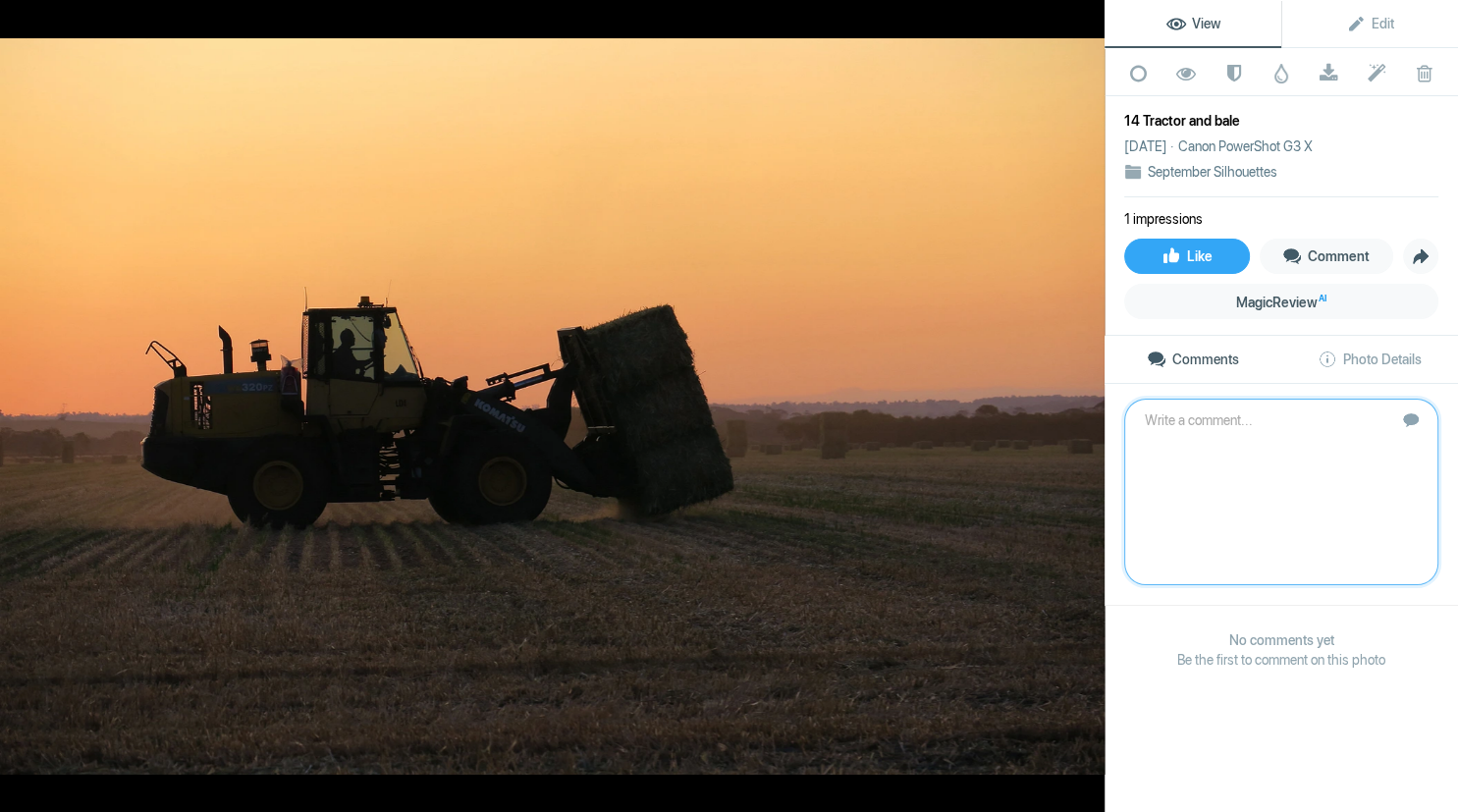 scroll, scrollTop: 0, scrollLeft: 0, axis: both 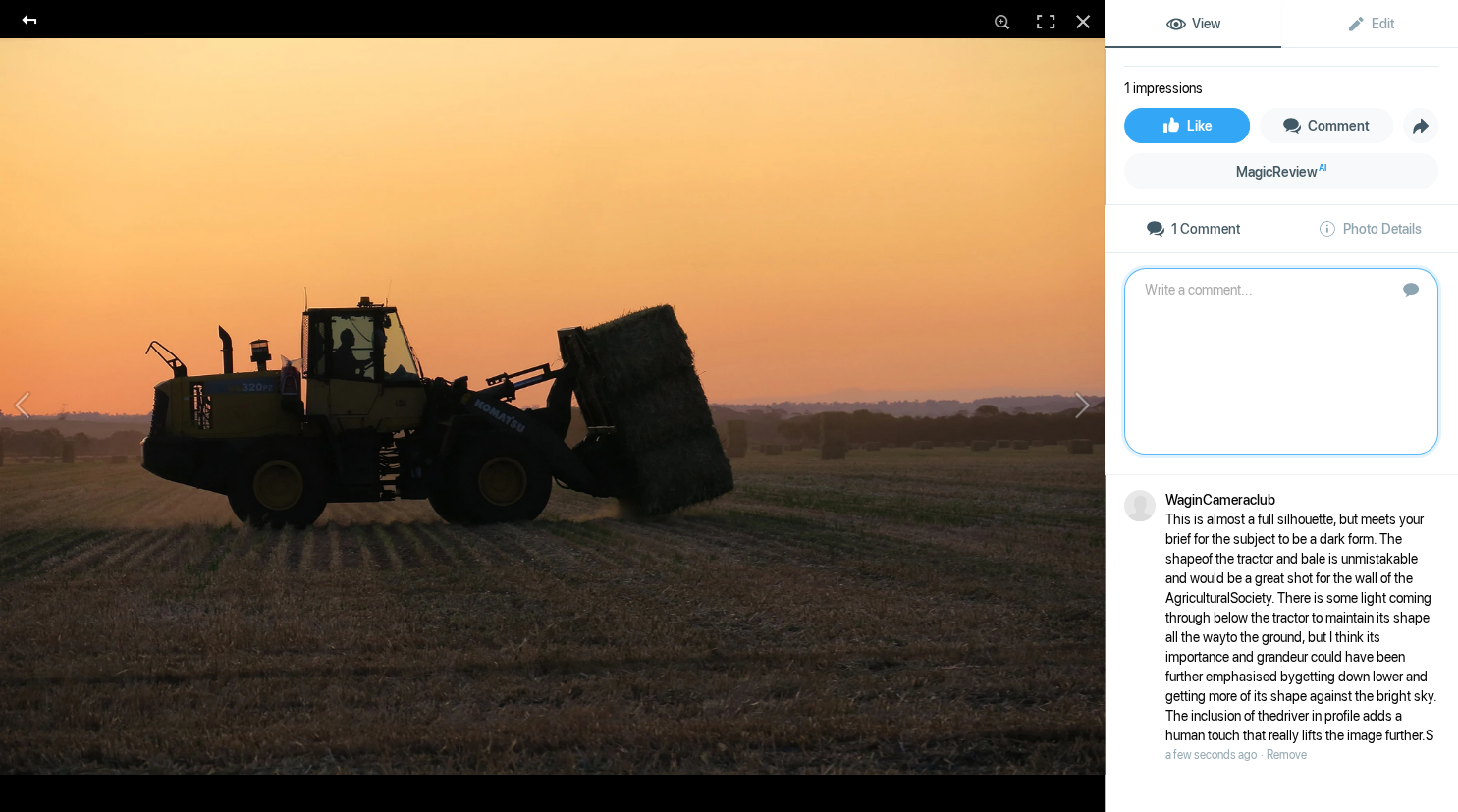 click 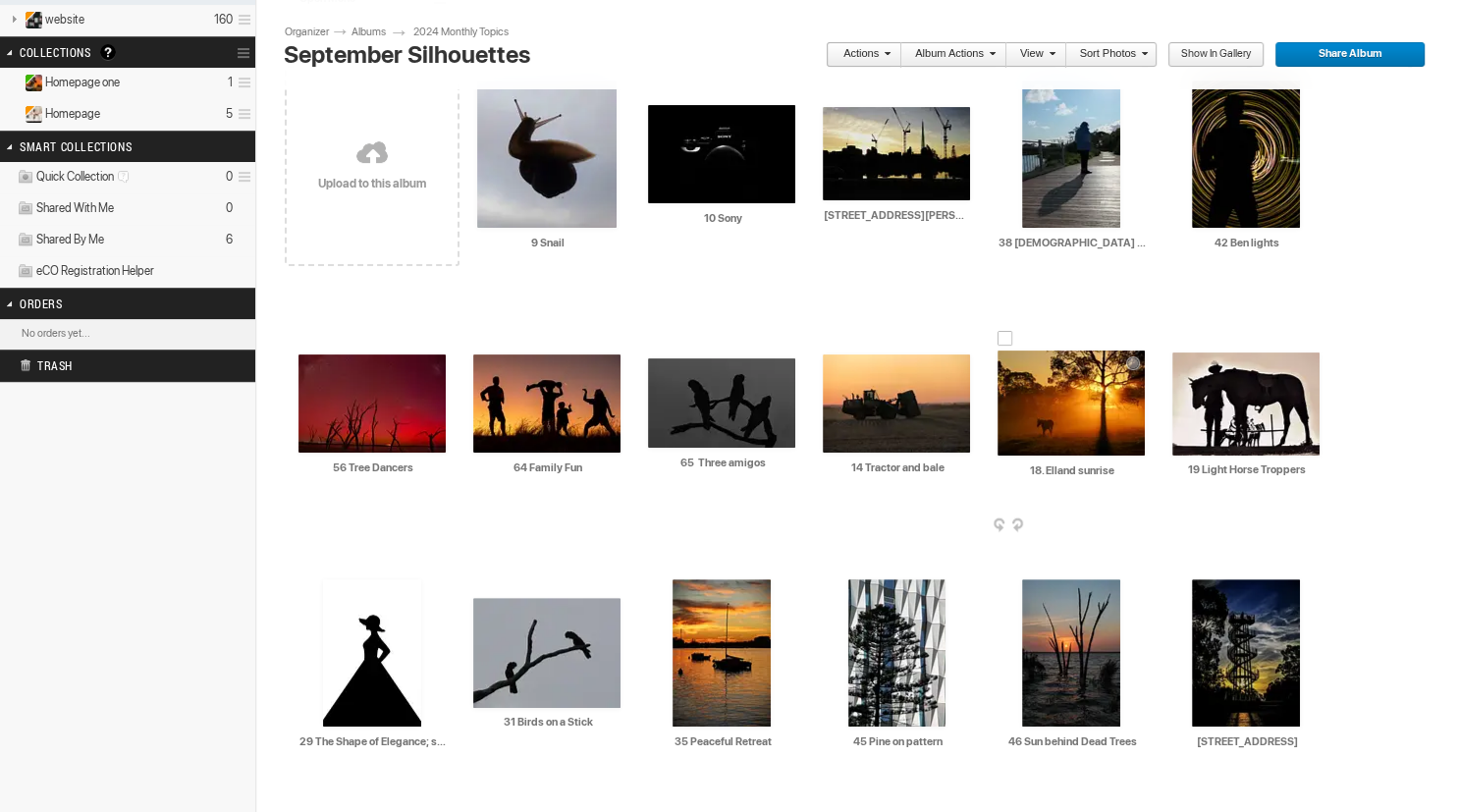 click at bounding box center [1071, 403] 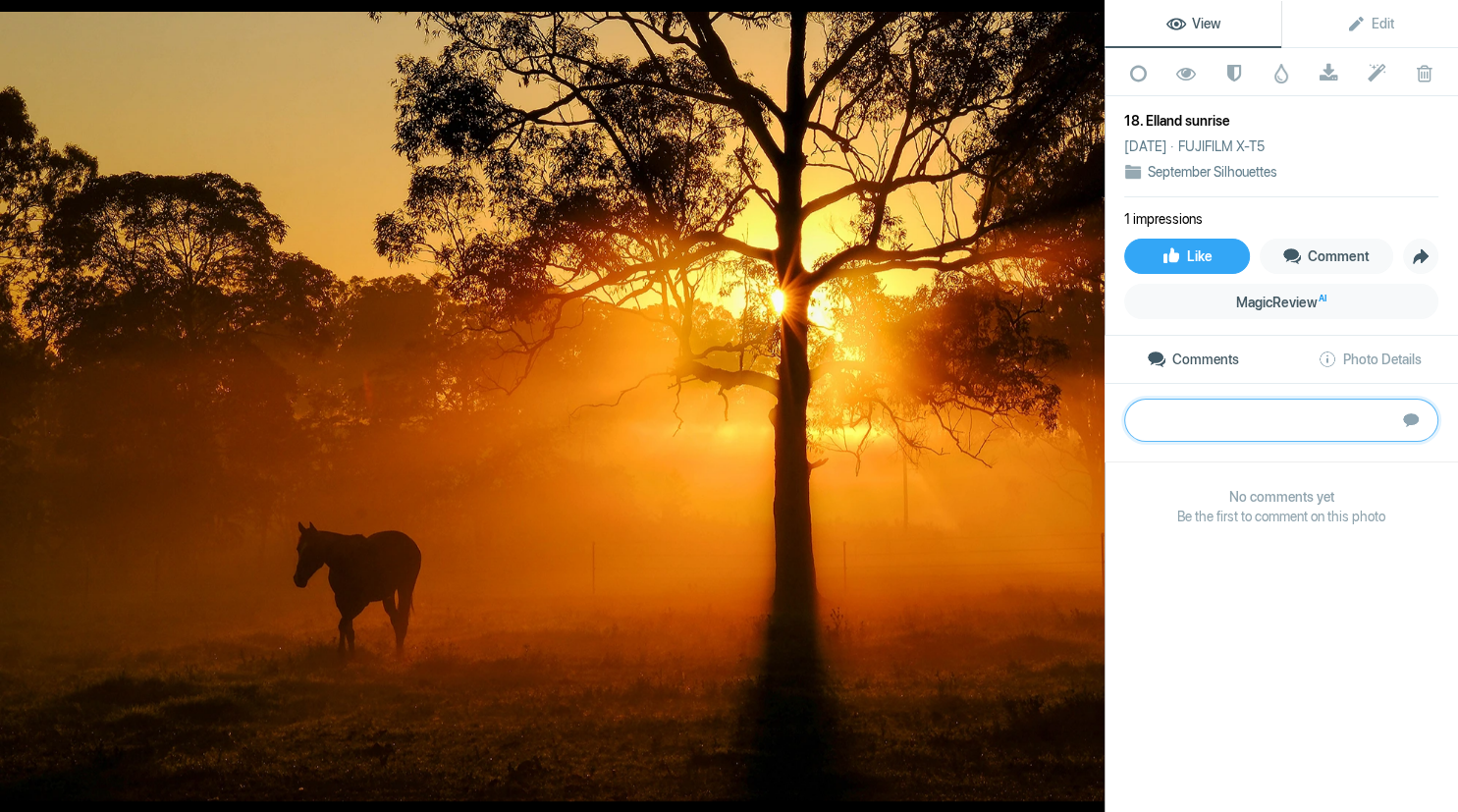 paste on "The glint of sunlight coming past the tree silhouette is a picture in itself, but the mist and the
moving horse really finish this whole story. If you had waited a fraction of a second longer, or
perhaps taken a few frames of the horse walking, you may have jagged a version with the
horse’s legs in a slightly more ‘classic’ horse pose, whereas the moment you have presented has
its front and back legs slightly merged, and it disturbs the classic horse shape that would be
more appealing. (A swish of the tail would have REALLY finished it off, but it is difficult to direct
animals from afar! ) This image has great colour and a lovely mood, making good use of the
moody atmospheric conditions.
S" 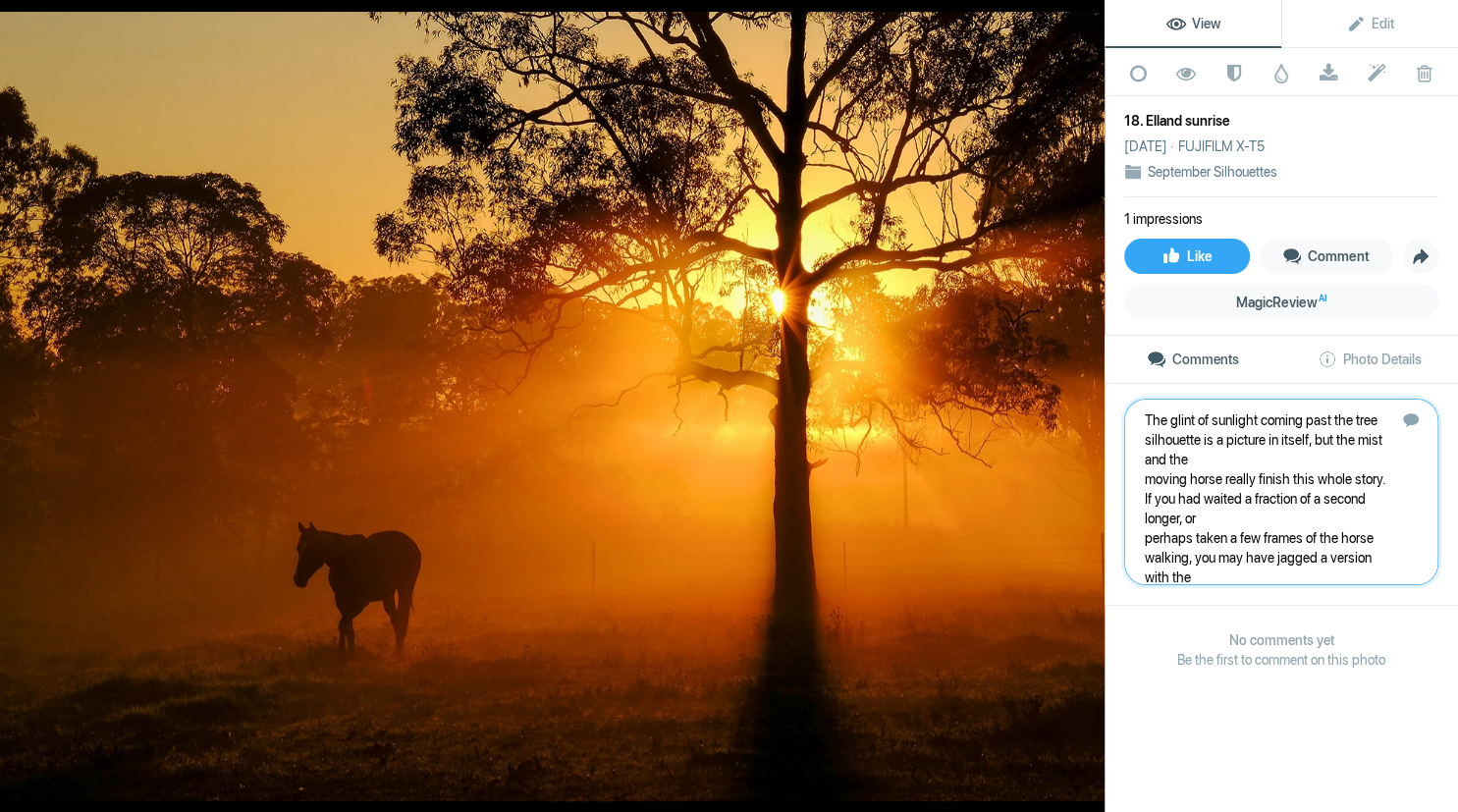 scroll, scrollTop: 276, scrollLeft: 0, axis: vertical 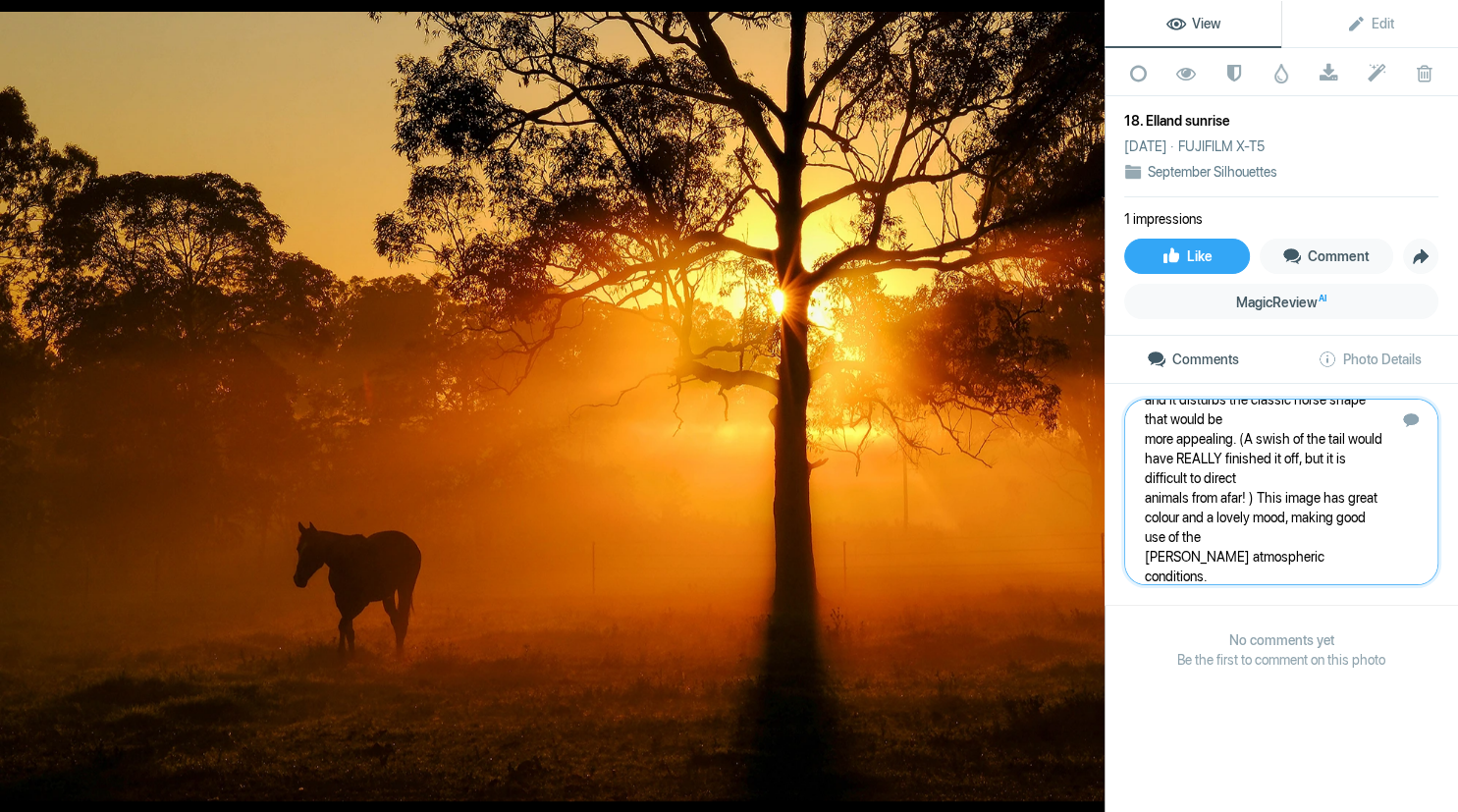 type 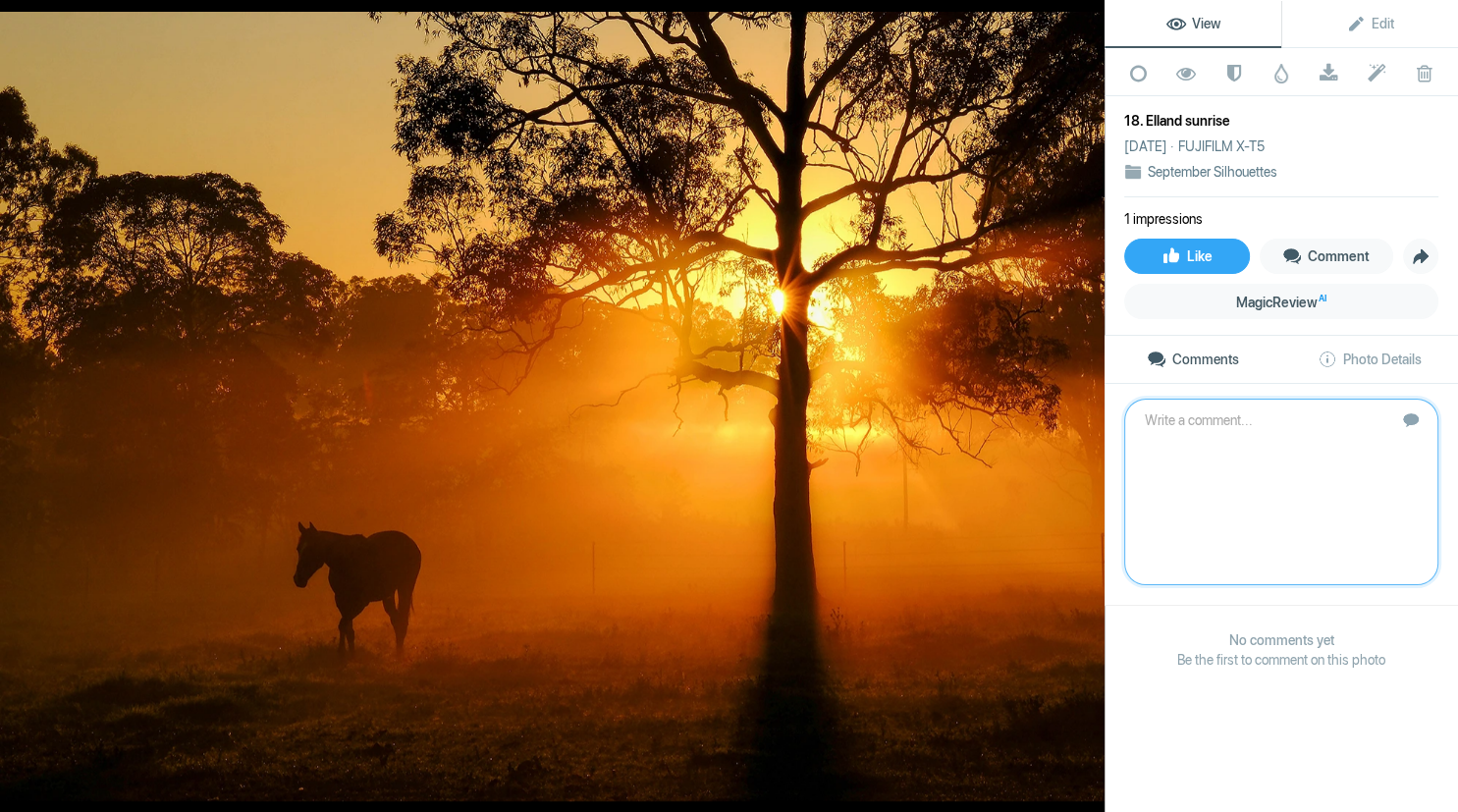 scroll, scrollTop: 0, scrollLeft: 0, axis: both 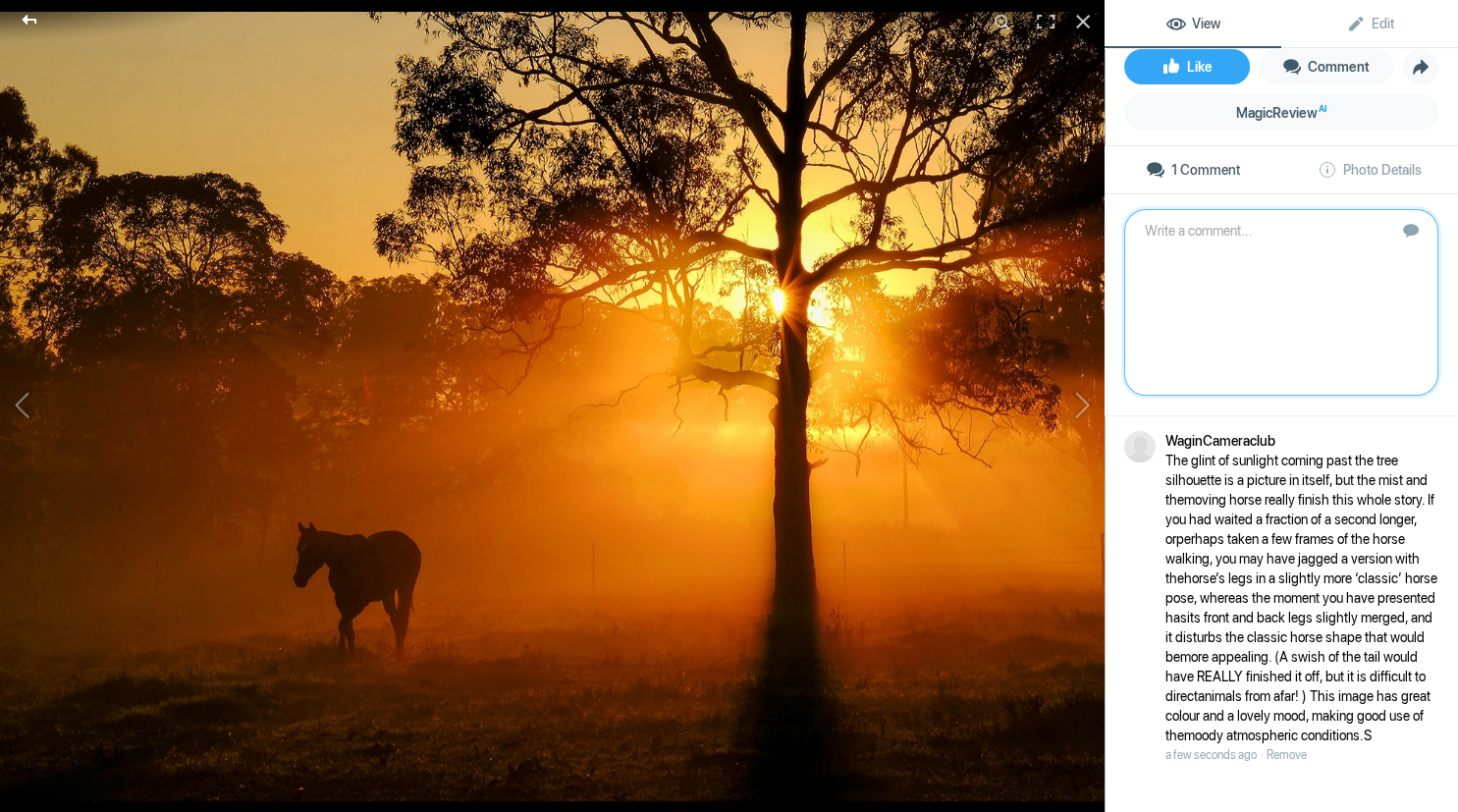 click 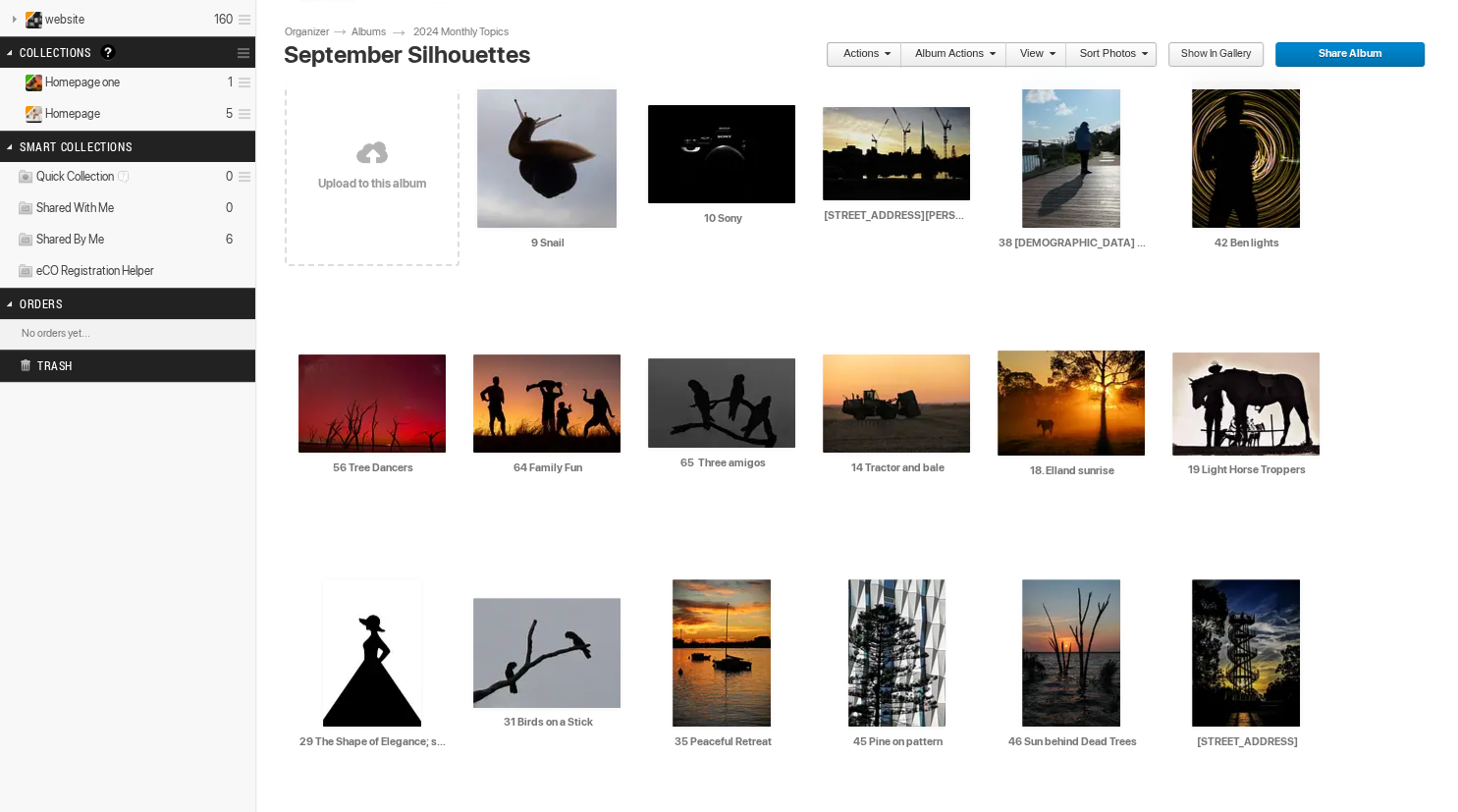scroll, scrollTop: 0, scrollLeft: 0, axis: both 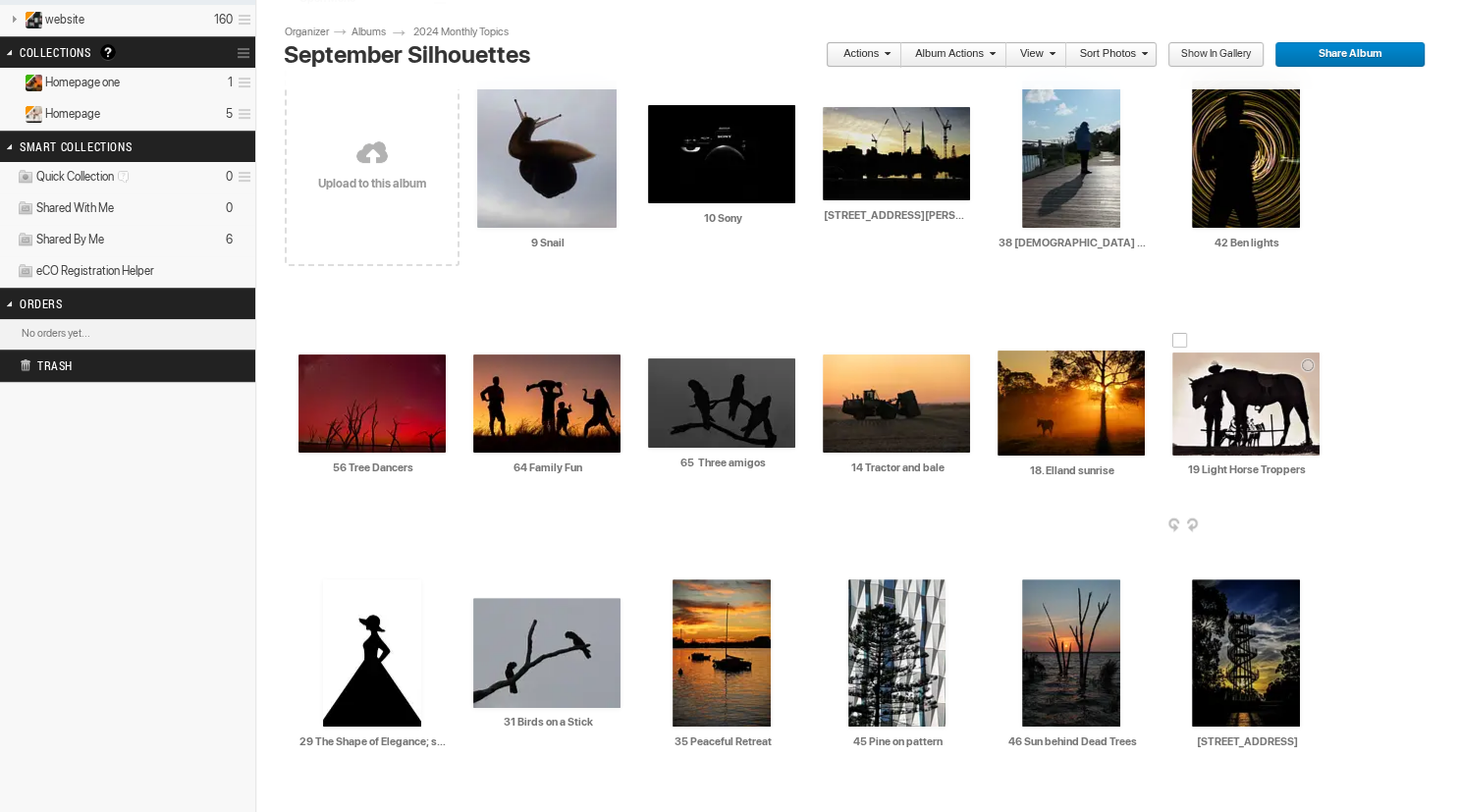 click at bounding box center (1246, 404) 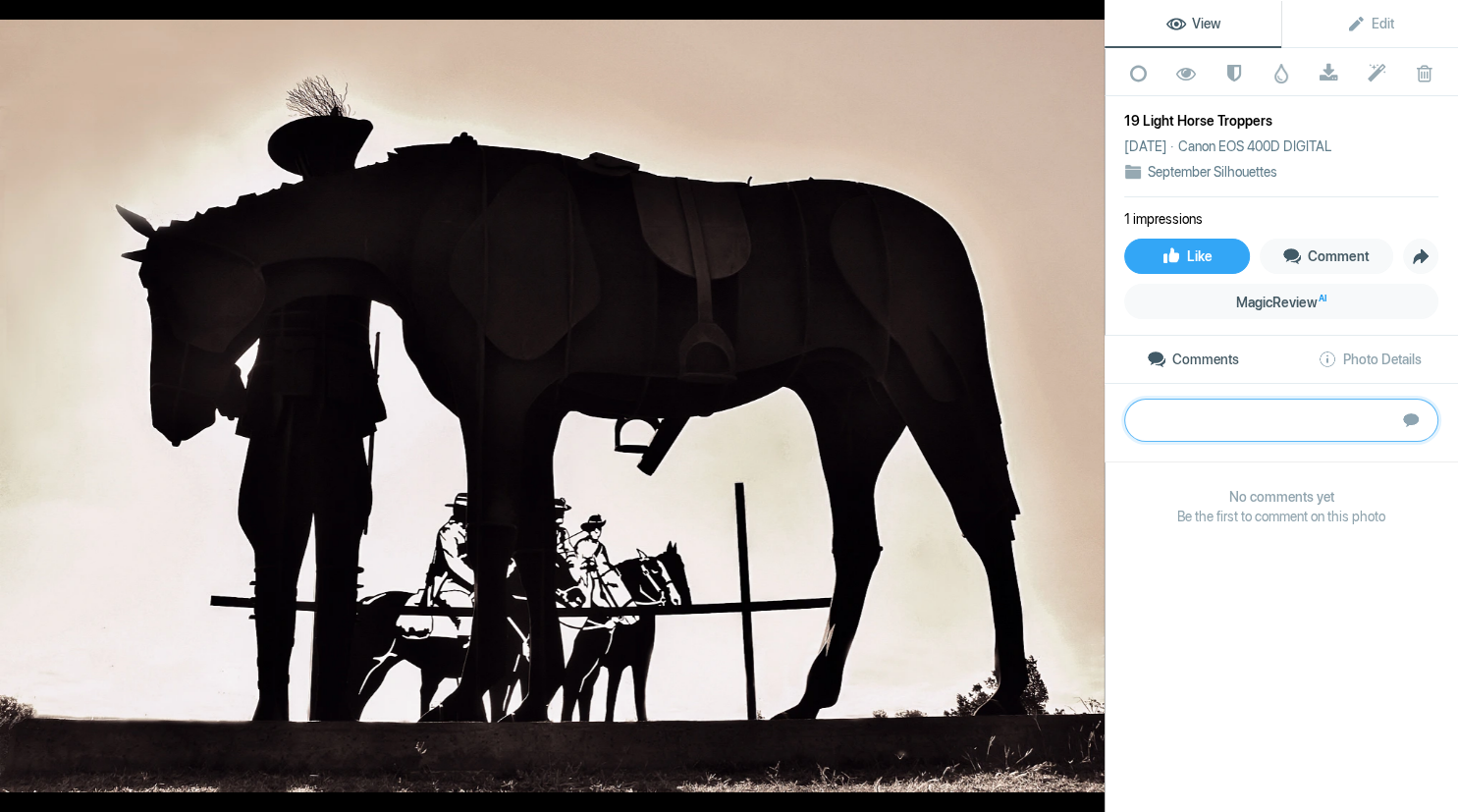 paste on "Sculptures make great silhouettes, and you have chosen a good low viewpoint to present it
from. This heroises the subject, adding importance and gravitas to the shot. Your choice of
viewpoint, relative to the sculptural elements in the background, could have been improved if
you had perhaps placed them between the horse’s legs so that the guy at the left wasn’t
merged with the foreground horse’s leg.
The ‘ethics’ or propriety of photographing art and sculpture and presenting it as your art, is
always something to be wary of. When we do it, we need to do something to make the piece
something that WE have crafted, rather than merely showing the audience a record image of
what someone else crafted. In this image, your choice of viewpoint and omitting the sculpture
details can probably be said to do that, but this image is very close to being a representation of
someone else’s art.
B" 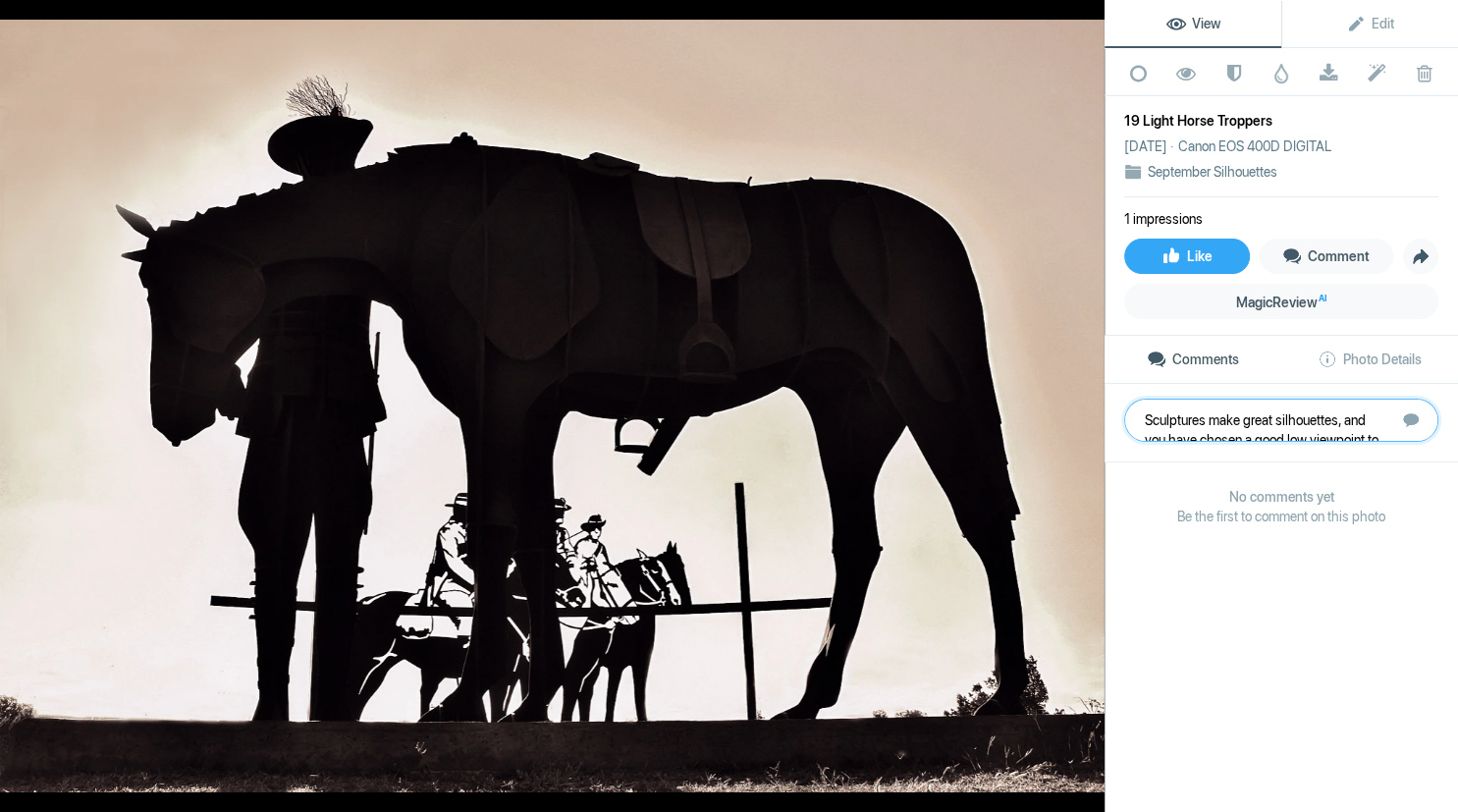 scroll, scrollTop: 413, scrollLeft: 0, axis: vertical 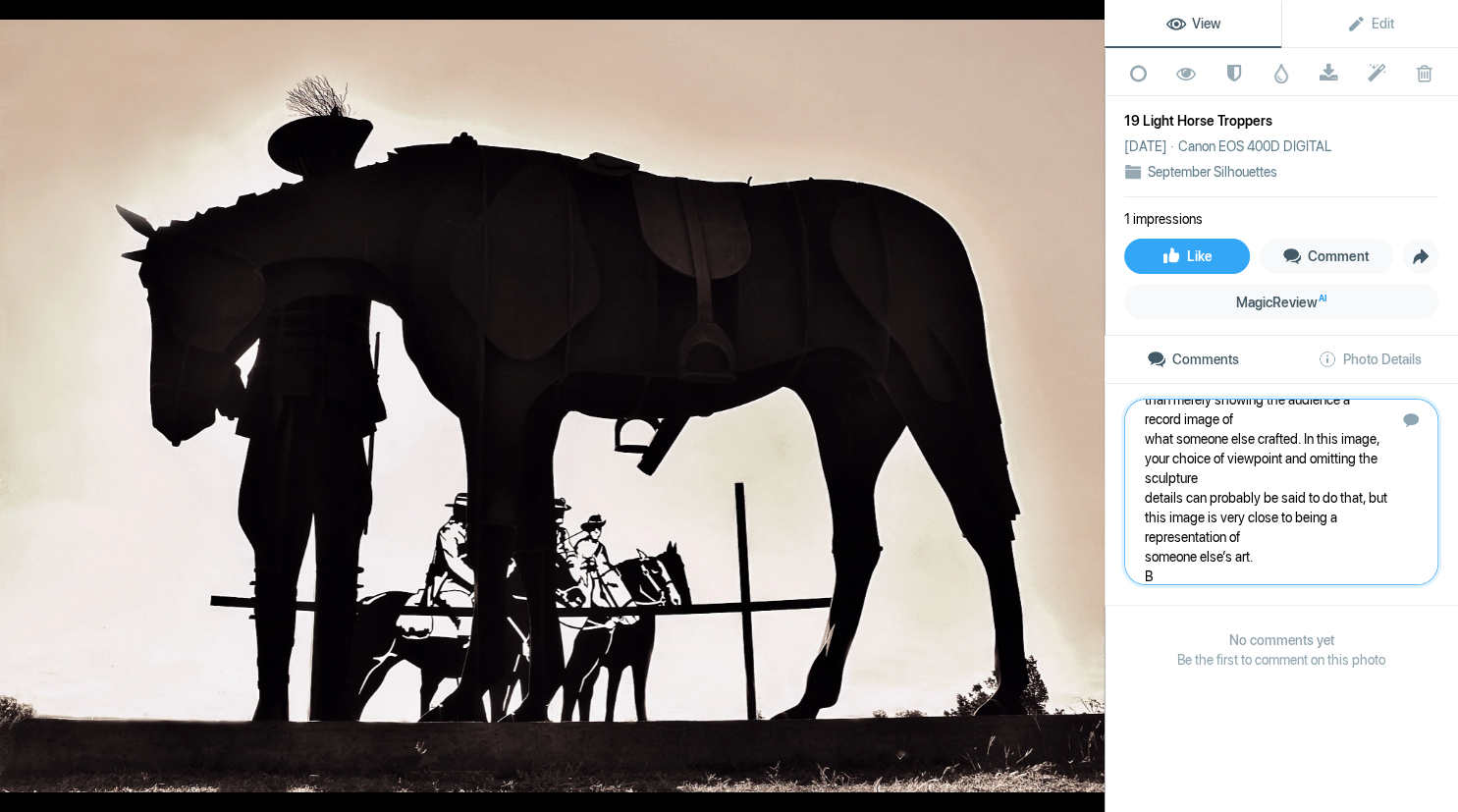 type 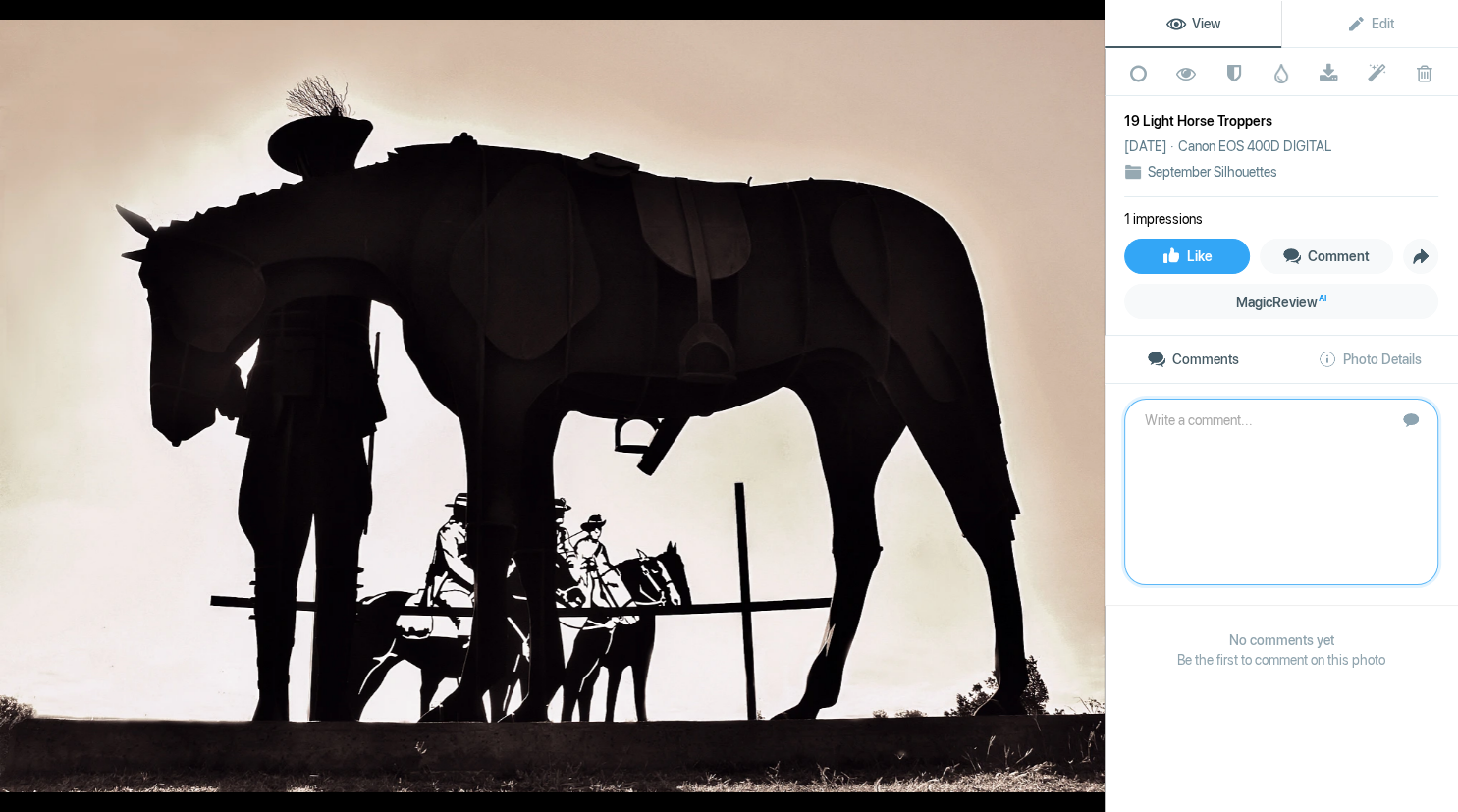 scroll, scrollTop: 0, scrollLeft: 0, axis: both 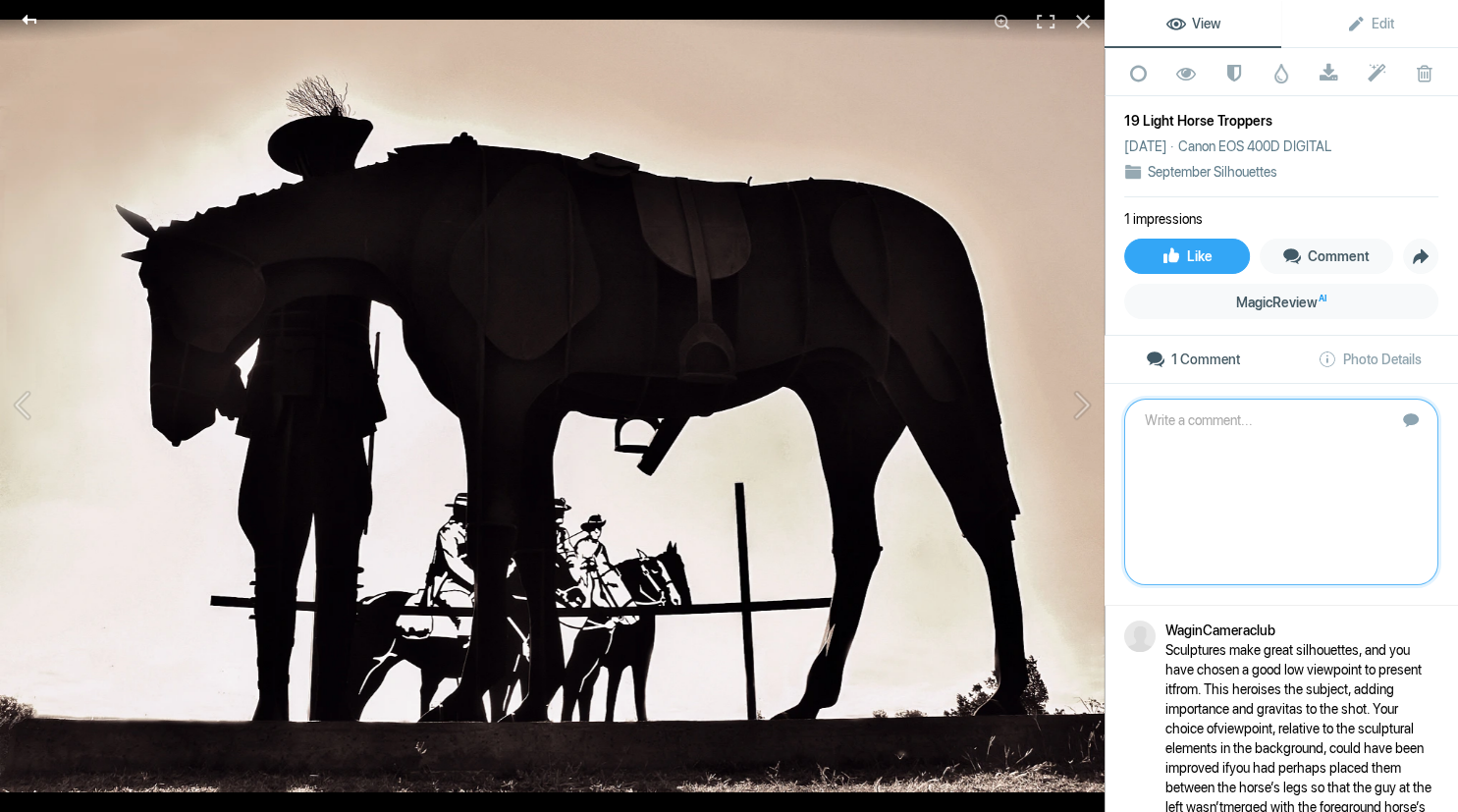 click 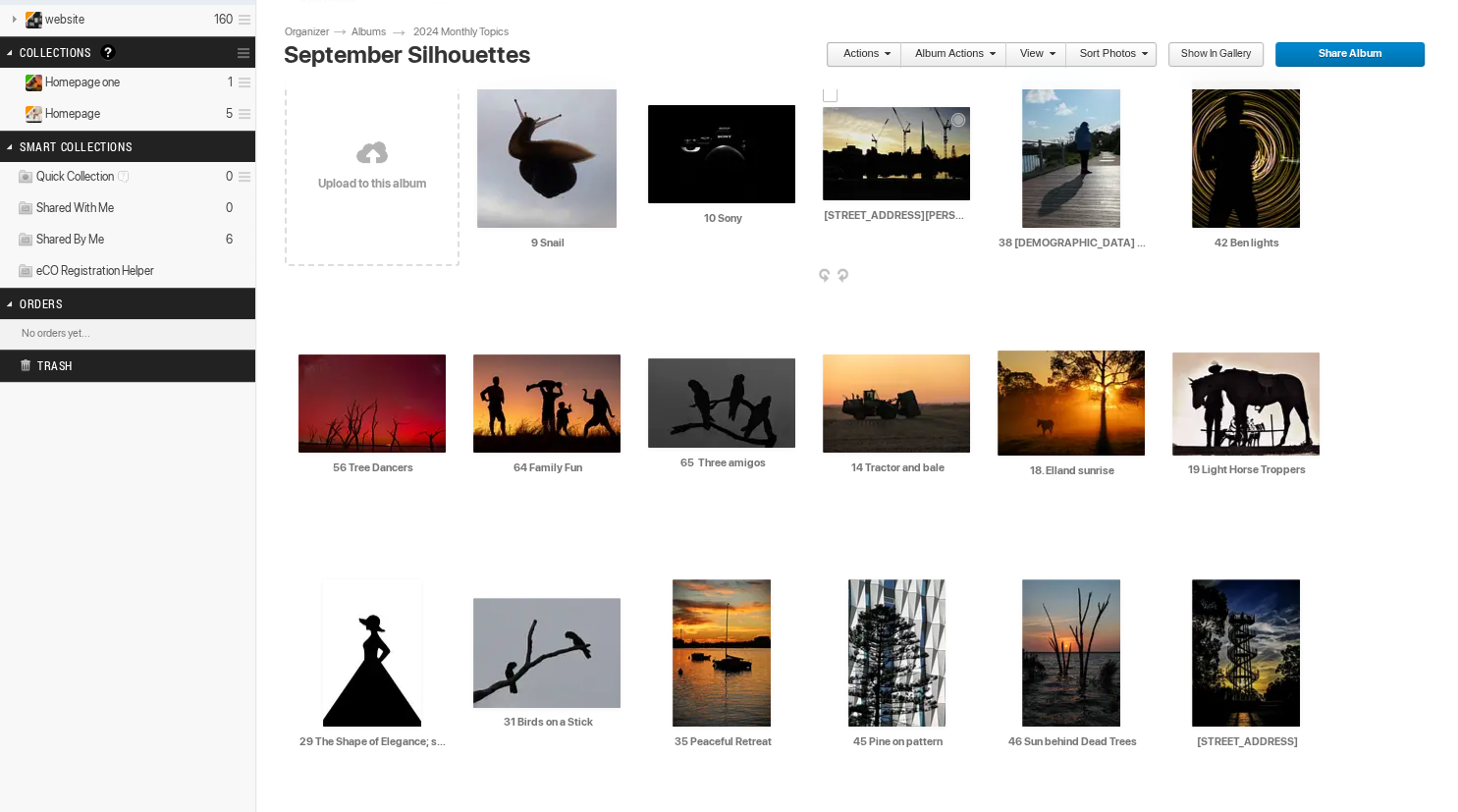 click at bounding box center (896, 153) 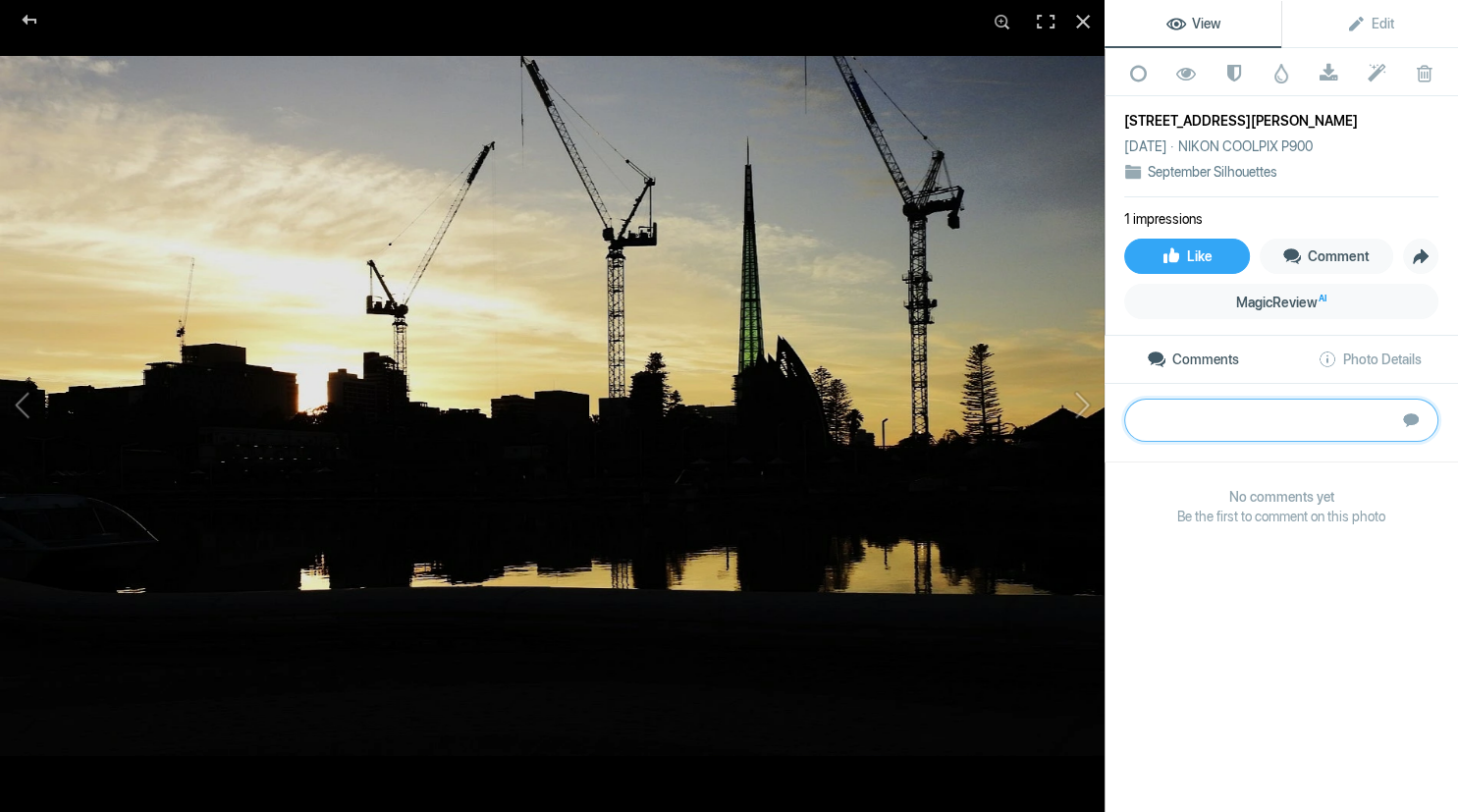 paste on "This image has a lot of low foreground area that is very dark and doesn’t contribute to the
overall story, but the tops of the cranes that really do tell the story, have been clipped off. Be
careful to ensure that everything you want in your story is fully encompassed in the frame, and
anything that doesn’t help, is not protruding into your frame. The faint light on the car or boat
at the left is distracting as we don’t know what it is or what it is saying in the whole story.
Cranes and the trees are good subject choices, as their shapes are unmistakable, especially
against such a pretty sky." 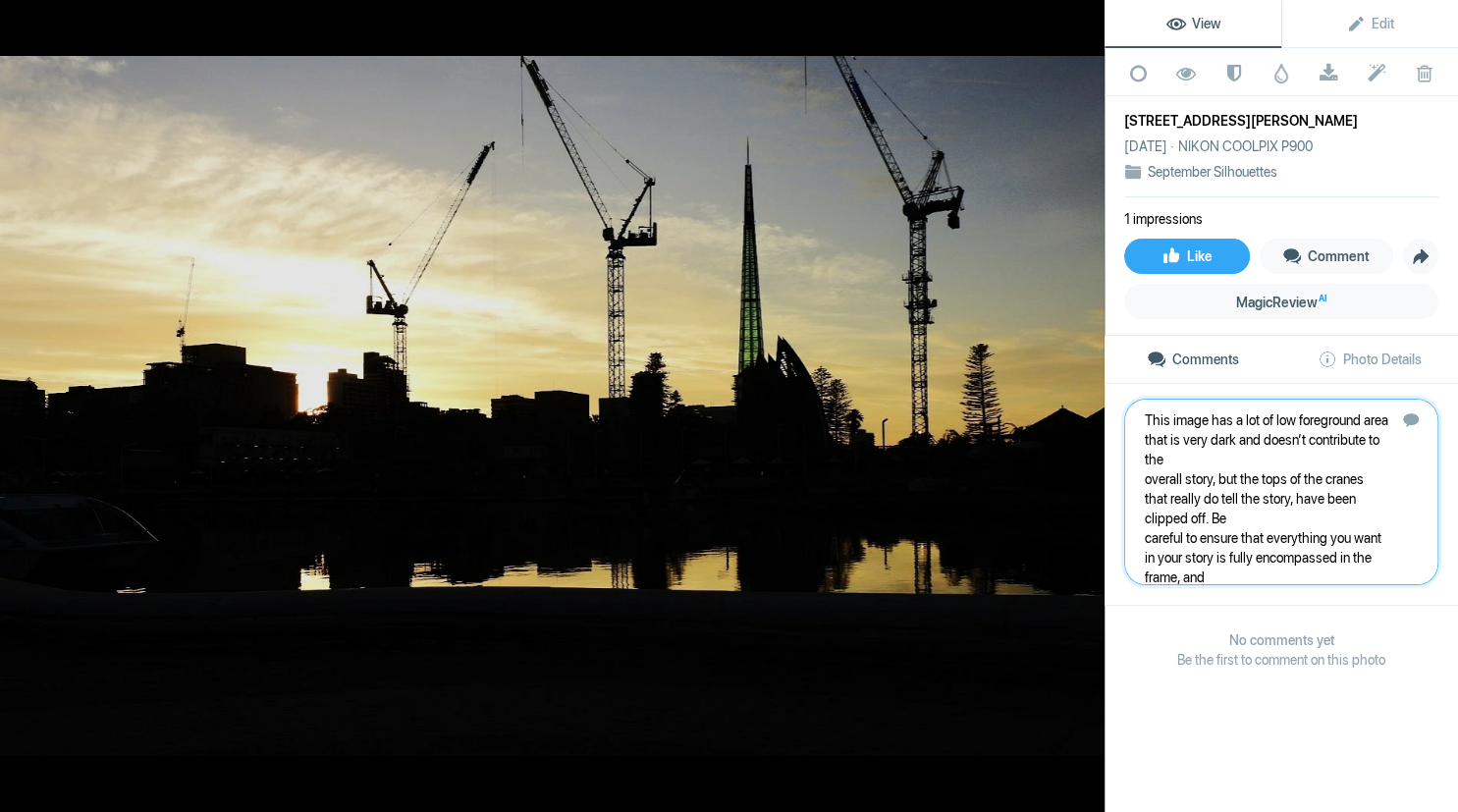 scroll, scrollTop: 197, scrollLeft: 0, axis: vertical 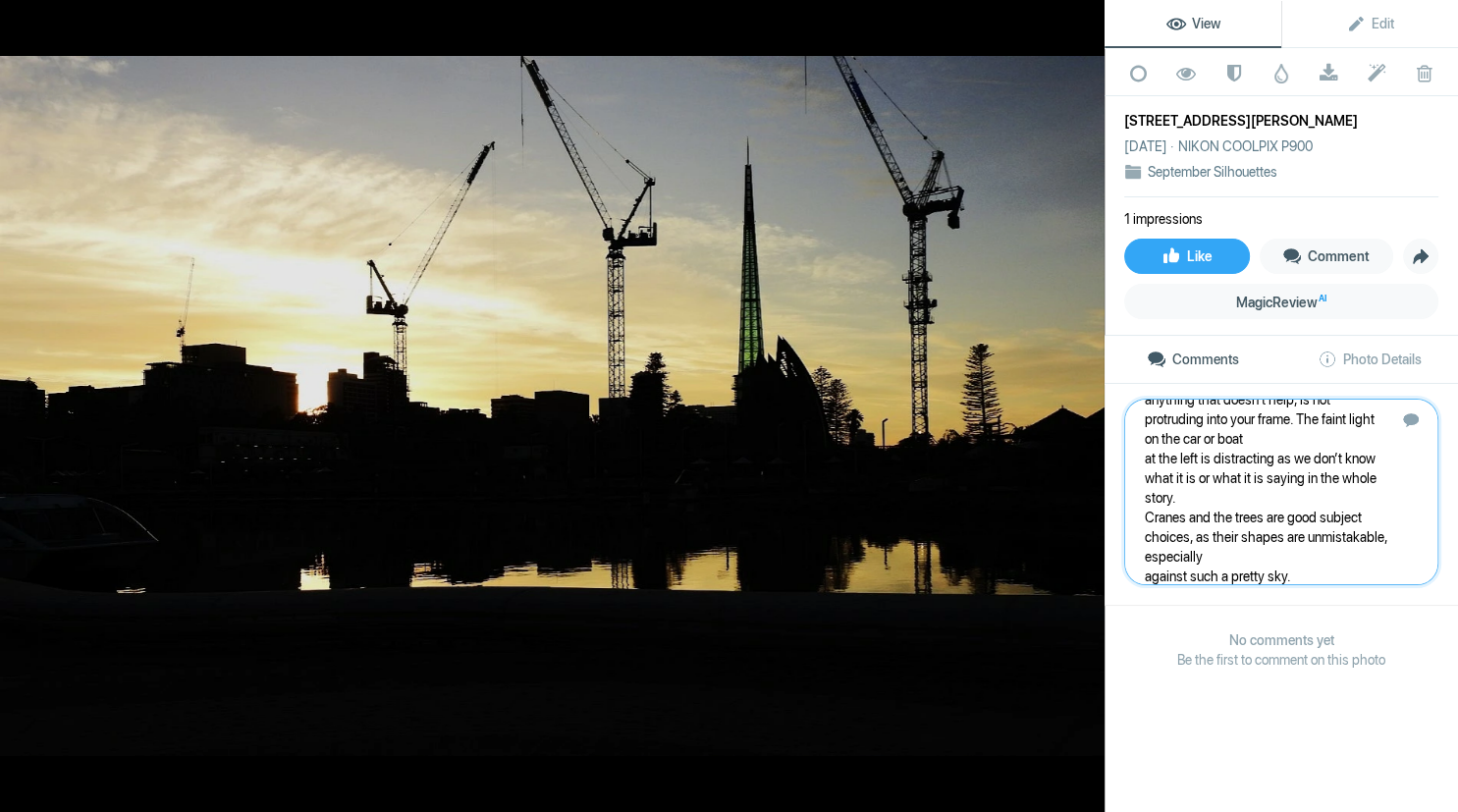 type 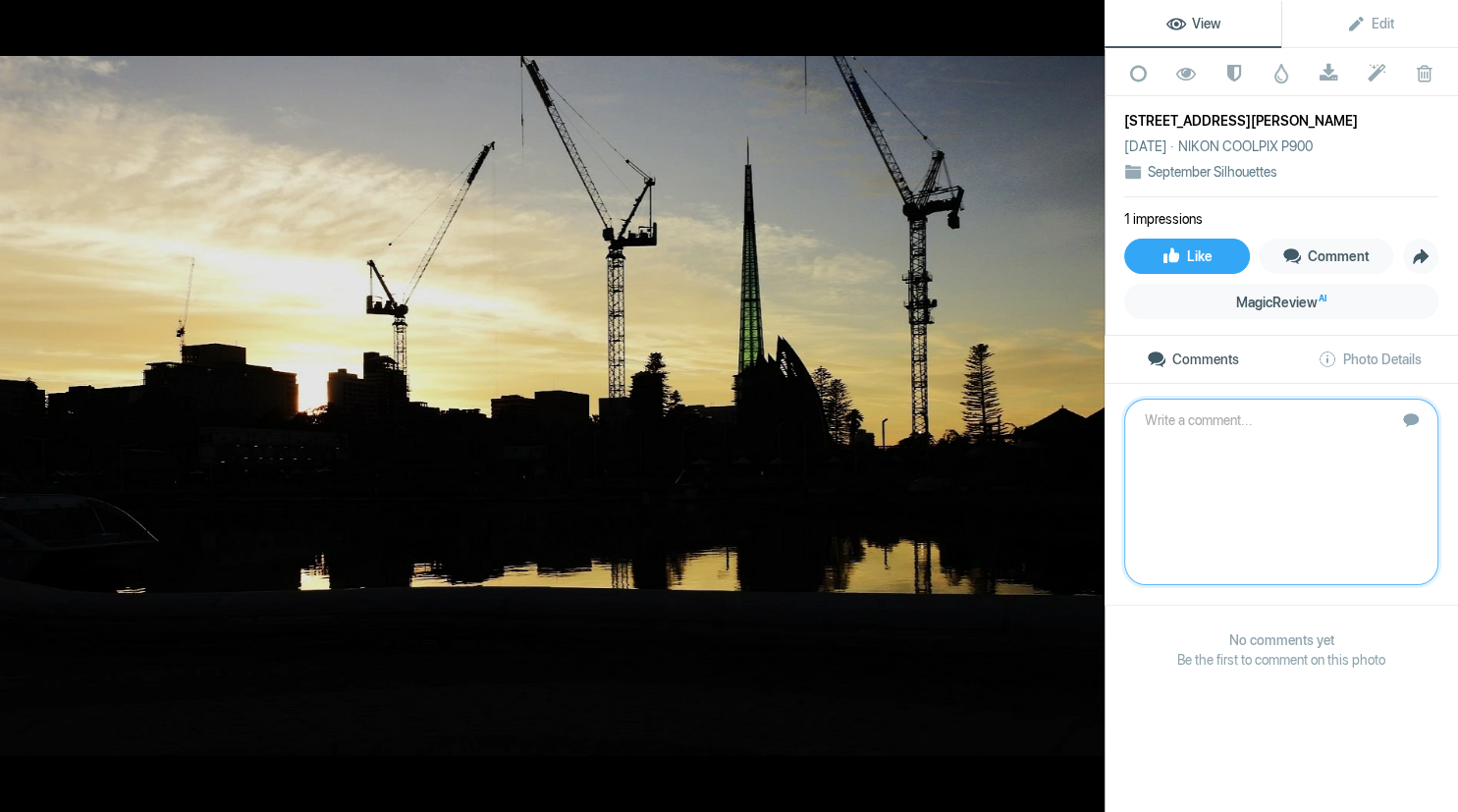scroll, scrollTop: 0, scrollLeft: 0, axis: both 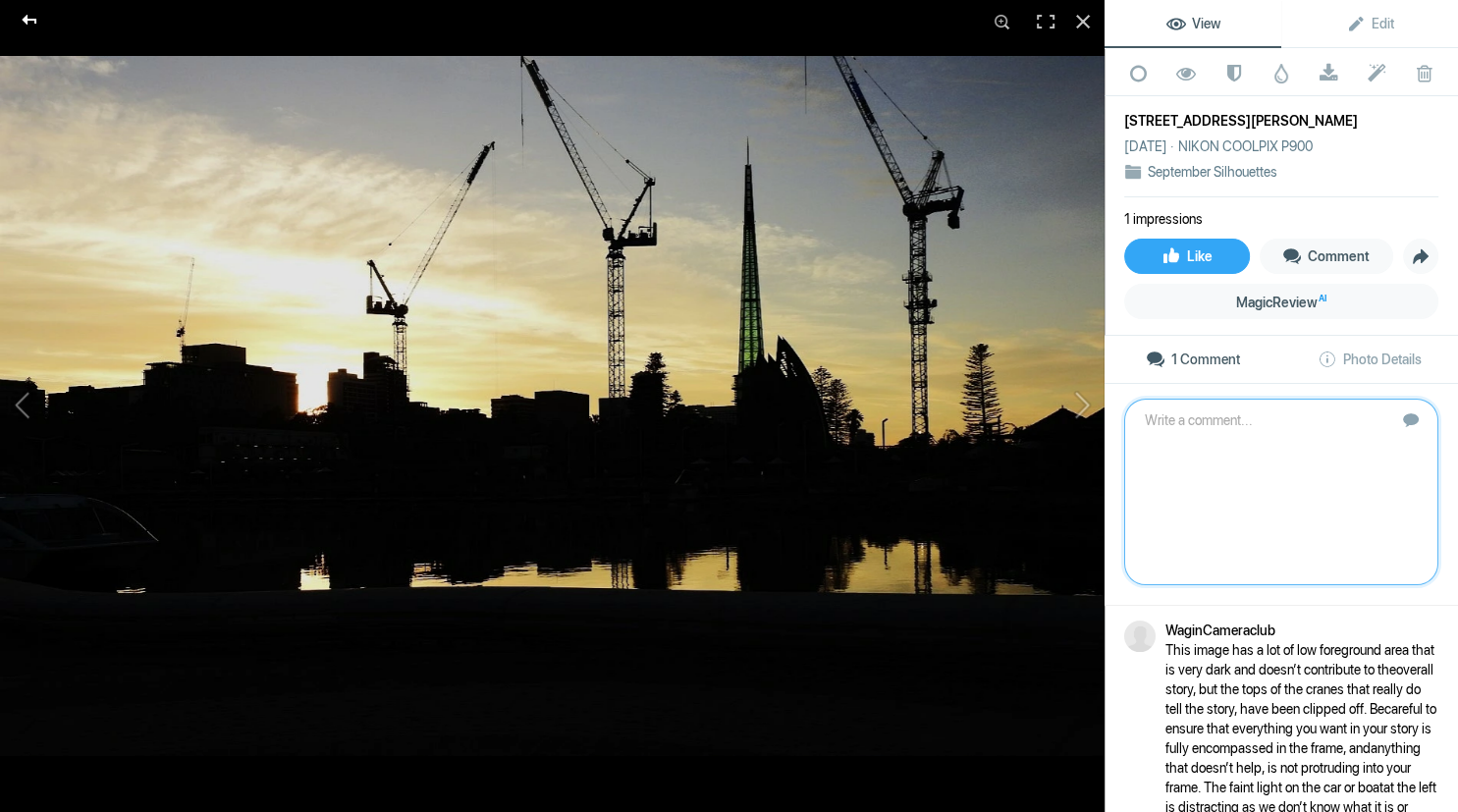 click 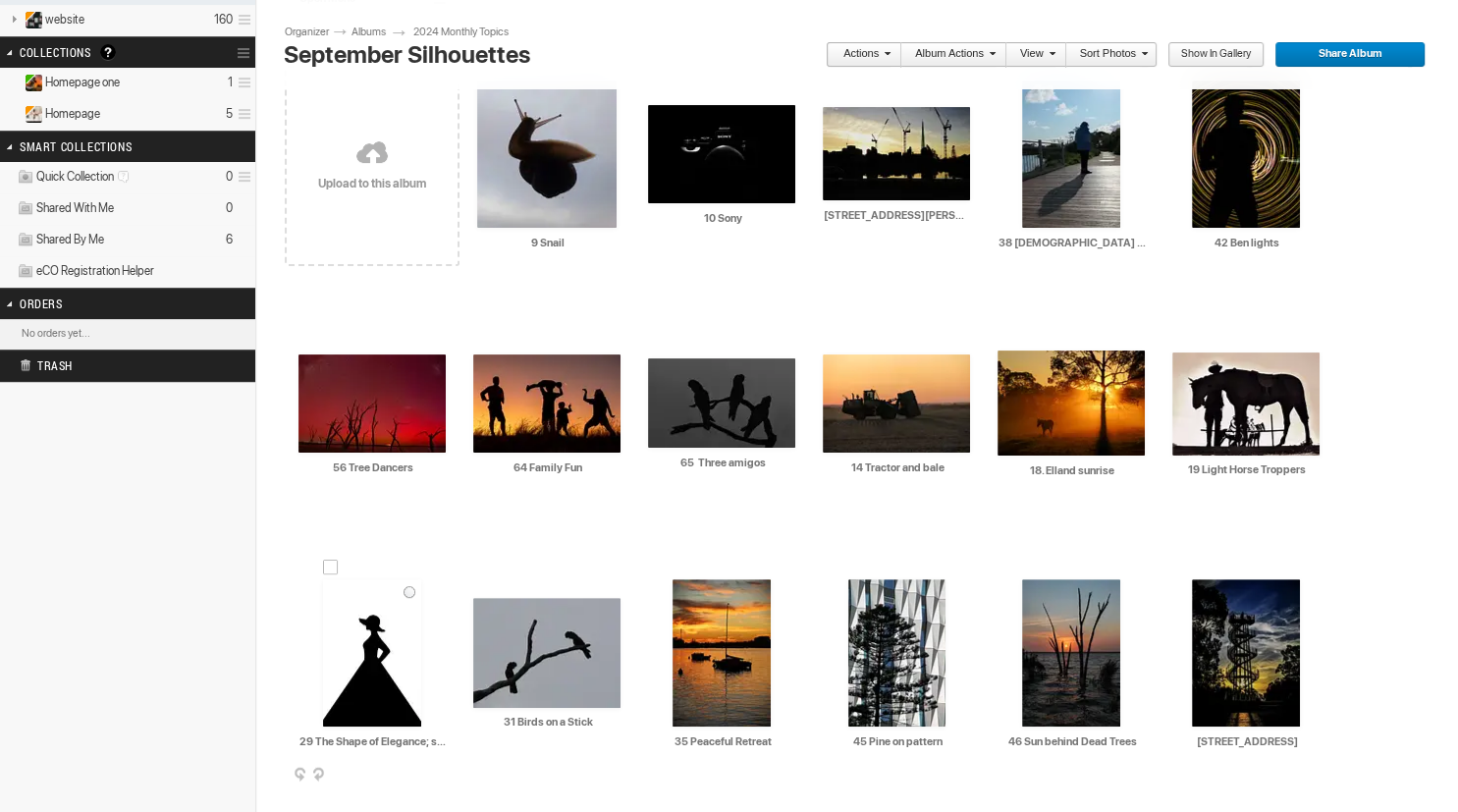 click at bounding box center [372, 653] 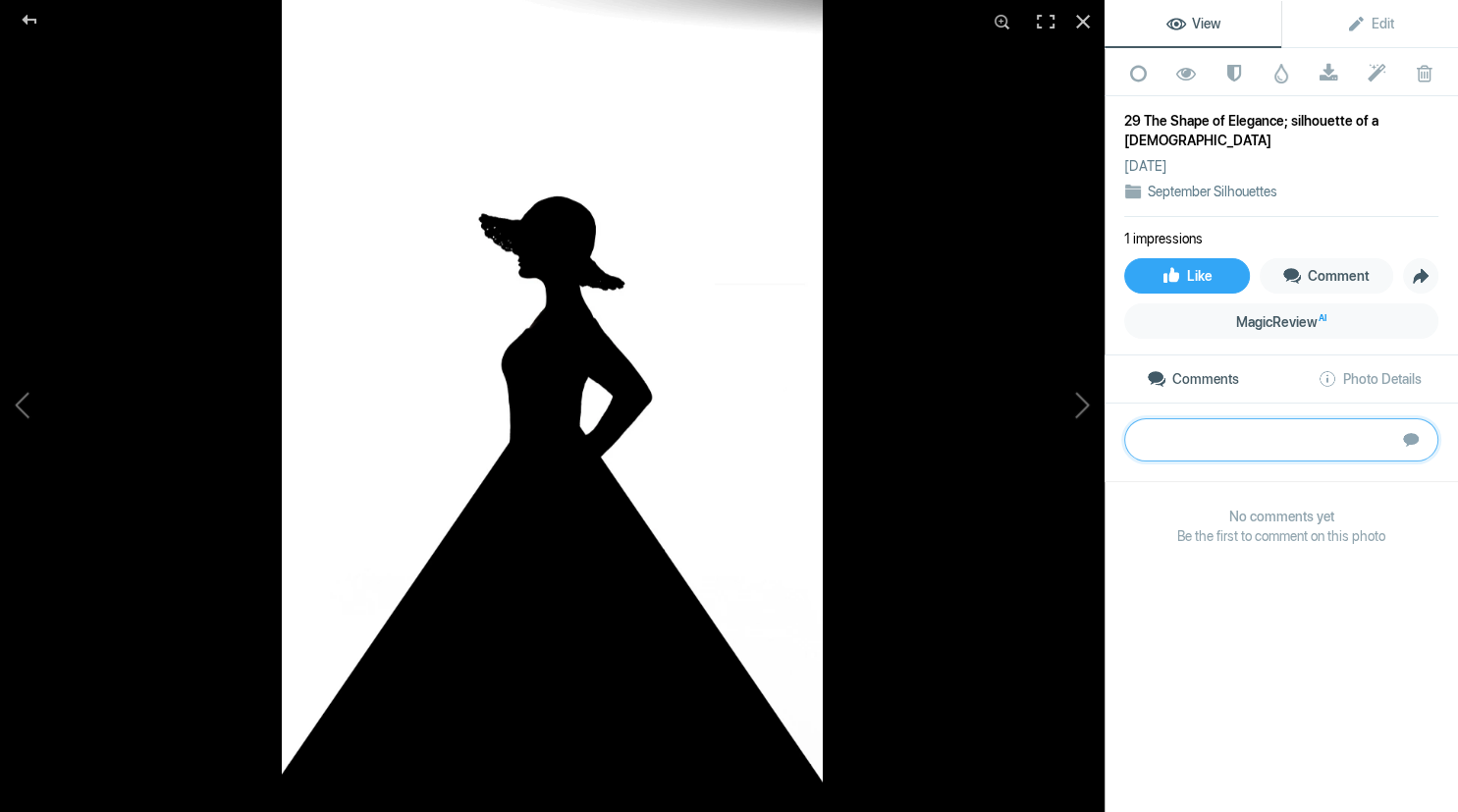 paste on "This is an excellent example of a strong silhouette, although the final result is rather clinical and
perhaps lacking a bit of soul. The hat, face and body area of the subject look great, but the dead
straight lines of the ‘dress’ are not convincing as to their authenticity. The lower part of the
image makes this feel like the silhouette of a sign or a graphic motif, which detracts from the
connection we want to feel to a real subject. If she was wearing a lovely big dress, keep the
shaped edge shapes of it, so that we can feel their texture, like the beautiful lacy texture that is
evident in the brim of her hat.
B" 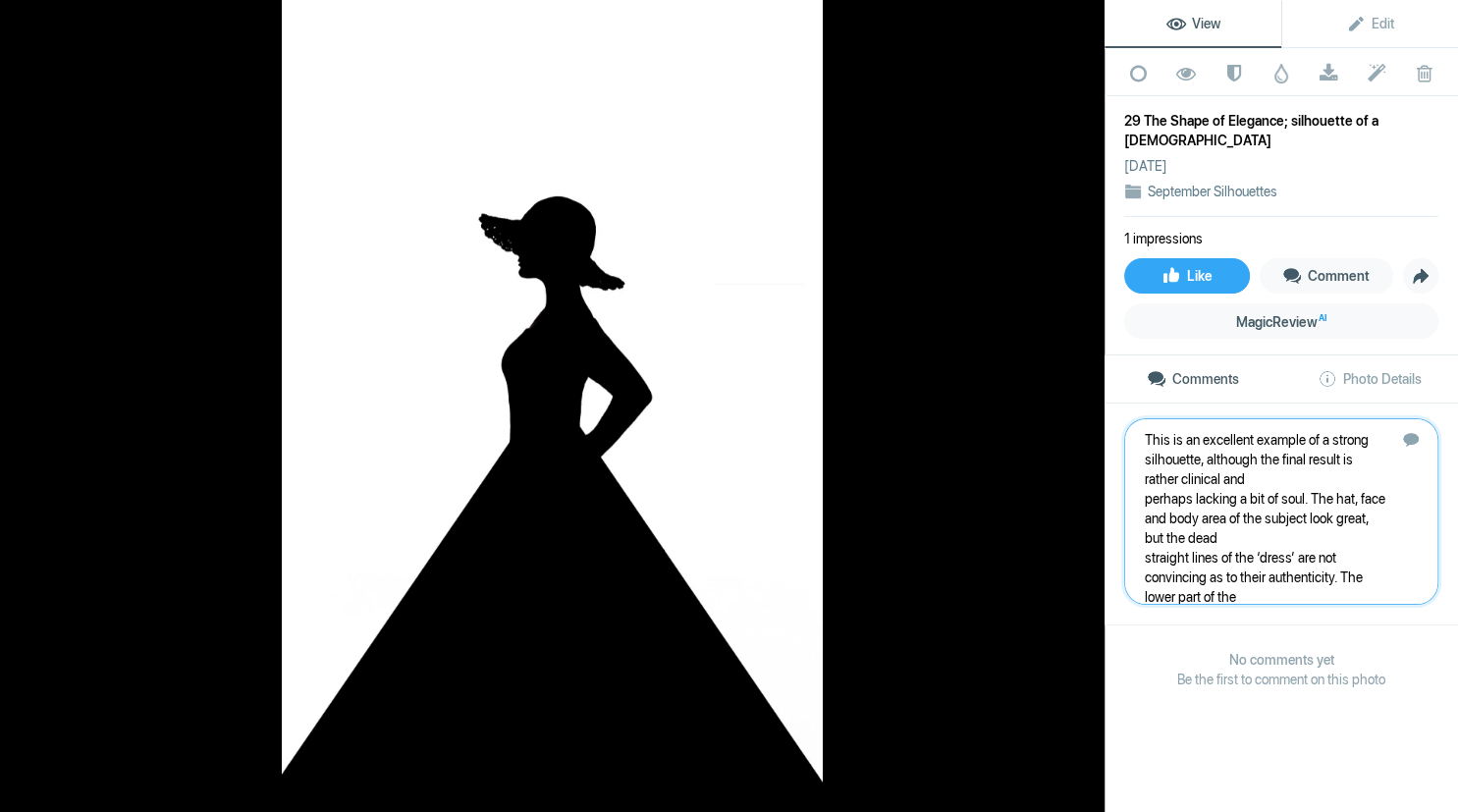 scroll, scrollTop: 217, scrollLeft: 0, axis: vertical 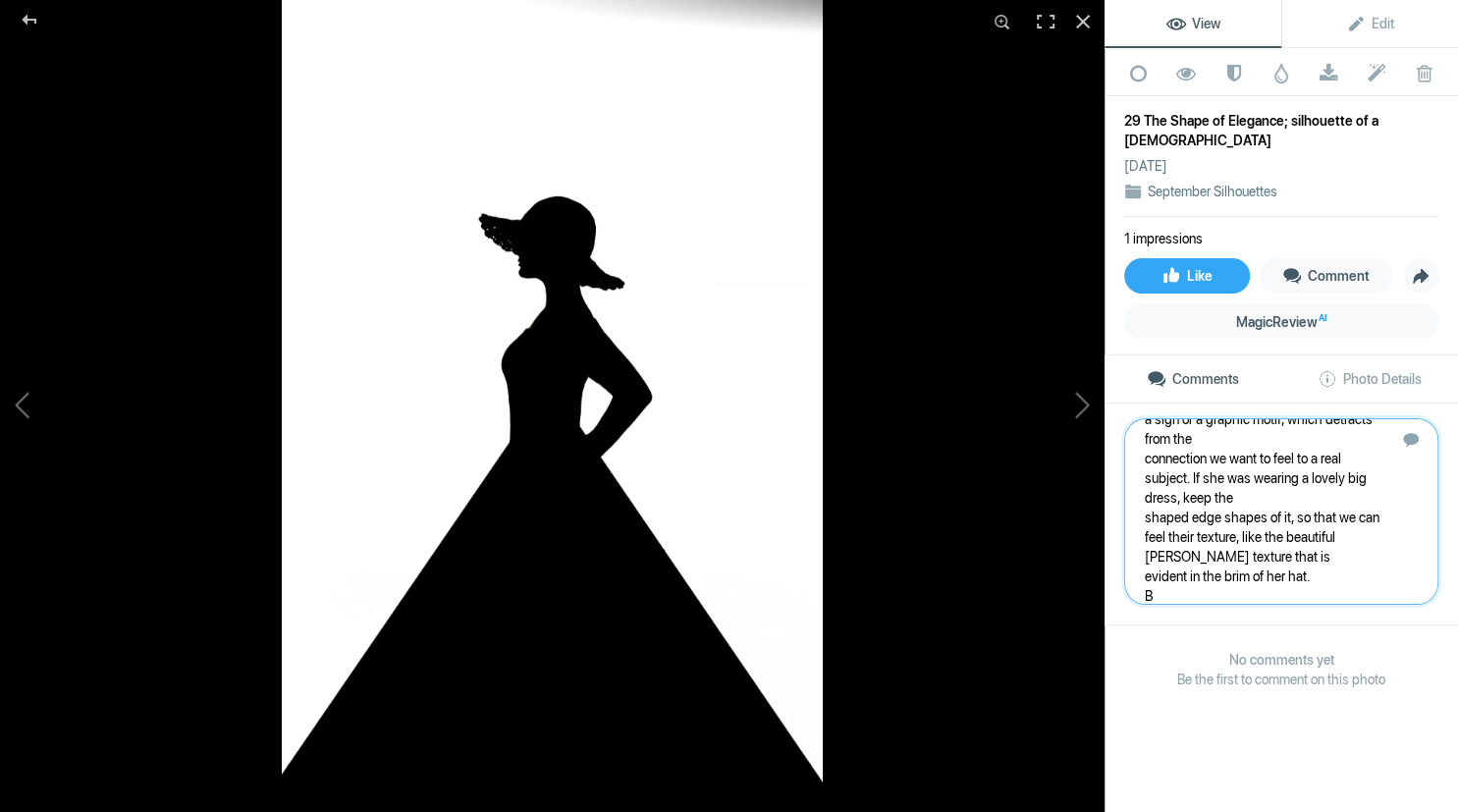type 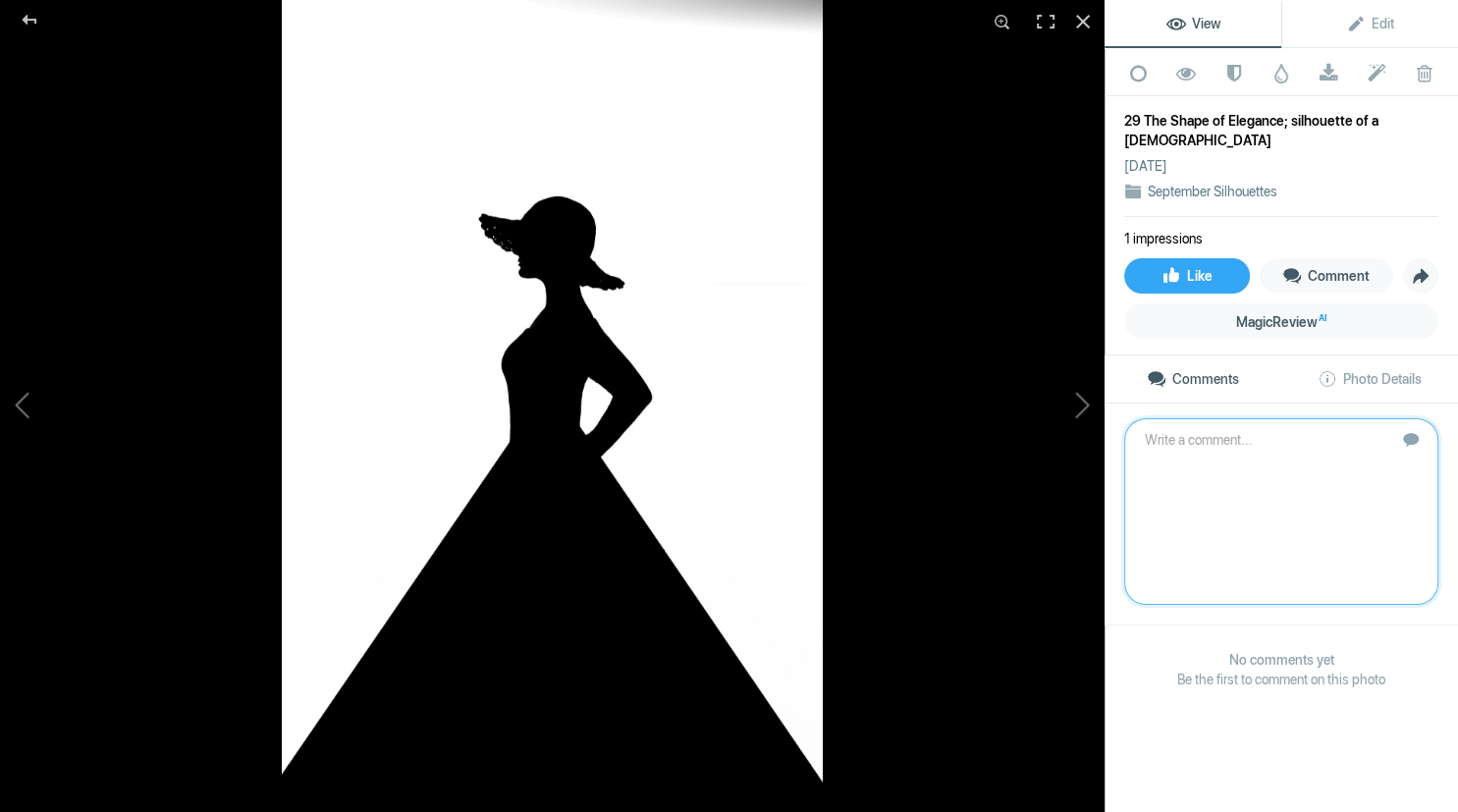scroll, scrollTop: 0, scrollLeft: 0, axis: both 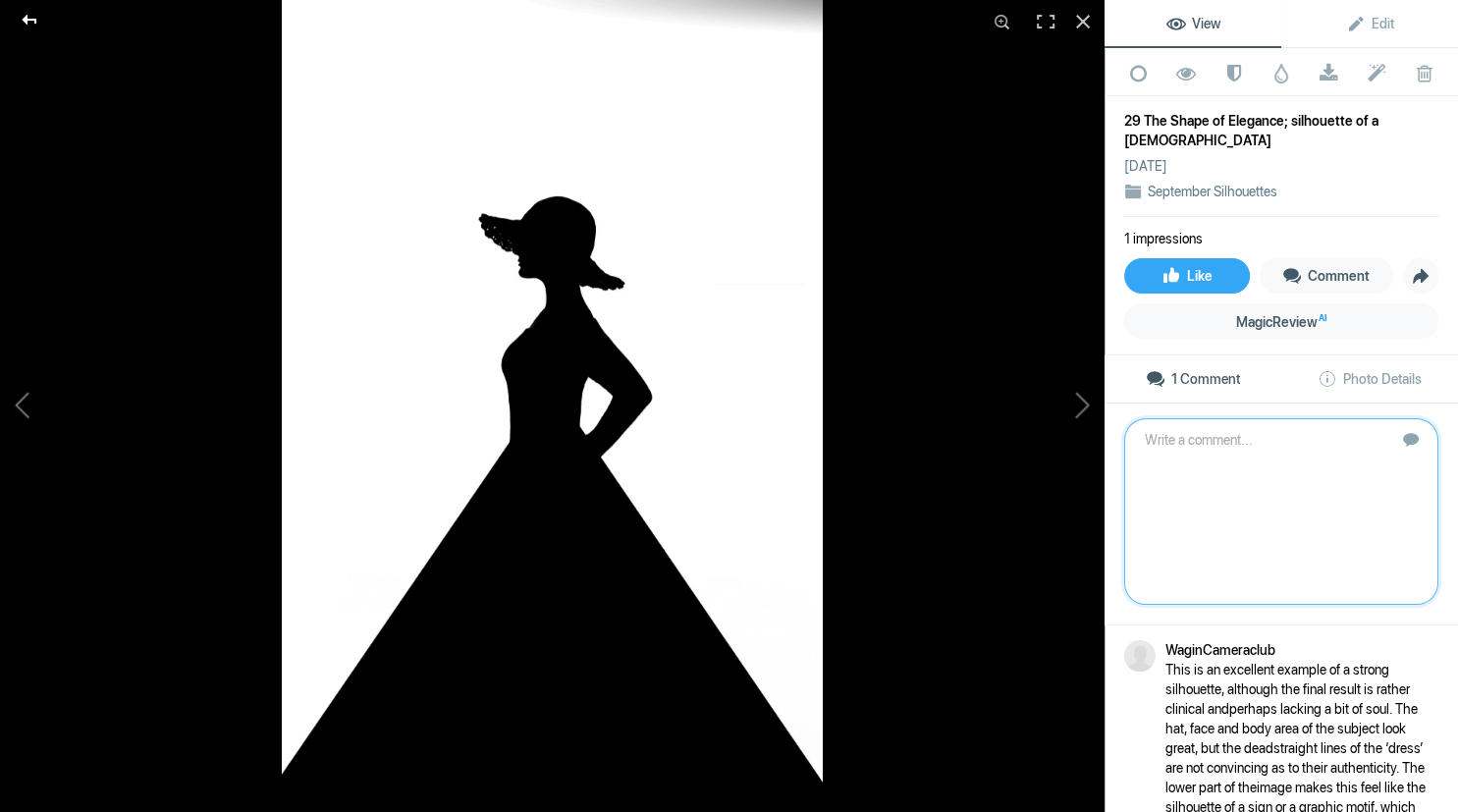 click 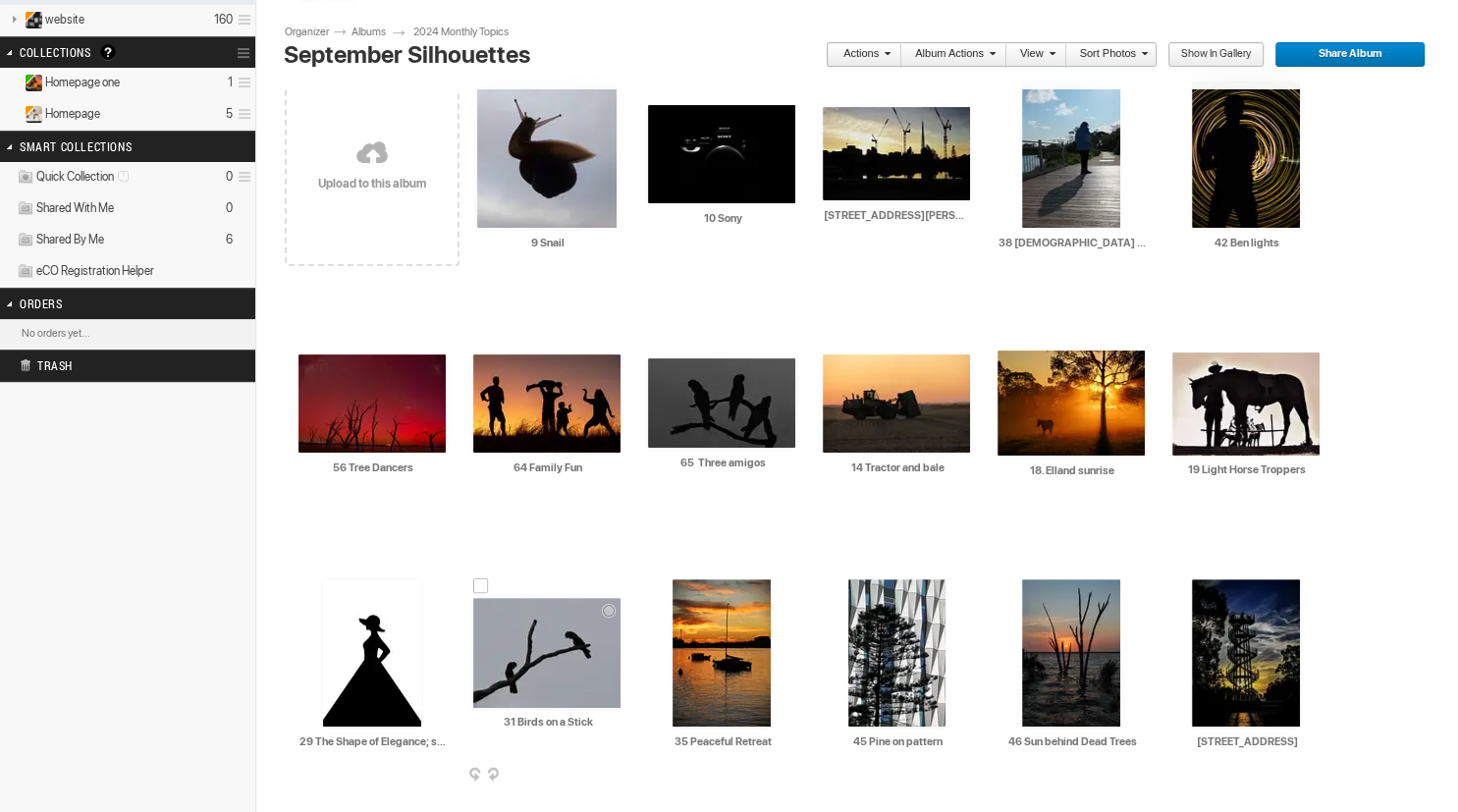 click at bounding box center (547, 653) 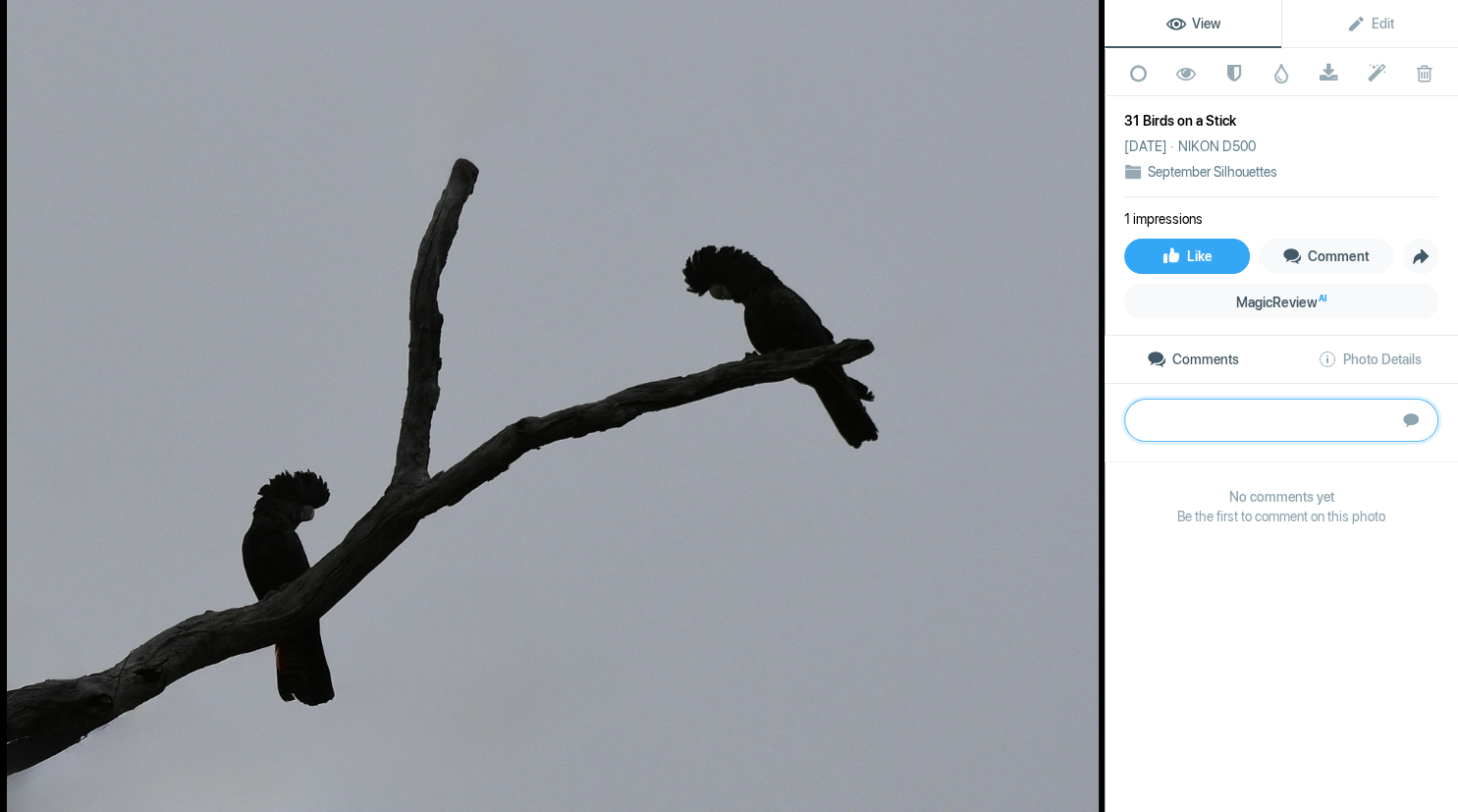 paste on "Ah, the old Bird-On-A-Stick shot…! Brave submission! ;-)
The two birds are quite small in the frame, with a lot of space around them. A tighter crop
would have brought the attention more firmly onto them.
Some might say they are too far apart so that the eye flits between them, not knowing which to
rest on, but this is part of the story. They are looking at each other, perhaps facing off in some
kind of confrontation and in such a situation, the viewer does look from one to the other. Their
gaze line dictates the way the viewer should gaze too. Cockatoos have such distinctive shapes,
so presenting them in profile and in silhouette is very effective.
B" 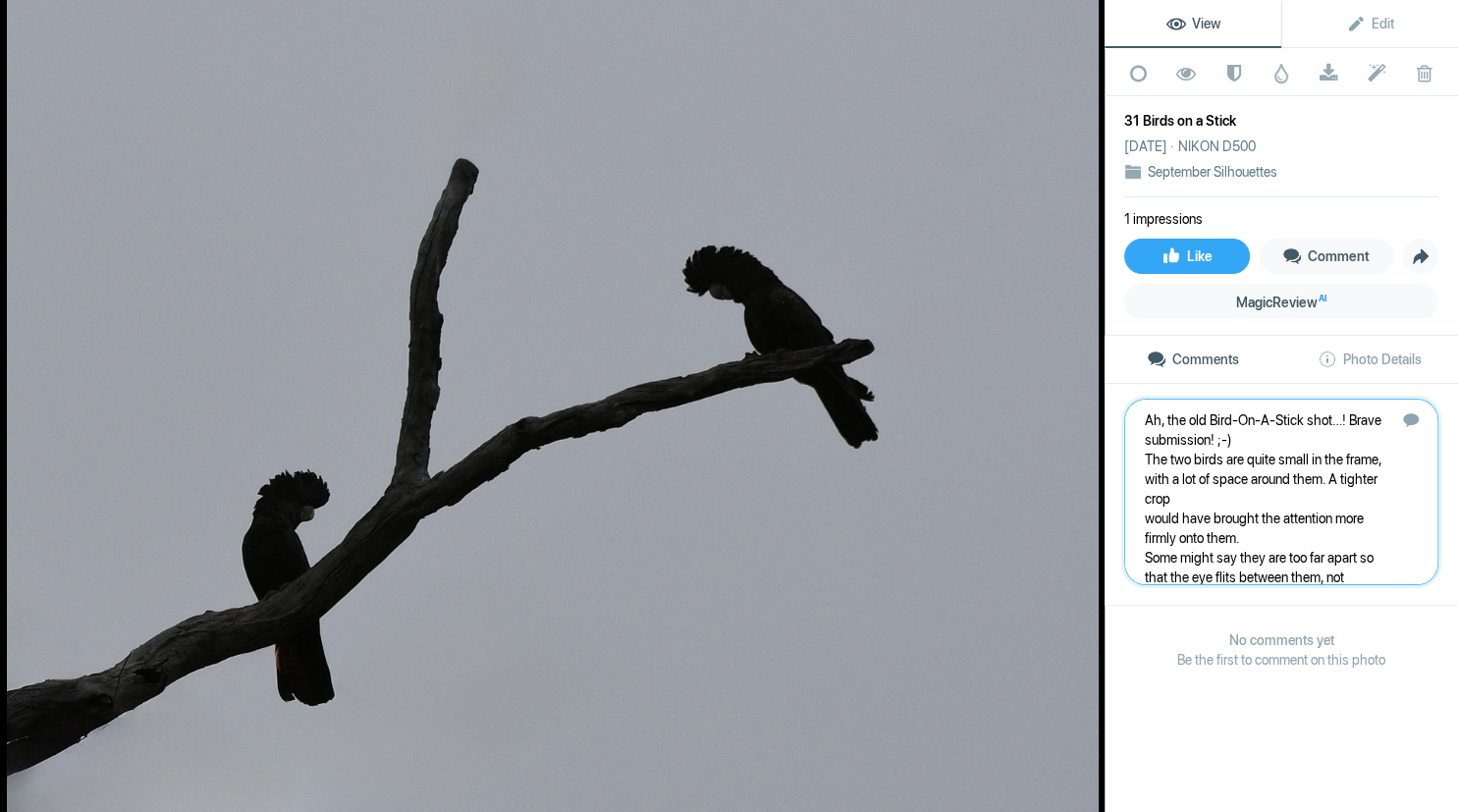 scroll, scrollTop: 256, scrollLeft: 0, axis: vertical 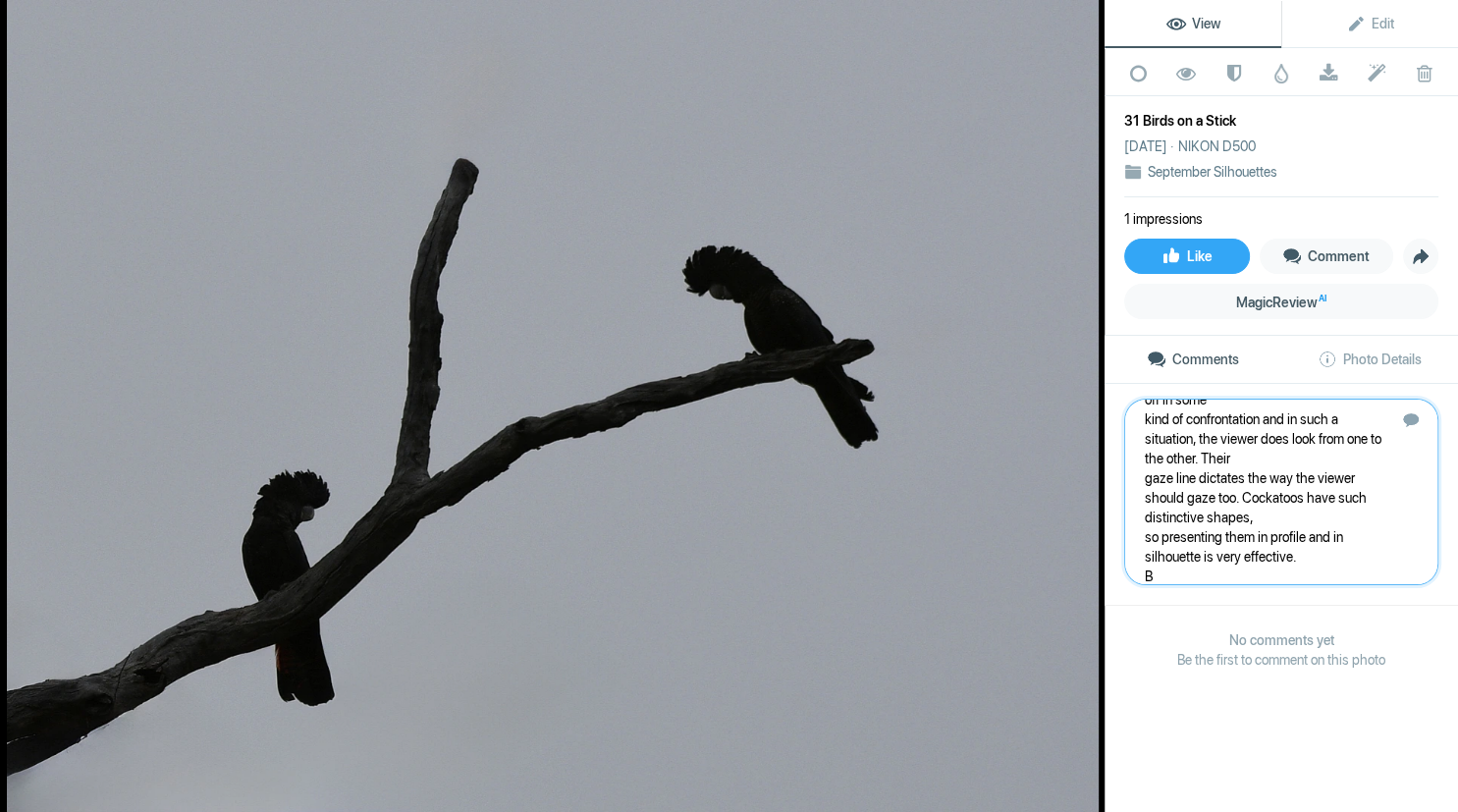 type 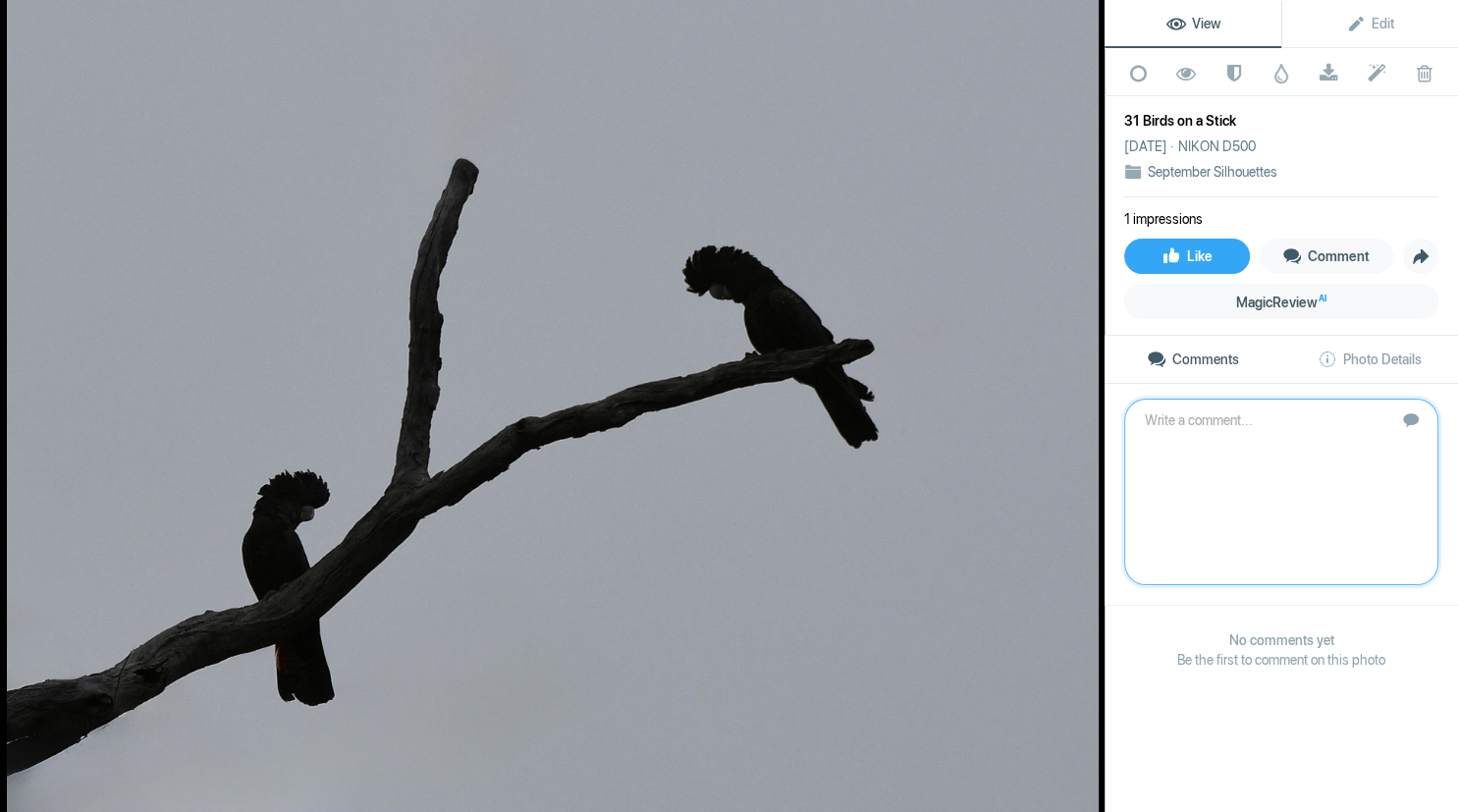 scroll, scrollTop: 0, scrollLeft: 0, axis: both 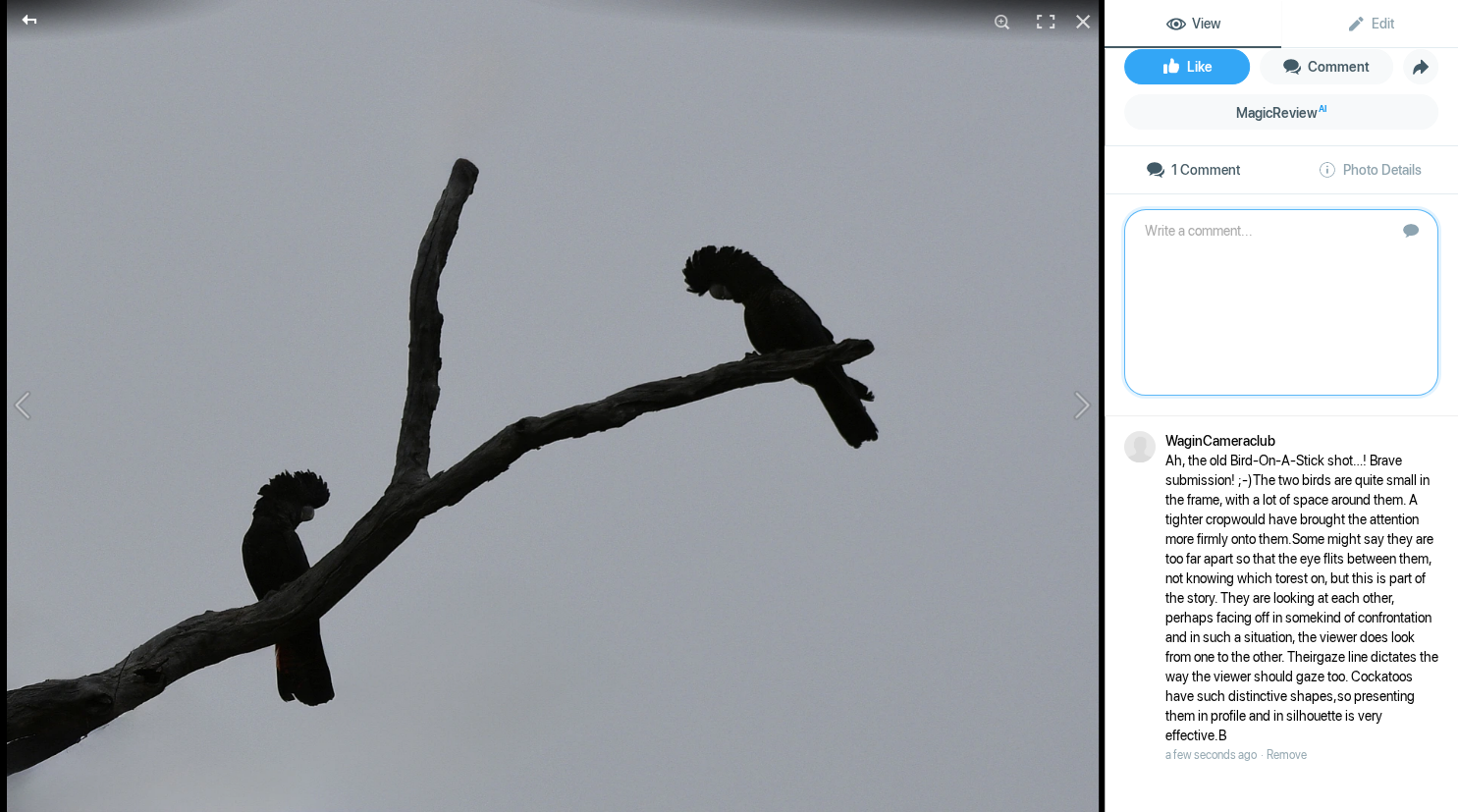 click 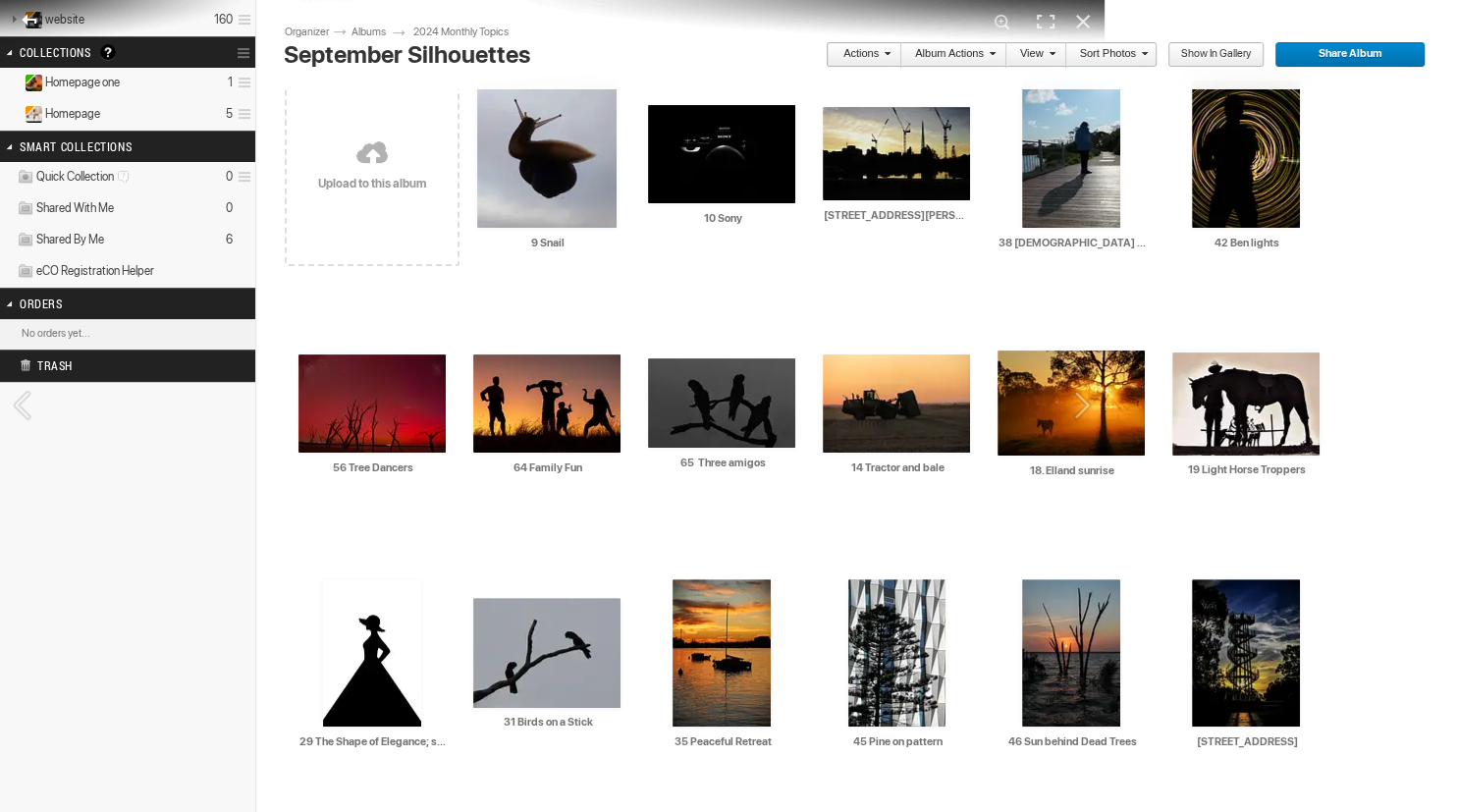 scroll, scrollTop: 0, scrollLeft: 0, axis: both 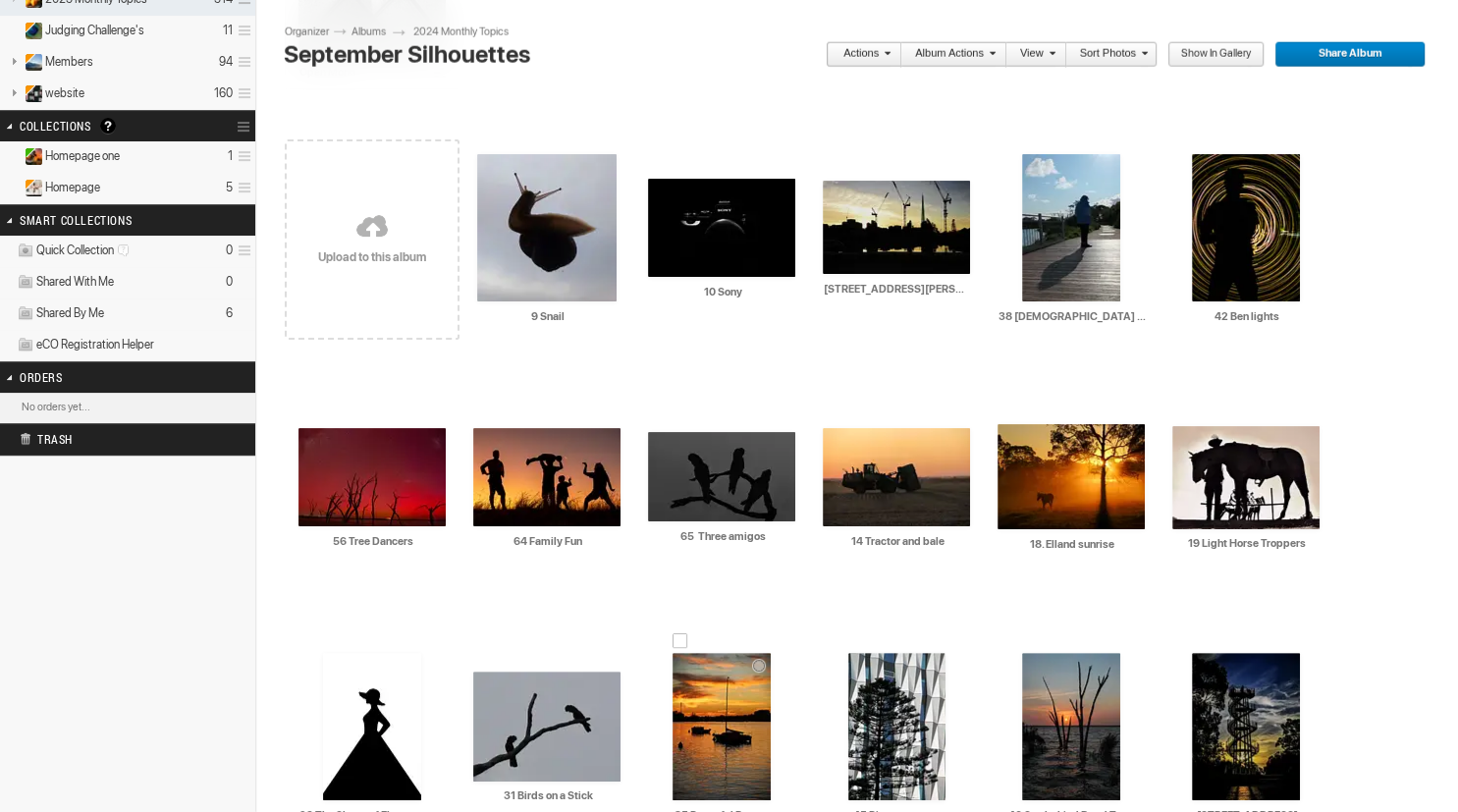 click at bounding box center (722, 727) 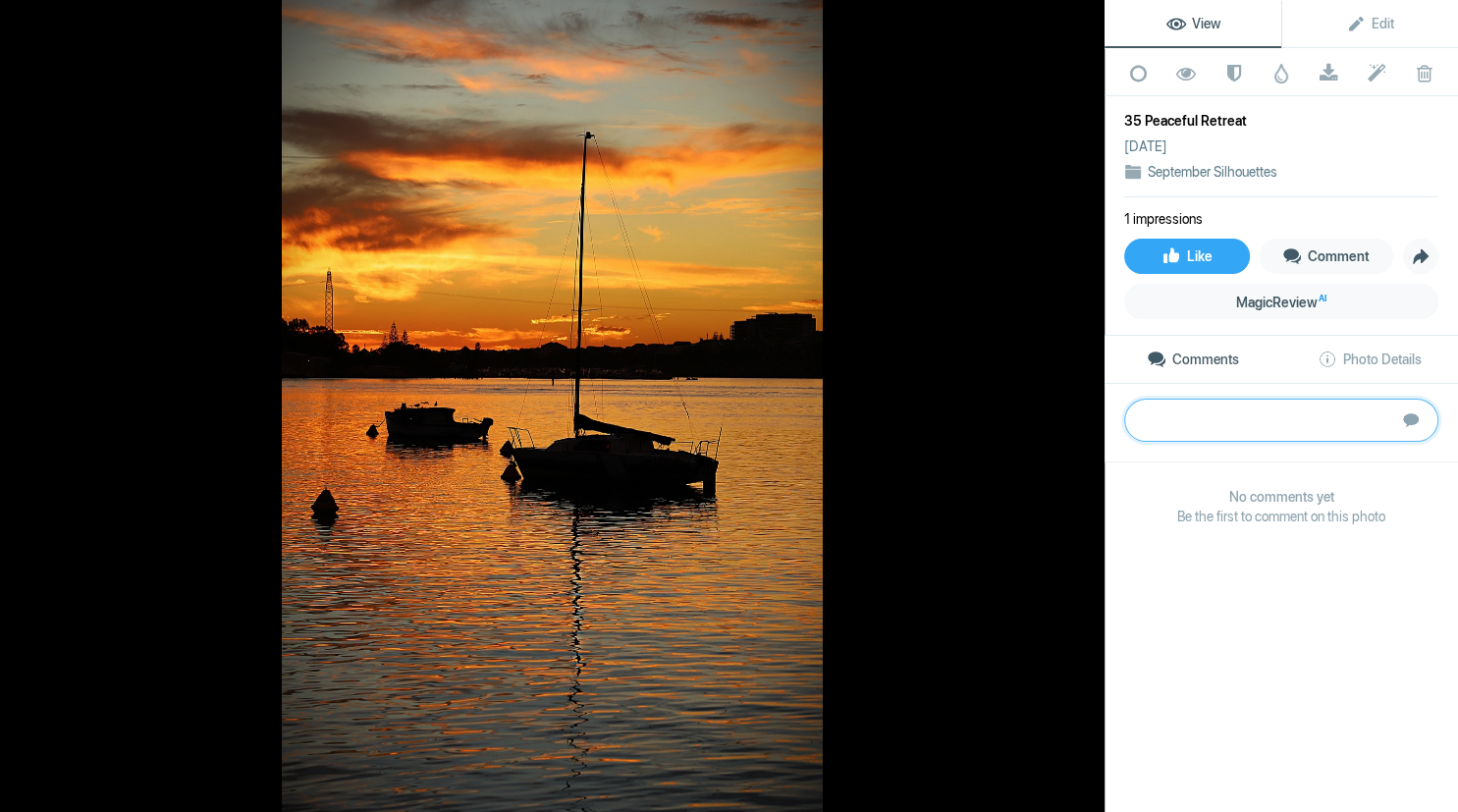 paste on "The colours in the sky and reflected in the water are very beautiful, but there are a lot of visual
elements all demanding attention. The high contrast between the darkness of the boats and the
buoy all vie for attention, as does the pylon in the distance, even though it is so small. It would
have been an improvement to select just one of the elements in the image to be the main
subject. The sailing boat is probably the most likely candidate as it has the wonderful
foreground reflection that acts as a great leading line. Move slightly to the left and perhaps get
higher or lower to emphasise more of the boat against the water or the sky respectively.
B" 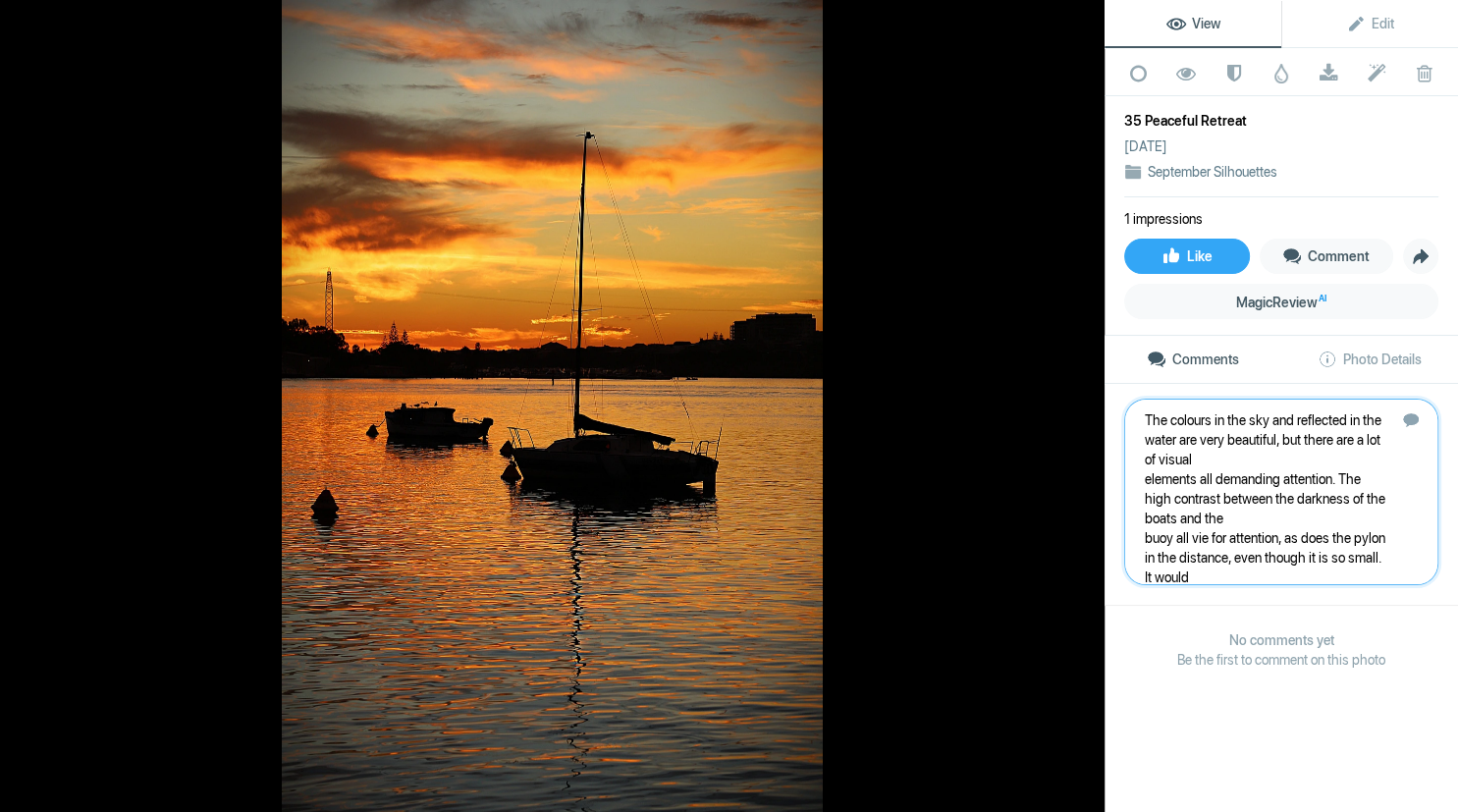 scroll, scrollTop: 256, scrollLeft: 0, axis: vertical 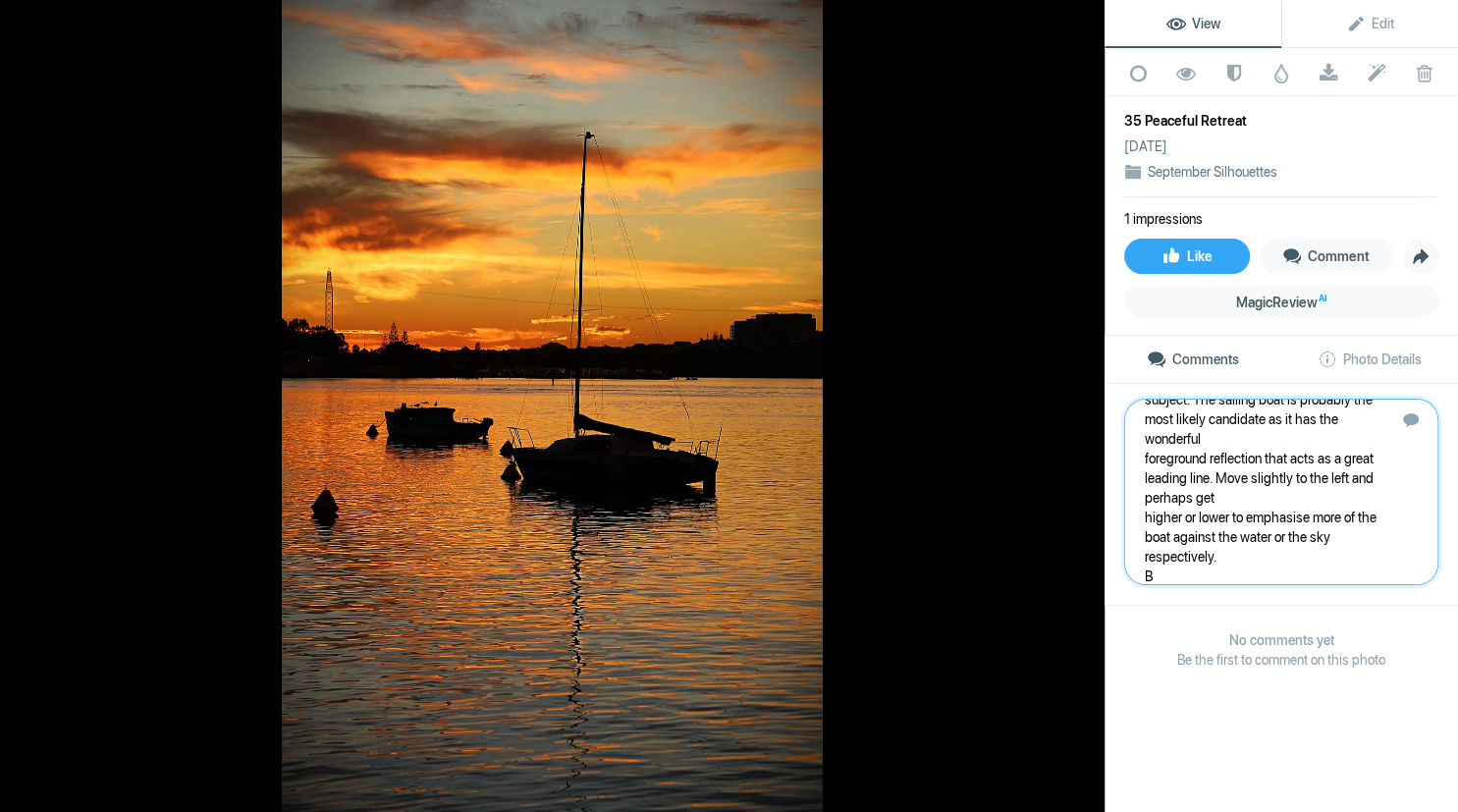 type 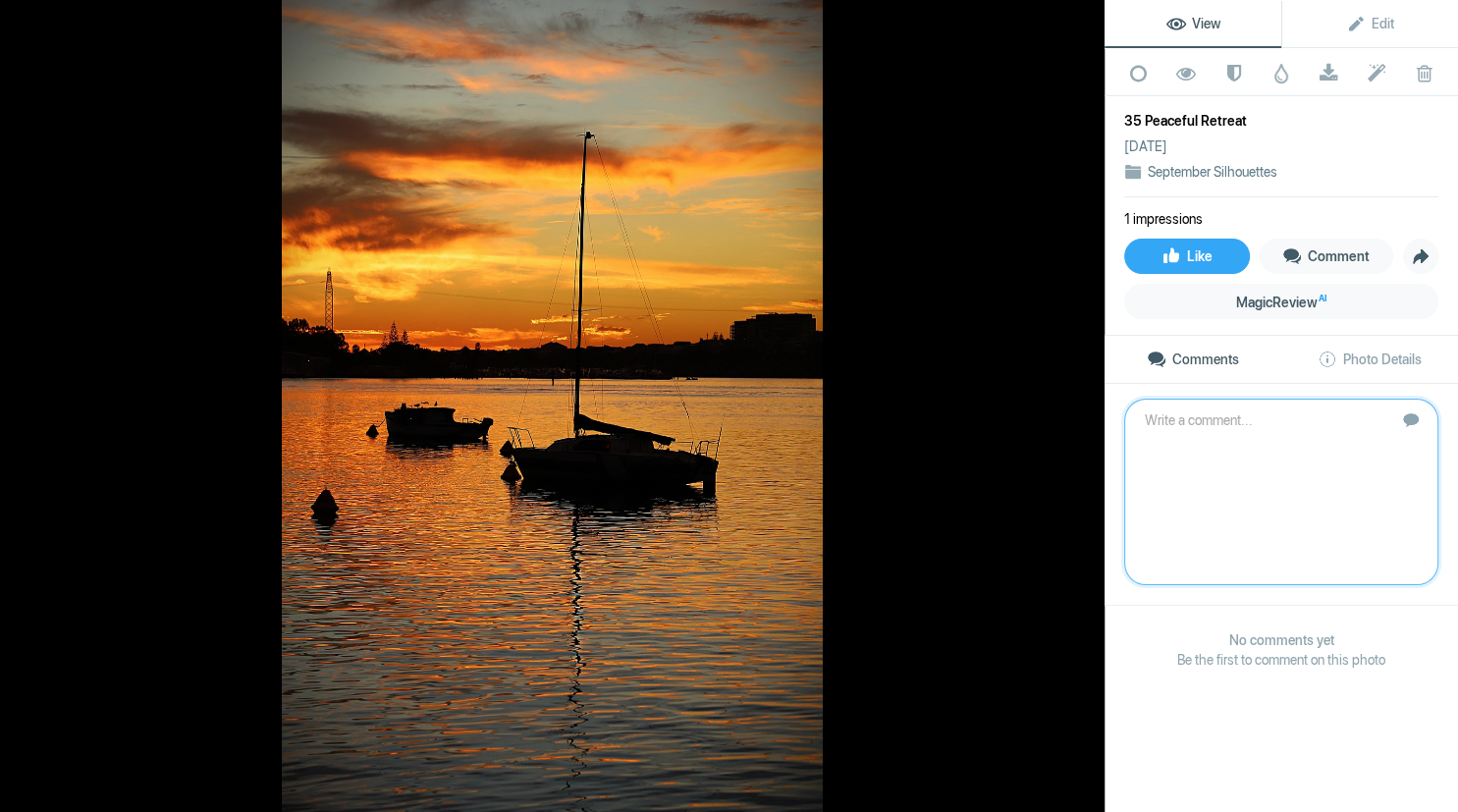 scroll, scrollTop: 0, scrollLeft: 0, axis: both 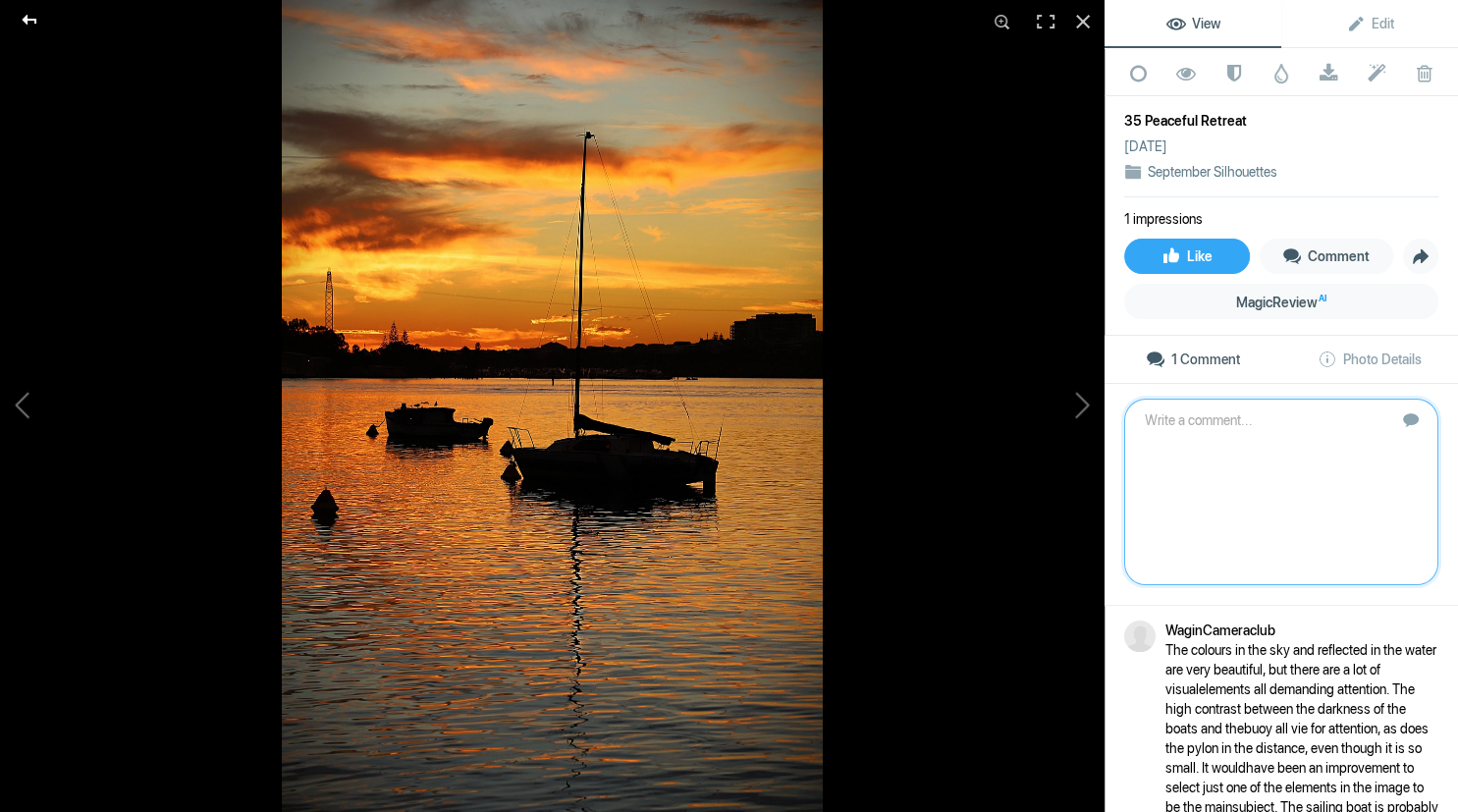 click 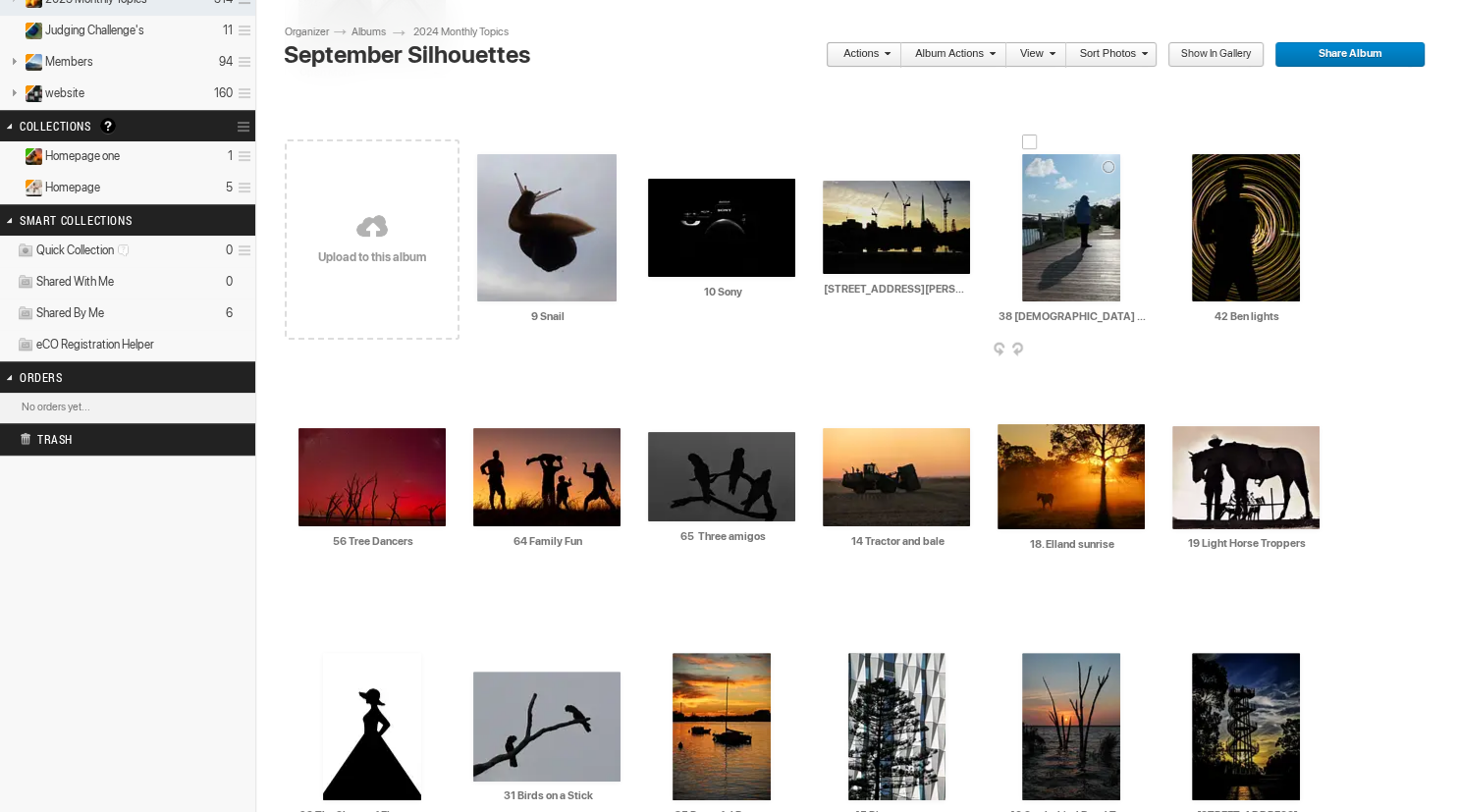 click at bounding box center [1071, 228] 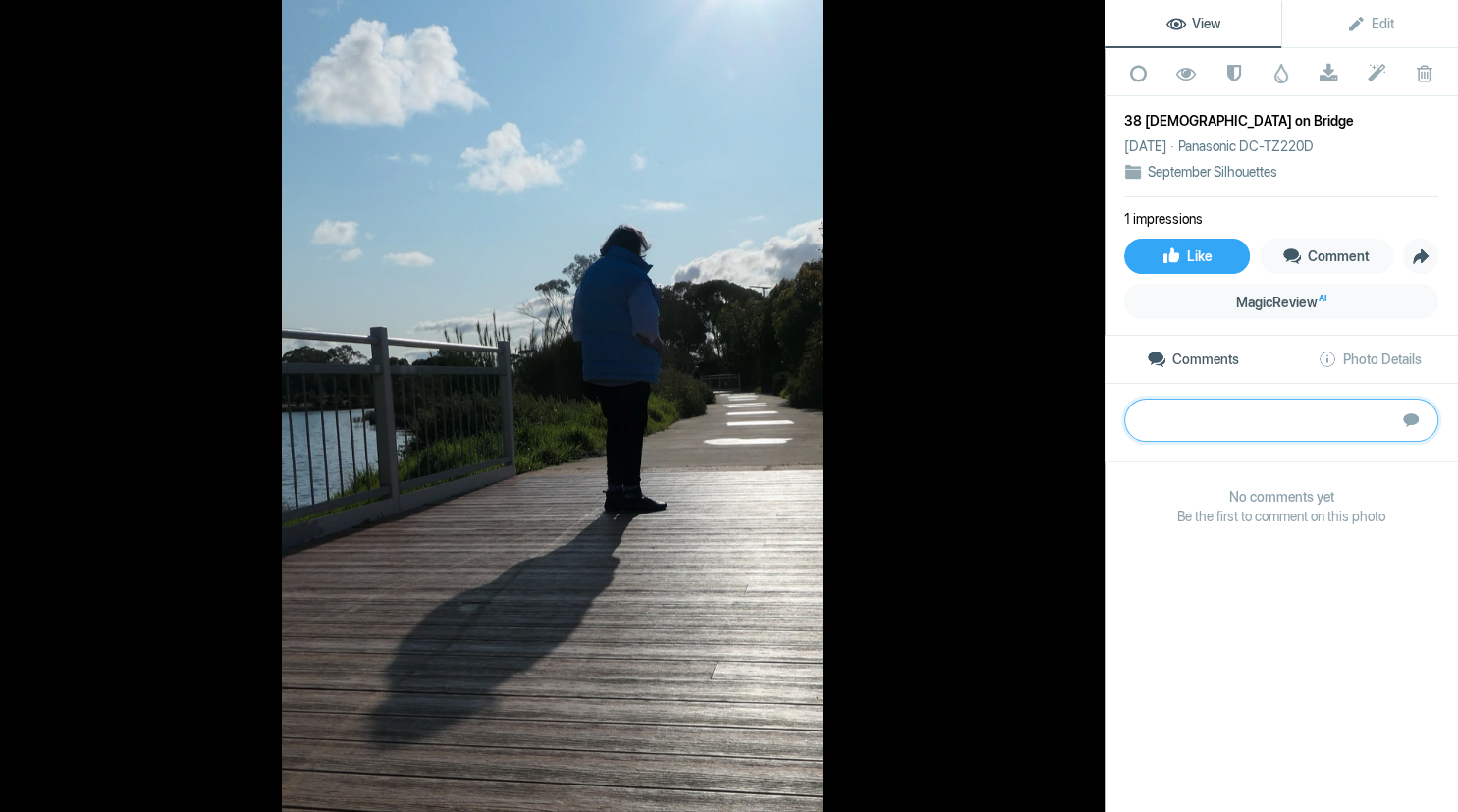 paste on "This is an example of an image that is not quite a silhouette, but does have your subject as a
darker shape. However, her shape is disturbed by the tree that, as a silhouette shape, merges
with her to make it appear that she has shrubbery growing out of her. The long foreground
shadow is an effective leading line to your subject, but get even lower, and heroise her against
the sky for a more effective storytelling. Always try to make your subject the really prominent
and ‘undisturbed’ or isolated element in the scene." 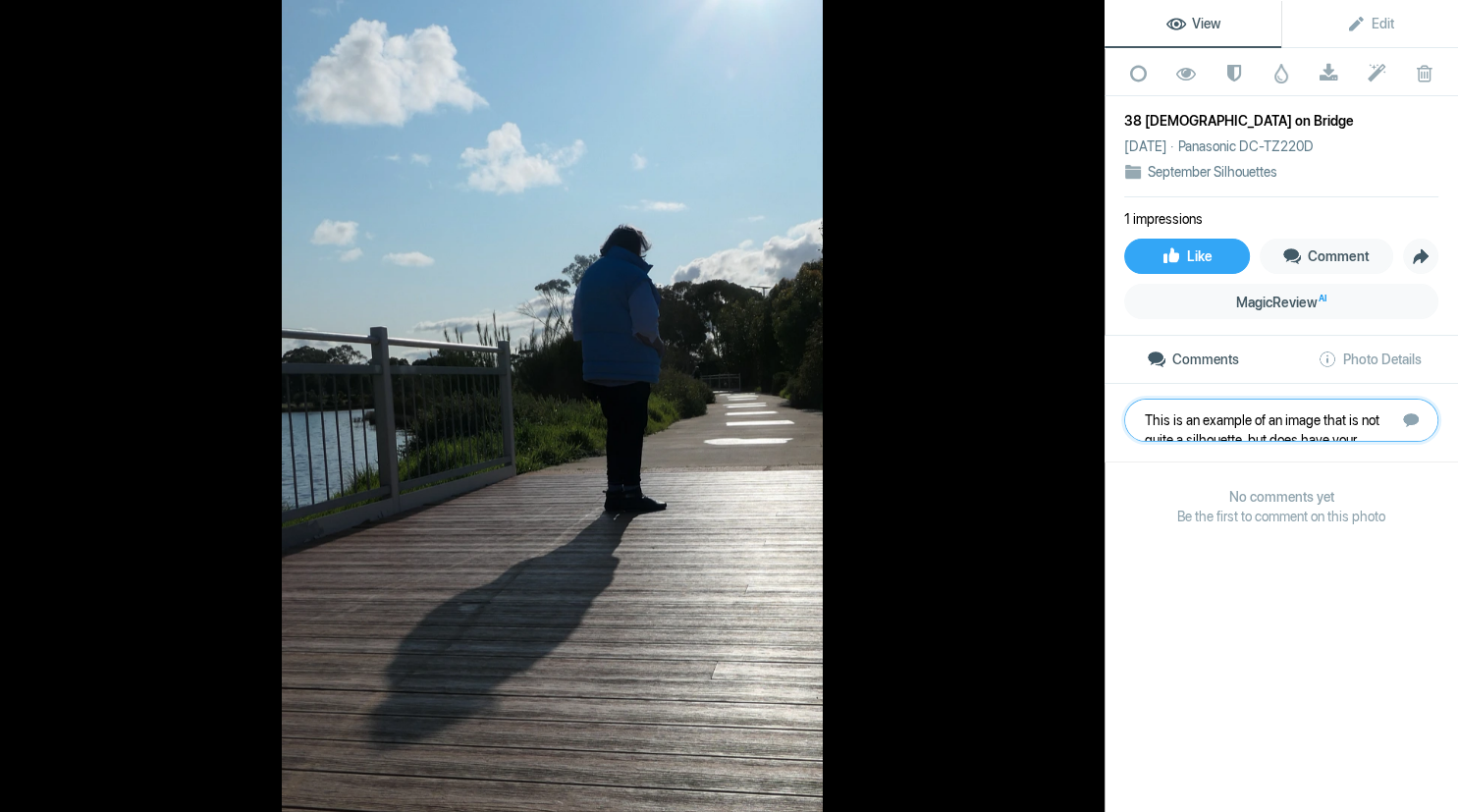 scroll, scrollTop: 158, scrollLeft: 0, axis: vertical 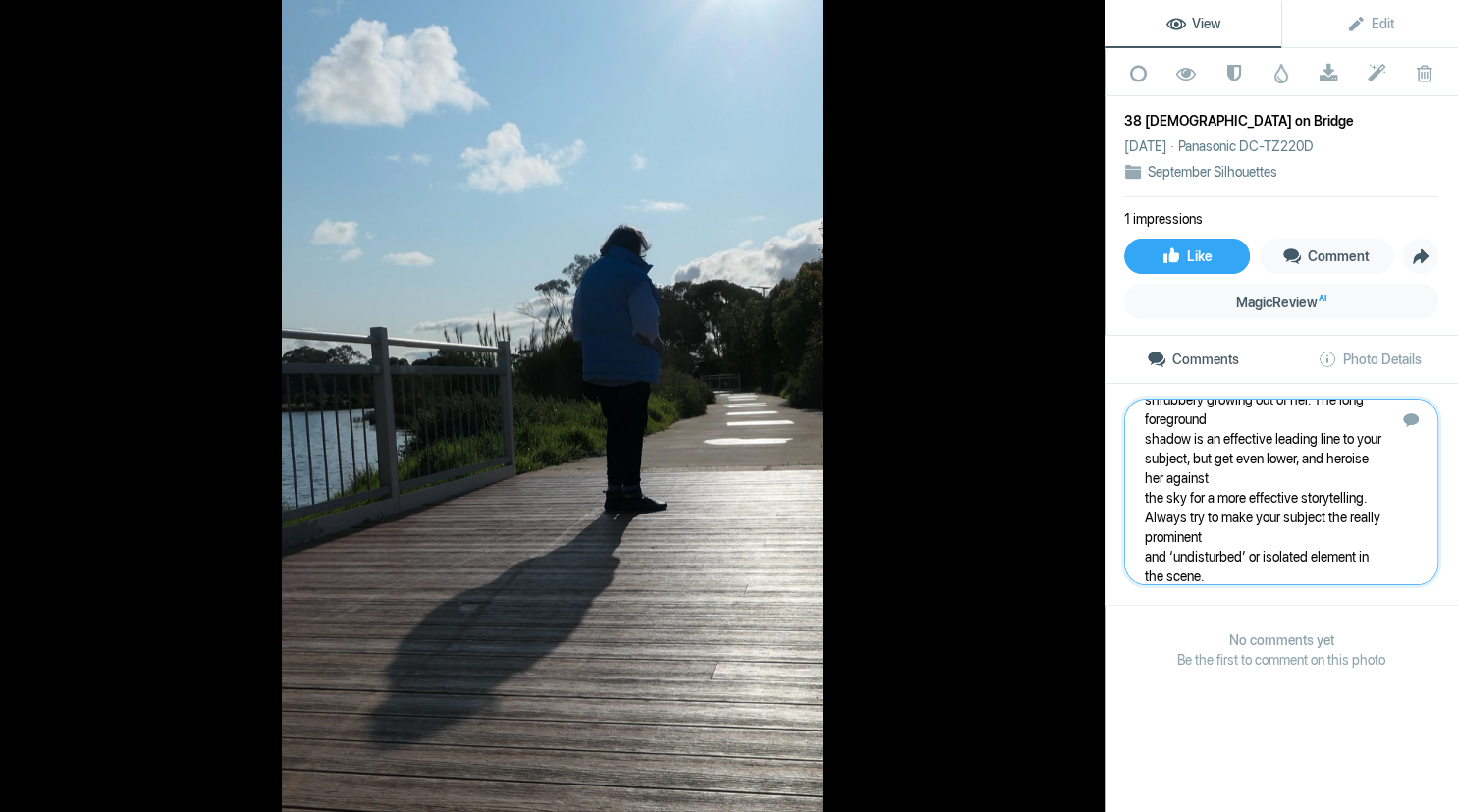 type 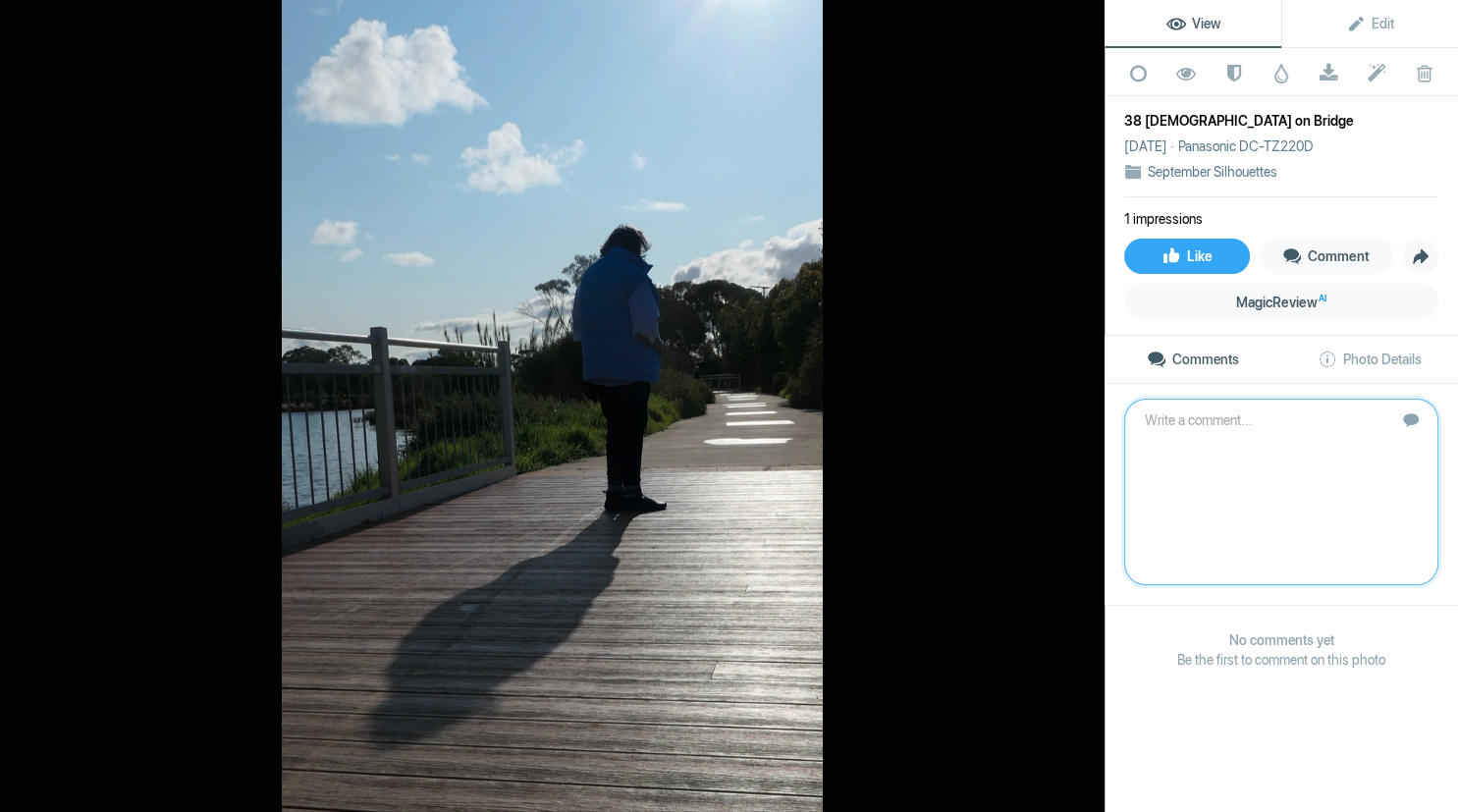scroll, scrollTop: 0, scrollLeft: 0, axis: both 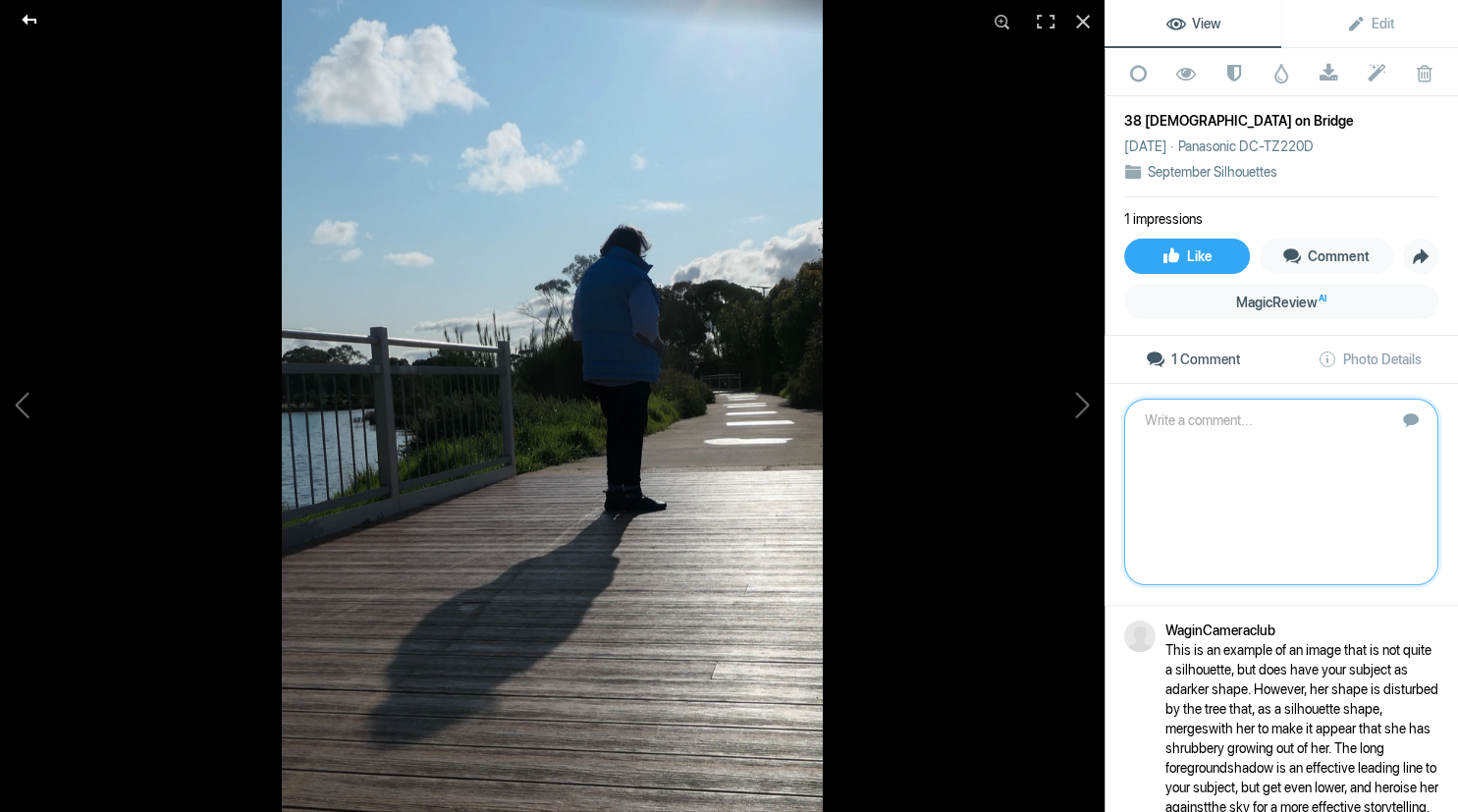 click 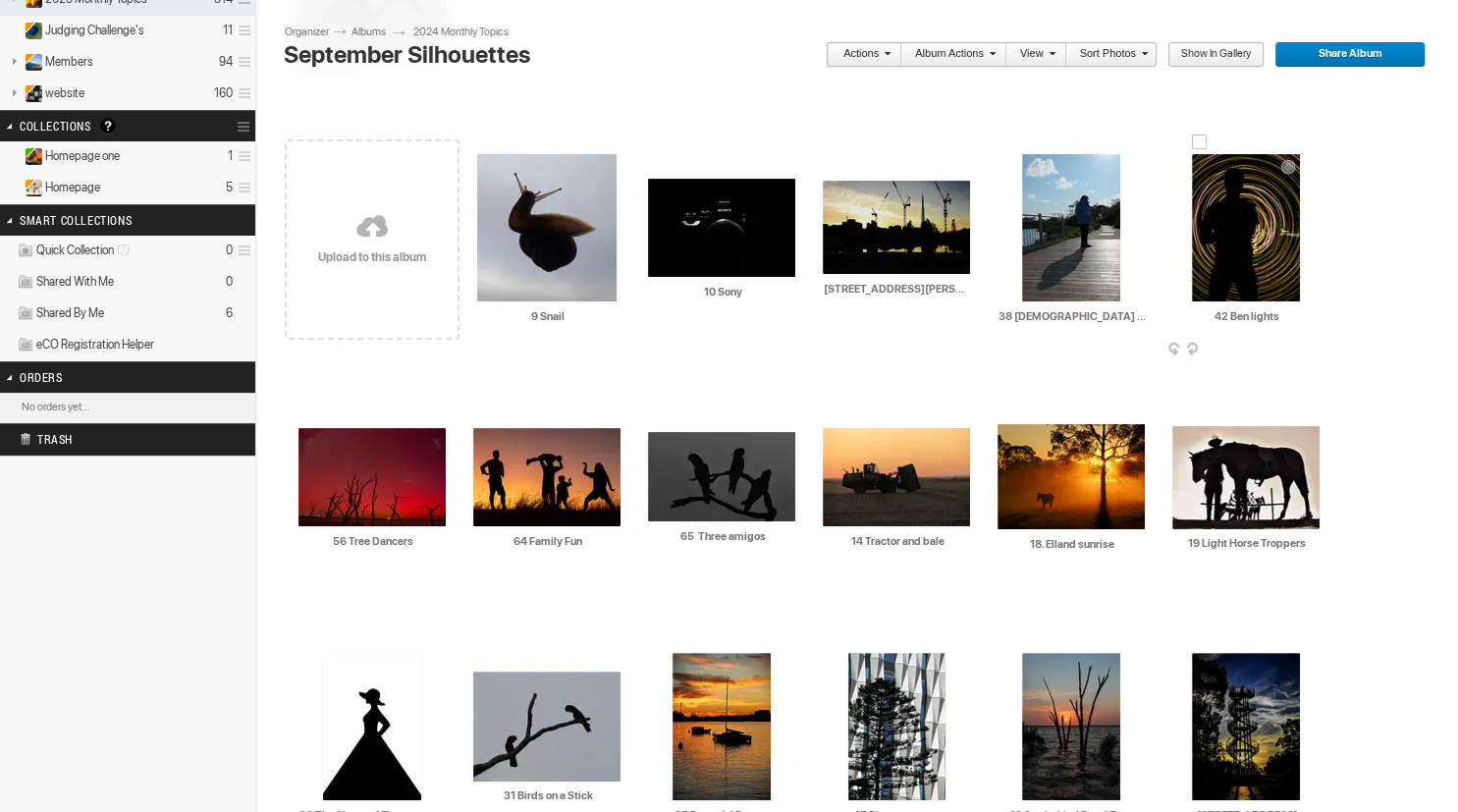 click at bounding box center [1246, 228] 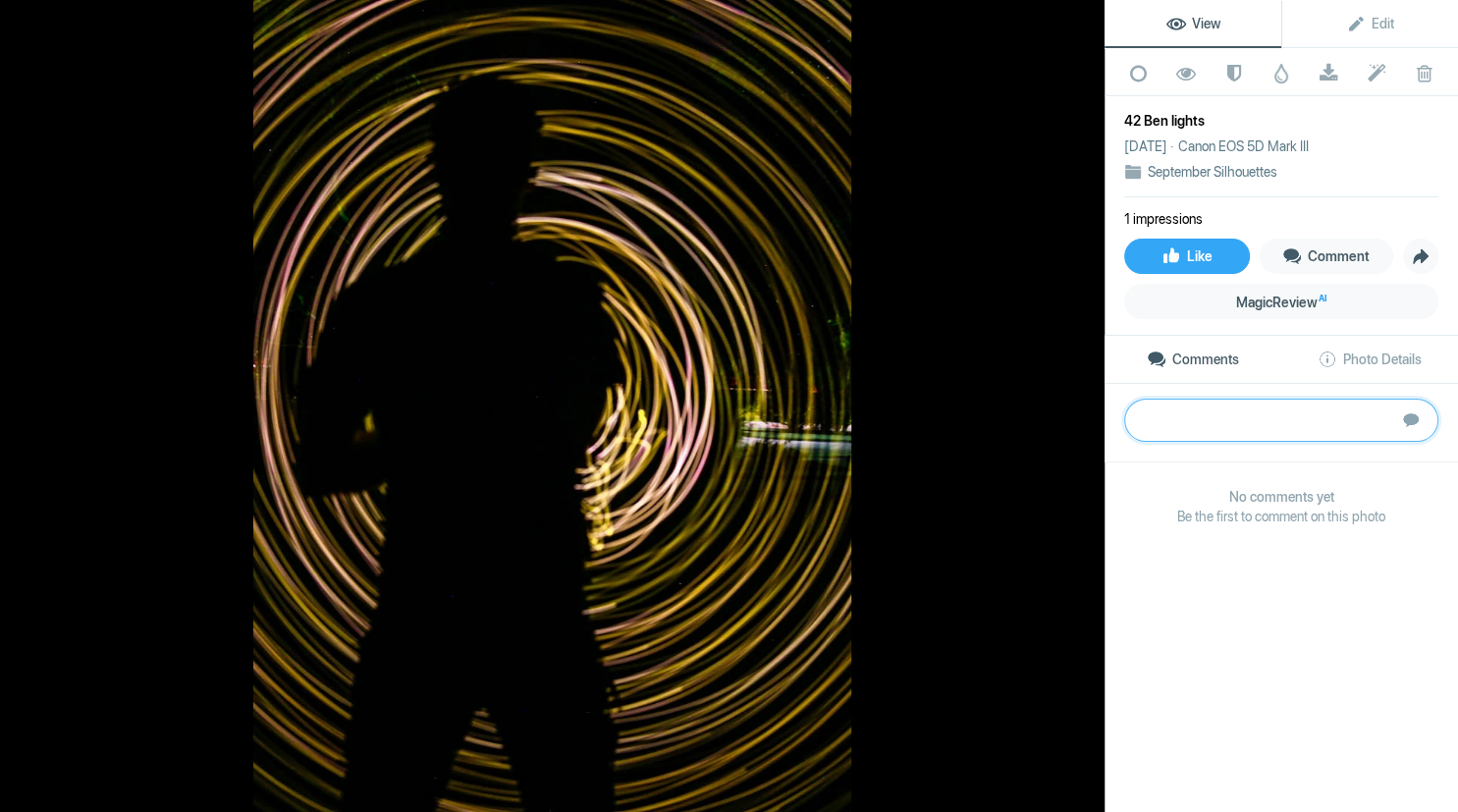 paste on "This is a great idea for a way to make a silhouette, but unfortunately the subject is not crisp and
sharp in the frame and nor are the light trails. The zone of focus seems to be on the light area in
the rear of the scene at the right, which serves as a bit of a distraction from the strong lines and
shapes of the main attraction. Persist with this idea because if your subject stood in a much
more dynamic pose, and was sharp, this would be a cracking idea!" 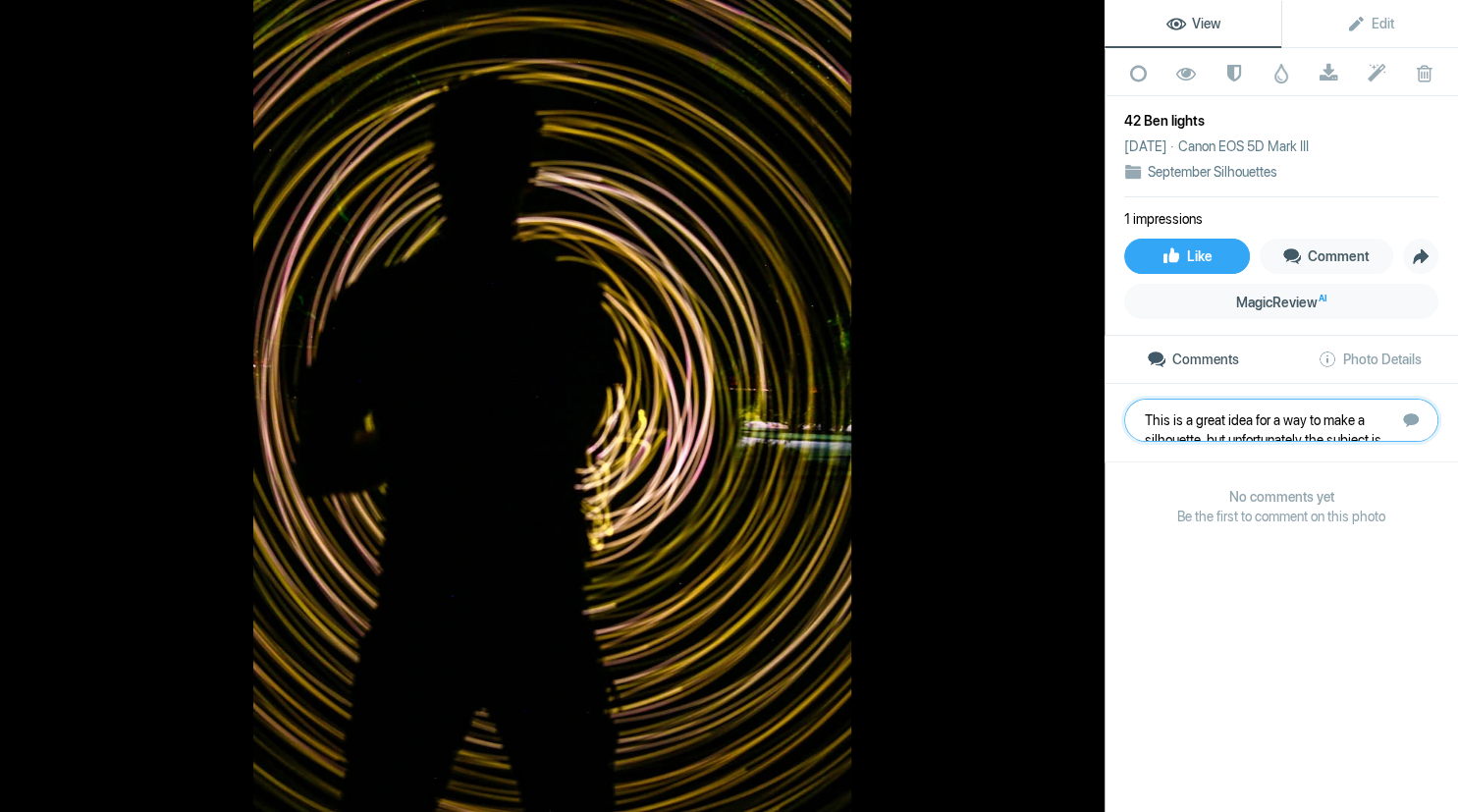 scroll, scrollTop: 99, scrollLeft: 0, axis: vertical 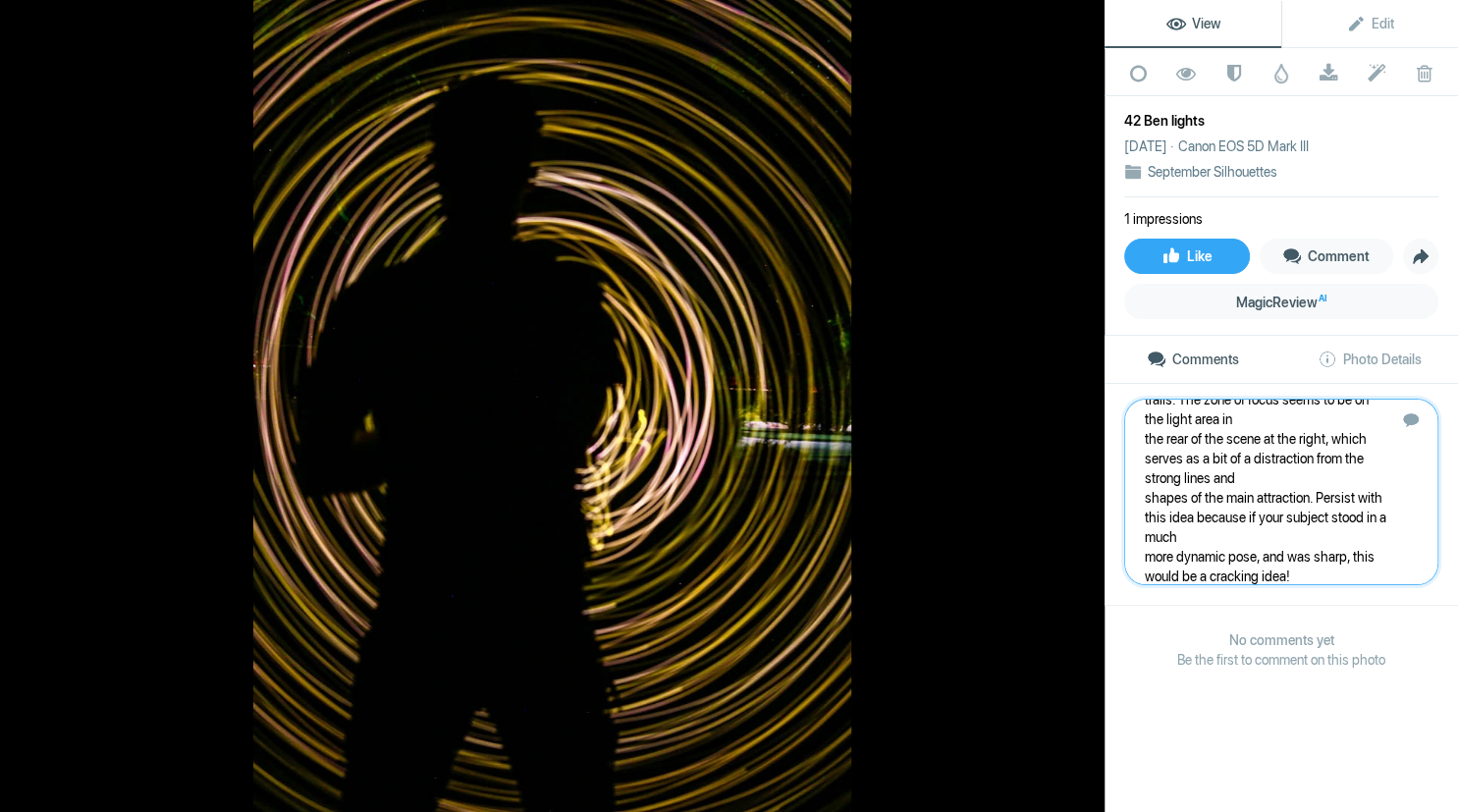 type 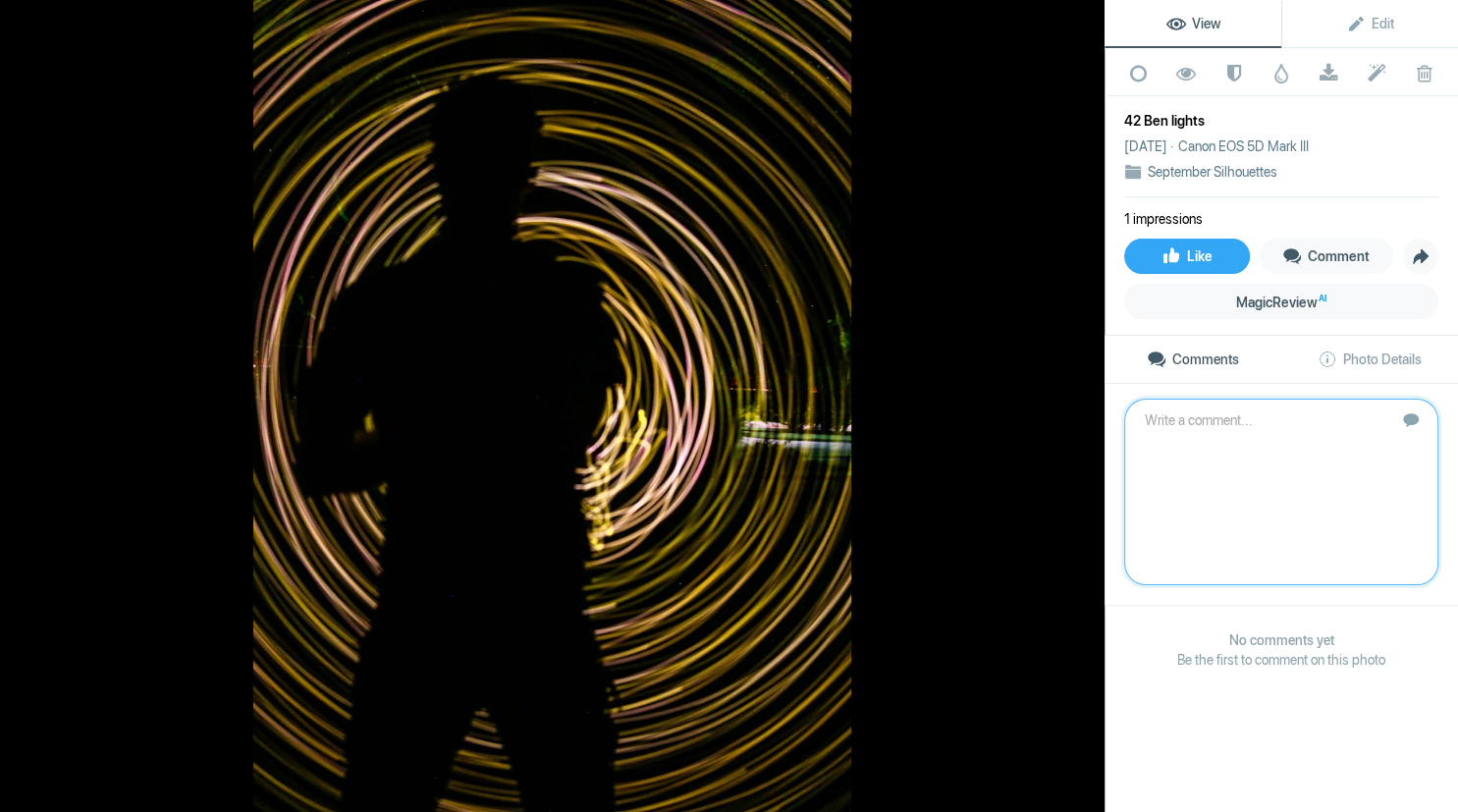scroll, scrollTop: 0, scrollLeft: 0, axis: both 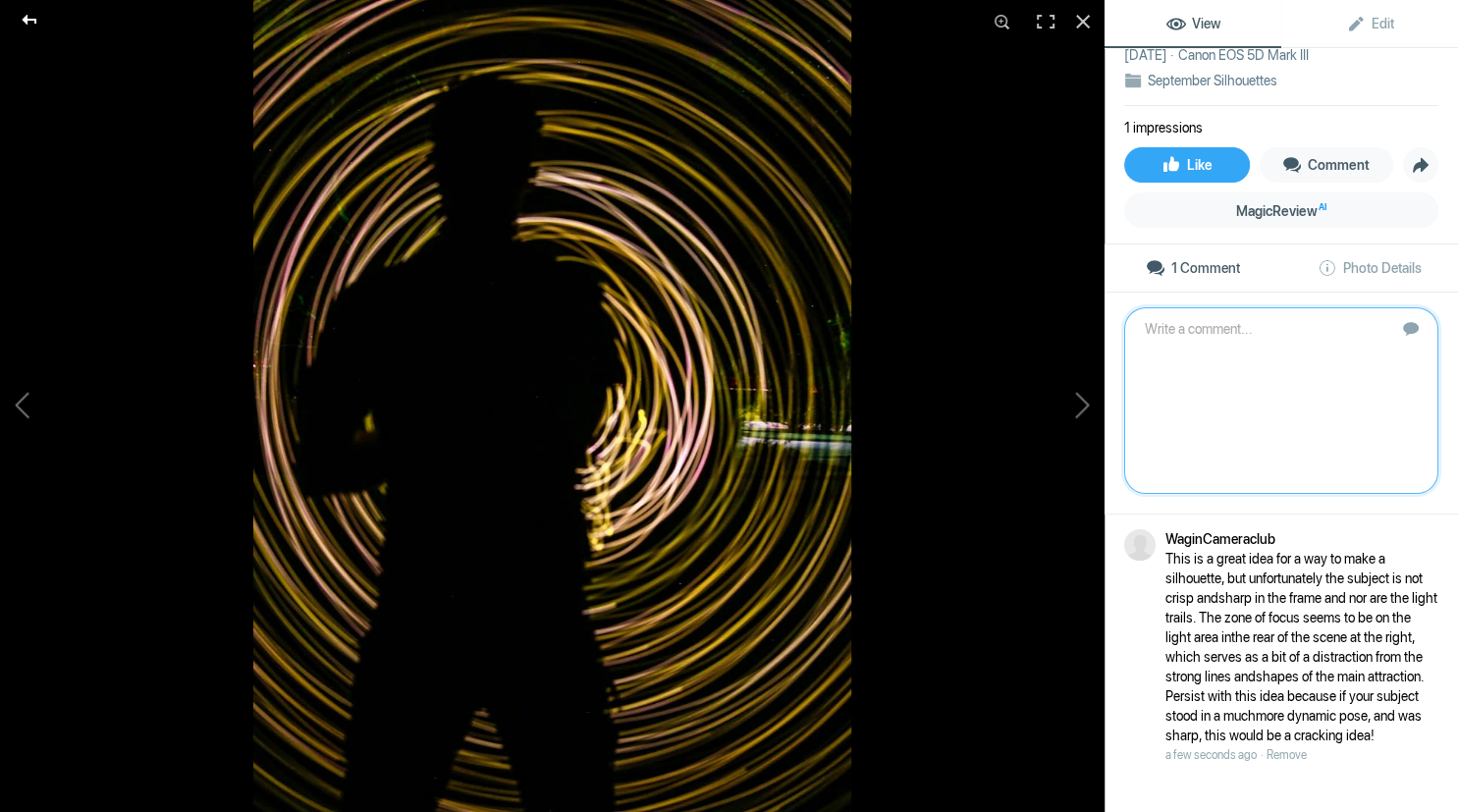 click 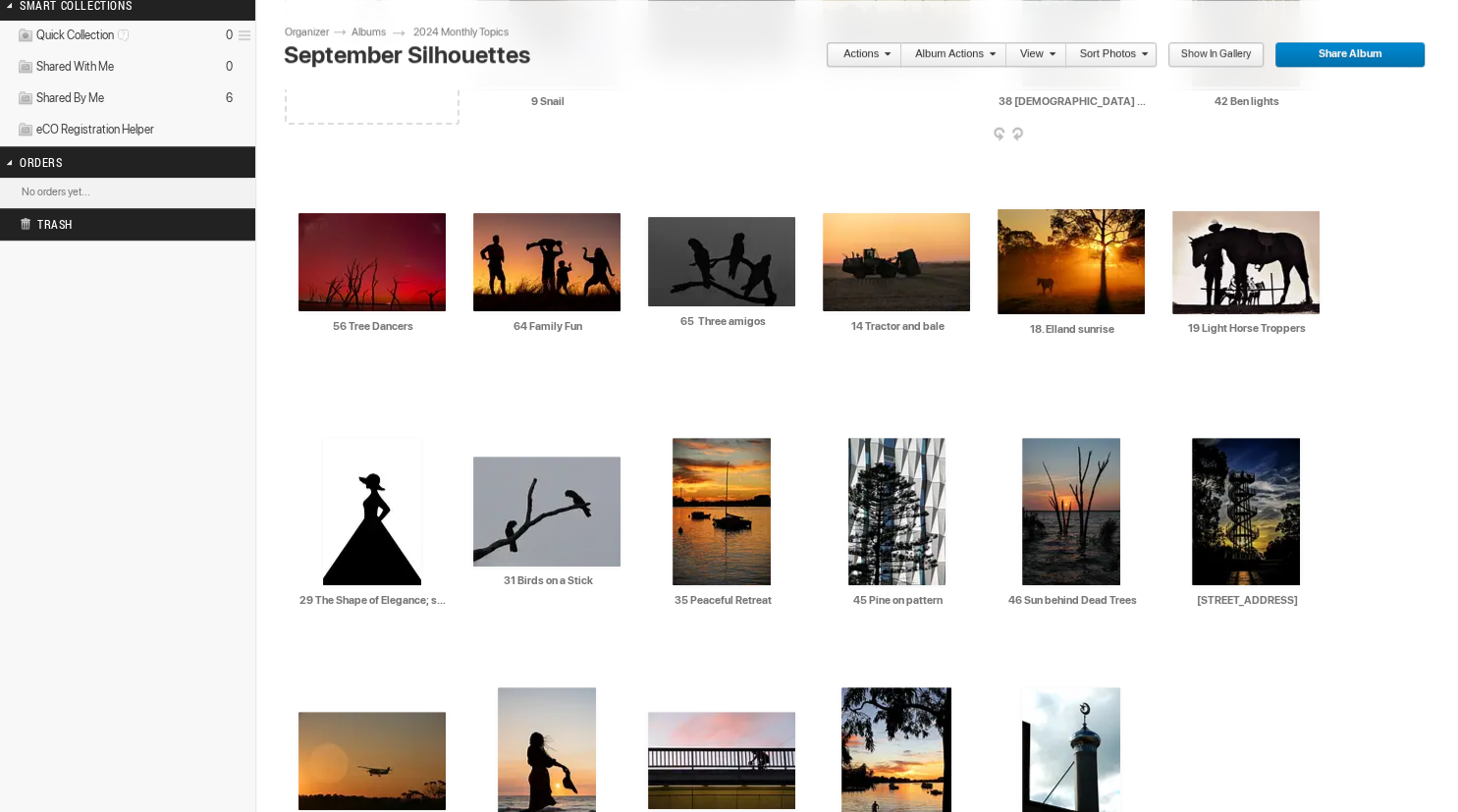 scroll, scrollTop: 547, scrollLeft: 0, axis: vertical 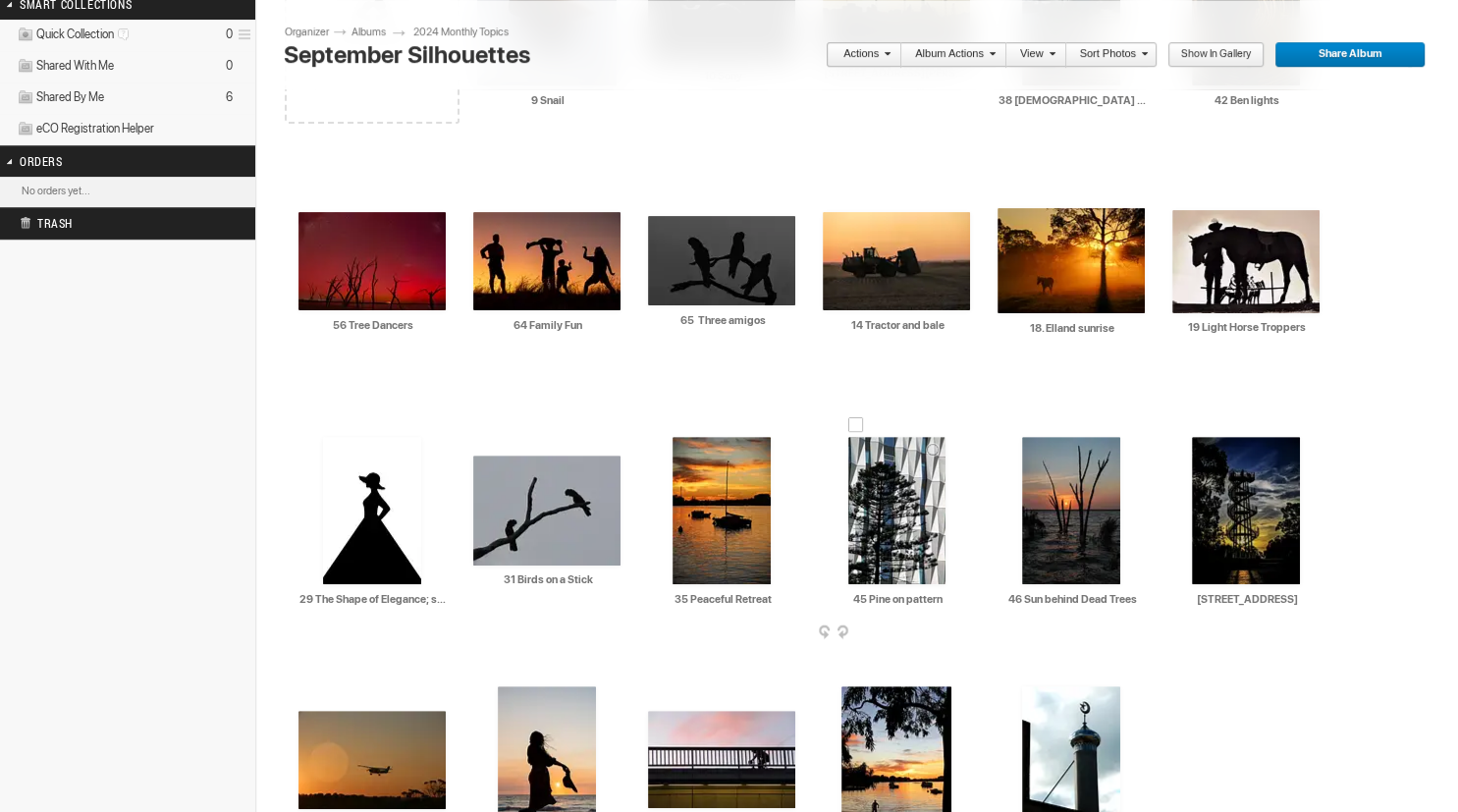 click at bounding box center [896, 511] 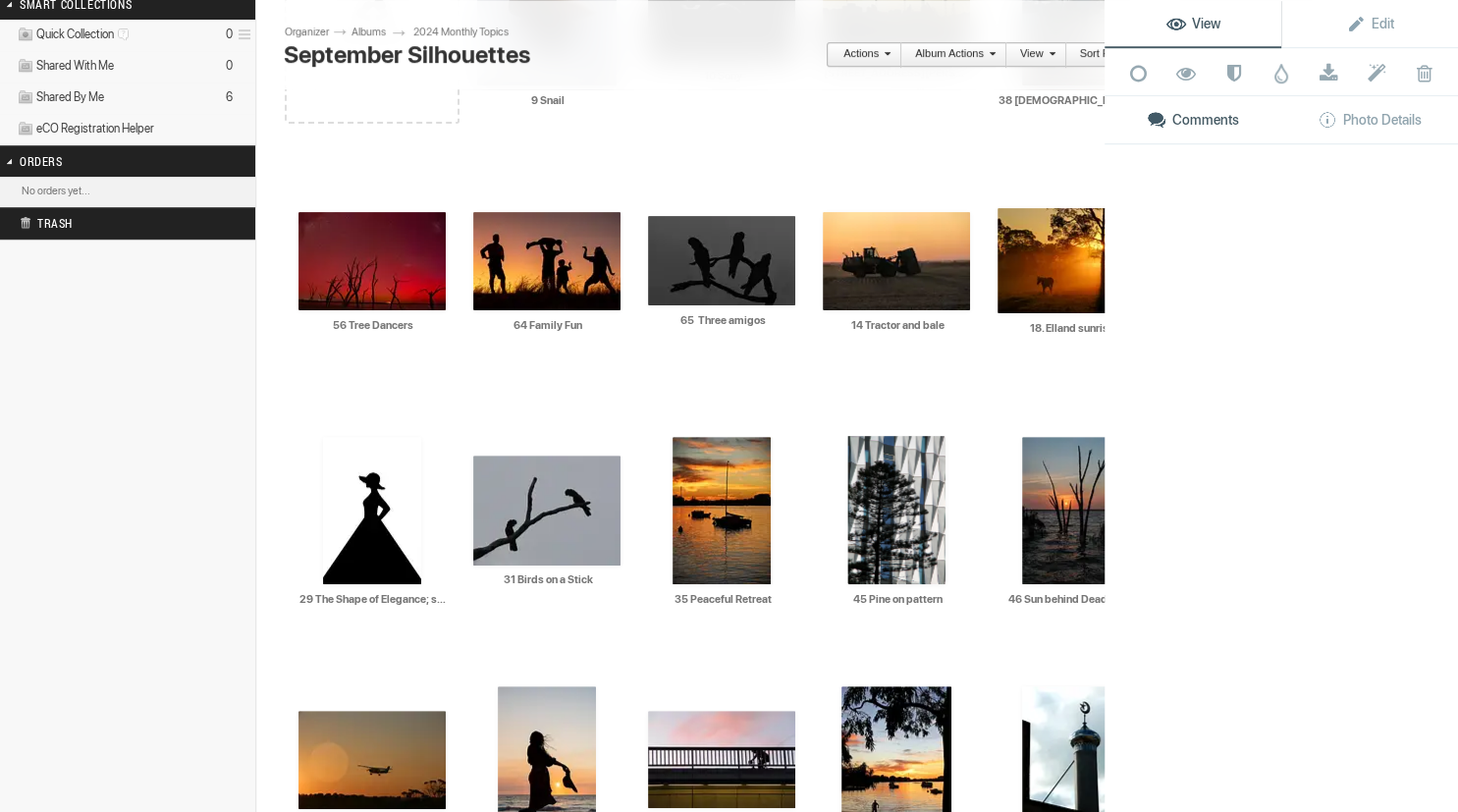 scroll, scrollTop: 547, scrollLeft: 0, axis: vertical 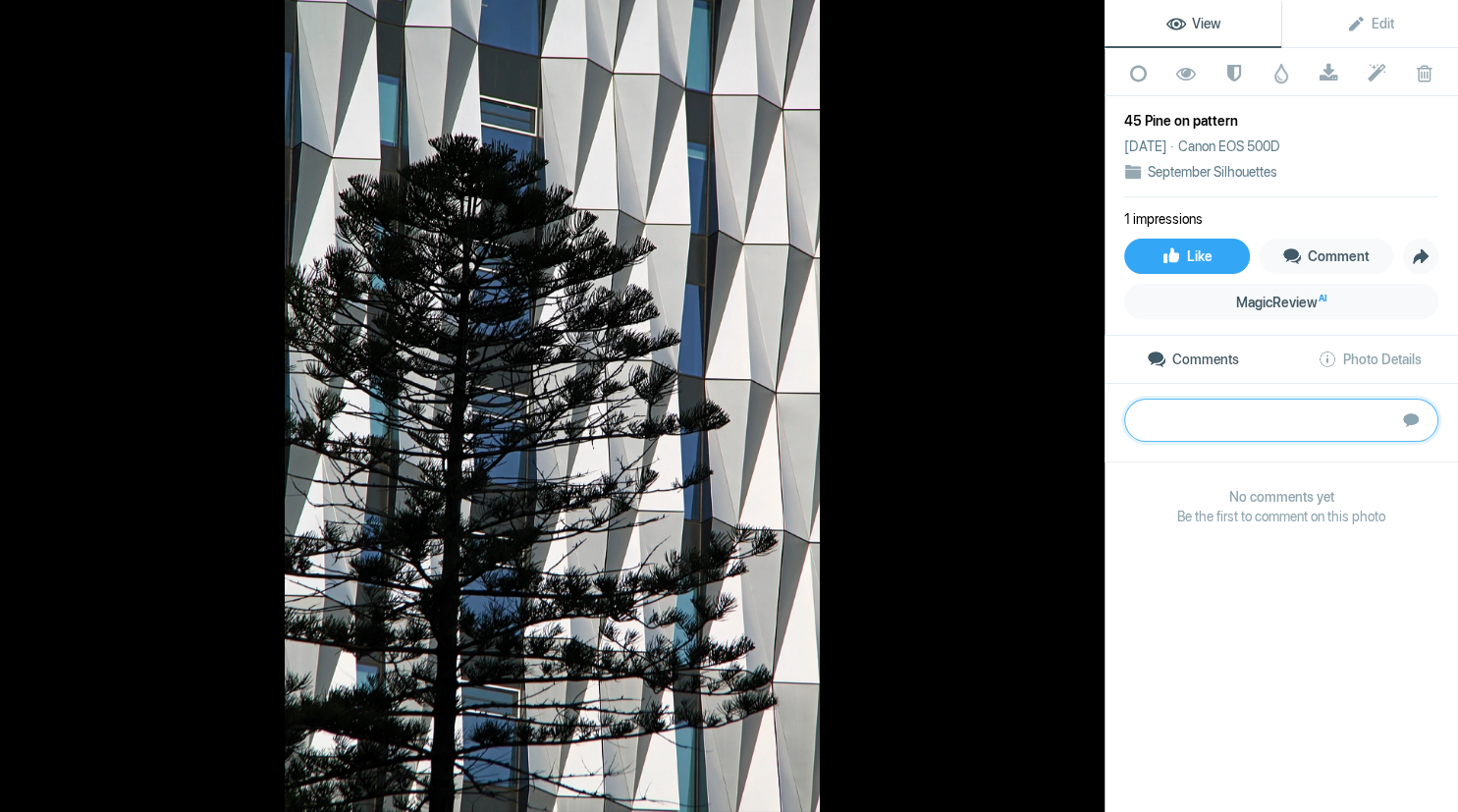 paste on "This is an interesting and unusual way to present a silhouette, as you have not used direct
backlighting, but instead used reflected light from a rear scene element to serve as your rear
light source. The shape and texture of that rear surface, with all the many-directional lines, are
a bit distracting and confusing as a backdrop to the equally busy and intricate shapes of your
tree subject.
If you had stepped back, or shot a bit wider, you might have included the whole shape of your
tree, but I find it a bit marginalised in the lower left of your image. Keep persisting with this
idea, because it is a bit different to backlight a silhouette with another background element." 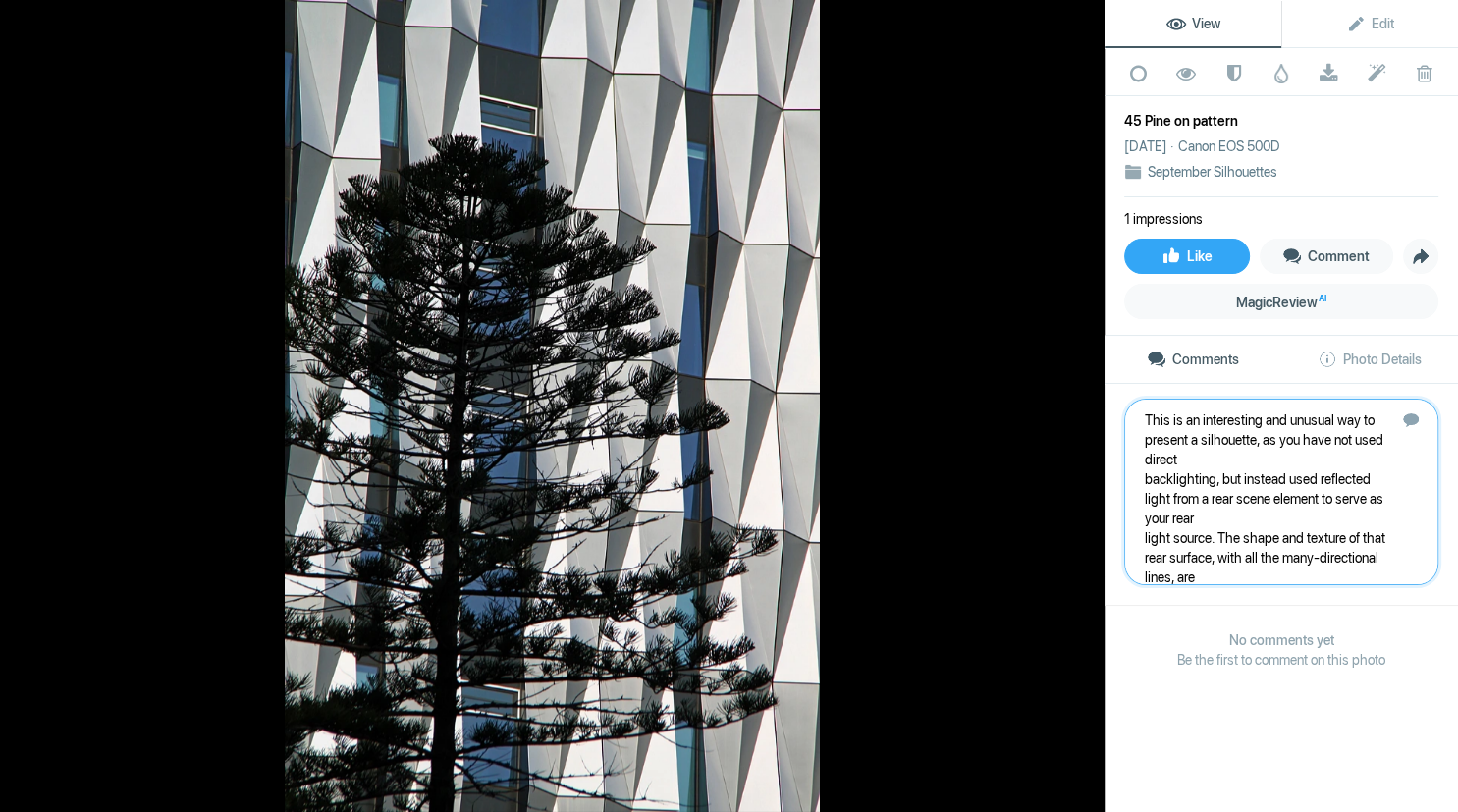 scroll, scrollTop: 256, scrollLeft: 0, axis: vertical 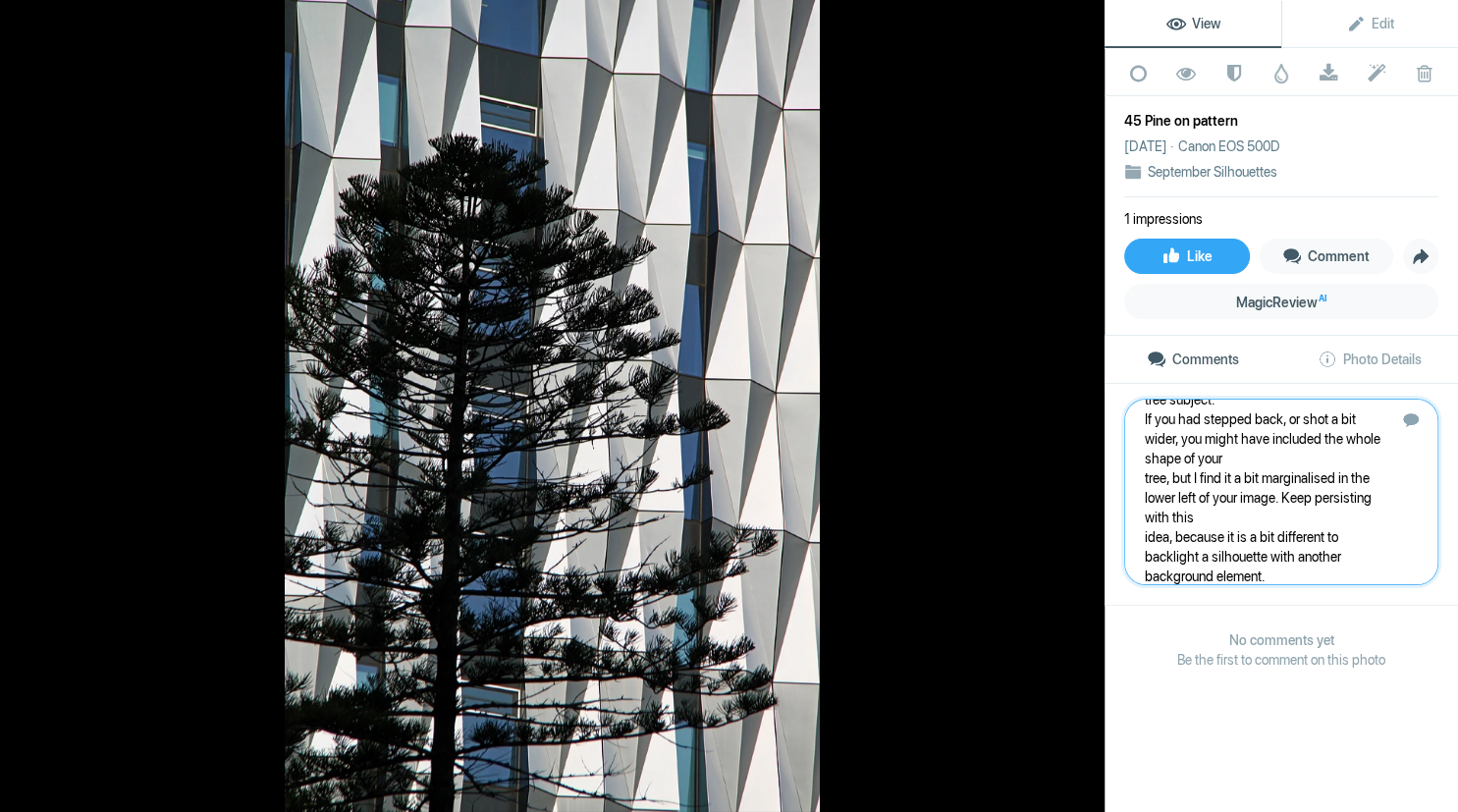 type 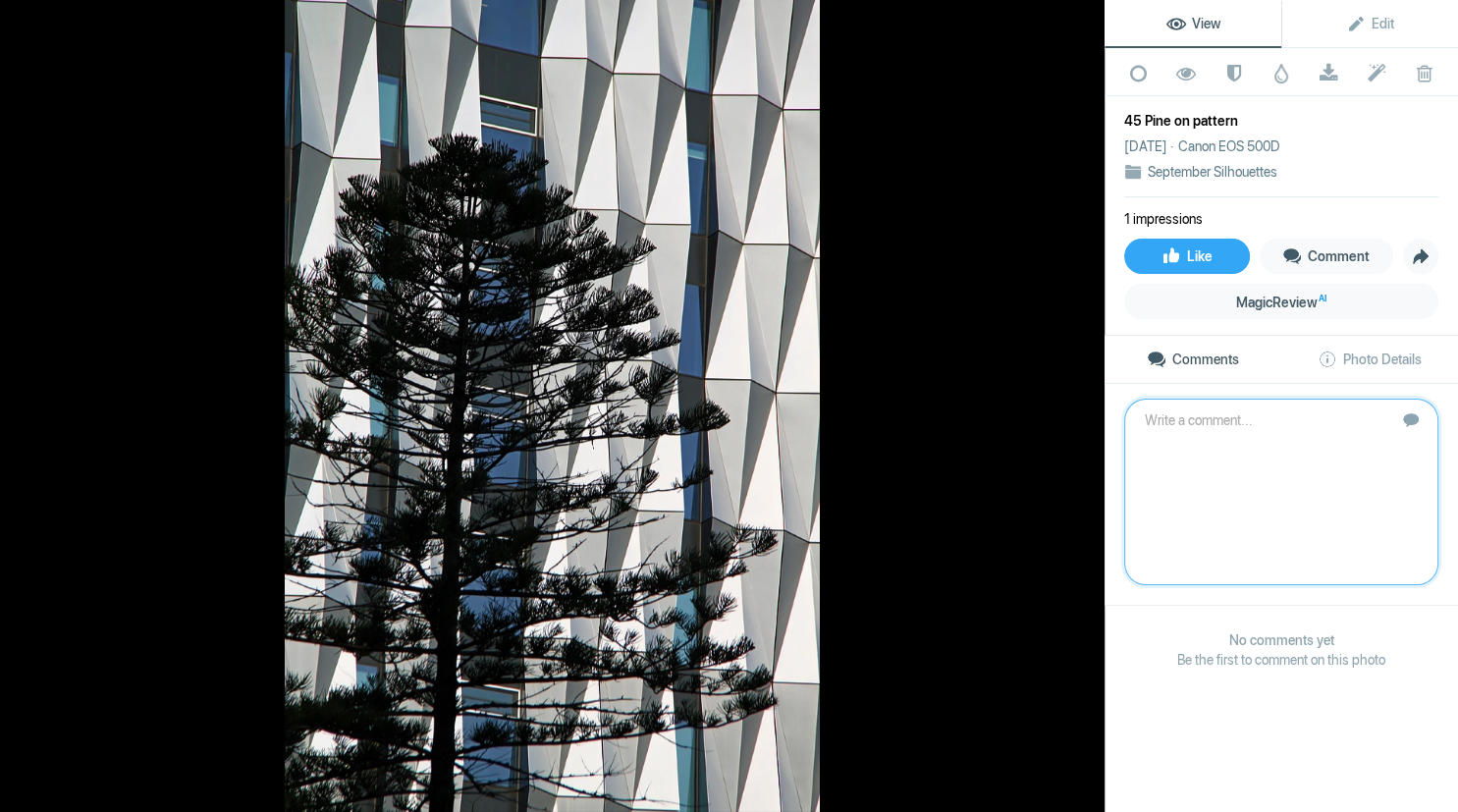 scroll, scrollTop: 0, scrollLeft: 0, axis: both 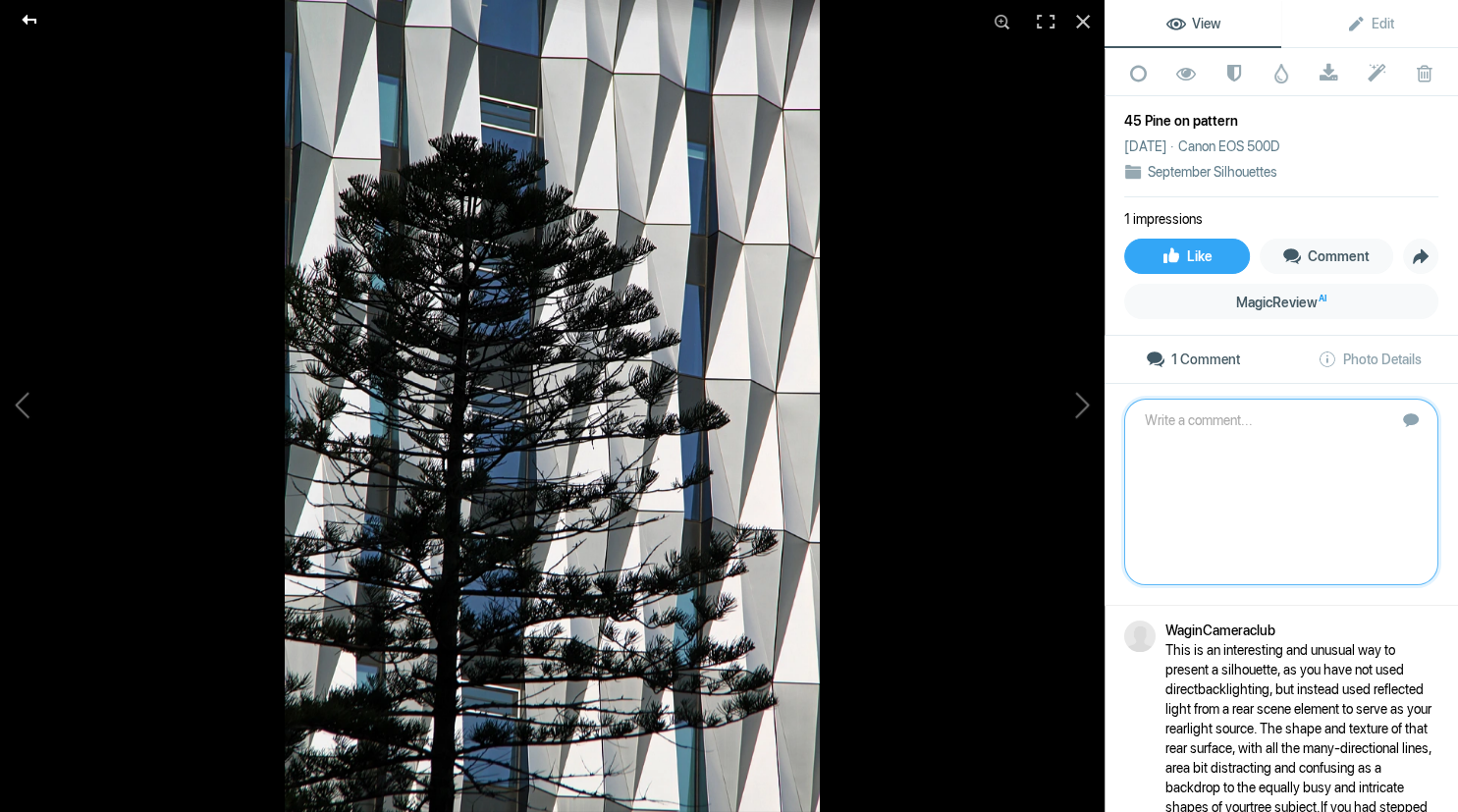 click 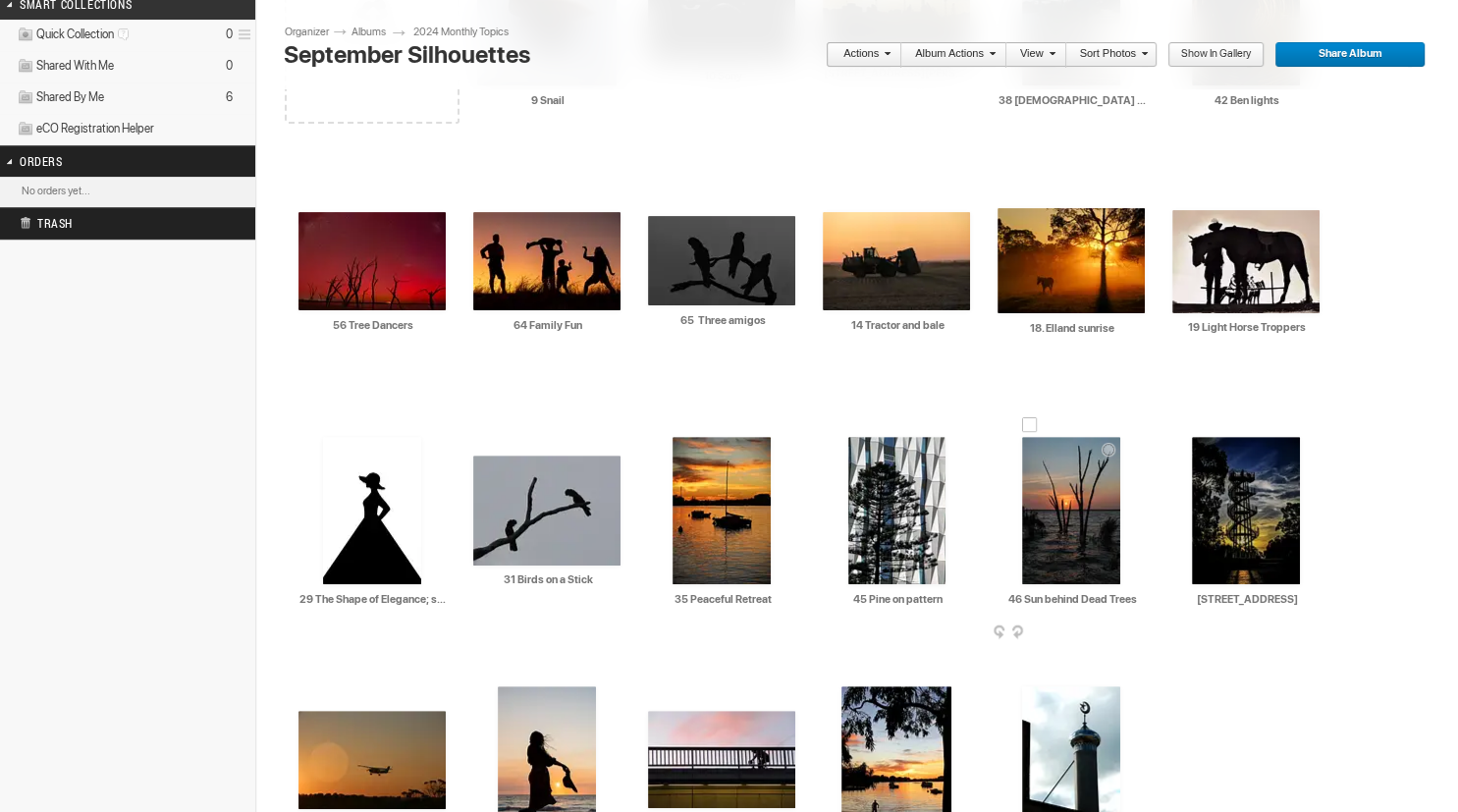 click at bounding box center (1071, 511) 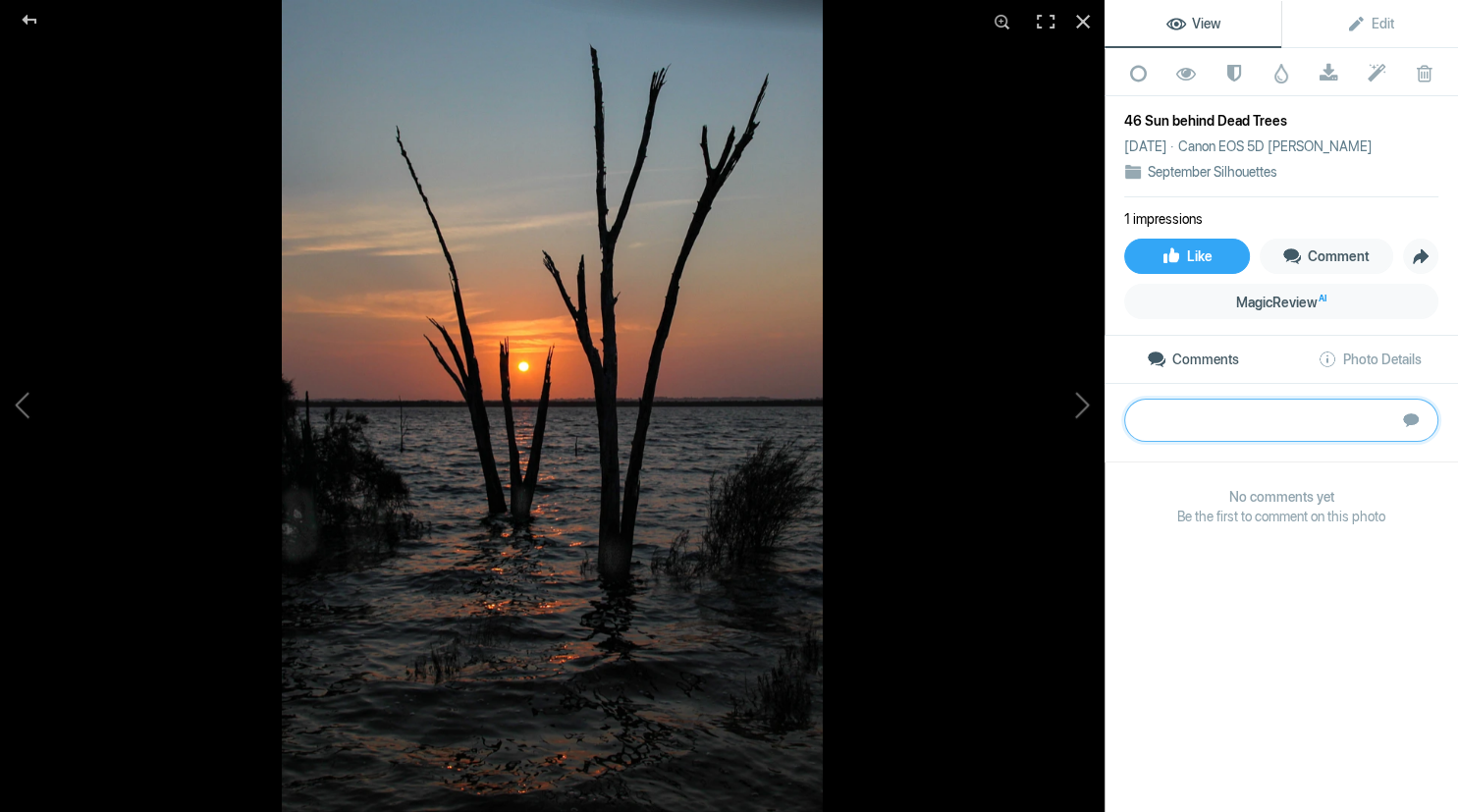 click 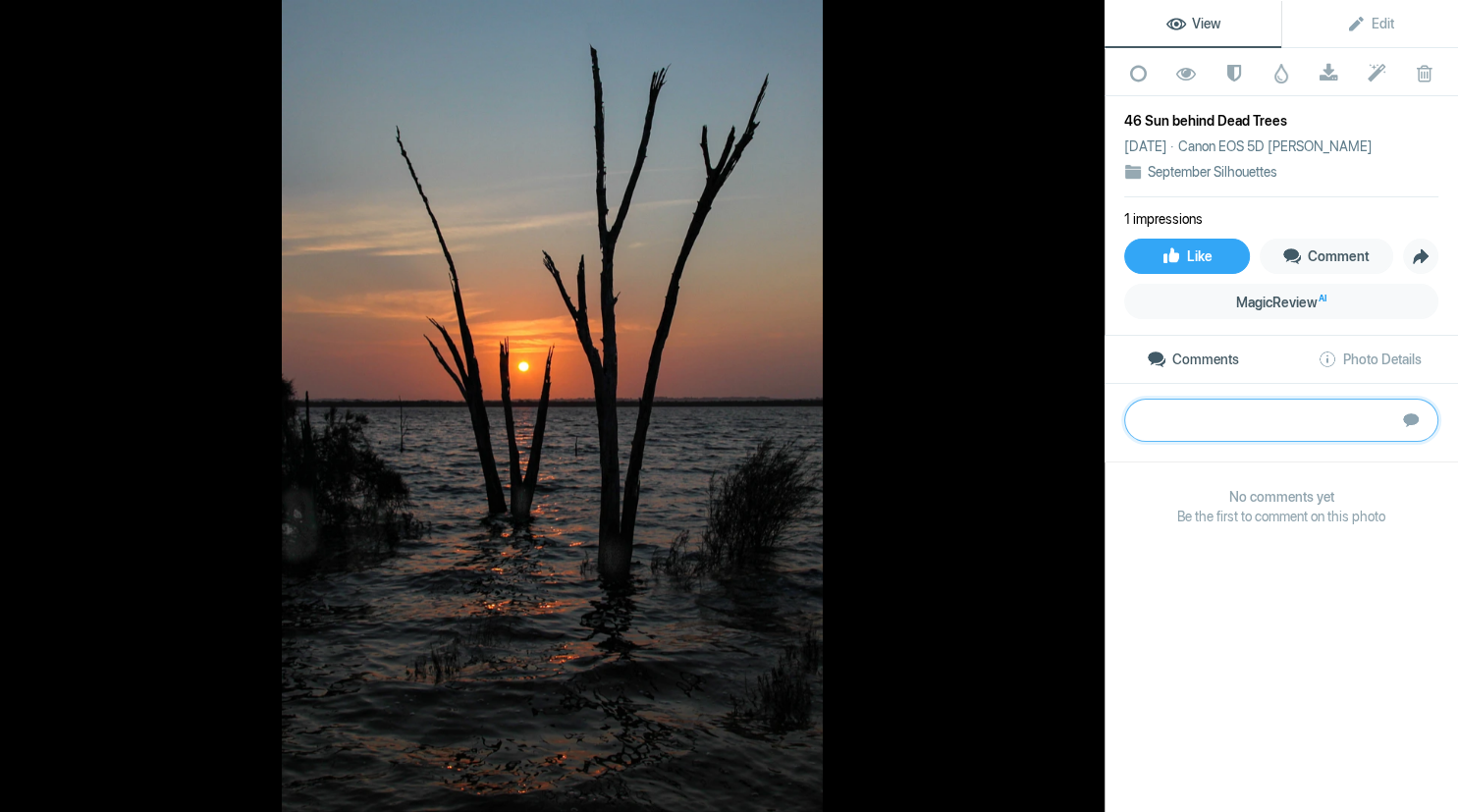 paste on "Great composition to place the setting sun right in the forked ‘V’ of one of your subject trees.
The distinctive shape of dead trees prompts feelings of slight loss and sadness, but the warmth
of the sun is a bit of a pick-me-up behind them; hope after the loss. The way the sun flickers on
the foreground water is attractive and provides a leading pathway to the main attraction, but
the sense of serenity would be increased and improved if you had been there on a still day
when there was some calm in the water. Alternatively, you could have tried using a tripod and a
longer shutter speed, which would have rendered the water smoother and less distracting. The
cluttered addition of the foreground bushy elements at the side also detract from what is an
attractive minimalist scene in the middle.
B" 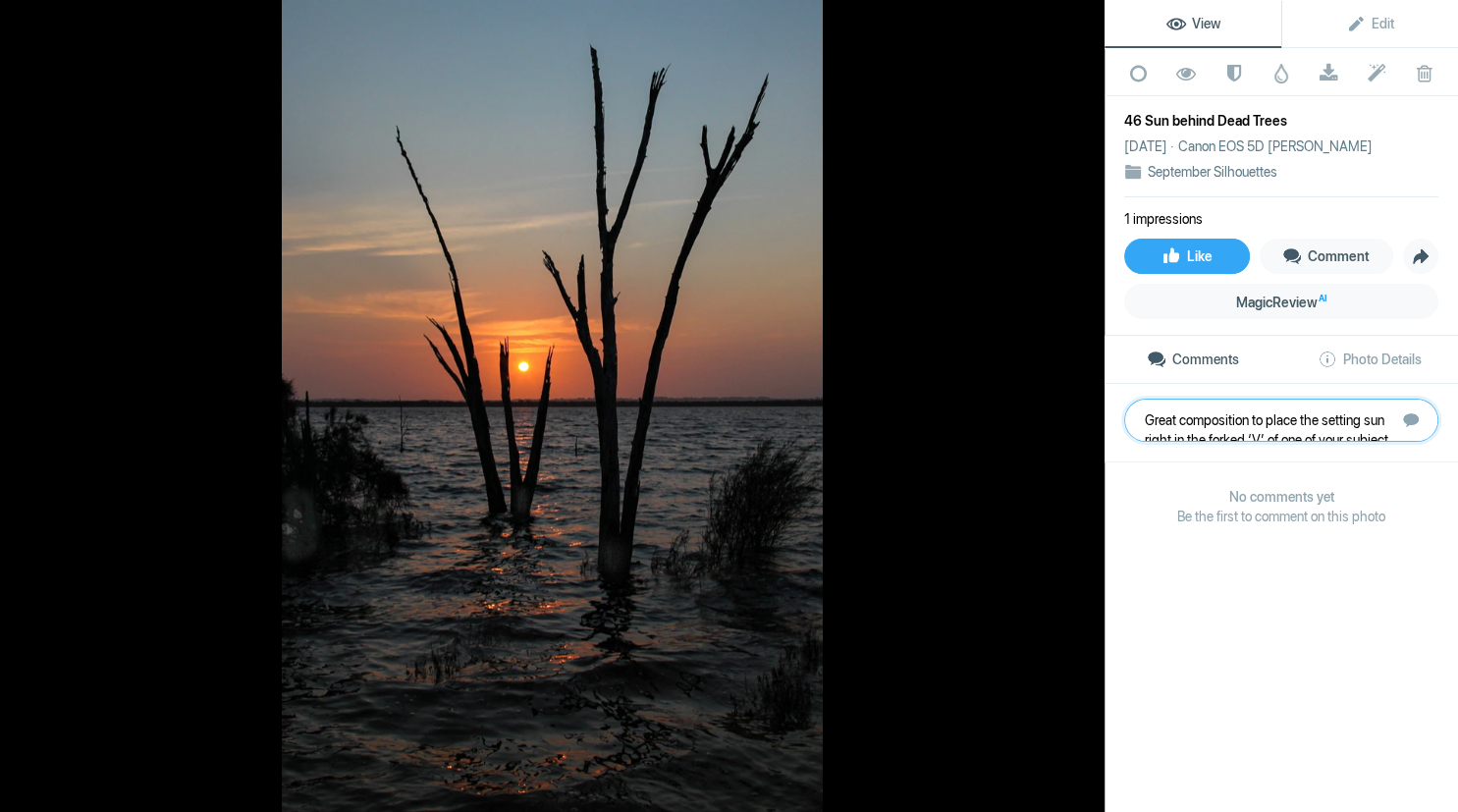 scroll, scrollTop: 335, scrollLeft: 0, axis: vertical 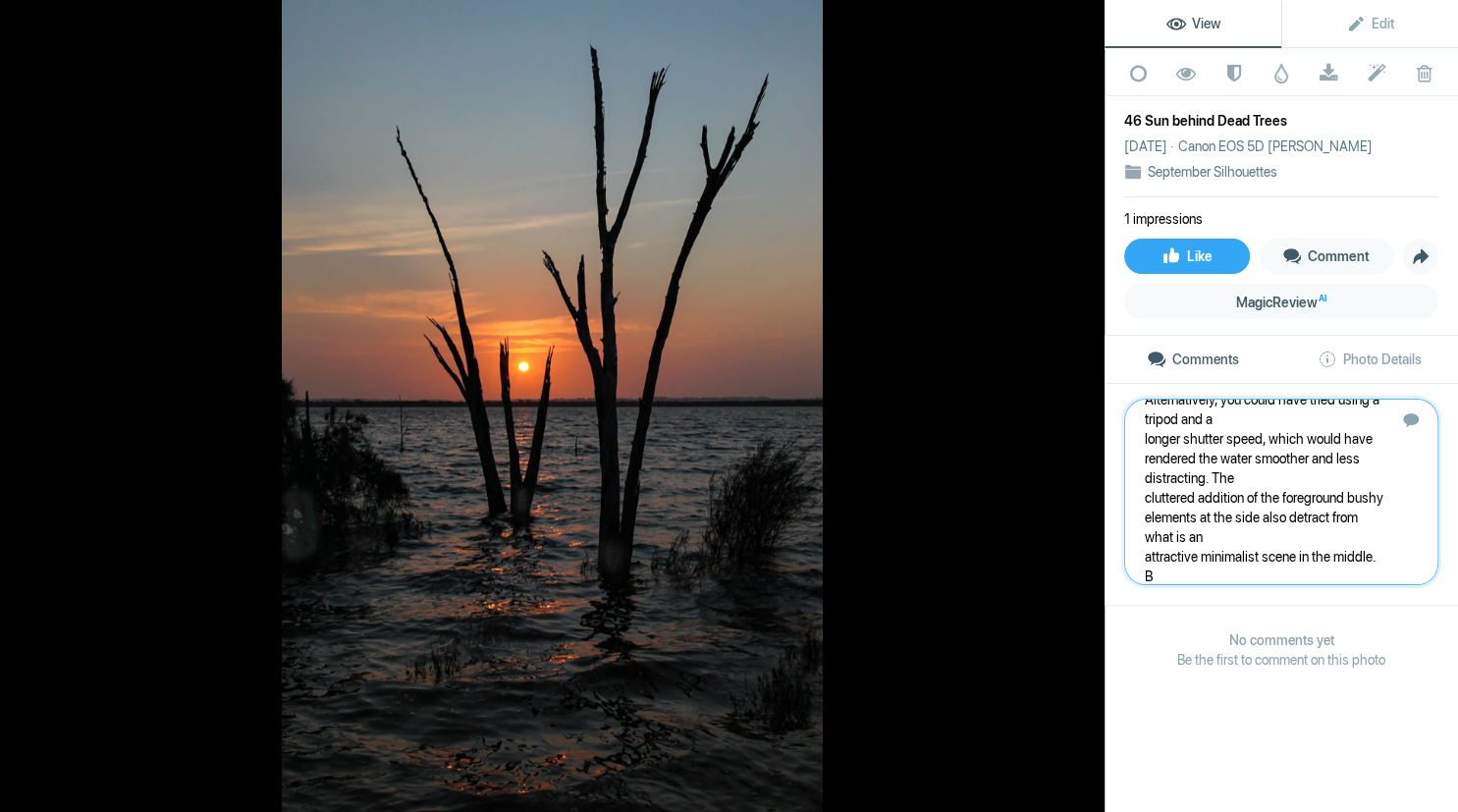 type 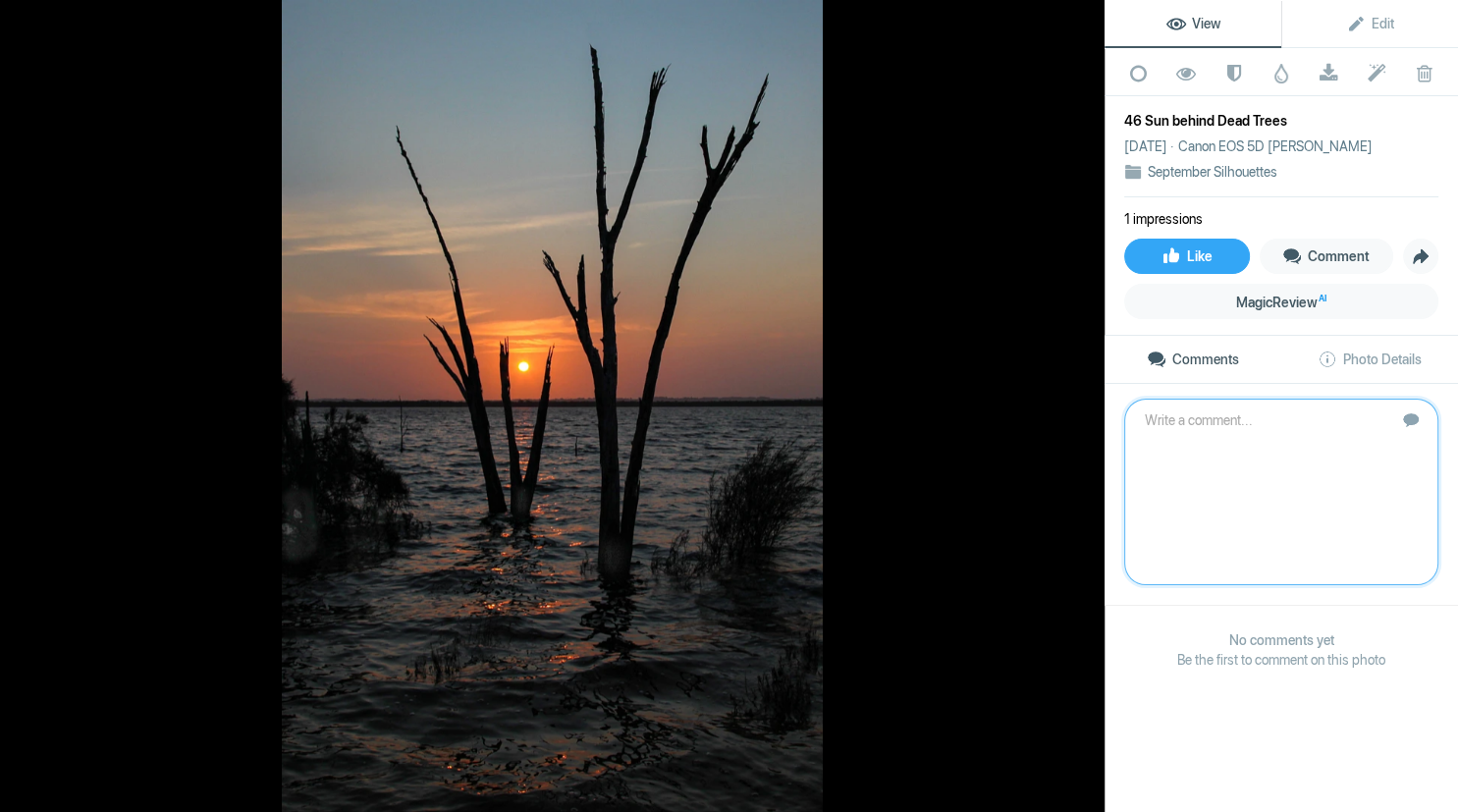 scroll, scrollTop: 0, scrollLeft: 0, axis: both 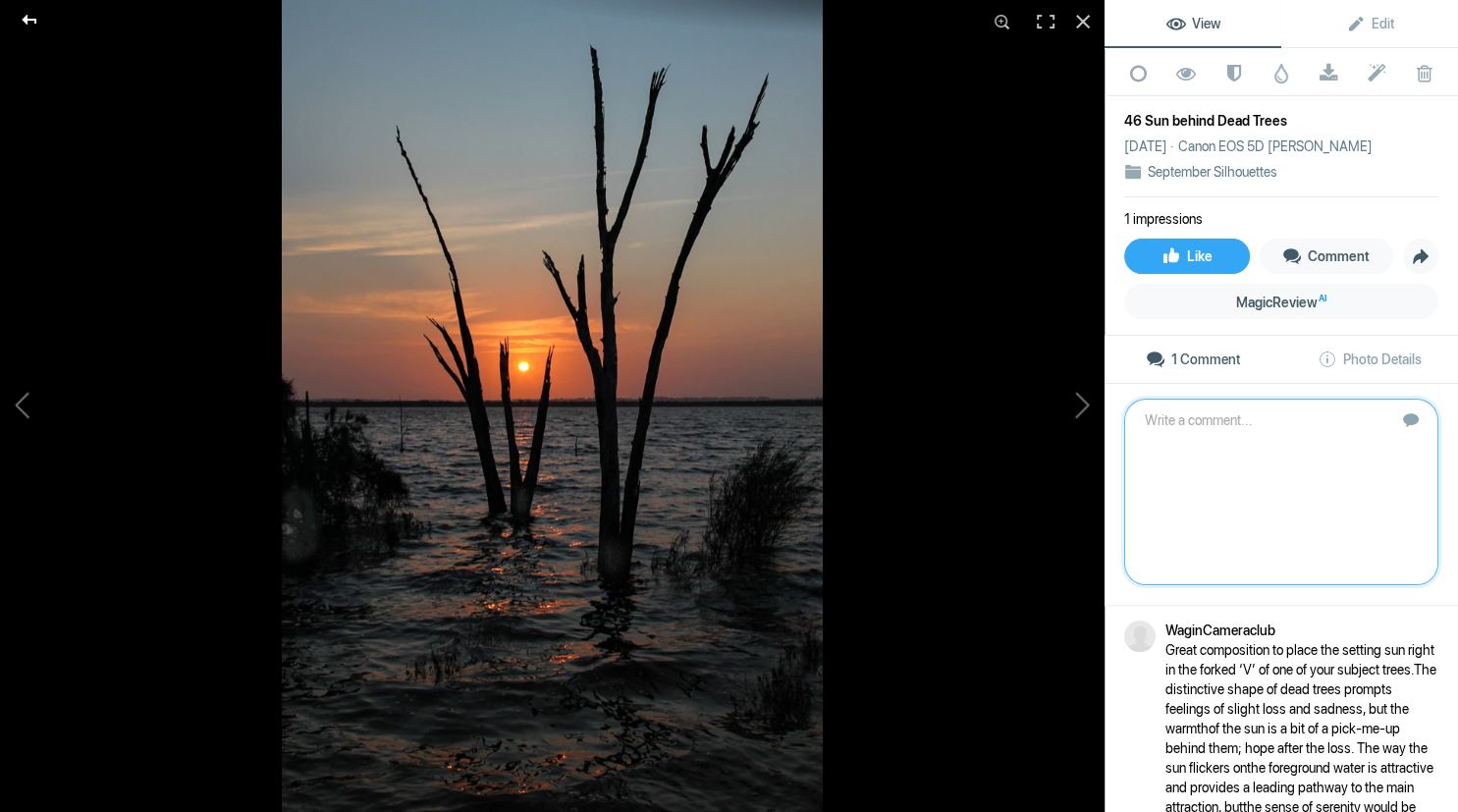 click 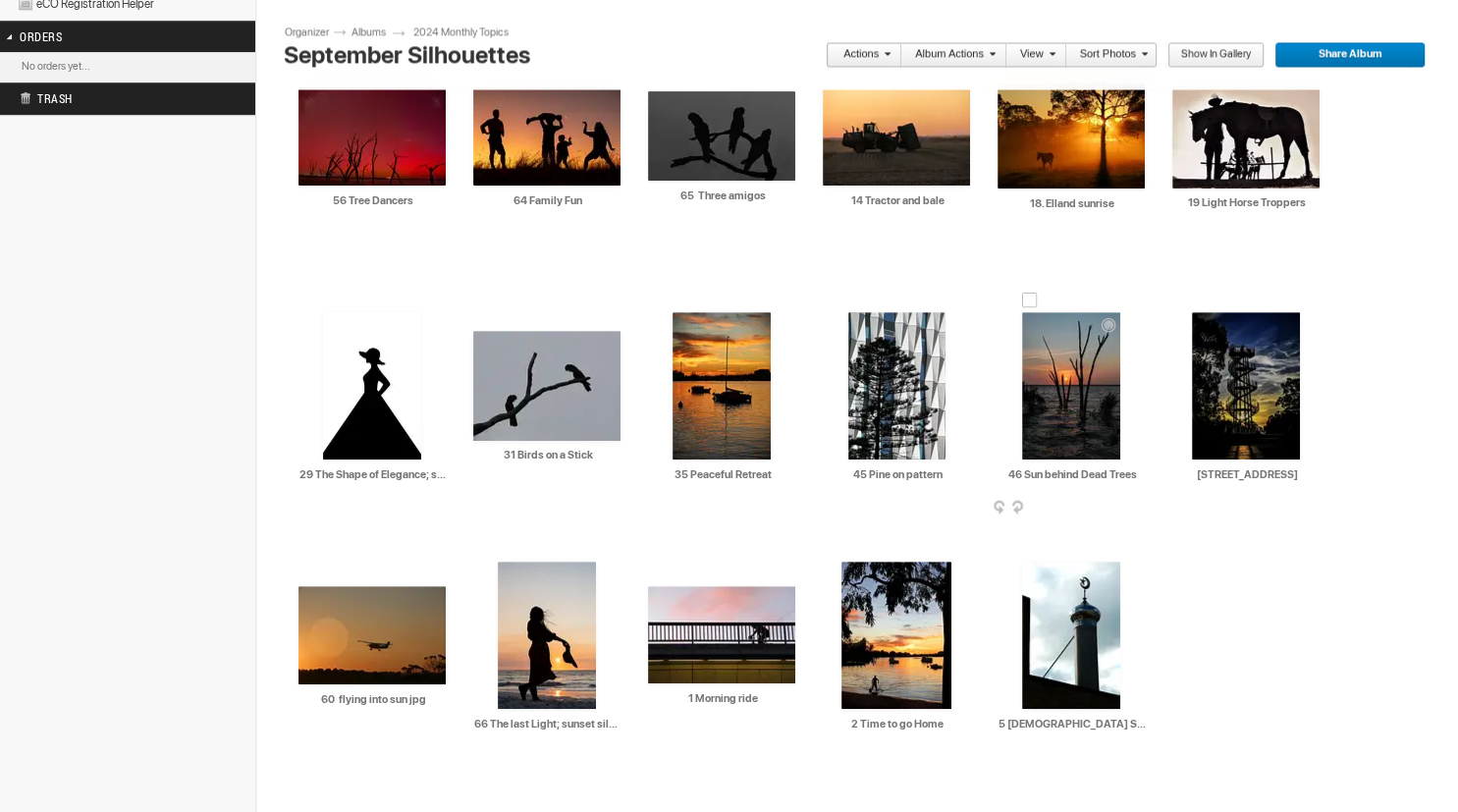 scroll, scrollTop: 719, scrollLeft: 0, axis: vertical 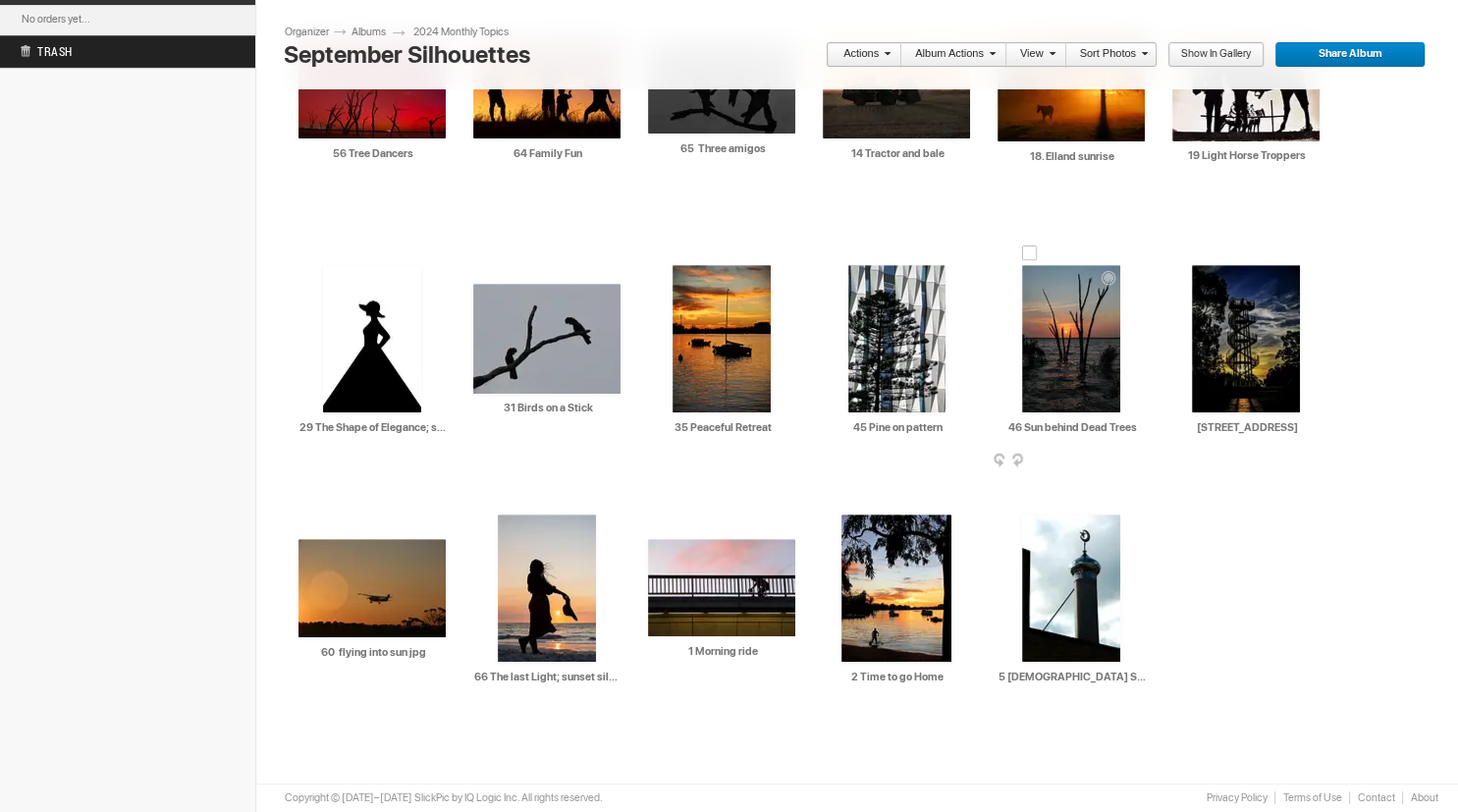 click at bounding box center (1071, 339) 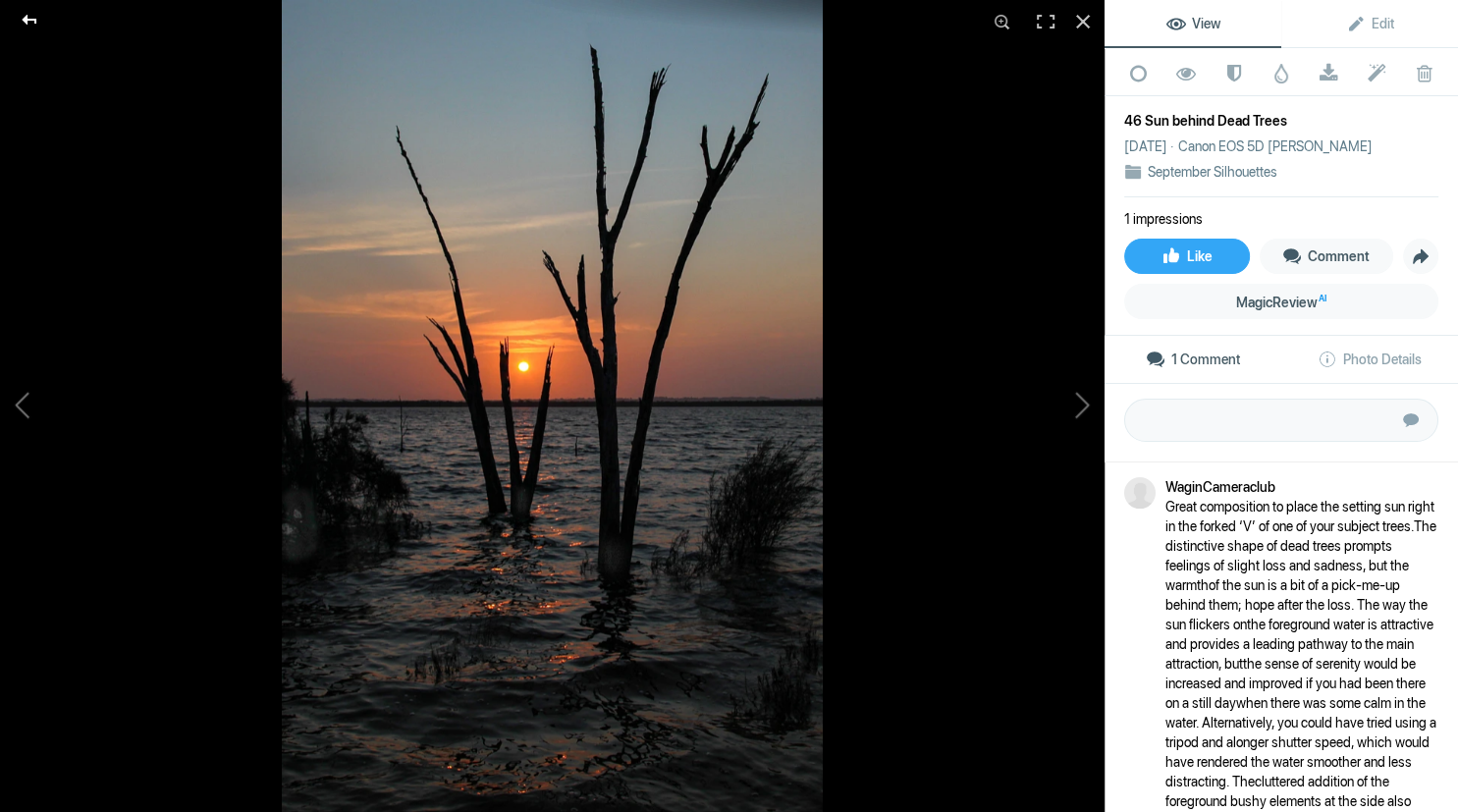 click 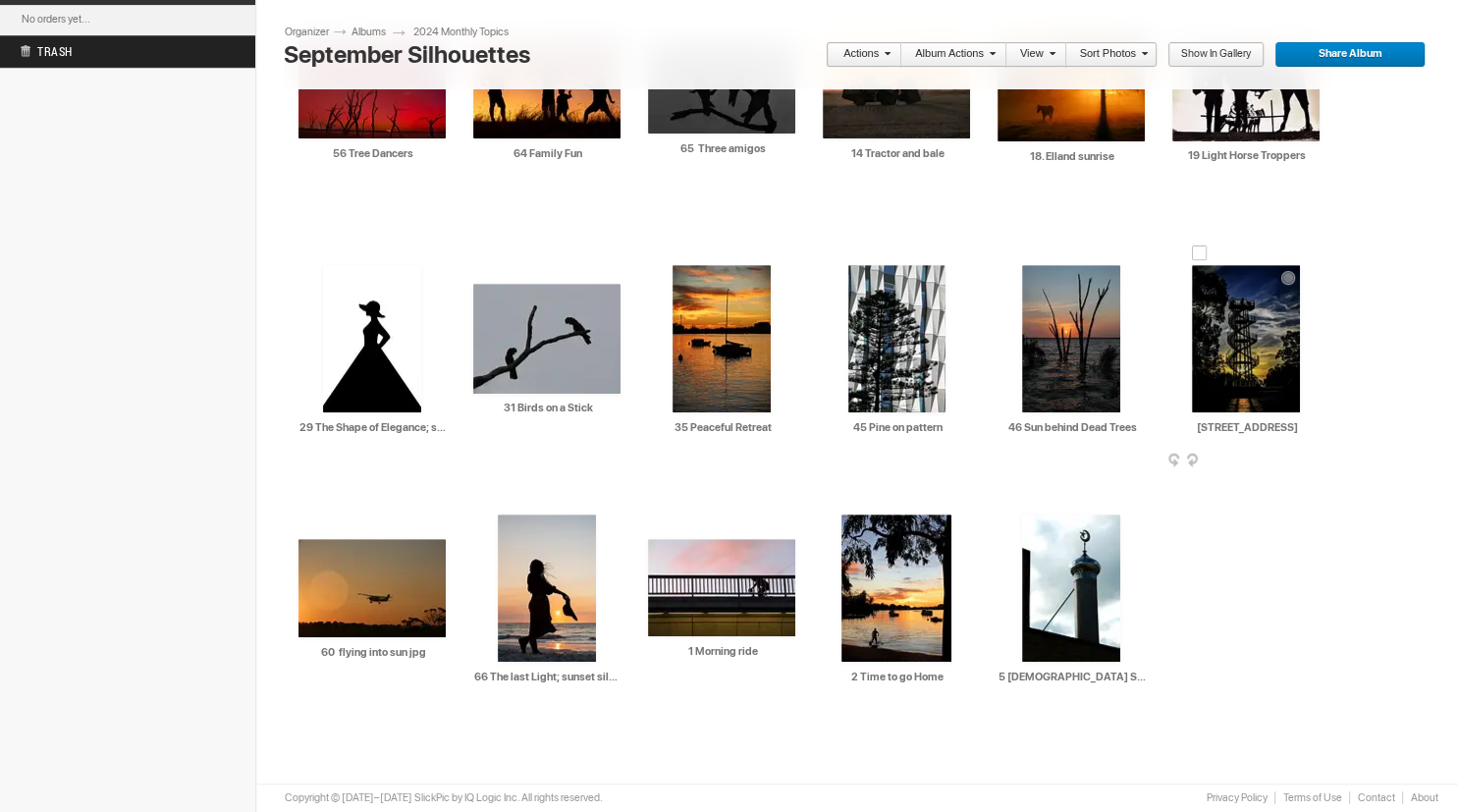 click at bounding box center [1246, 339] 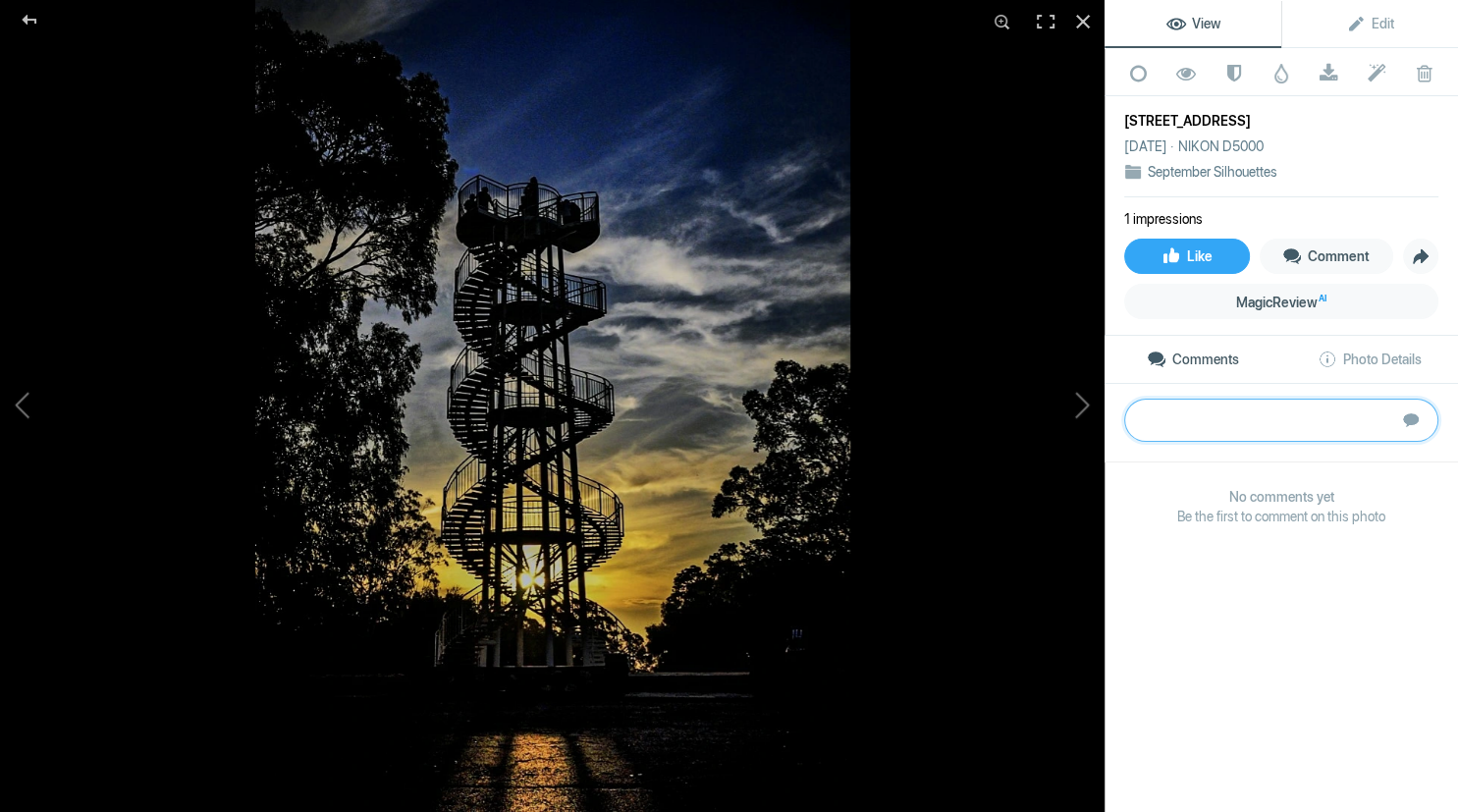 click 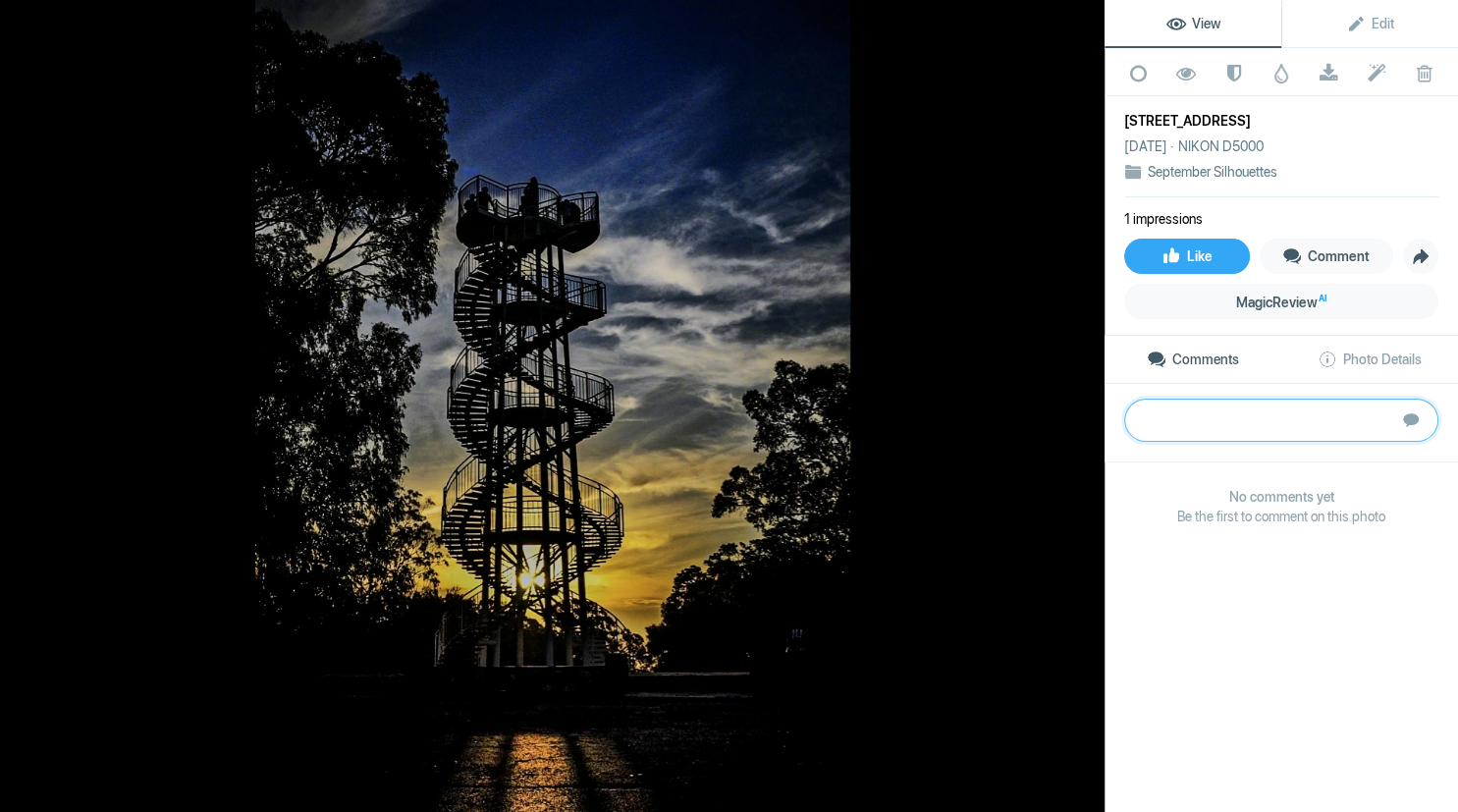 paste on "There is some edge tension between the top left of the tower and the tree that forms one side
of the frame around it, but it was a great idea to place the tower between the trees so that it is
nicely framed and presented against that beautiful sky. Extra credits also for putting the sun ball
at the crossing intersection of the lower struts to bring an element of symmetry into it. The way
the light skims the foreground paving is very warm and inviting as a path to walk towards the
tower.
It would be great if the people were more distinctive as subjects at the top because as the
viewer looks through the image from the inviting ground in front, and up the spirals of the stairs,
it would be good to have a really distinctive shape at the top - perhaps a person waving or some
other pose that gives the viewing journey up the tower a reward. Overall a lovely shot.
S" 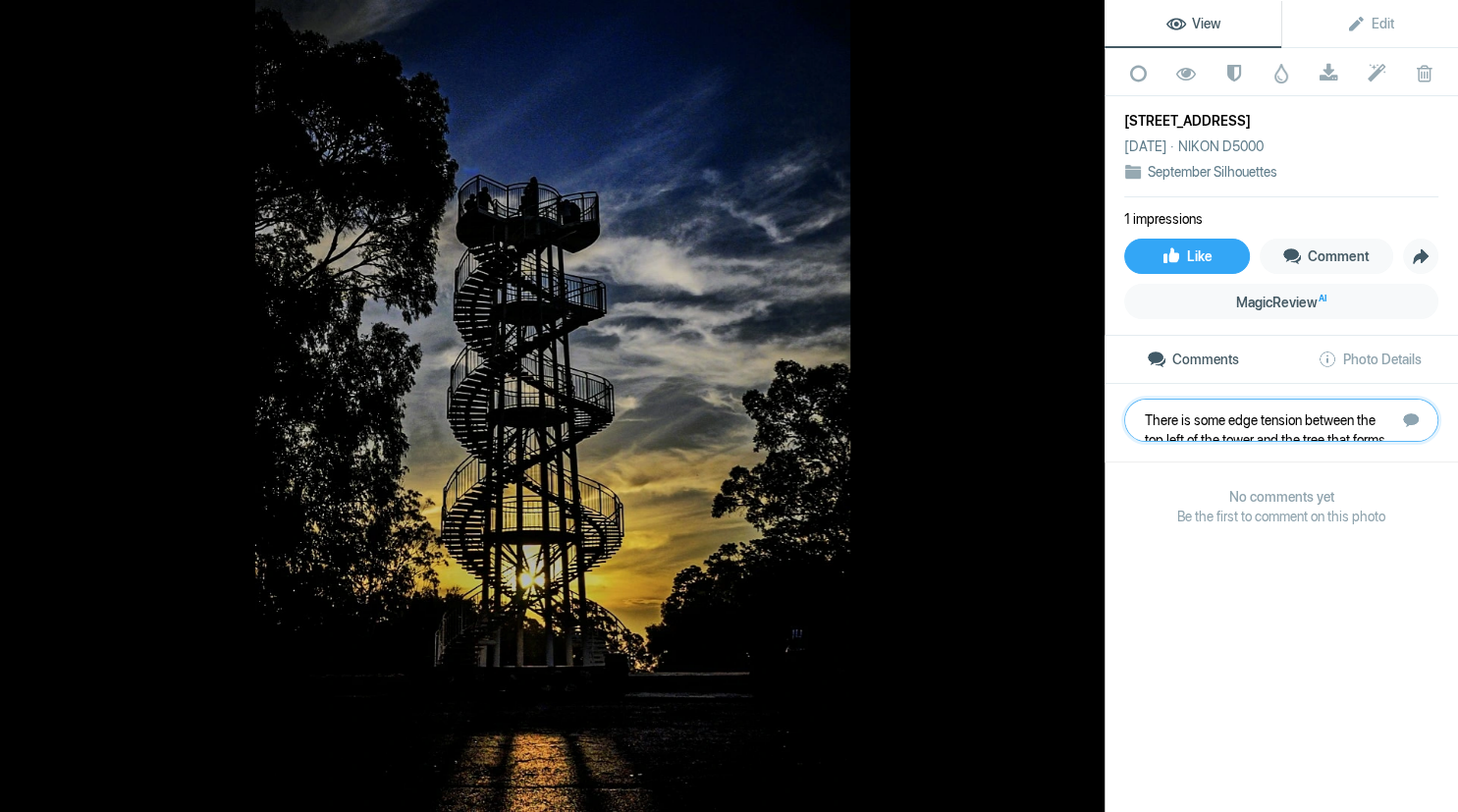 scroll, scrollTop: 394, scrollLeft: 0, axis: vertical 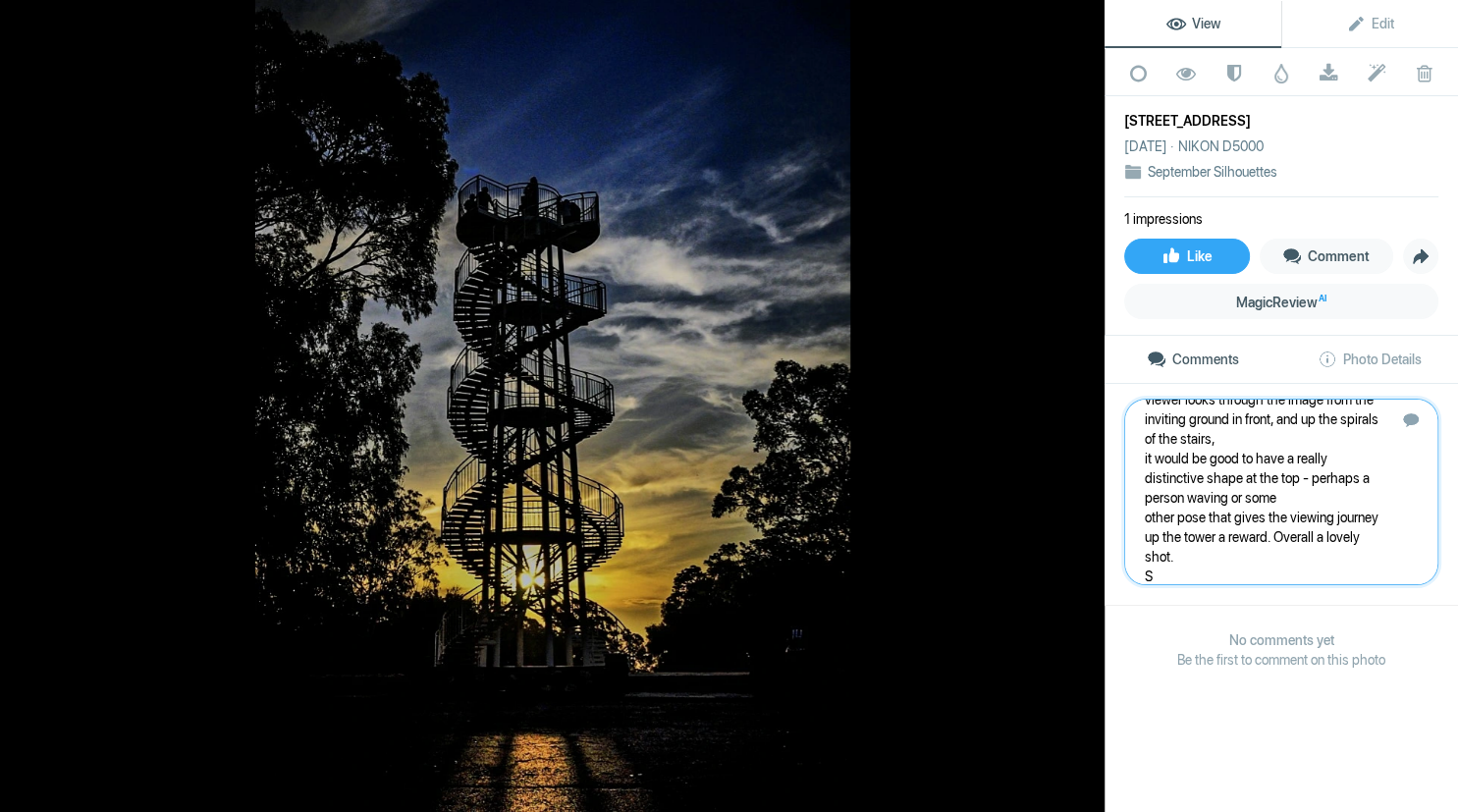 type 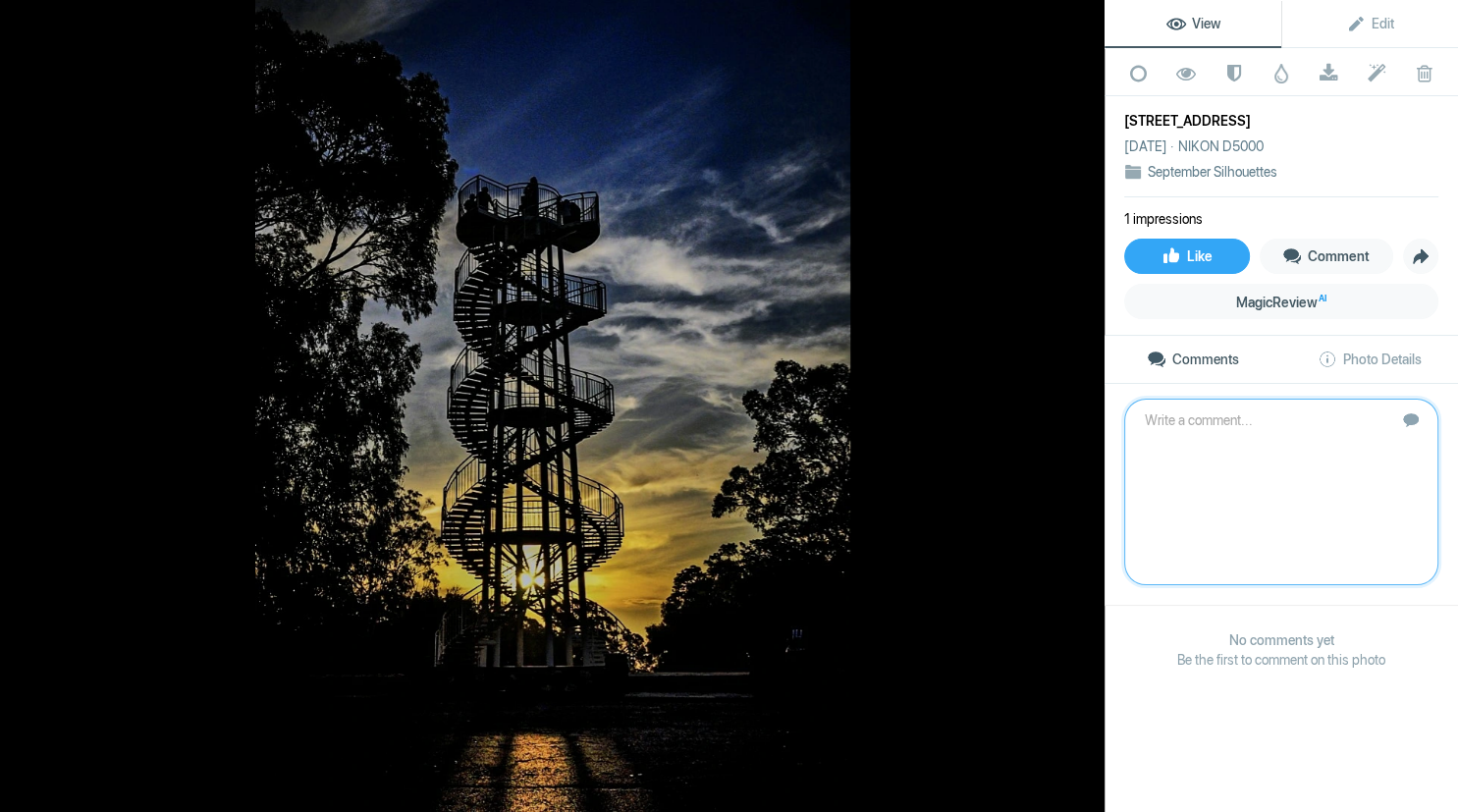 scroll, scrollTop: 0, scrollLeft: 0, axis: both 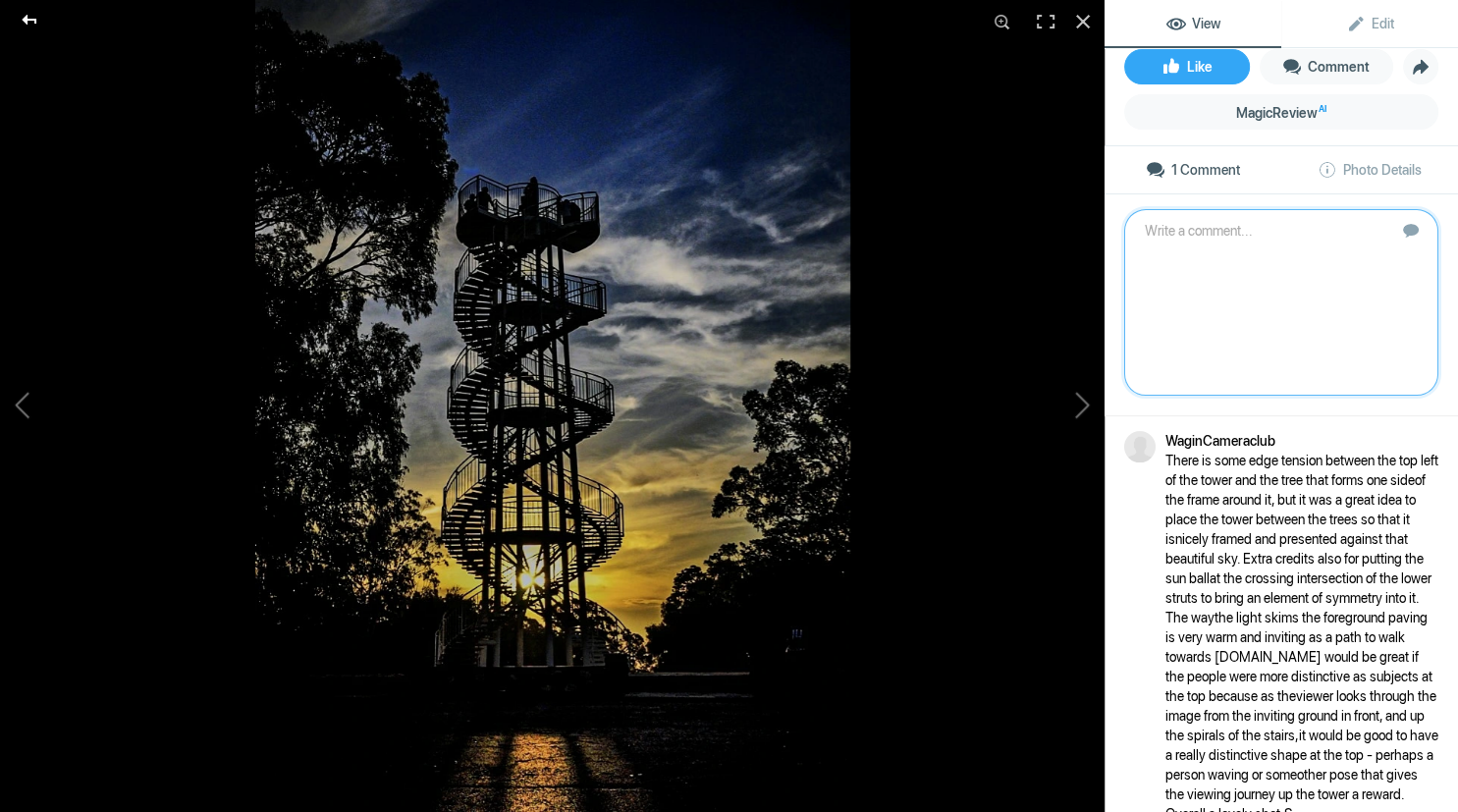 click 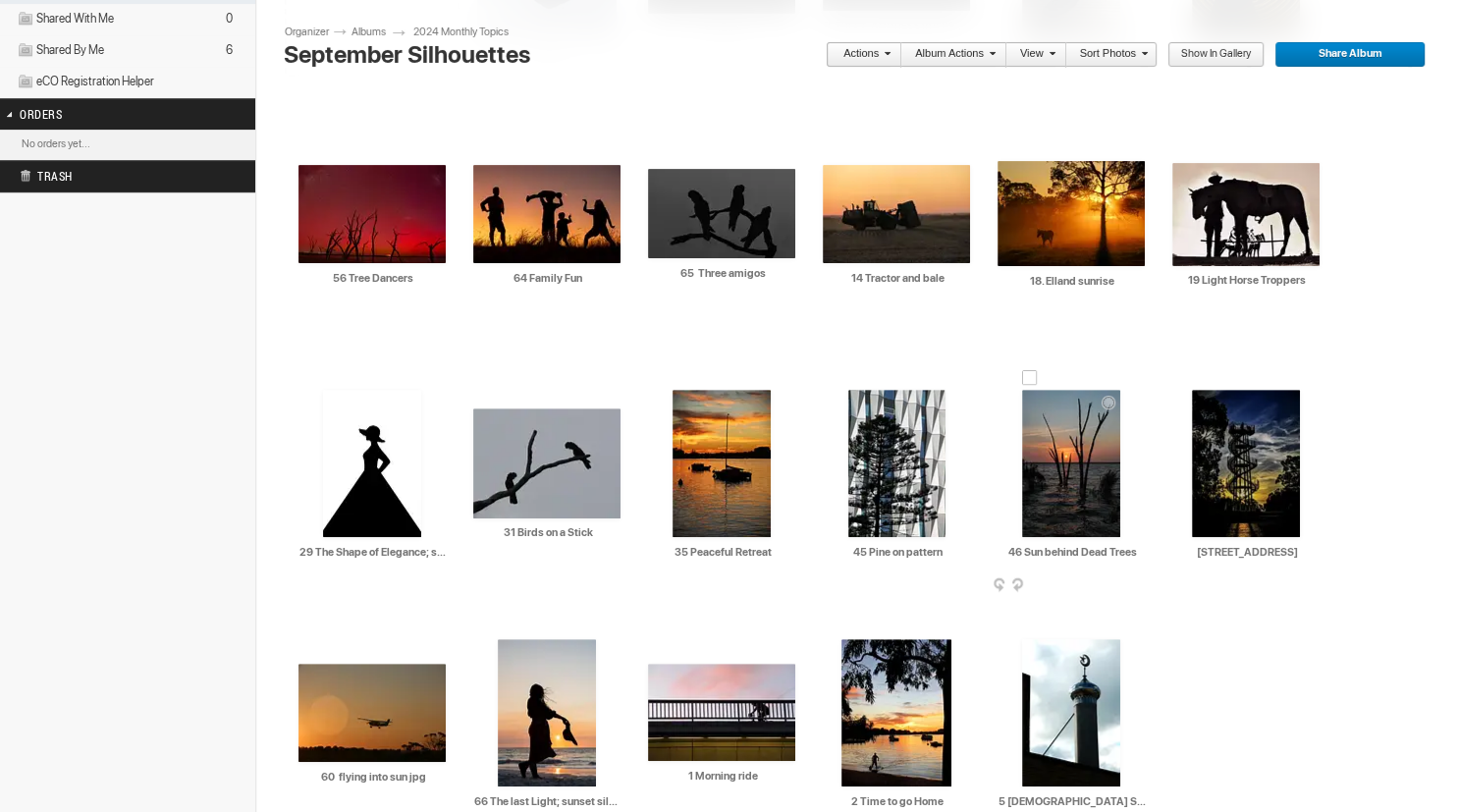 scroll, scrollTop: 589, scrollLeft: 0, axis: vertical 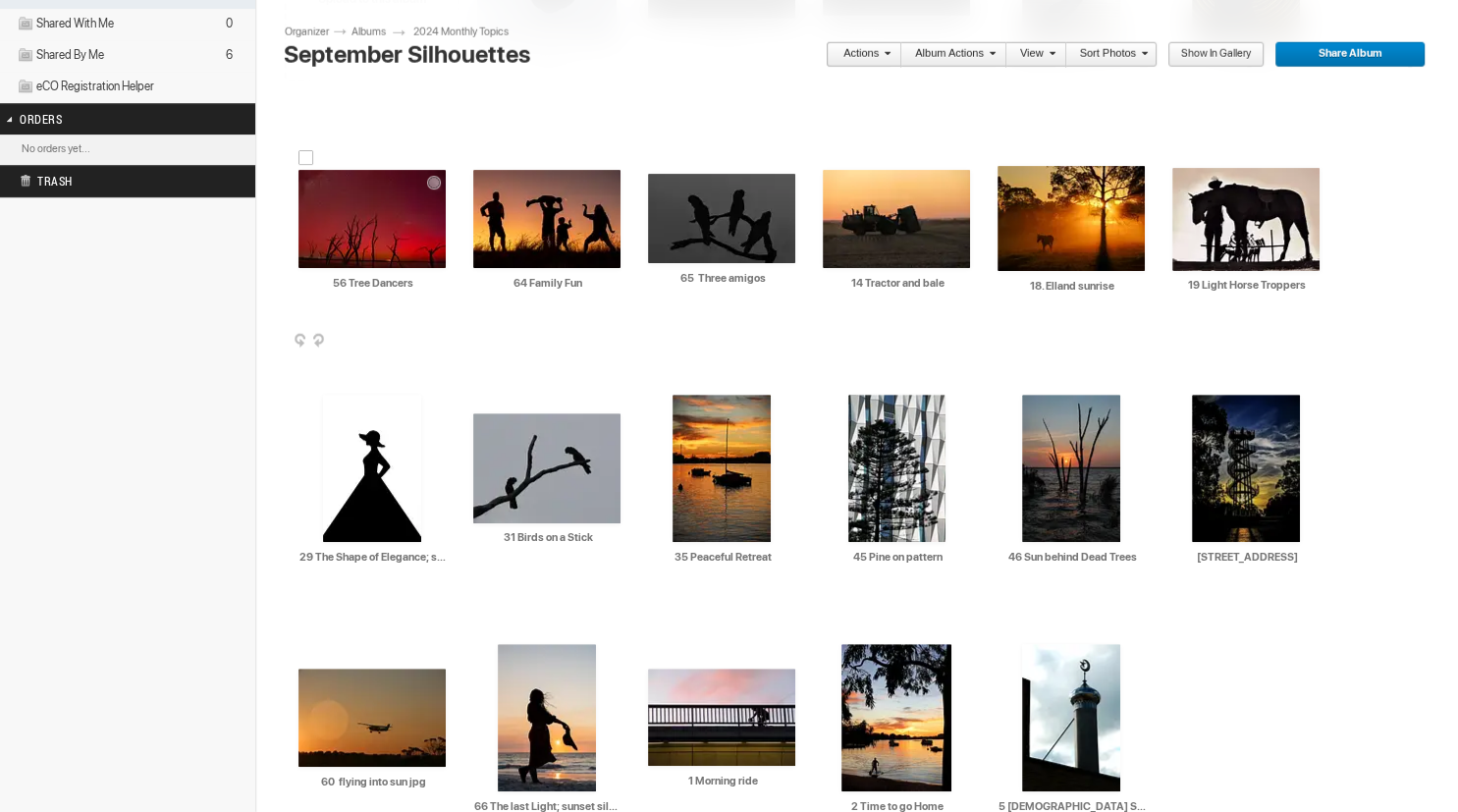 click at bounding box center (372, 219) 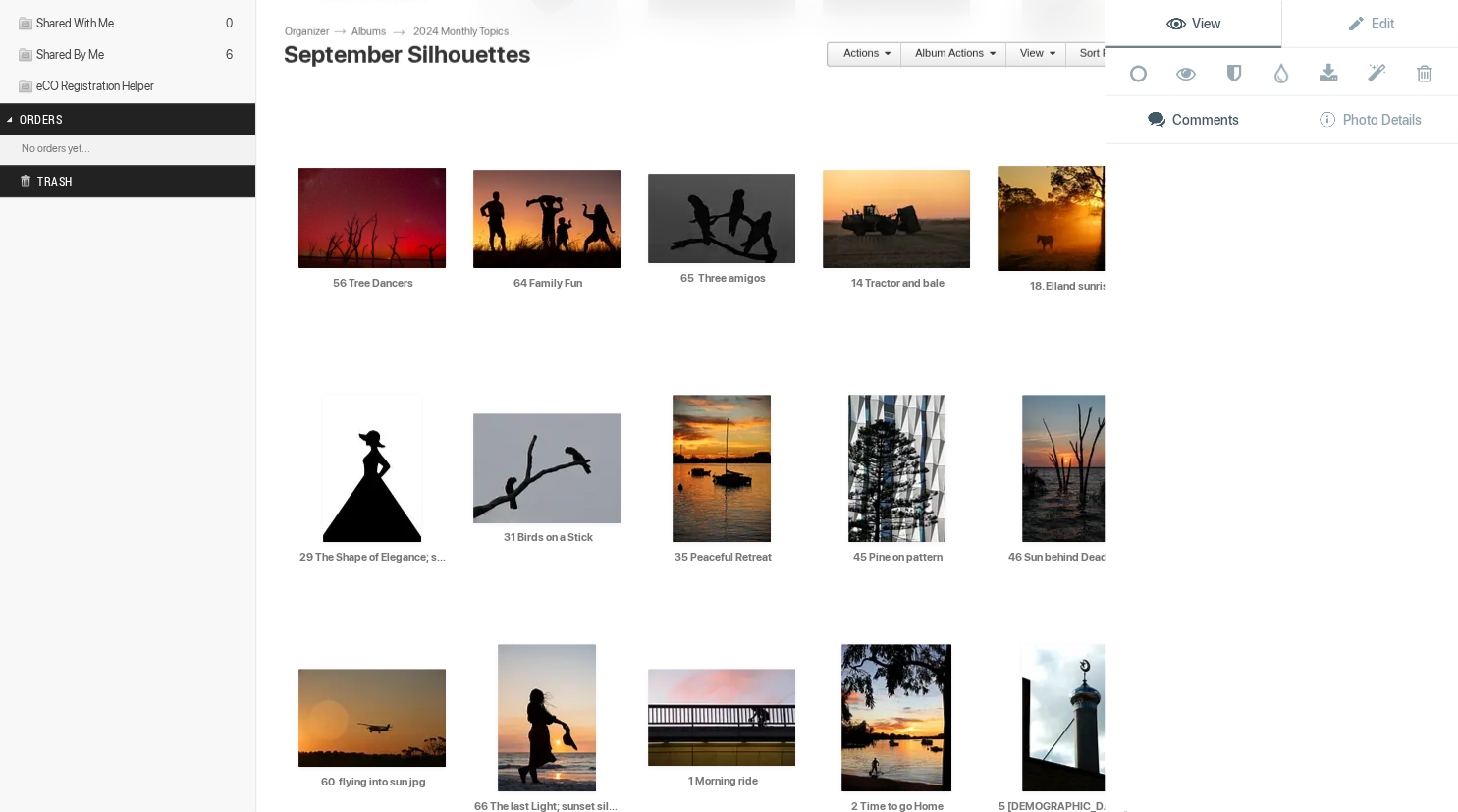 scroll, scrollTop: 590, scrollLeft: 0, axis: vertical 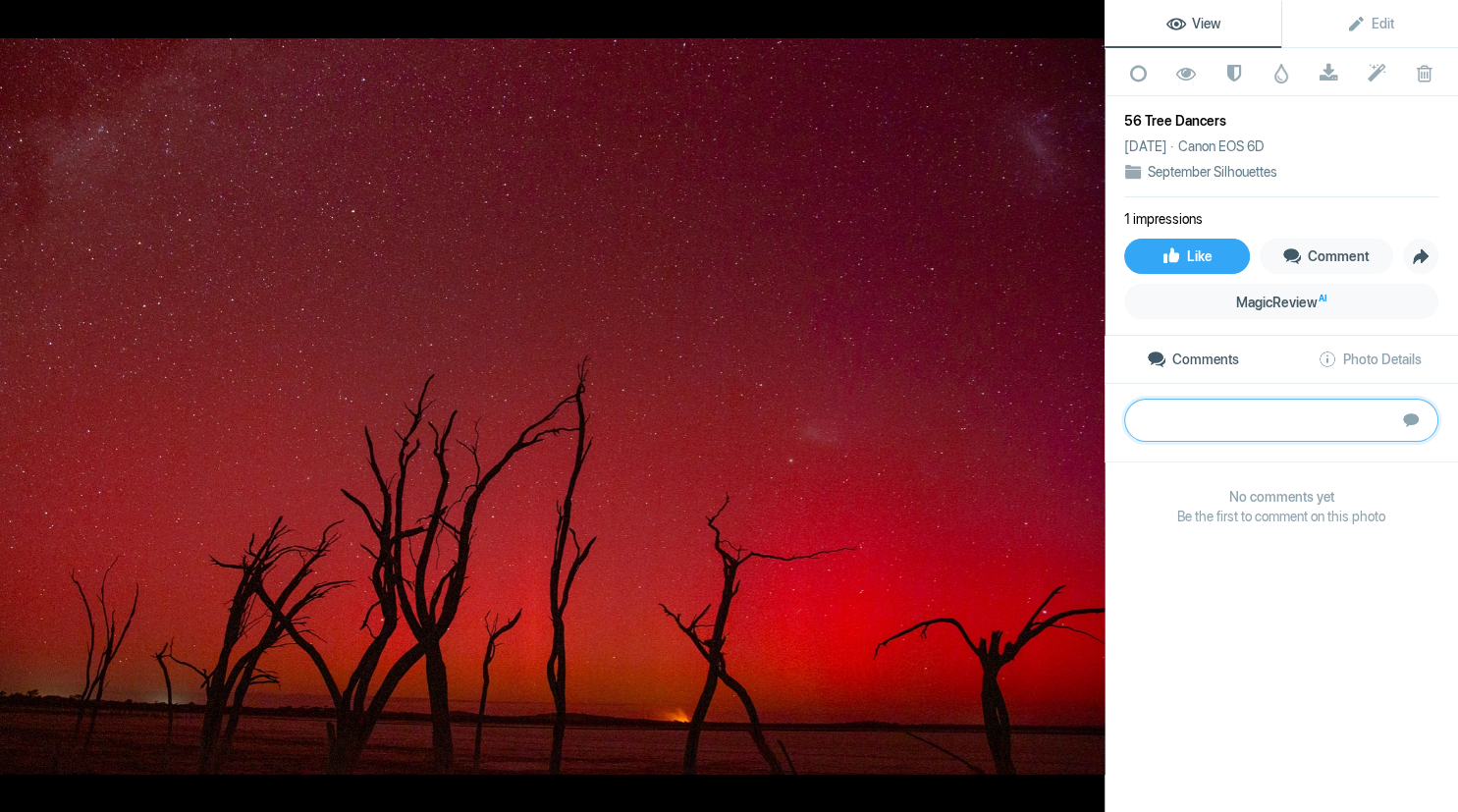 paste on "The bright warm red in the sky with the flash of orange on the horizon has overtones of
apocalypse and danger. The way the dead trees are silhouetted against that sky is very effective.
As your title suggests, they feel like dancers or other large figures travelling this barren and
empty landscape. If you had included their feet or some indication of where they are standing,
that may perhaps have grounded them and removed the illusion of their movement in the
scene. It would be interesting to compare how that might have affected the story.
Are these the creatures that have wrought this havoc and destruction on this world? The
smattering of stars adds to the other-worldly feeling of this great scene.
S" 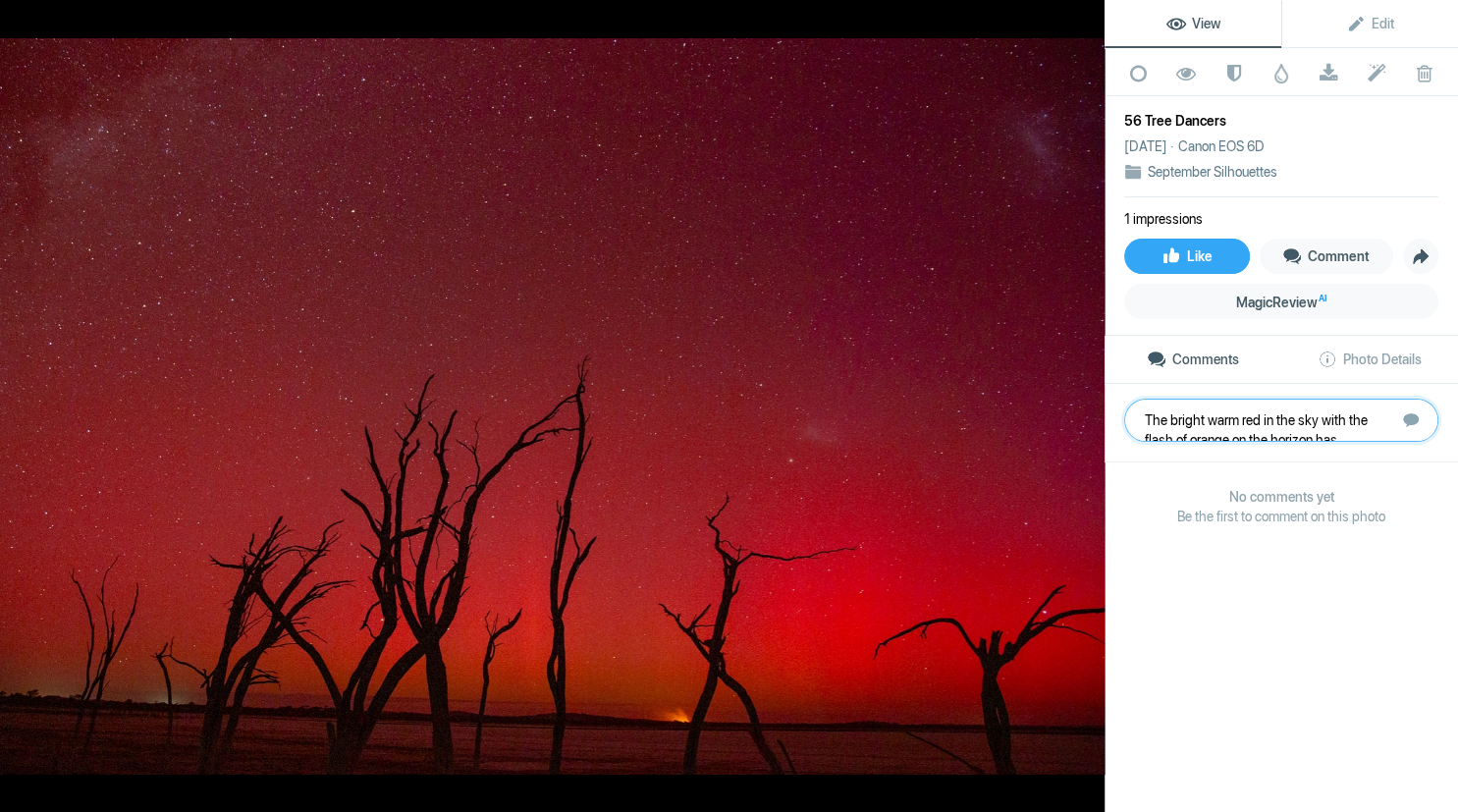 scroll, scrollTop: 276, scrollLeft: 0, axis: vertical 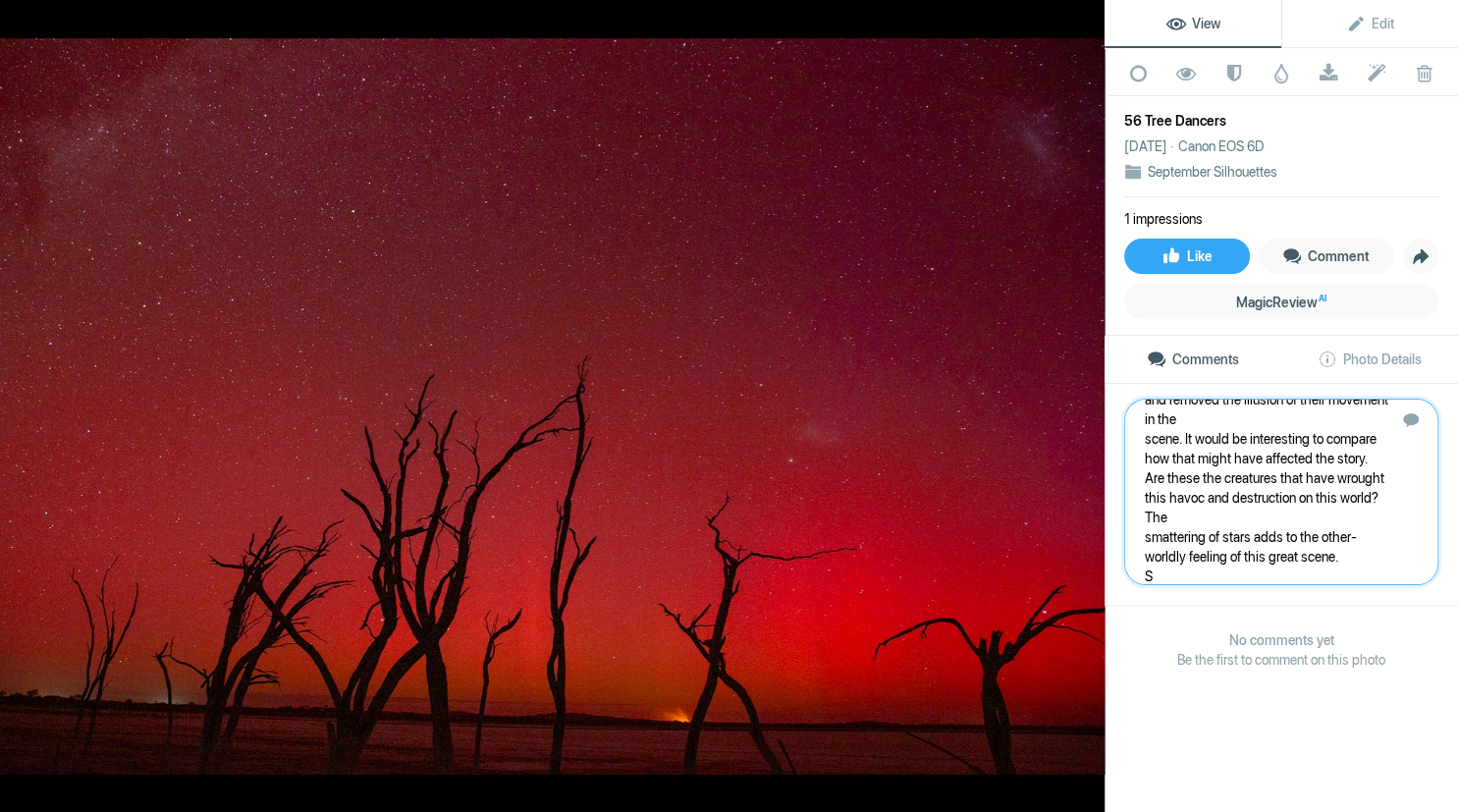 type 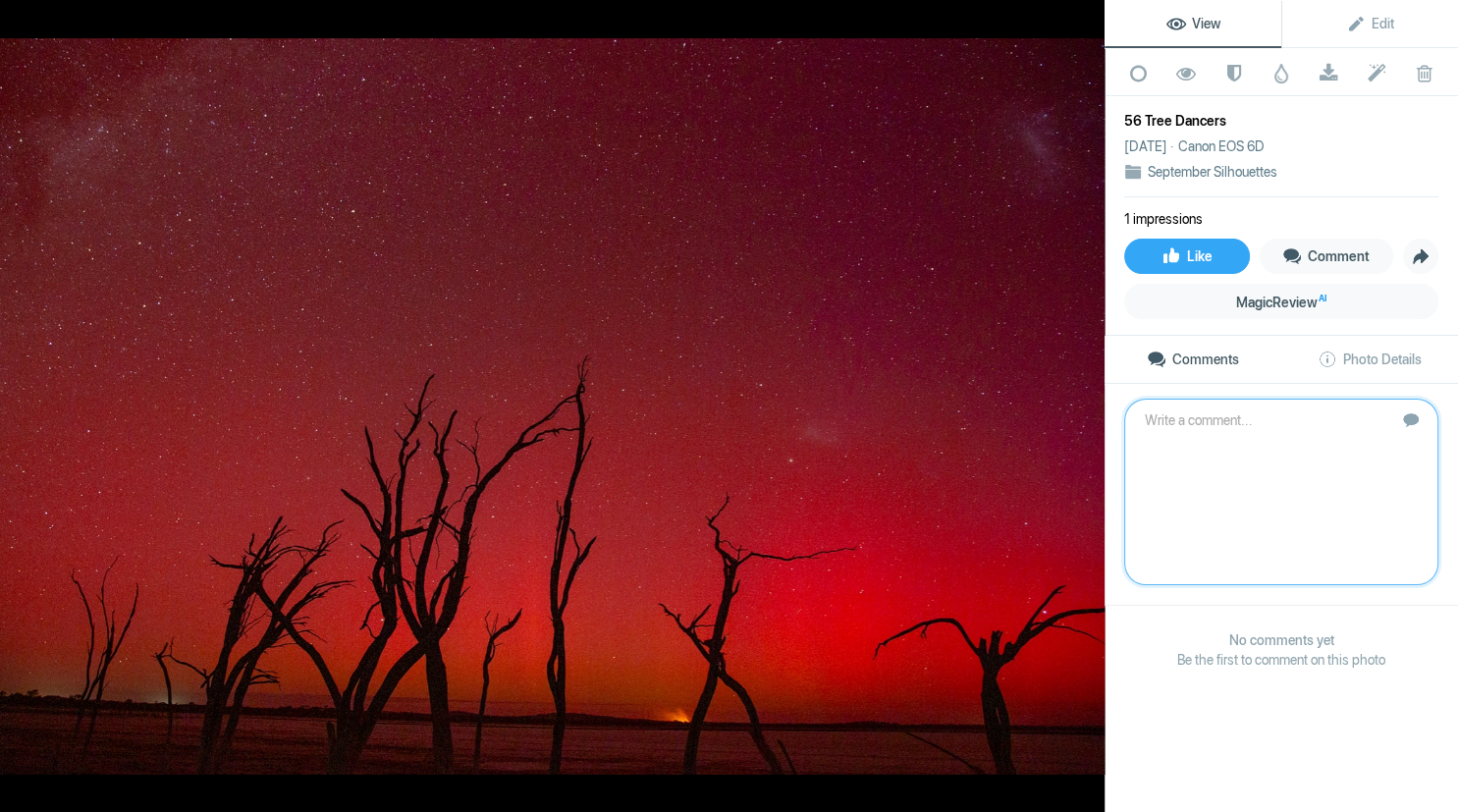 scroll, scrollTop: 0, scrollLeft: 0, axis: both 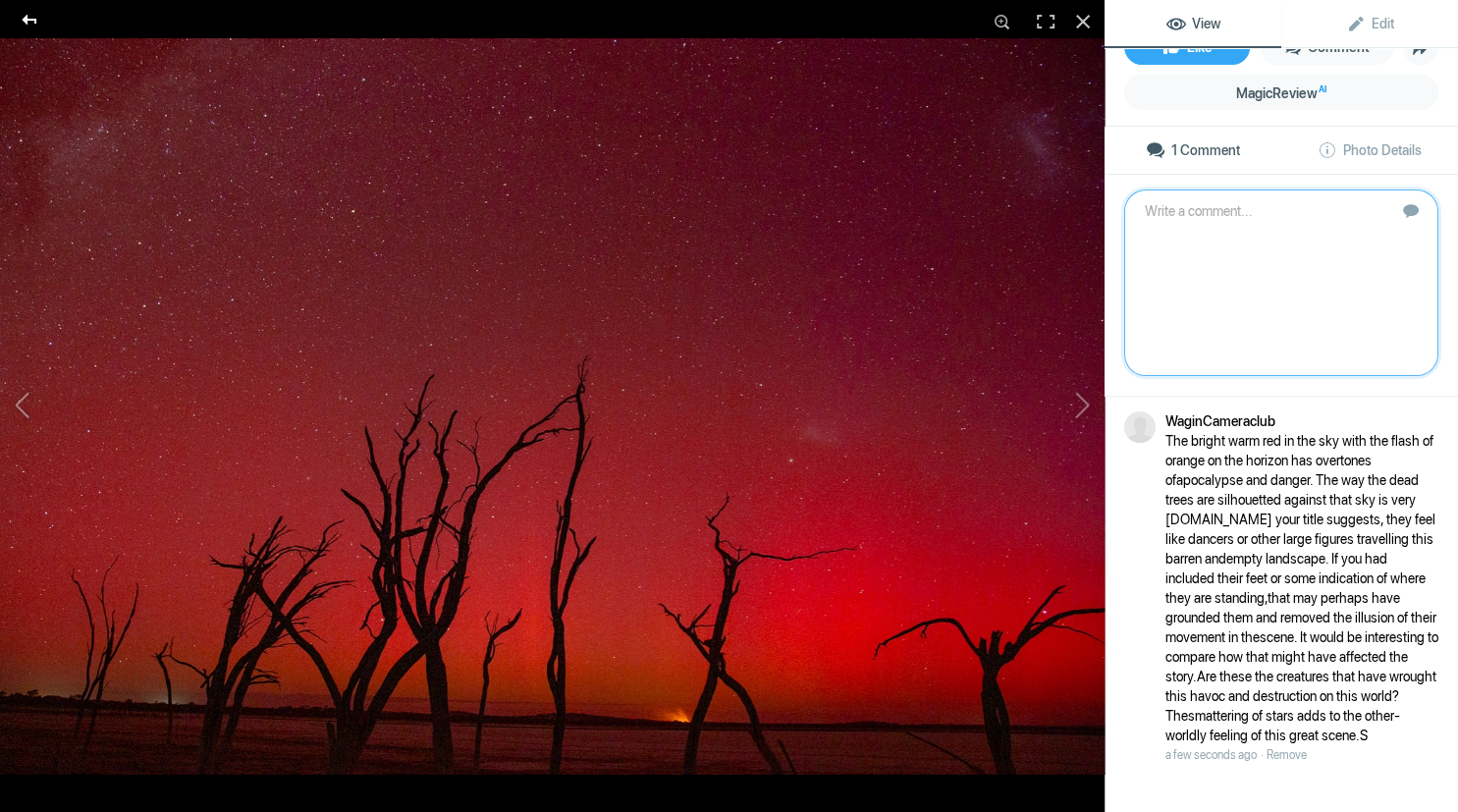 click 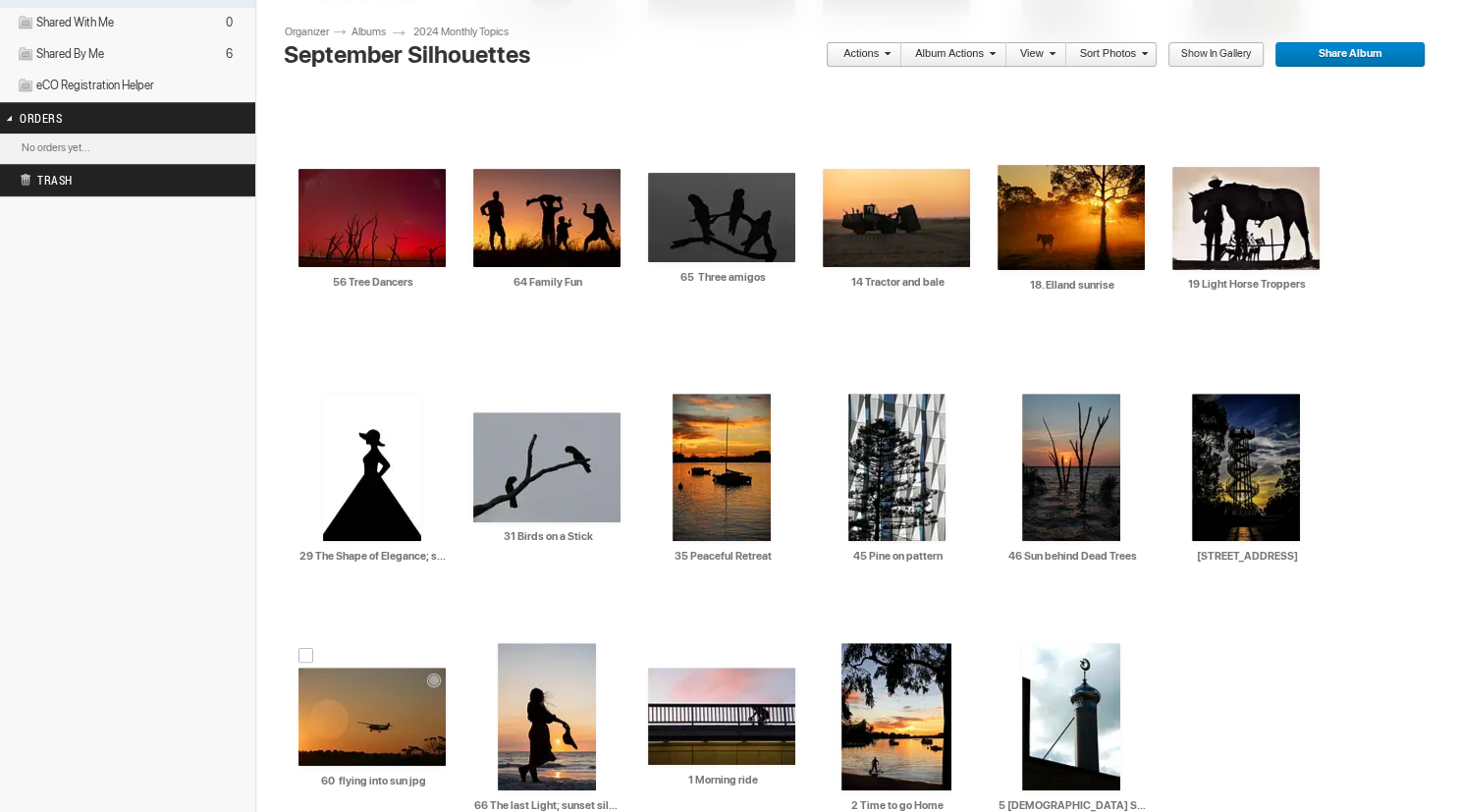 click at bounding box center (372, 717) 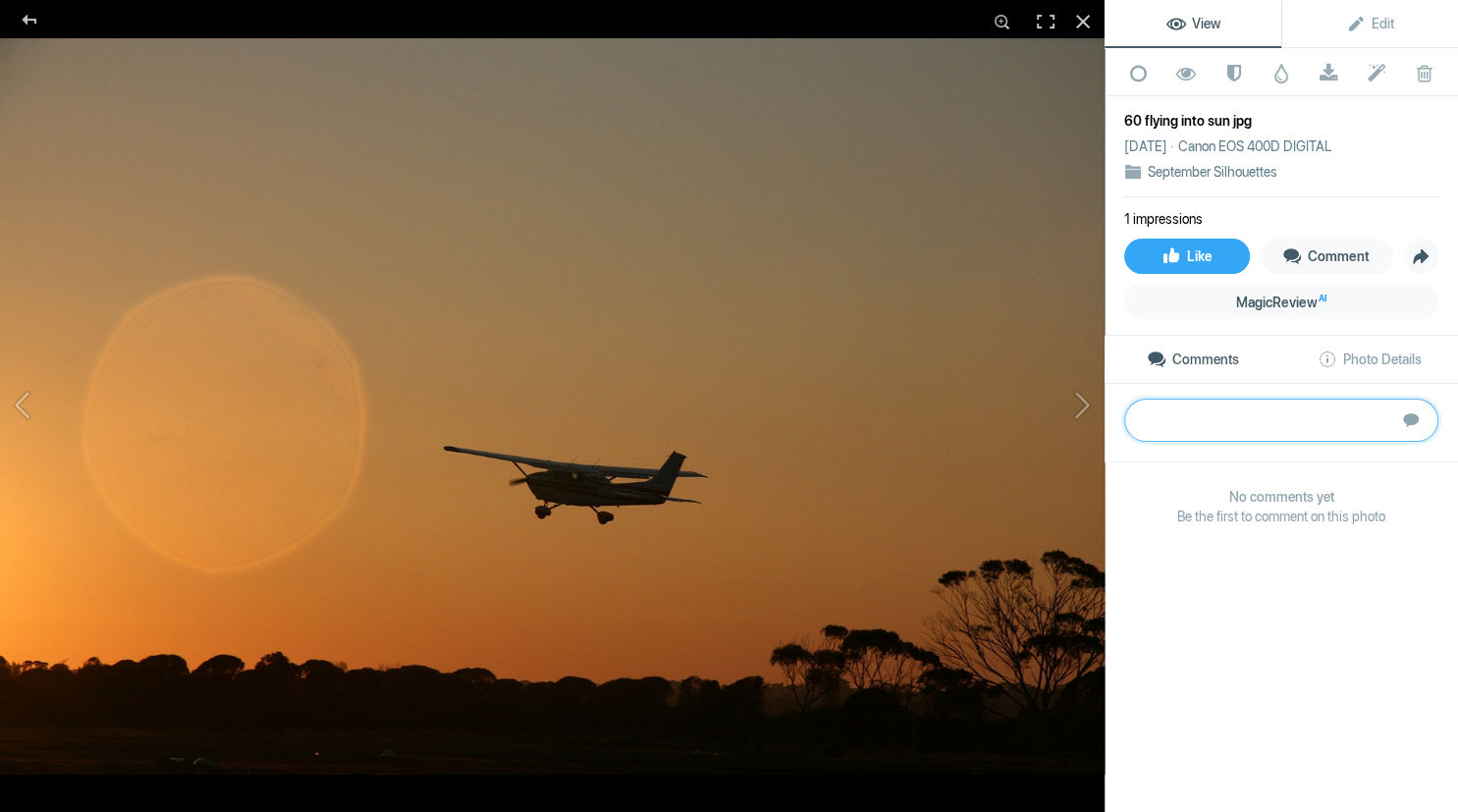 paste on "The big wobbly outline of the sun is very effective in the sky behind the plane and above the
unmistakable shapes of Australia’s bushland. There is perhaps a bit too much space at the right,
where there could perhaps be a bit more space to the left of the sun to give the plane a further
distance to fly while we are looking at it. The feeling is that it will be out of frame too soon. I
hope you shot more as the plane descended to see whether you could have shot it as it passed
in front of the sun. You may have needed to get down lower if the plane came down further.
The image is very evocative of the Flying Doctor service, crop dusters or Australian Outback
farmers, where the most logical way to get about in the huge expanses that make up Australia,
is to fly. The scene feels quintessentially Australian and therefore pulls the national heartstrings
very well.
G" 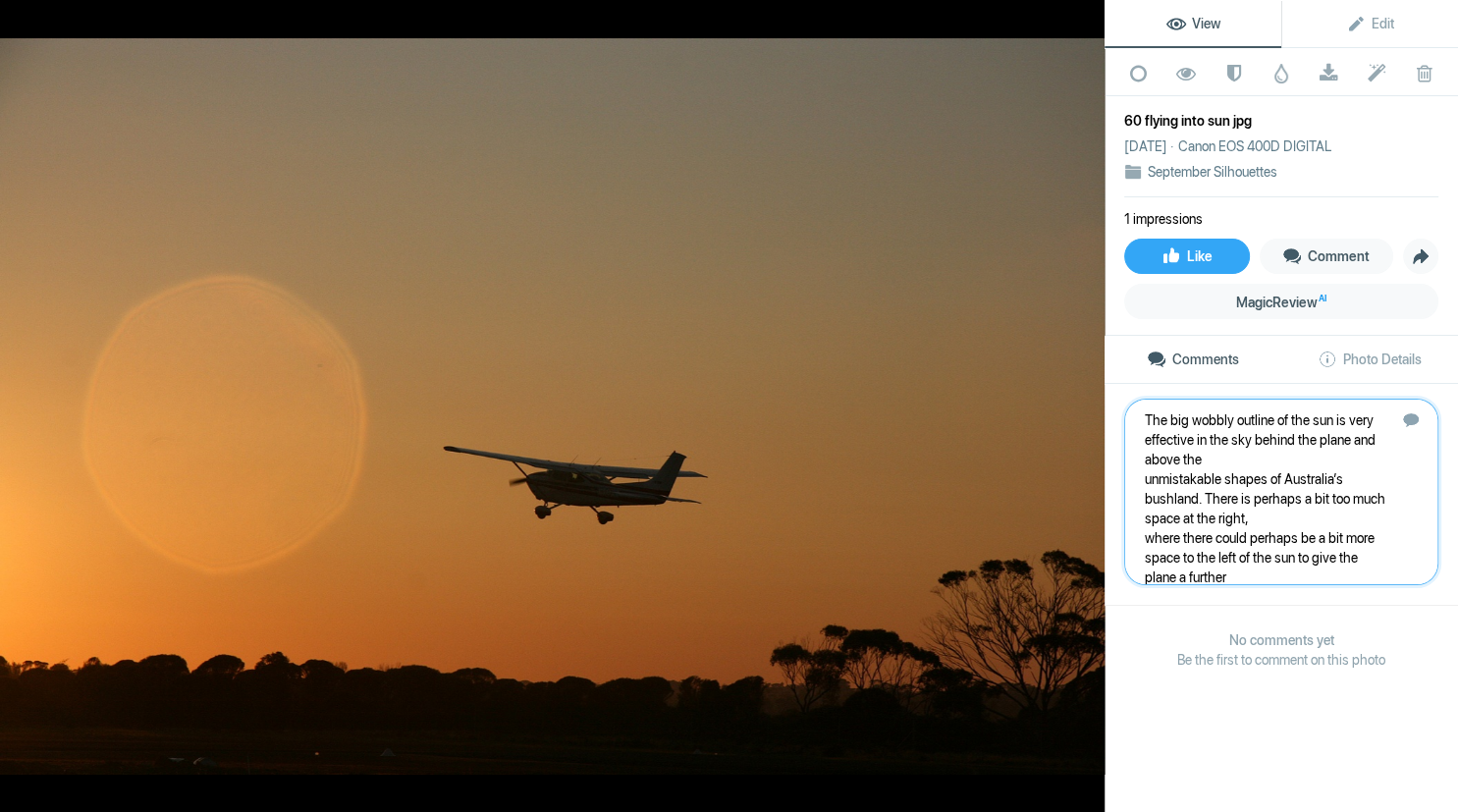 scroll, scrollTop: 394, scrollLeft: 0, axis: vertical 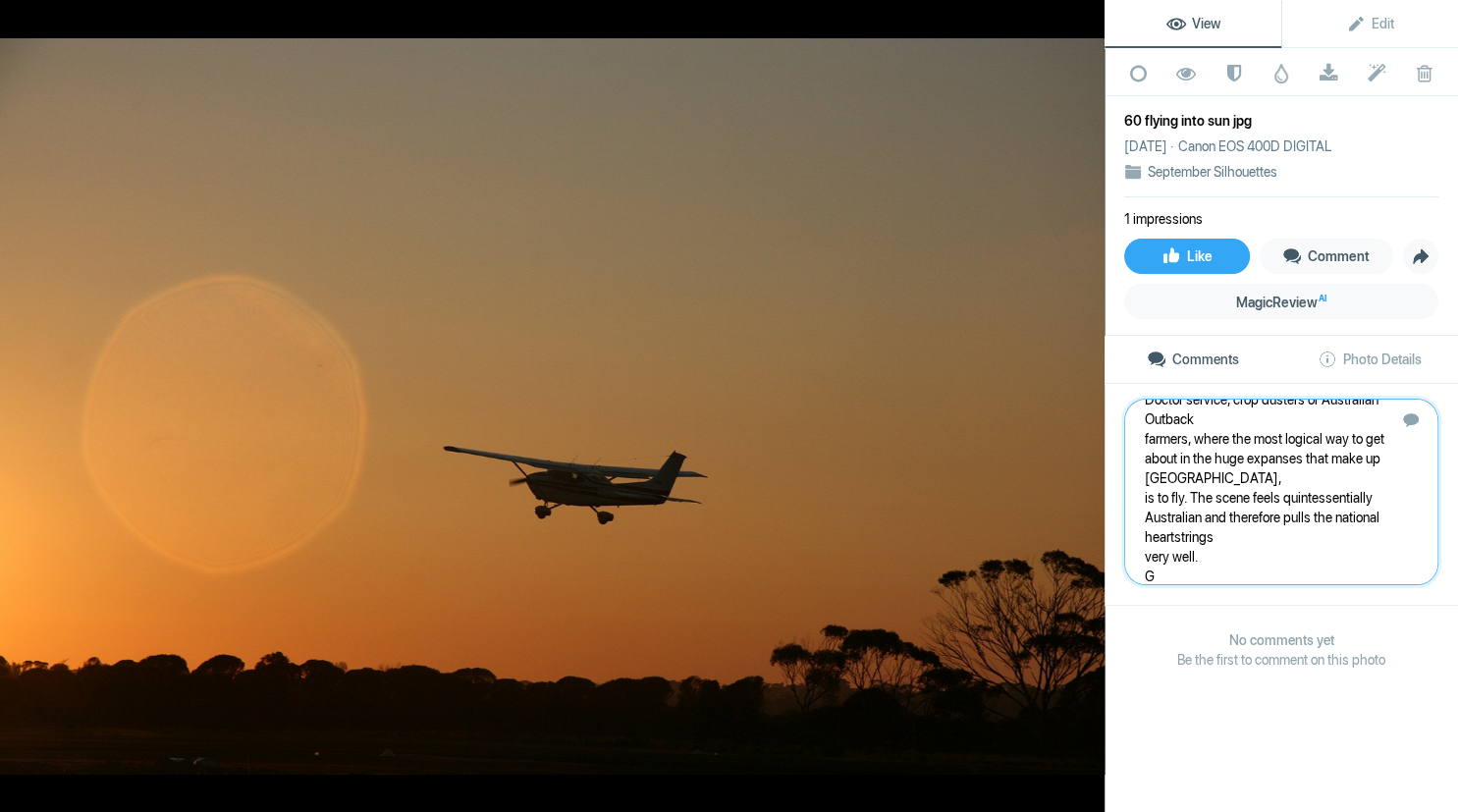 type 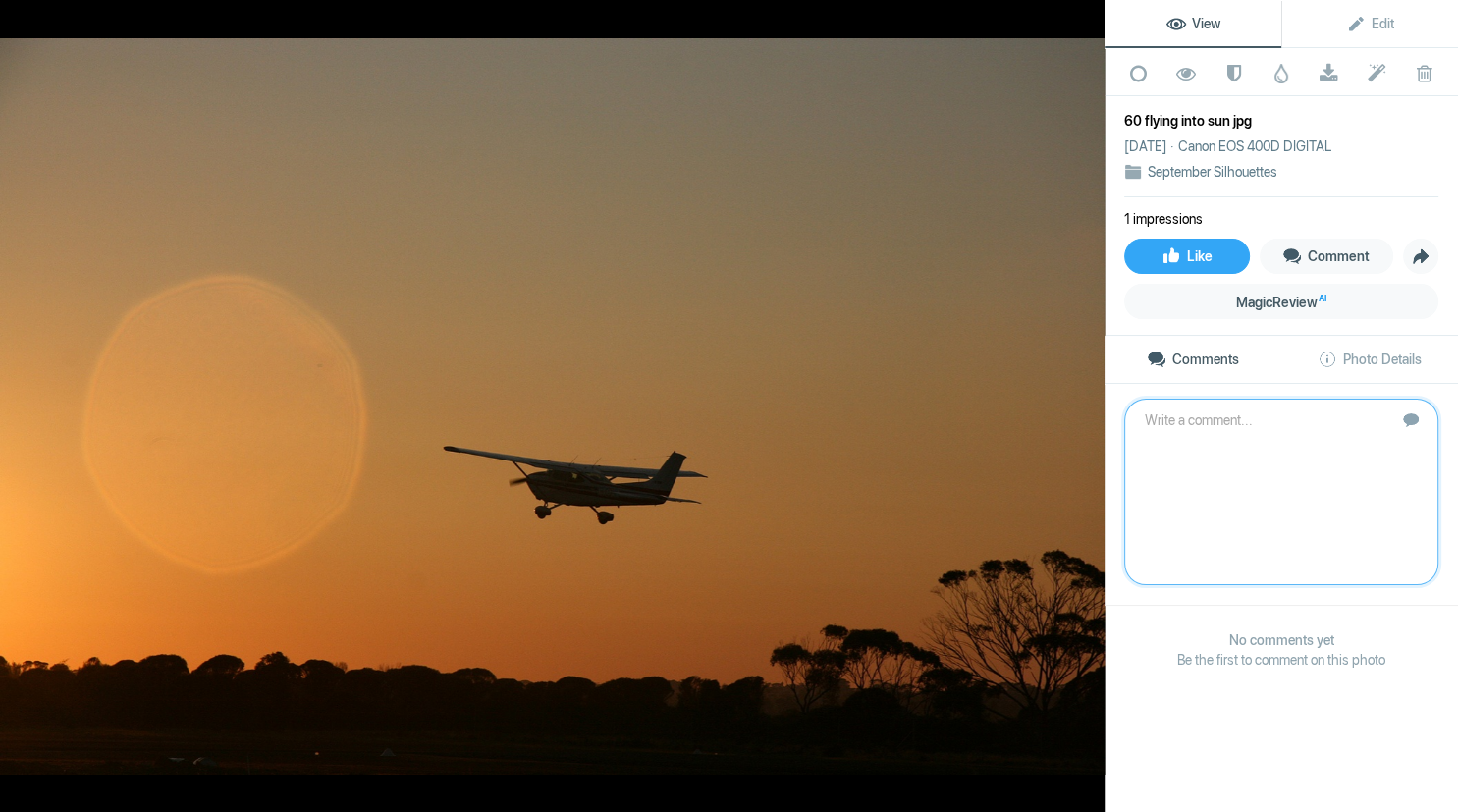 scroll, scrollTop: 0, scrollLeft: 0, axis: both 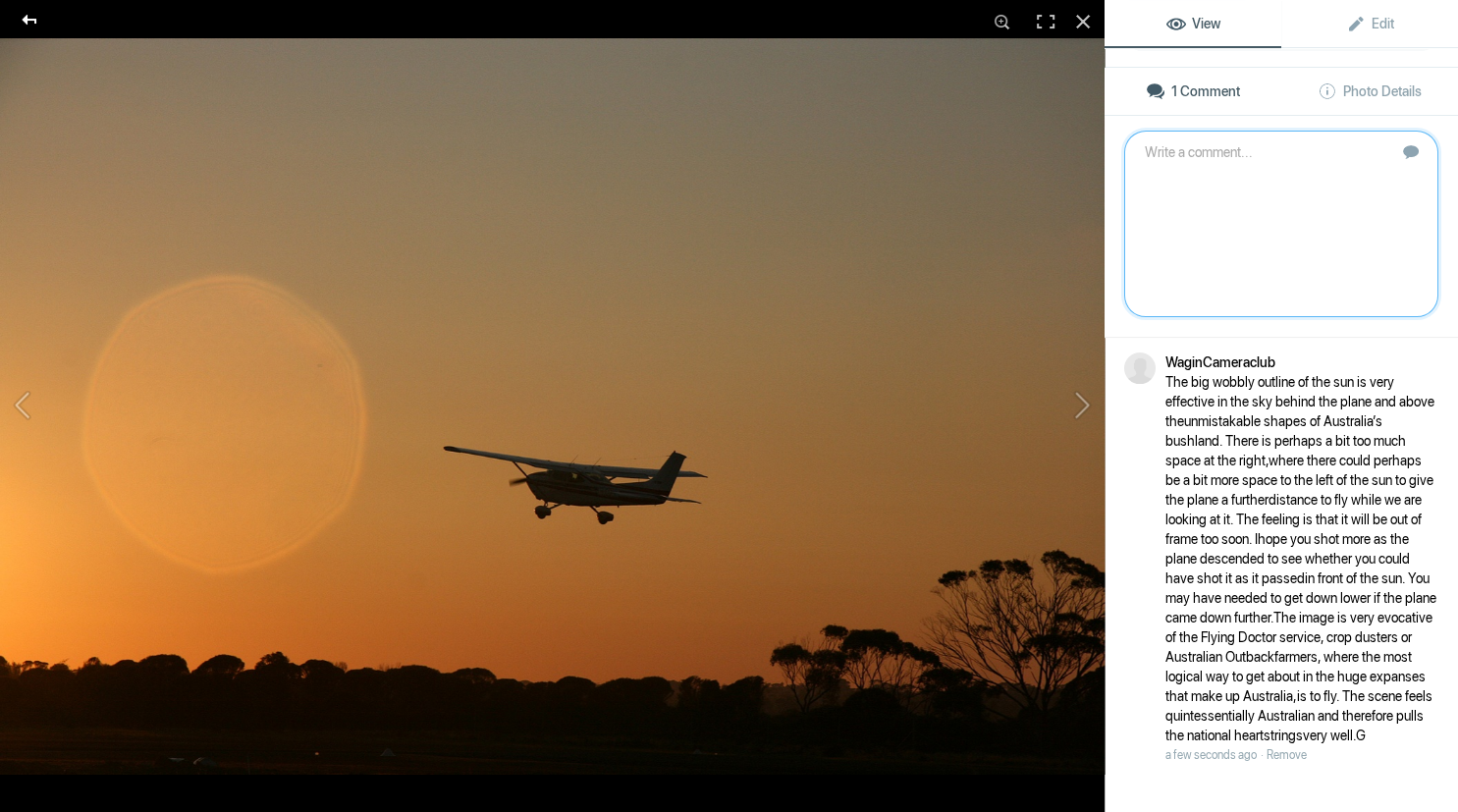 click 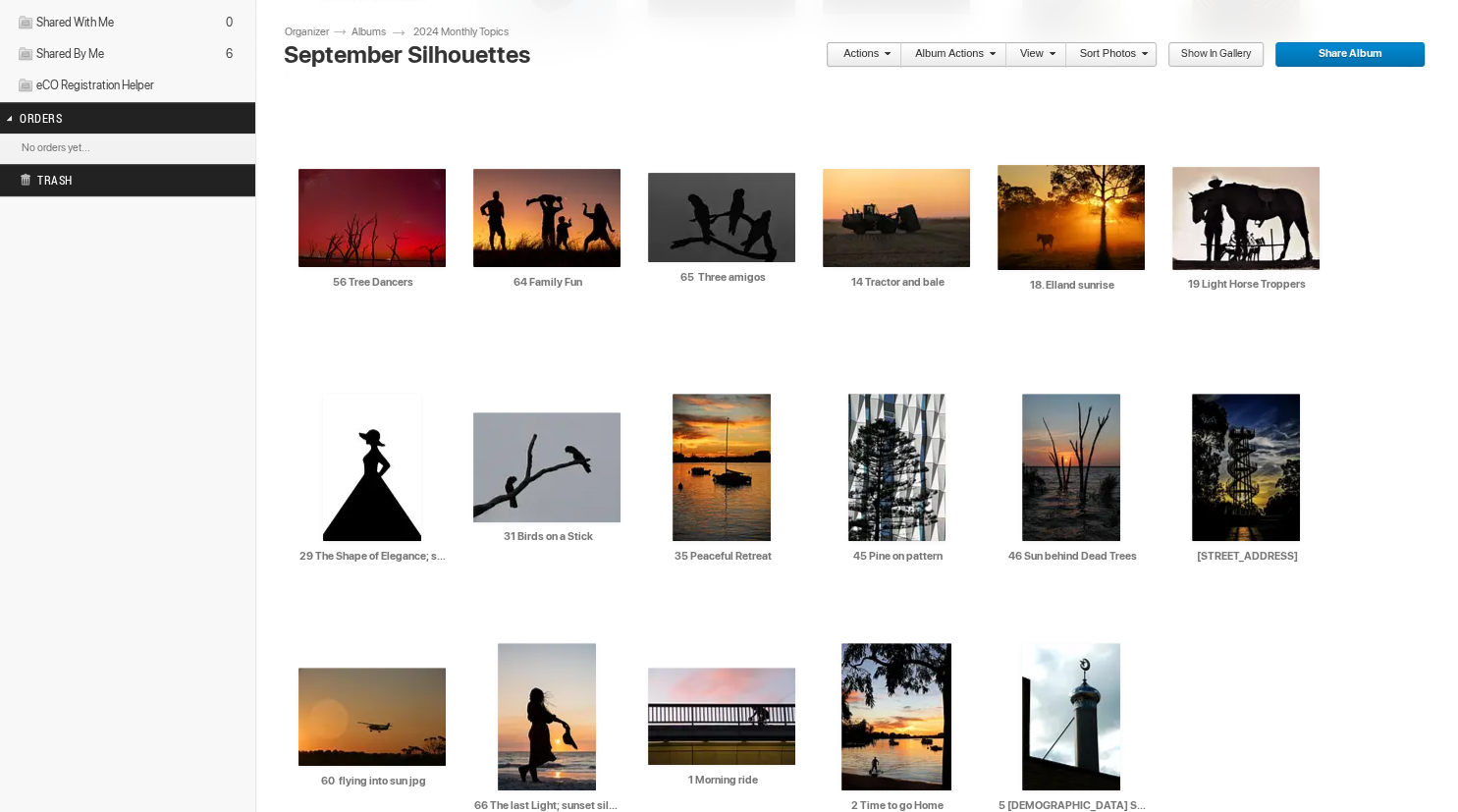 scroll, scrollTop: 0, scrollLeft: 0, axis: both 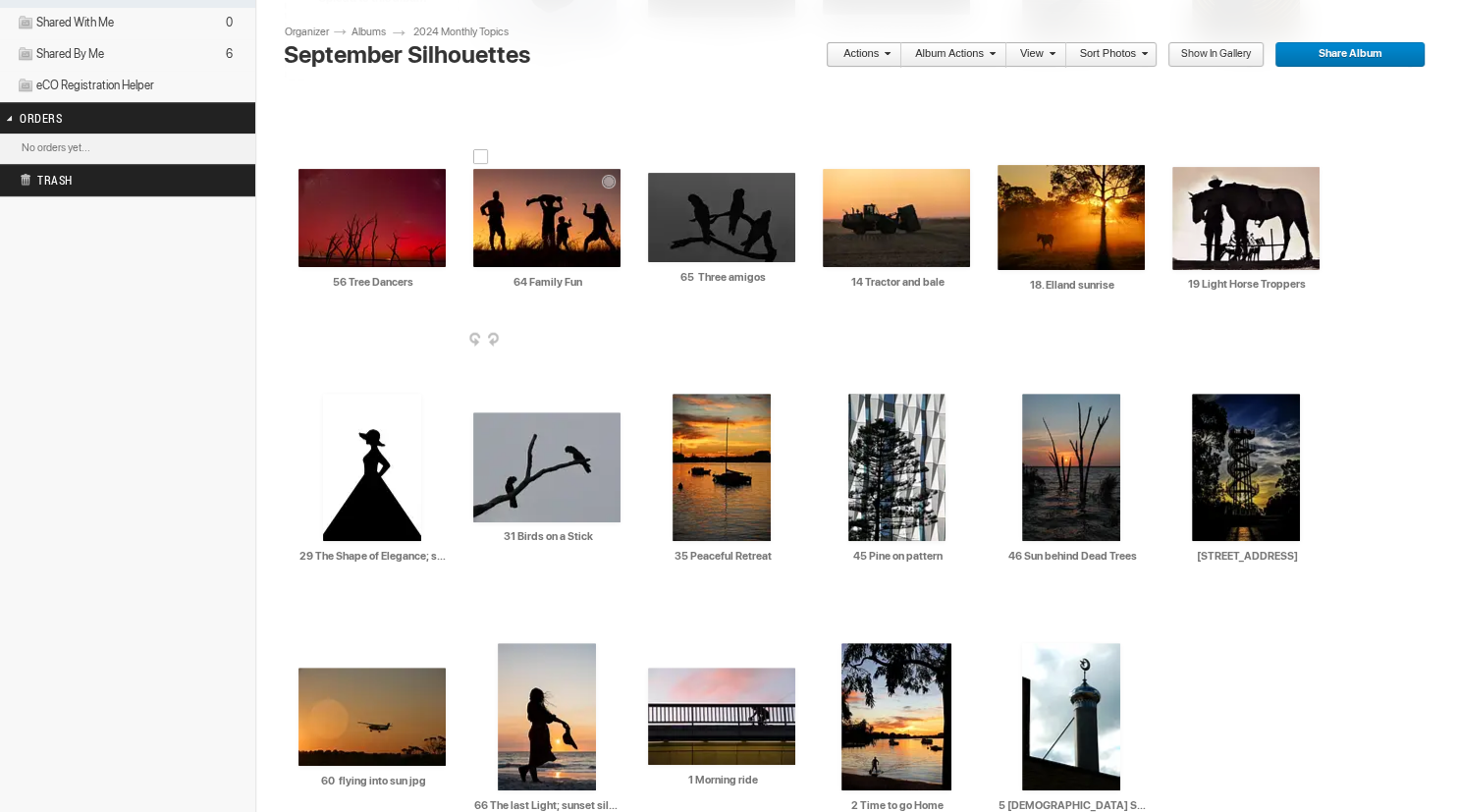 click at bounding box center [547, 218] 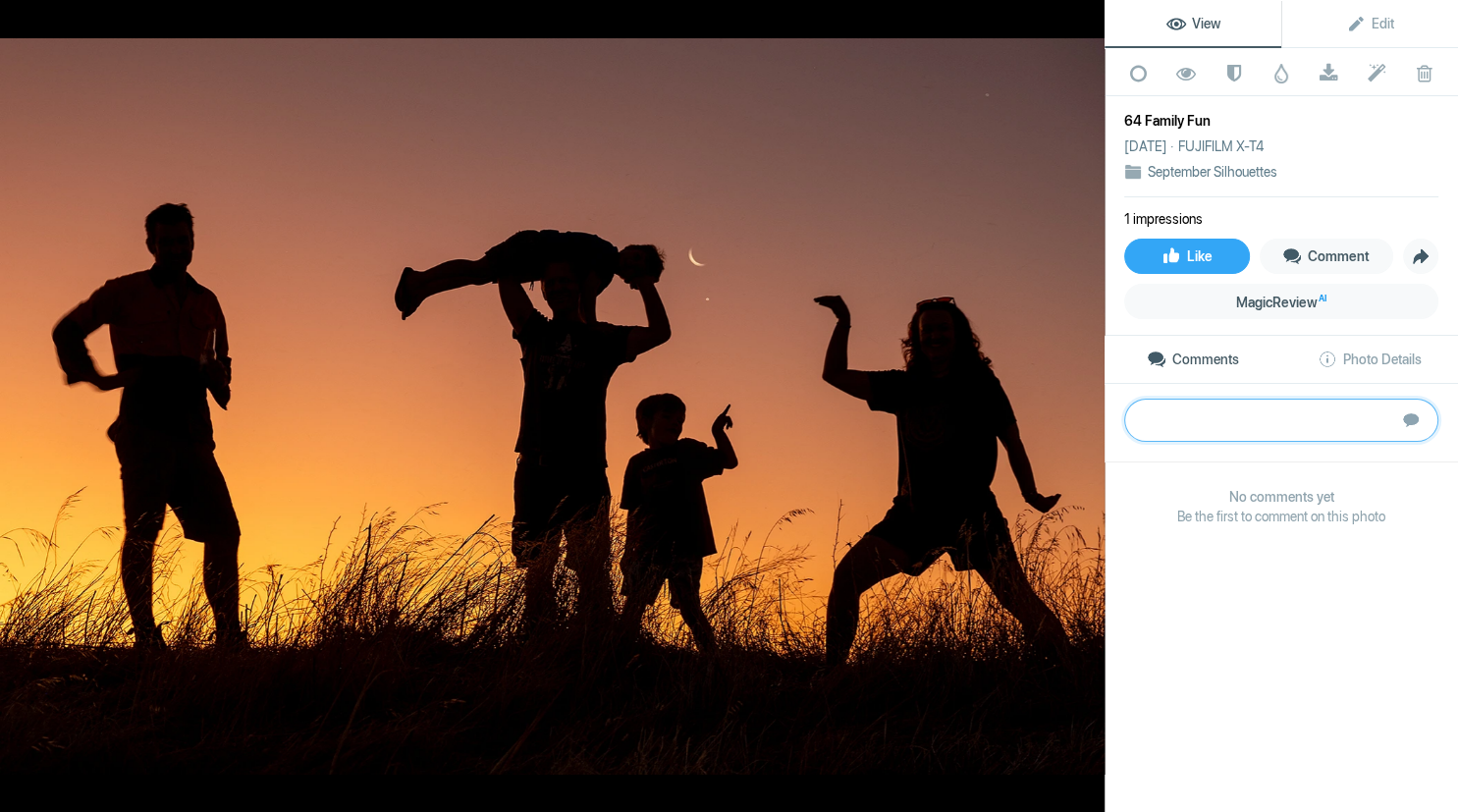 paste on "This is an excellent example of how distinctive shapes create such good silhouettes. The poses
of the people on the right evoke a fantastic feeling of fun and joy, and with the moon and venus
between them, the whole atmosphere is uplifting. The figure to the left perhaps does not fit as
well. There is some movement in his arm that creates blur to his edges and is a bit distracting to
the eye. He is in the brightest part of the image, but is the least interesting. Although we can
see that he is drinking a beer, he is apart from the others and quite still, which makes him feel
like a bit of an outsider. I feel that the strongest part of the image is the right hand side, where,
although you have four people, they are clustered as three subjects, and that works well as a
balanced composition. The guy at the left could be cropped off without affecting the vitality of
the story.
S" 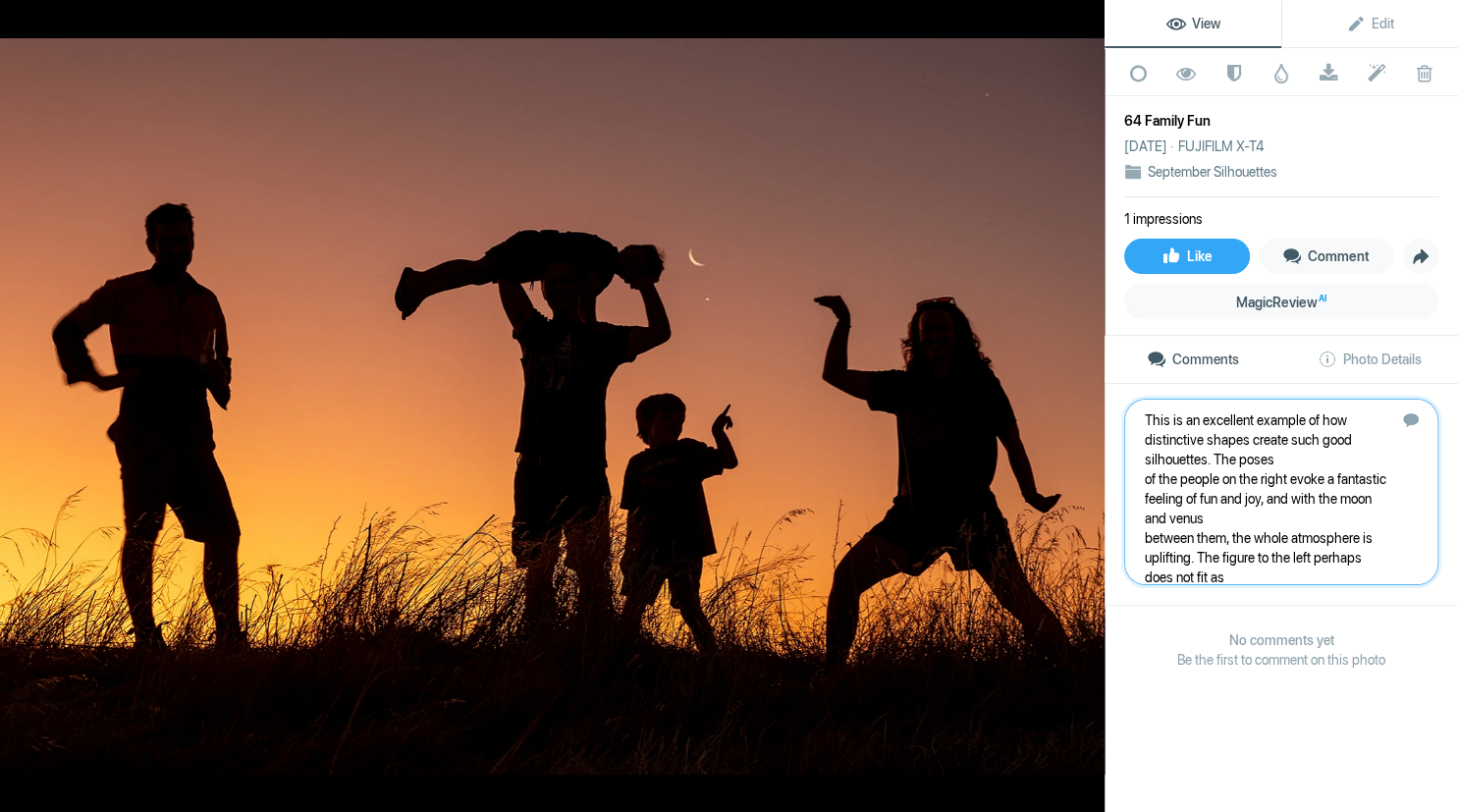 scroll, scrollTop: 394, scrollLeft: 0, axis: vertical 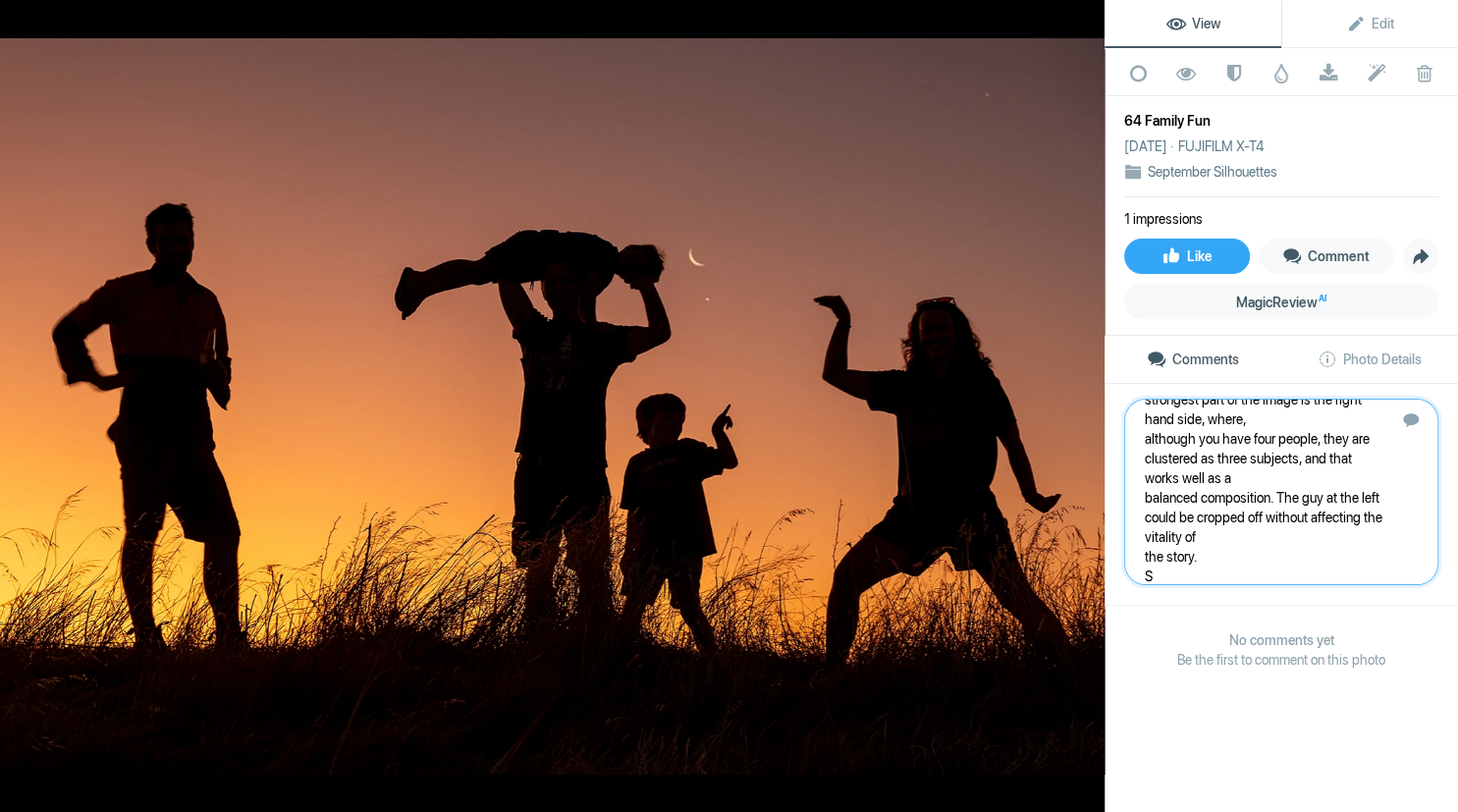 type 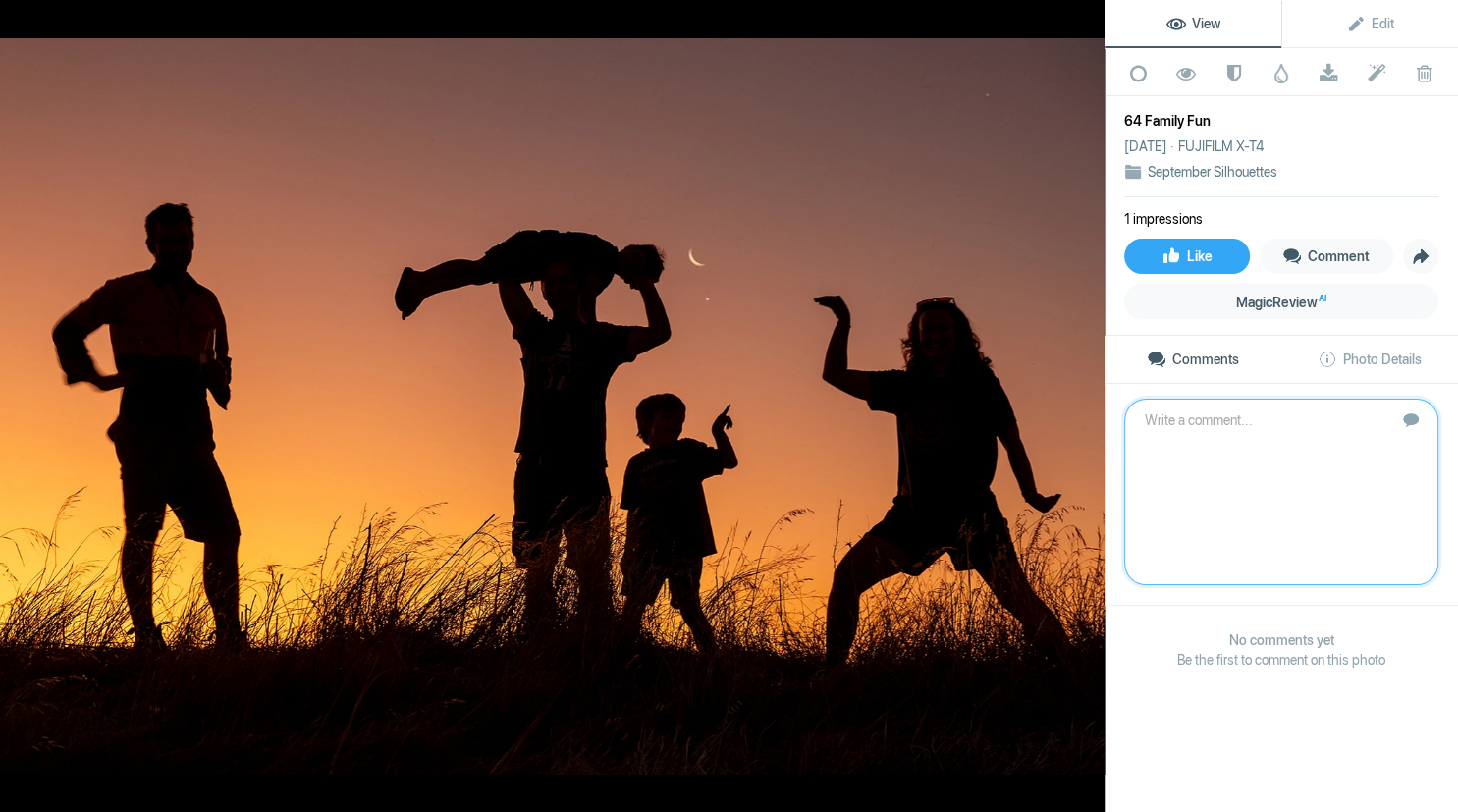scroll, scrollTop: 0, scrollLeft: 0, axis: both 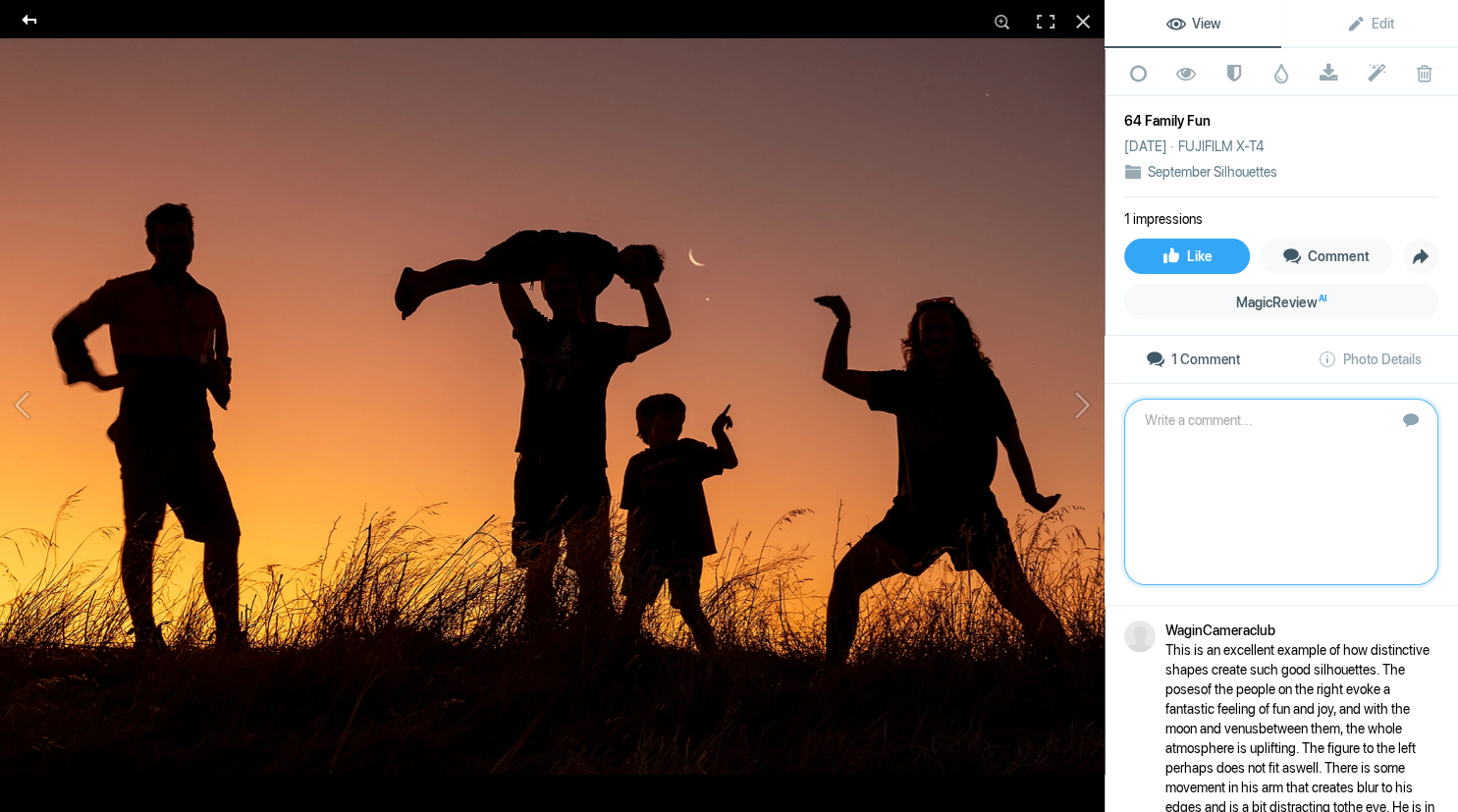 click 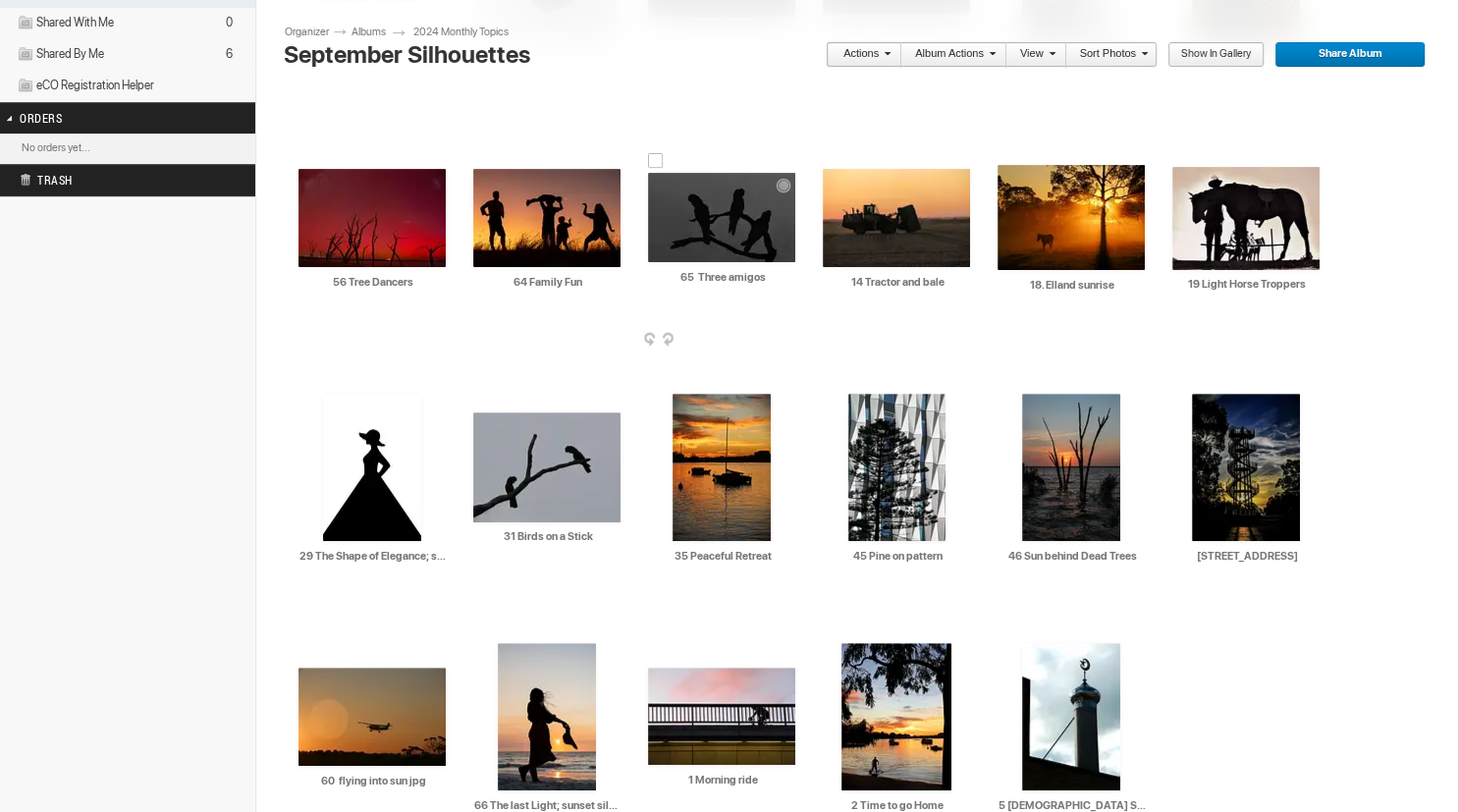 click at bounding box center [722, 217] 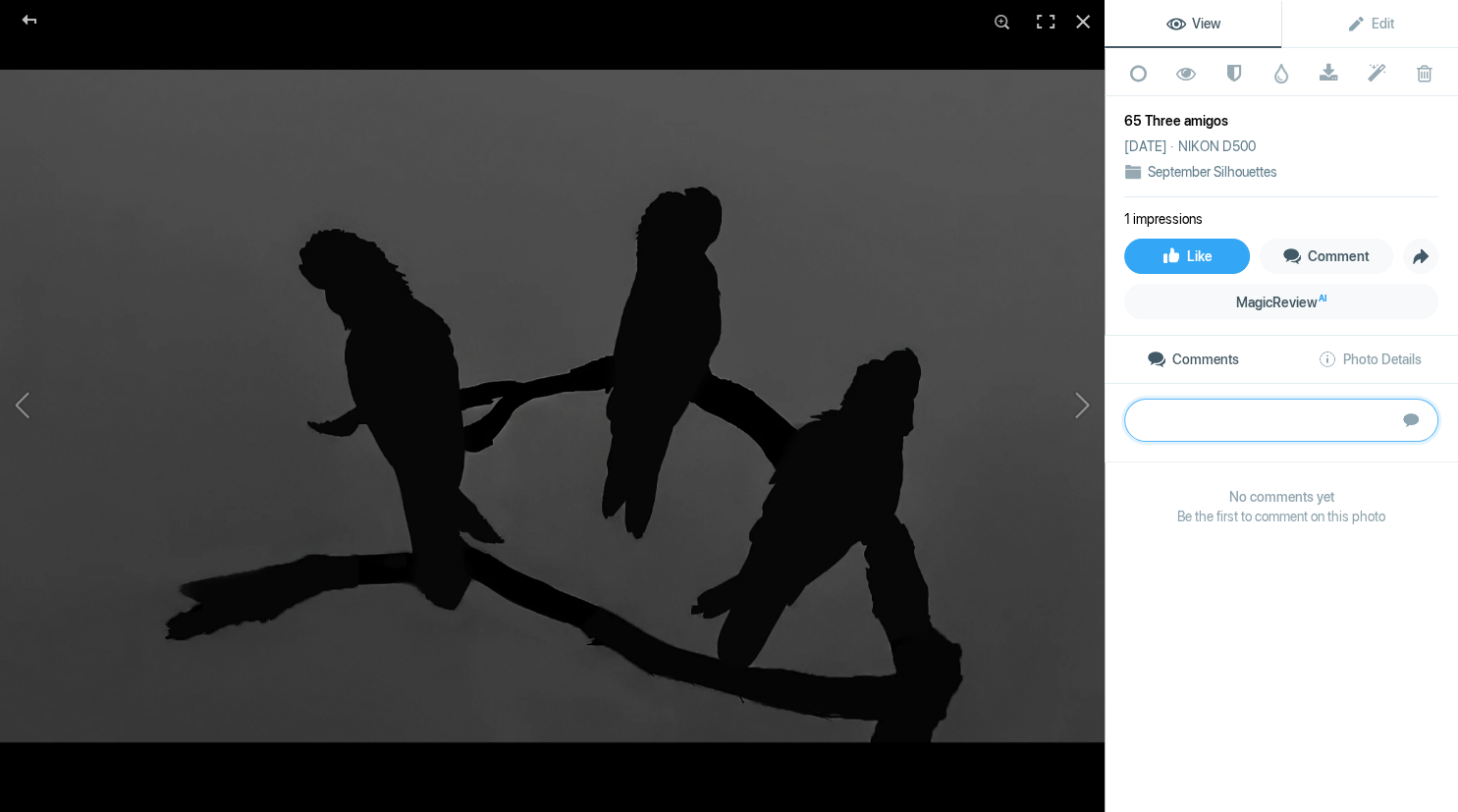 click 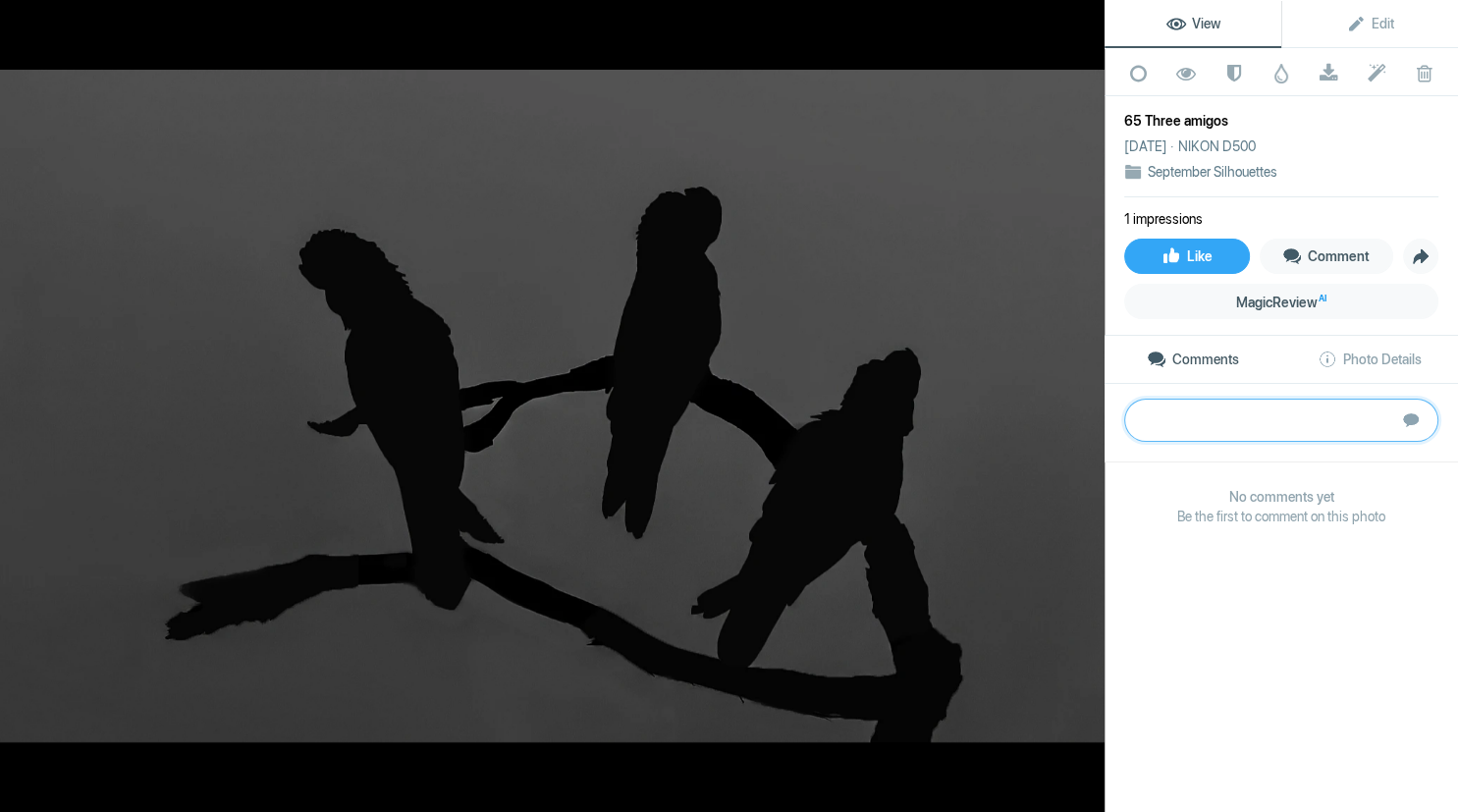 paste on "This image is a bit dull and dark overall so that it feels a bit murky. There is evidence of cloning
or smudging around the central branches that is a bit distracting and reduces the overall quality
of the image.
Using three subjects gives the image good balance and having them all looking away from each
other tells a story of perhaps a three-way difference of opinion that is humorous. If you had the
time, perhaps wait until all three are in profile, as the distinctive shape of these lovely birds is a
bit lost in the one on the right." 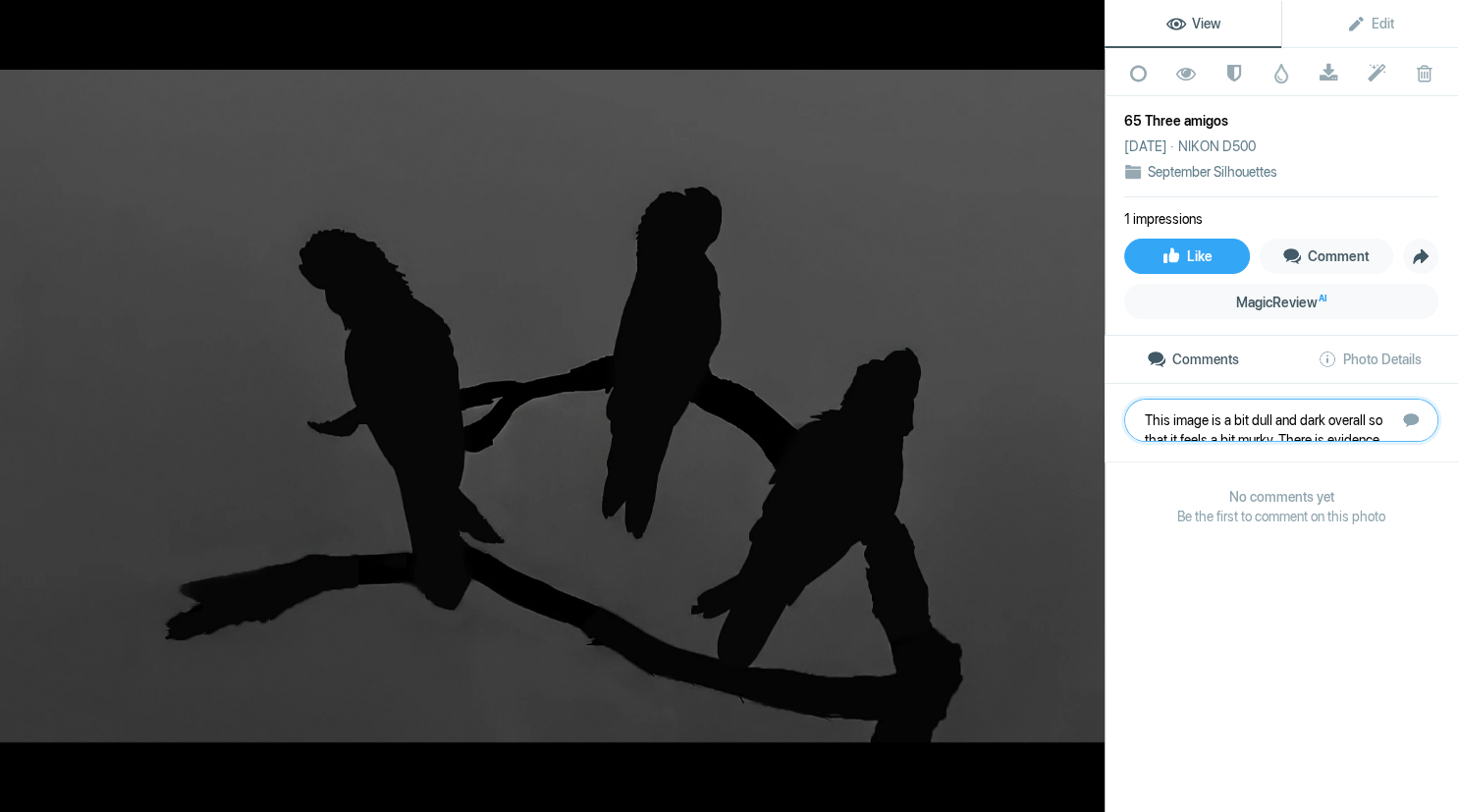 scroll, scrollTop: 158, scrollLeft: 0, axis: vertical 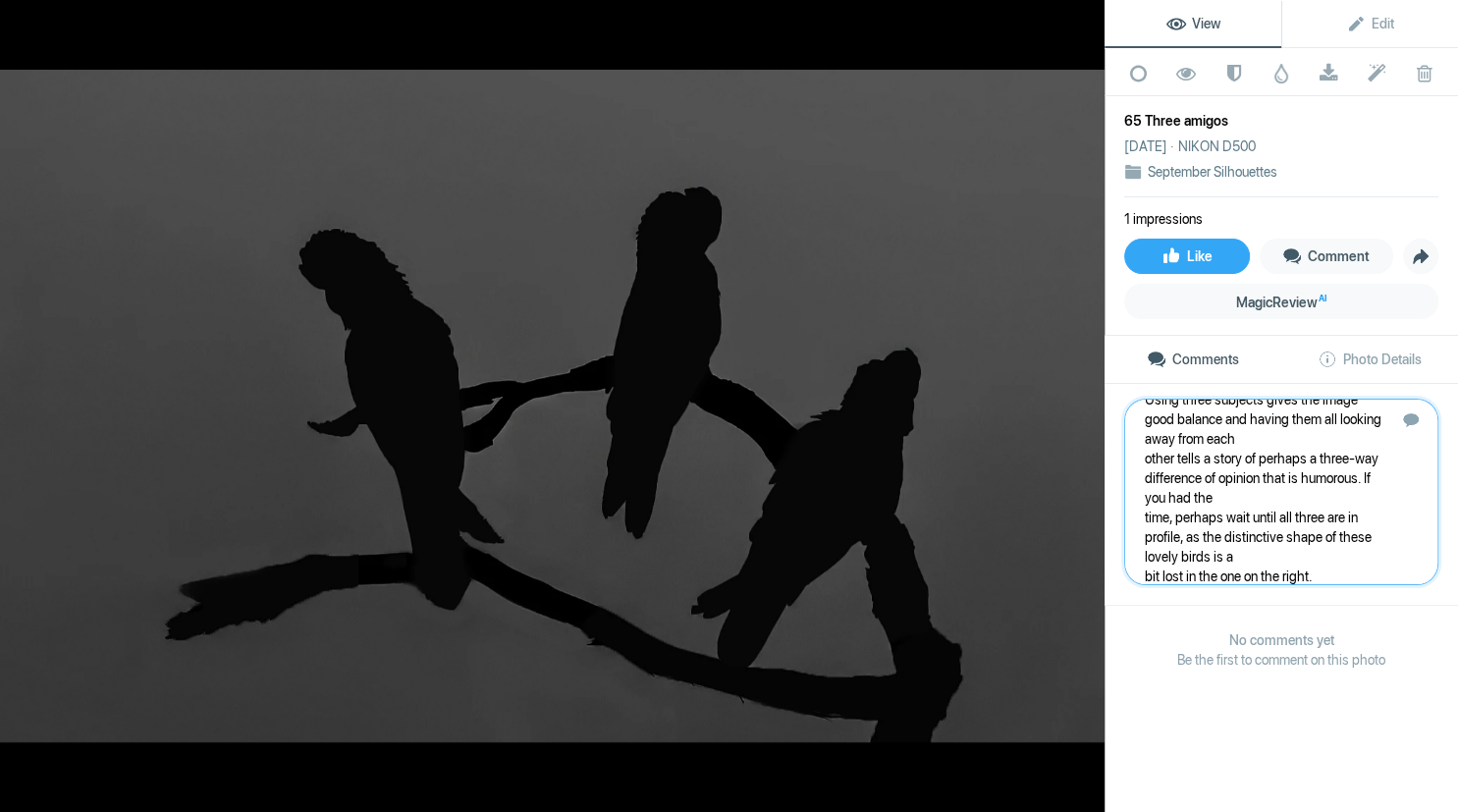 type 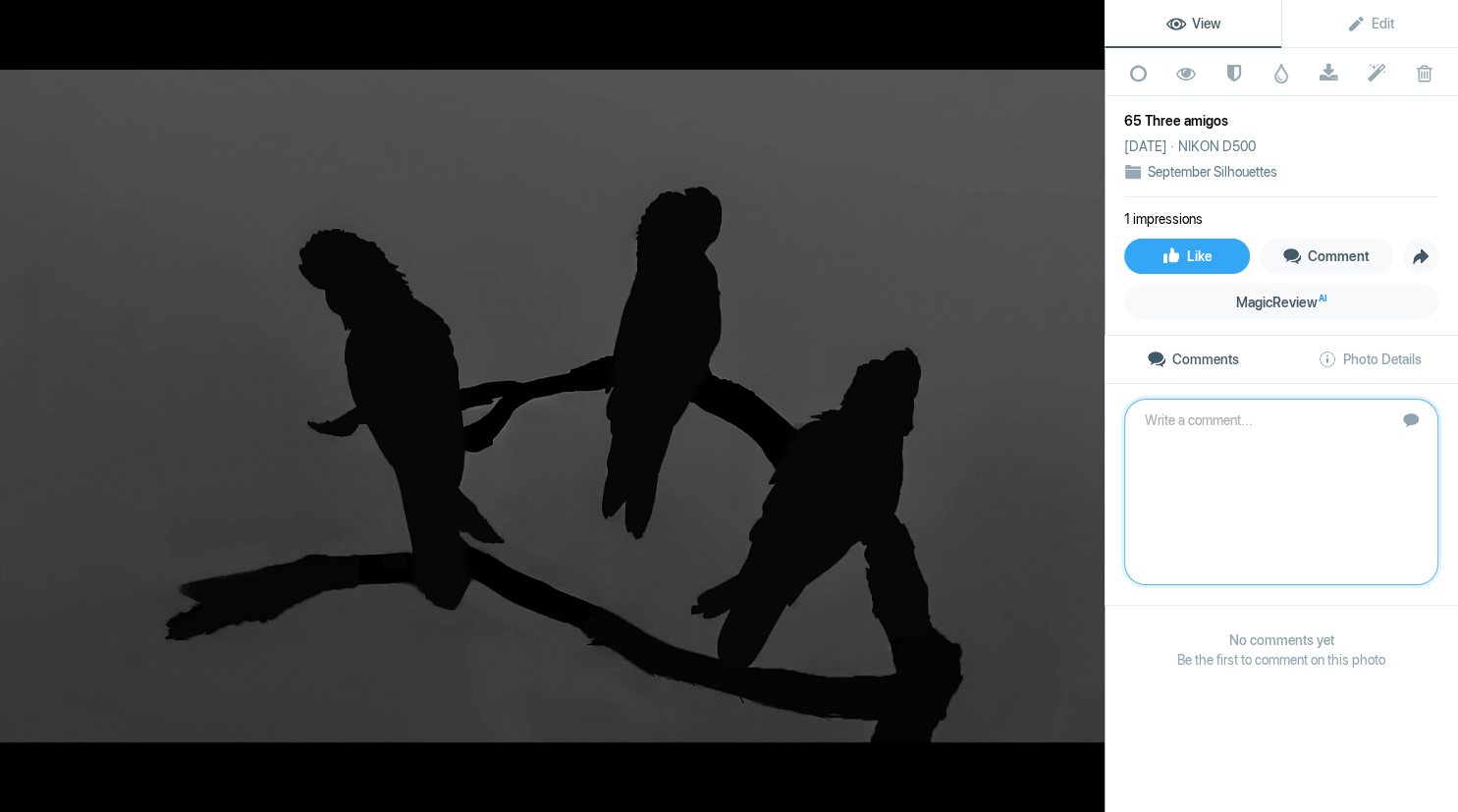 scroll, scrollTop: 0, scrollLeft: 0, axis: both 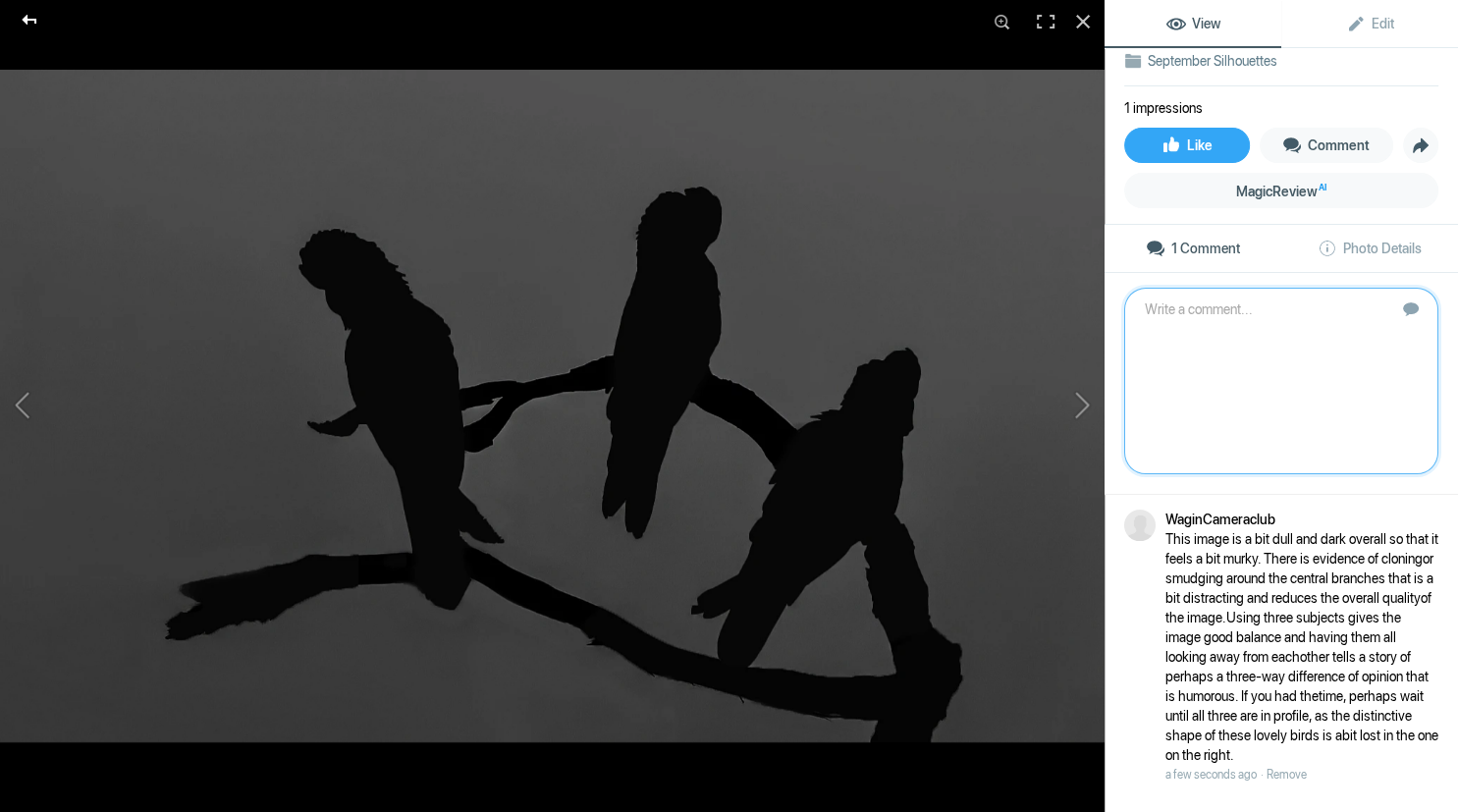 click 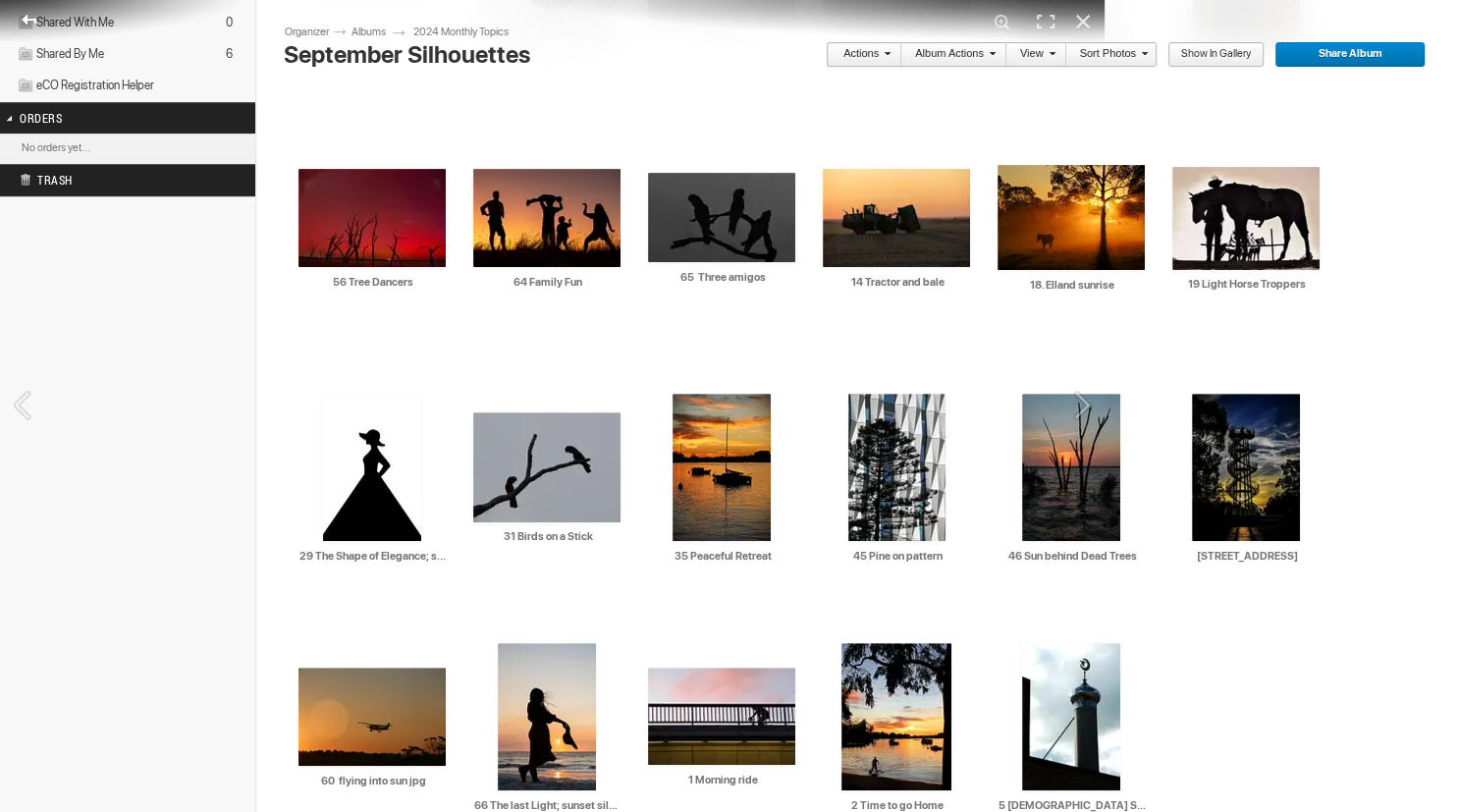scroll, scrollTop: 0, scrollLeft: 0, axis: both 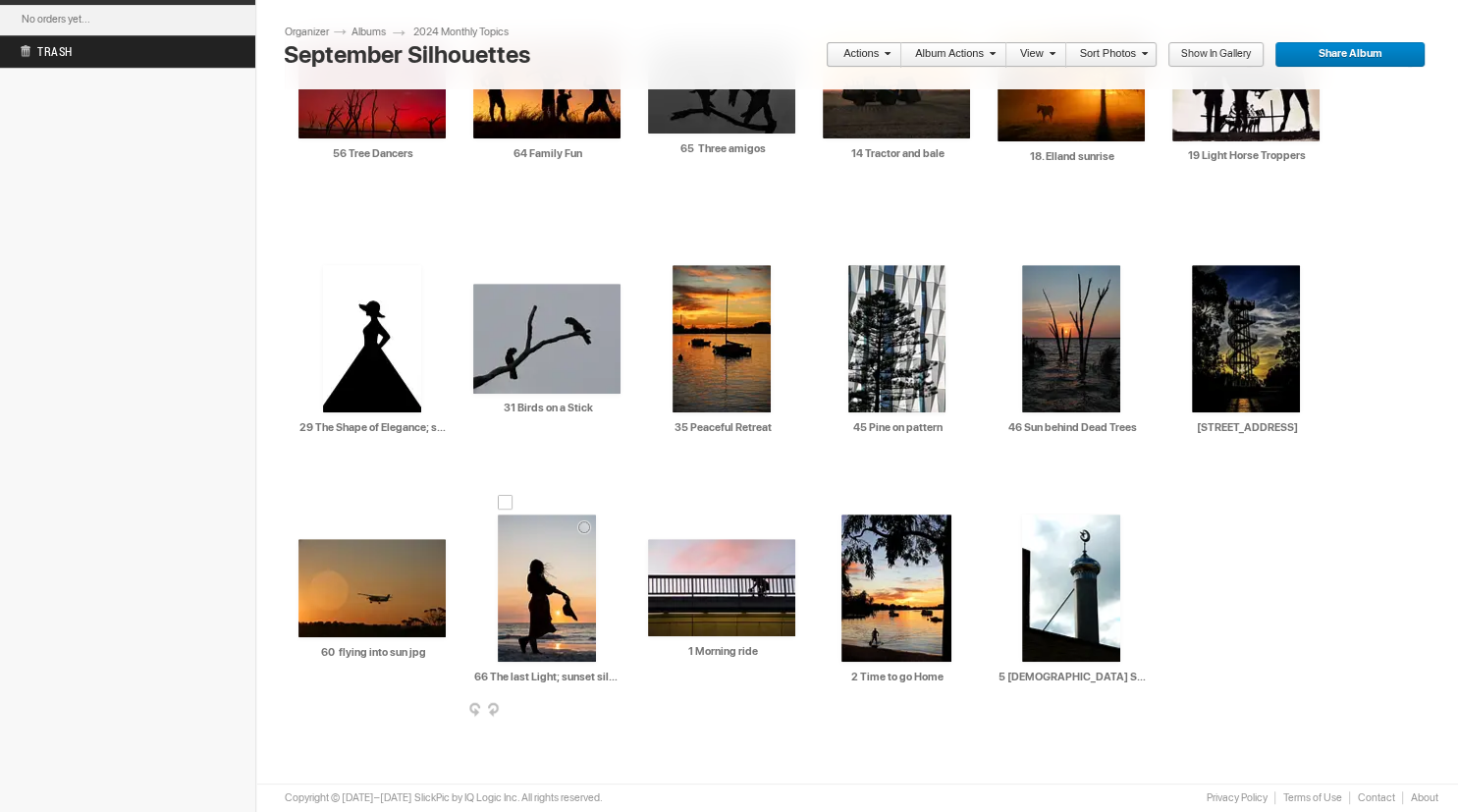click at bounding box center (547, 588) 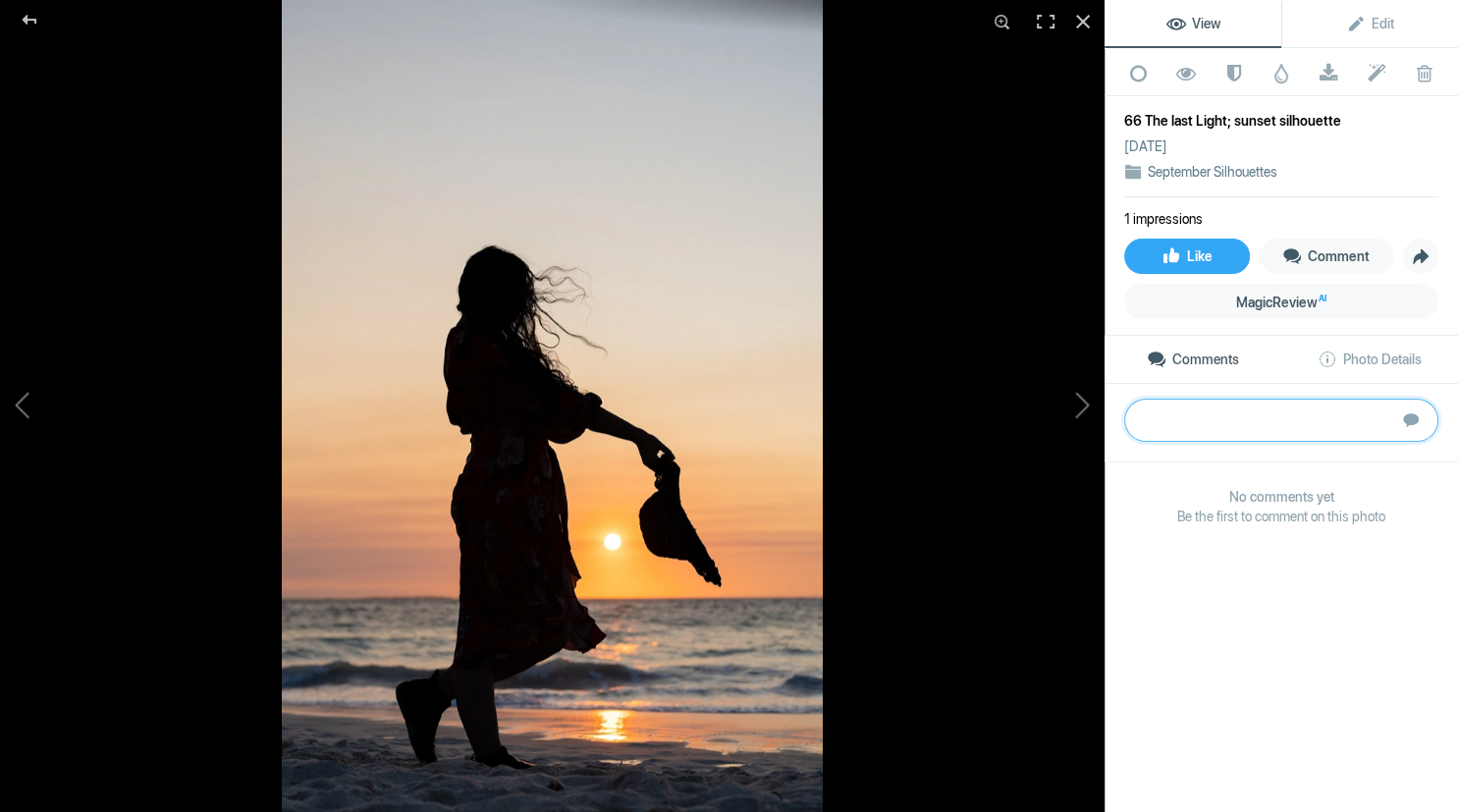 paste on "This is a lovely image of someone enjoying the peace and tranquility of the end of the day at the
beach. Placing the ball of the sun between her hat and body is a very effective framing device
and gives the image a lovely balance in the middle.
The upper part of the shot has nothing in it and doesn’t contribute to the story, but instead,
pushes her down in the frame. If you cropped so that there was the same amount of space
above her head as below her feet, the image would feel a little more balanced and like she is
being showcased a little better.
The jaunty tilt of her hat is a lovely pose and the way her hair blows against the sky helps tell
more of the story of the late afternoon breeze cooling everything after a hot and cloudless day.
The smoky atmosphere on the horizon makes a great atmosphere and prevents the area around
the sun from blowing out.
S" 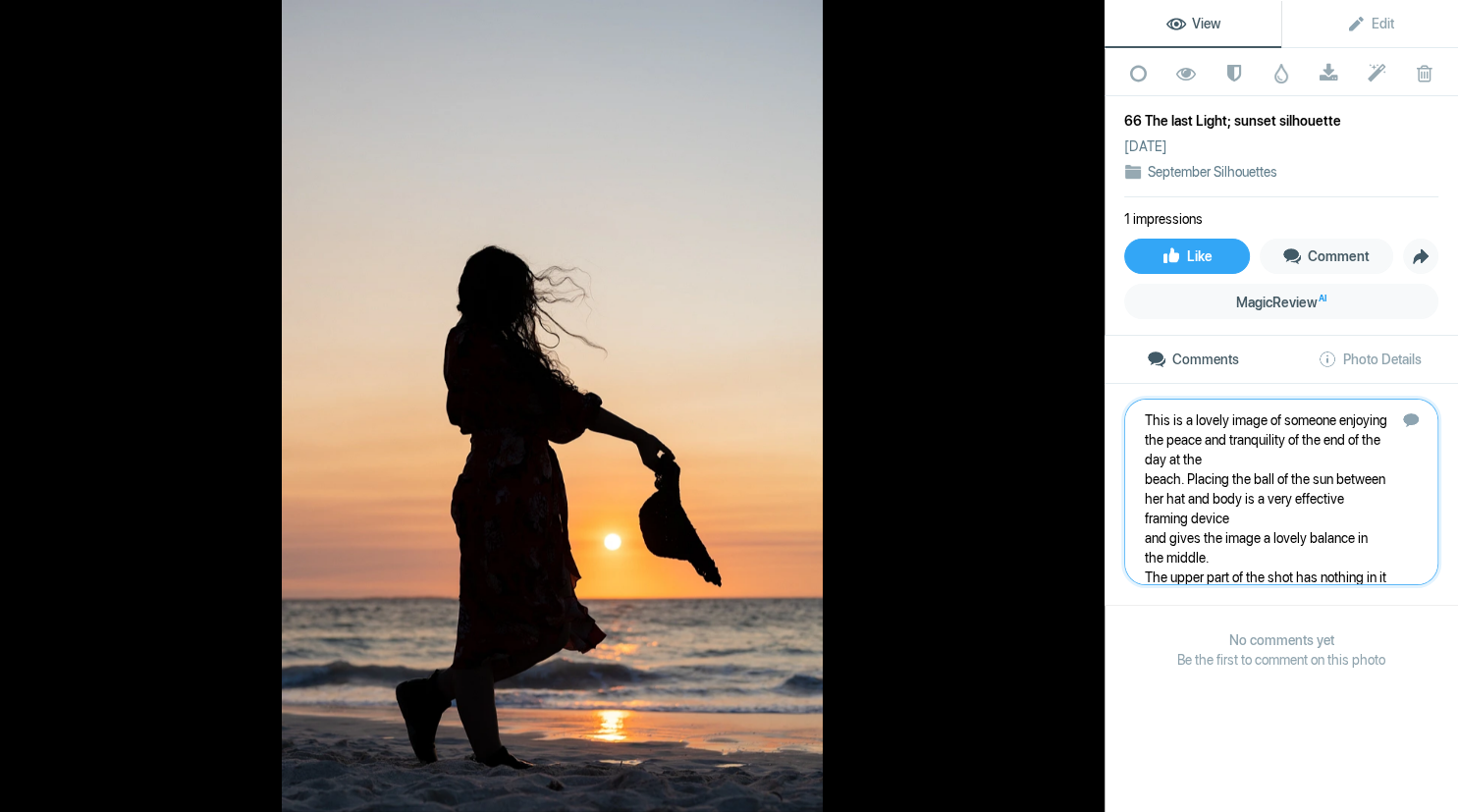 scroll, scrollTop: 394, scrollLeft: 0, axis: vertical 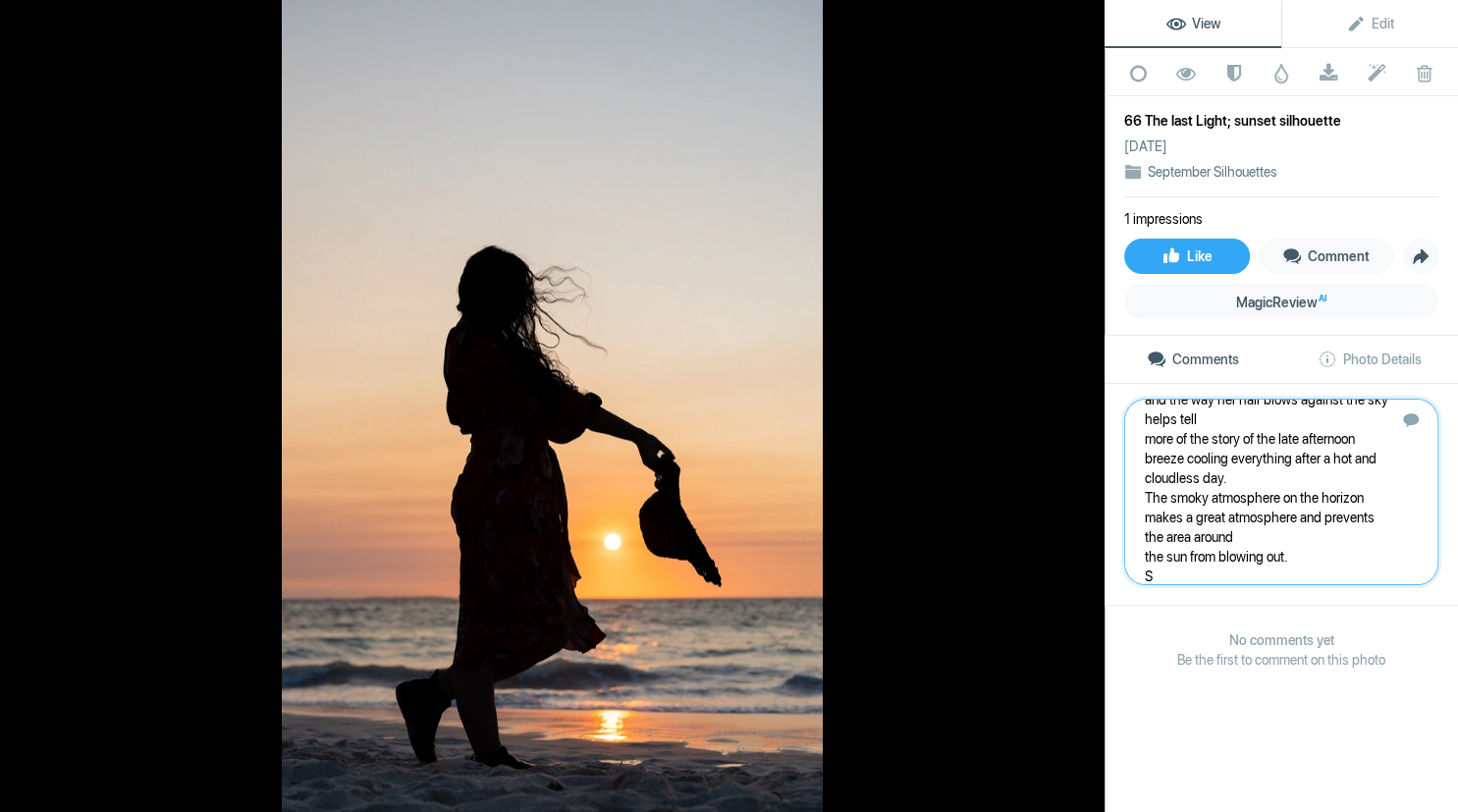 type 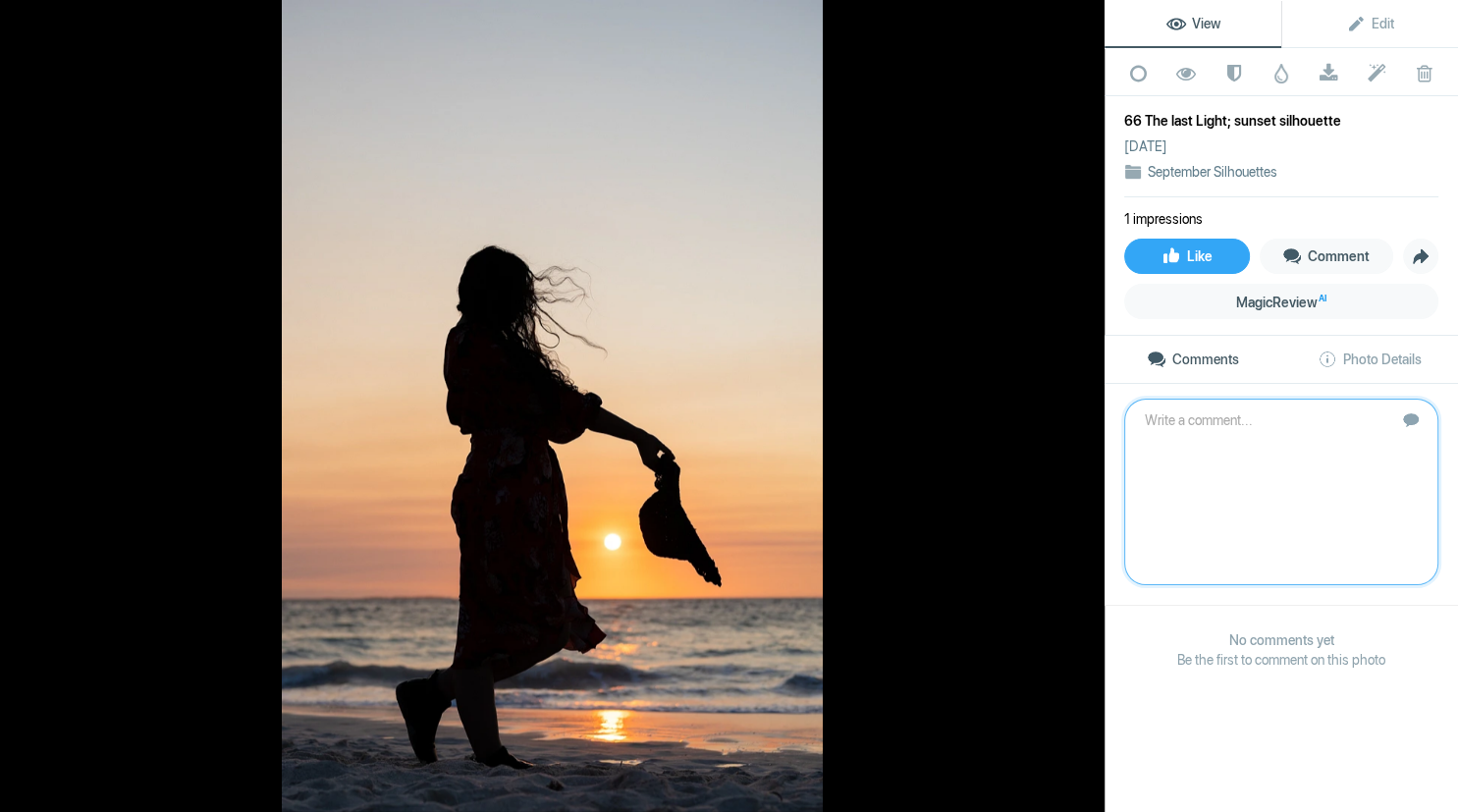 scroll, scrollTop: 0, scrollLeft: 0, axis: both 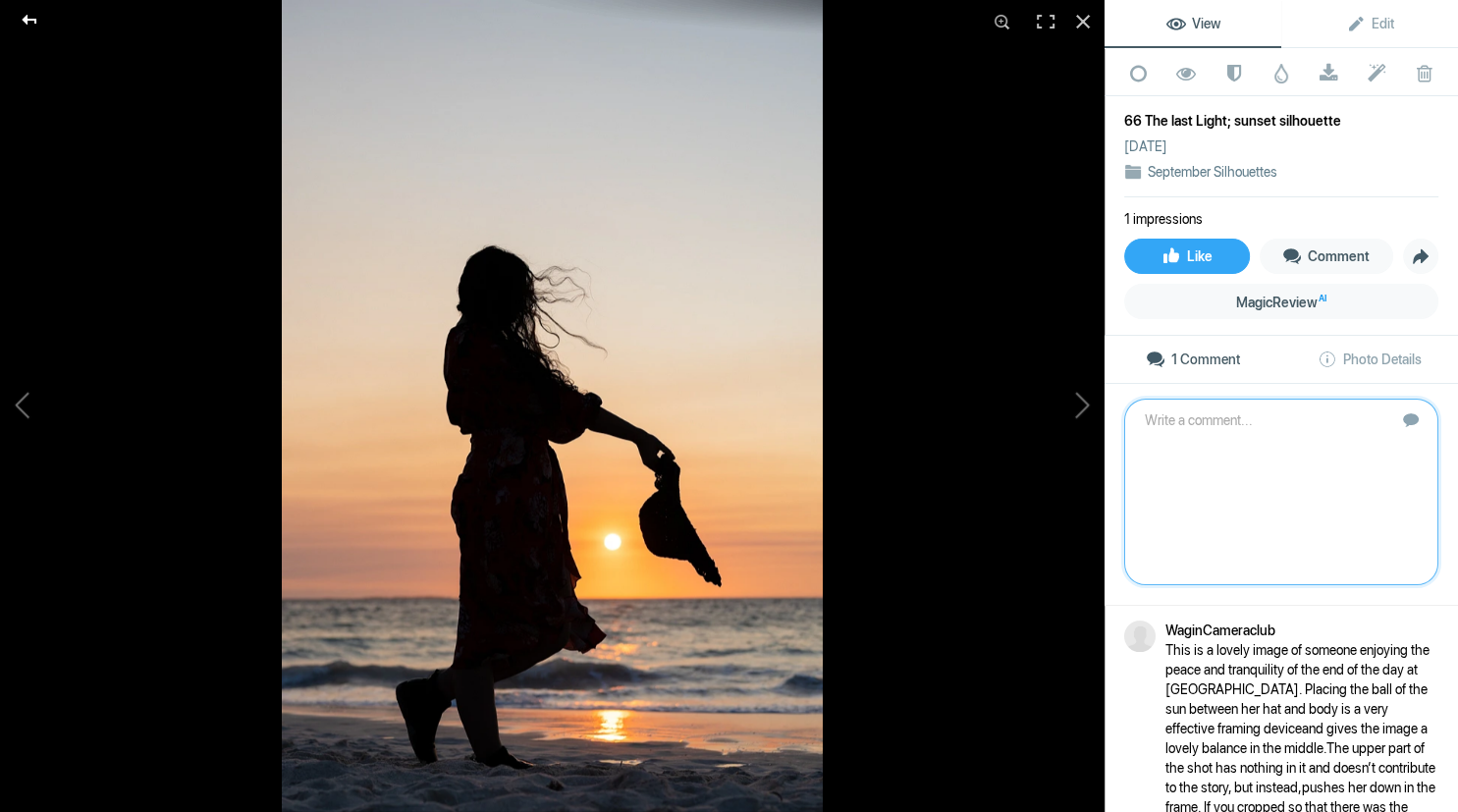 click 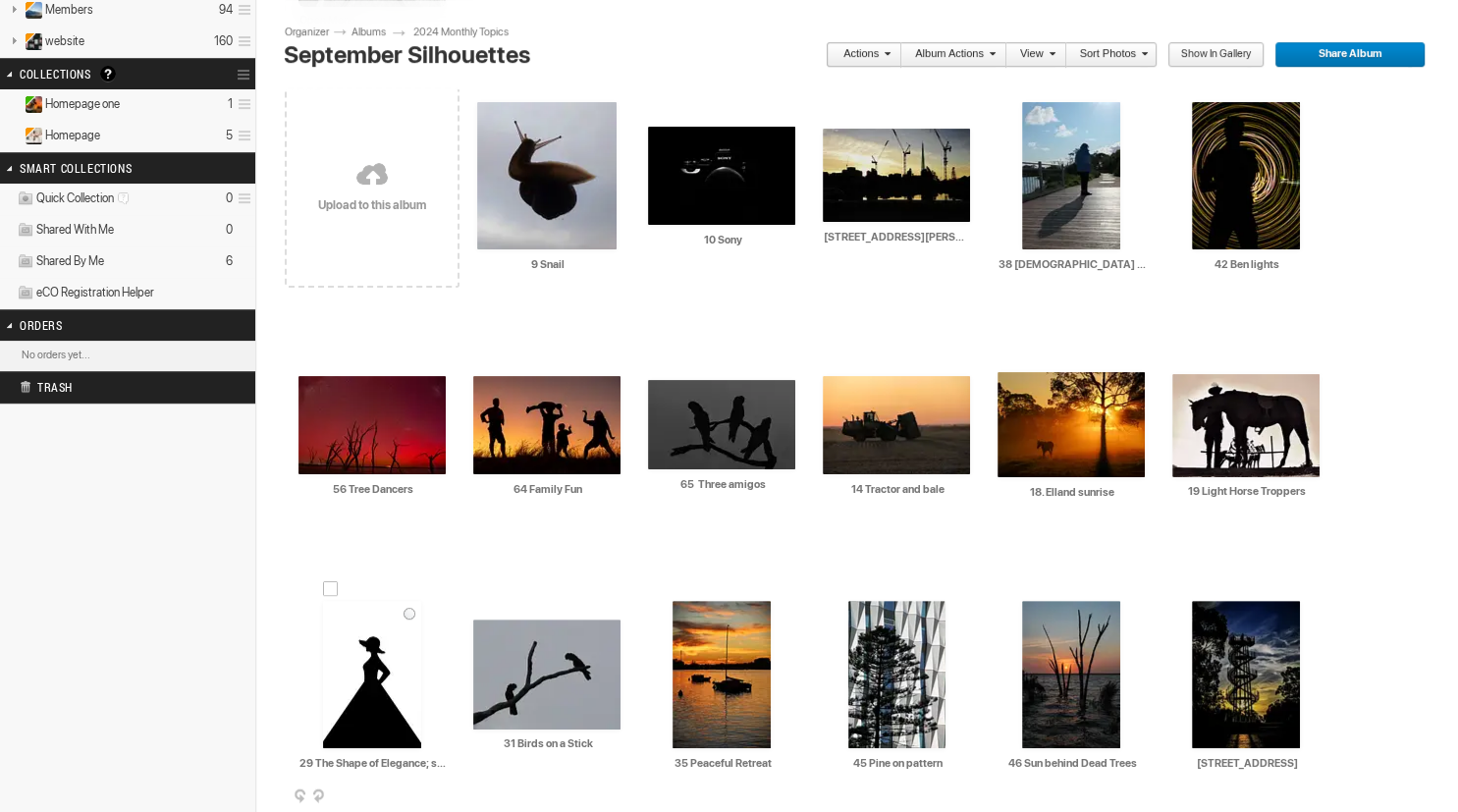 scroll, scrollTop: 381, scrollLeft: 0, axis: vertical 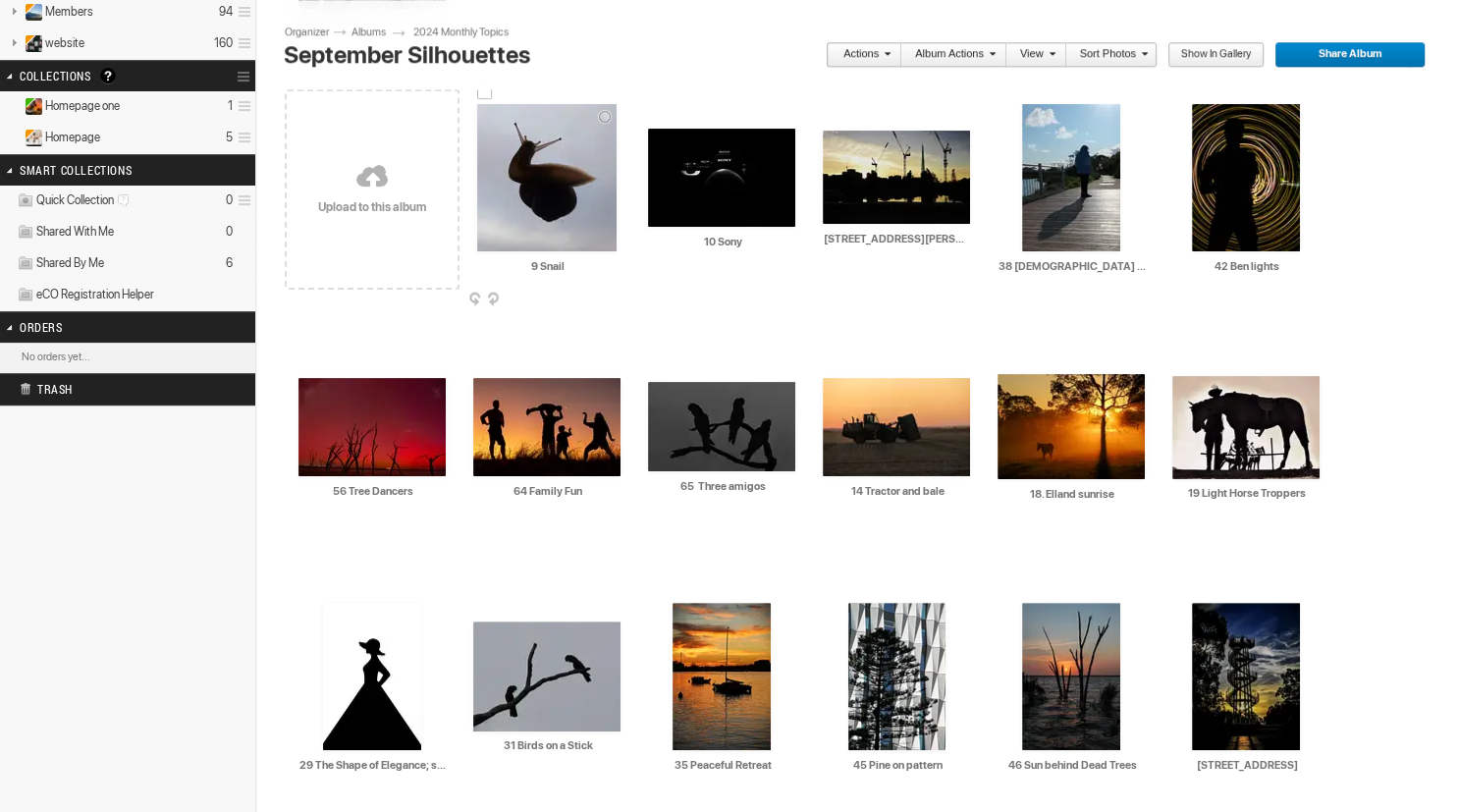click at bounding box center [547, 178] 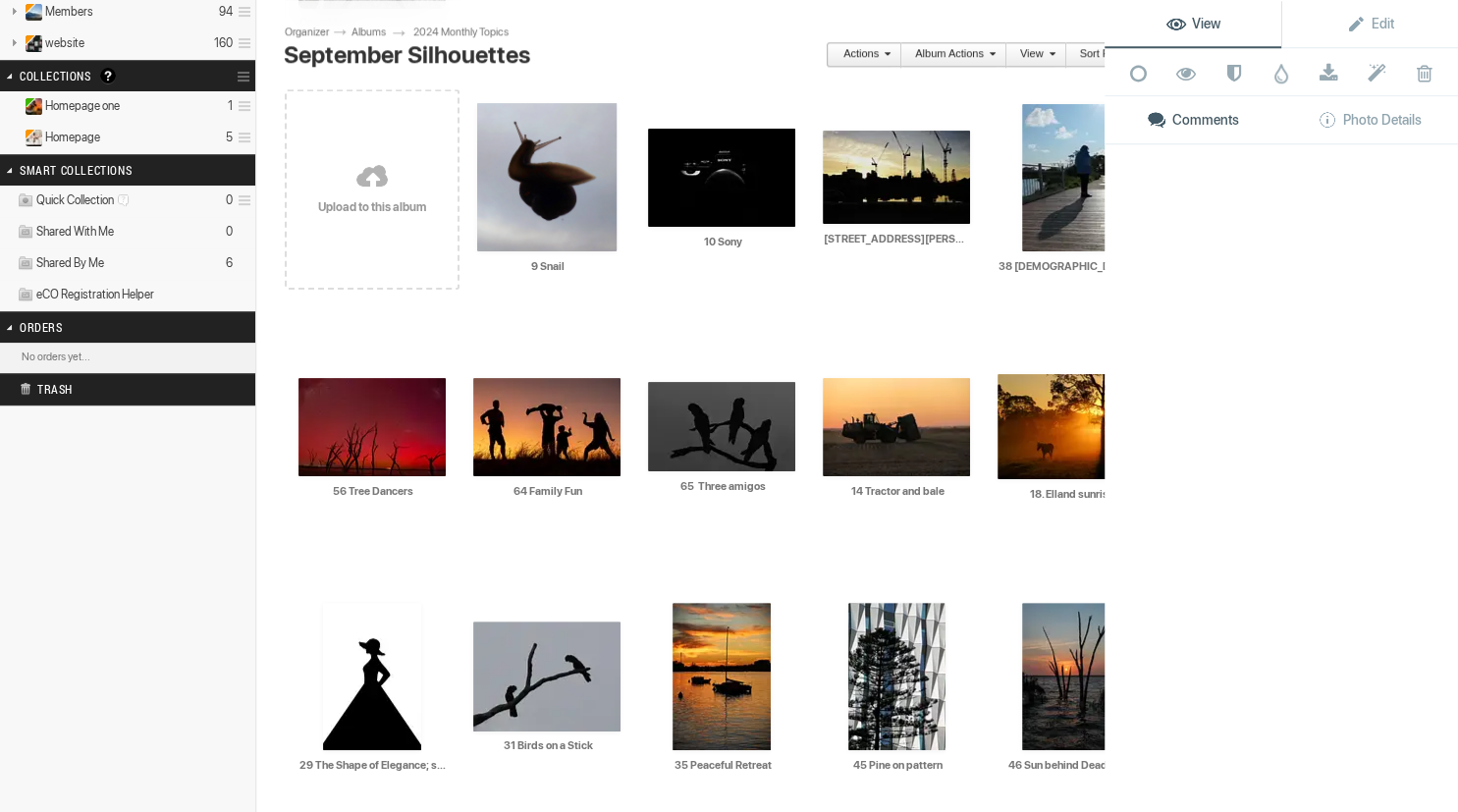 scroll, scrollTop: 381, scrollLeft: 0, axis: vertical 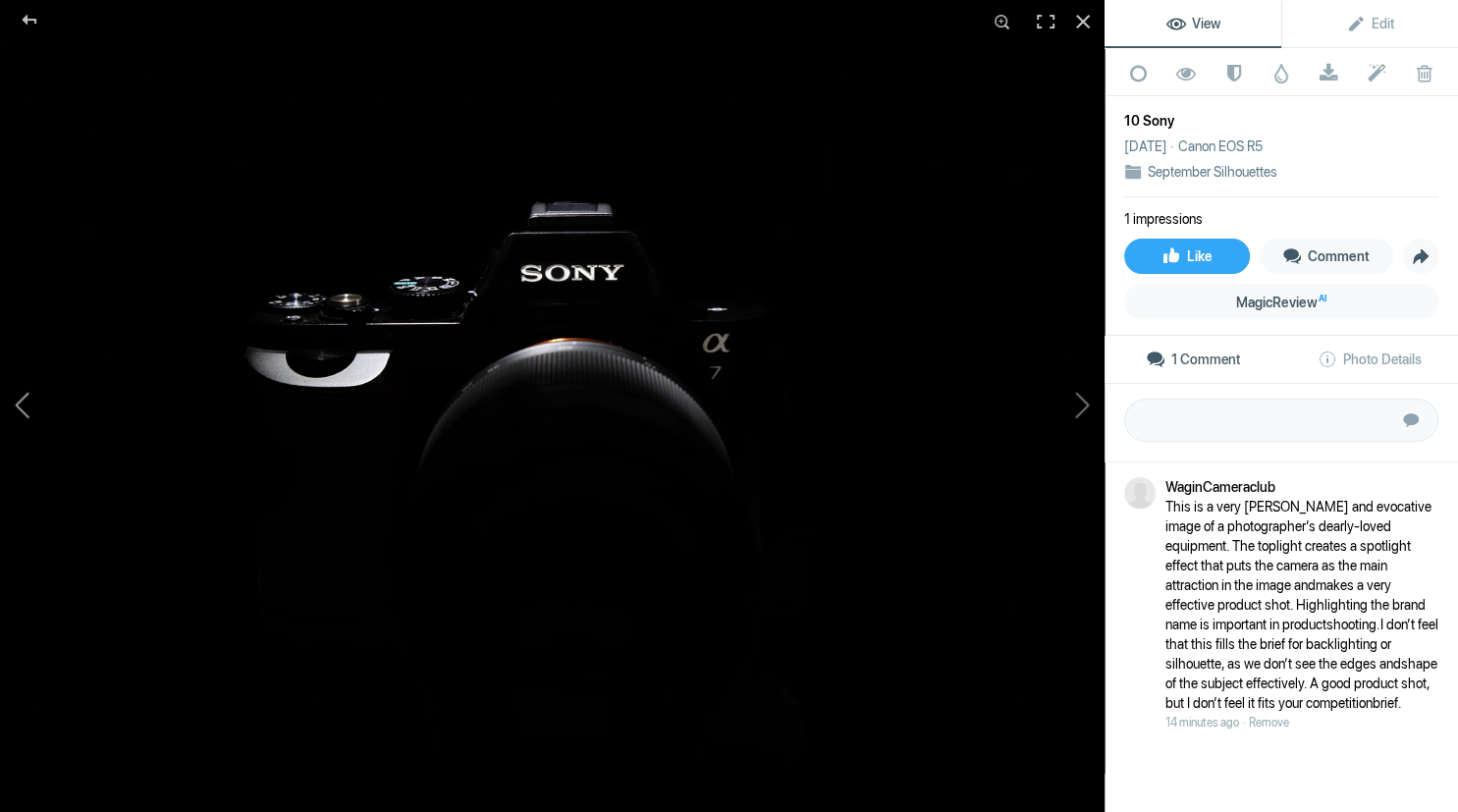 click 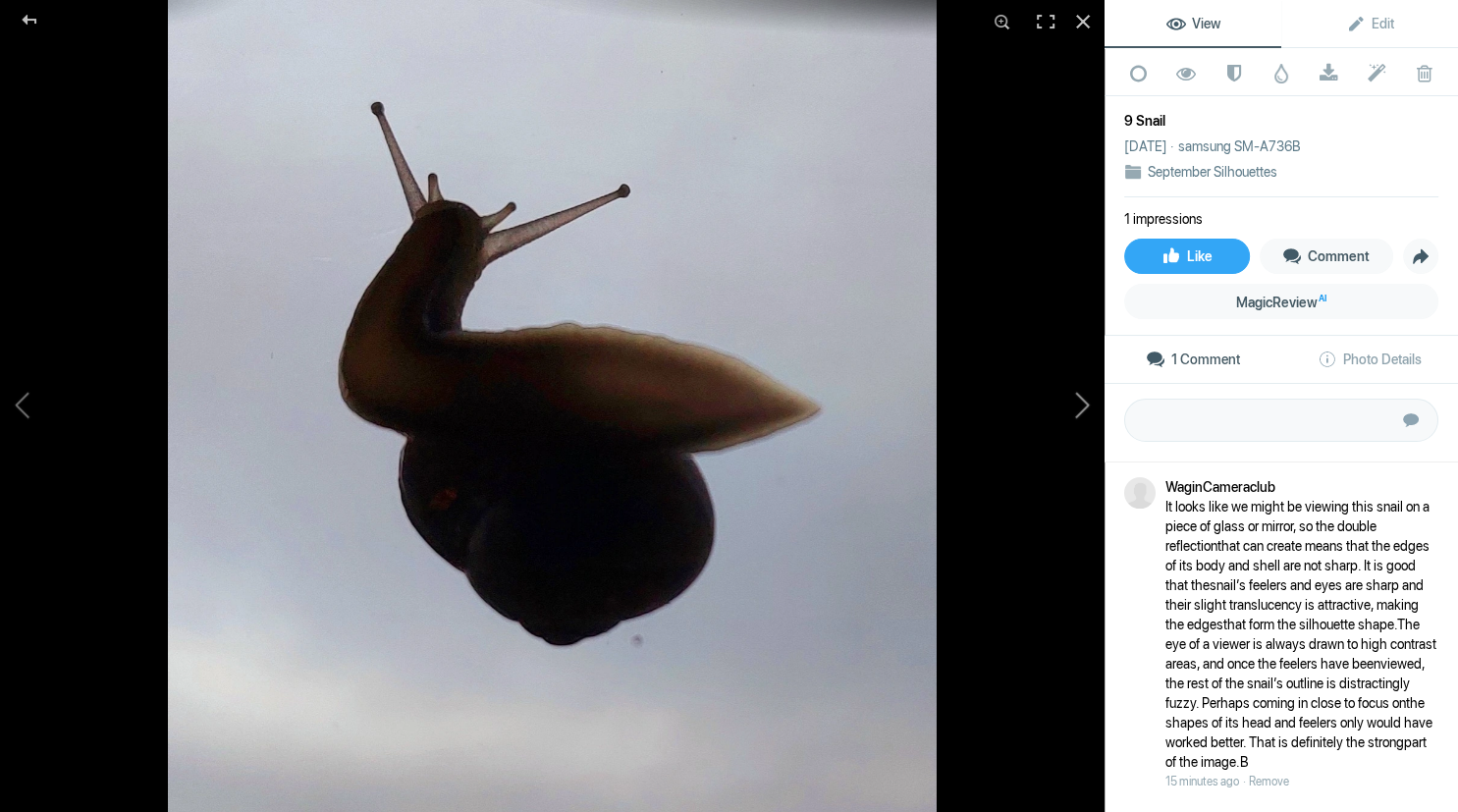 click 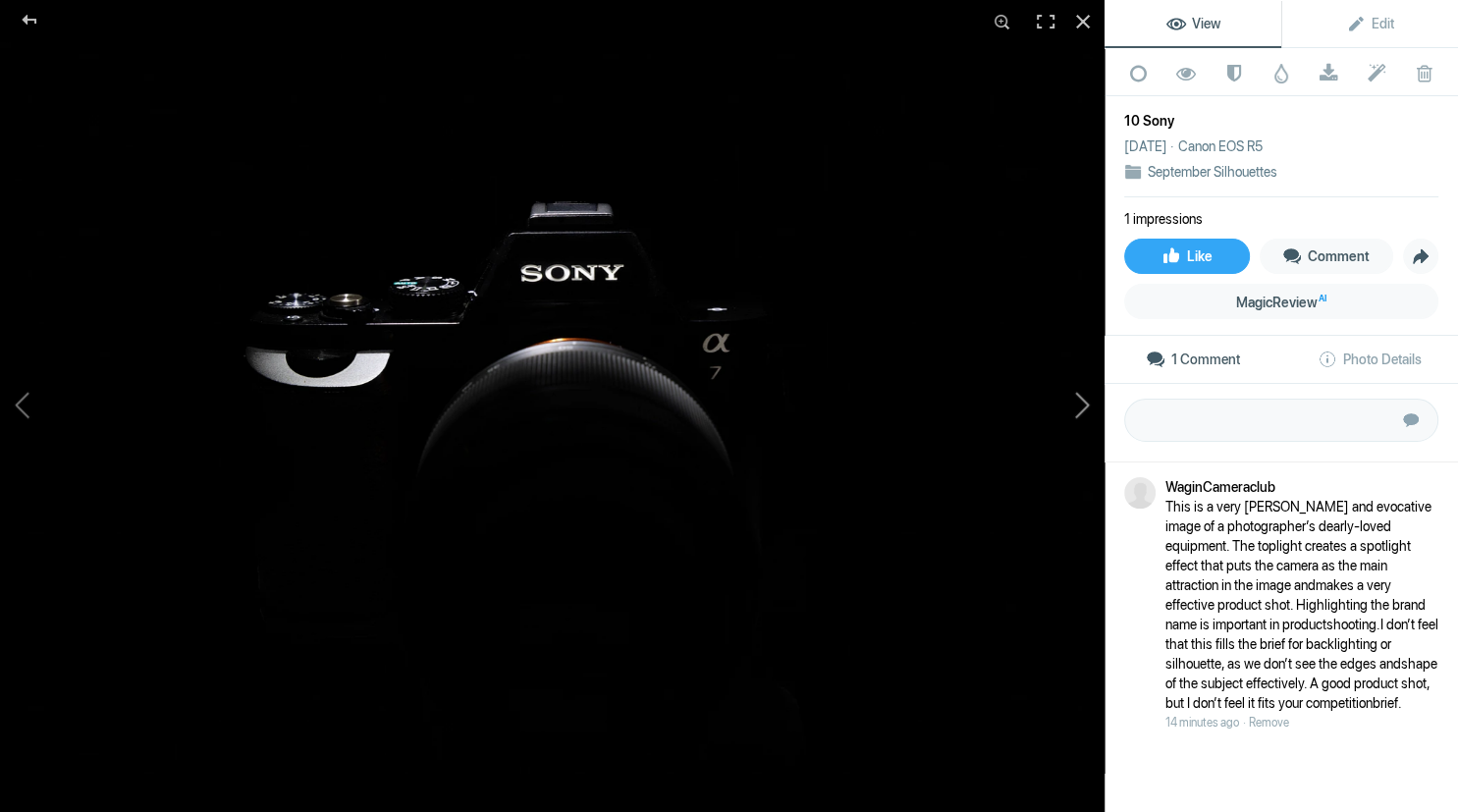 click 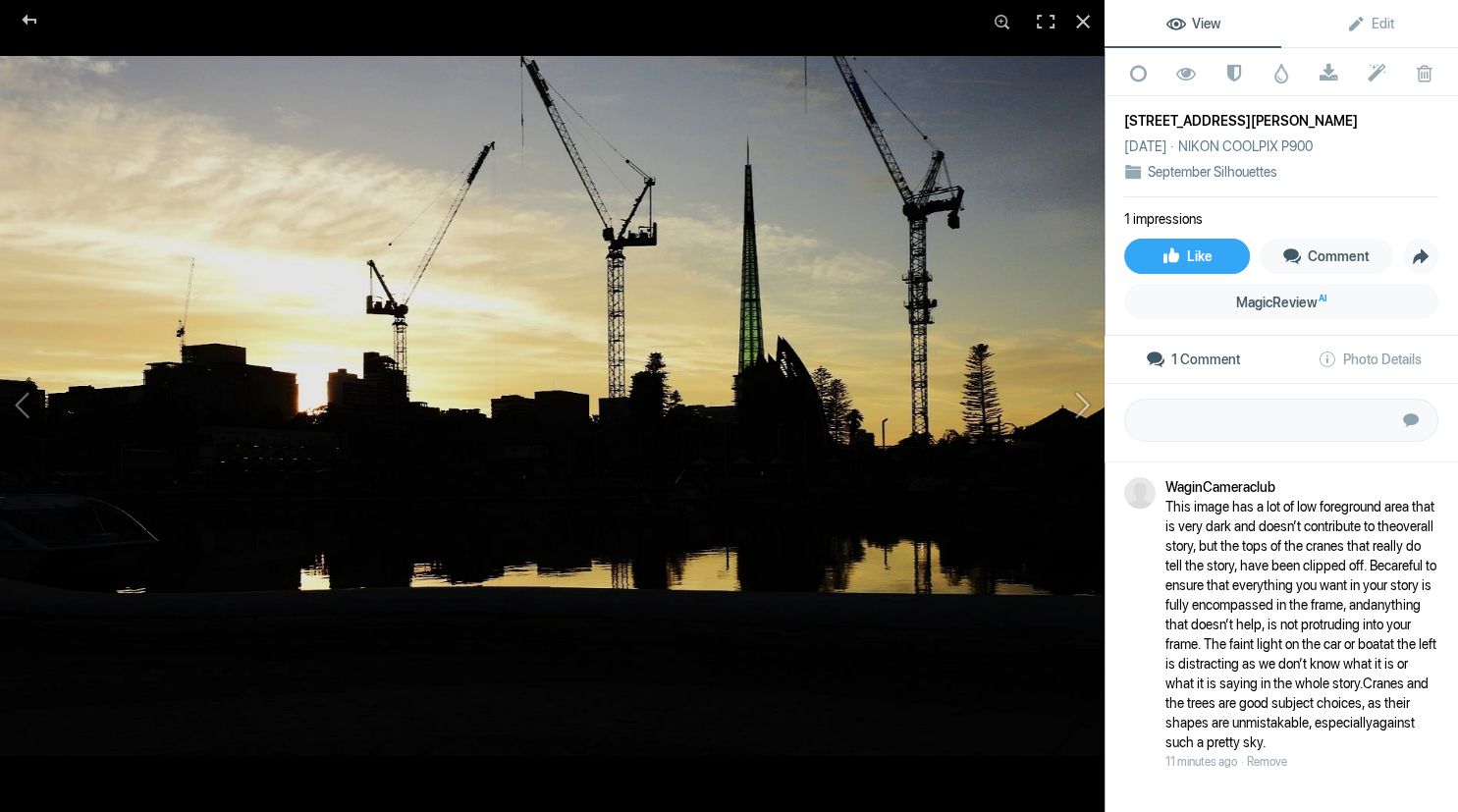 click 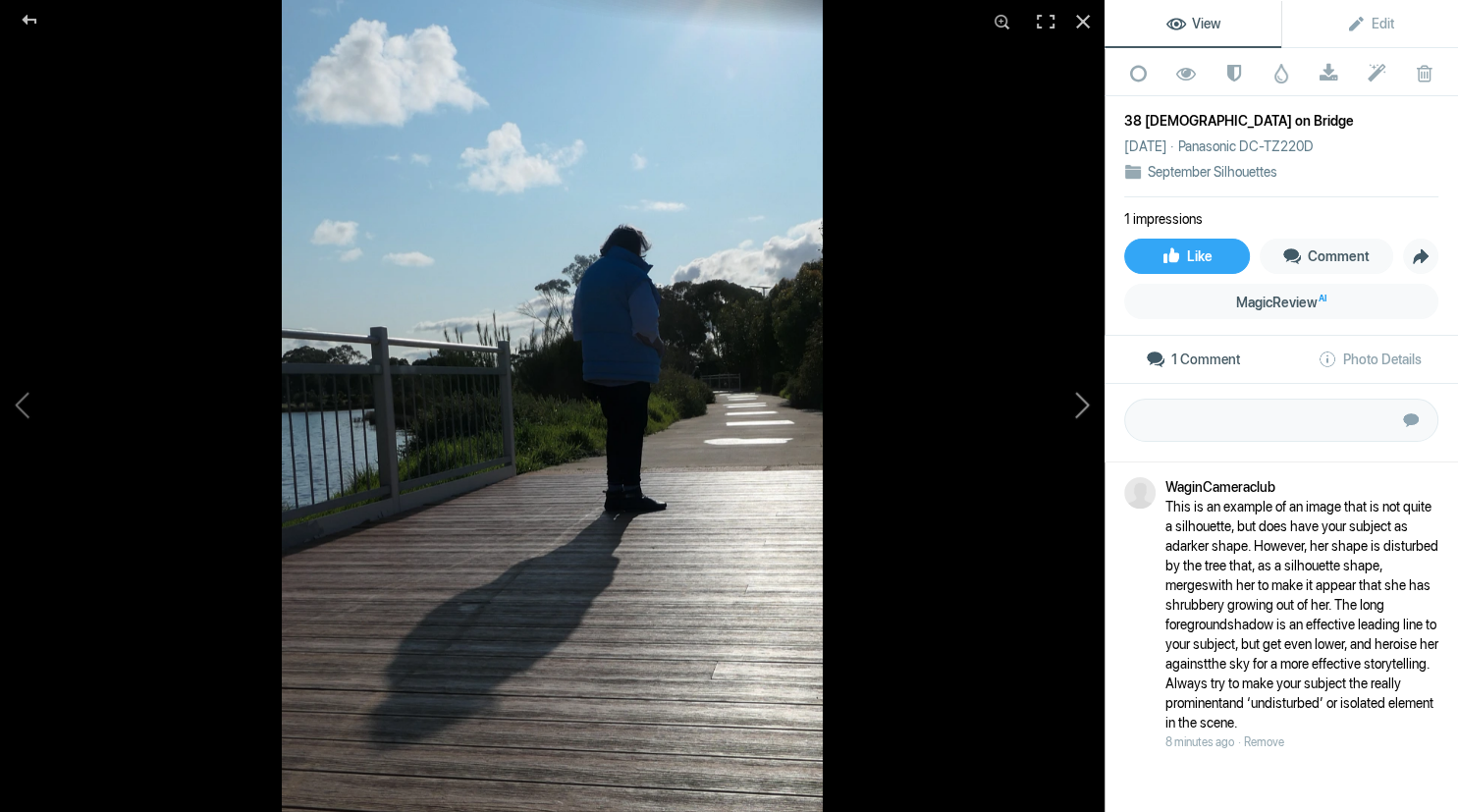 click 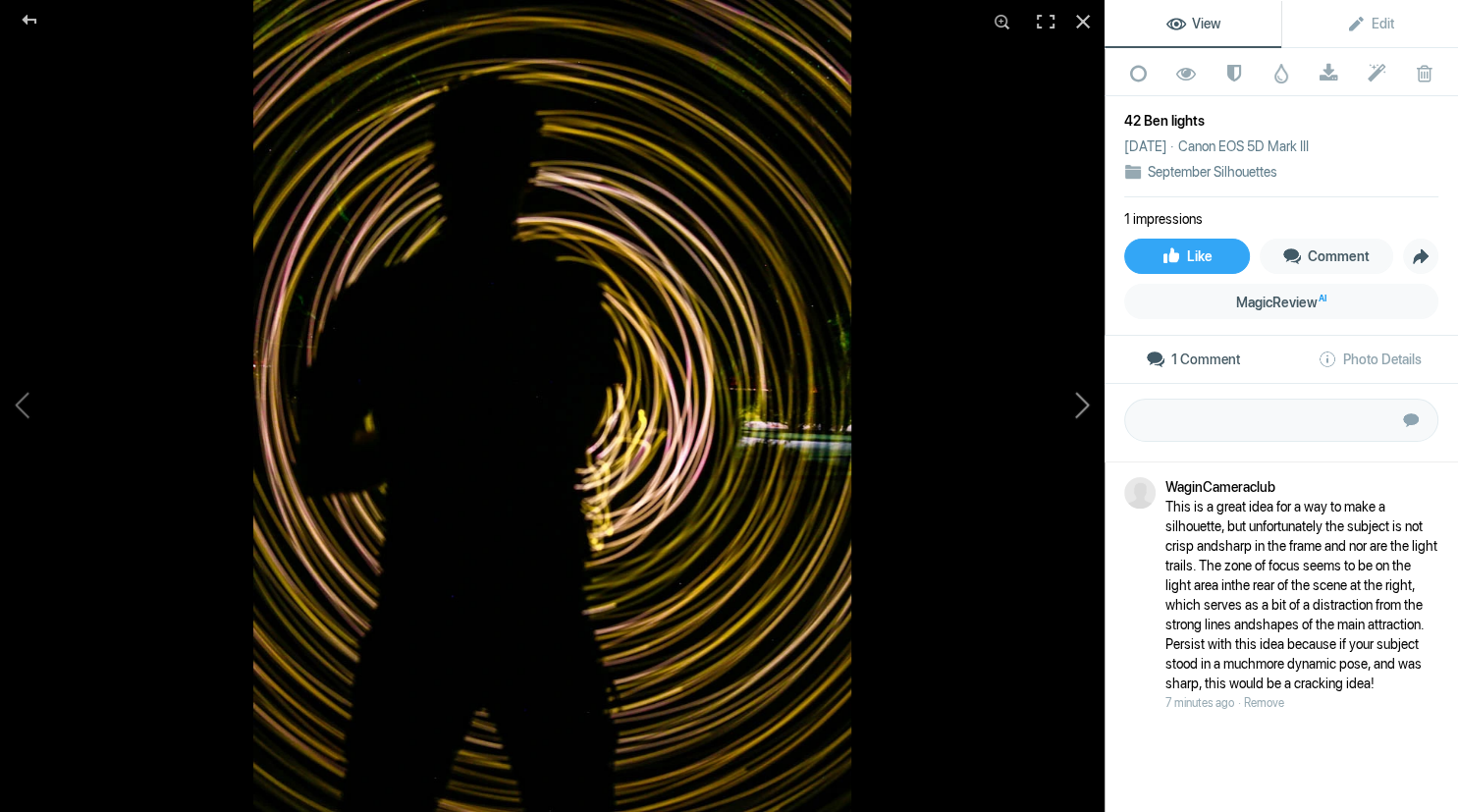 click 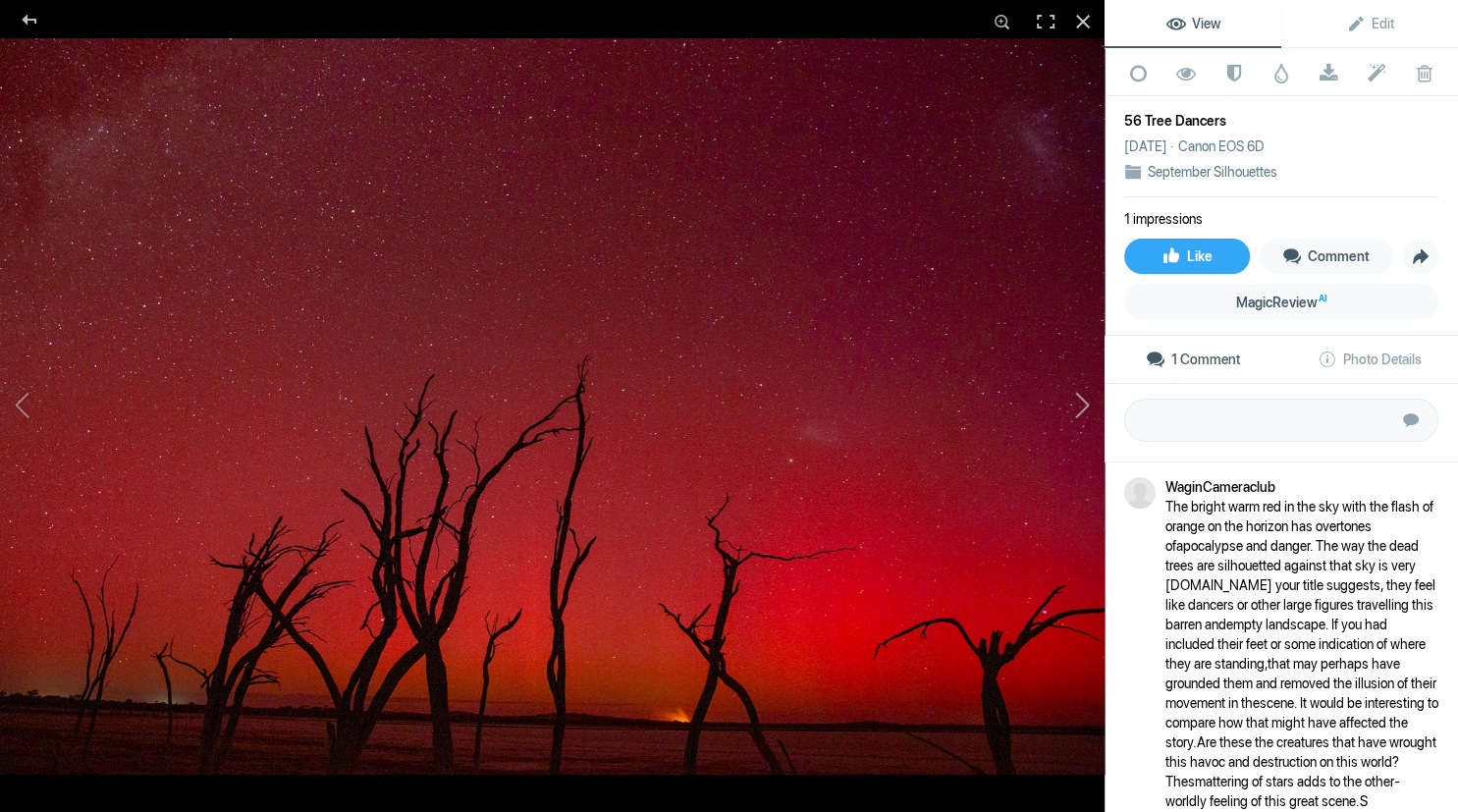 click 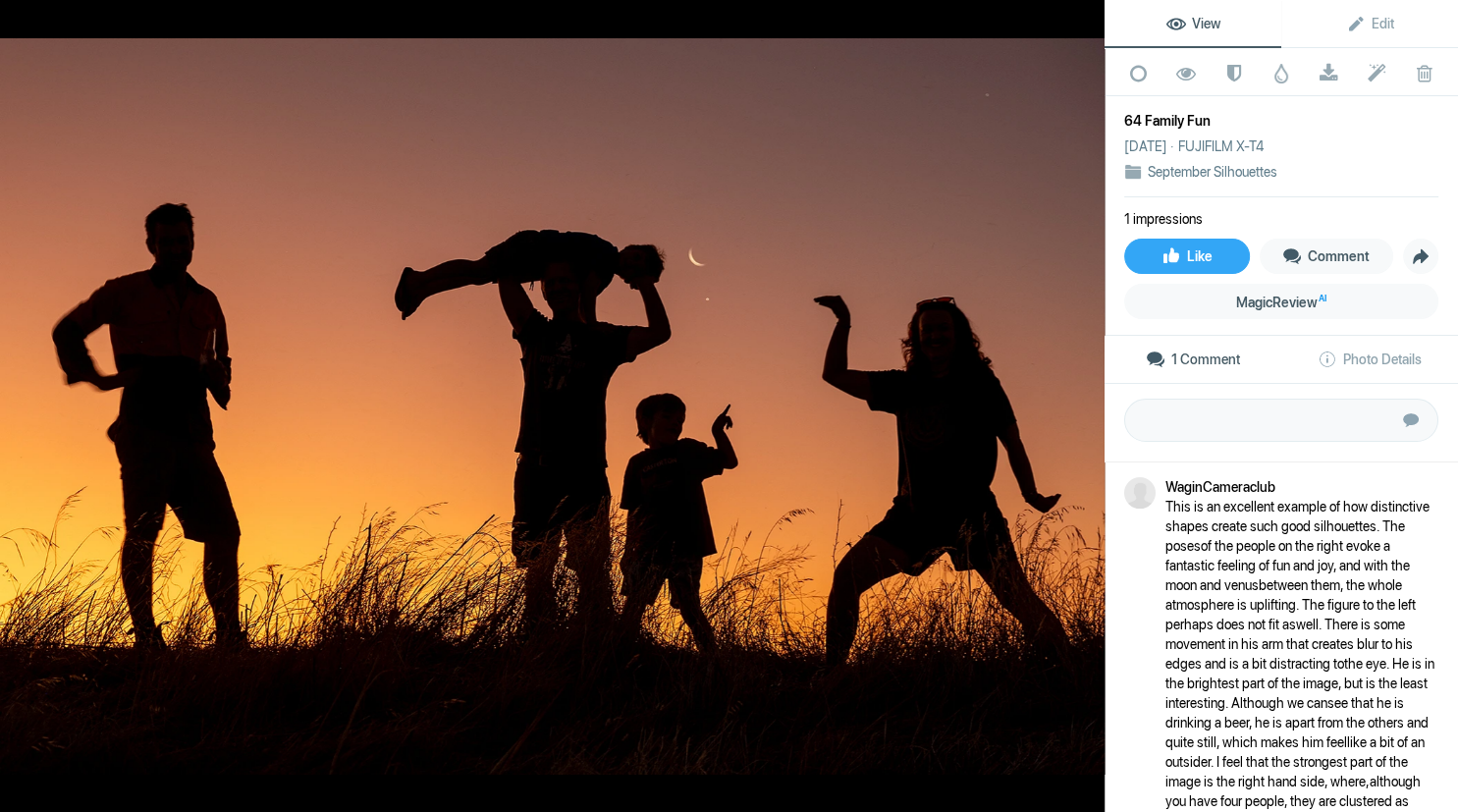 click 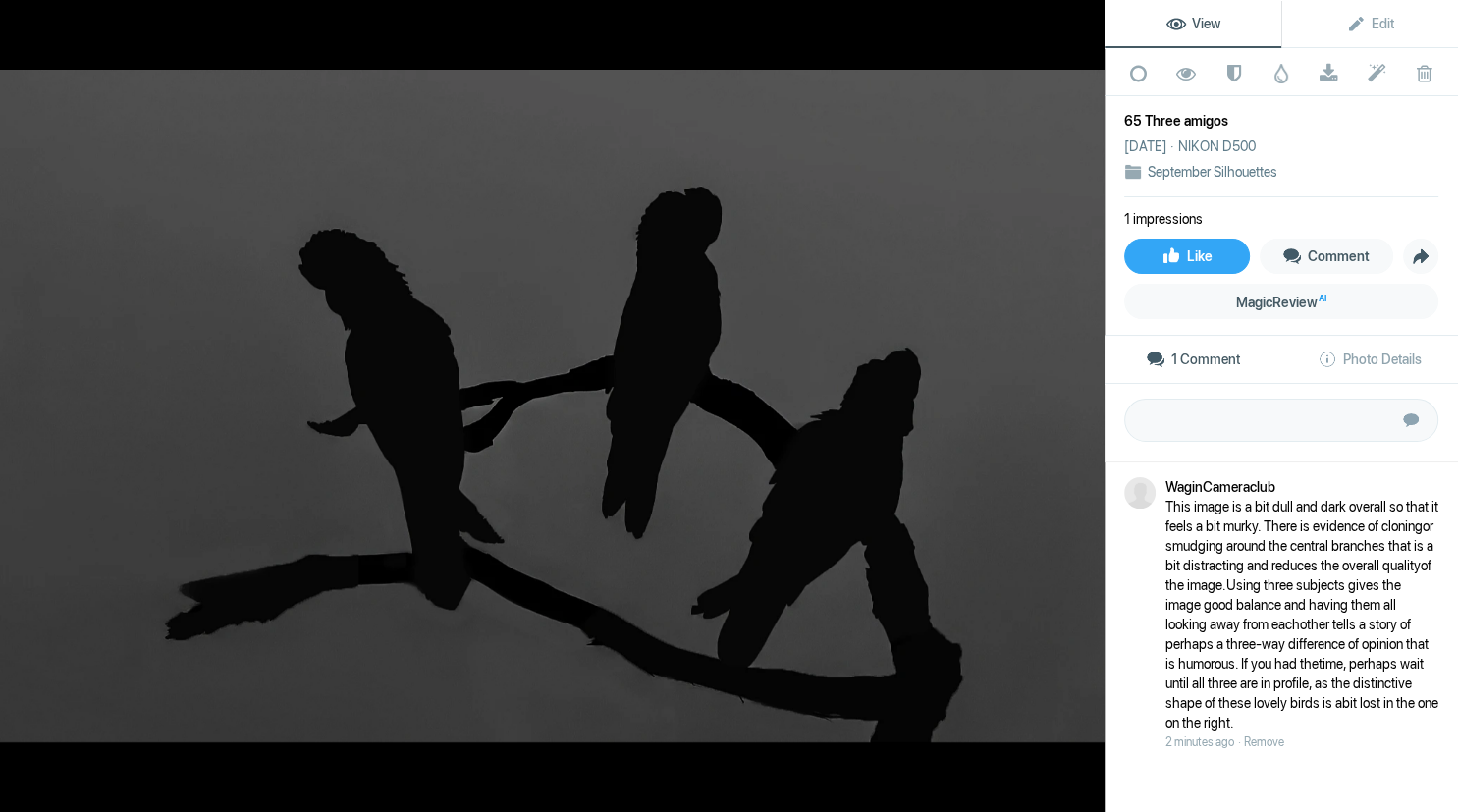click 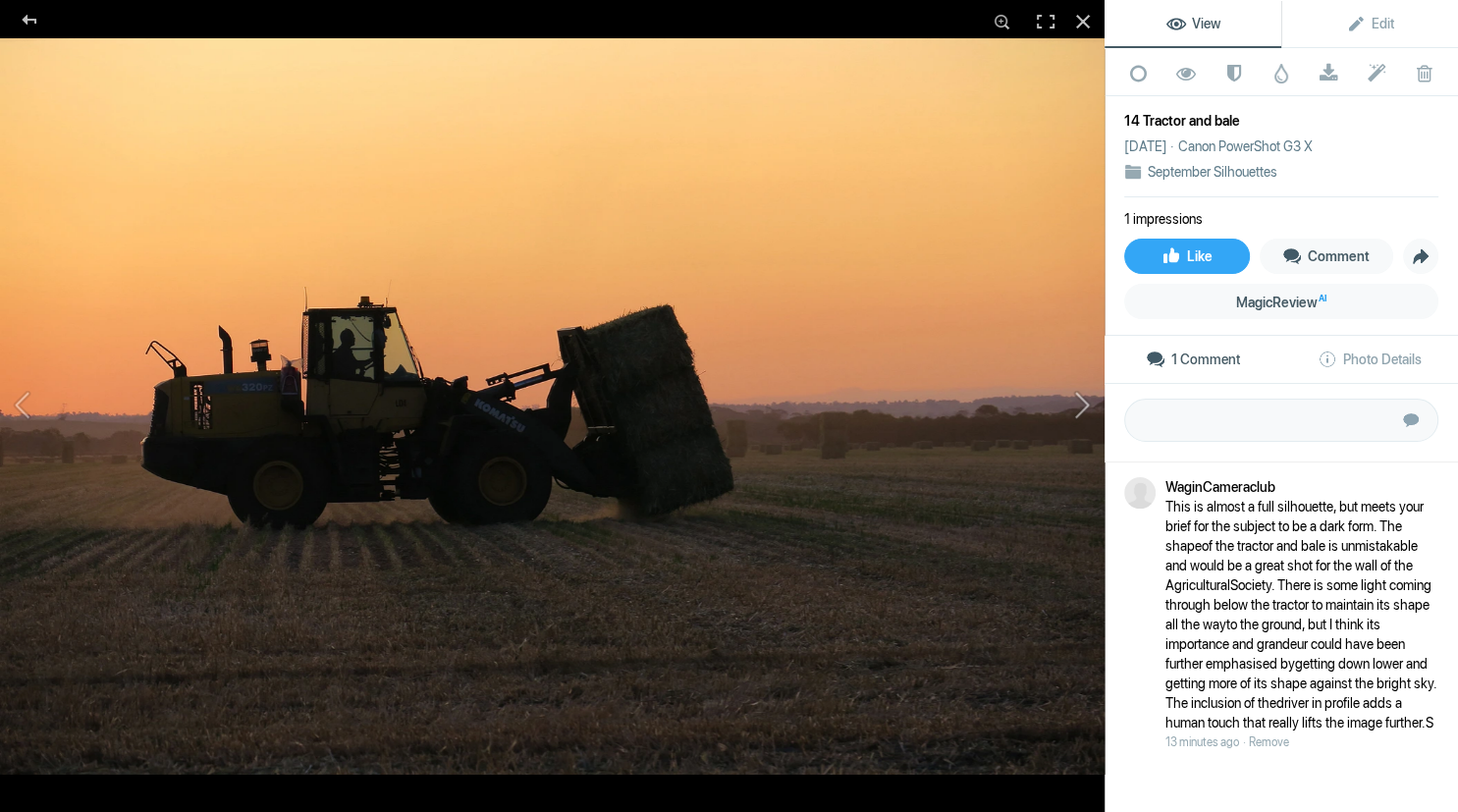 click 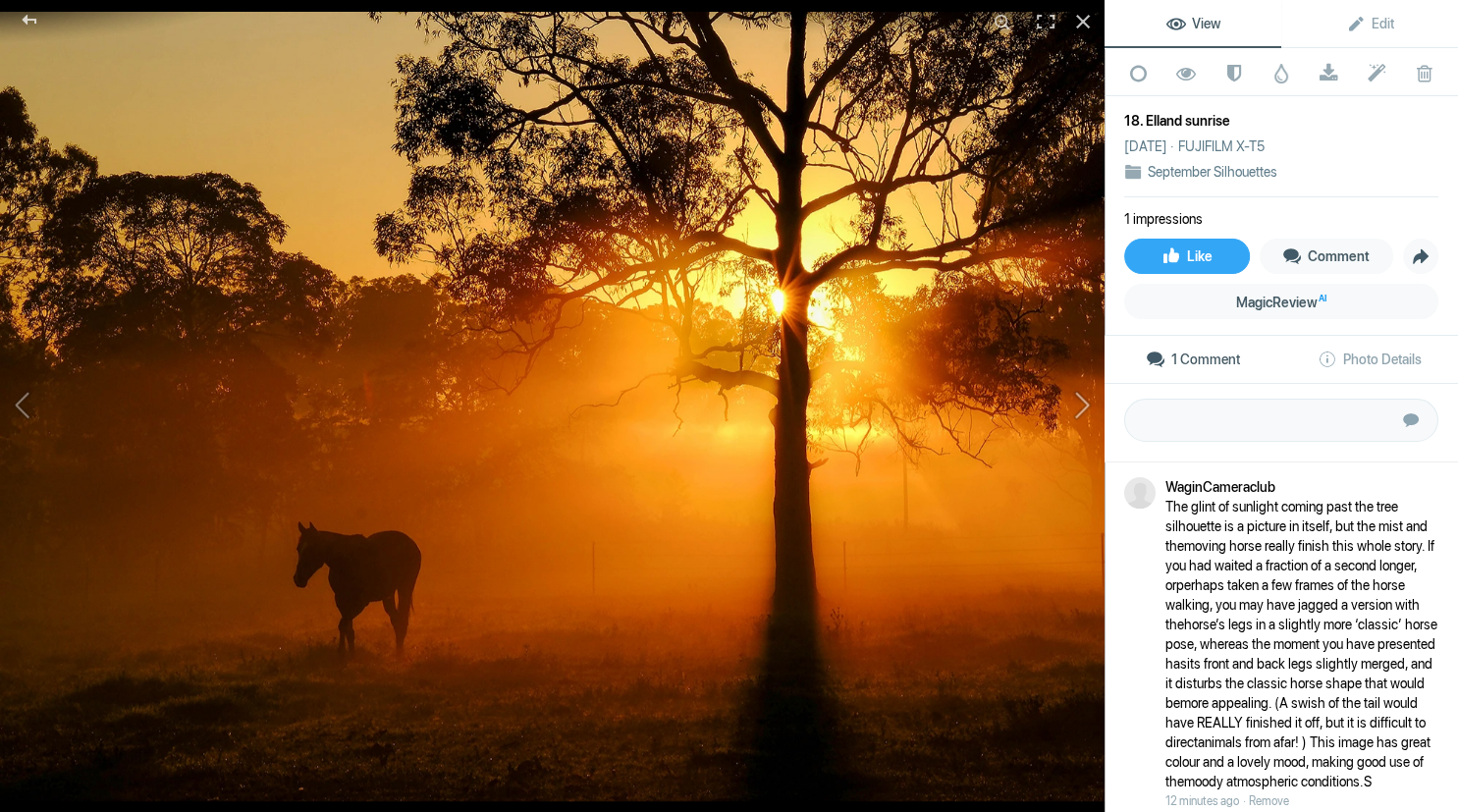 click 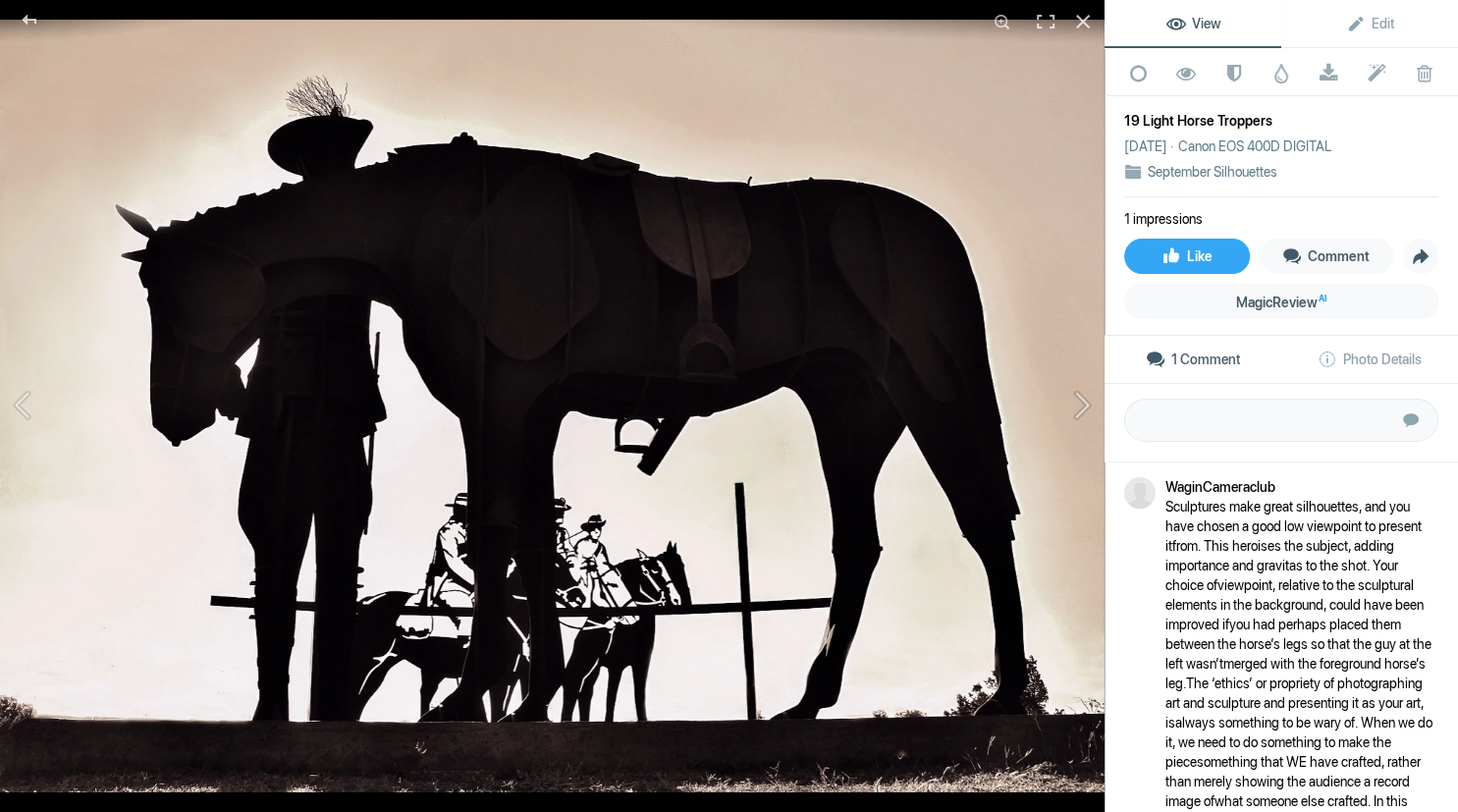click 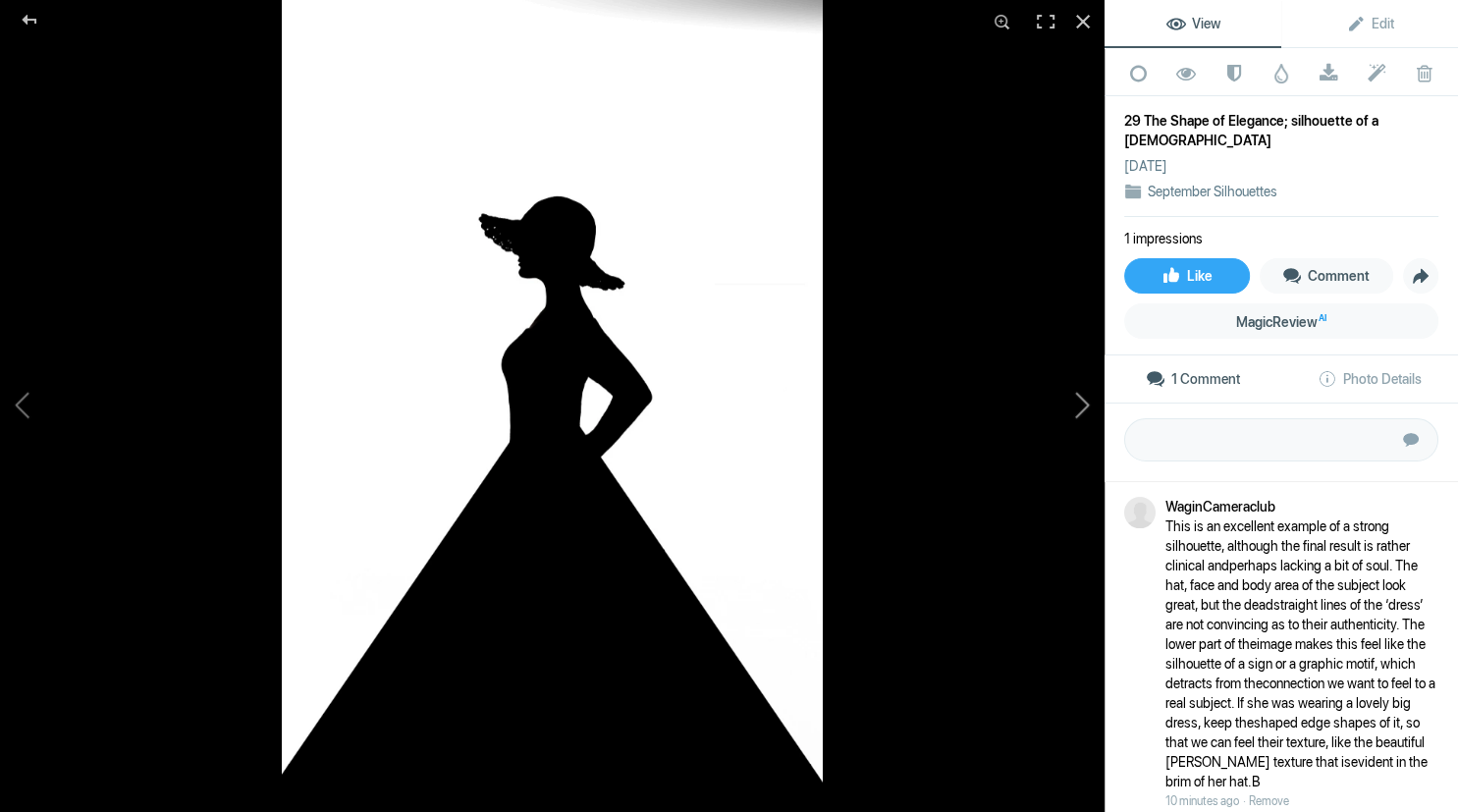 click 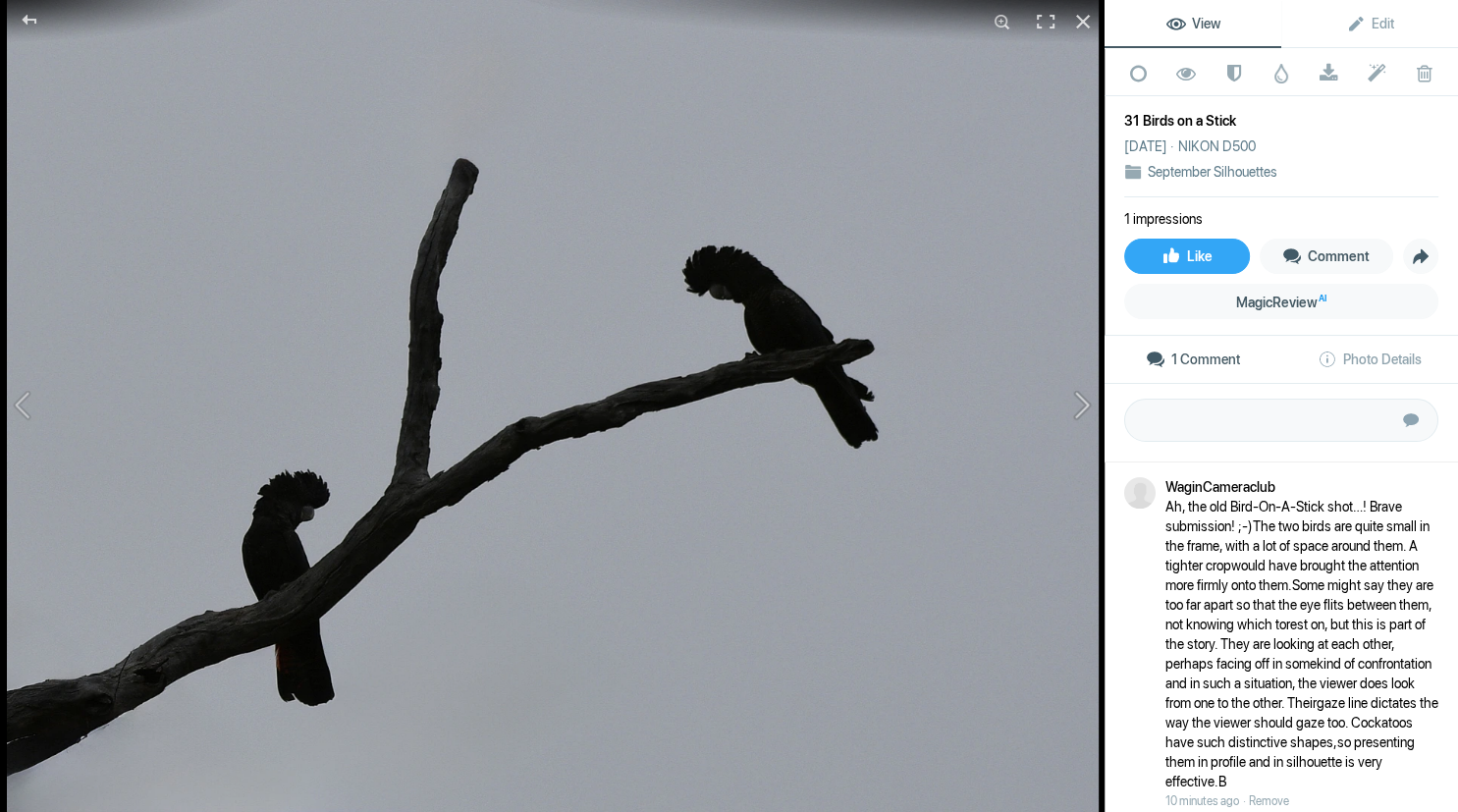 click 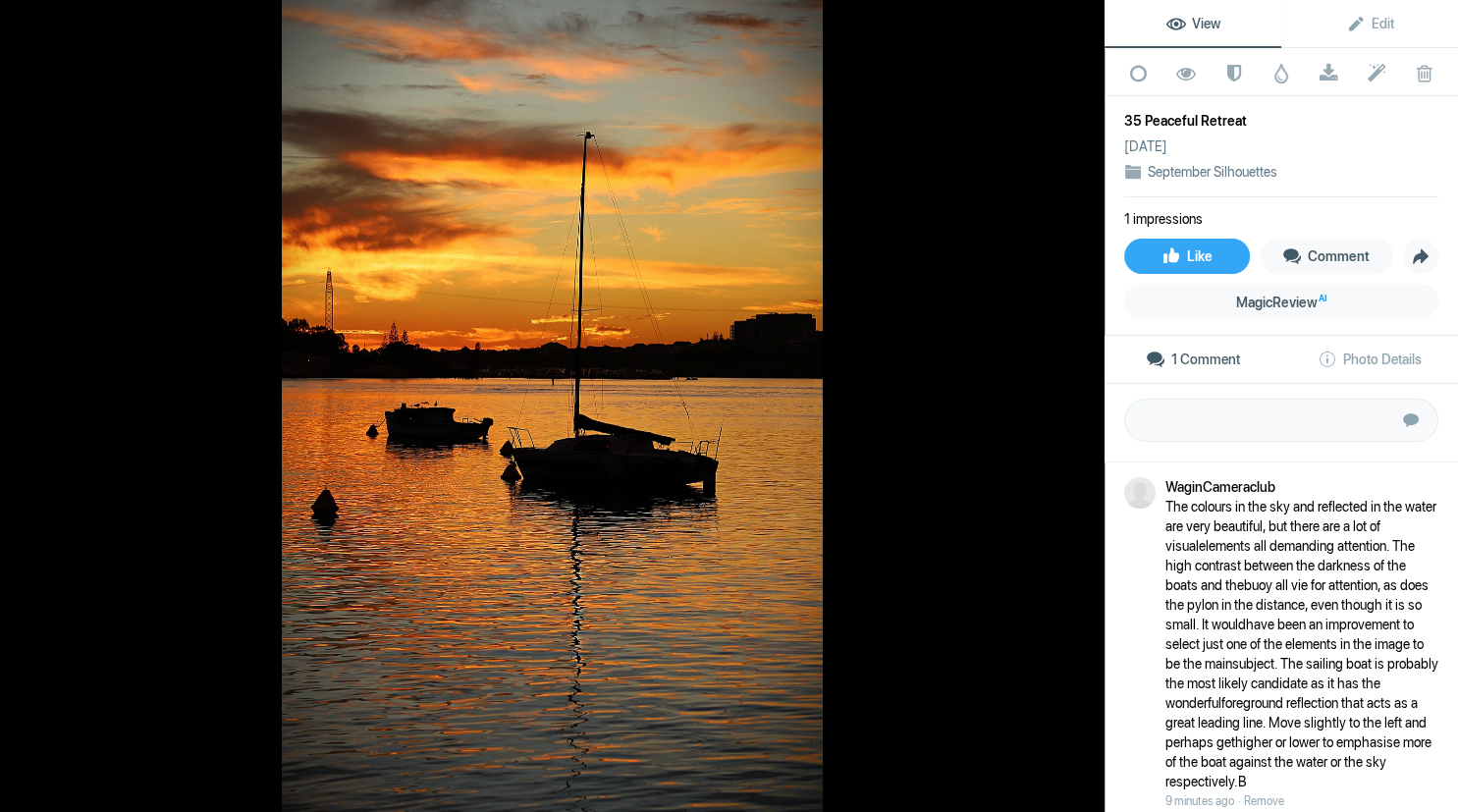 click 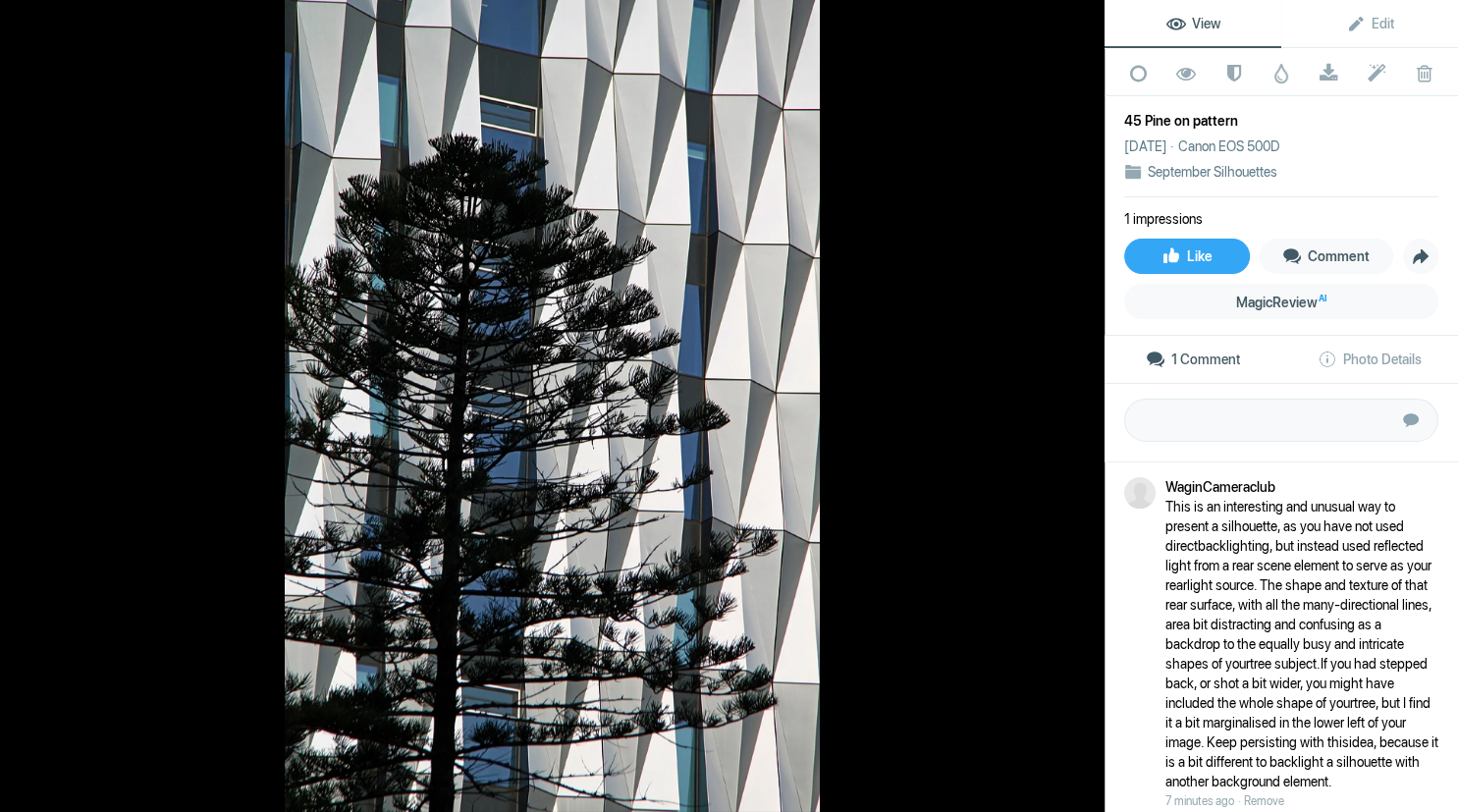 click 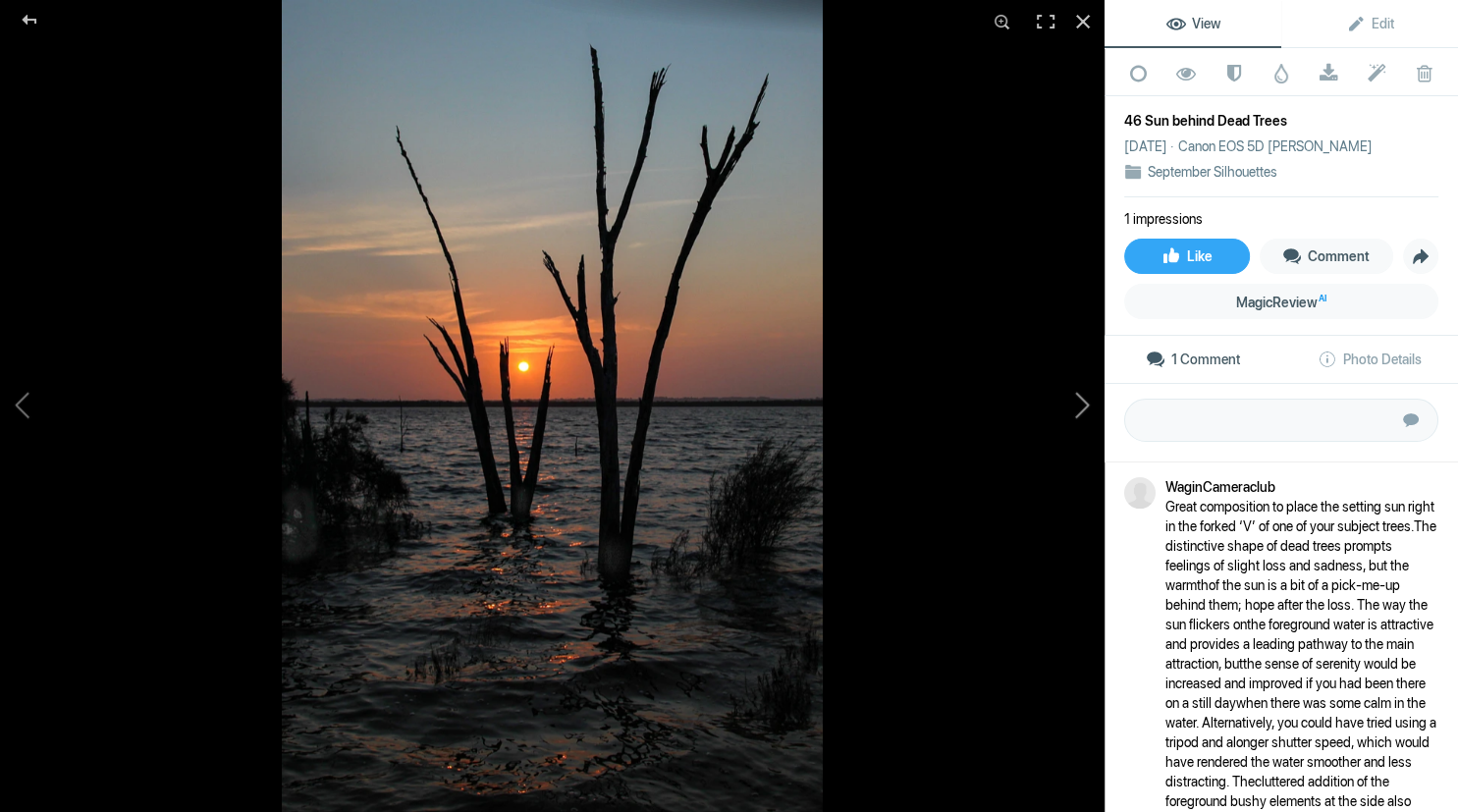 click 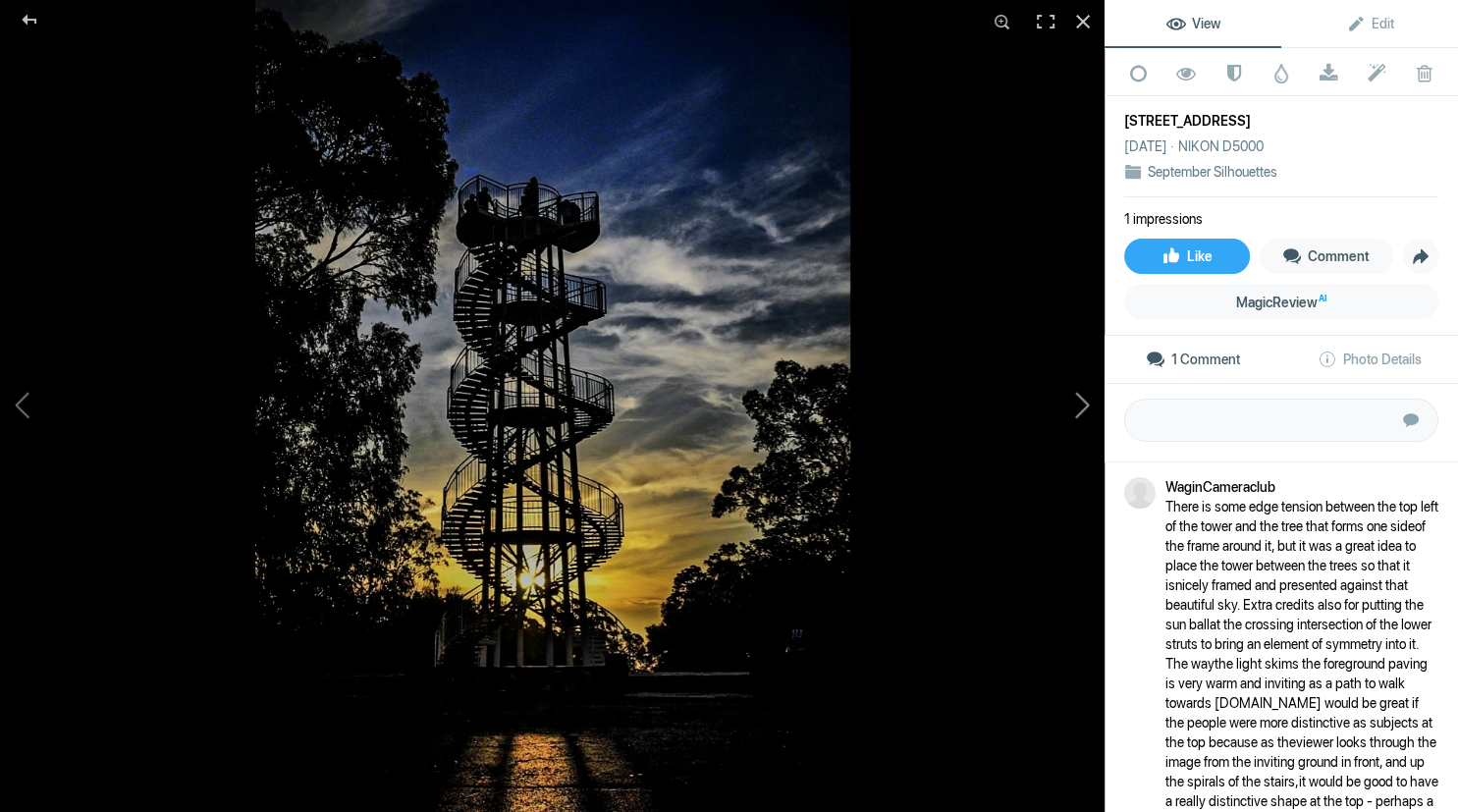 click 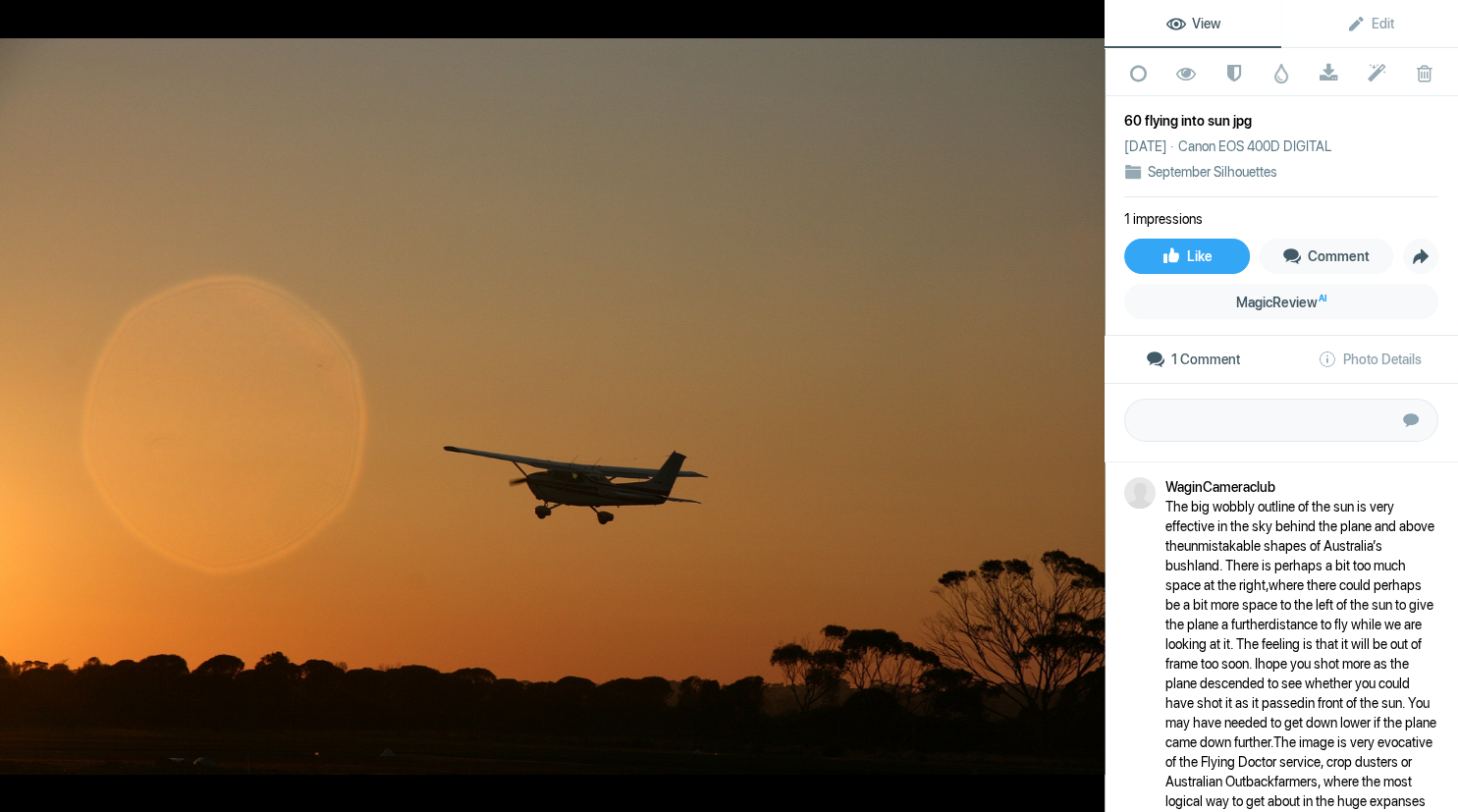 click 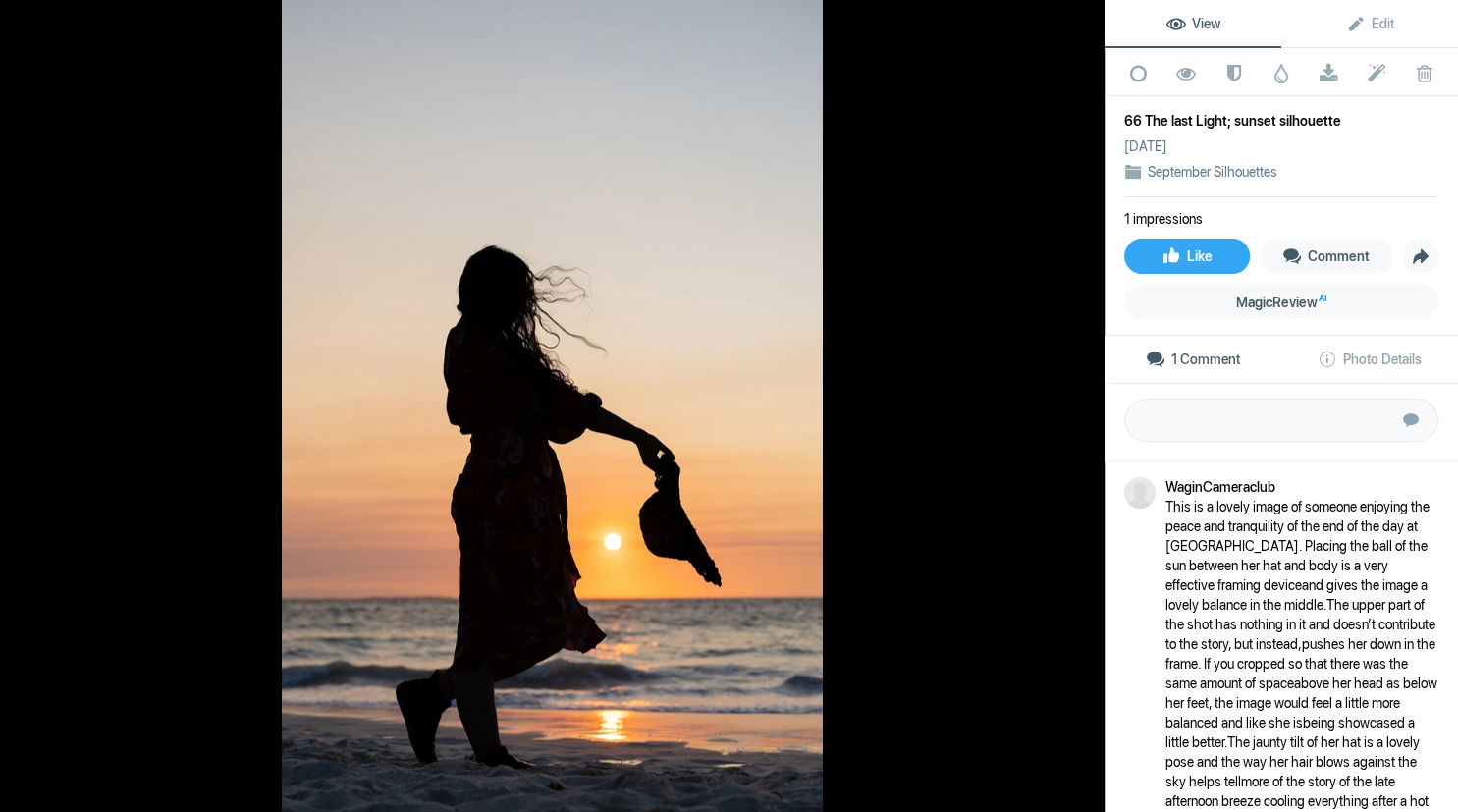 click 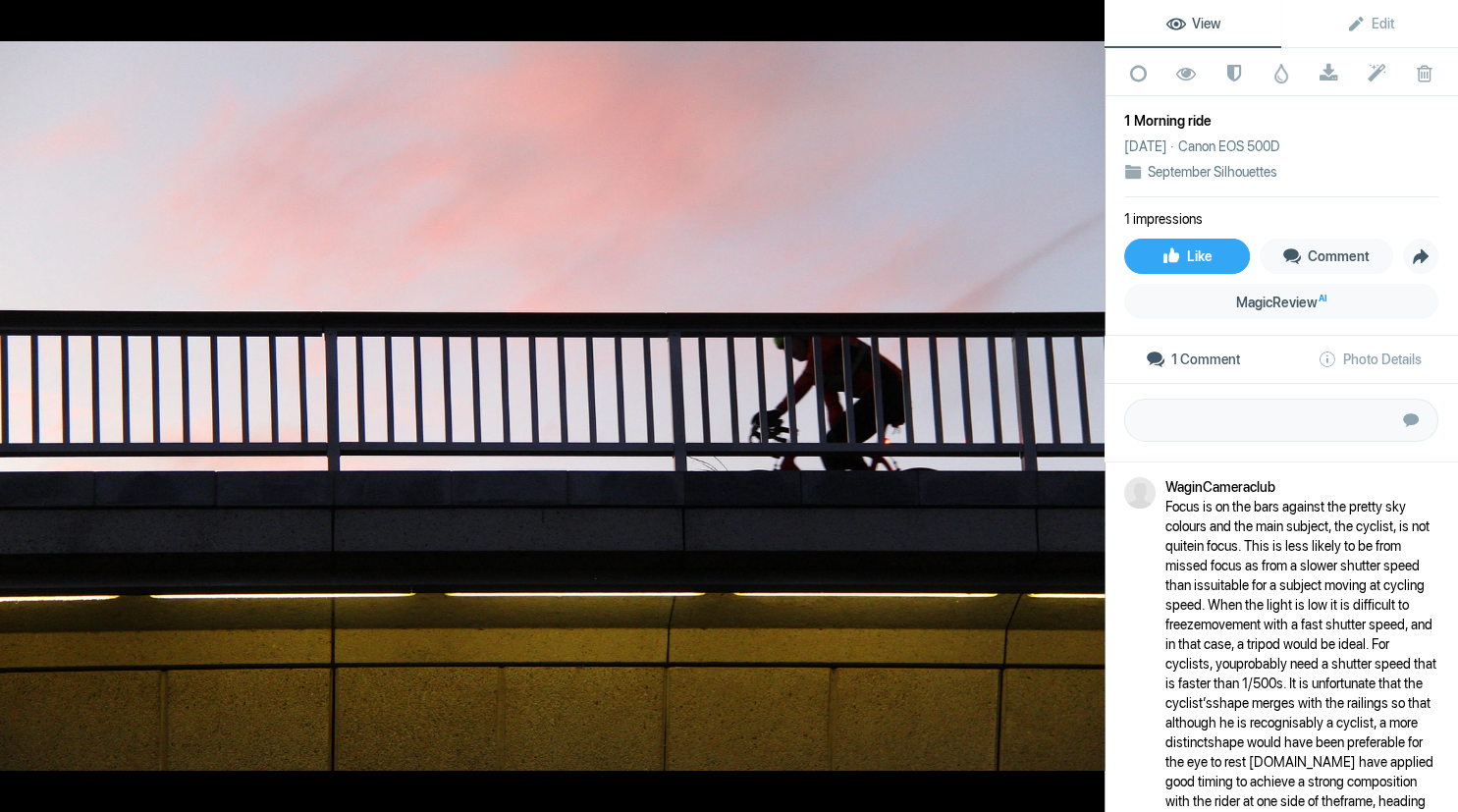 click 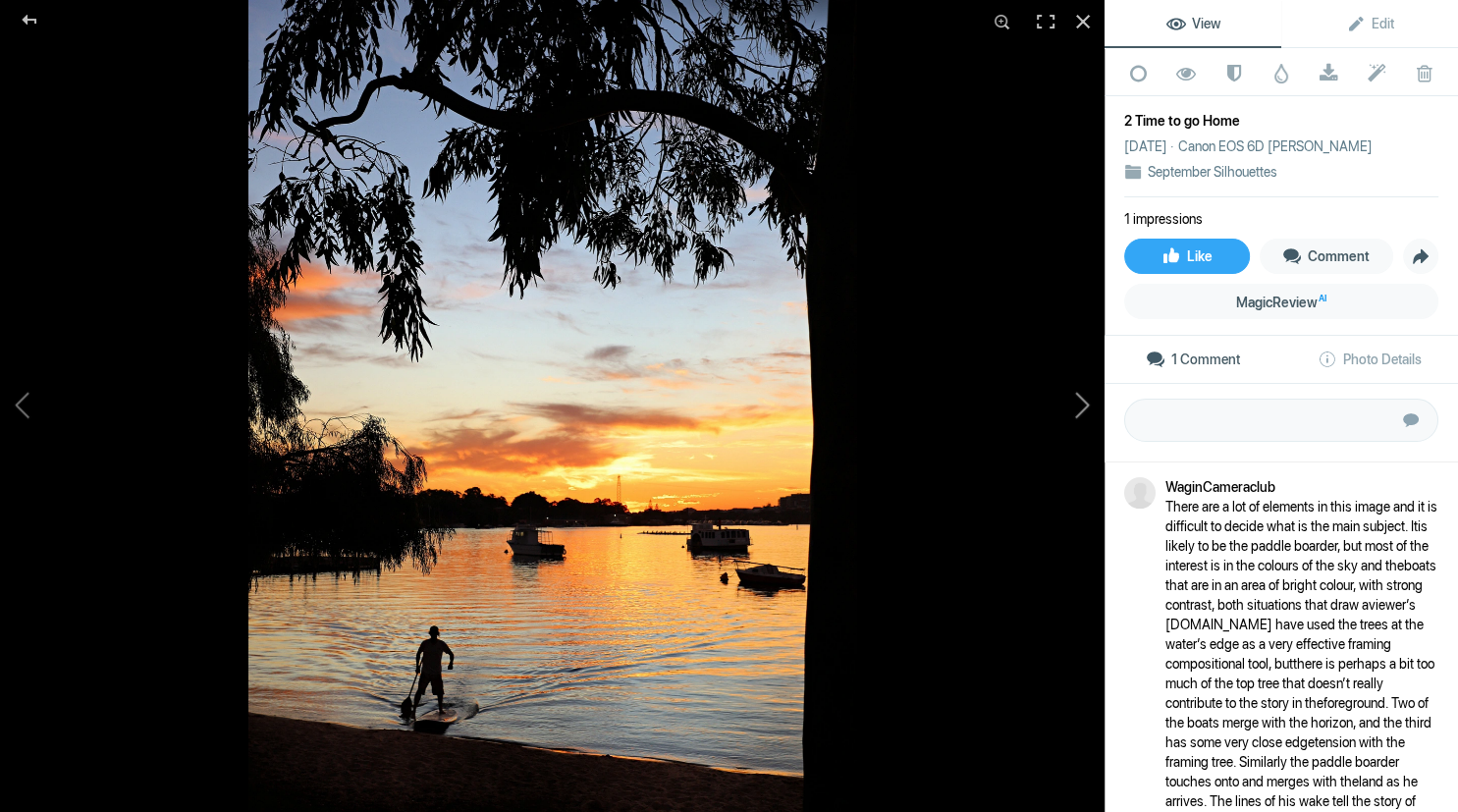 click 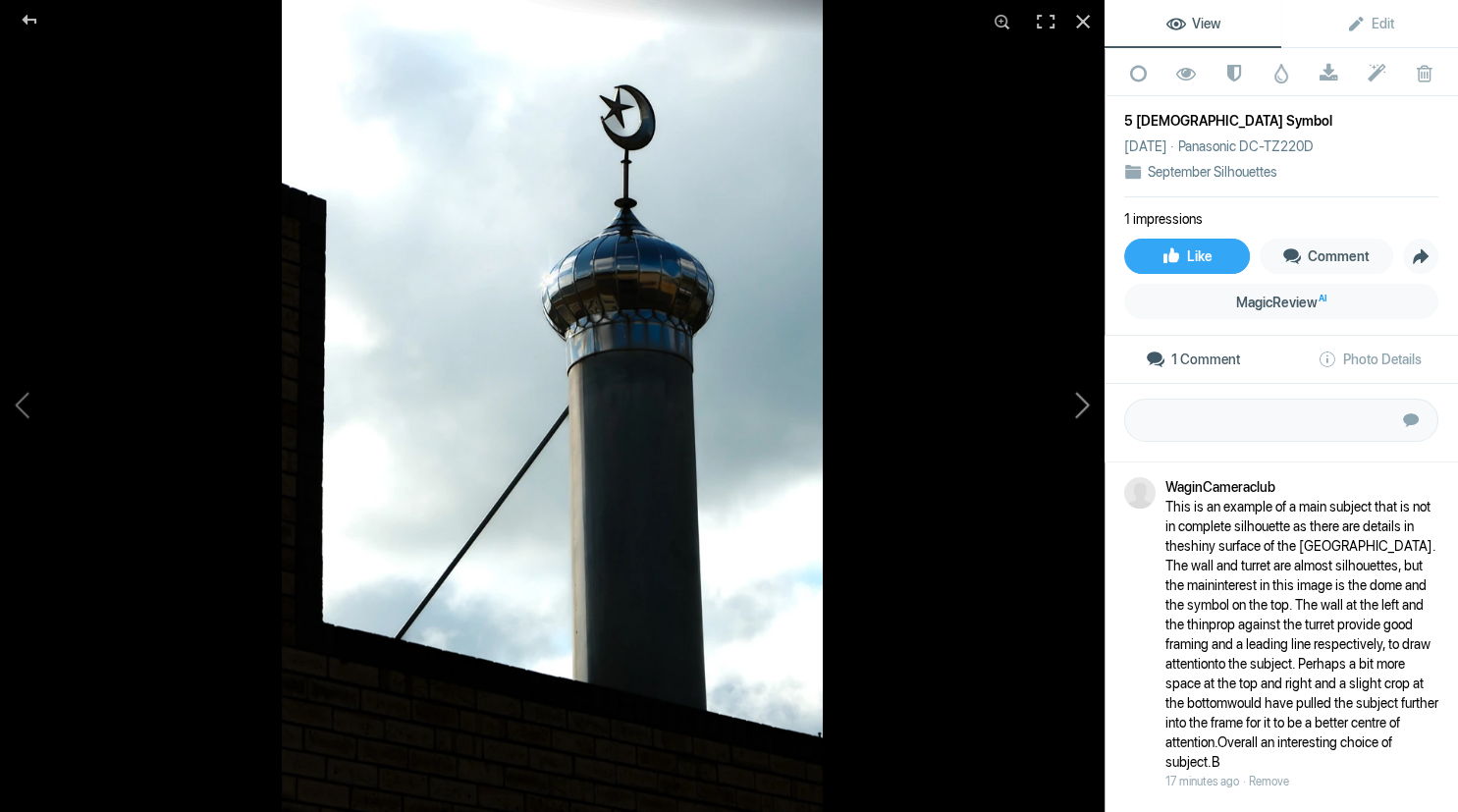 click 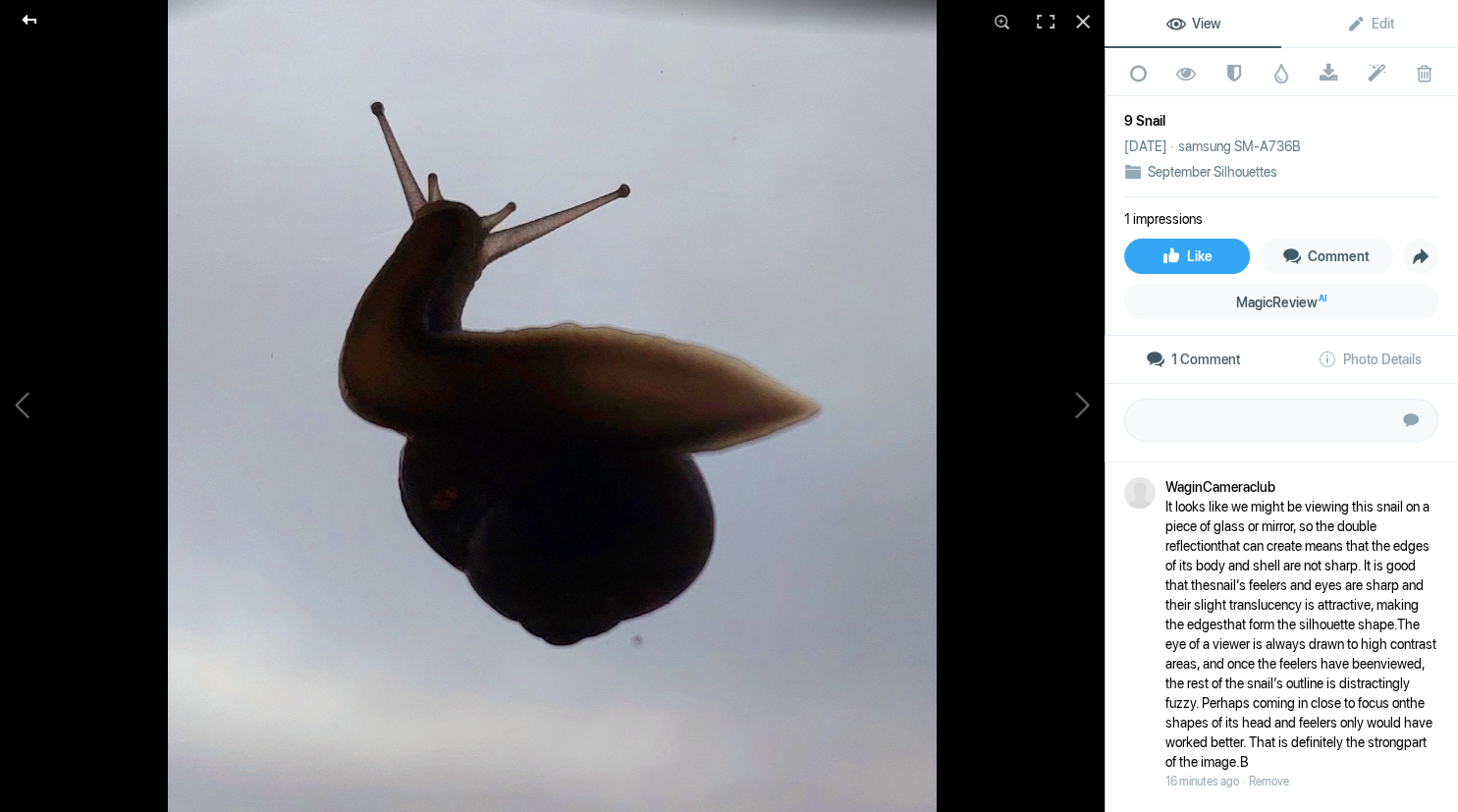 click 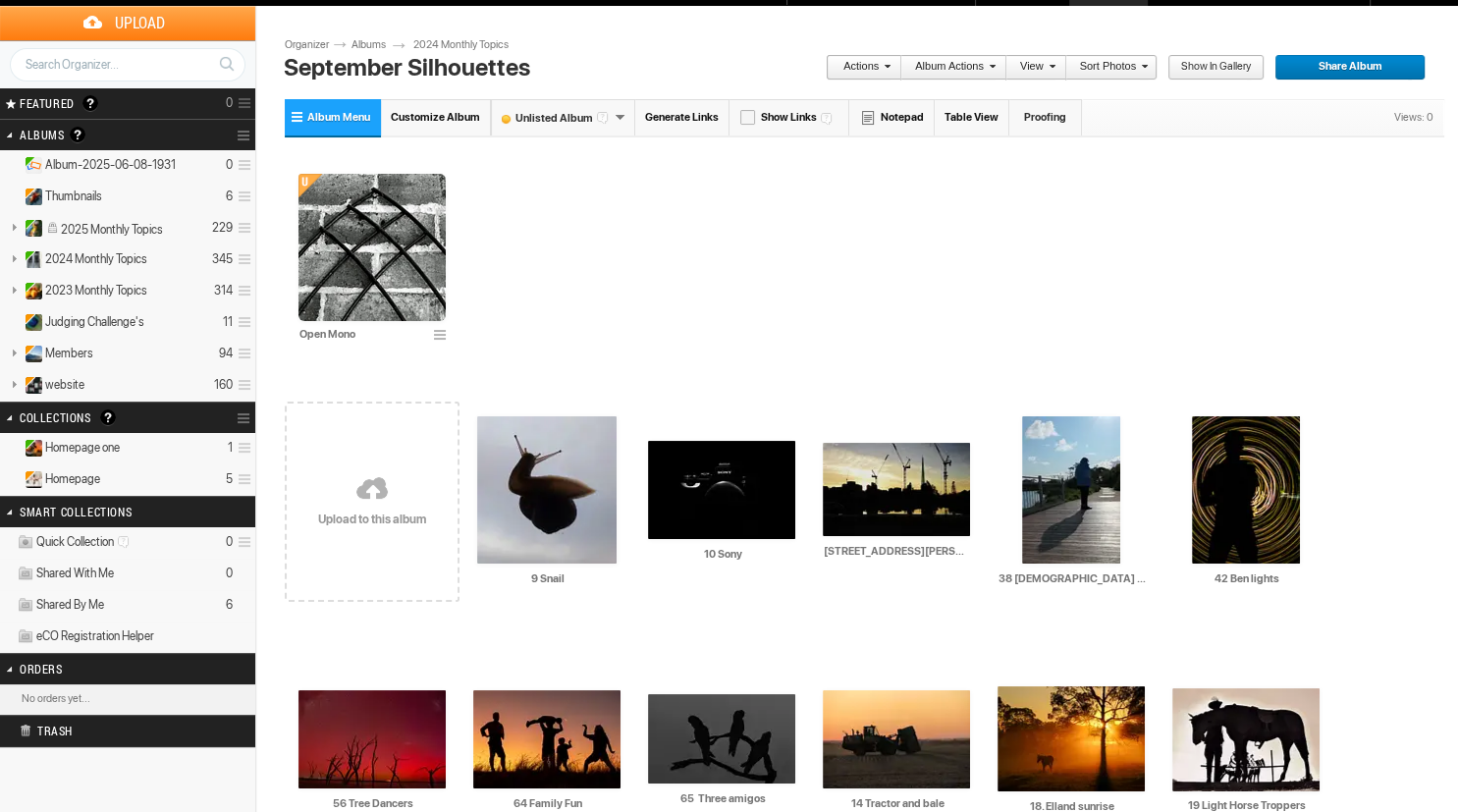 scroll, scrollTop: 37, scrollLeft: 0, axis: vertical 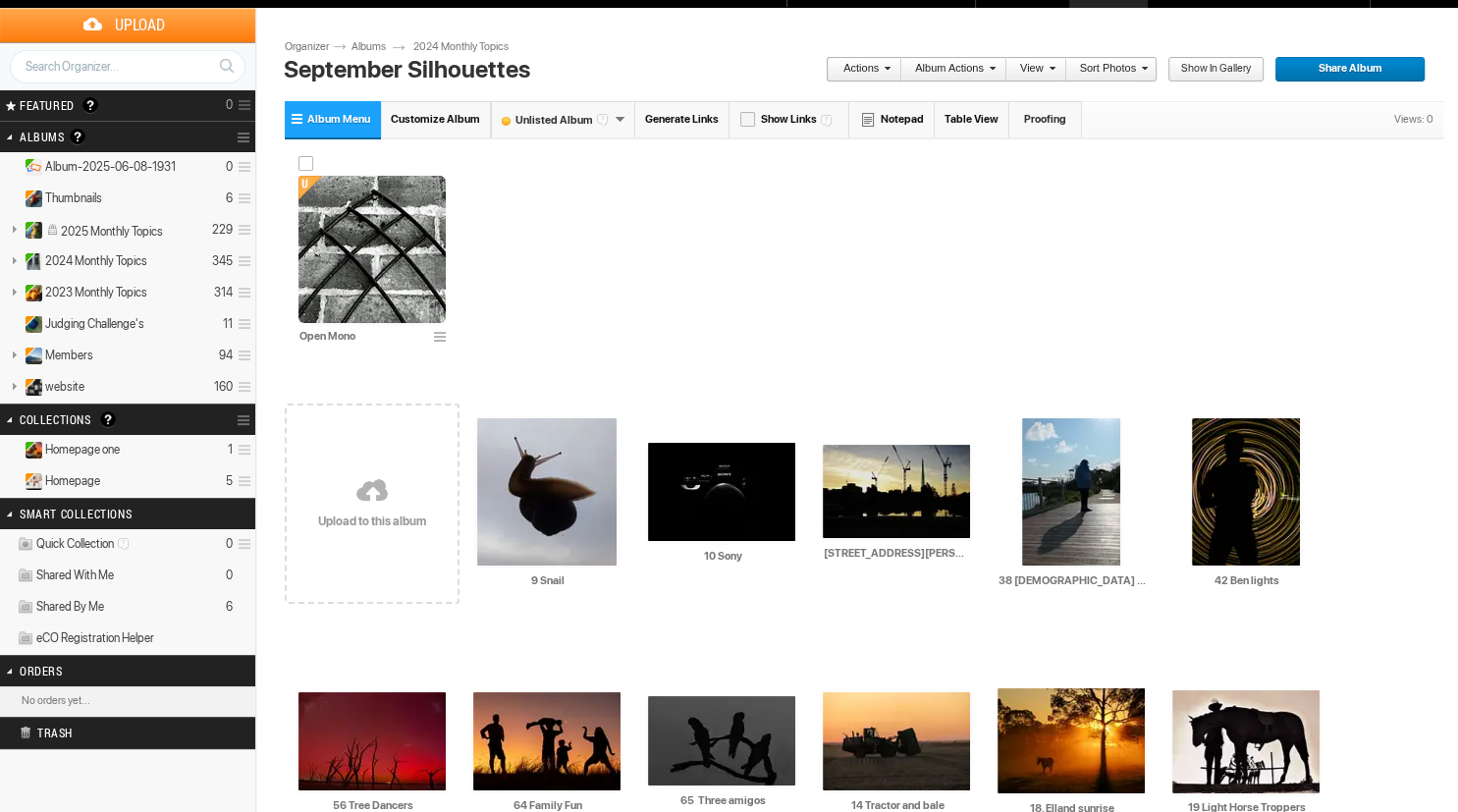 click at bounding box center [372, 249] 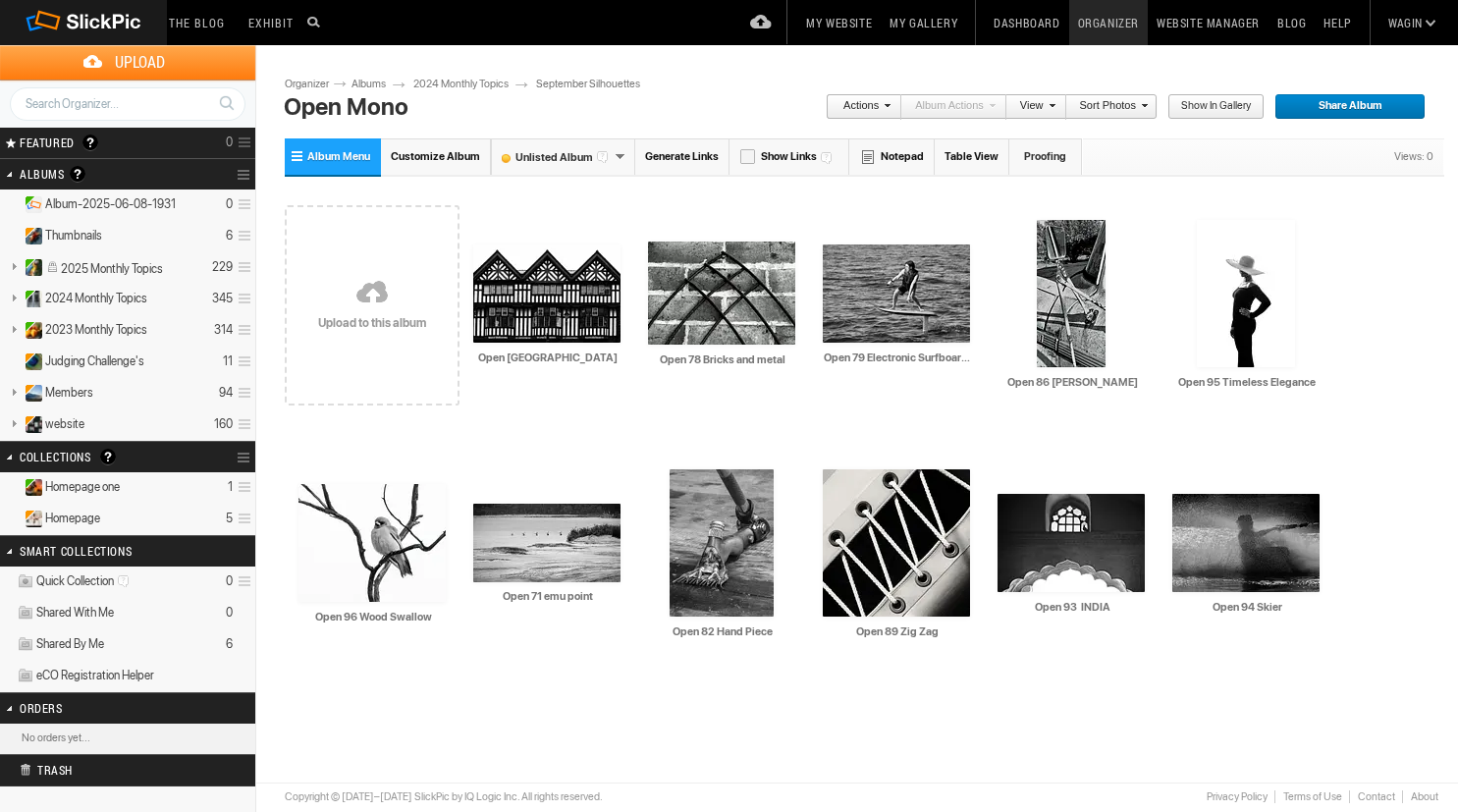 scroll, scrollTop: 0, scrollLeft: 0, axis: both 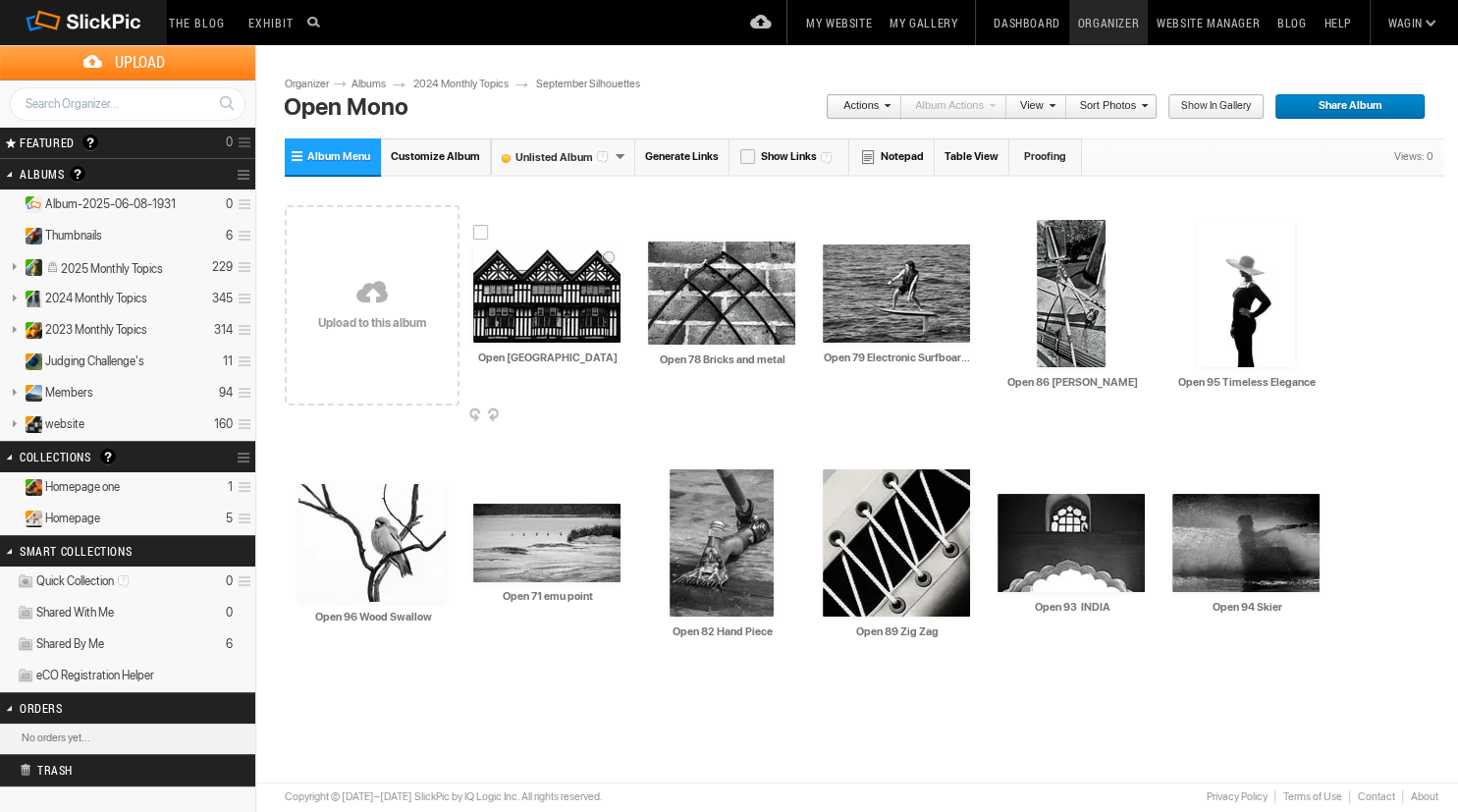 click at bounding box center (547, 294) 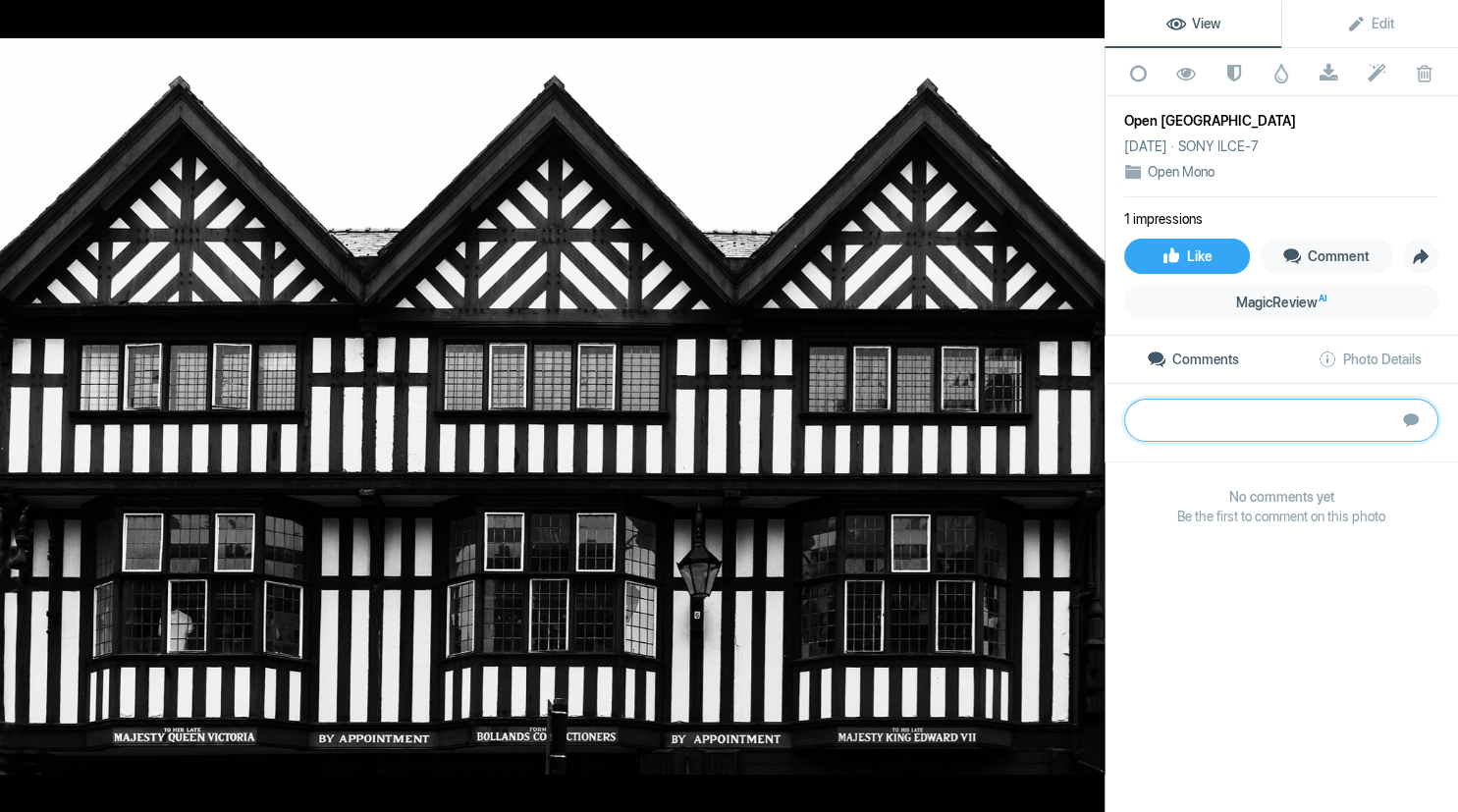 paste on "The repeating shapes and rhythm of the roof triangles versus the window squares and the
vertical and horizontal lines, make this an interesting picture to look at. The fact that each of
the three facades has a slightly different business going on in the windows, curtains and what
we can see of the interior, makes it interesting to look at and really holds the interest of the
viewer.
A viewer will always read text if it is legible in an image, and the text is just far enough into the
image so that it is not marginalised at the edge. The strong contrast between black and white is
bold, but it does mean that there is not a lot of tonal variation between. Such high contrast is
perhaps appropriate for a subject like this, but it does mean that the overall result could feel a
bit stark to some. As a study in line and shape it is very successful.
S" 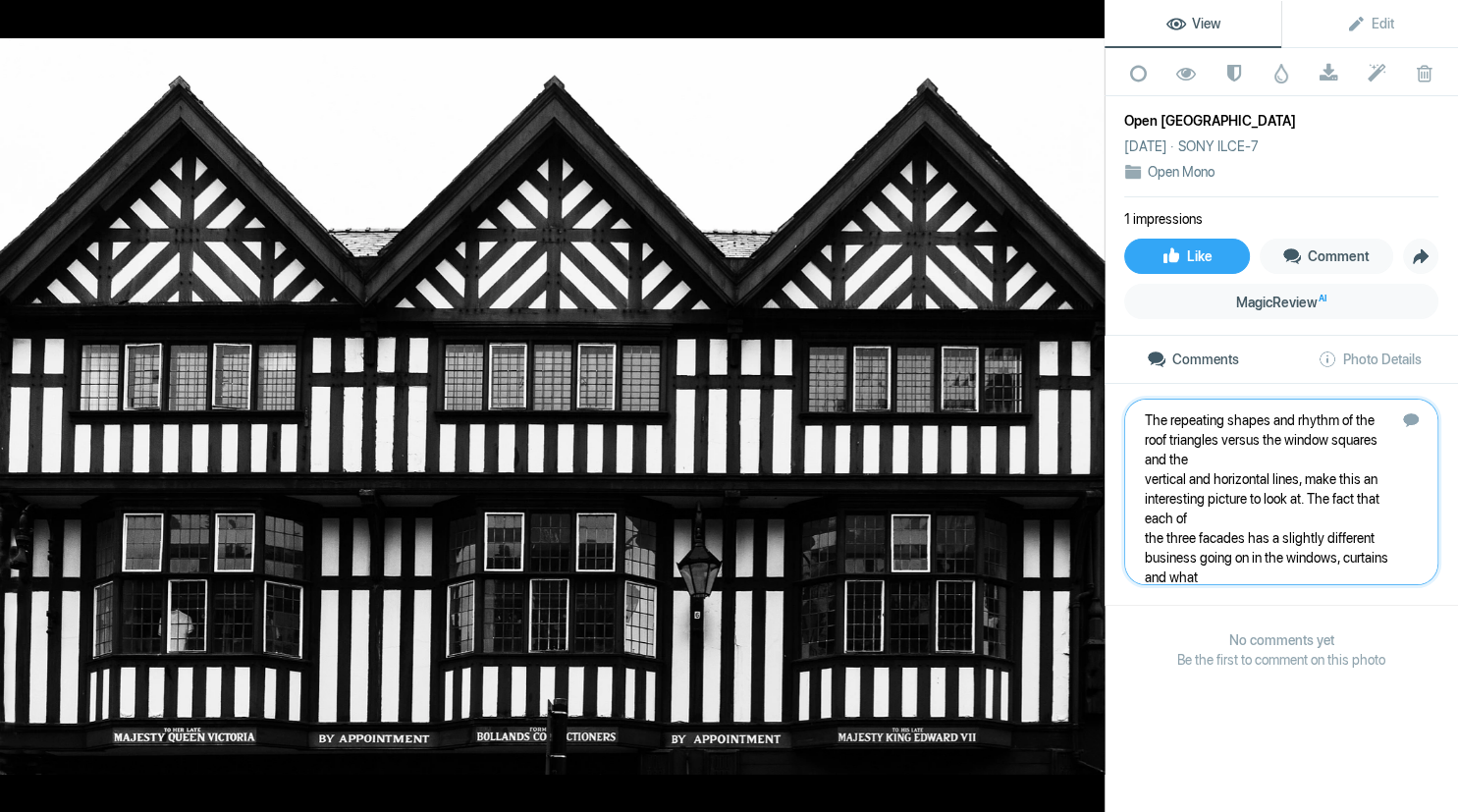 scroll, scrollTop: 374, scrollLeft: 0, axis: vertical 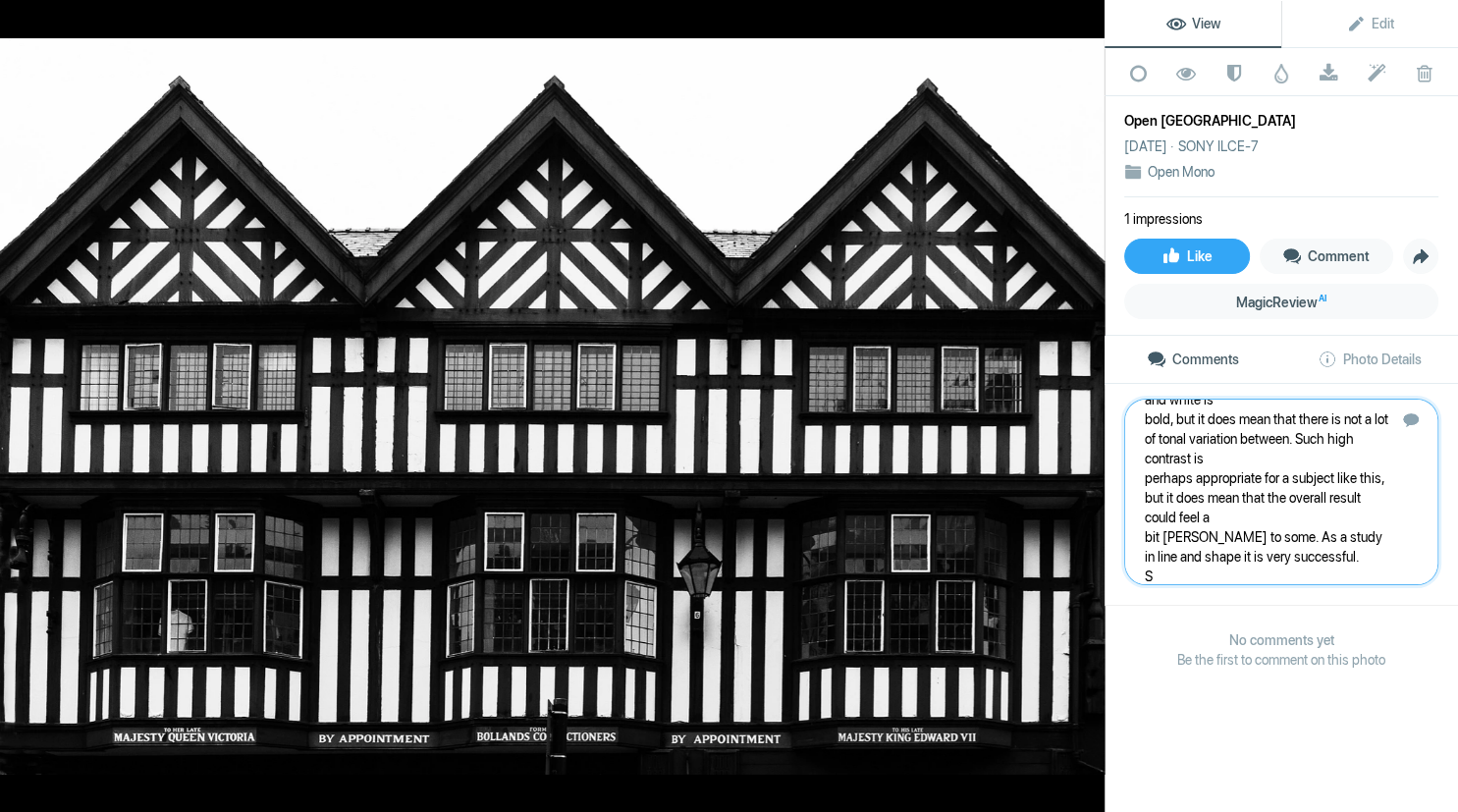 type 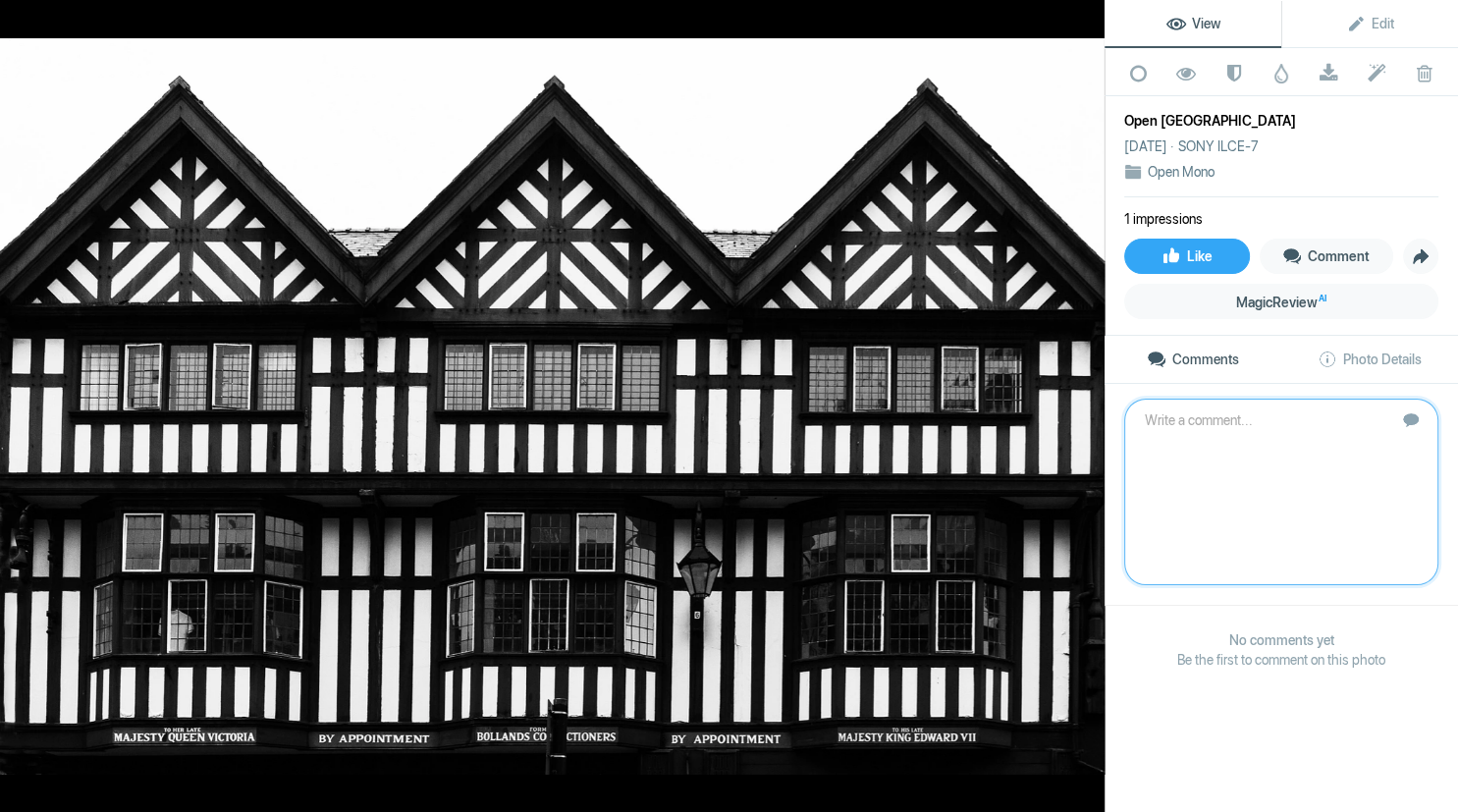 scroll, scrollTop: 0, scrollLeft: 0, axis: both 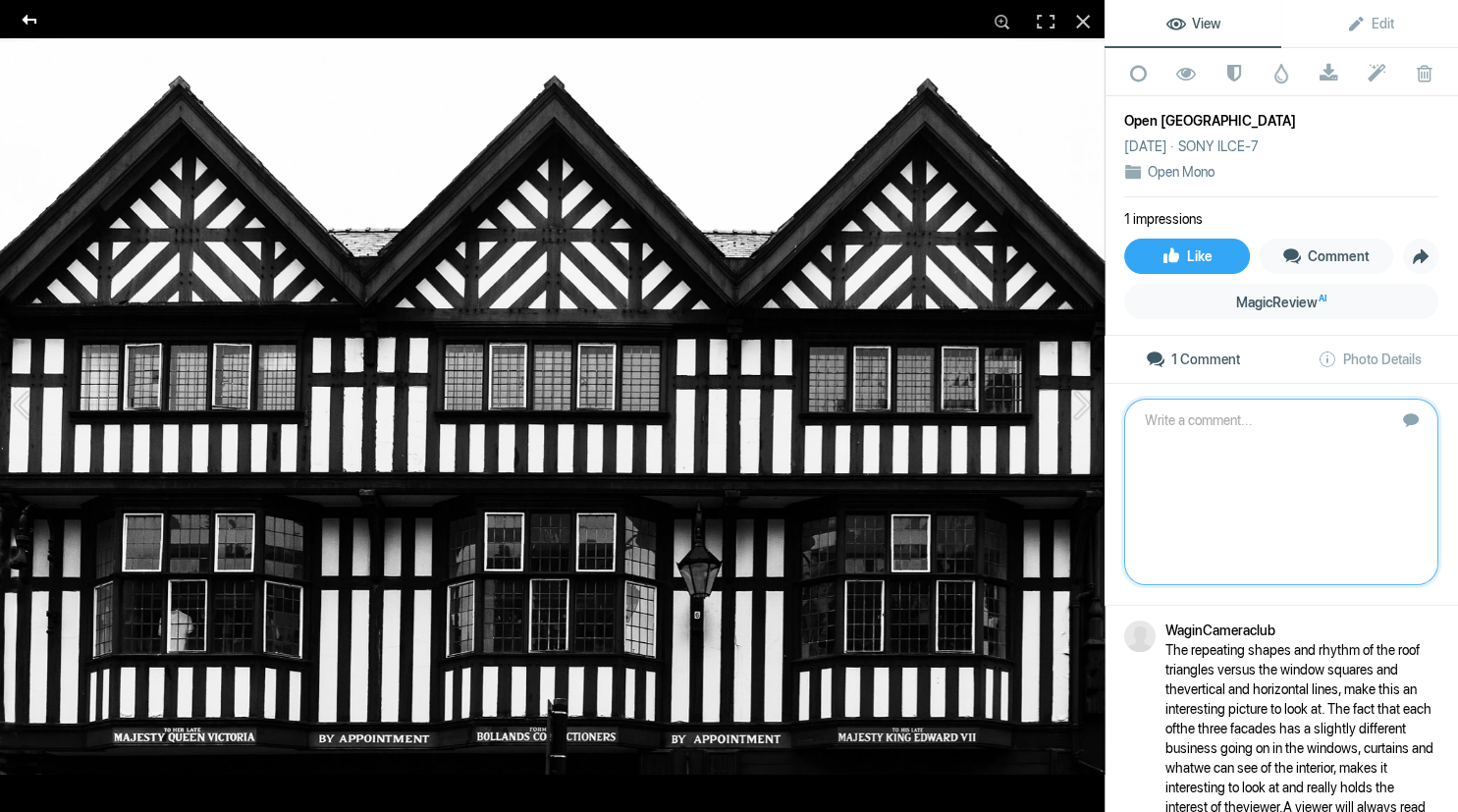 click 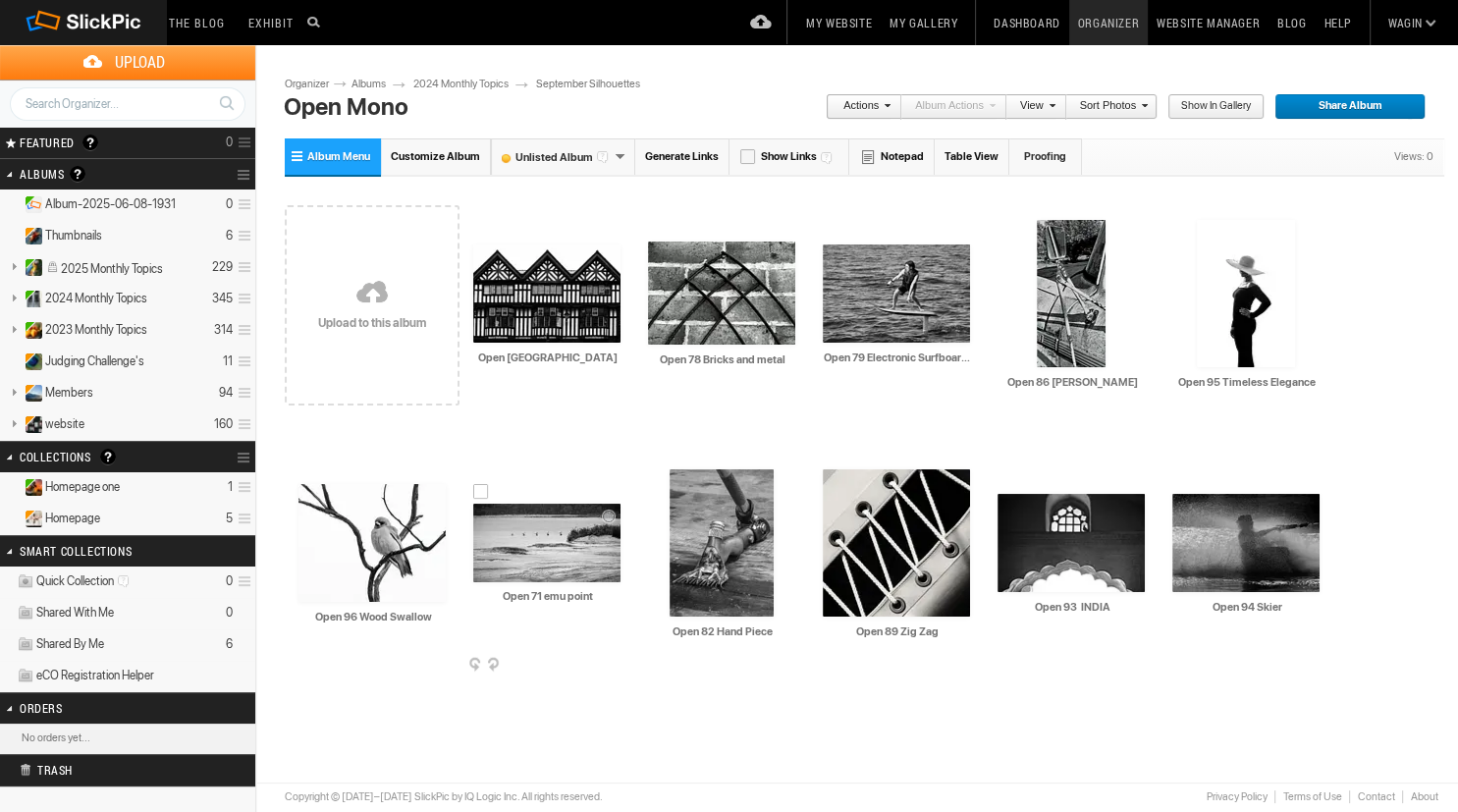click on "Drop your photos here Upload to this album
AI Open 69 Tudor Building
HTML:
Direct:
Forum:
Photo ID:
22592147
More...
AI" at bounding box center [864, 430] 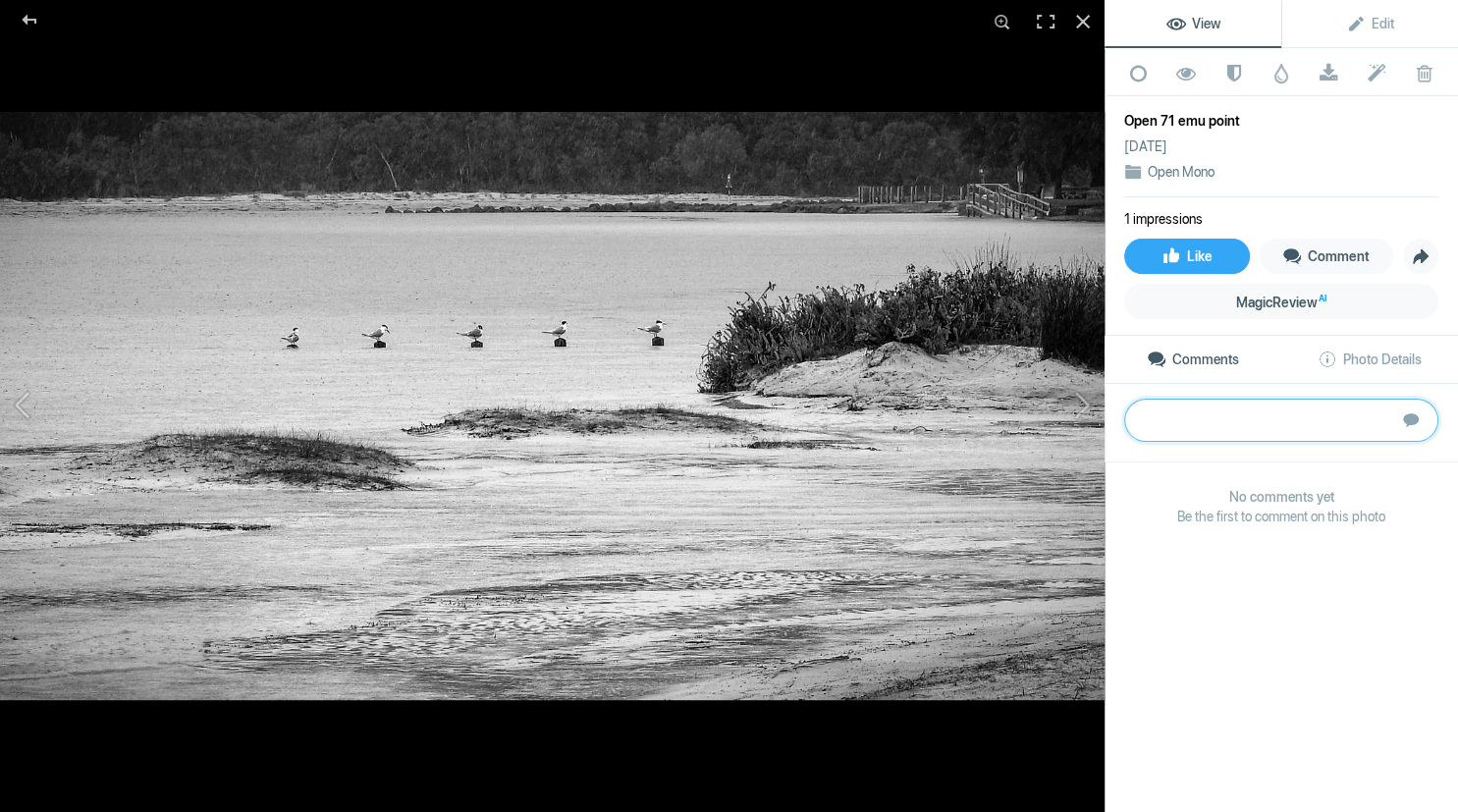 click 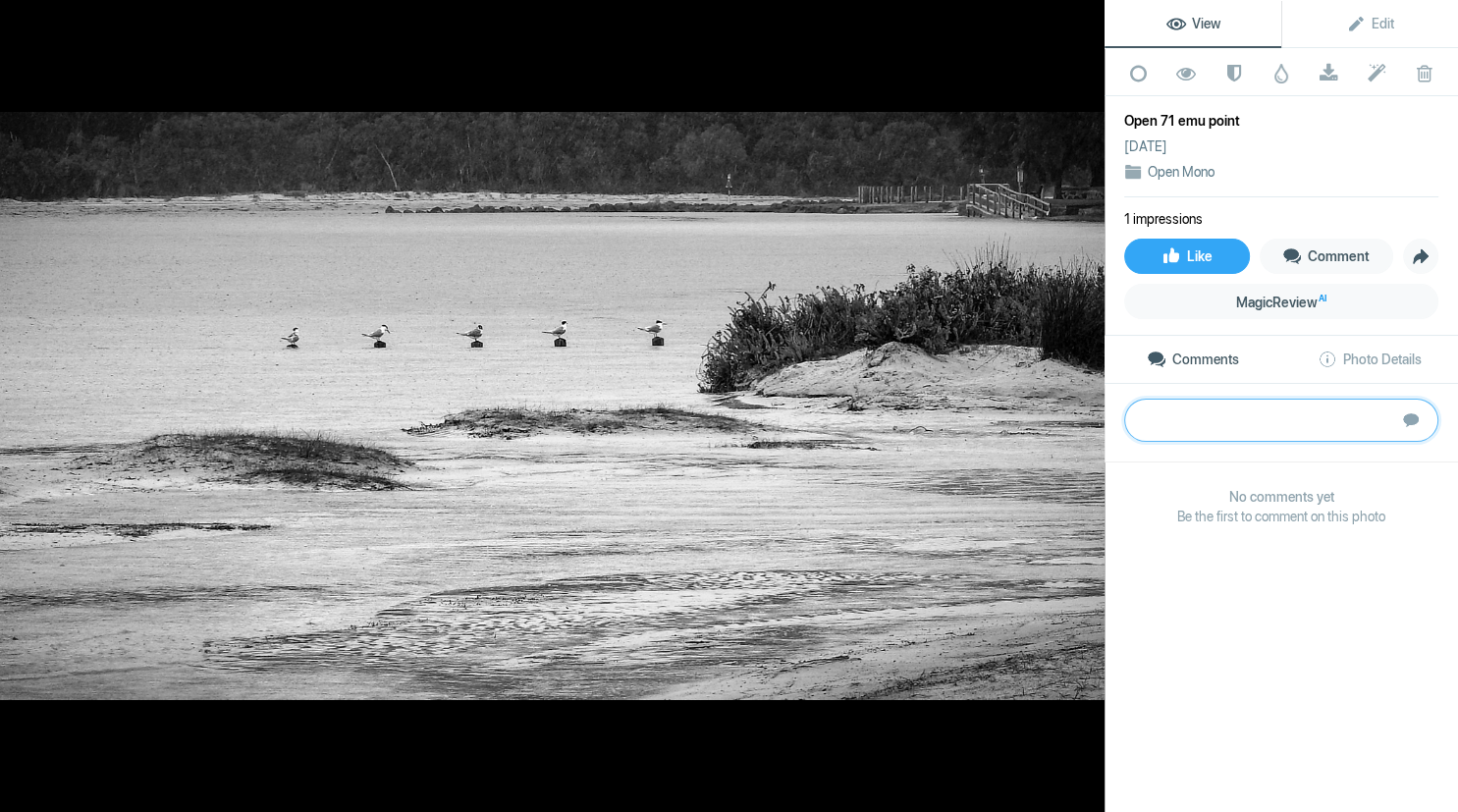 paste on "There is a humorous irony in calling this image Emu Point and then presenting a row of terns on
logs. I like your thinking! ;-)
Overall there is not a lot of detail in the shapes of the terns, and the edges of the foliage also
feel not as sharp as they could be. Is this perhaps cropped in from a much bigger image or
made bigger from a smaller one?
Showing five terns and adhering to the Rule of Odds is a good idea, but I think that they are the
story in this shot and that if you could have got closer or used a longer lens, removing all the
superfluous space around them would have made this a stronger image." 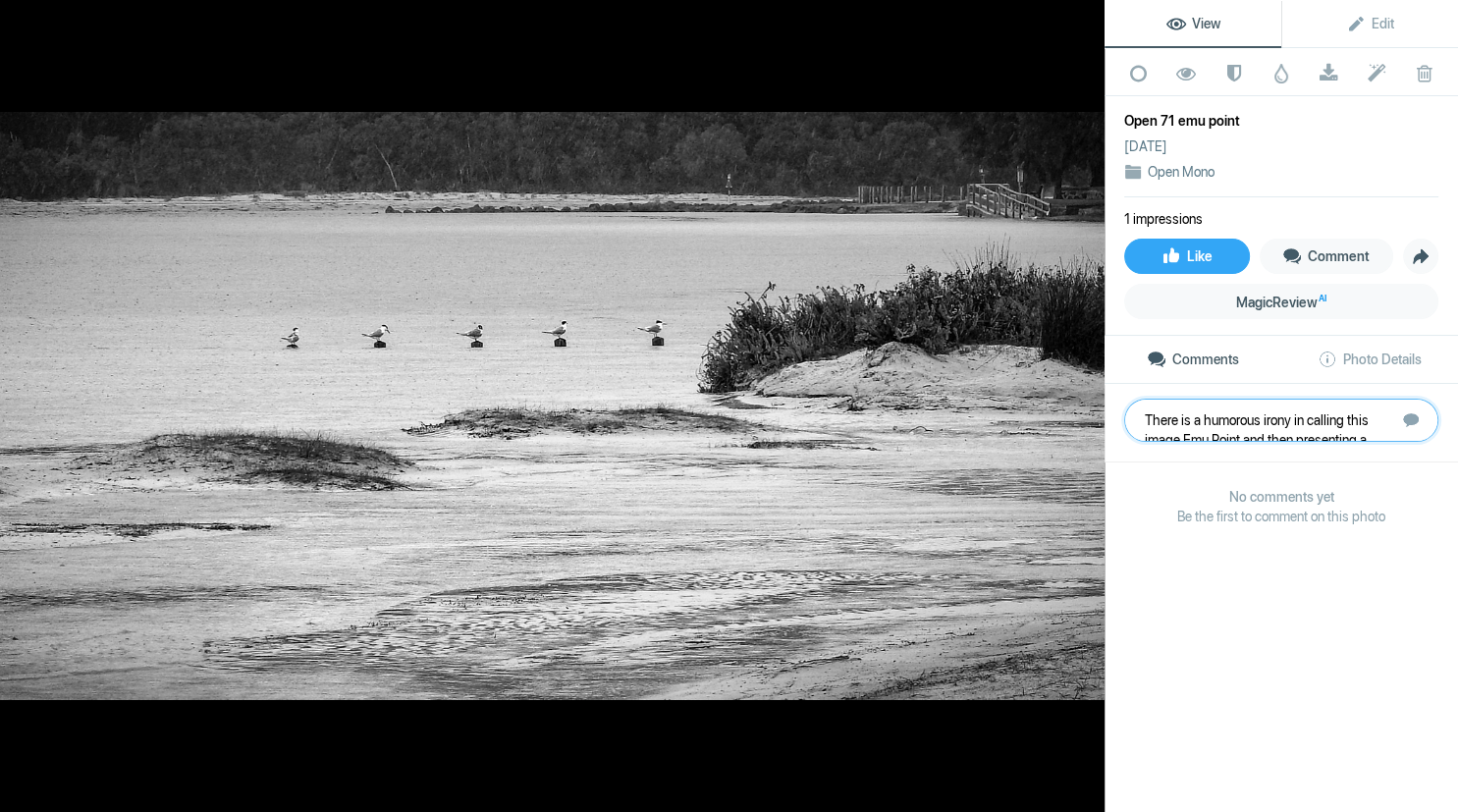 scroll, scrollTop: 197, scrollLeft: 0, axis: vertical 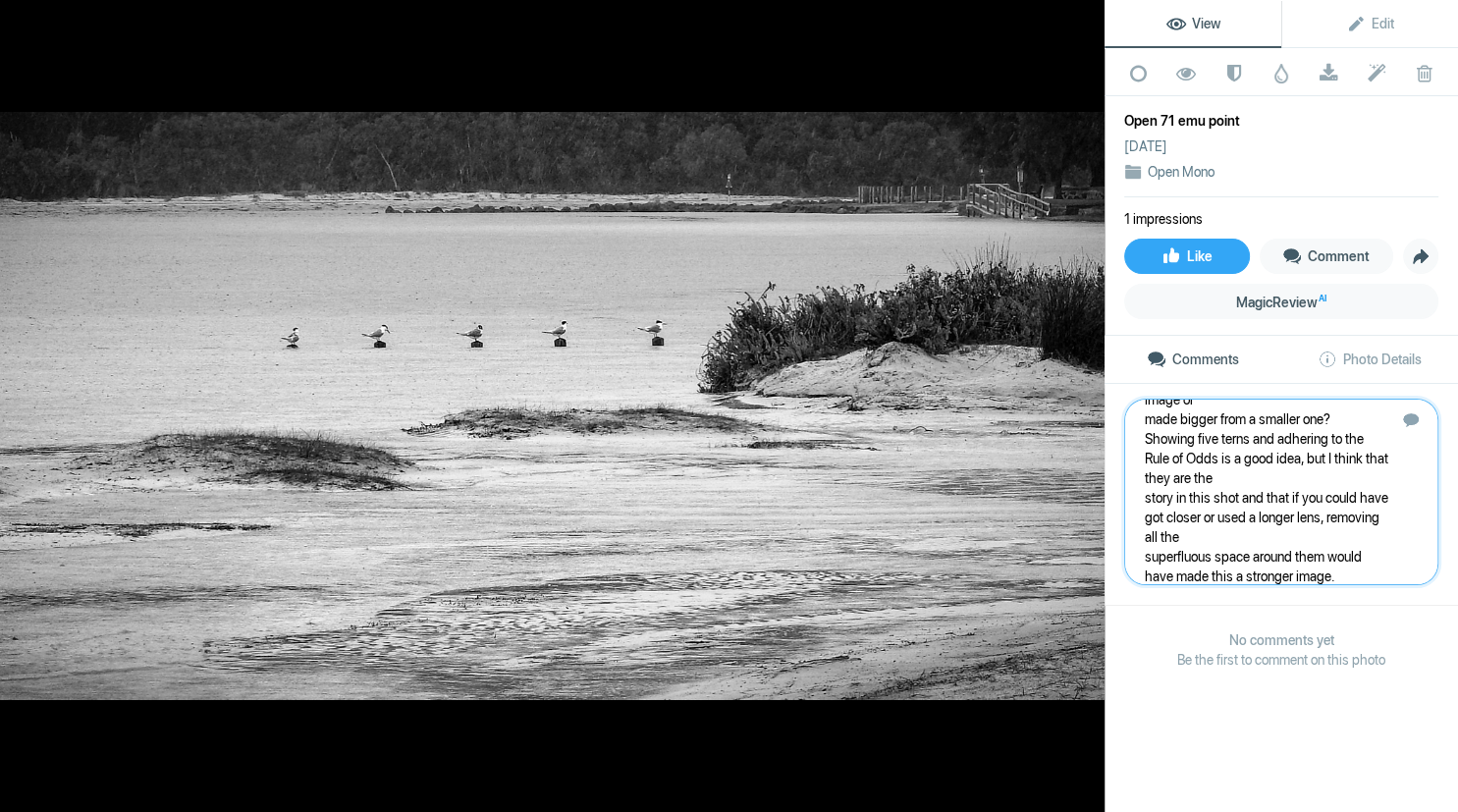 type 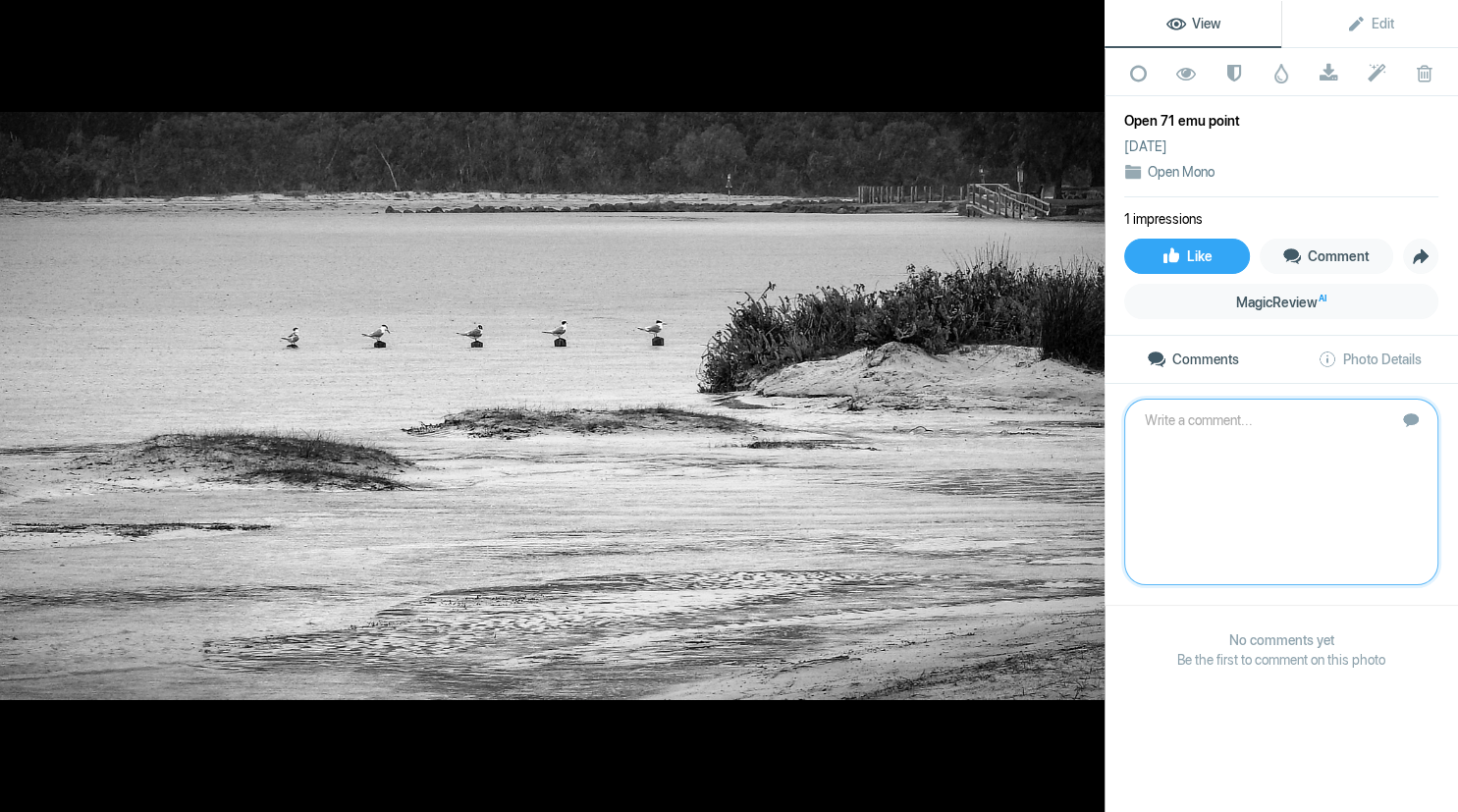 scroll, scrollTop: 0, scrollLeft: 0, axis: both 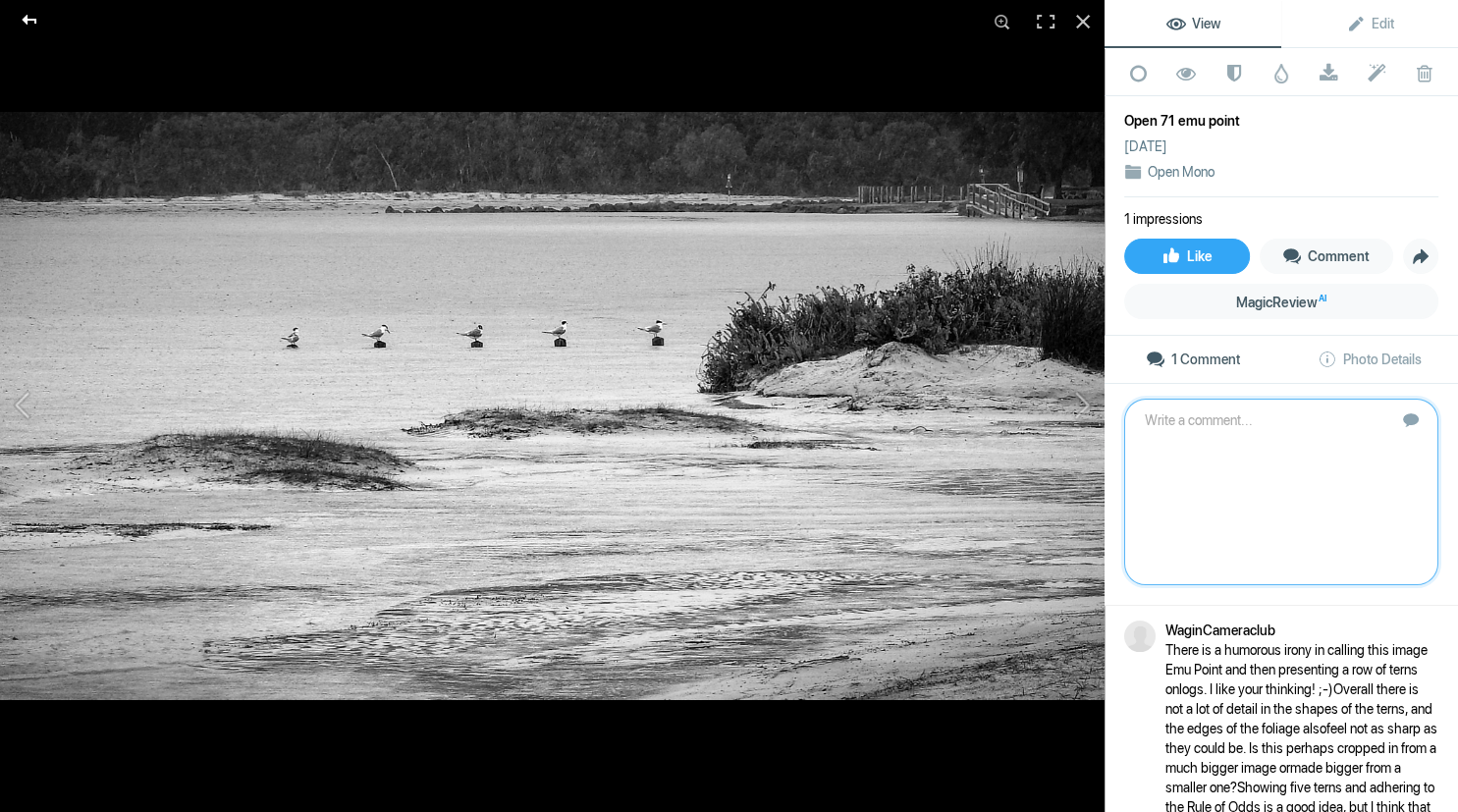 click 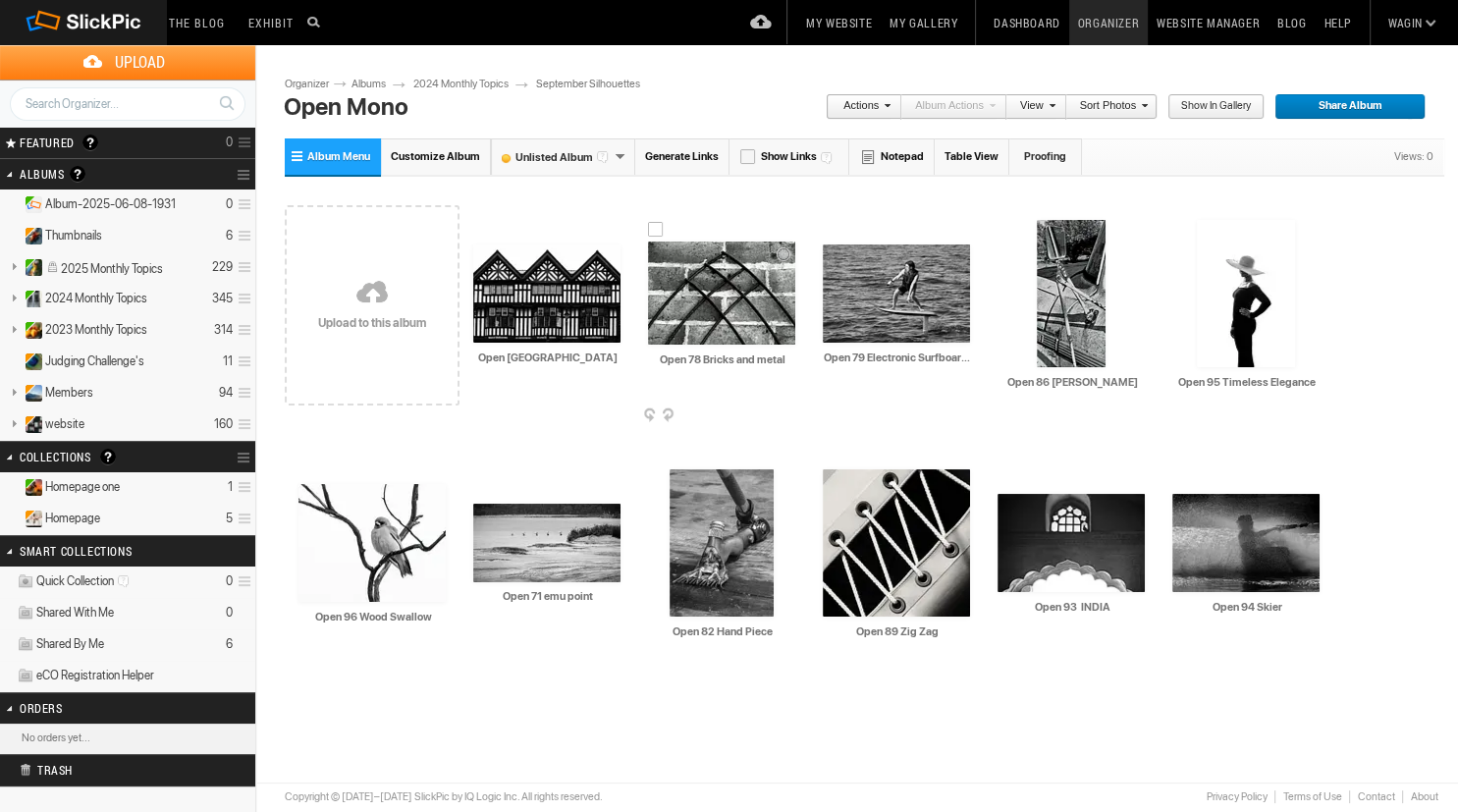 click at bounding box center (722, 293) 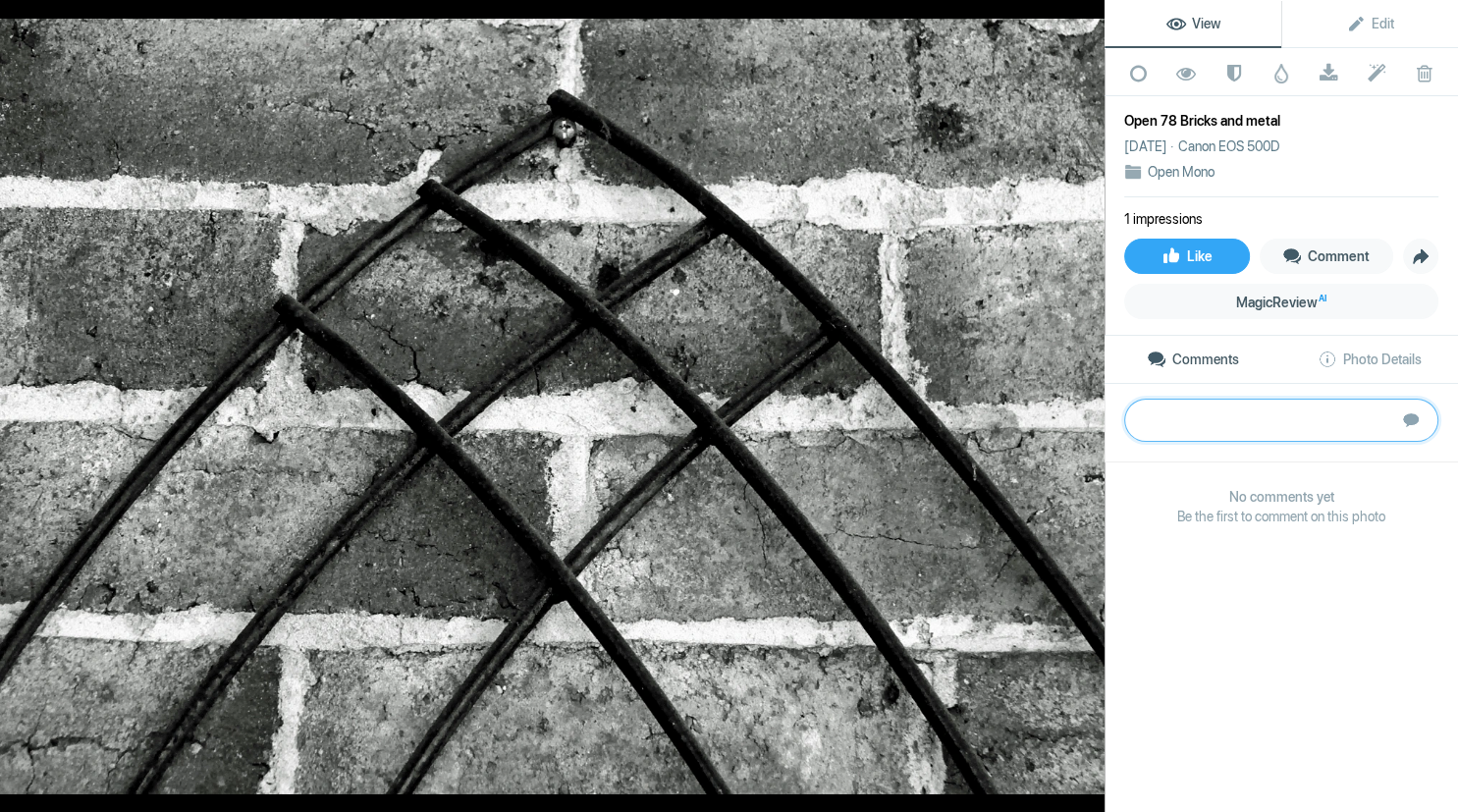 paste on "This is an interesting combination of materials and their textures and shapes, combining
geometric rigidity with ergonomic curves. I am sure it wasn’t deliberate when it was hung, but
the way the metal curves and cement lines intersect makes for great geometry. The edges of
the image are not very crisp and sharp, while the centre area seems to be. This can sometimes
happen with very wide range zoom lenses. Test it out and if you do find that your lens softens
things at the edges, then concentrate on shooting your subject in the centre and cropping the
softer edges off afterwards.
B" 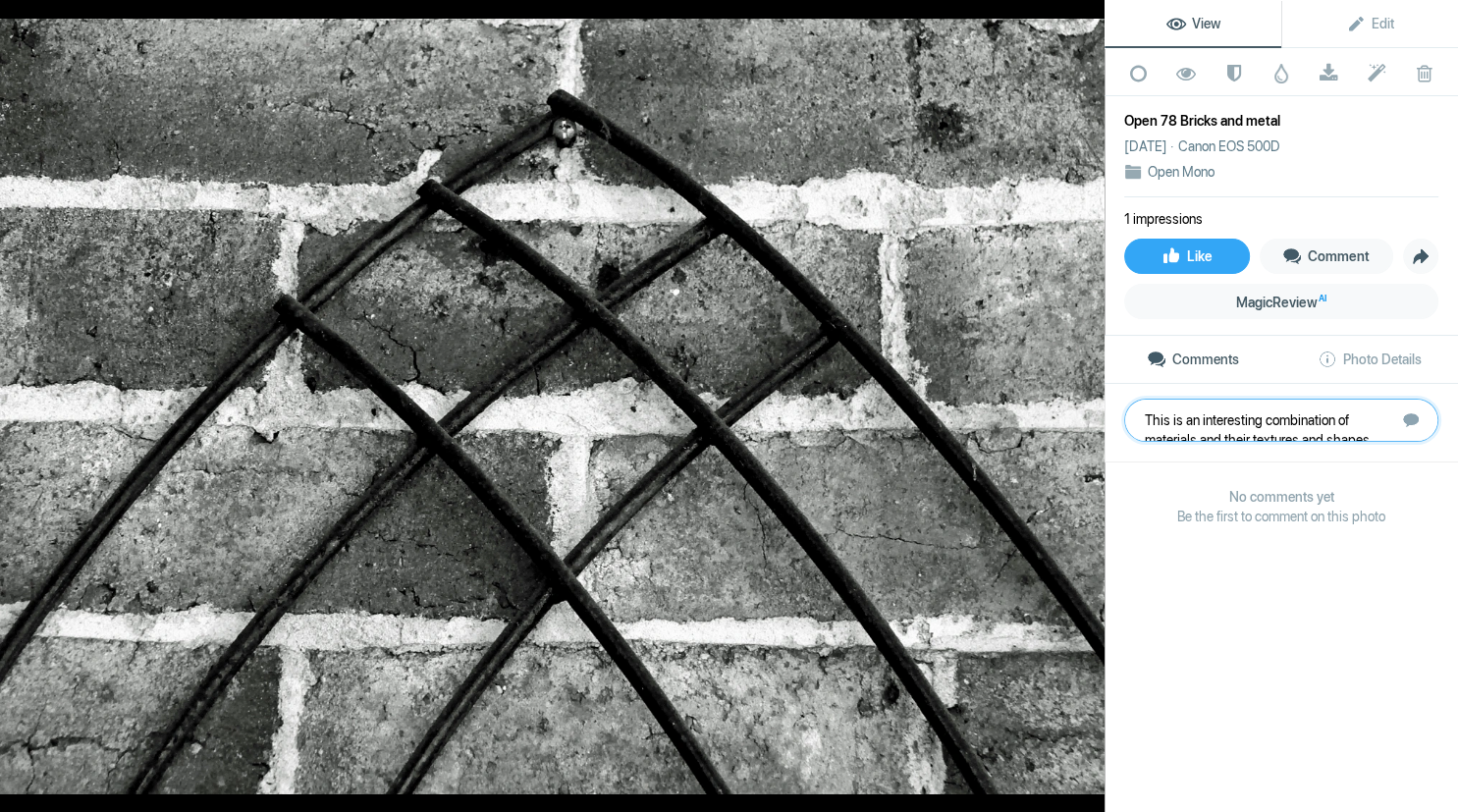 scroll, scrollTop: 217, scrollLeft: 0, axis: vertical 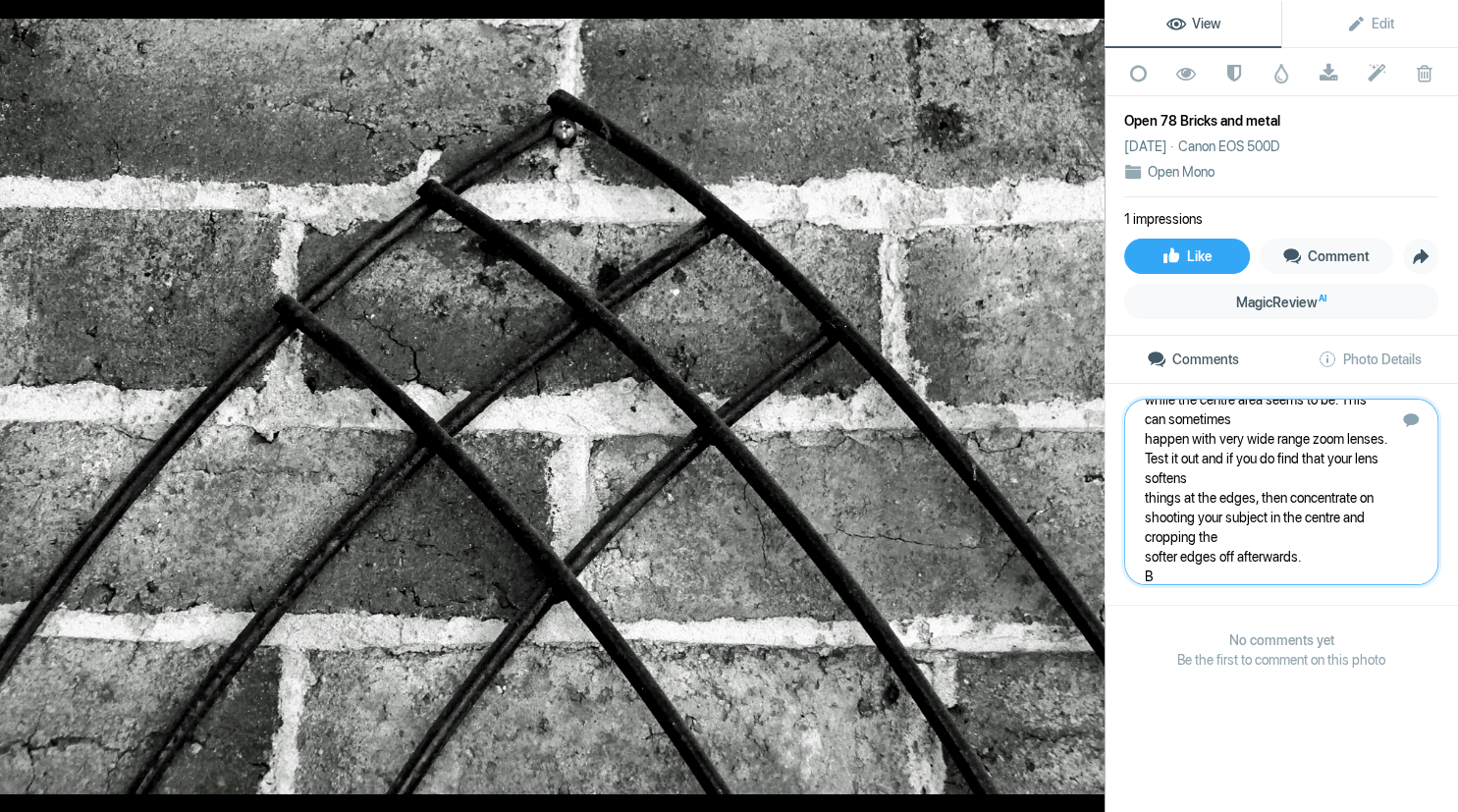 type 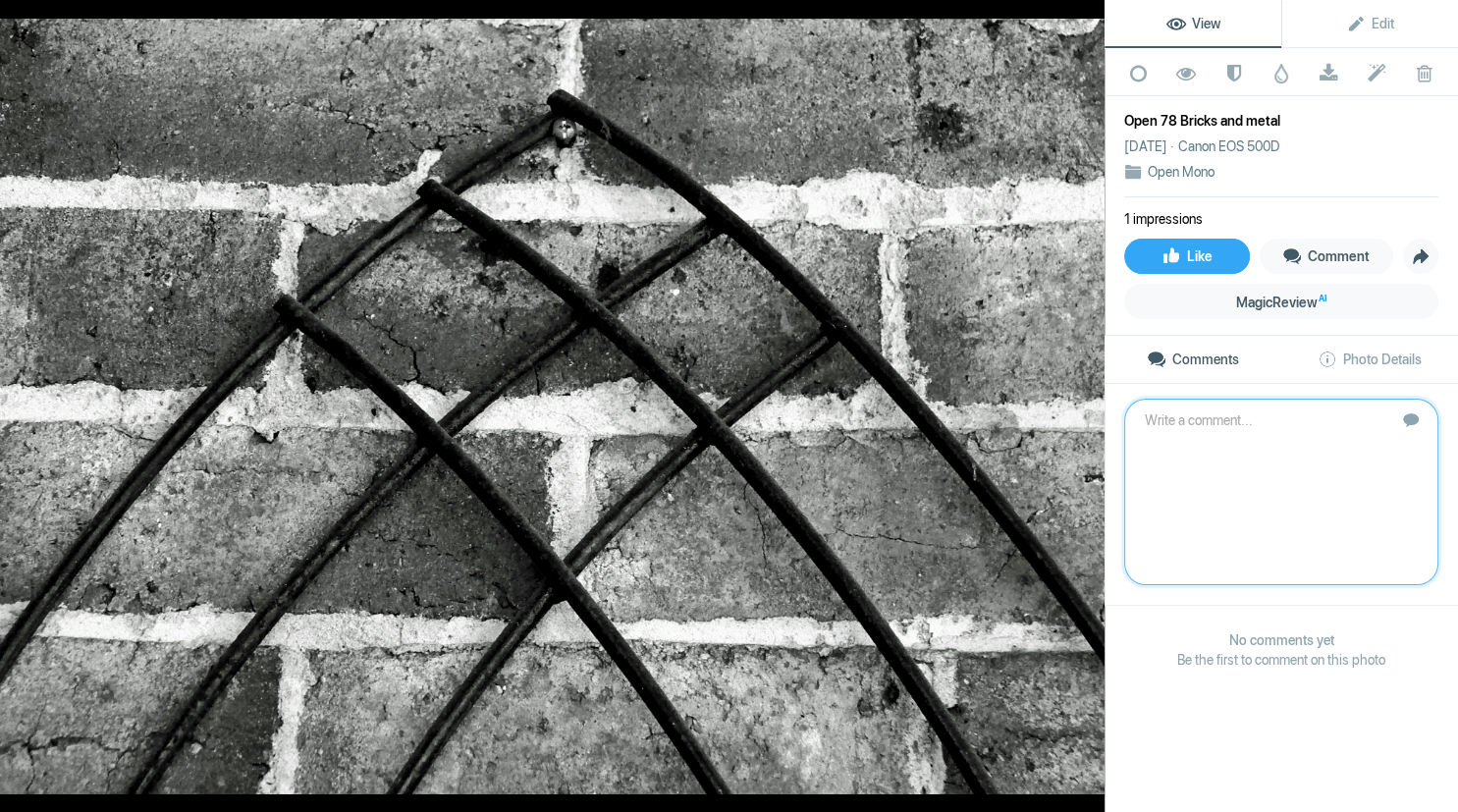 scroll, scrollTop: 0, scrollLeft: 0, axis: both 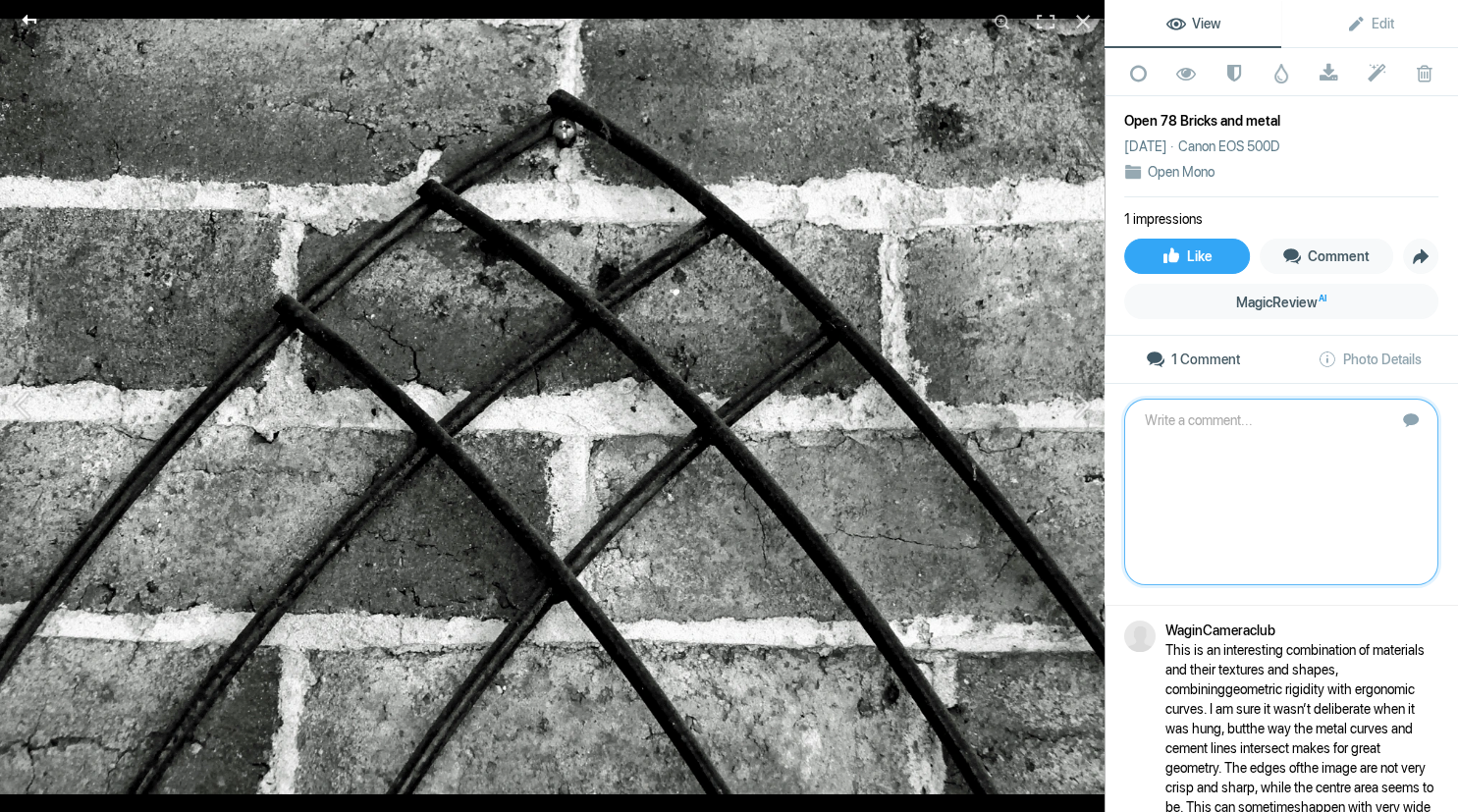 click 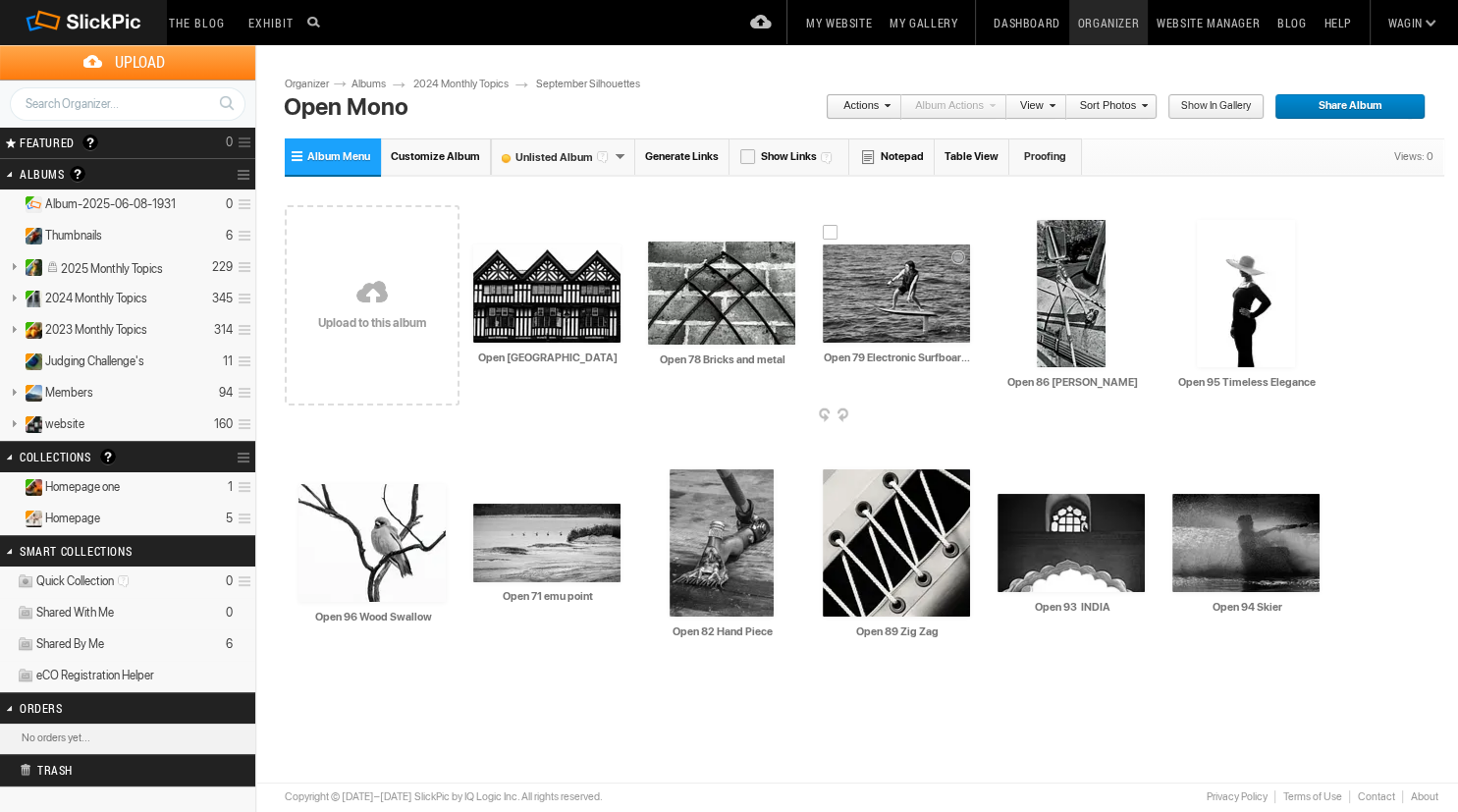 click at bounding box center (896, 294) 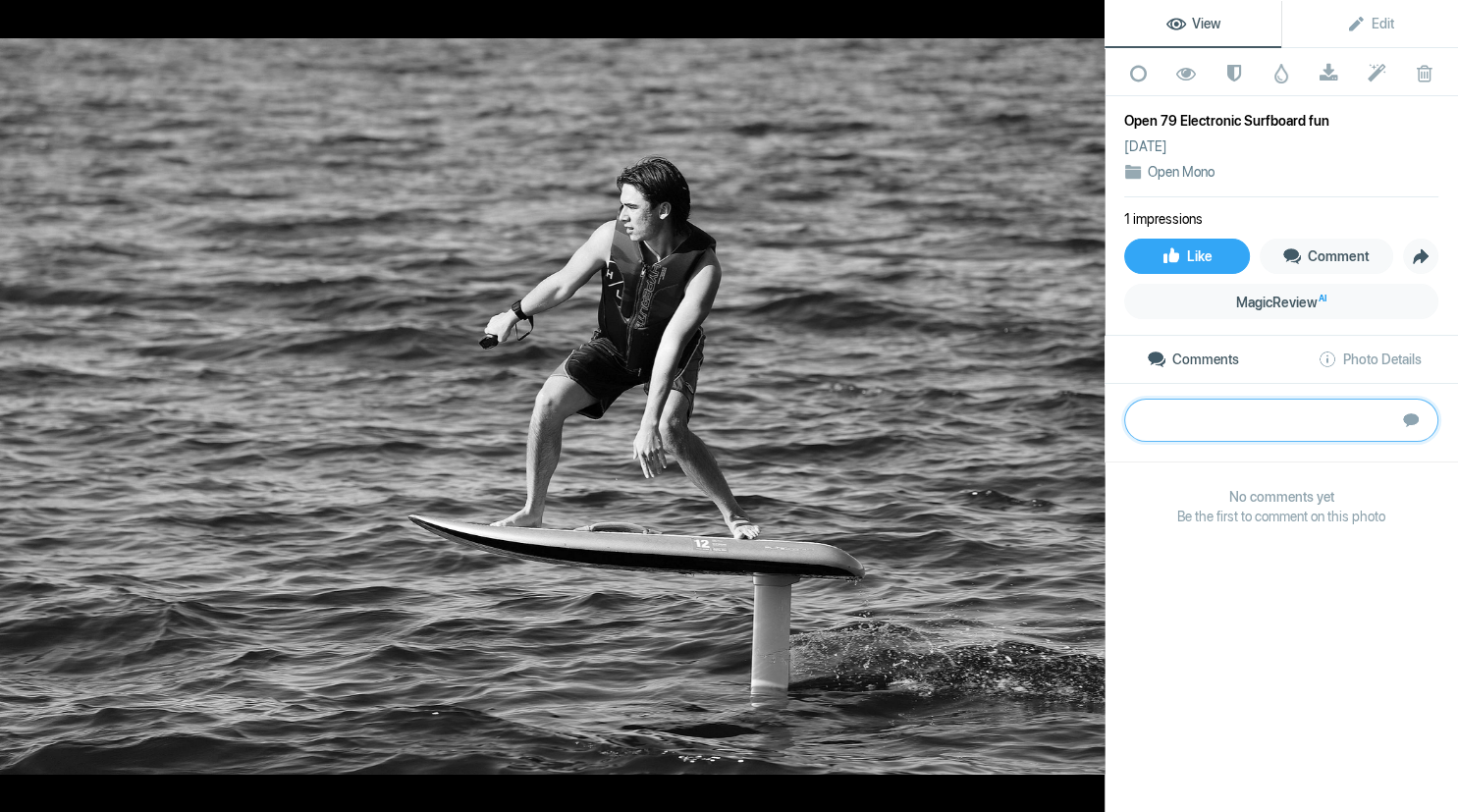 paste on "My nephew rides a manual hydrofoil and they are hard work, so I can imagine how cool this
must be to ride without having to maintain the movement with your own legs!
Your subject looks very comfortable on his board and is clearly intent and focused on staying up
on it. The light on his arms is perhaps a bit too bright, but it is difficult to balance that exposure
against the darkness of his wetsuit. You have chosen a good shutter speed to capture the speed
of the motion of the water spray at the back, and timed your shot well to represent his
concentration.
It would be good to have some indication of his movement in the shot apart from just the spray
and you could do that by using a longer shutter speed or camera motion to really enhance the
action of the sport.
B" 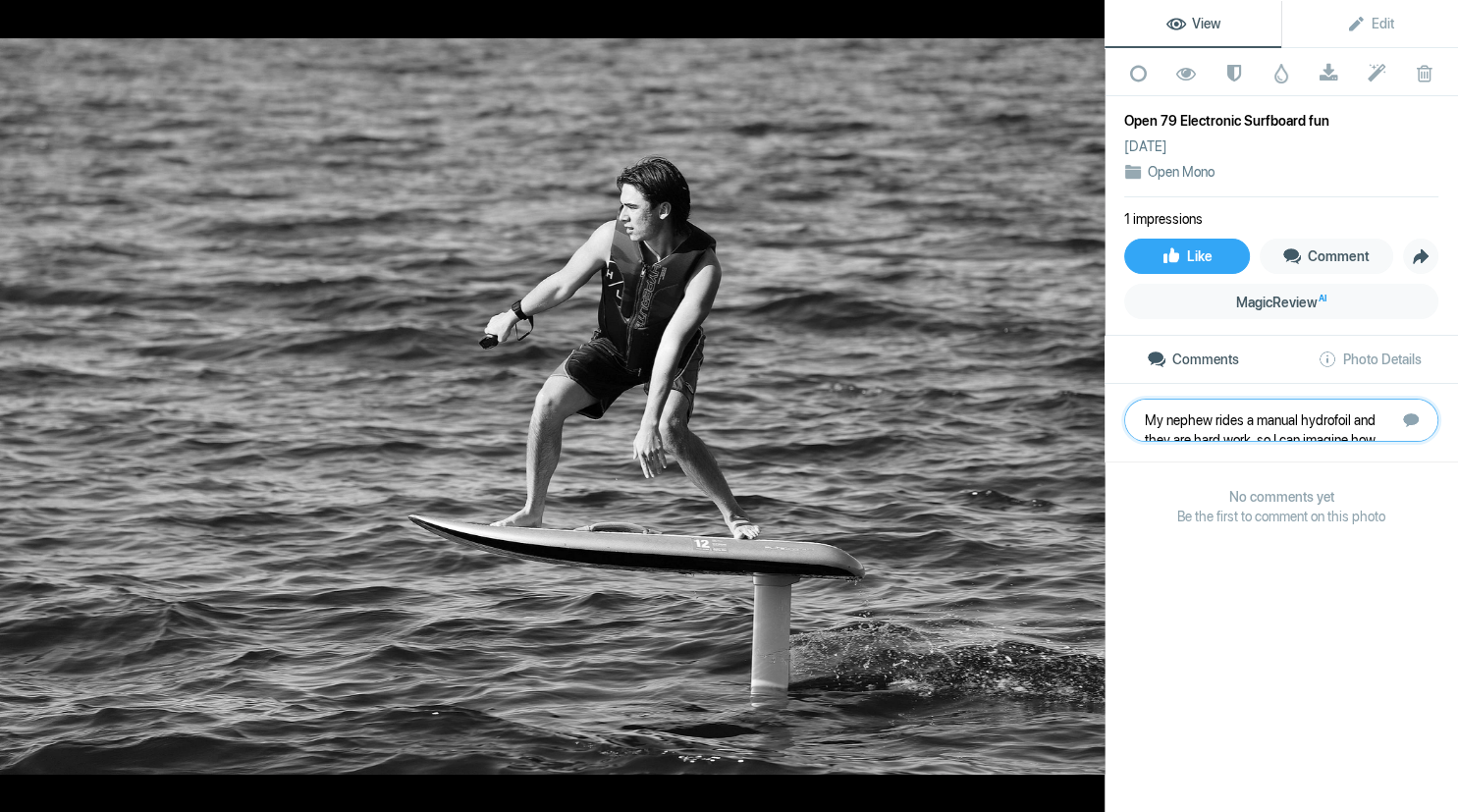 scroll, scrollTop: 335, scrollLeft: 0, axis: vertical 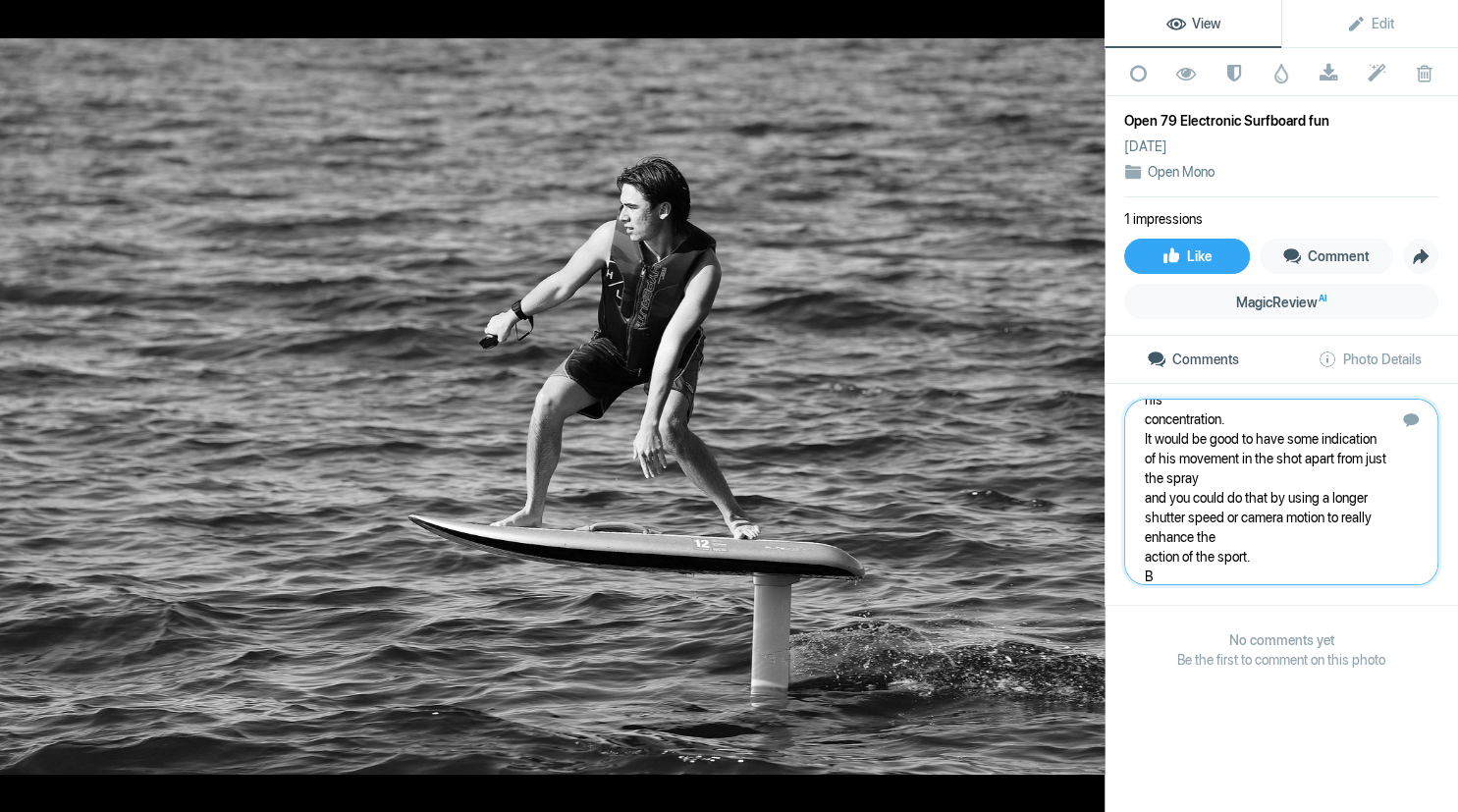 type 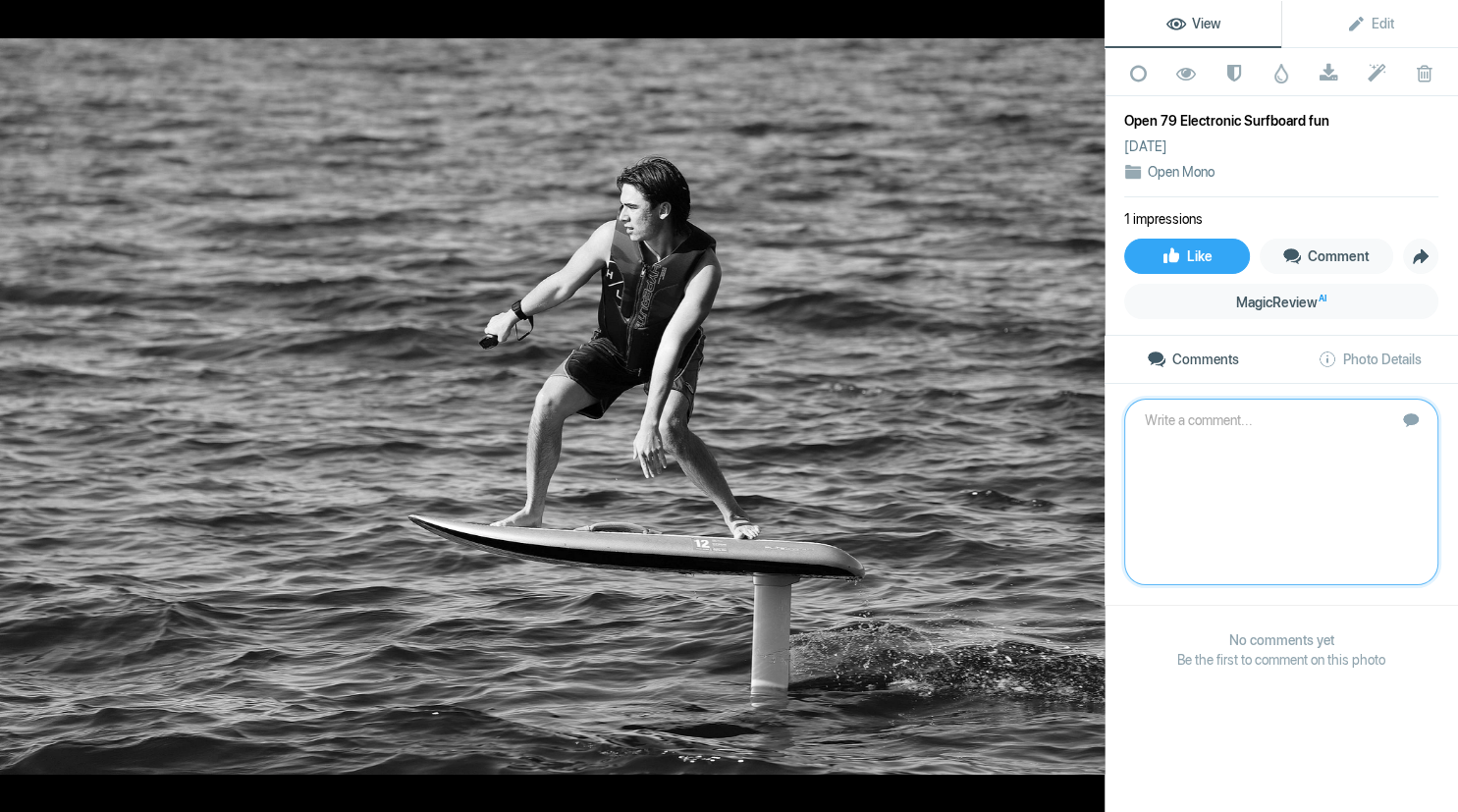 scroll, scrollTop: 0, scrollLeft: 0, axis: both 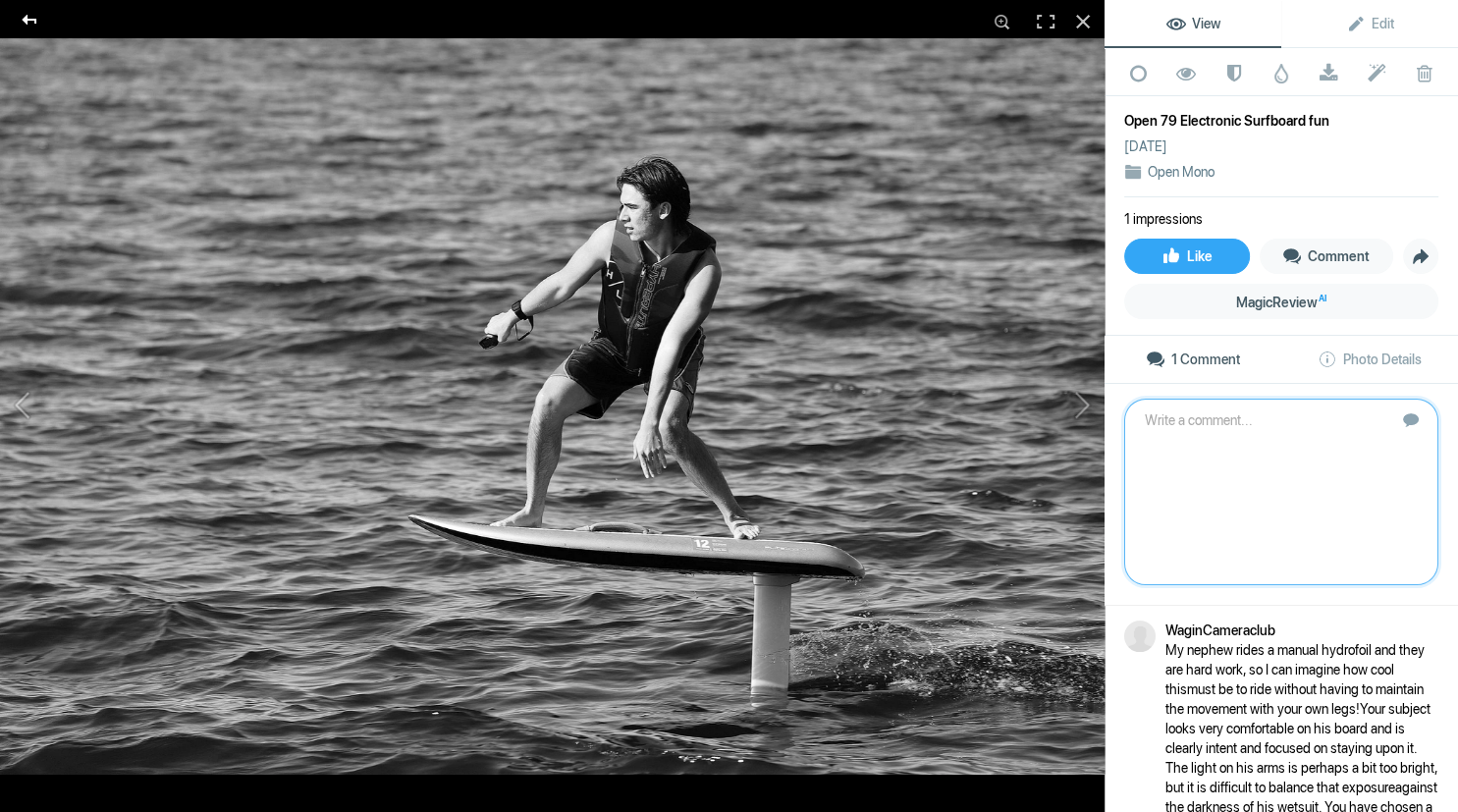click 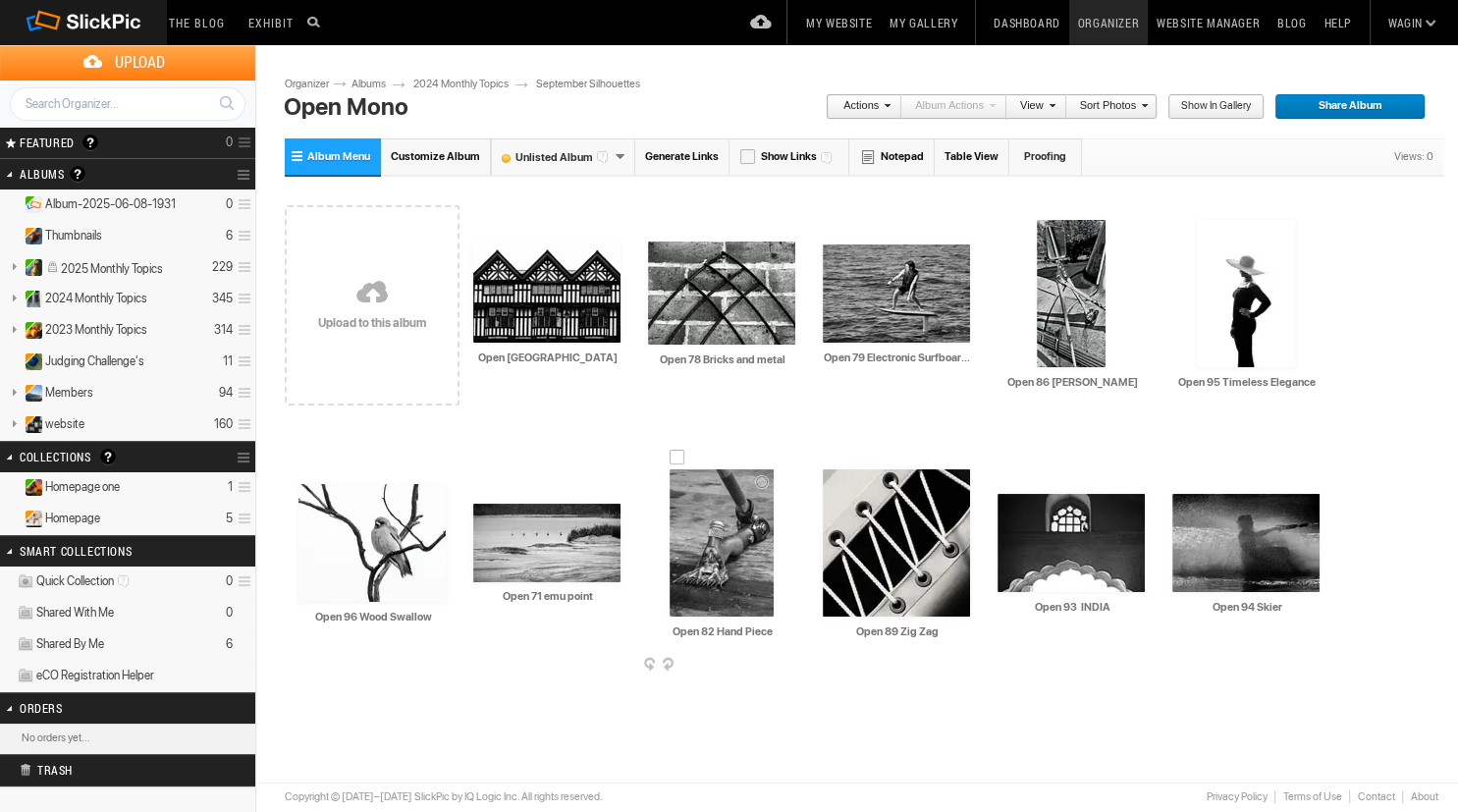 click at bounding box center [722, 543] 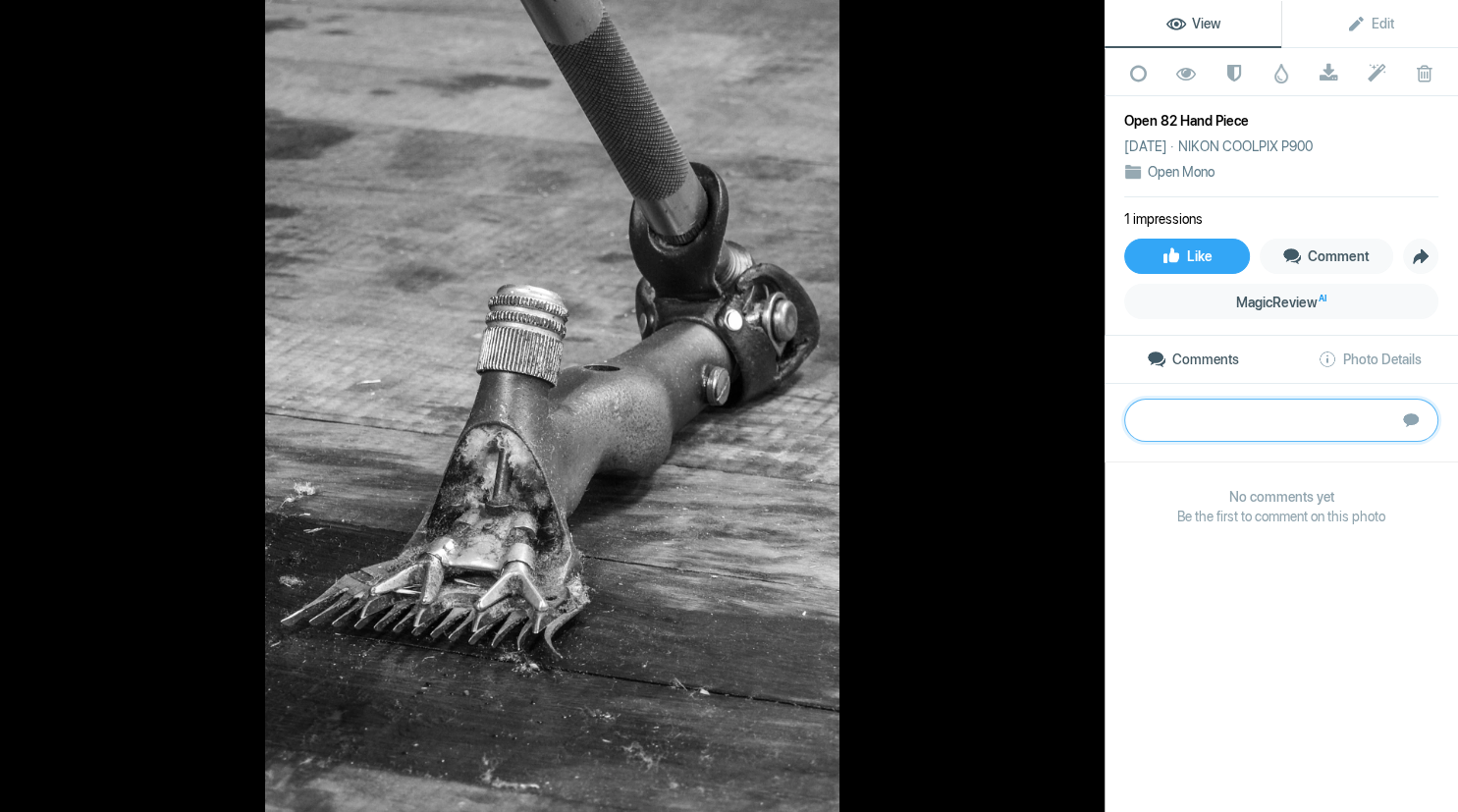 paste on "The shearing machines look very dangerous and scary and this study of one while not actually in
work doesn’t allay those fears. It looks somewhat alien, like a robot from War of the Worlds!
The tonal range you have in this from your B&W conversion method is very attractive and you
have controlled the exposure and details very well.
This could have been made even more interesting with some moody lighting and contrast, or at
the very least, a slight vignette to bring the attention firmly onto the subject.
An interesting viewpoint of an unusual piece of machinery.
S" 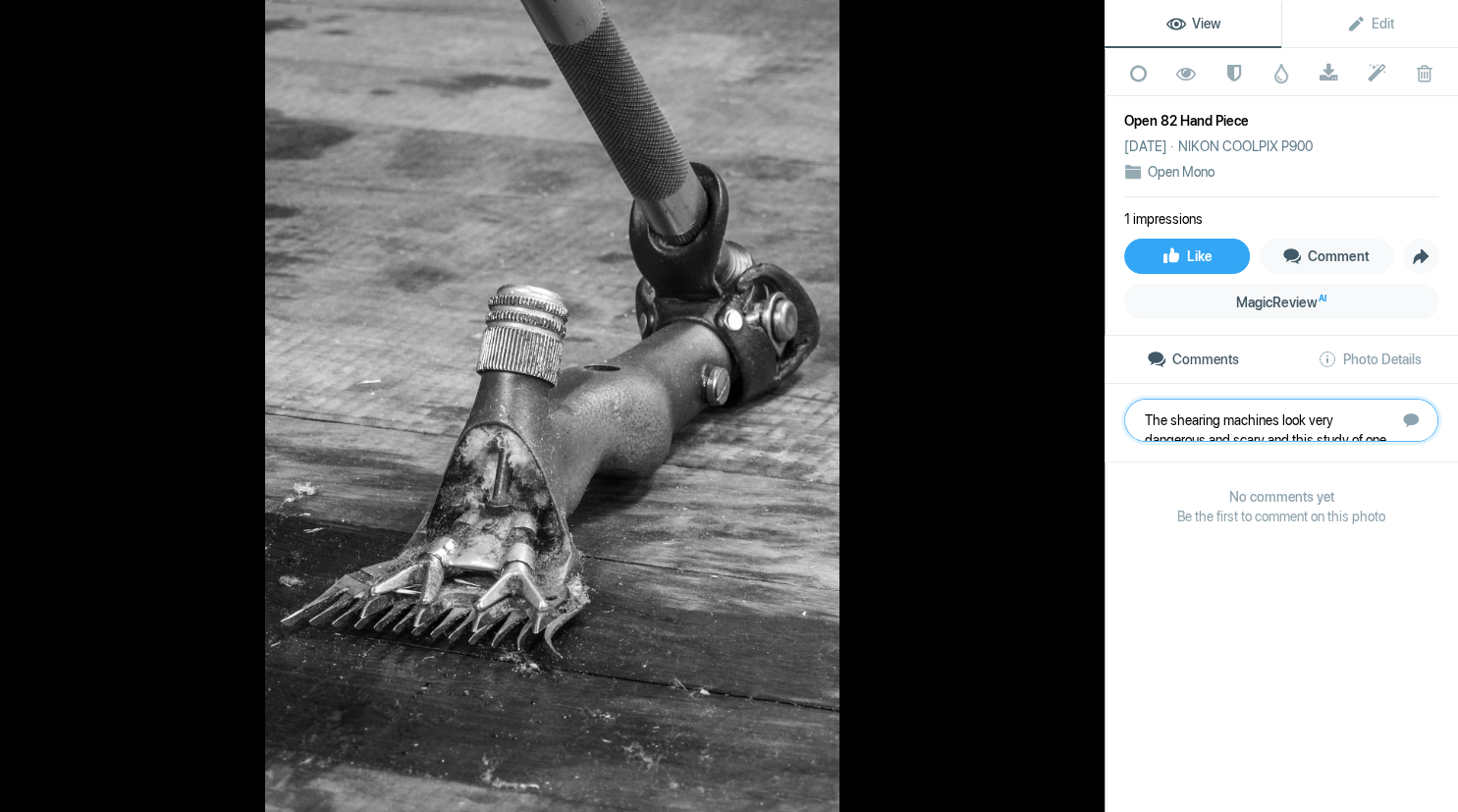 scroll, scrollTop: 197, scrollLeft: 0, axis: vertical 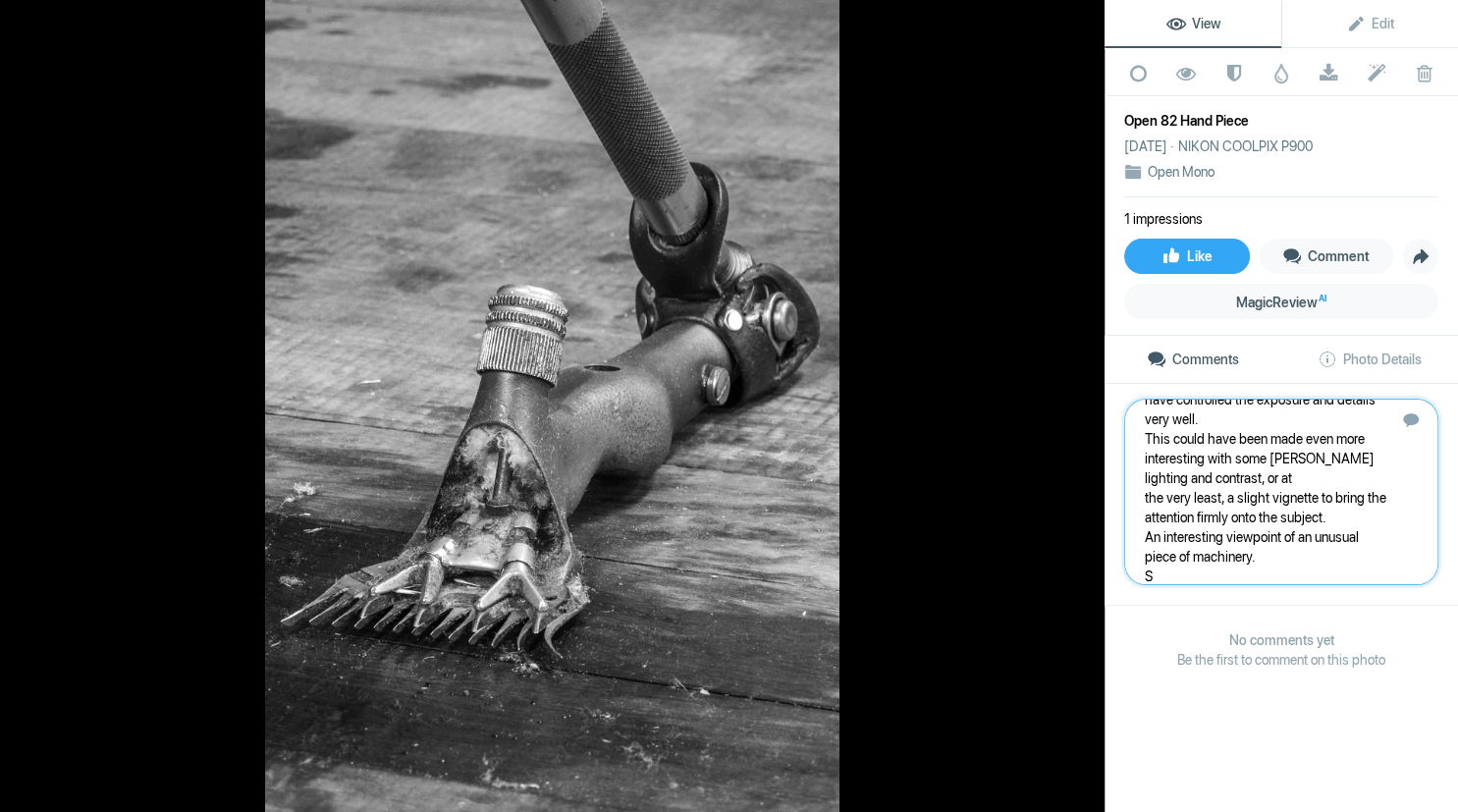 type 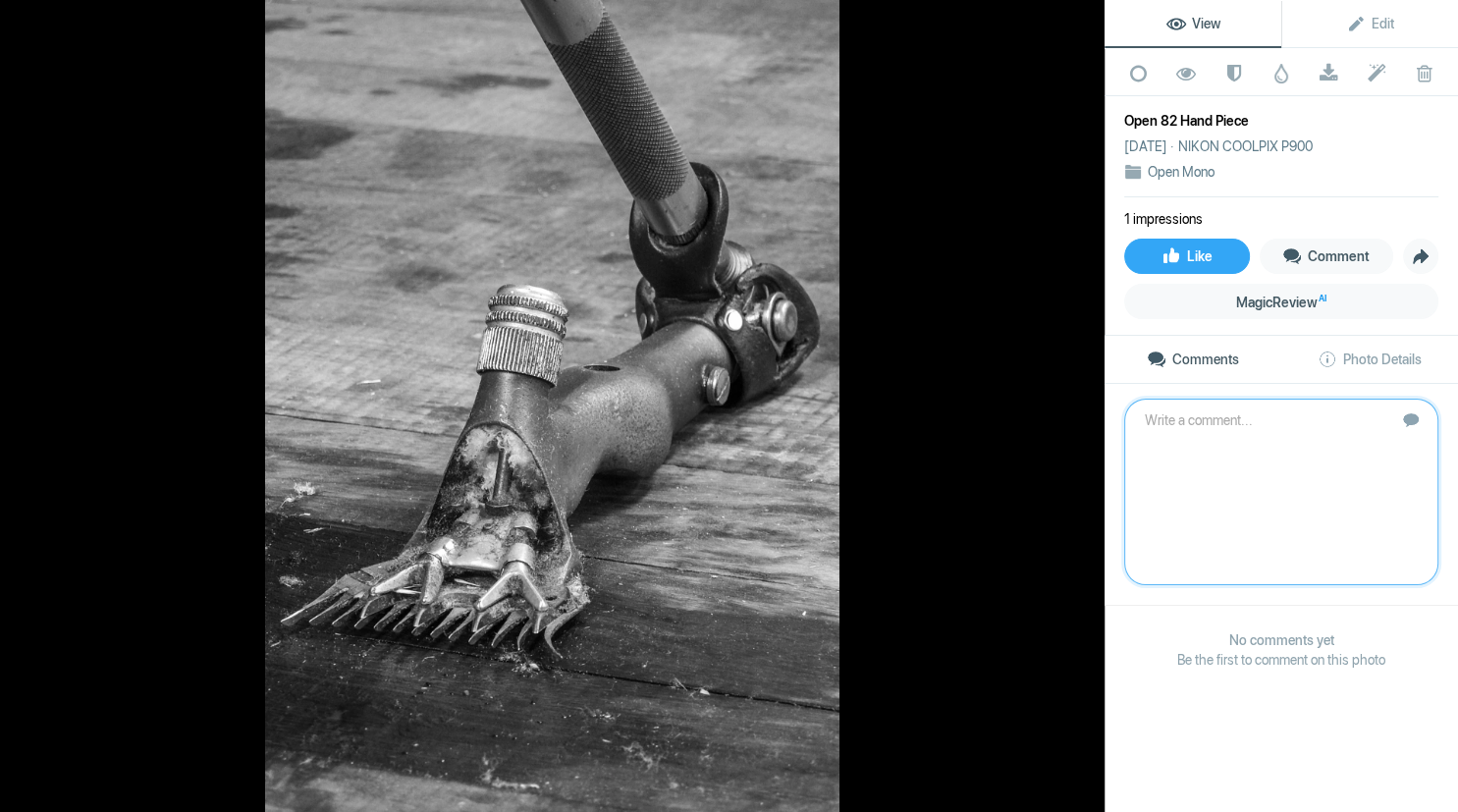 scroll, scrollTop: 0, scrollLeft: 0, axis: both 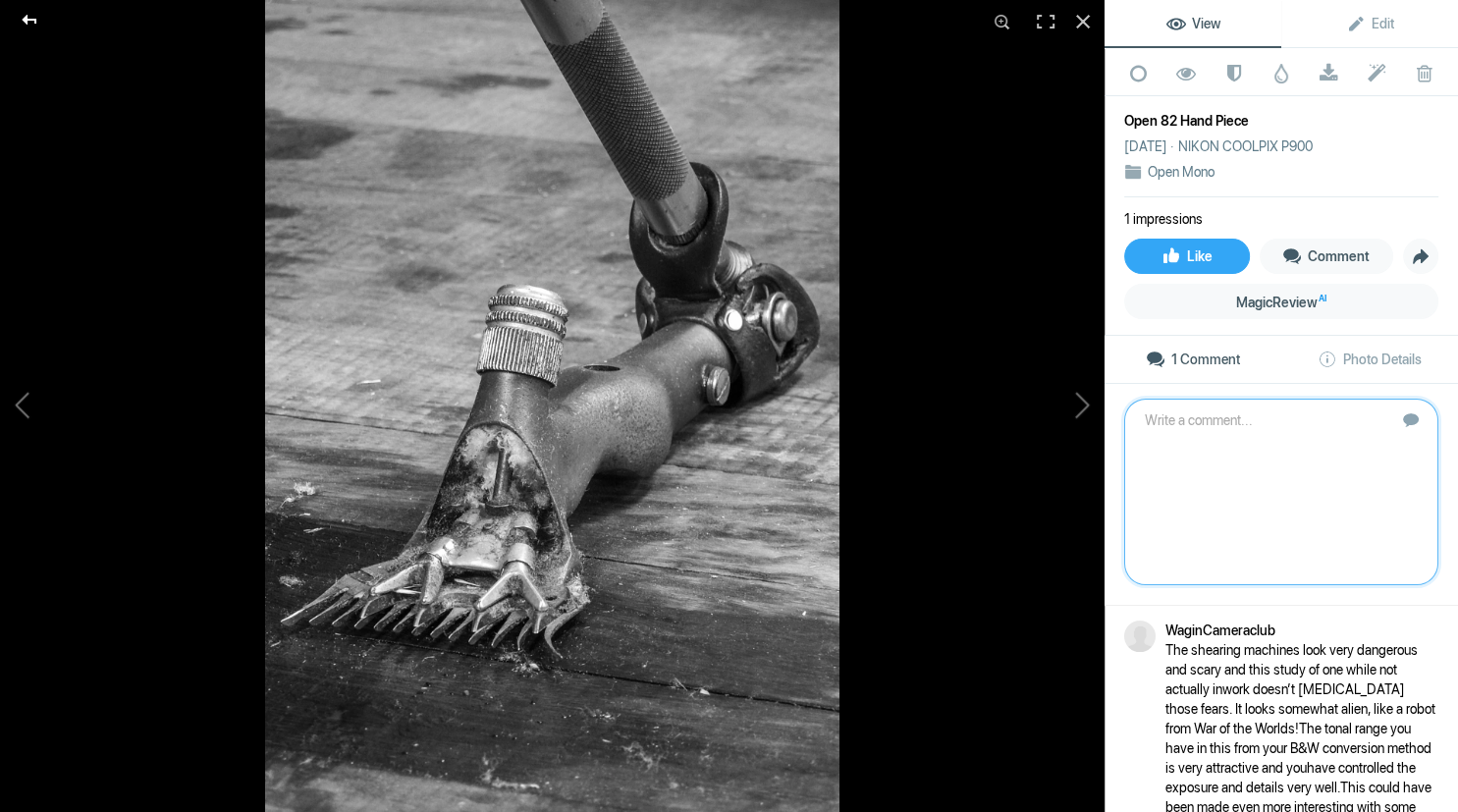 click 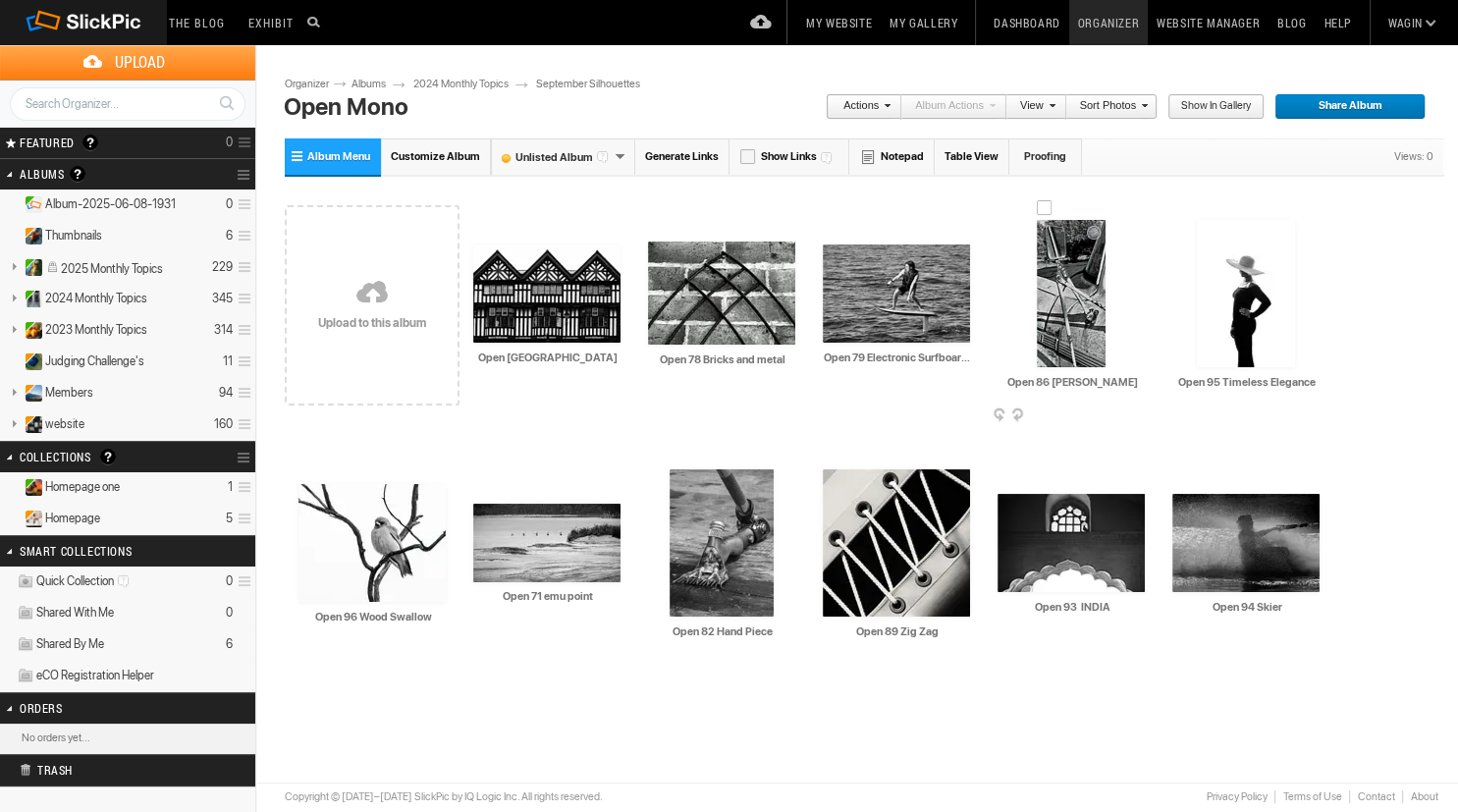 click at bounding box center [1071, 294] 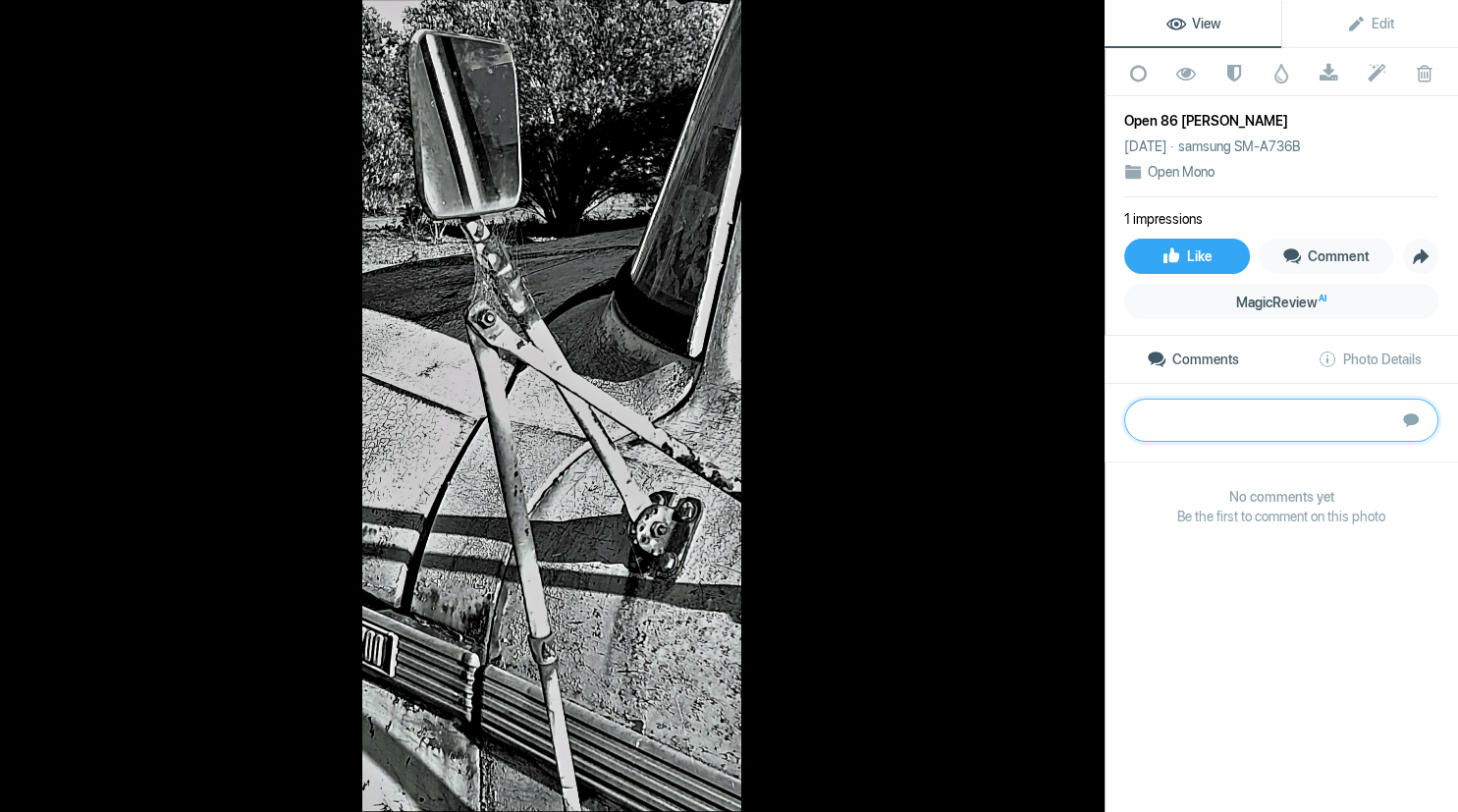 paste on "This is a very interesting subject and you have composed it well with the leading diagonals that
bring attention to the mirror. The extension of the strut line into the reflection was well placed.
Overall there are areas that are too exposed, leading to bright white areas with little to no detail
and a high contrast result that is a bit hard on the eyes.
There is a wonderful texture and patina on this vehicle that would be awesome to explore more,
so I encourage you to go back and shoot some more of it." 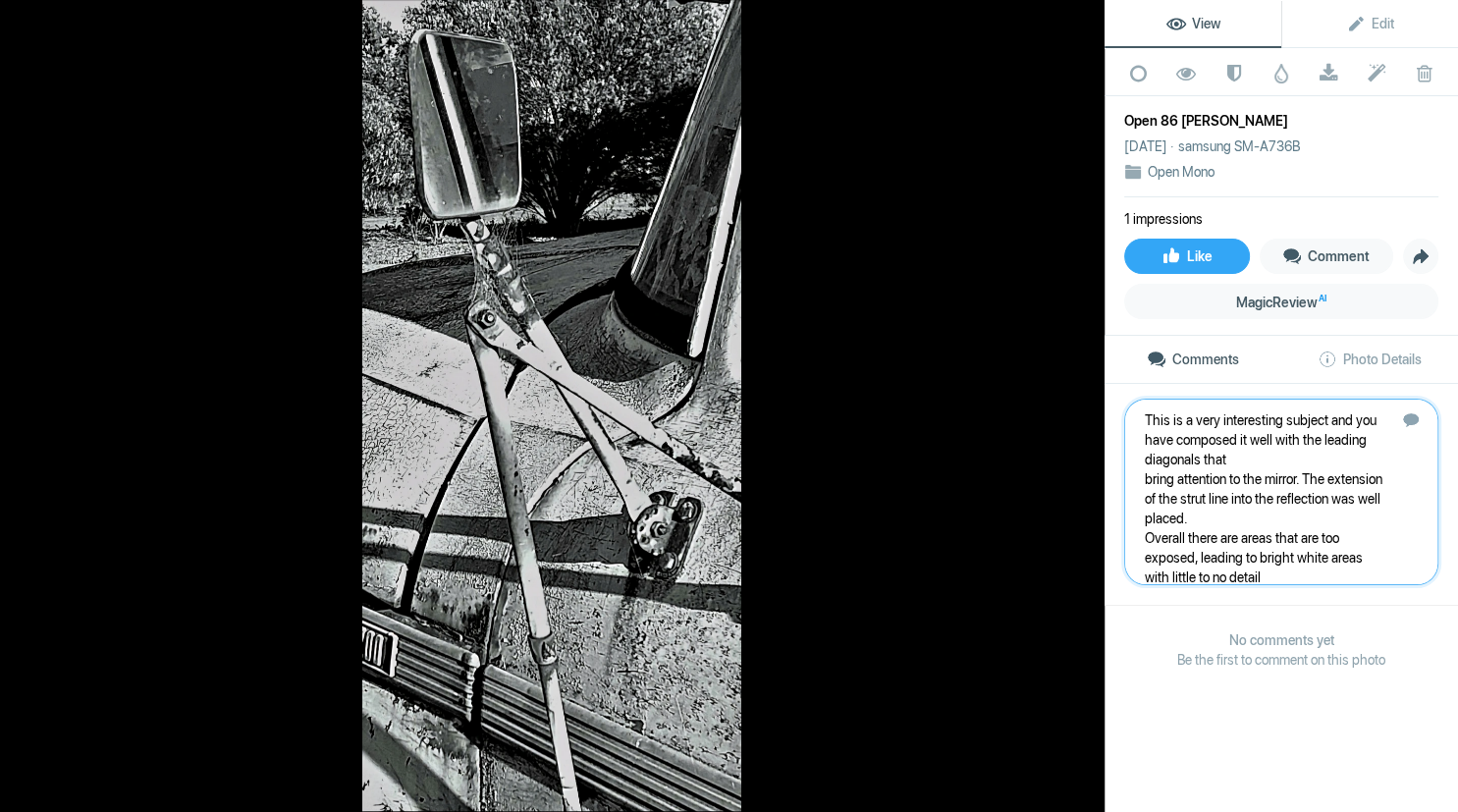 scroll, scrollTop: 138, scrollLeft: 0, axis: vertical 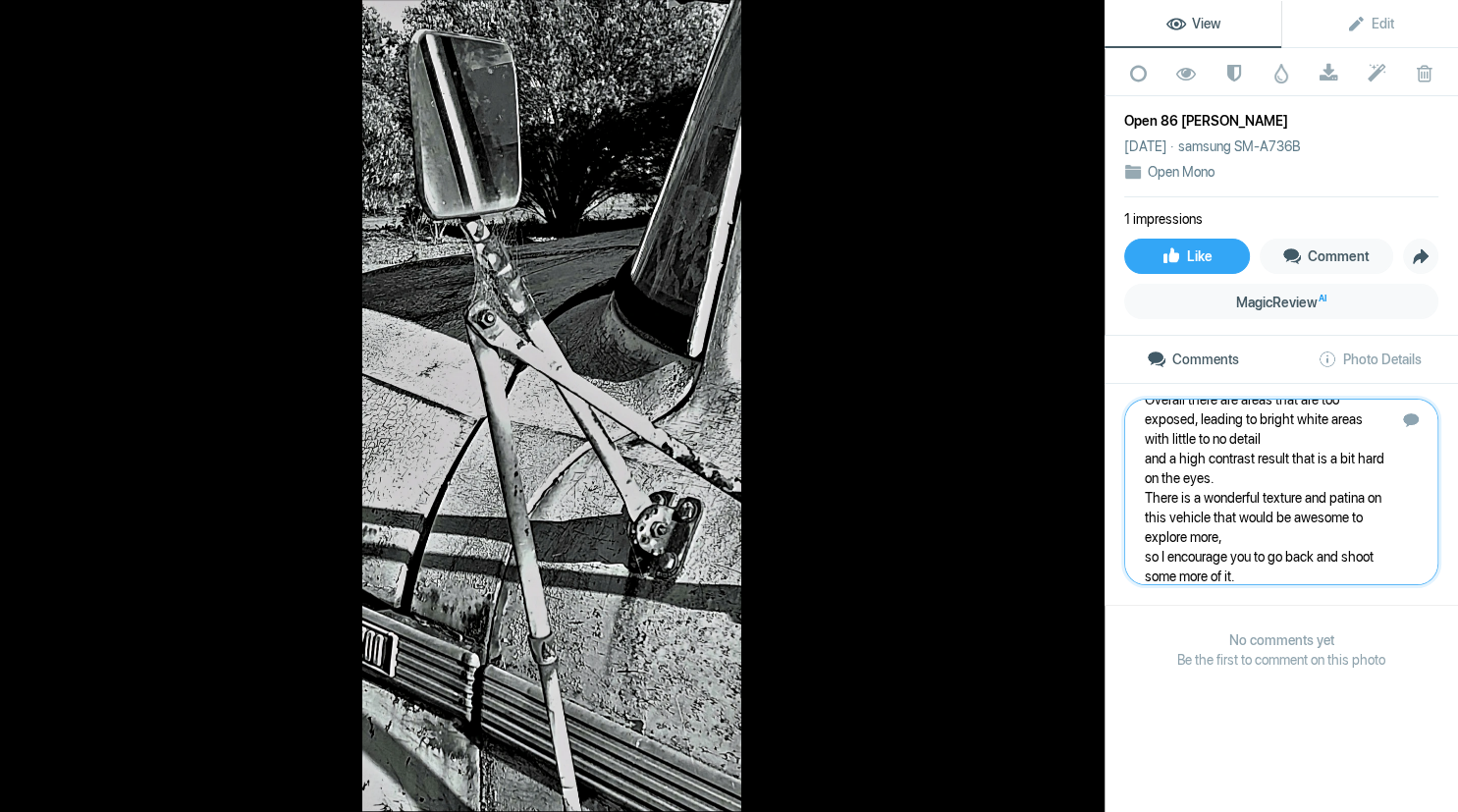 type 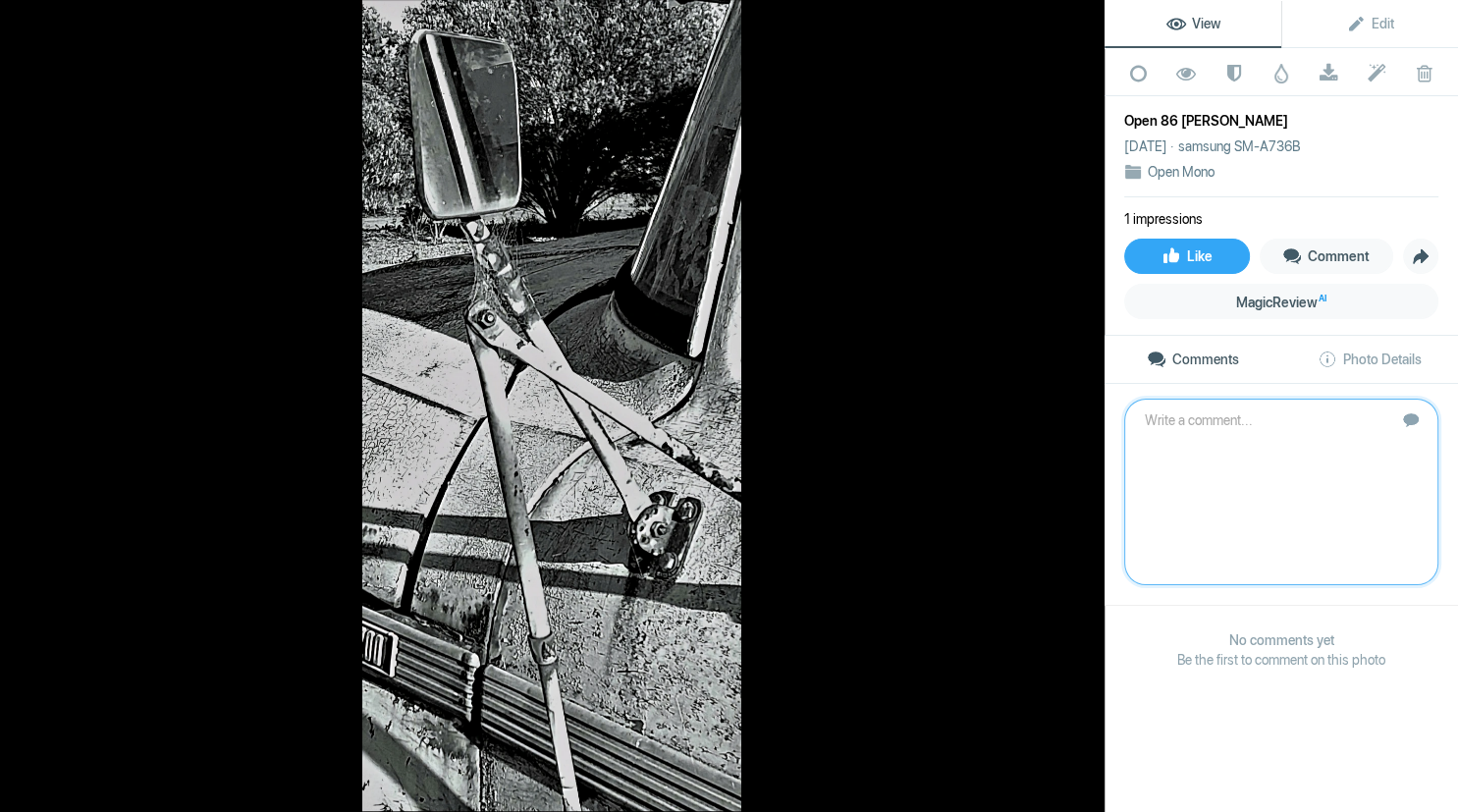 scroll, scrollTop: 0, scrollLeft: 0, axis: both 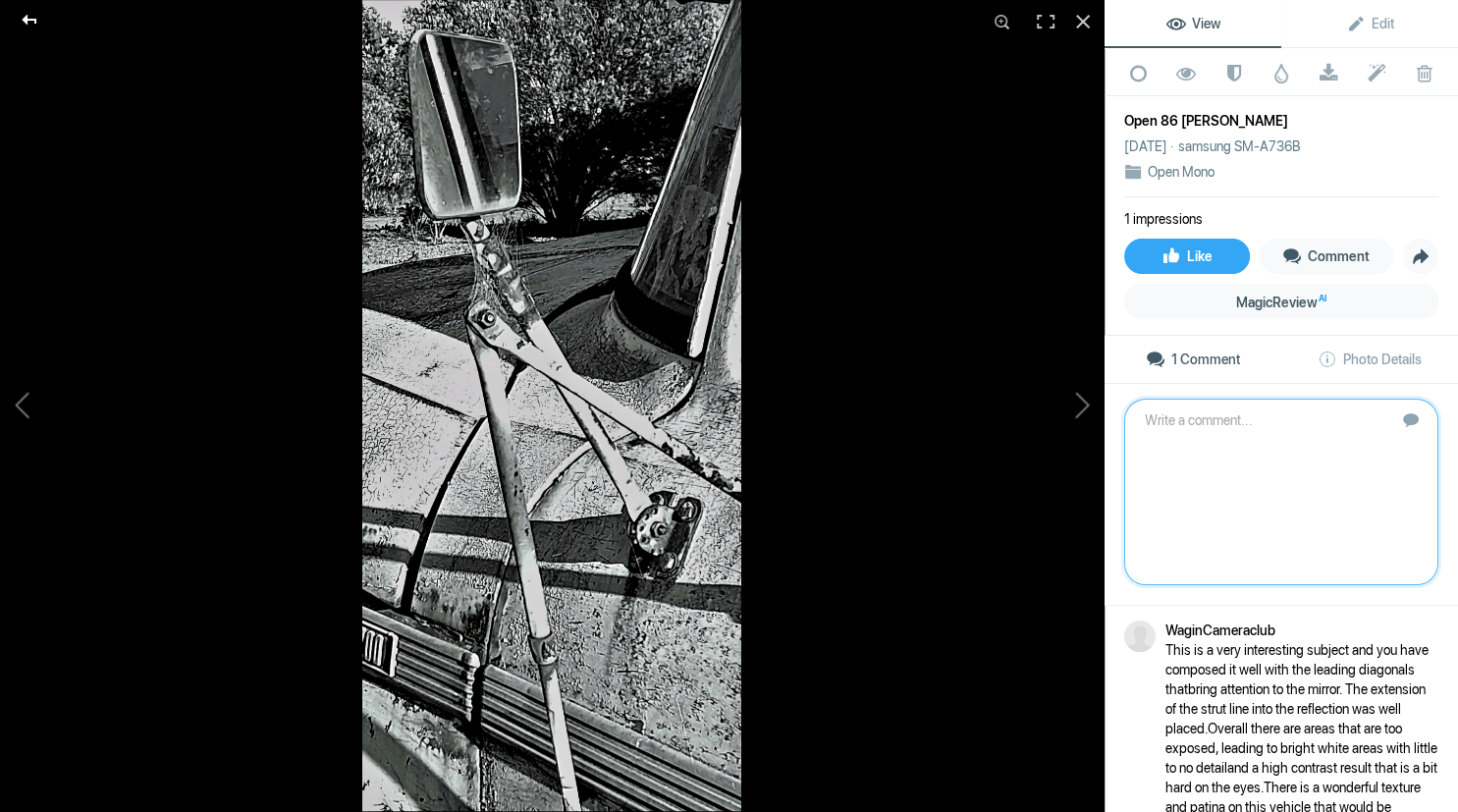 click 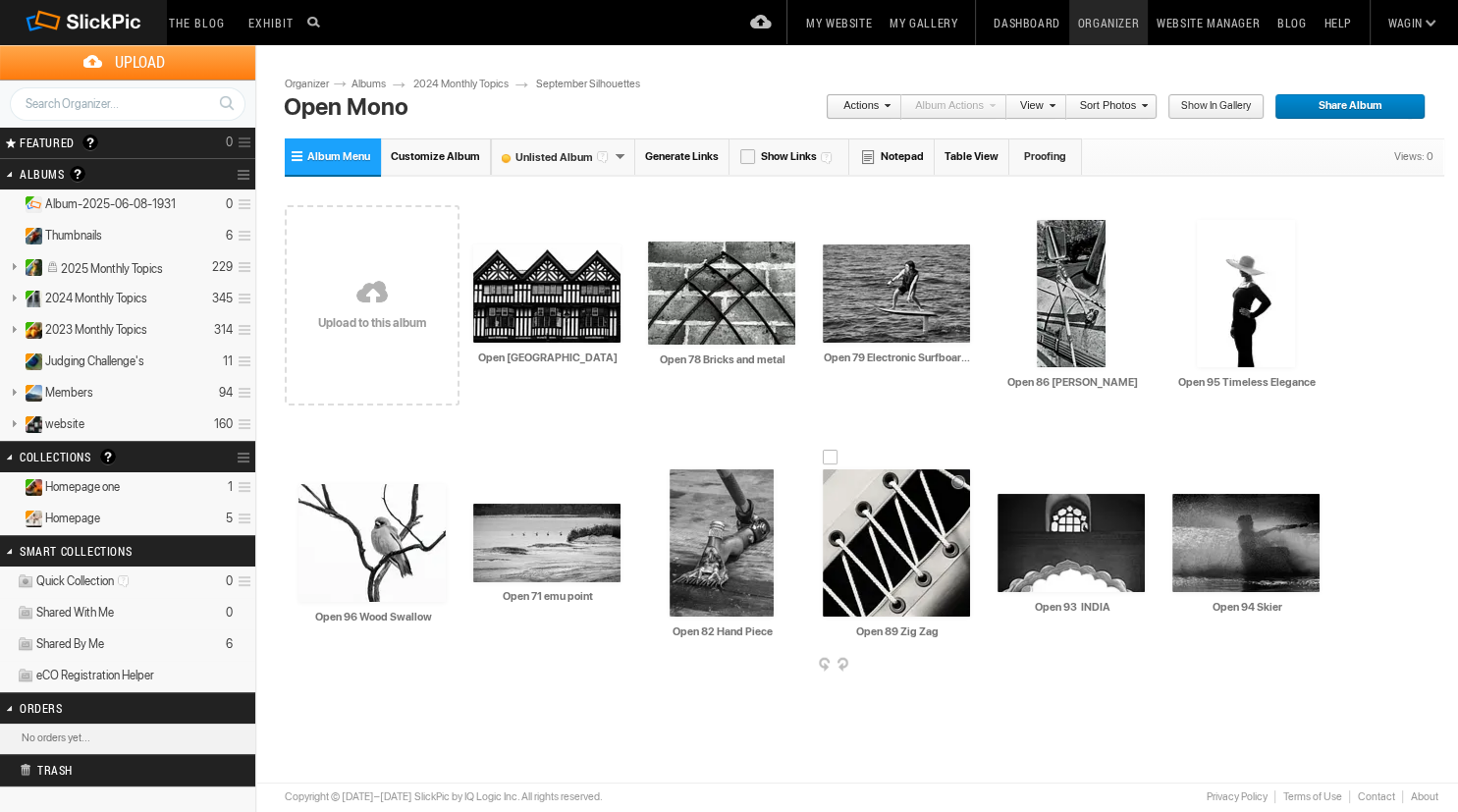 click at bounding box center [896, 543] 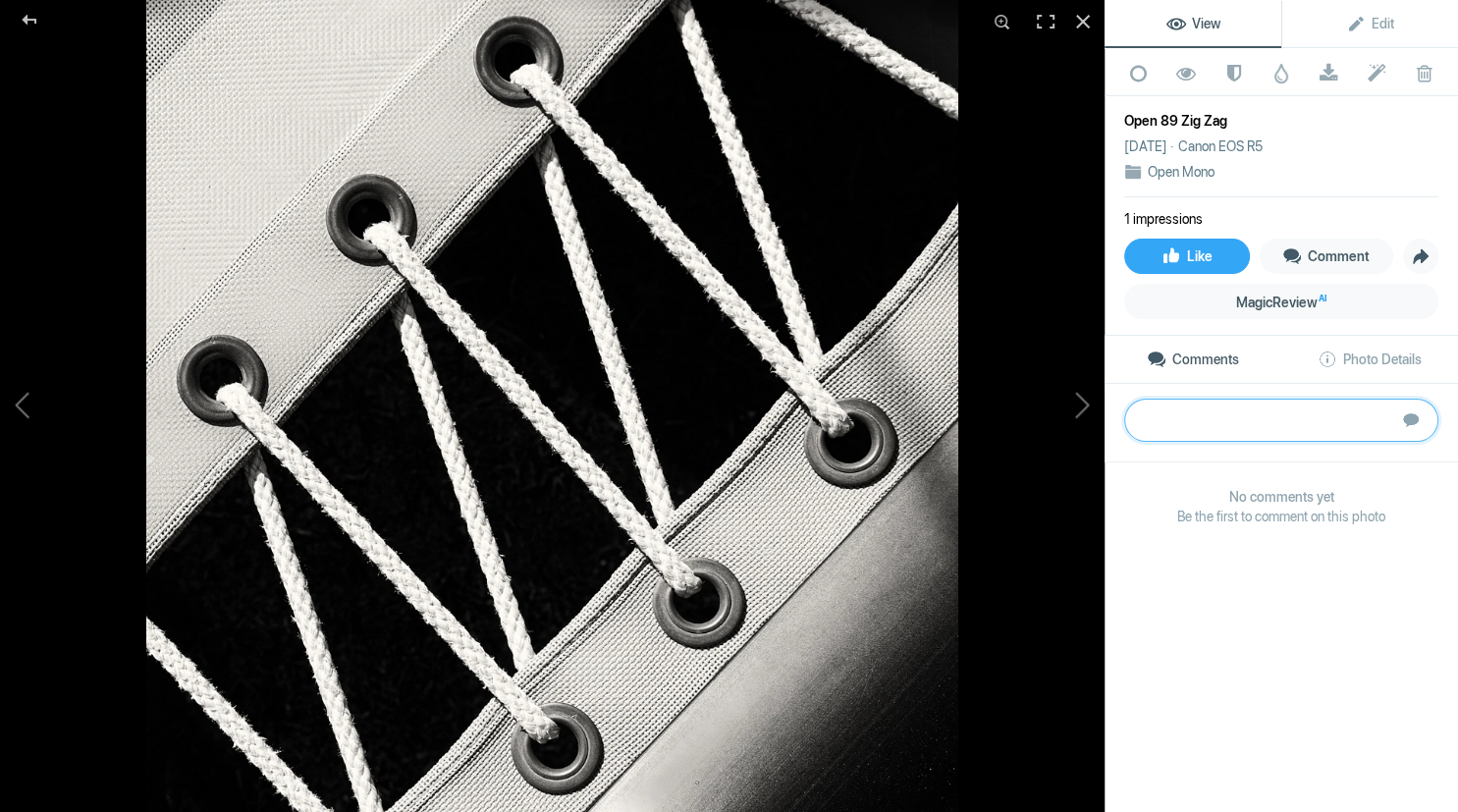 click 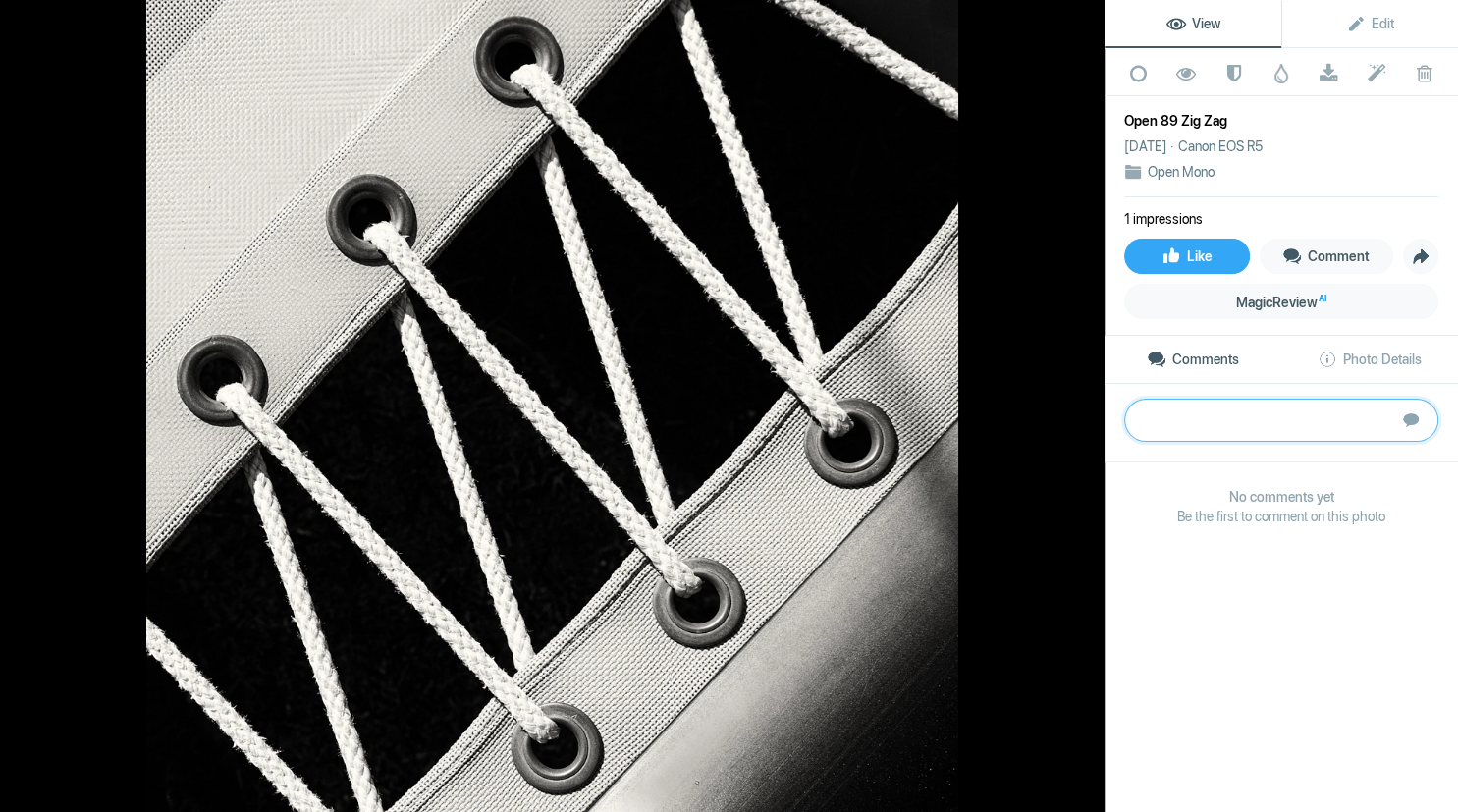 paste on "The stark white laces work well against that pitch black background. You have retained lovely
detail in the texture of the canvas and the laces, and of course there is nothing of interest to
contribute to your story from behind this space, so all the attention is firmly held on the lovely
foreground textures and the zig-zag pattern.
There is no real idea of scale here, so it could be the top of a shoe, the edge of a beach chair or
even the ropes holding together a sail or yacht trampoline. The sense of mystery is intriguing
and keeps the viewer looking and guessing.
G" 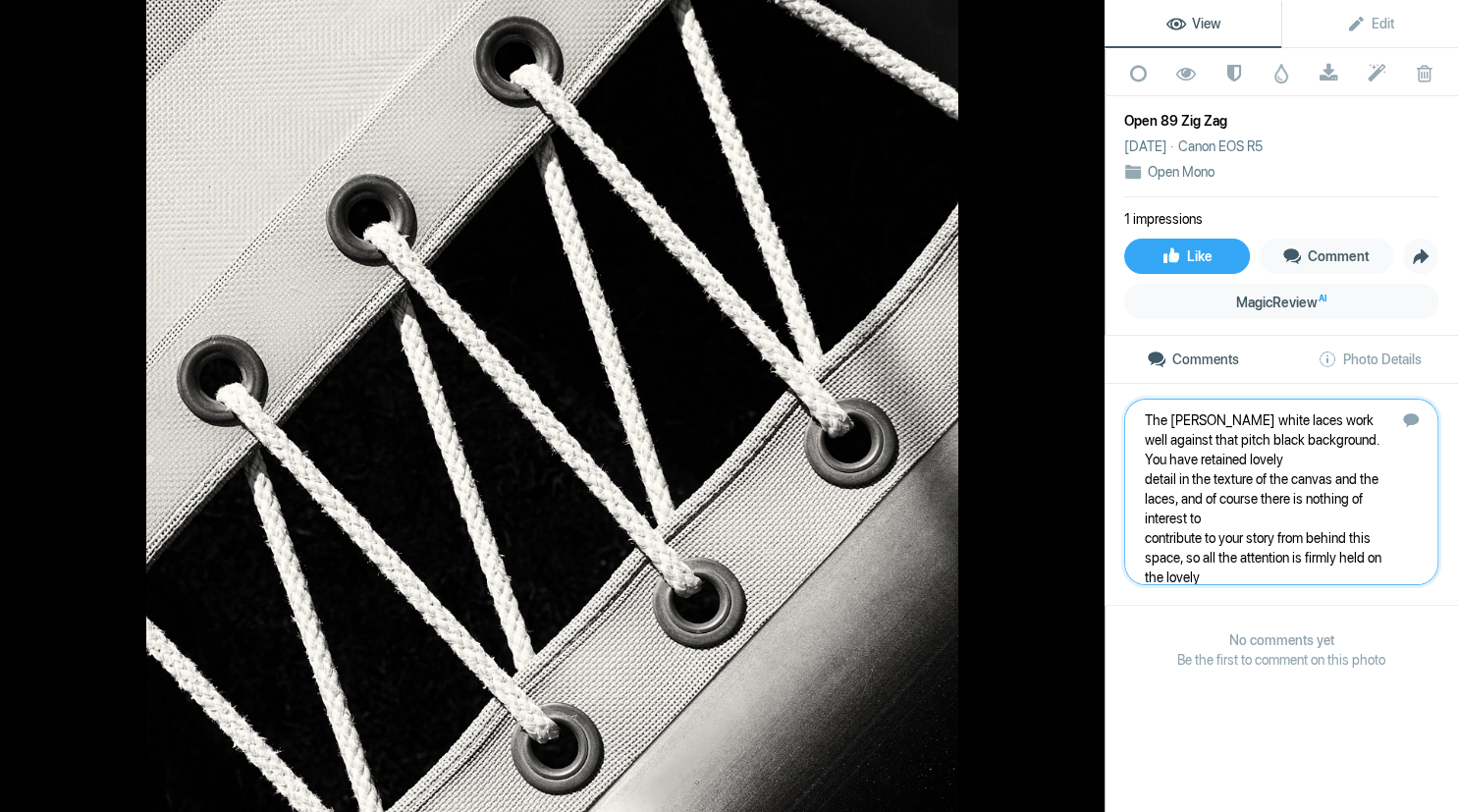 scroll, scrollTop: 217, scrollLeft: 0, axis: vertical 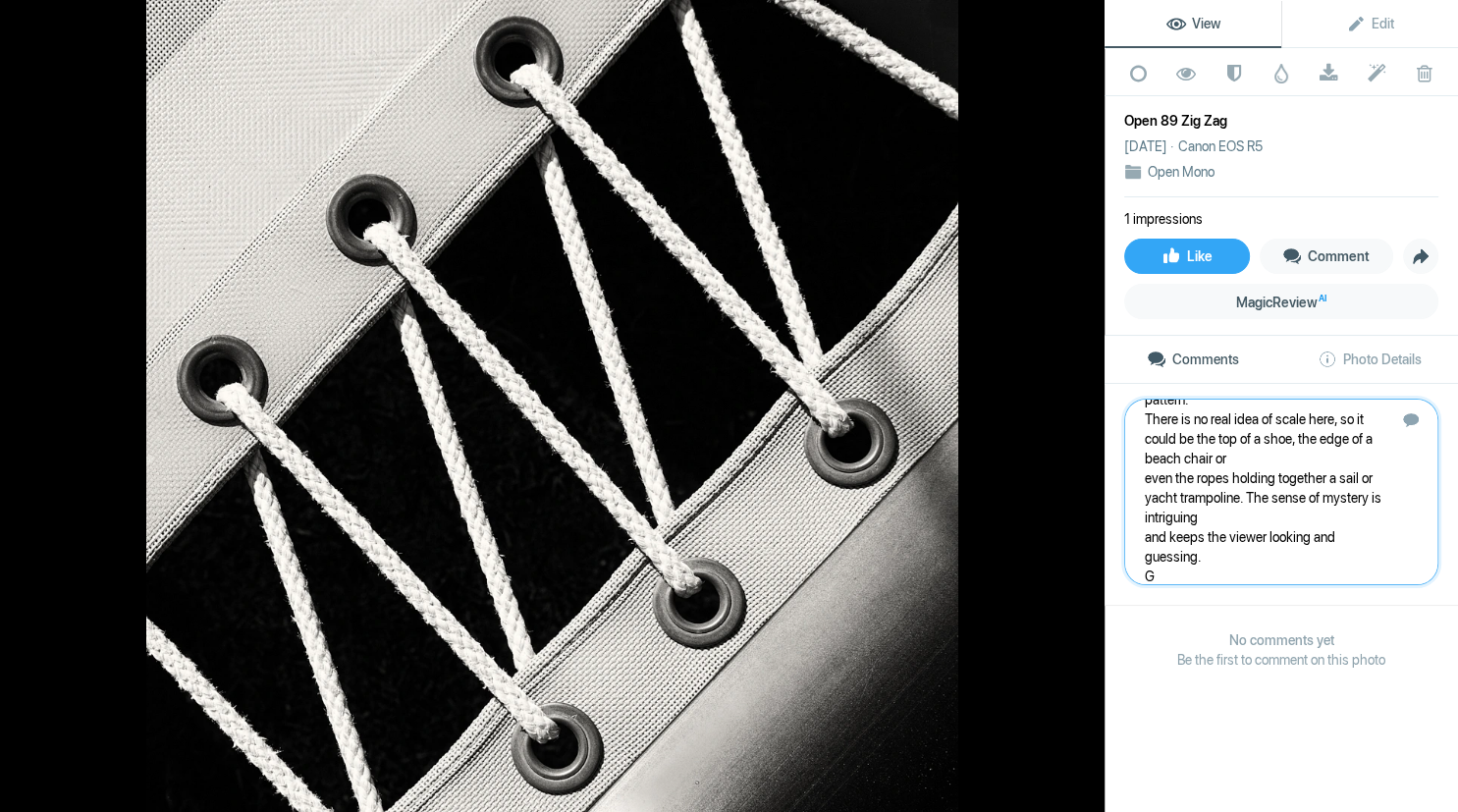 type 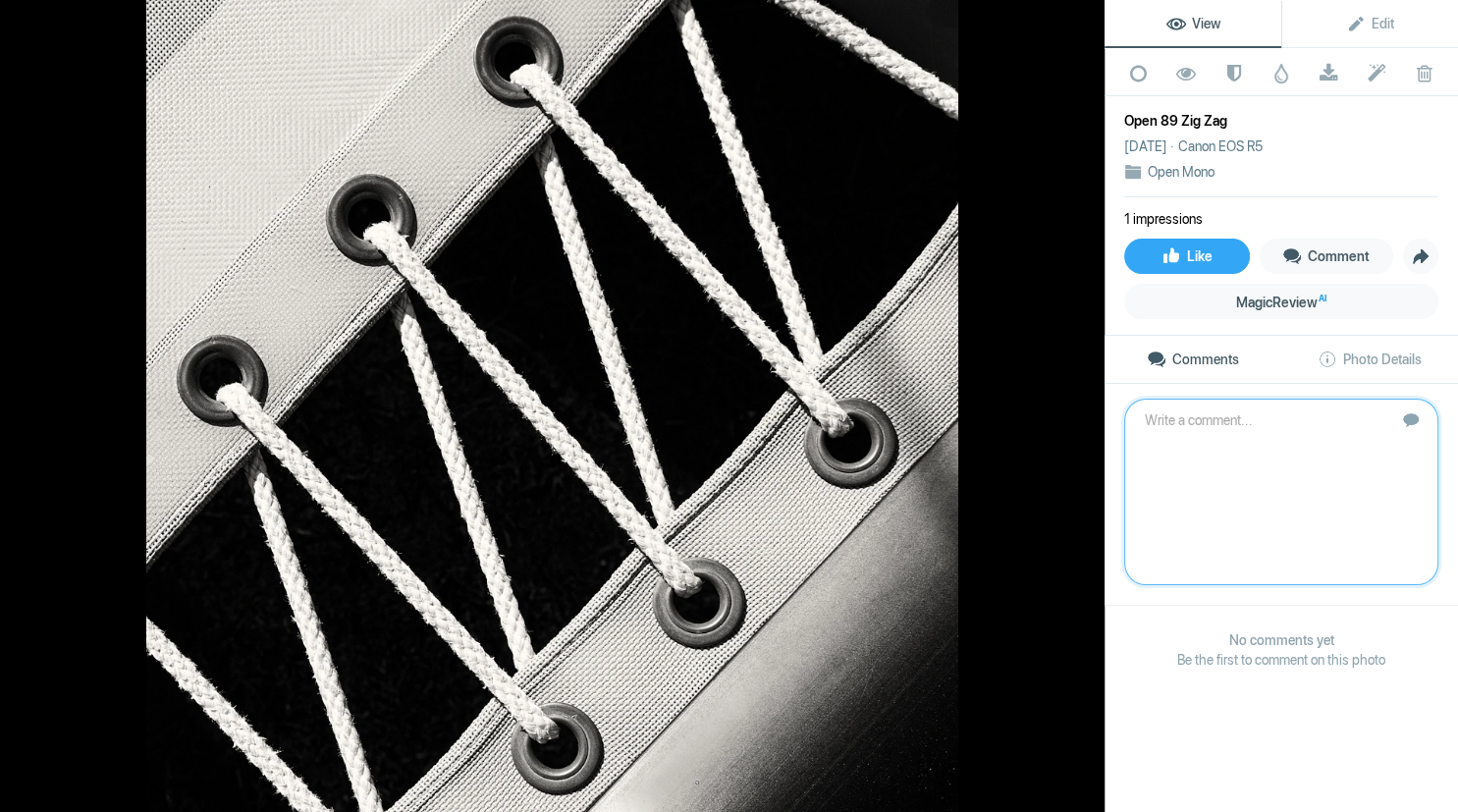 scroll, scrollTop: 0, scrollLeft: 0, axis: both 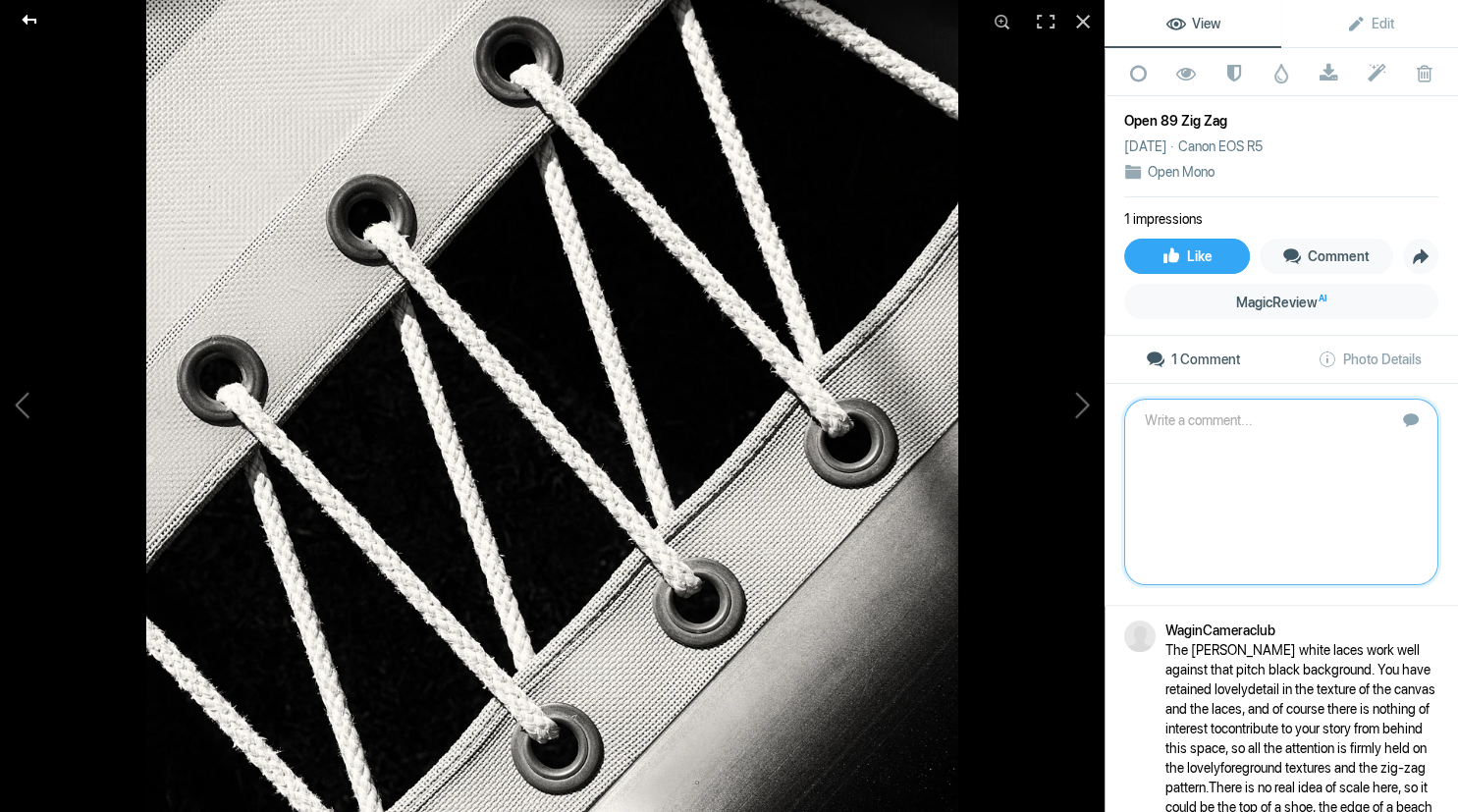 click 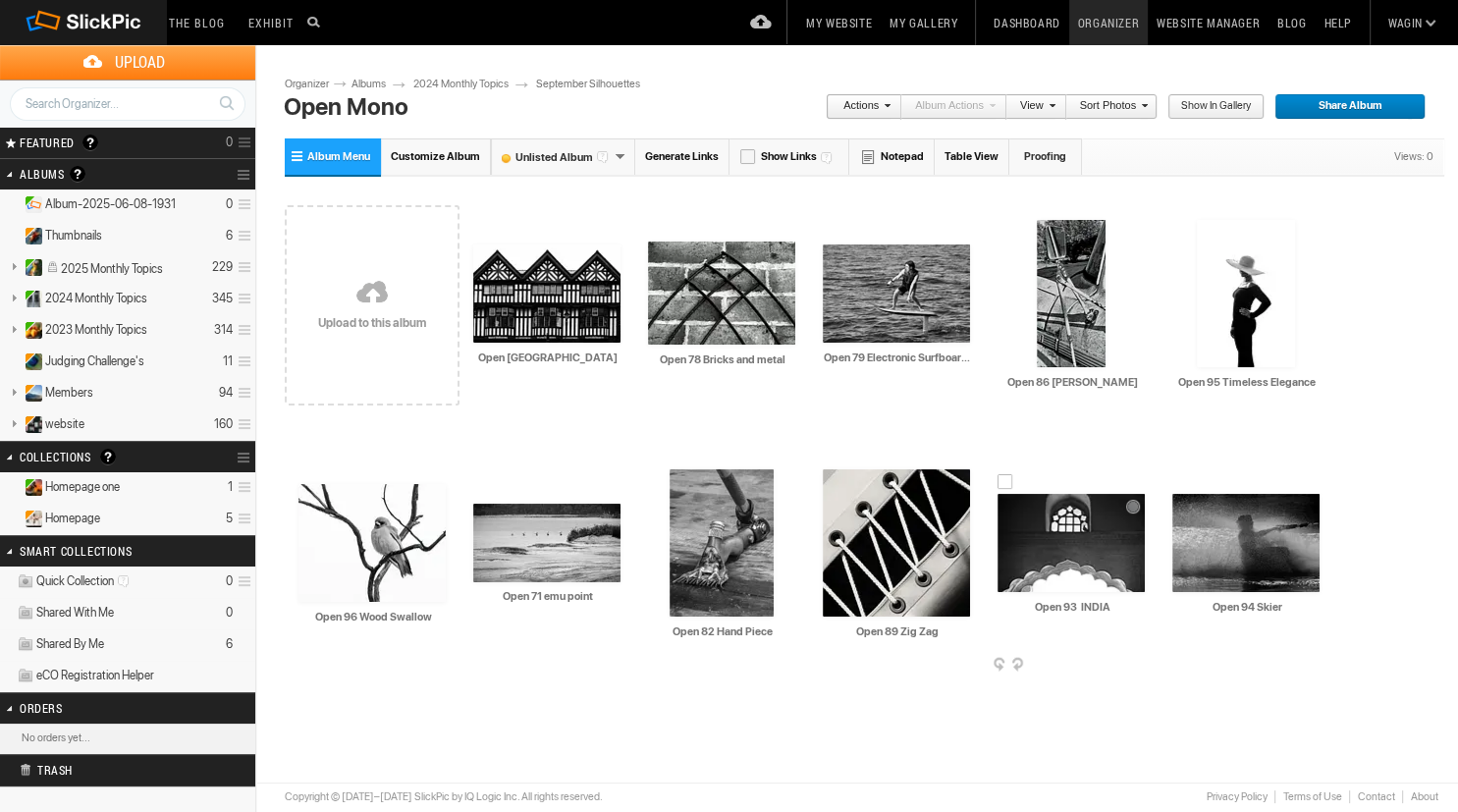 click at bounding box center [1071, 543] 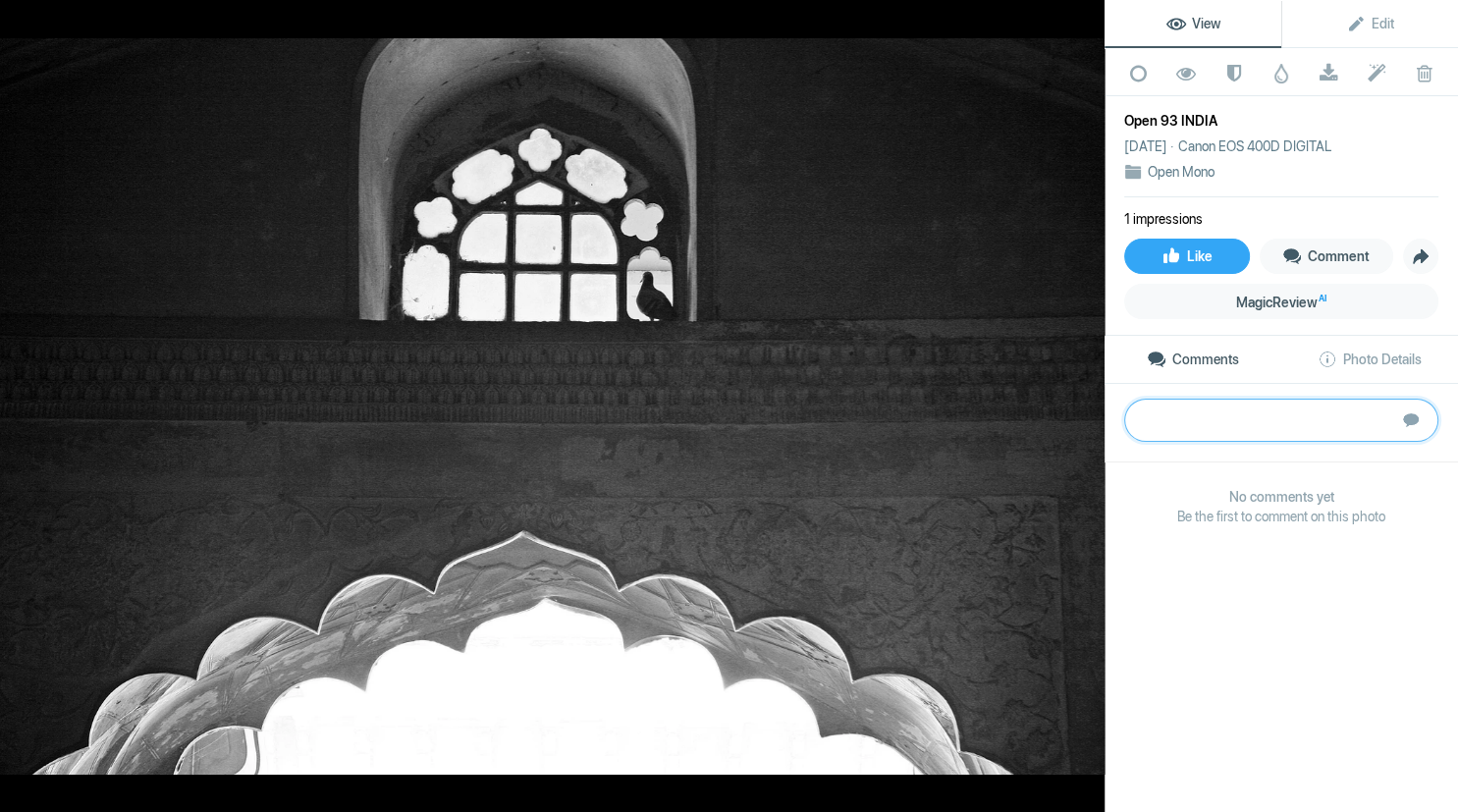 paste on "This is an interesting and intimate view of the inside of the ornate buildings that typify the India
of postcards. The echoed arch shape in the top window and the lower doorway makes a good
repeating pattern for the composition. The tonal range is a little flat and a bit more contrast
may have lifted some of the textures and shapes on the dark, inner wall.
Finding a pigeon to bring a living element to an otherwise static architectural shot was a lucky
find. It adds great interest." 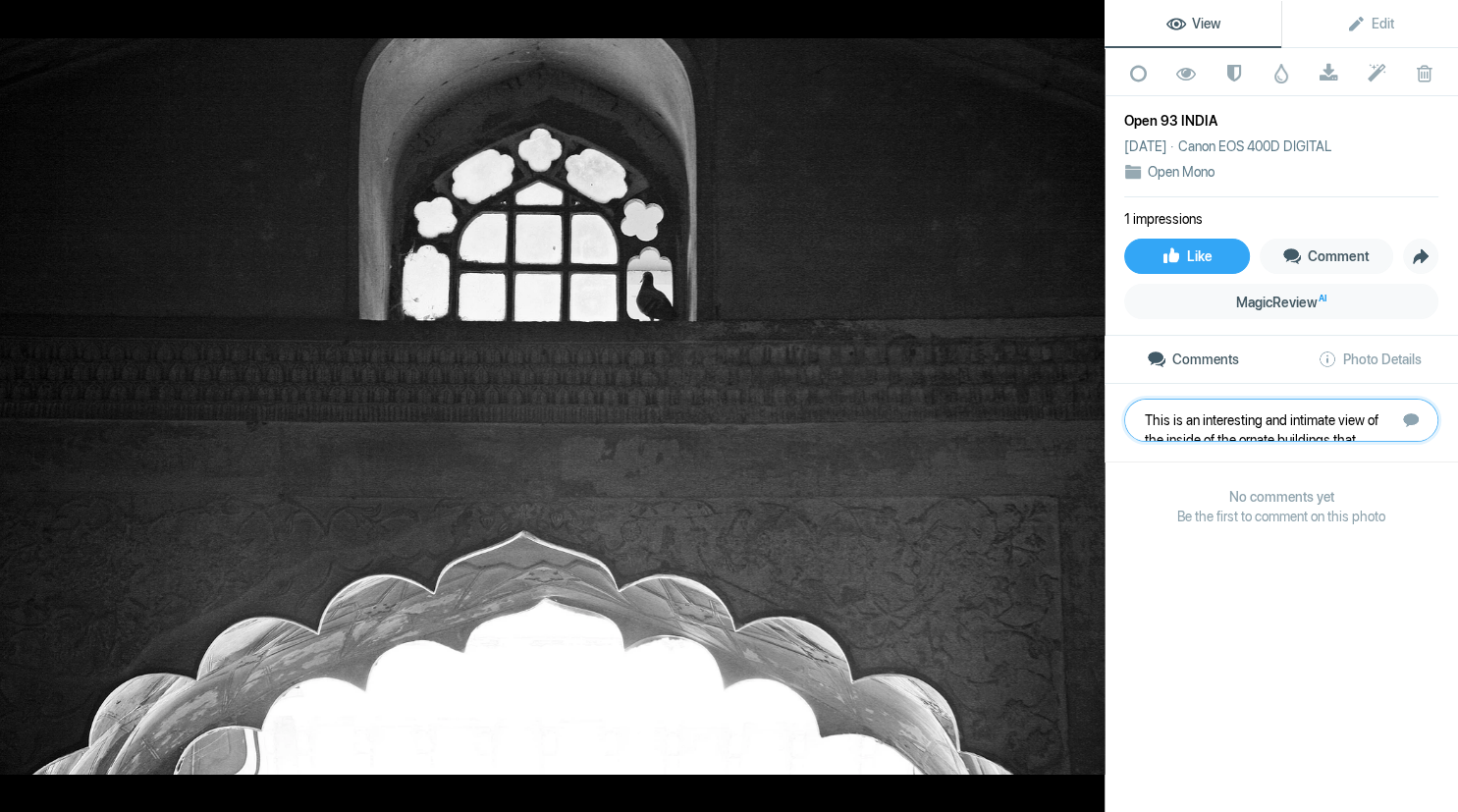scroll, scrollTop: 119, scrollLeft: 0, axis: vertical 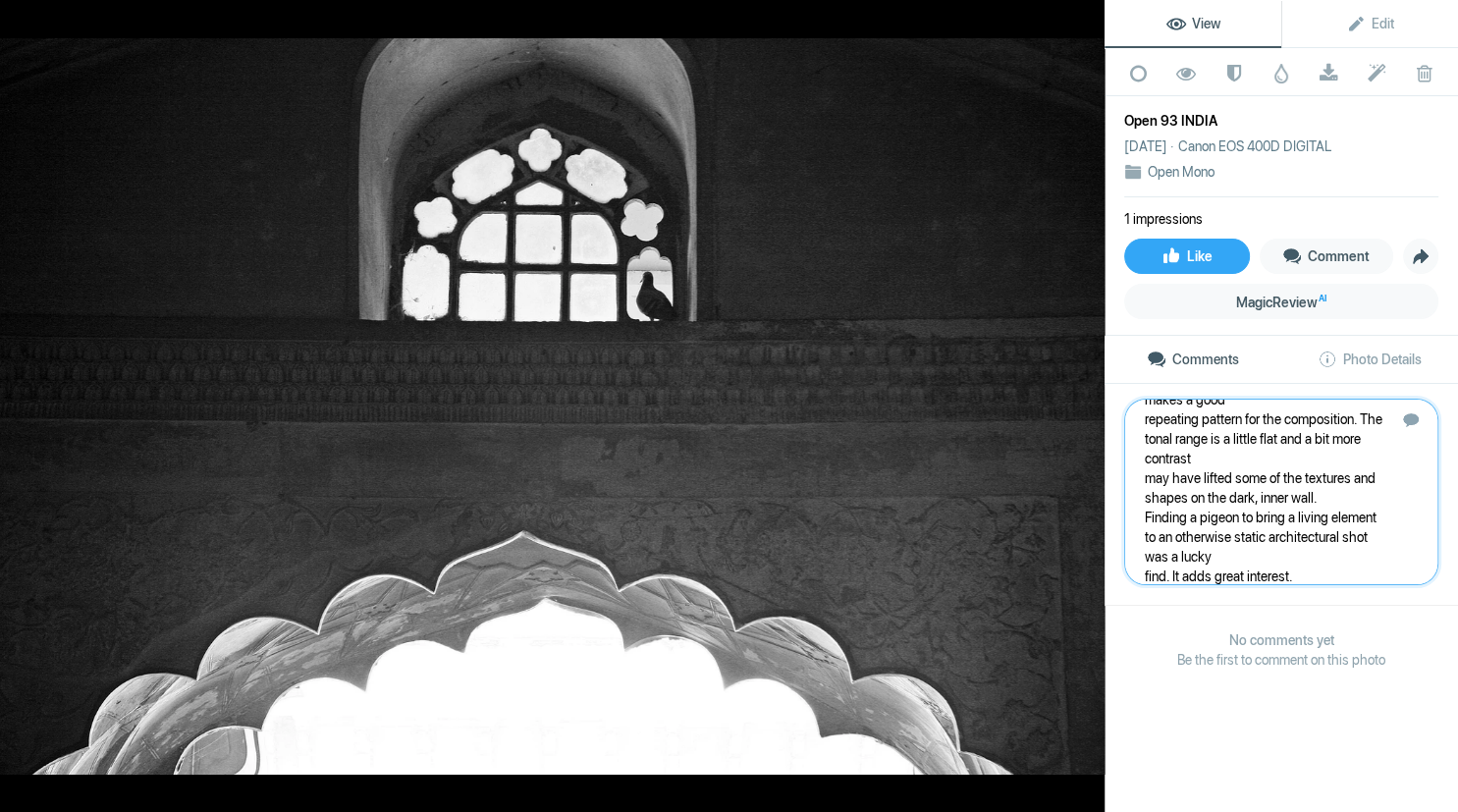 type 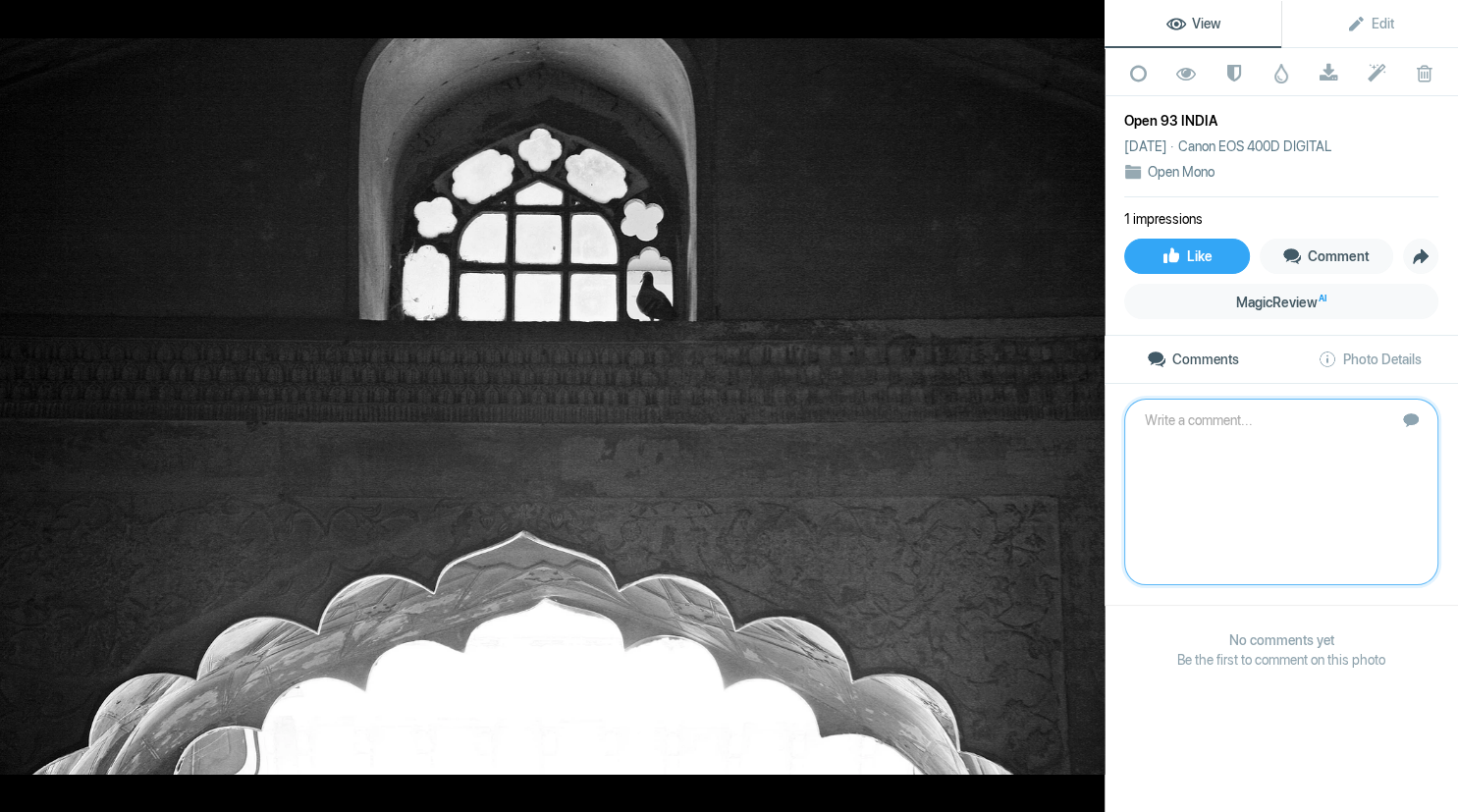 scroll, scrollTop: 0, scrollLeft: 0, axis: both 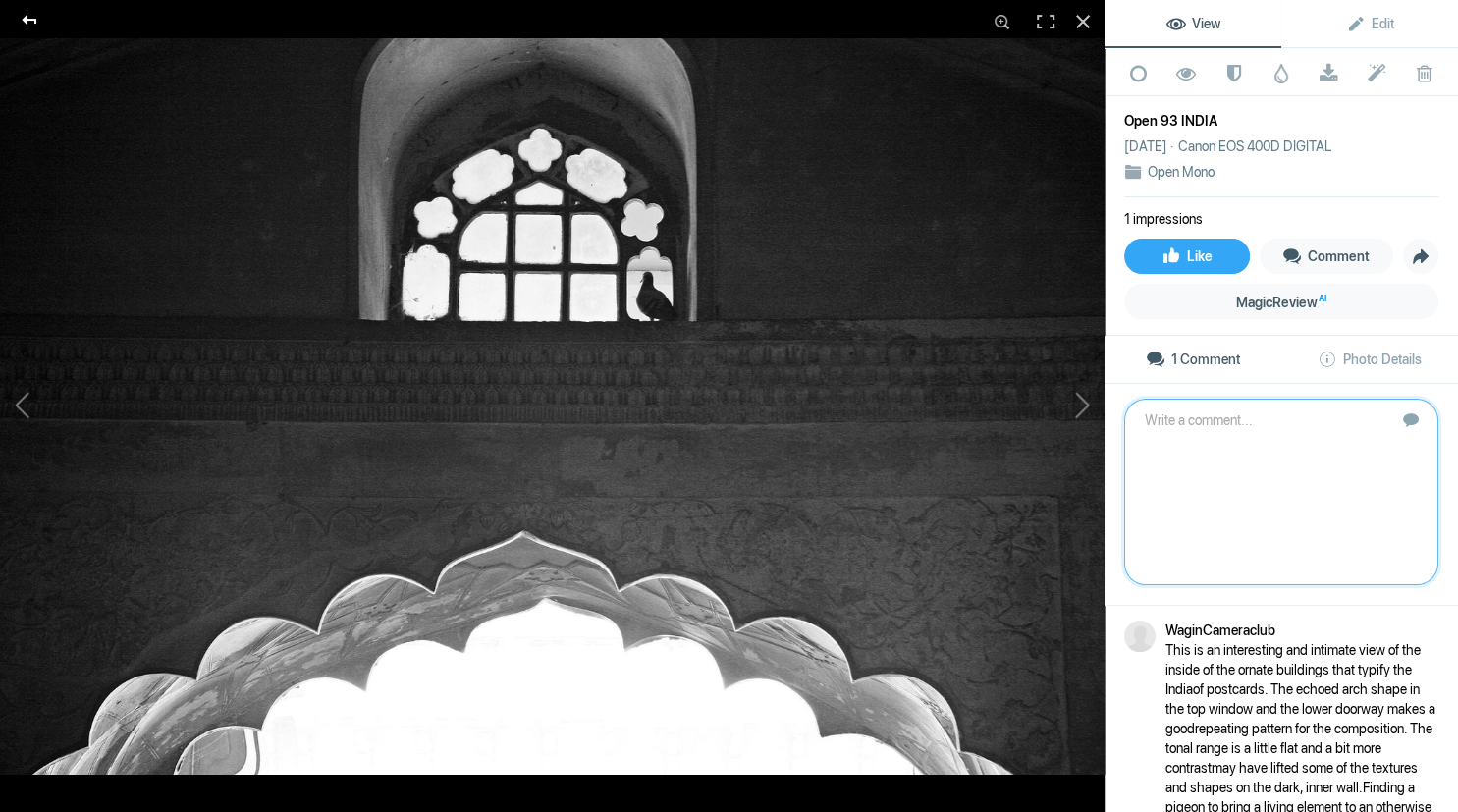 click 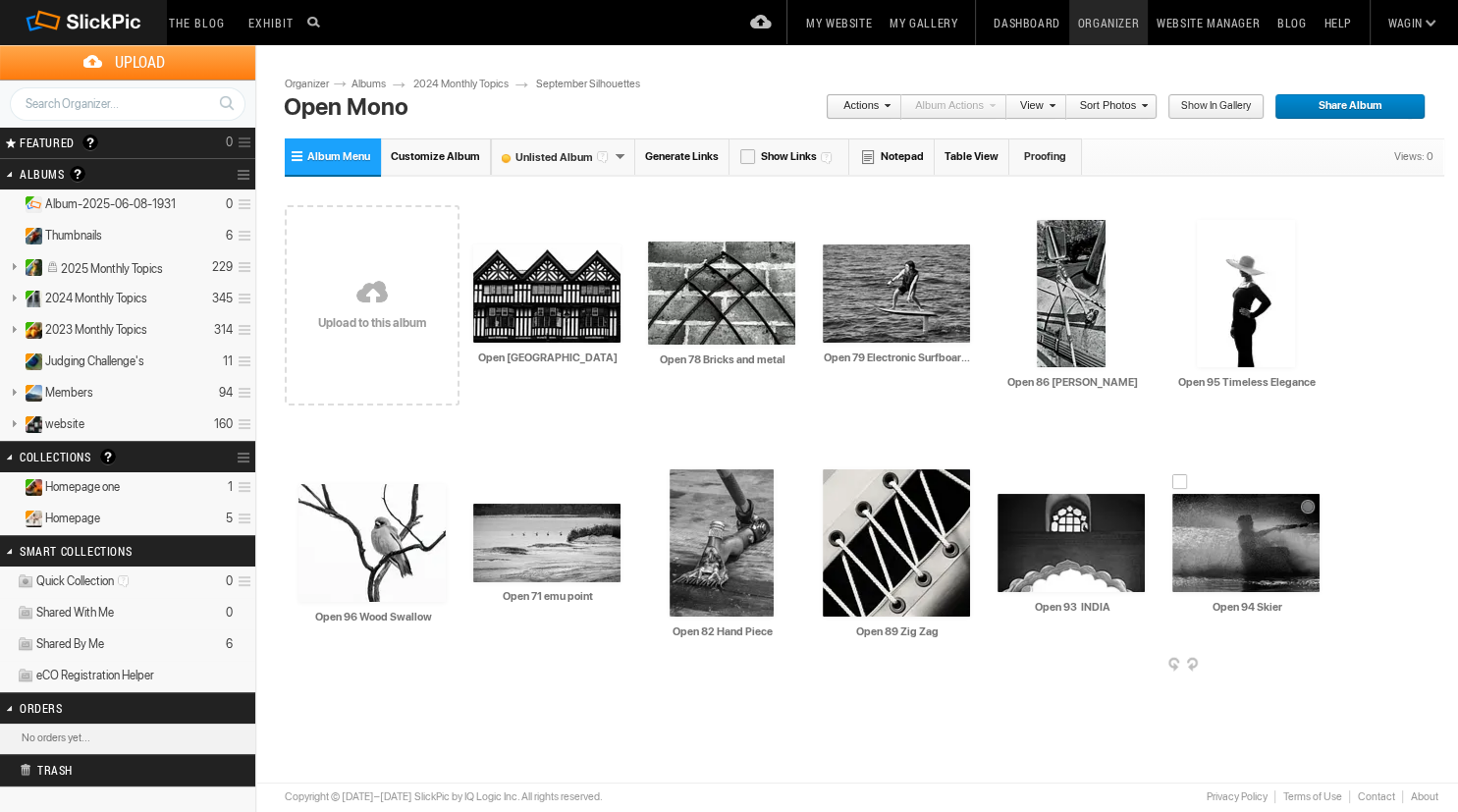 click at bounding box center [1246, 543] 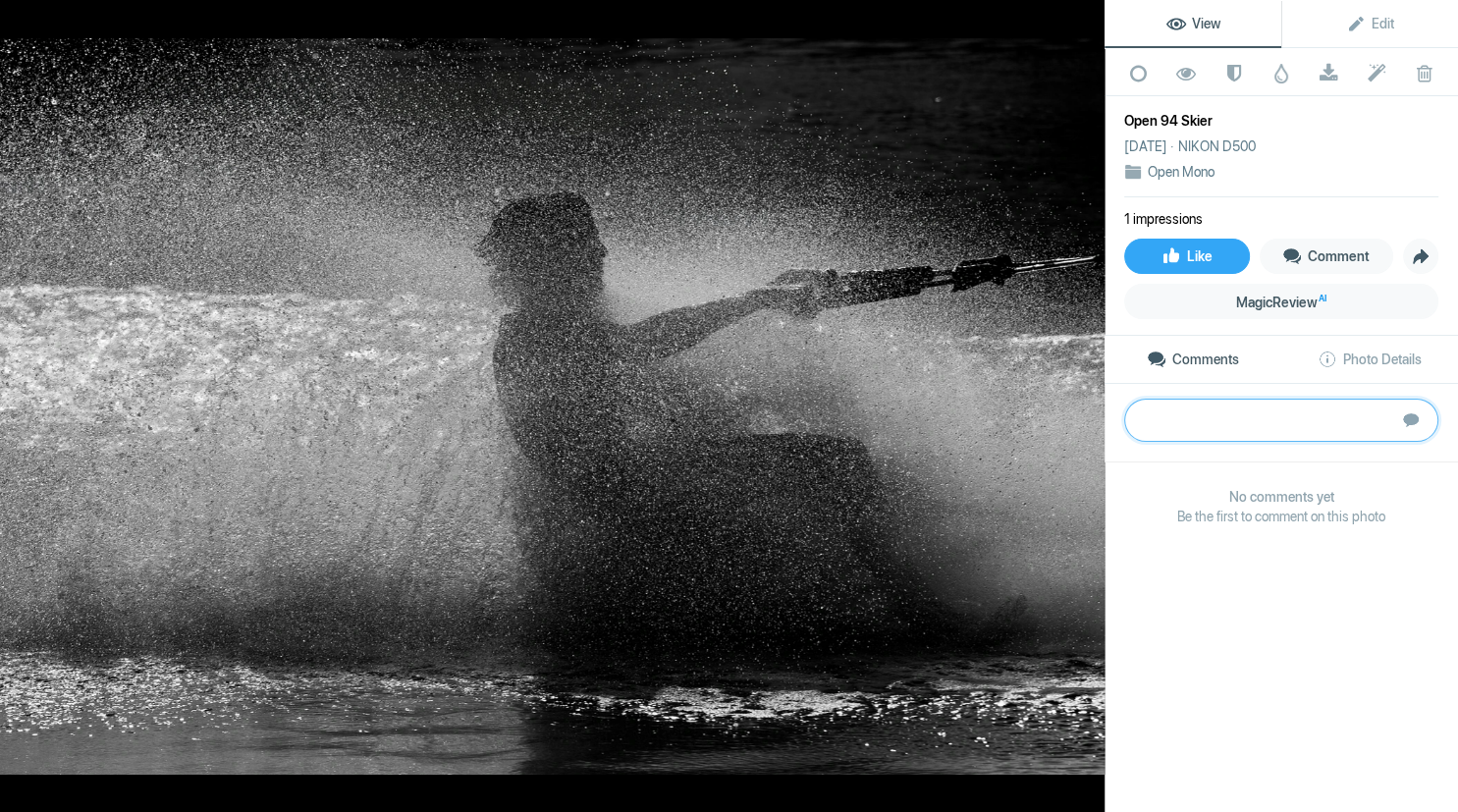 paste on "This shot would have worked quite well for an interesting set subject shot. There is a lot of
movement and action in this and the direct profile view of the subject is a good way to present
him.
It feels like he is about to be pulled right out of the frame, even as we watch him, so this would
be a stronger image with more space to the right so that the viewer can see and feel where he is
going.
The lovely backlighting really does make the water spray all around him look really cool.
S" 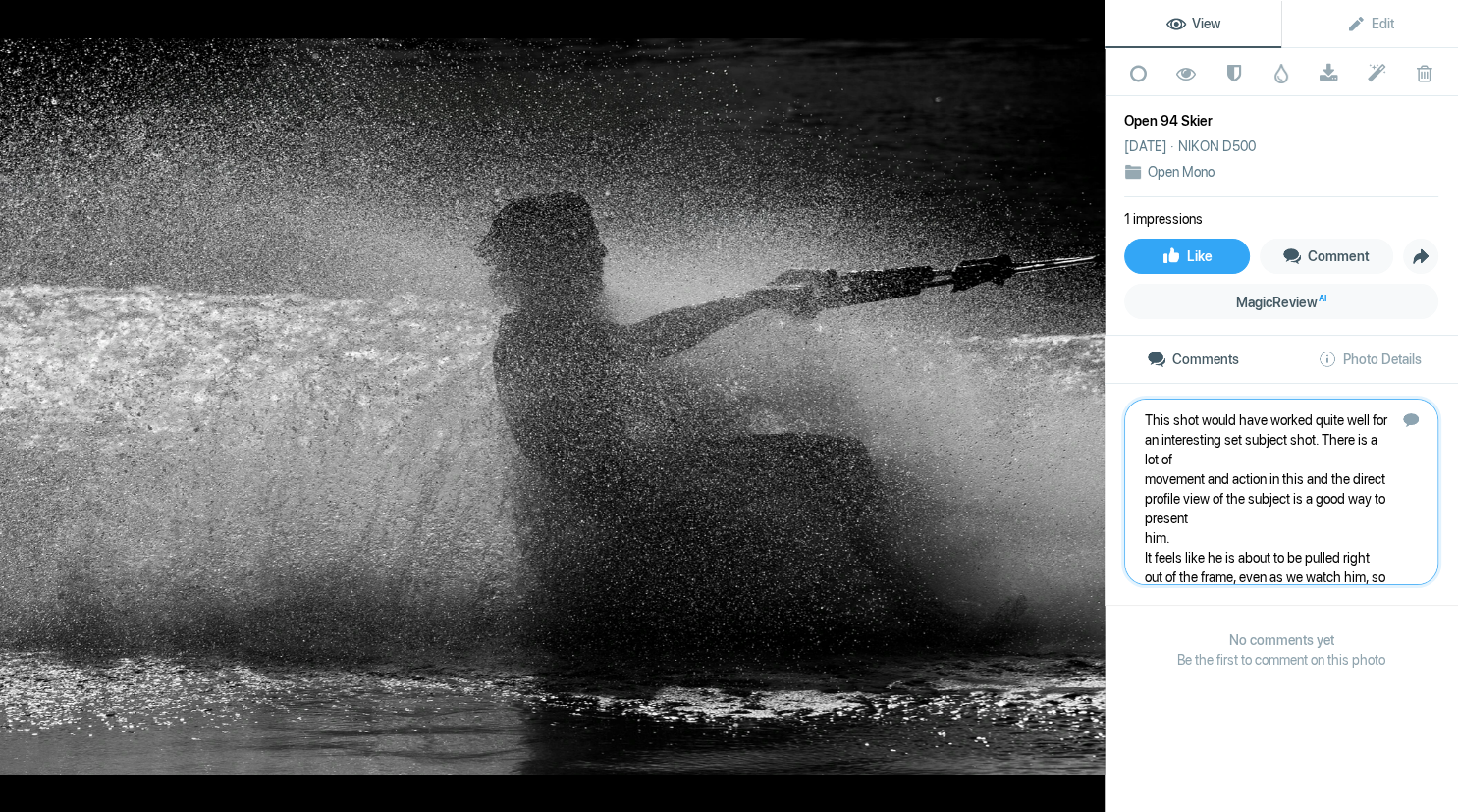 scroll, scrollTop: 178, scrollLeft: 0, axis: vertical 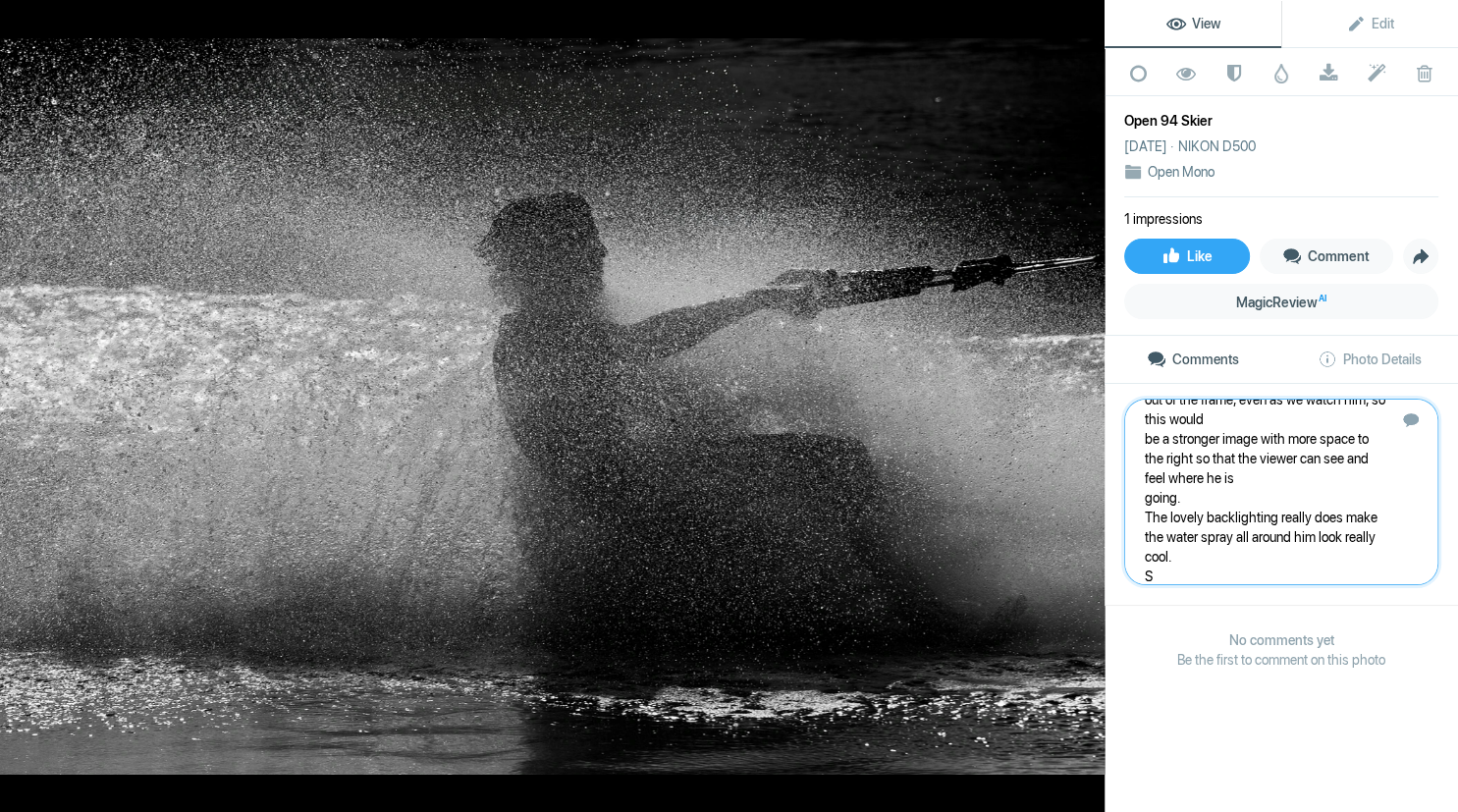 type 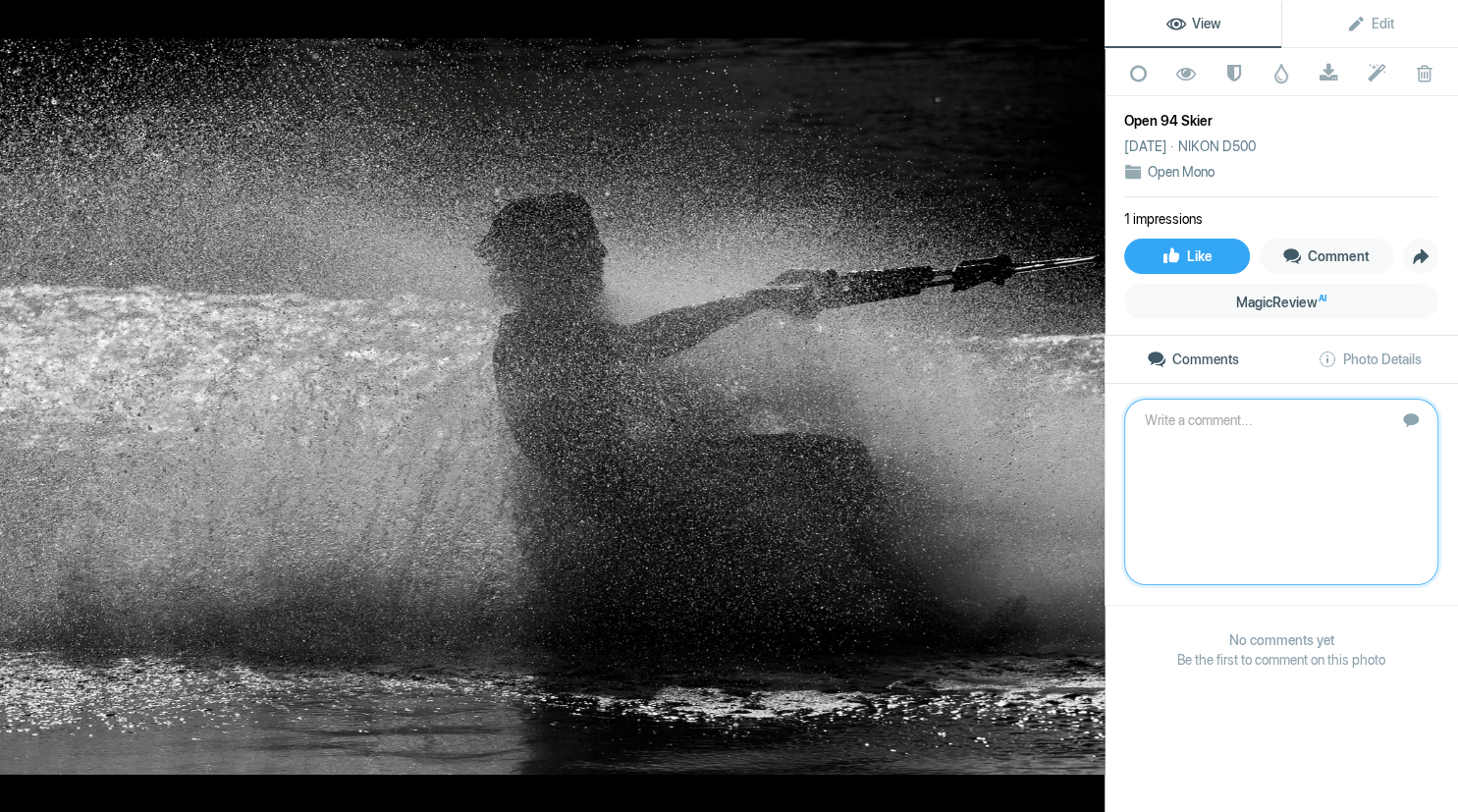 scroll, scrollTop: 0, scrollLeft: 0, axis: both 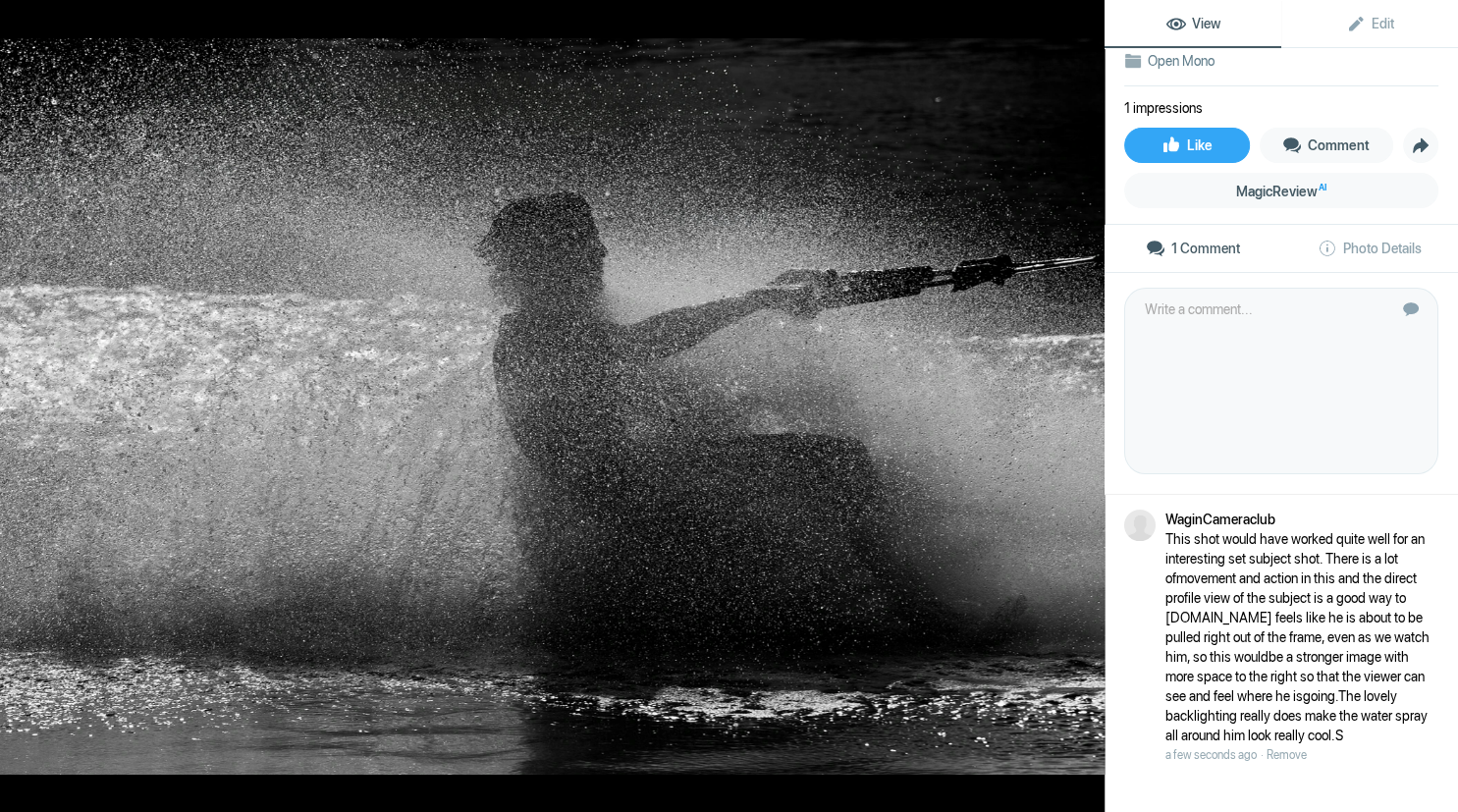 click on "This shot would have worked quite well for an interesting set subject shot. There is a lot ofmovement and action in this and the direct profile view of the subject is a good way to presenthim.It feels like he is about to be pulled right out of the frame, even as we watch him, so this wouldbe a stronger image with more space to the right so that the viewer can see and feel where he isgoing.The lovely backlighting really does make the water spray all around him look really cool.S" 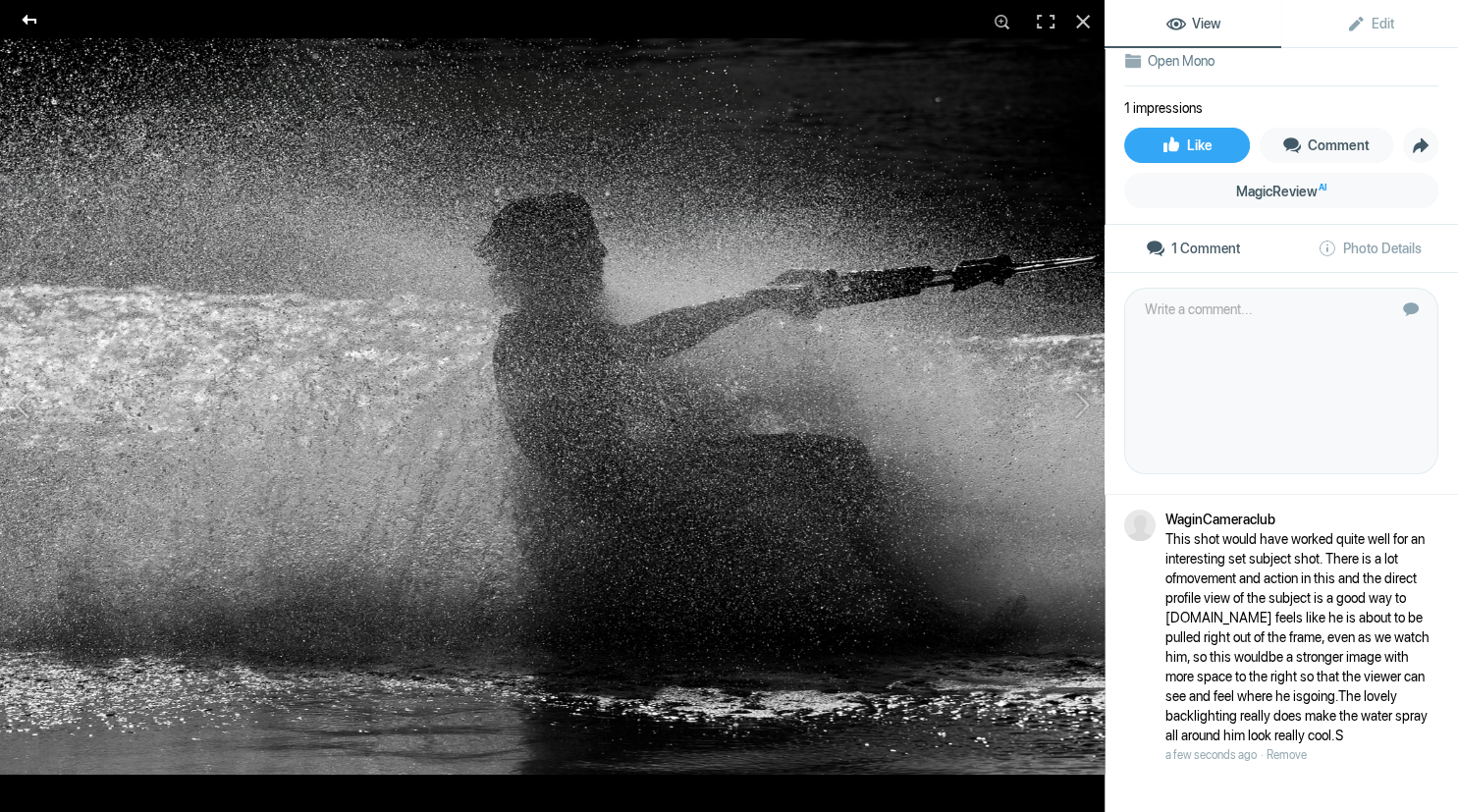 click 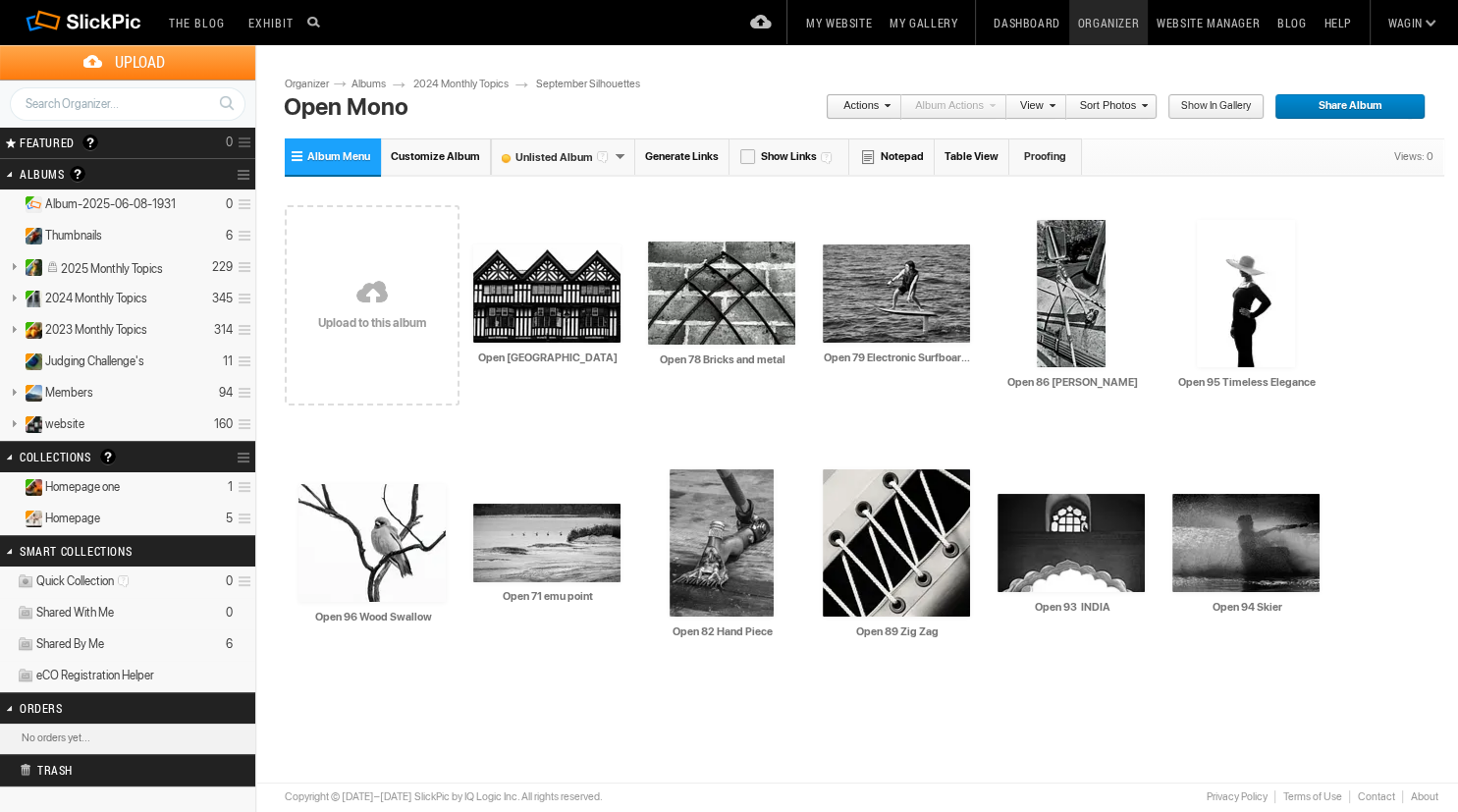 scroll, scrollTop: 0, scrollLeft: 0, axis: both 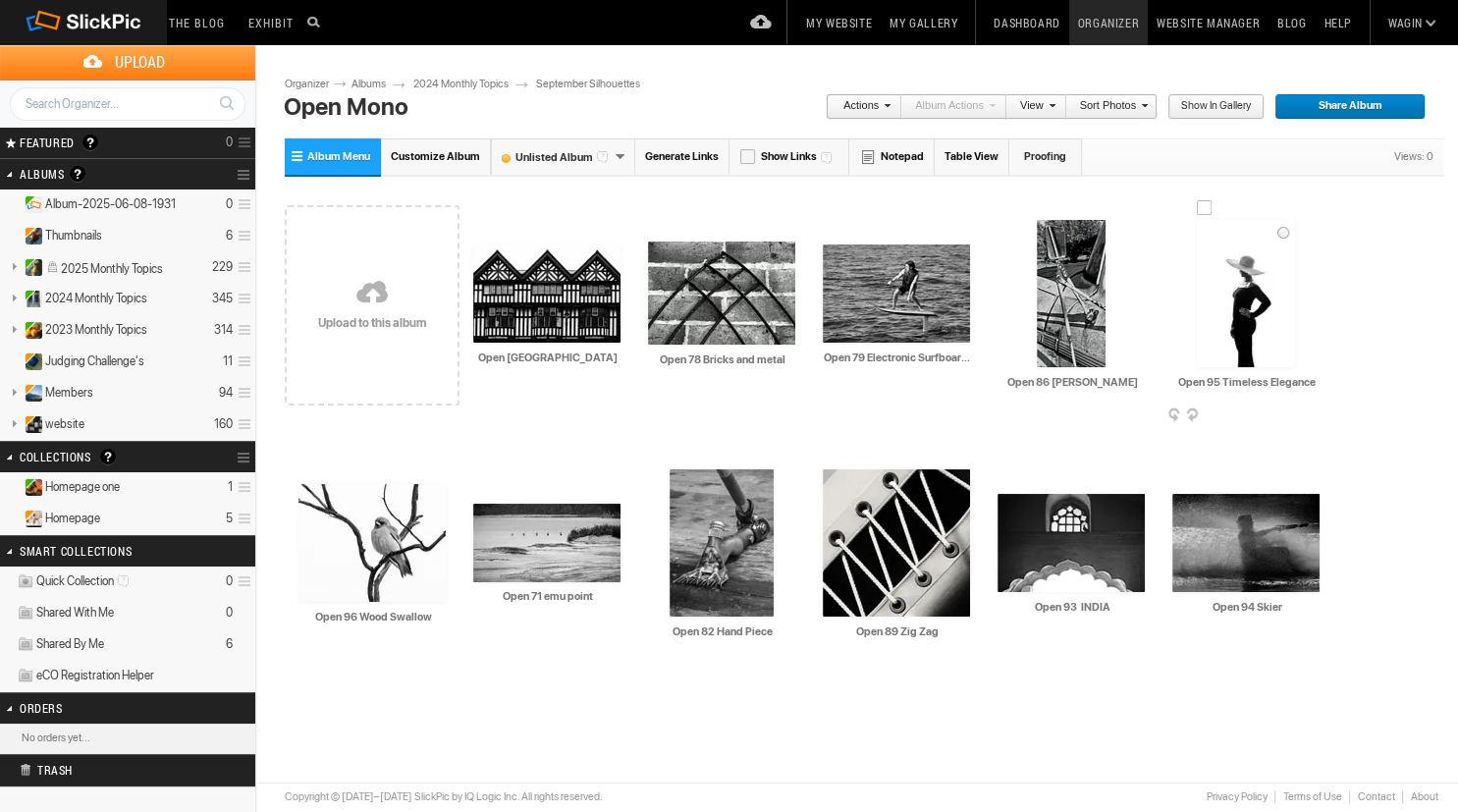 click at bounding box center (1246, 294) 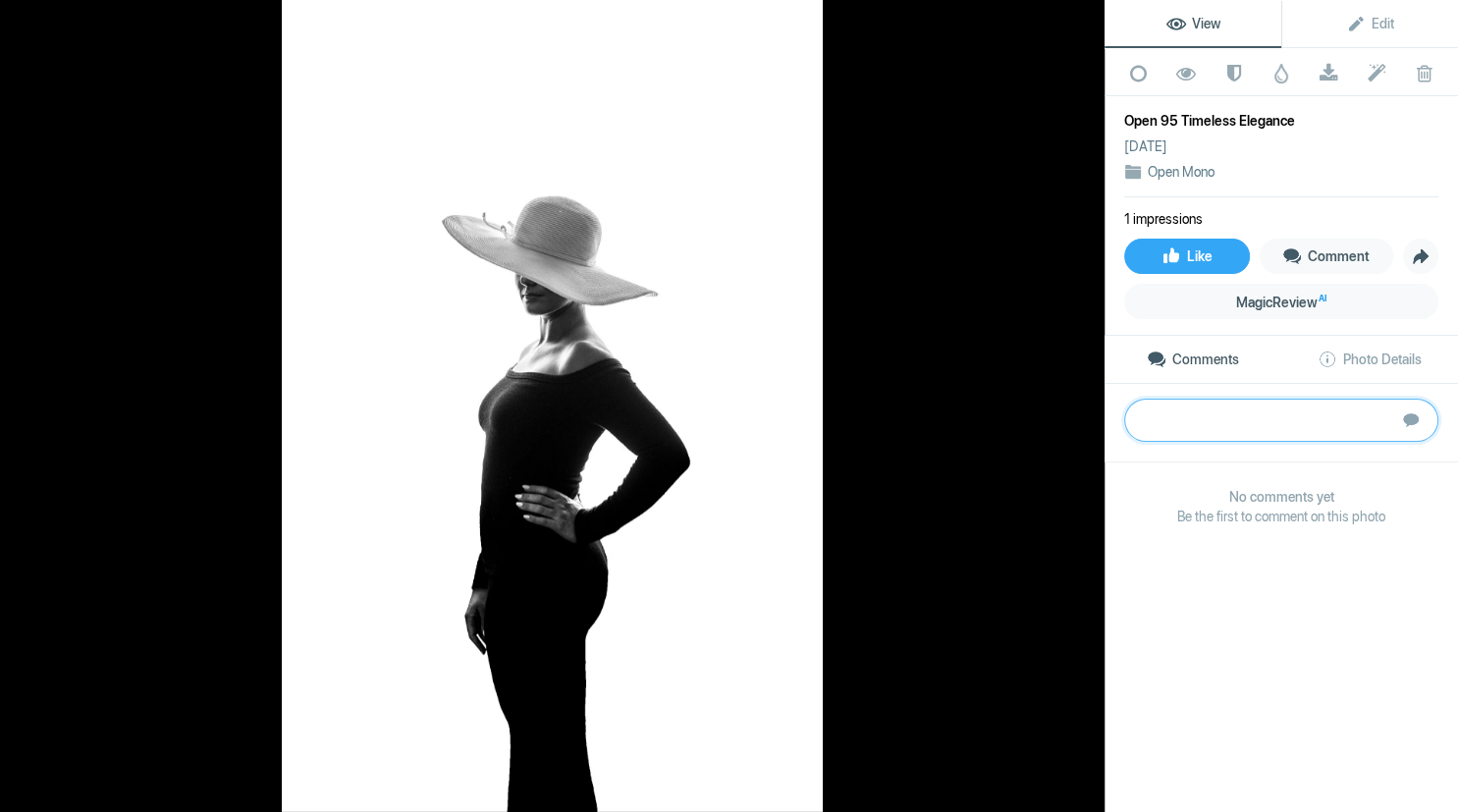 paste on "A beautiful, somewhat anonymous portrait of a lovely model with a very effective pose. You
have done well to control the exposure of the white hat against the white background. Her
elegant pose with the slight gap in her lower fingers and the line of light on the edge of her
nose, really accentuates her shape.
There is a lot of white space above her that pushes her down in the frame and doesn’t
contribute to the story you are telling, so perhaps a crop off the top would increase her
importance.
G" 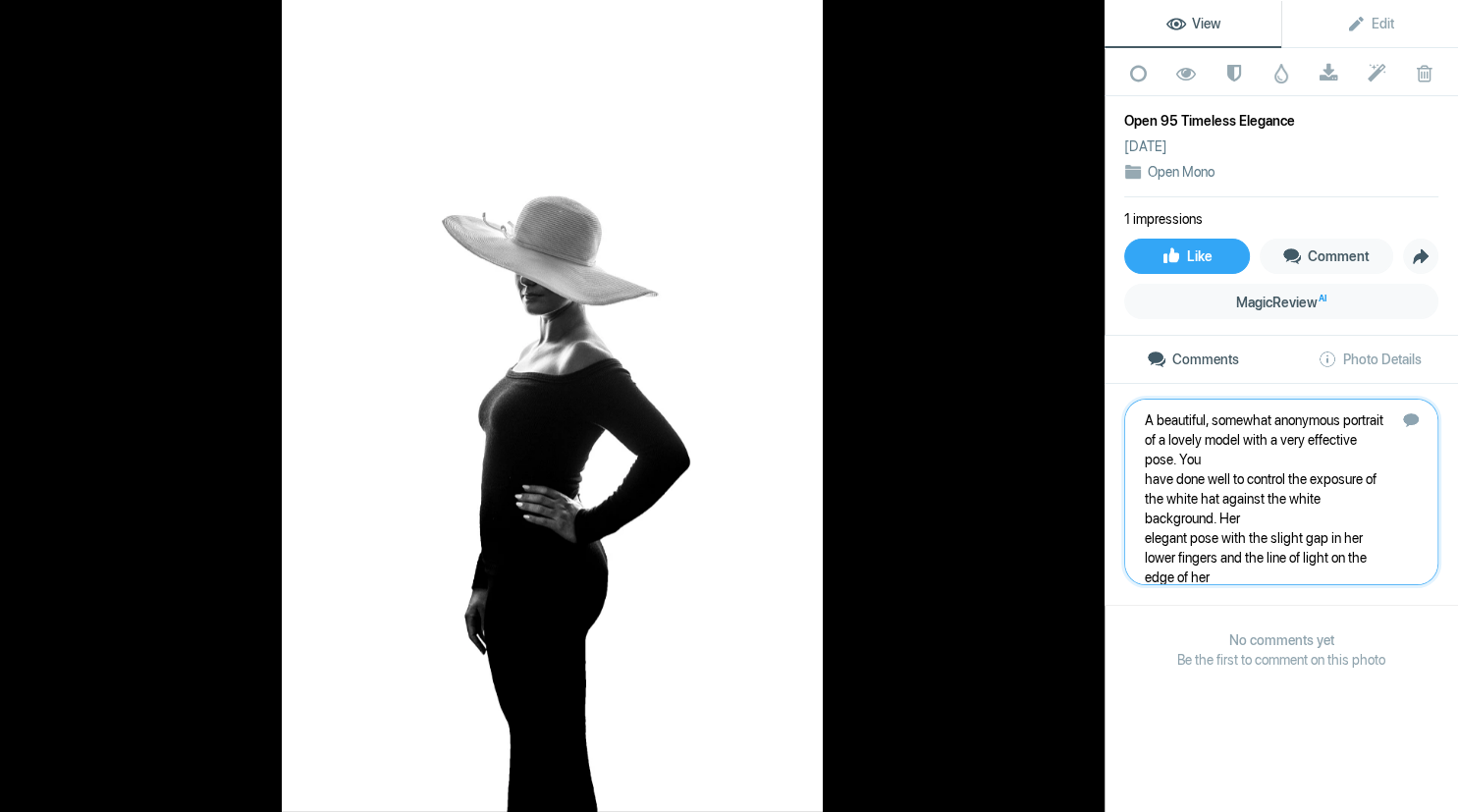 scroll, scrollTop: 158, scrollLeft: 0, axis: vertical 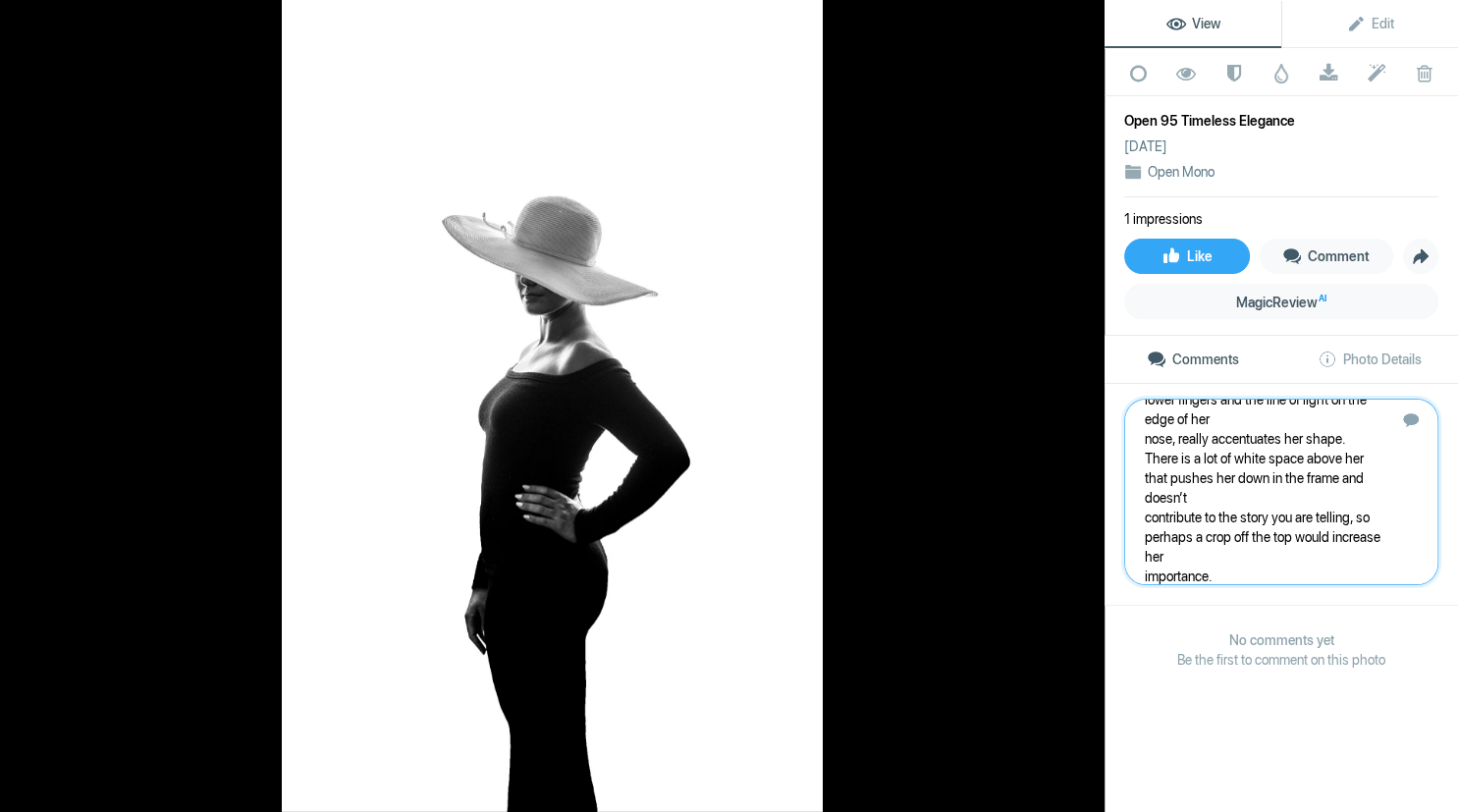 type 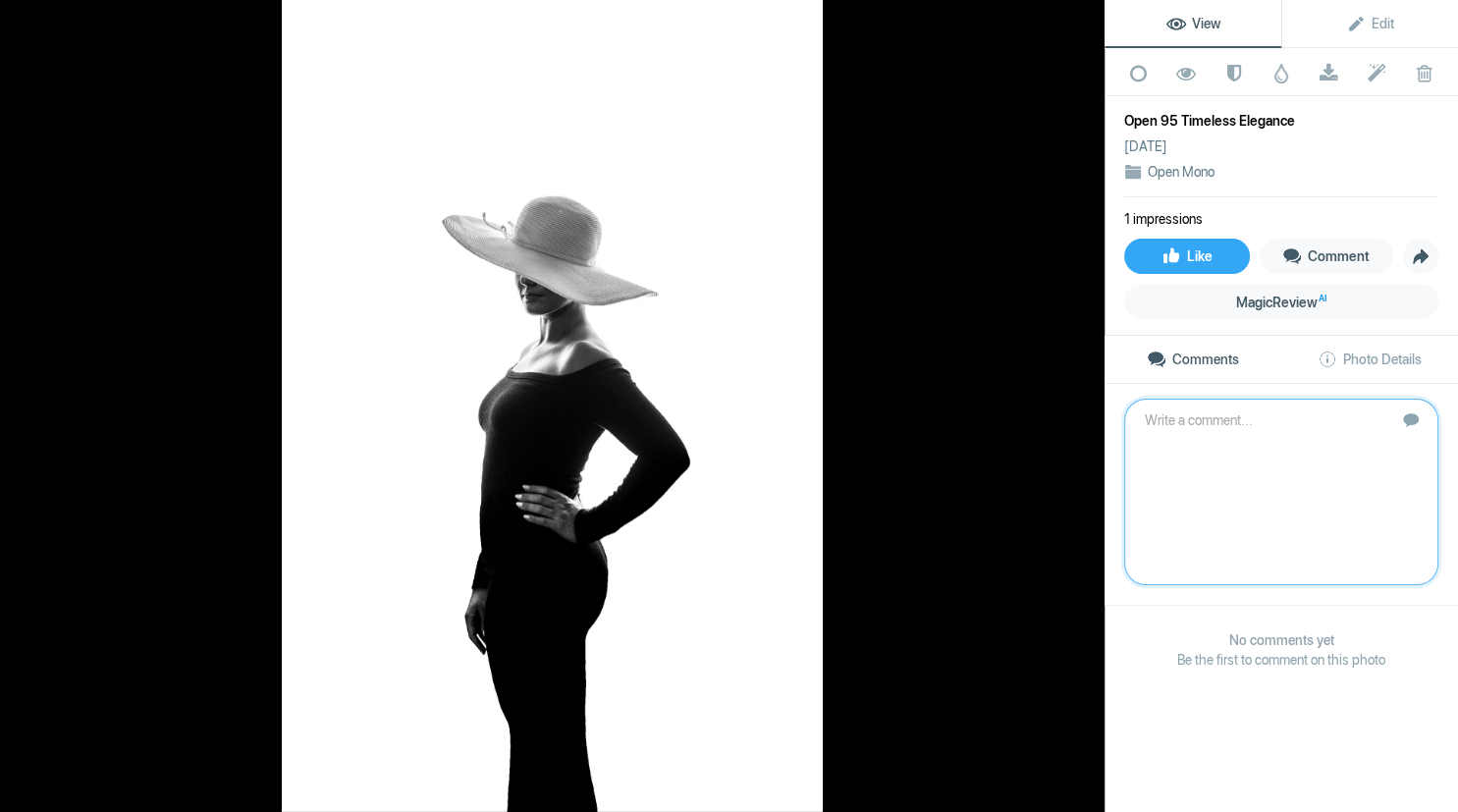 scroll, scrollTop: 0, scrollLeft: 0, axis: both 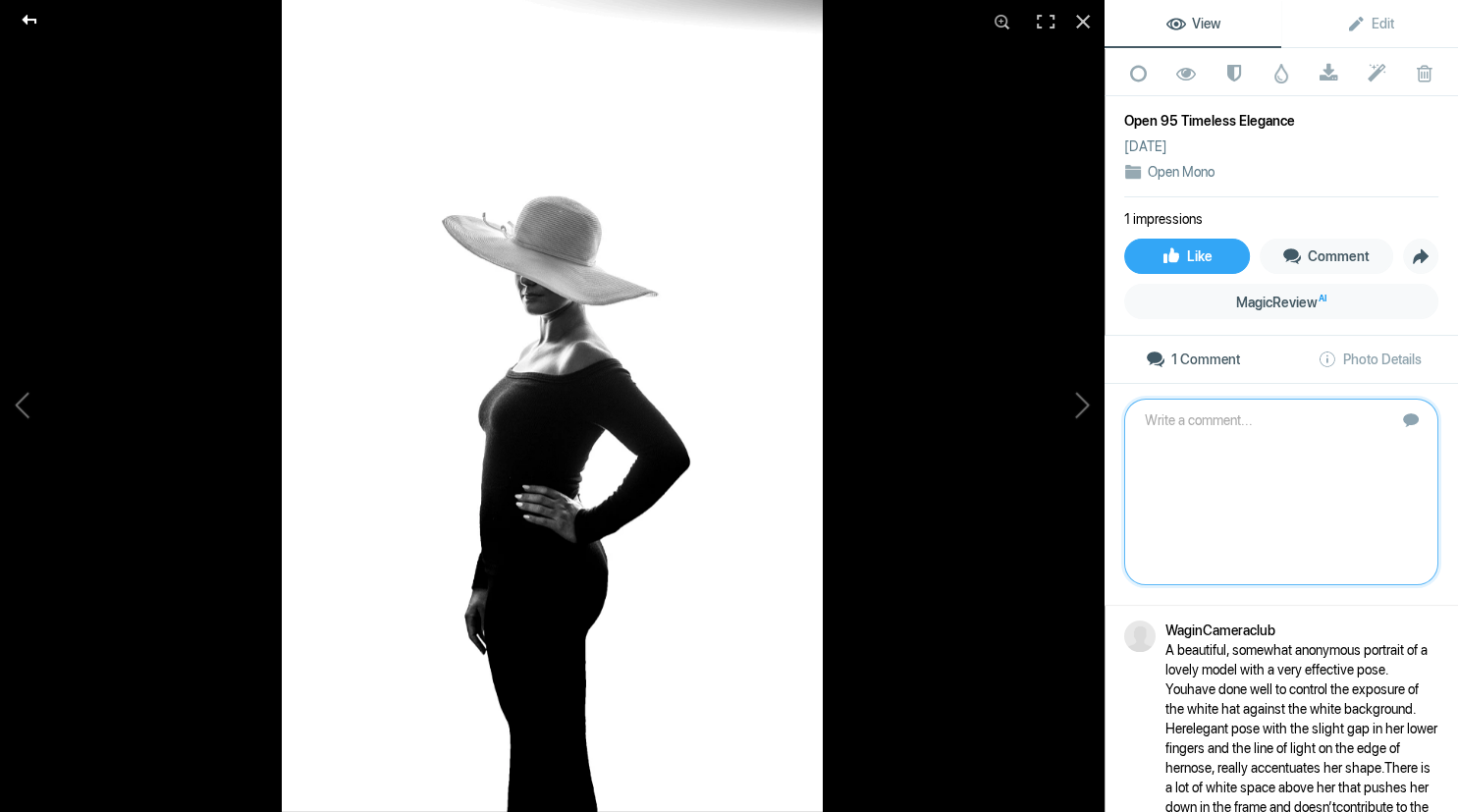 click 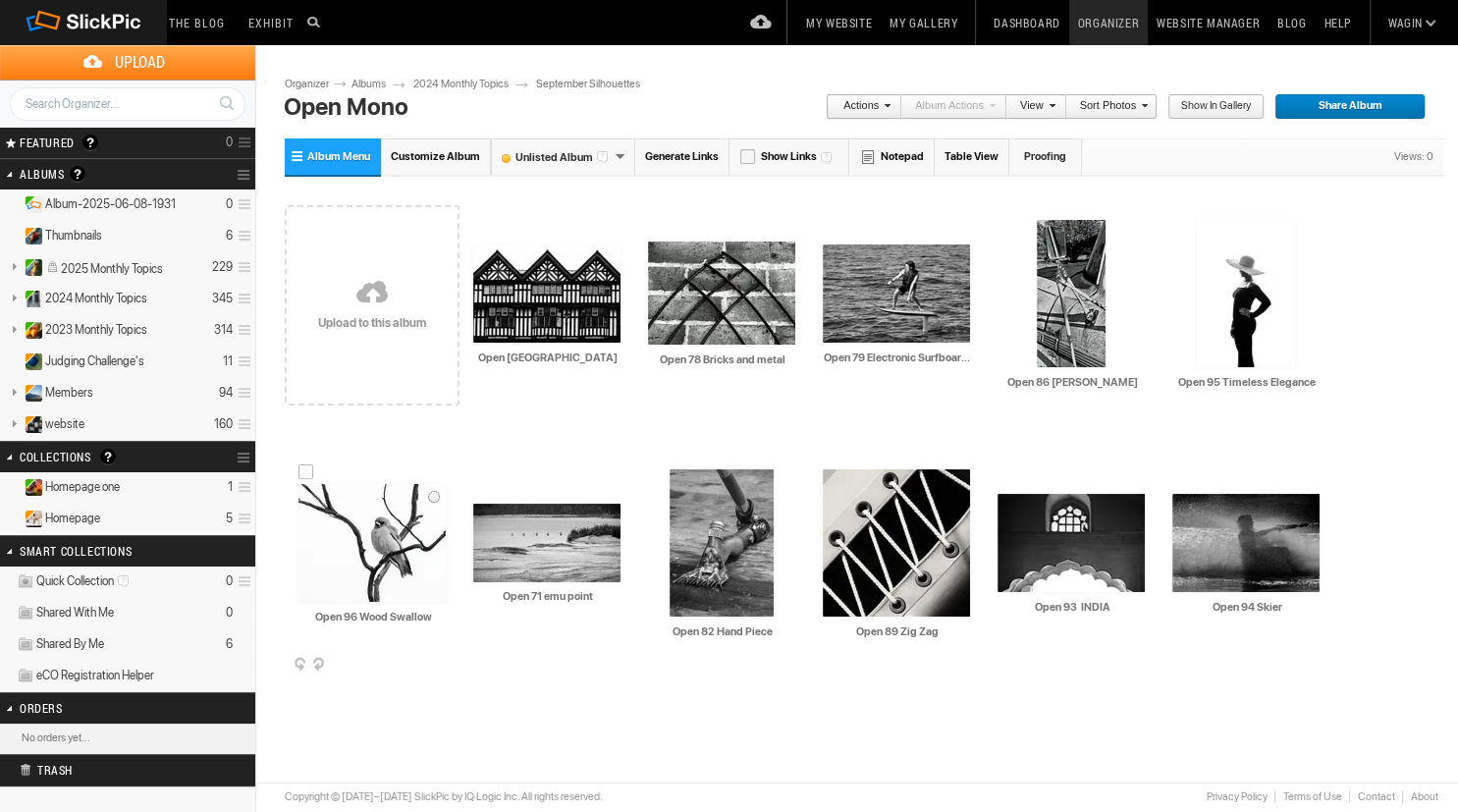 click at bounding box center (372, 543) 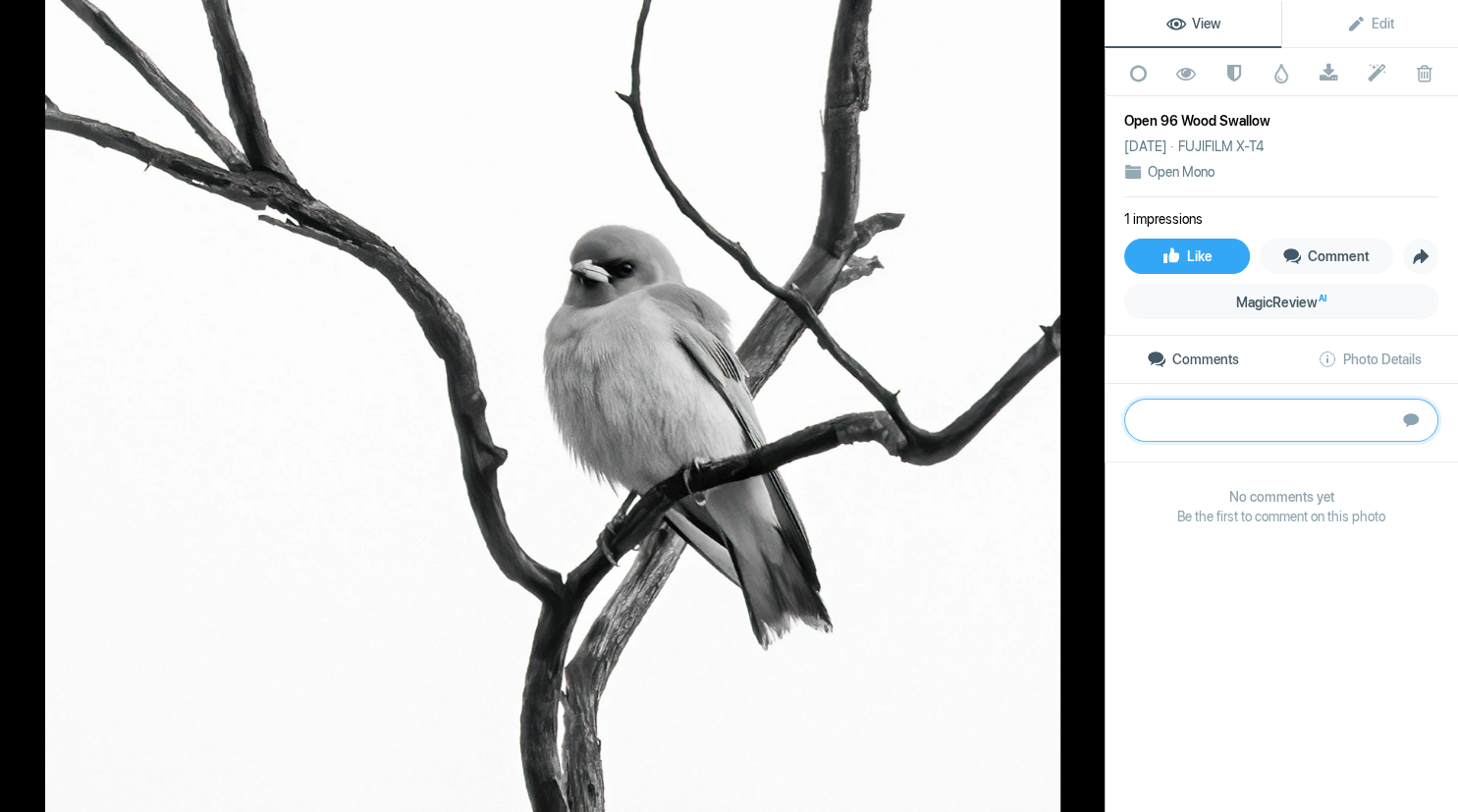paste on "This is a lovely portrait of a very cute little bird. It is a shame that there is the extra tree branch
behind him that distracts from his shape as he sits on the other one. Unfortunately, it is almost
as sharply focused as he is, so it creates a bit of a distraction. Also, since birds invariably sit
above our line of vision it is very easy to end up with a shot of their underbellies and tails, rather
than their more interesting upper-body markings. Watch the birds and their behaviours and try
to get into a position that will give you a more eye-level view of them.
His expression is lovely and you have a good tonal range in your image and have managed focus
and exposure well.
B" 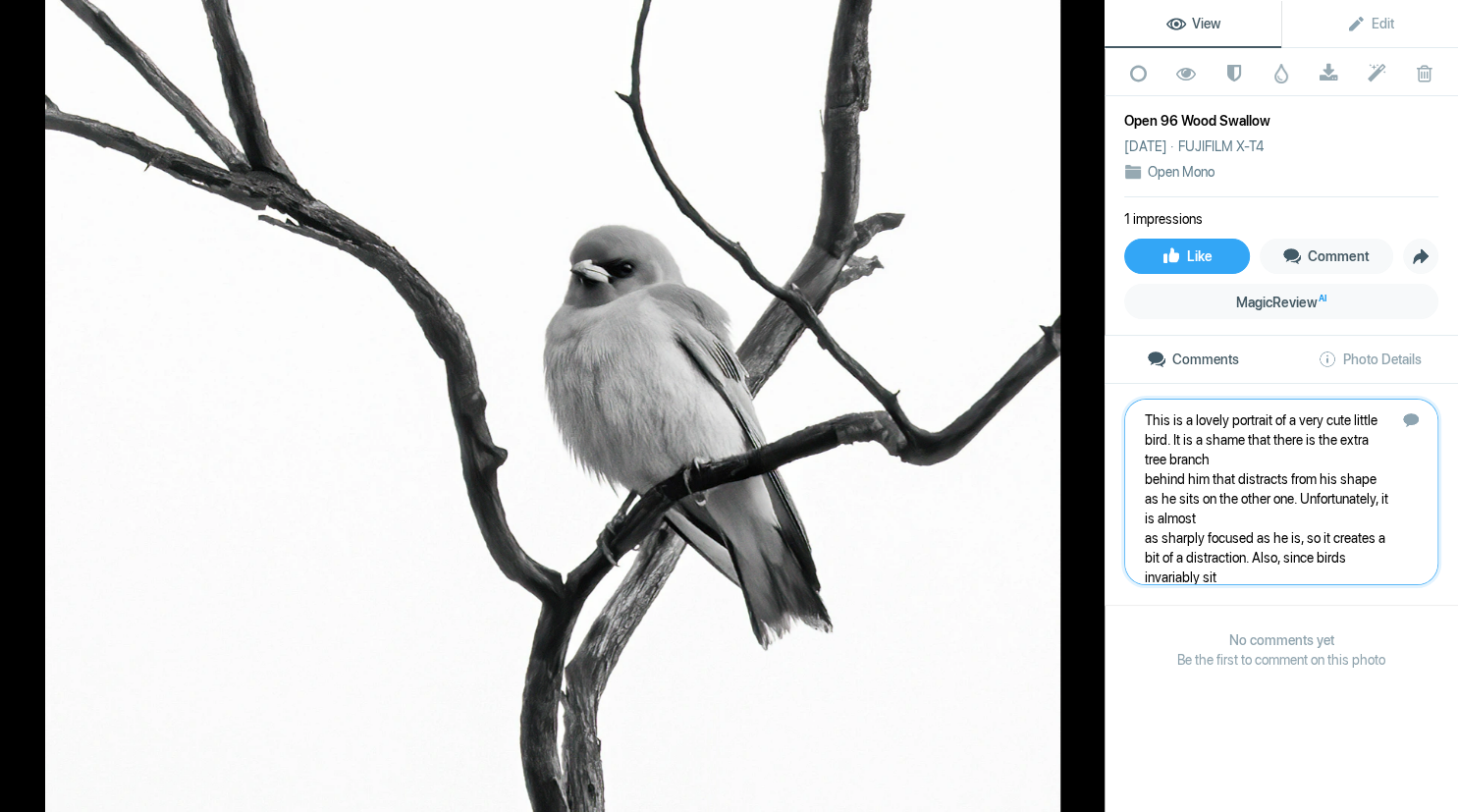 scroll, scrollTop: 256, scrollLeft: 0, axis: vertical 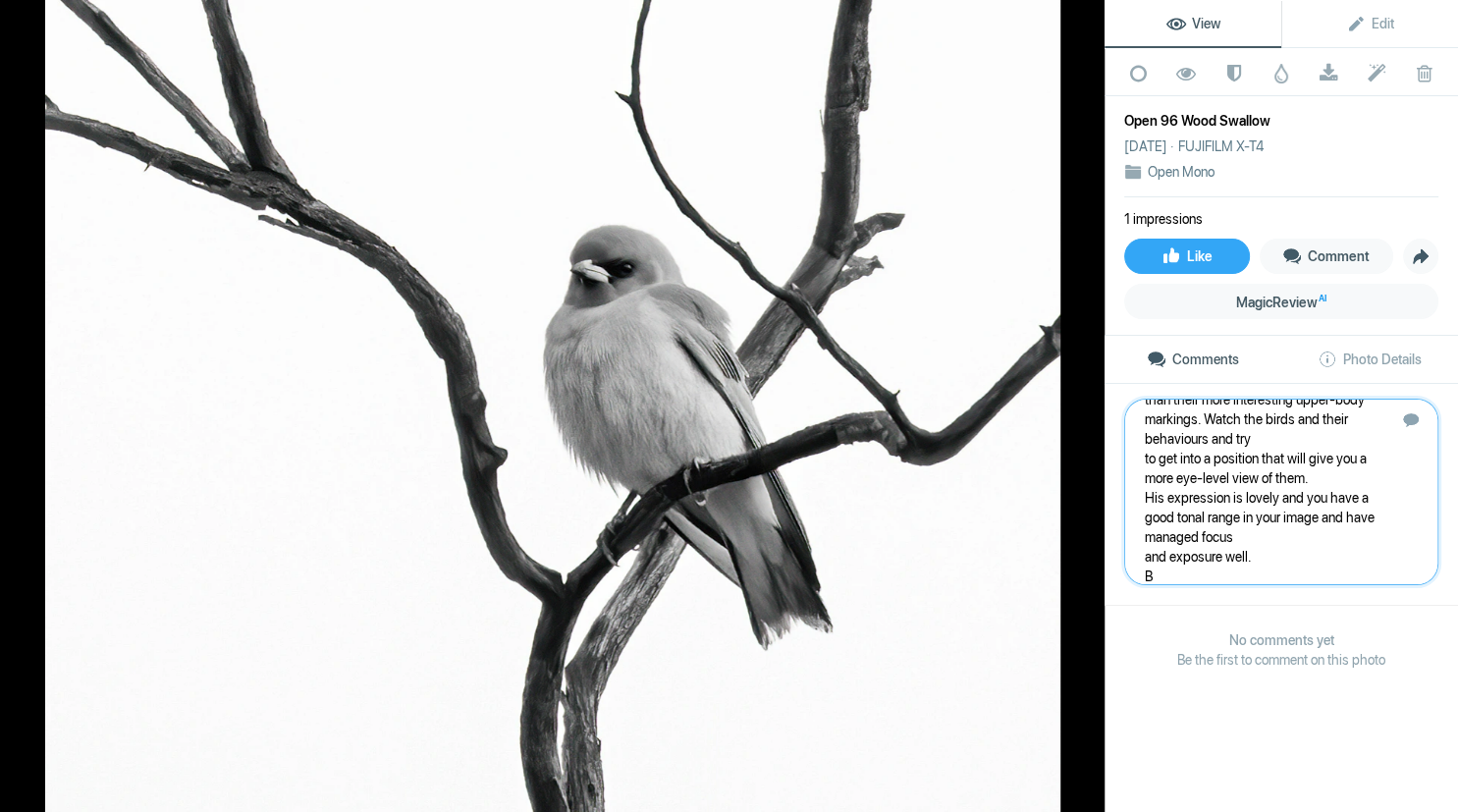 type 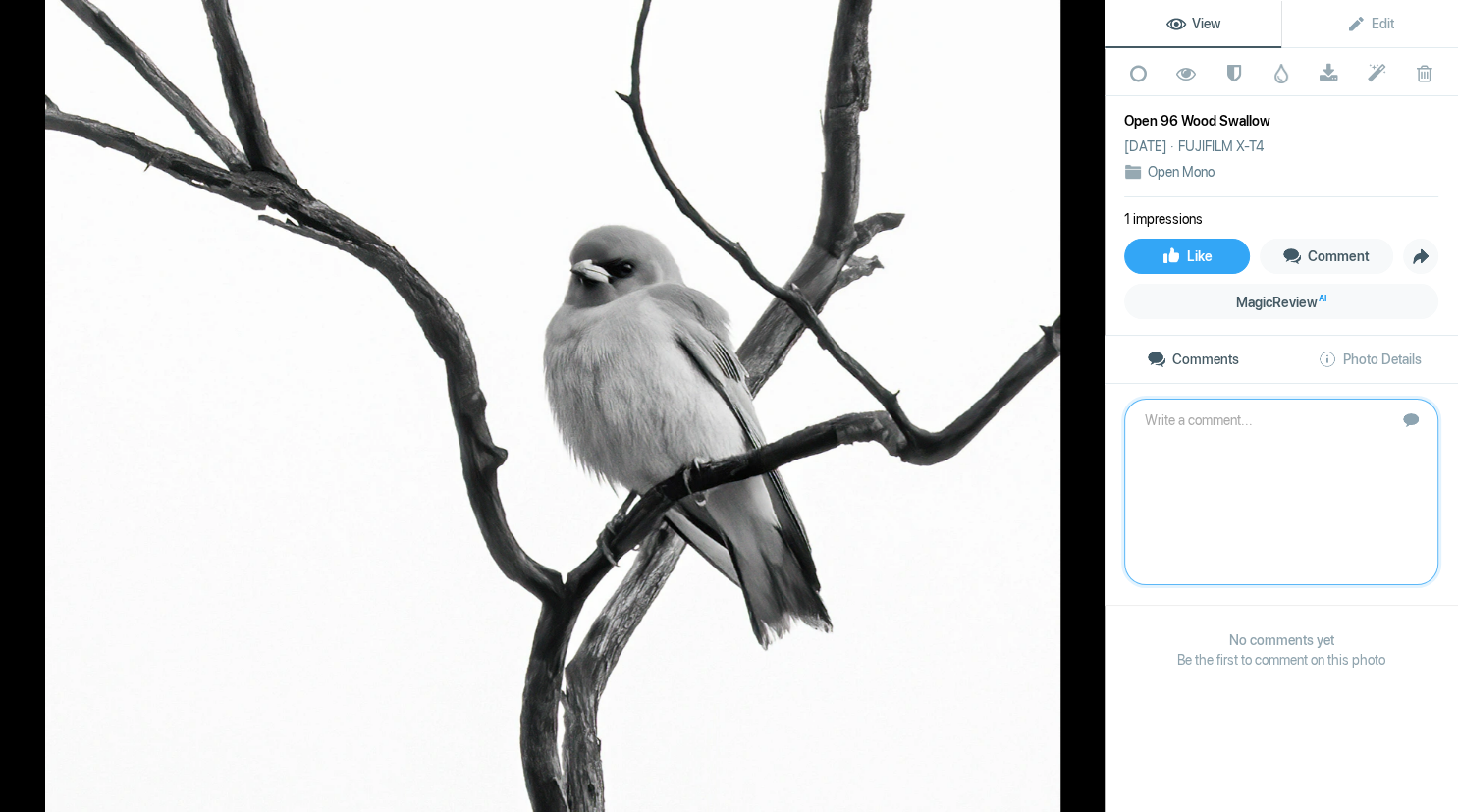 scroll, scrollTop: 0, scrollLeft: 0, axis: both 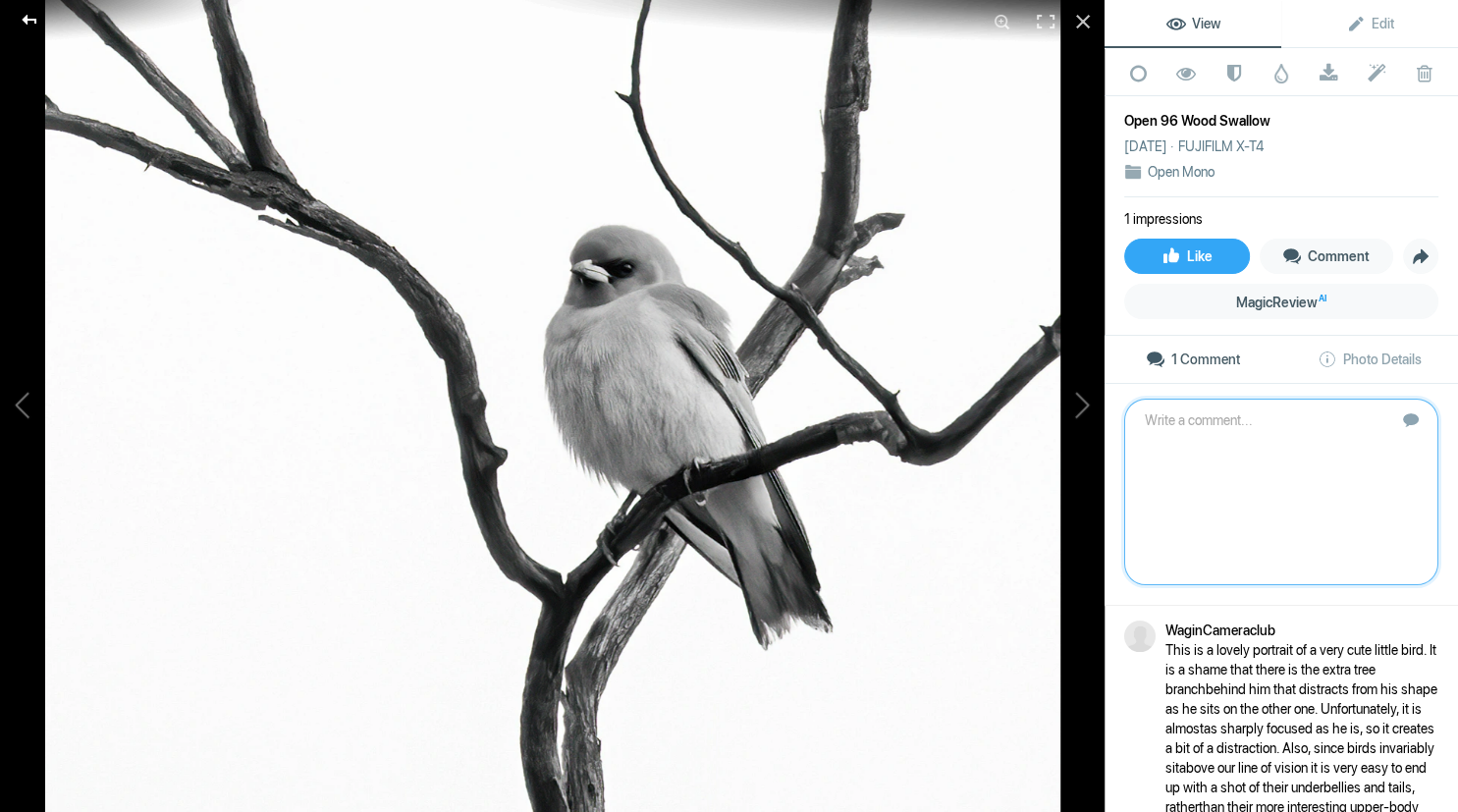 click 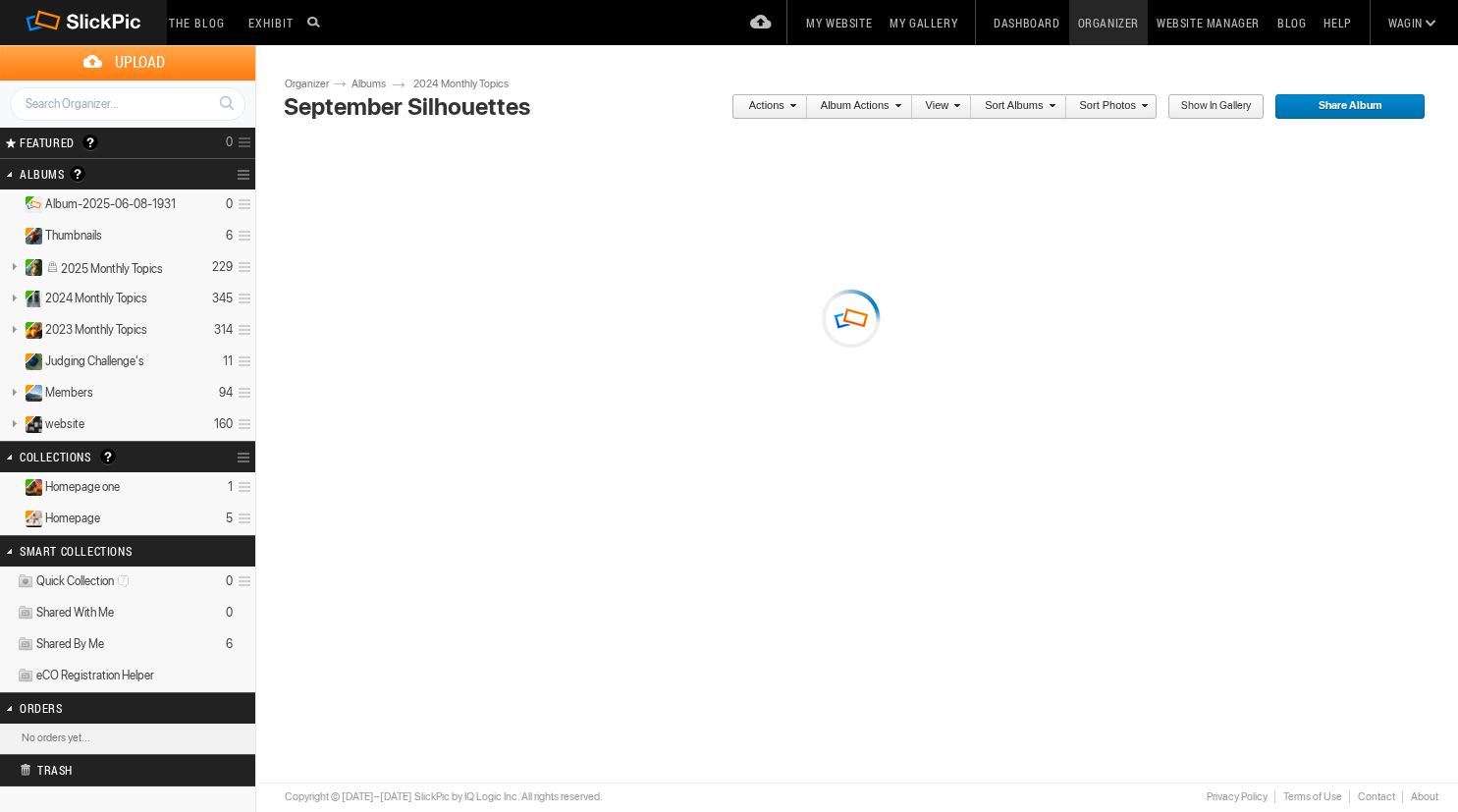scroll, scrollTop: 37, scrollLeft: 0, axis: vertical 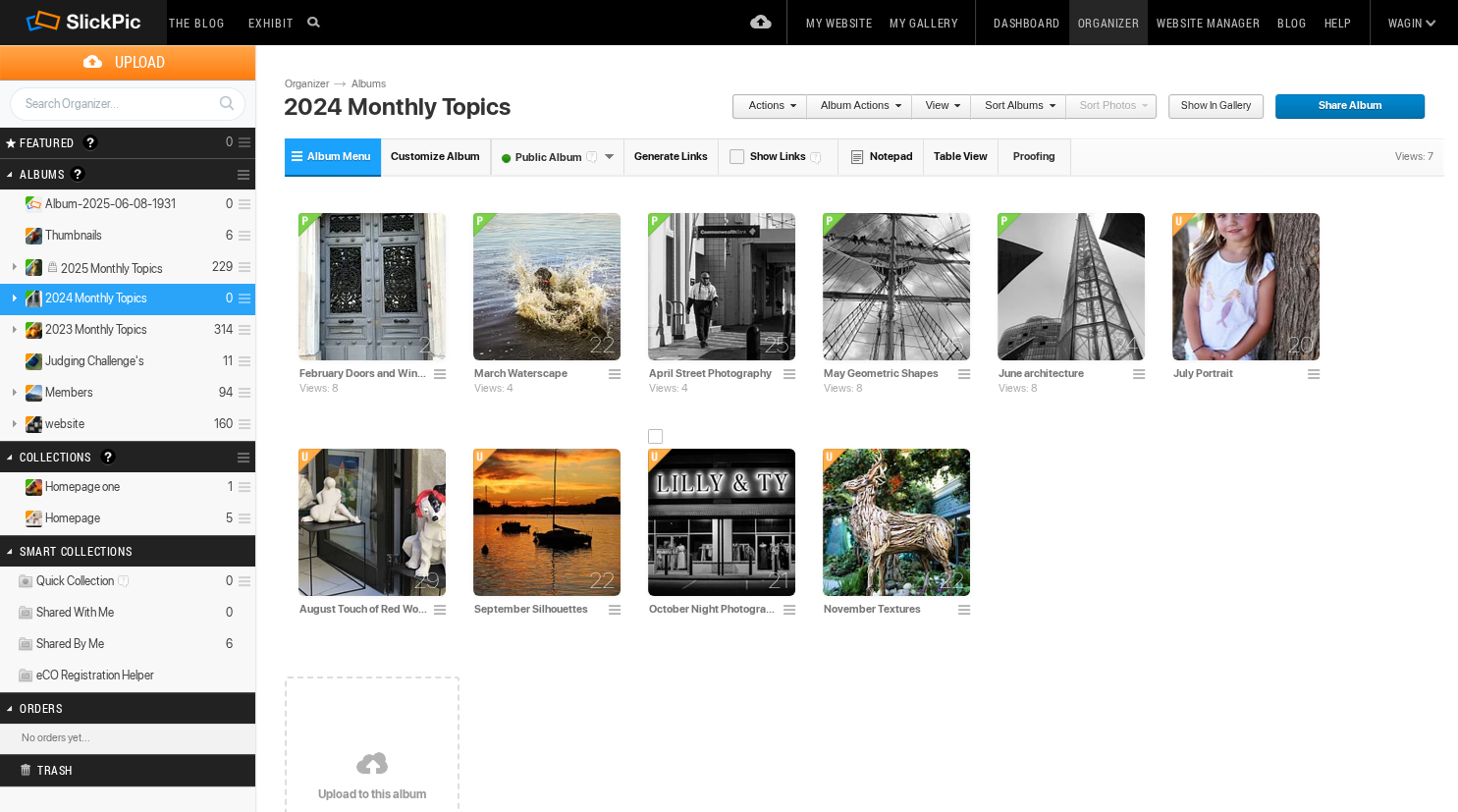 click at bounding box center (722, 522) 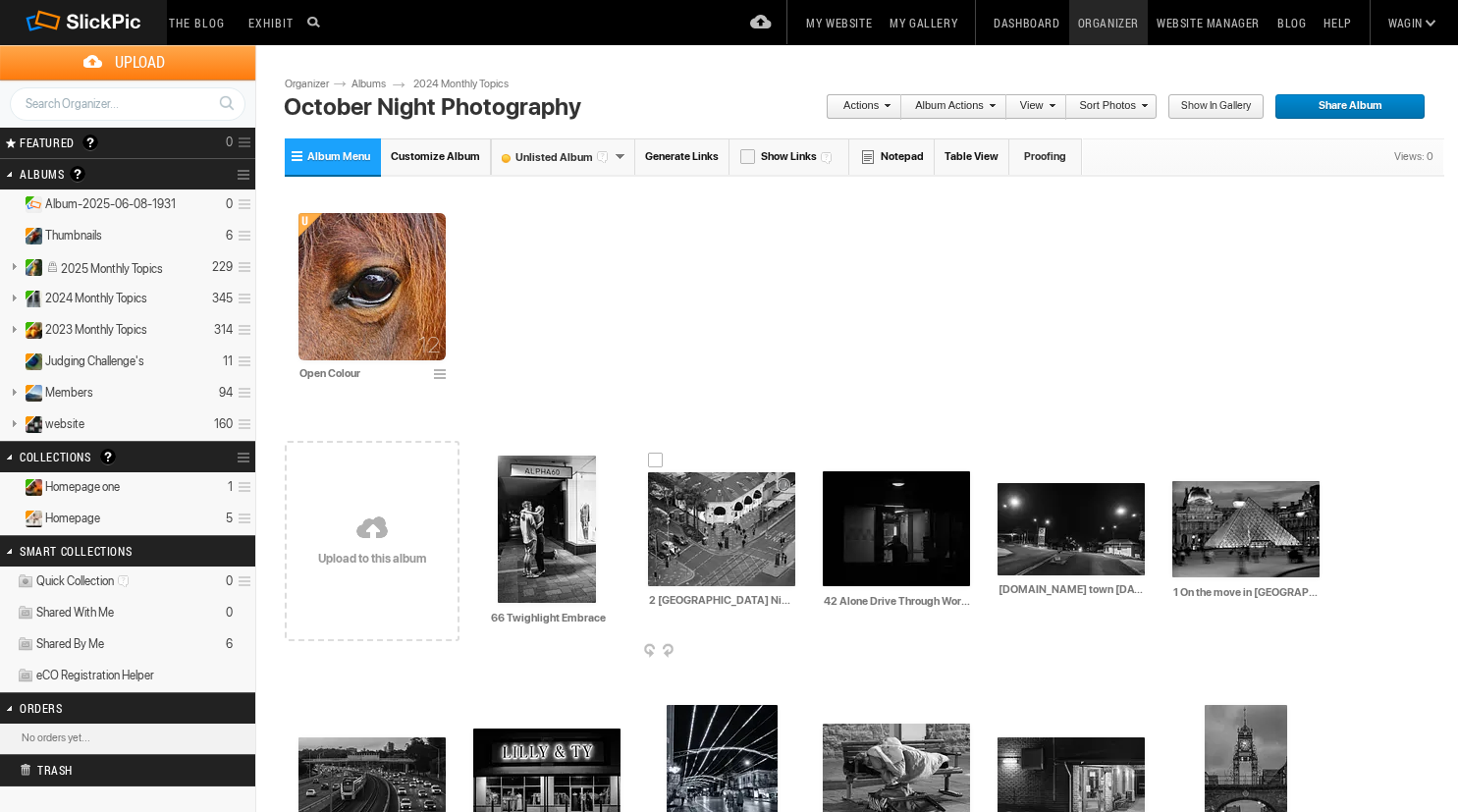 scroll, scrollTop: 0, scrollLeft: 0, axis: both 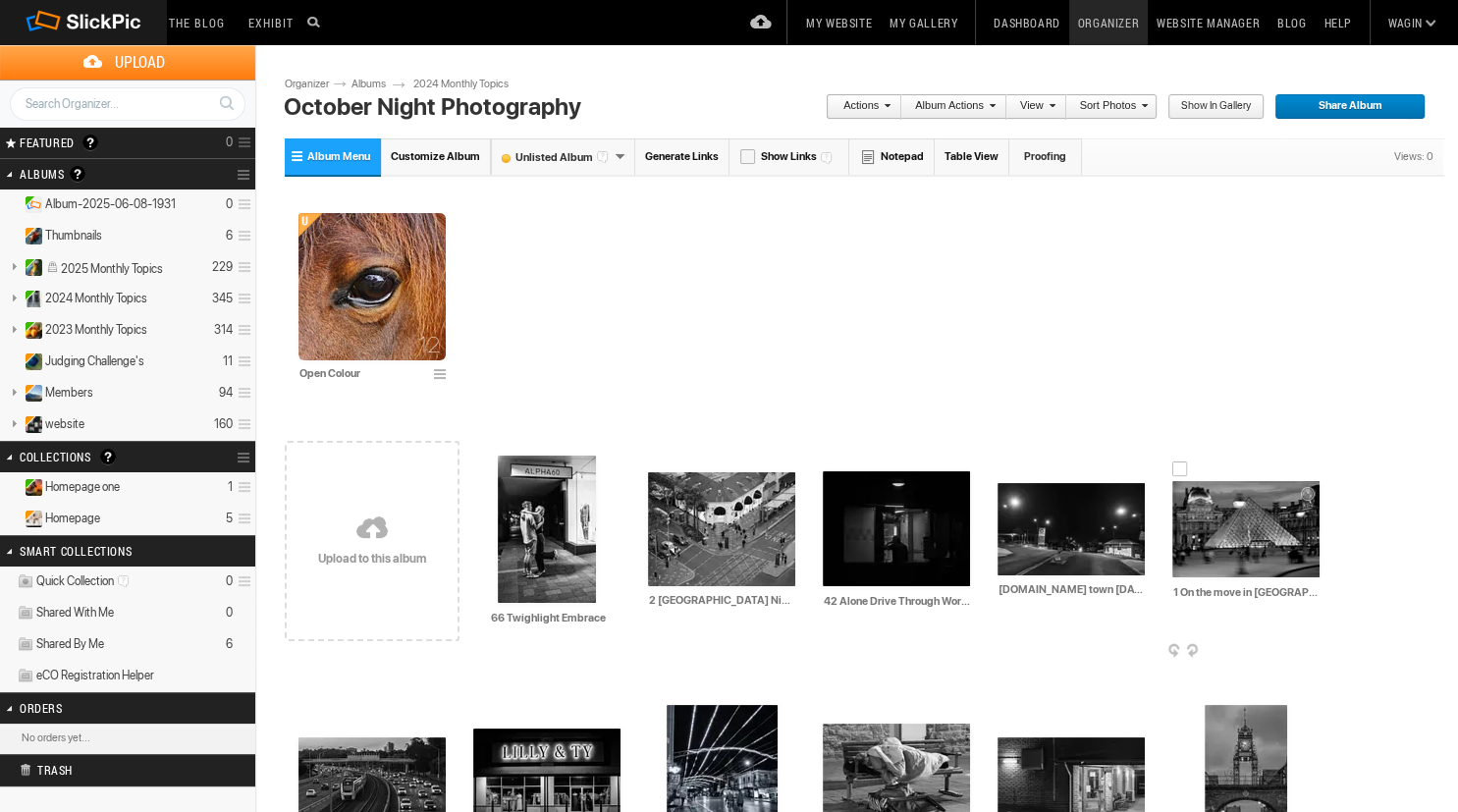 click at bounding box center [1246, 529] 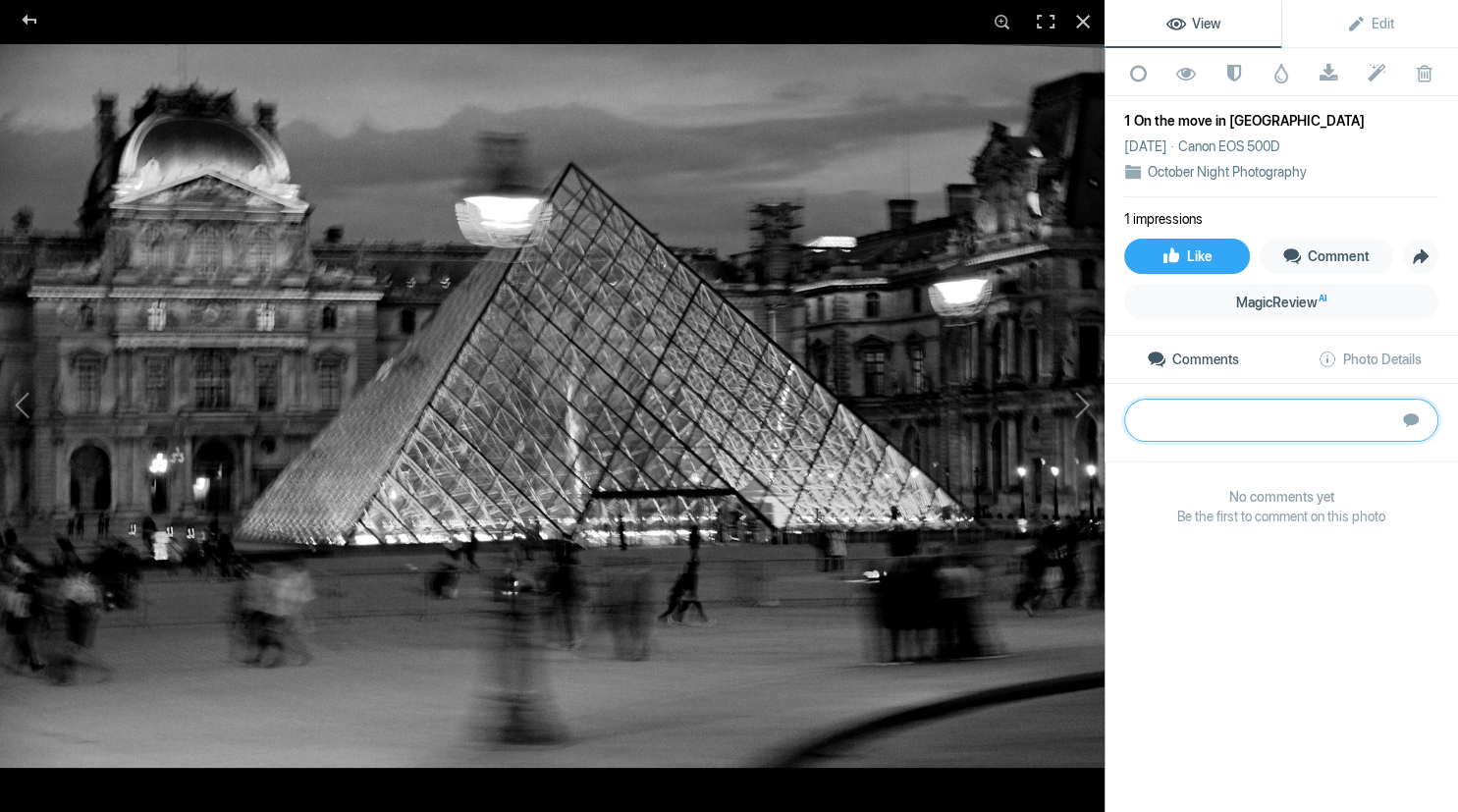 click 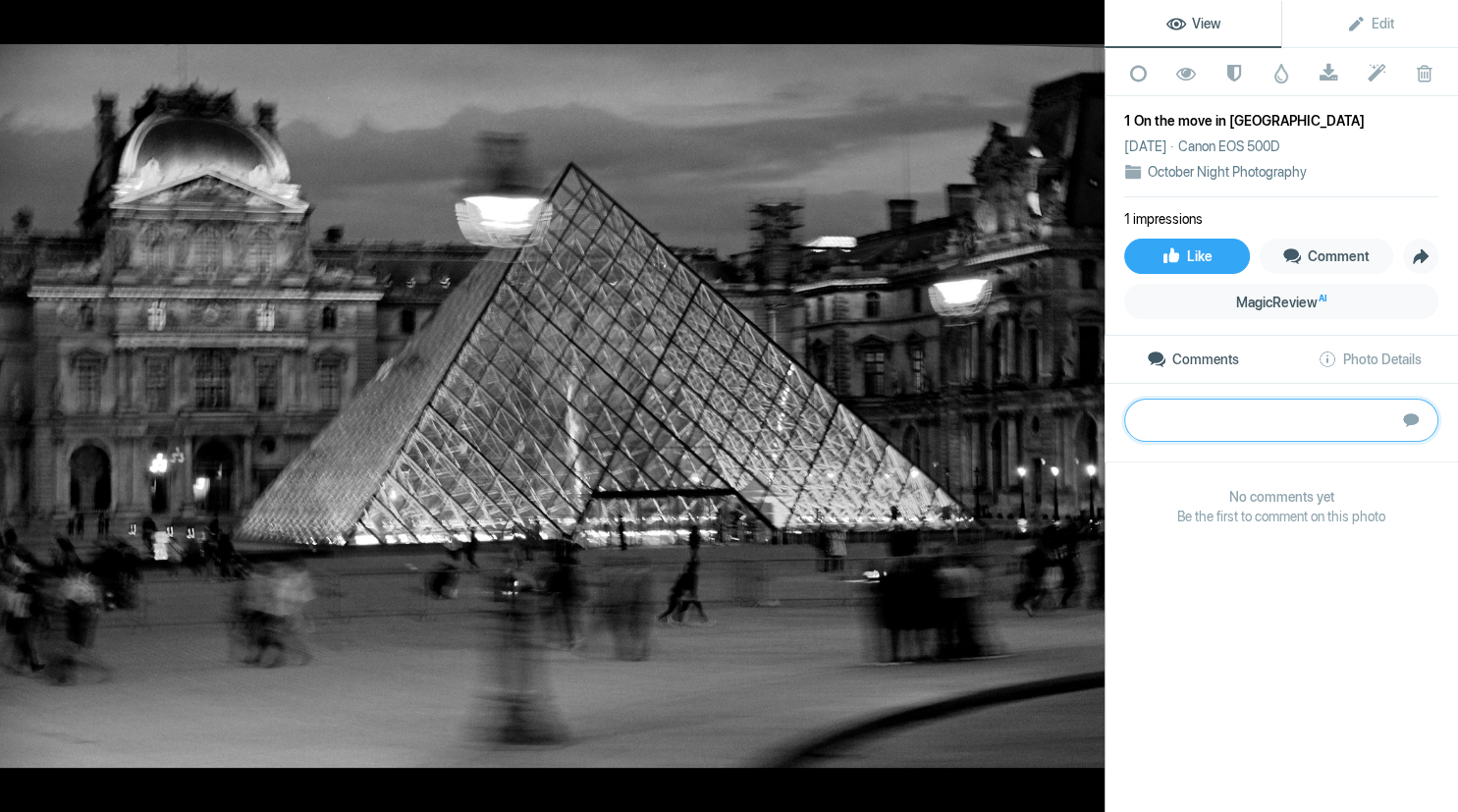paste on "Iconic entrance to an iconic building, with nothing in focus to rest the eyes on. I suggest this could be improved by using a tripod to keep the building in focus leaving the moving people blurred. Also the streetlight to the left of the apex is very distracting. A step to the right if possible would clear this." 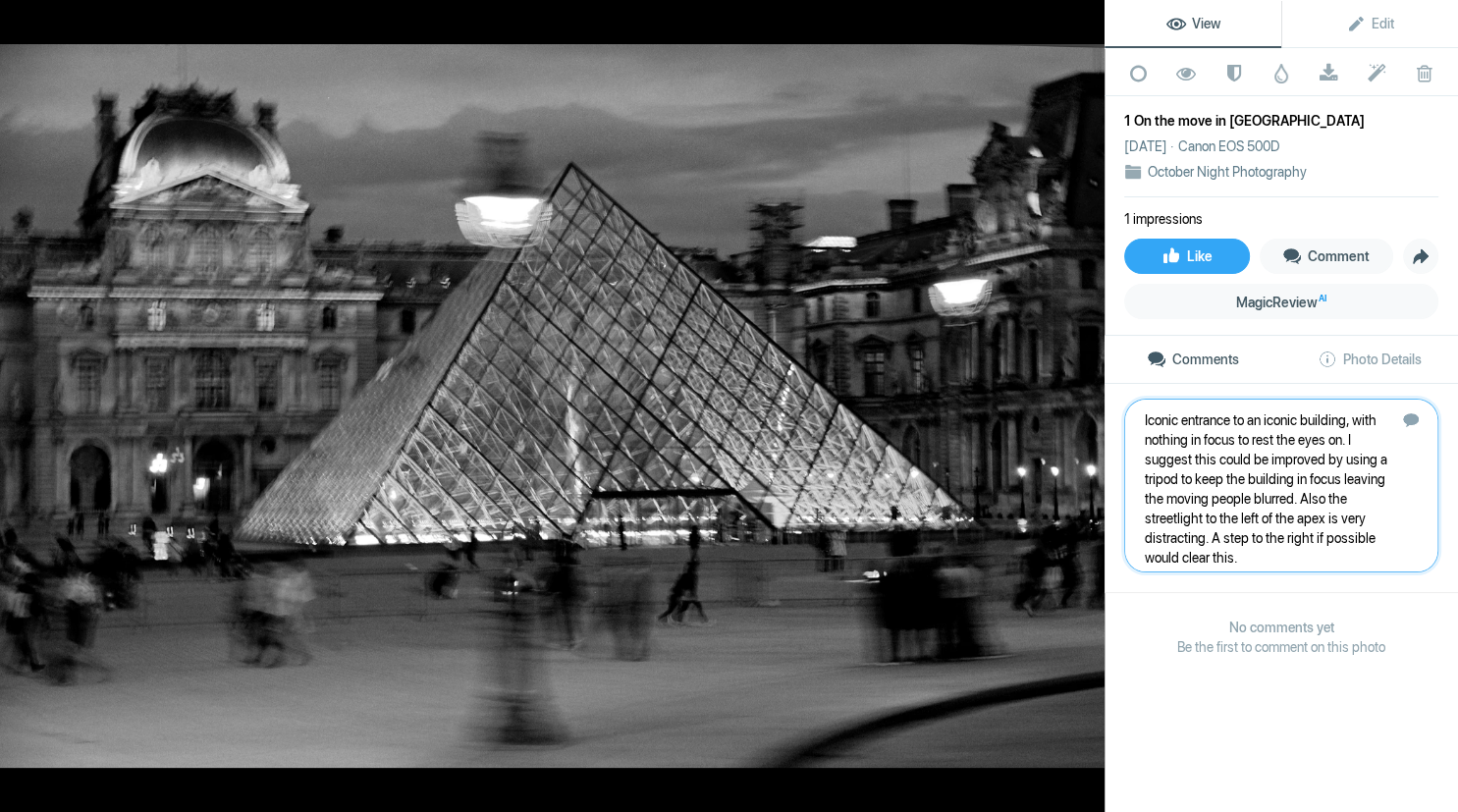 type on "Iconic entrance to an iconic building, with nothing in focus to rest the eyes on. I suggest this could be improved by using a tripod to keep the building in focus leaving the moving people blurred. Also the streetlight to the left of the apex is very distracting. A step to the right if possible would clear this.   3" 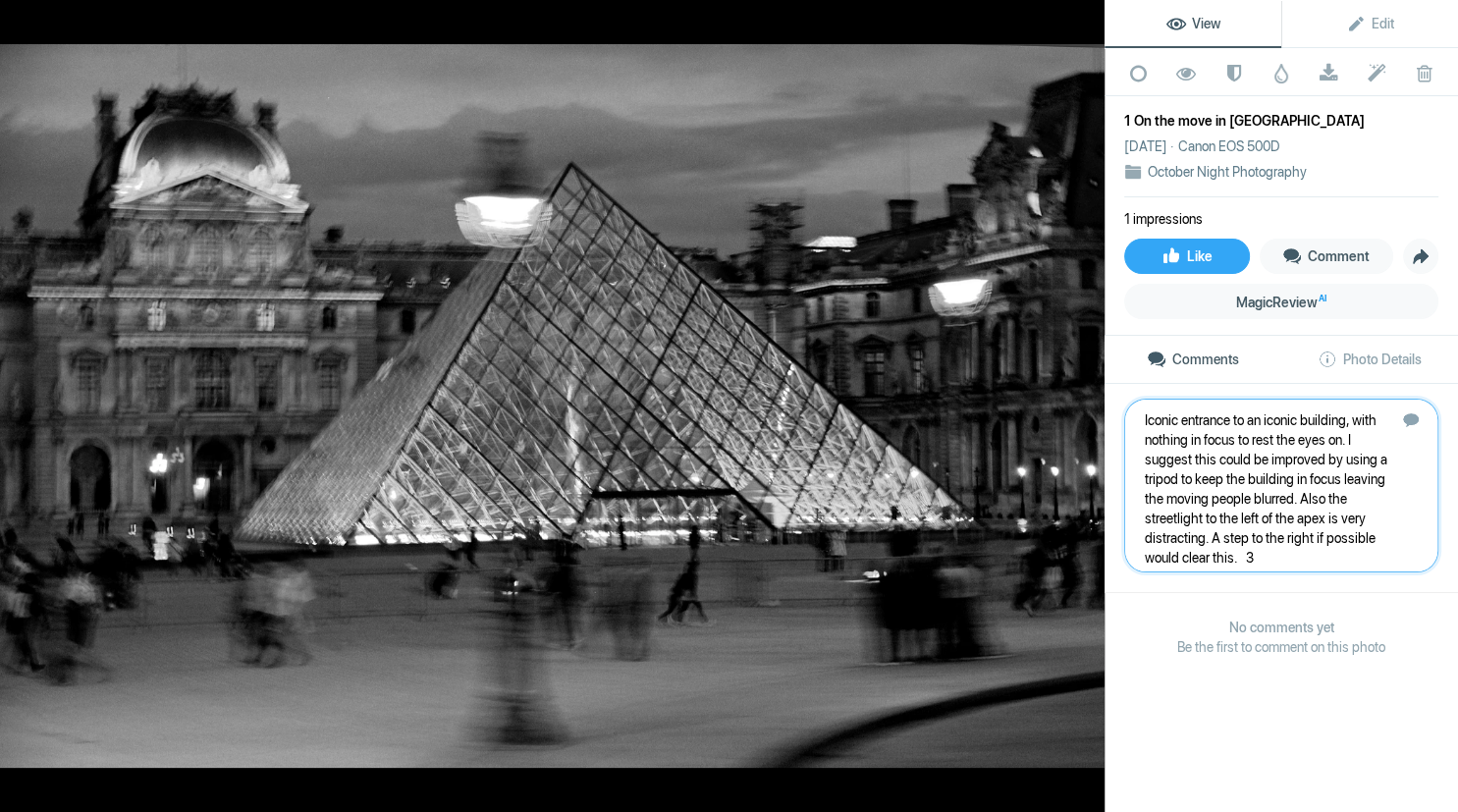 type 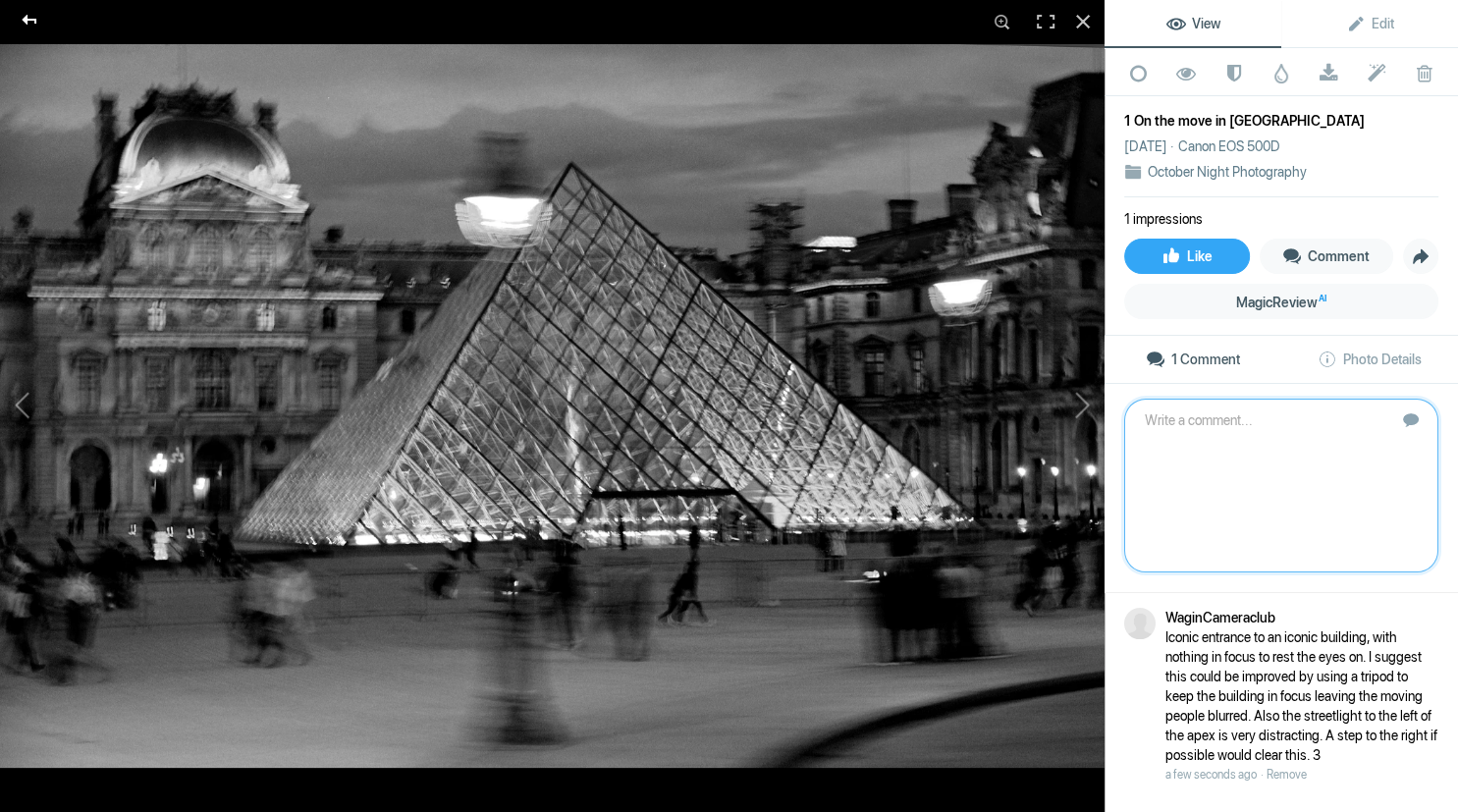 click 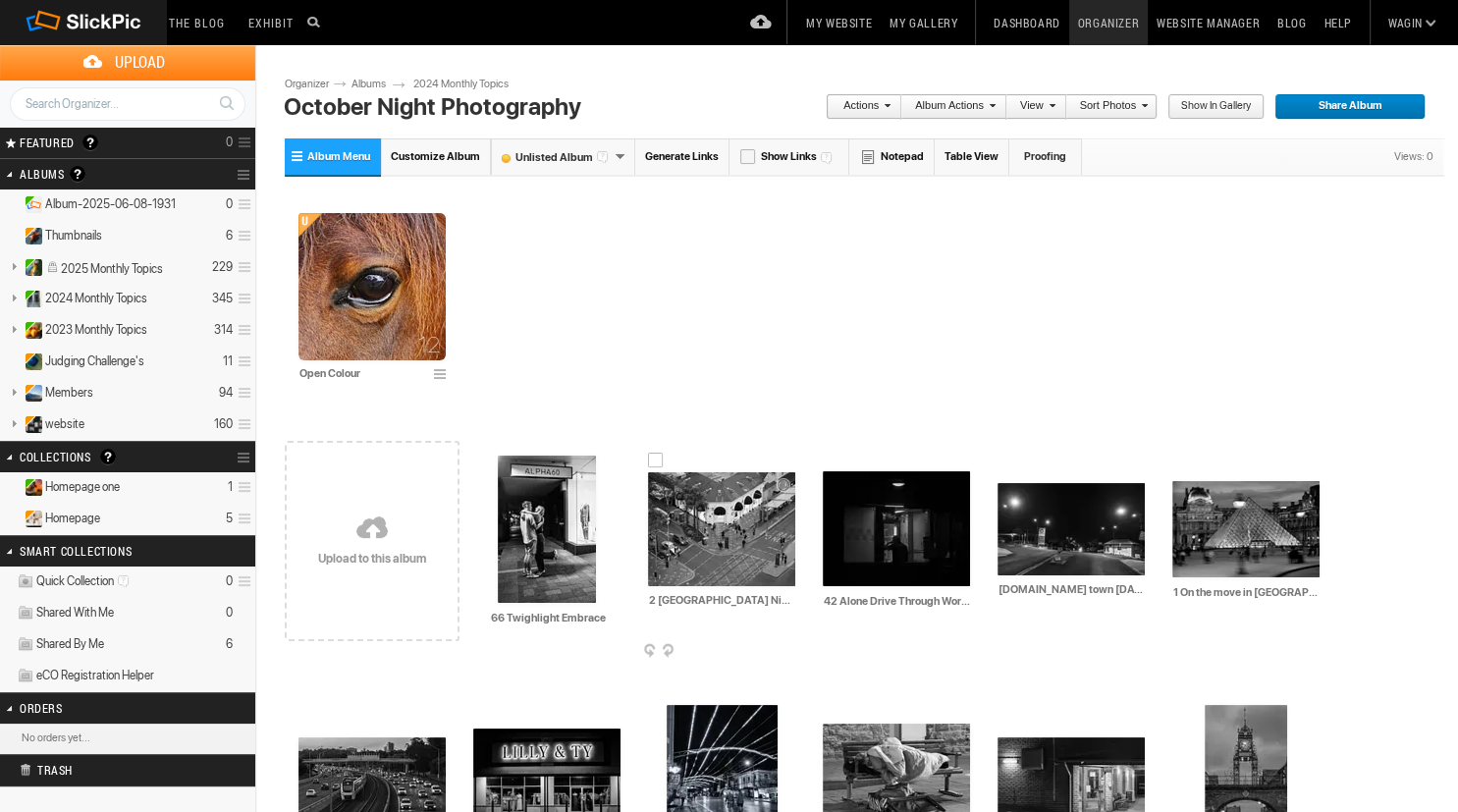 click at bounding box center [722, 529] 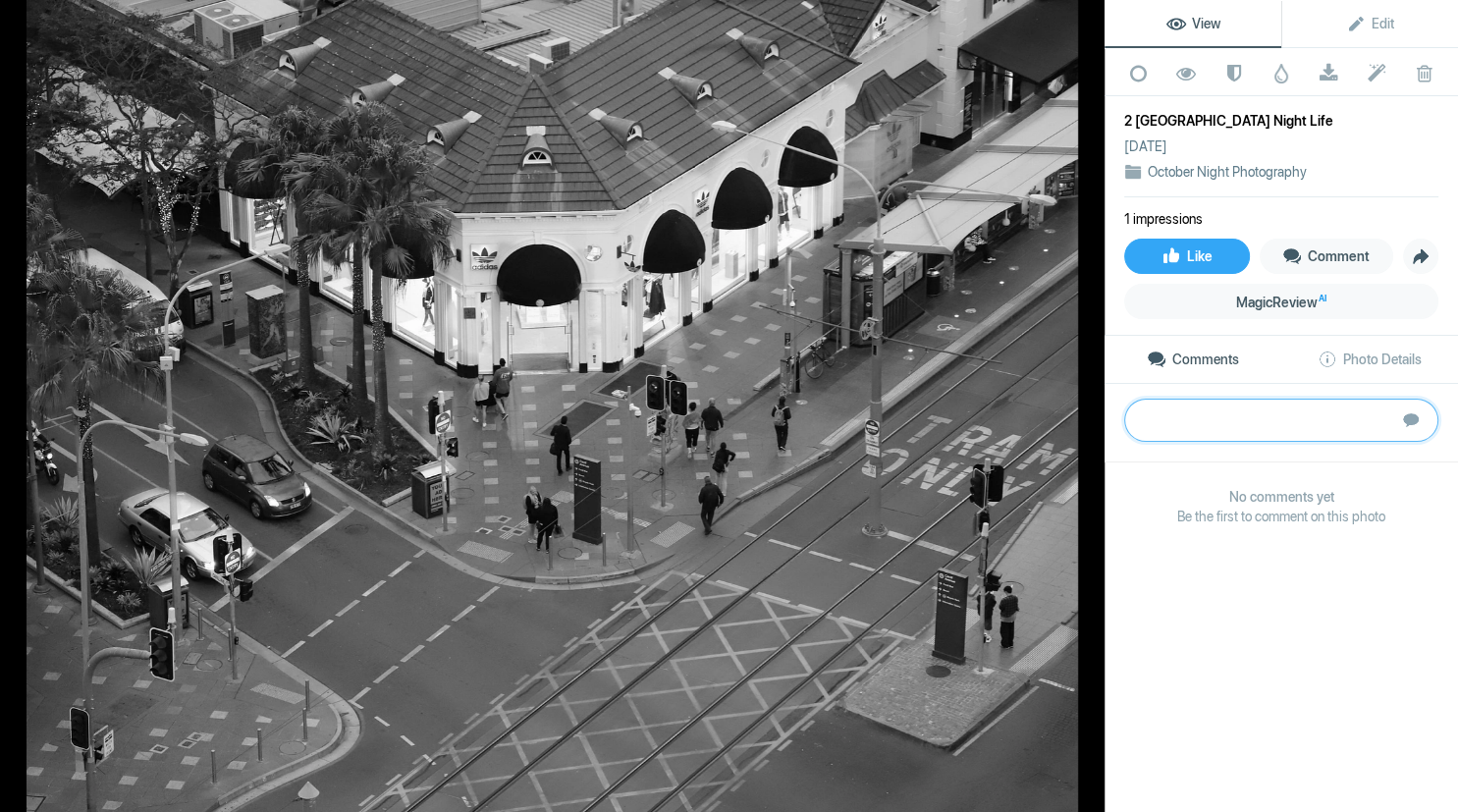 paste on "This almost feels like daylight except for a hint of lights reflecting on the pavement from the shops an the car headlights. It is a pleasant street scene that wants for a point of focus or hero." 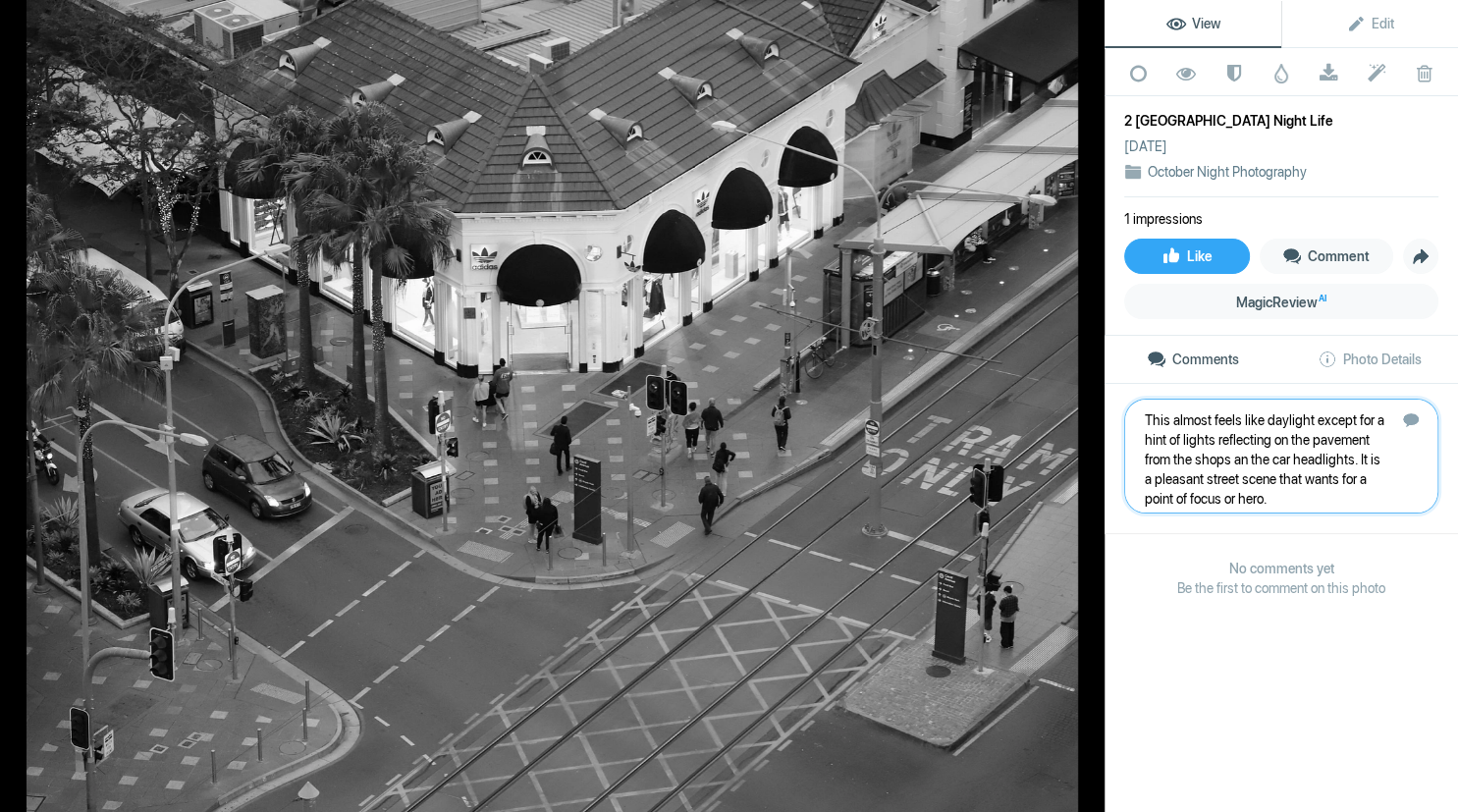 type on "This almost feels like daylight except for a hint of lights reflecting on the pavement from the shops an the car headlights. It is a pleasant street scene that wants for a point of focus or hero.  4" 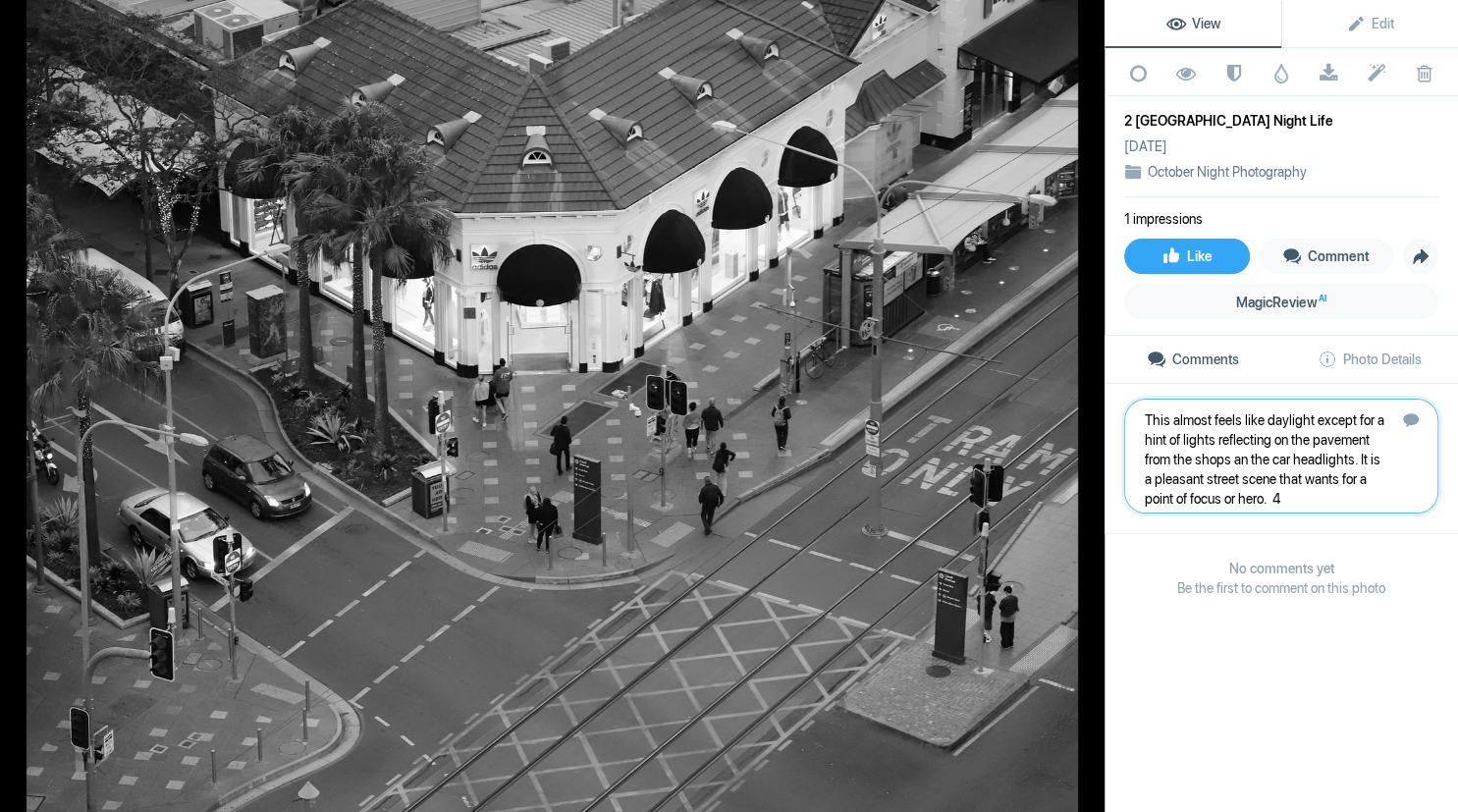 type 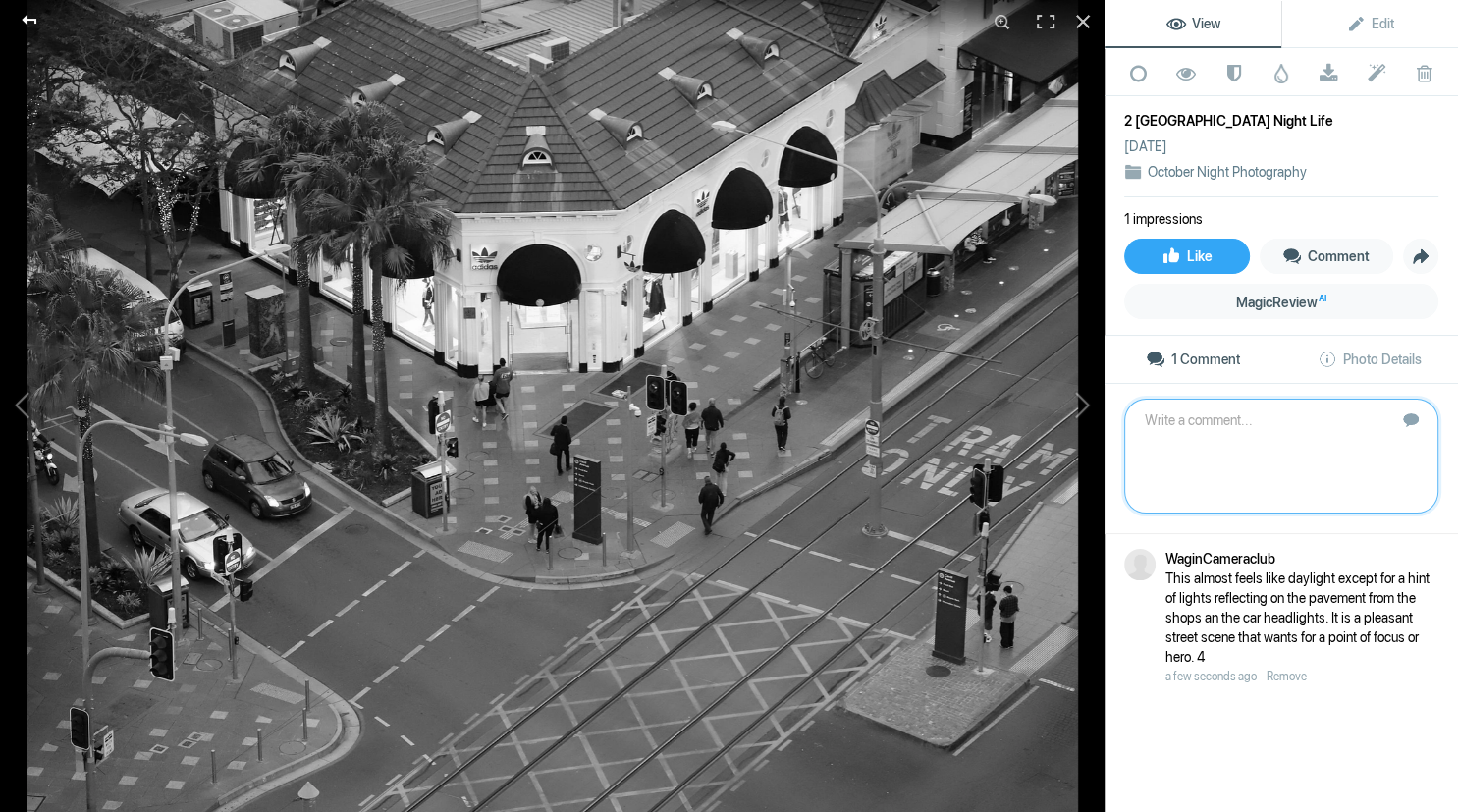 click 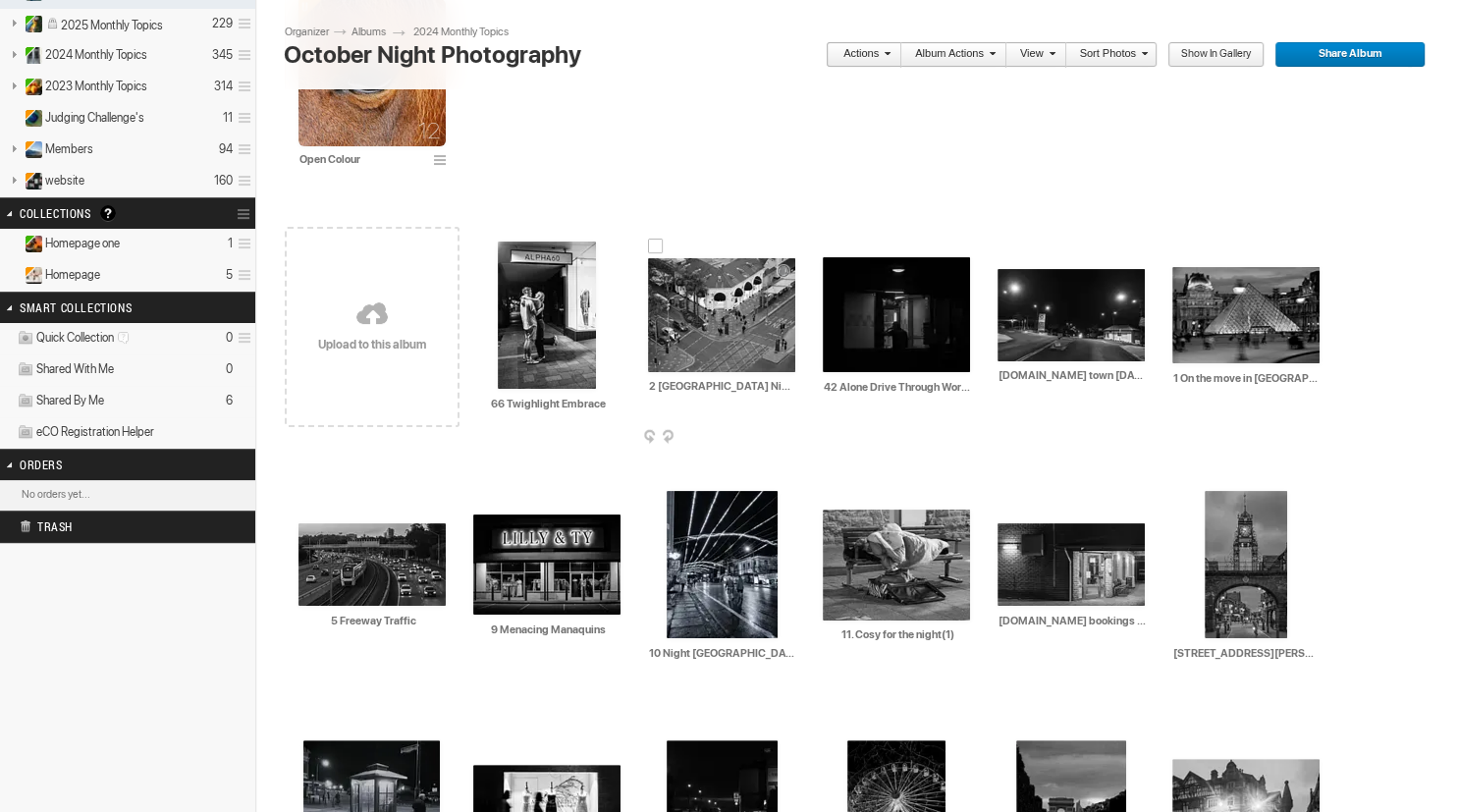 scroll, scrollTop: 246, scrollLeft: 0, axis: vertical 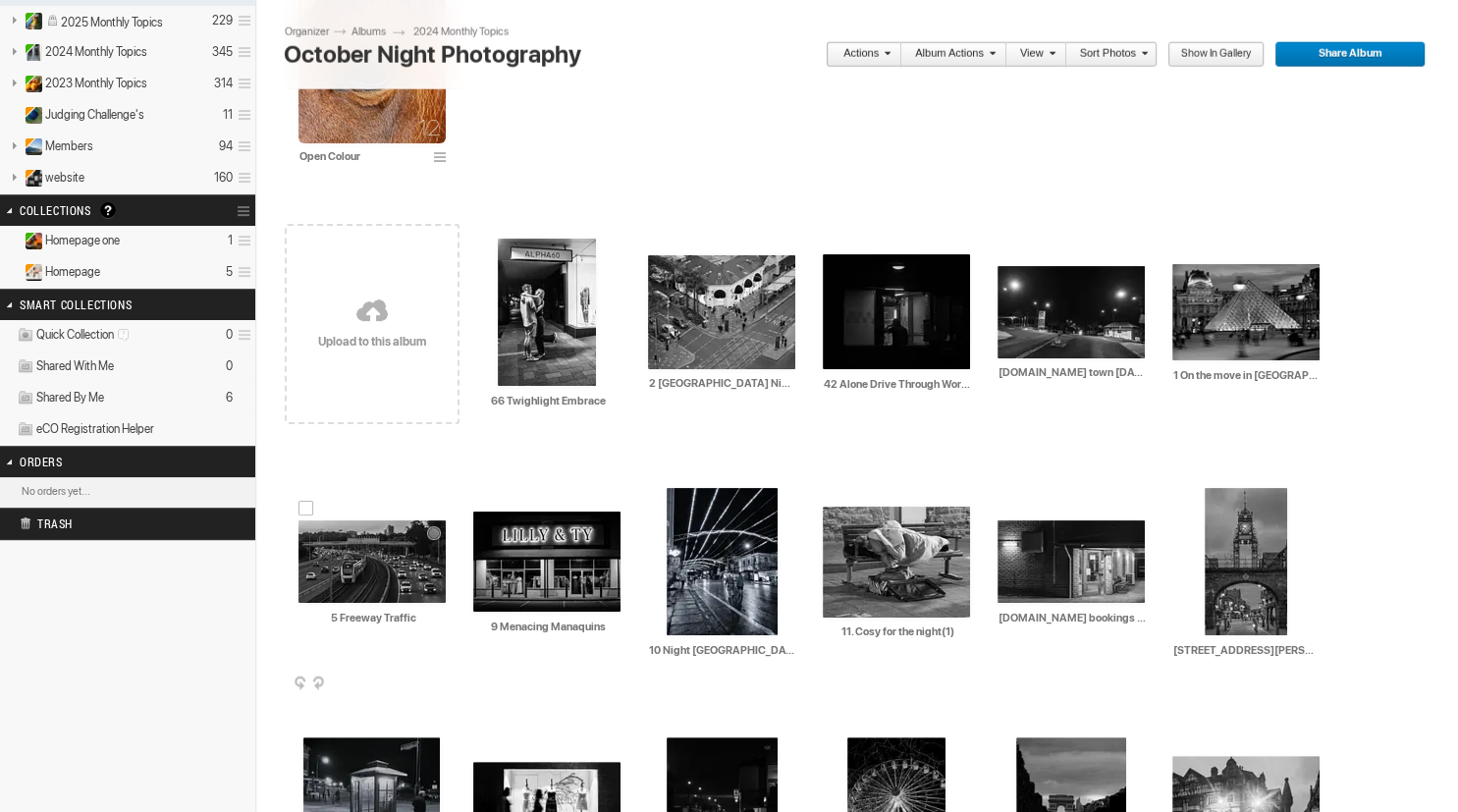 click at bounding box center (372, 562) 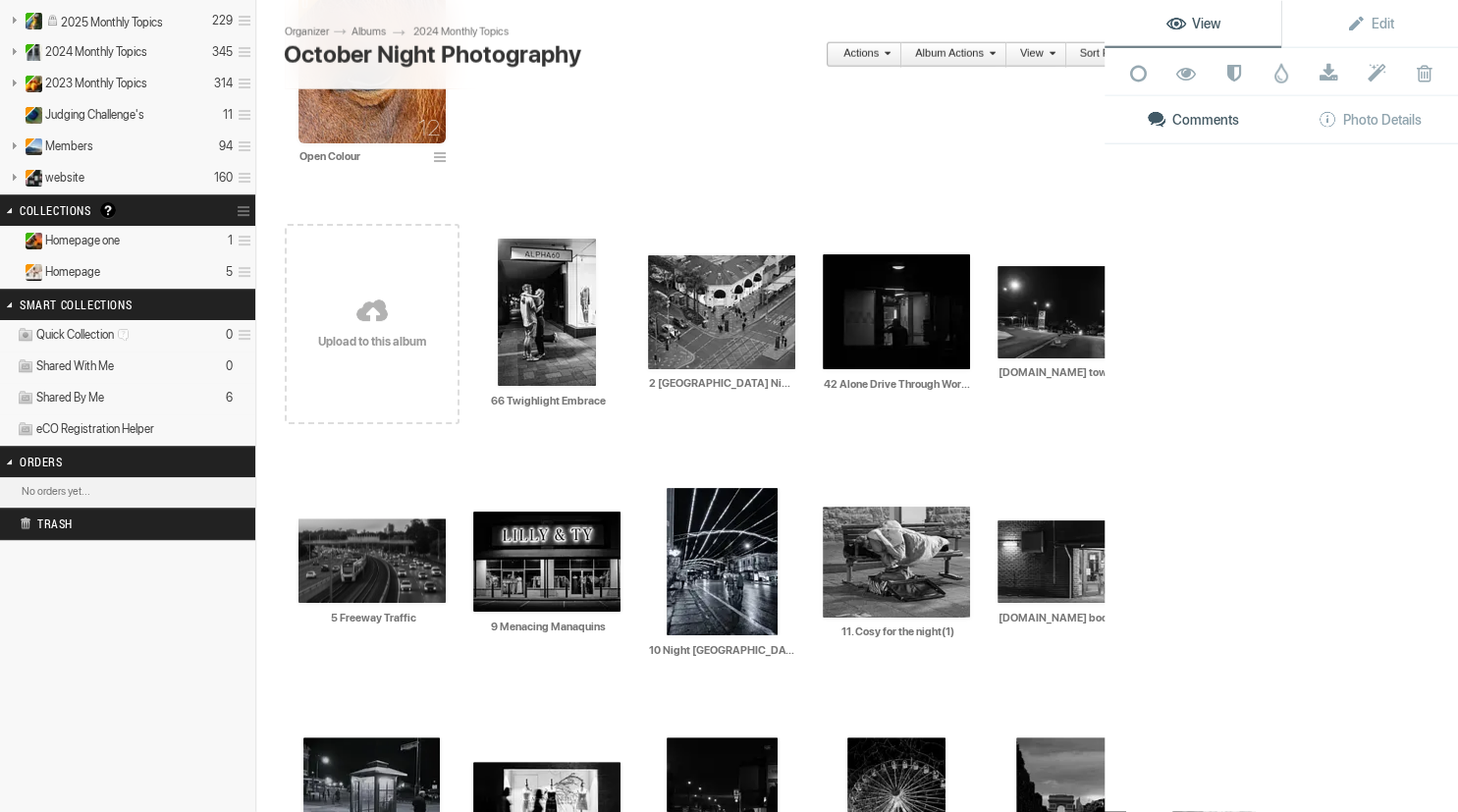 scroll, scrollTop: 246, scrollLeft: 0, axis: vertical 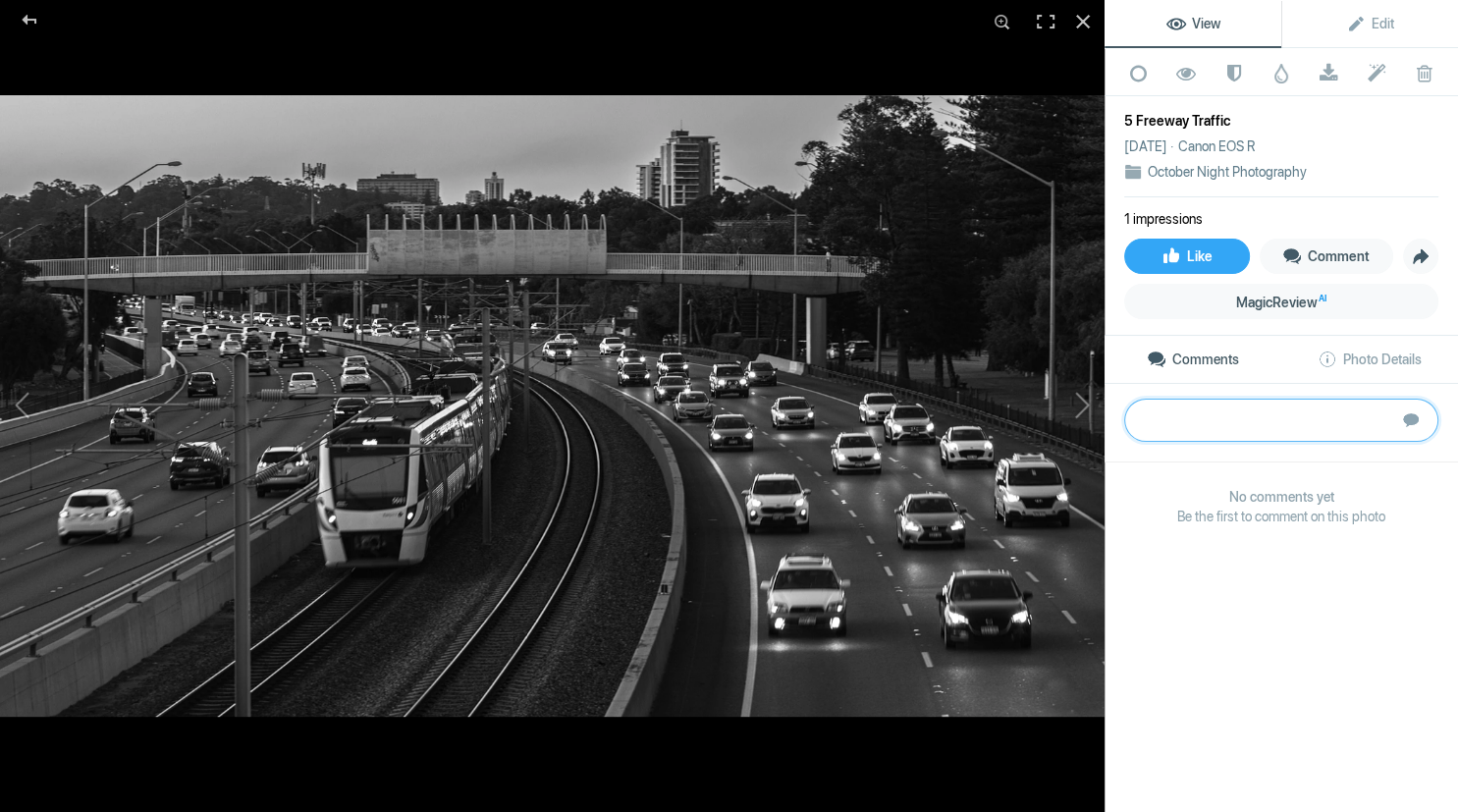click 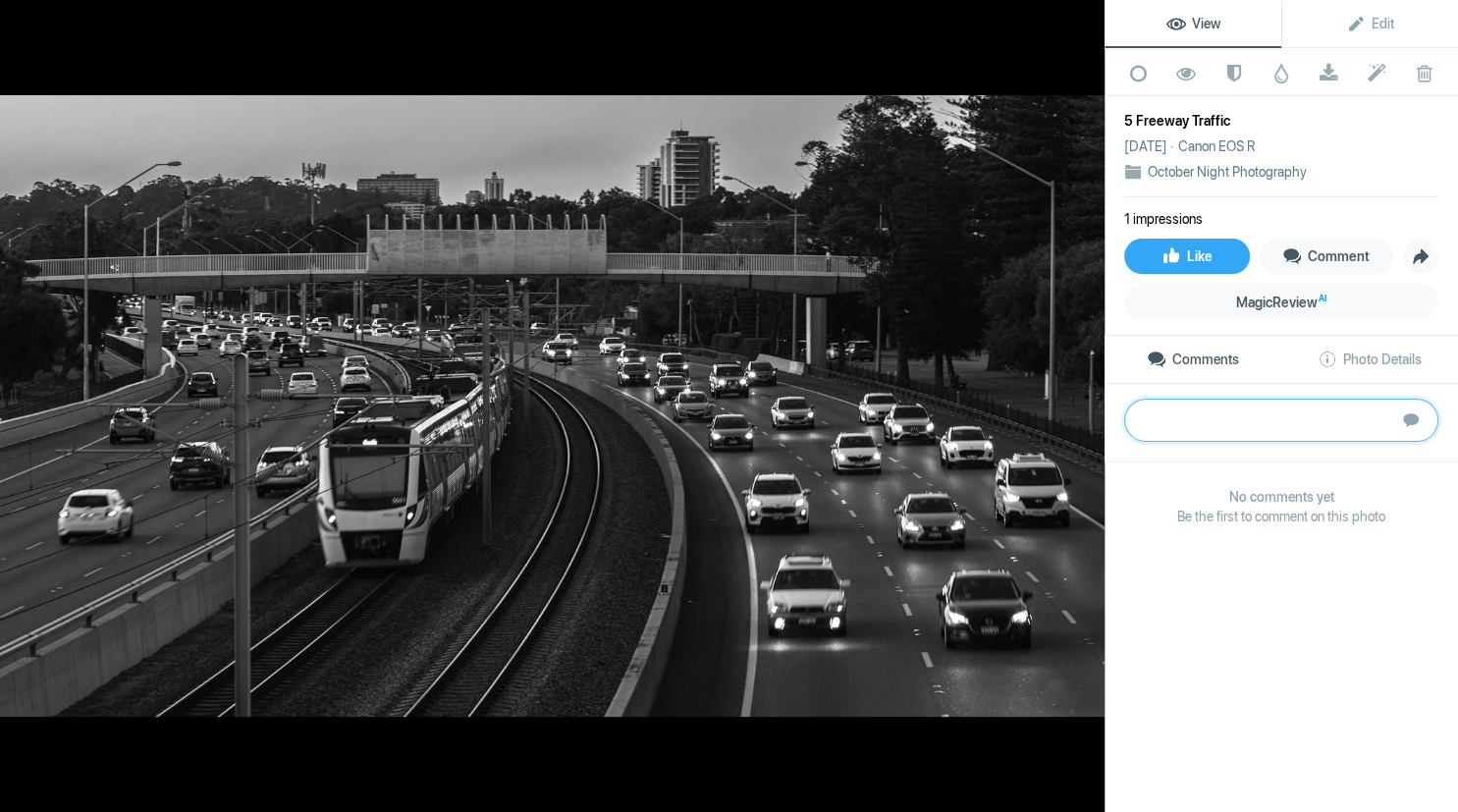 paste on "Leading lines of headlights, tail lights and train tracks lead the eyes right through the image. To add some more interest, using a tripod and time exposure to turn the moving lights into light trails.	Bronze" 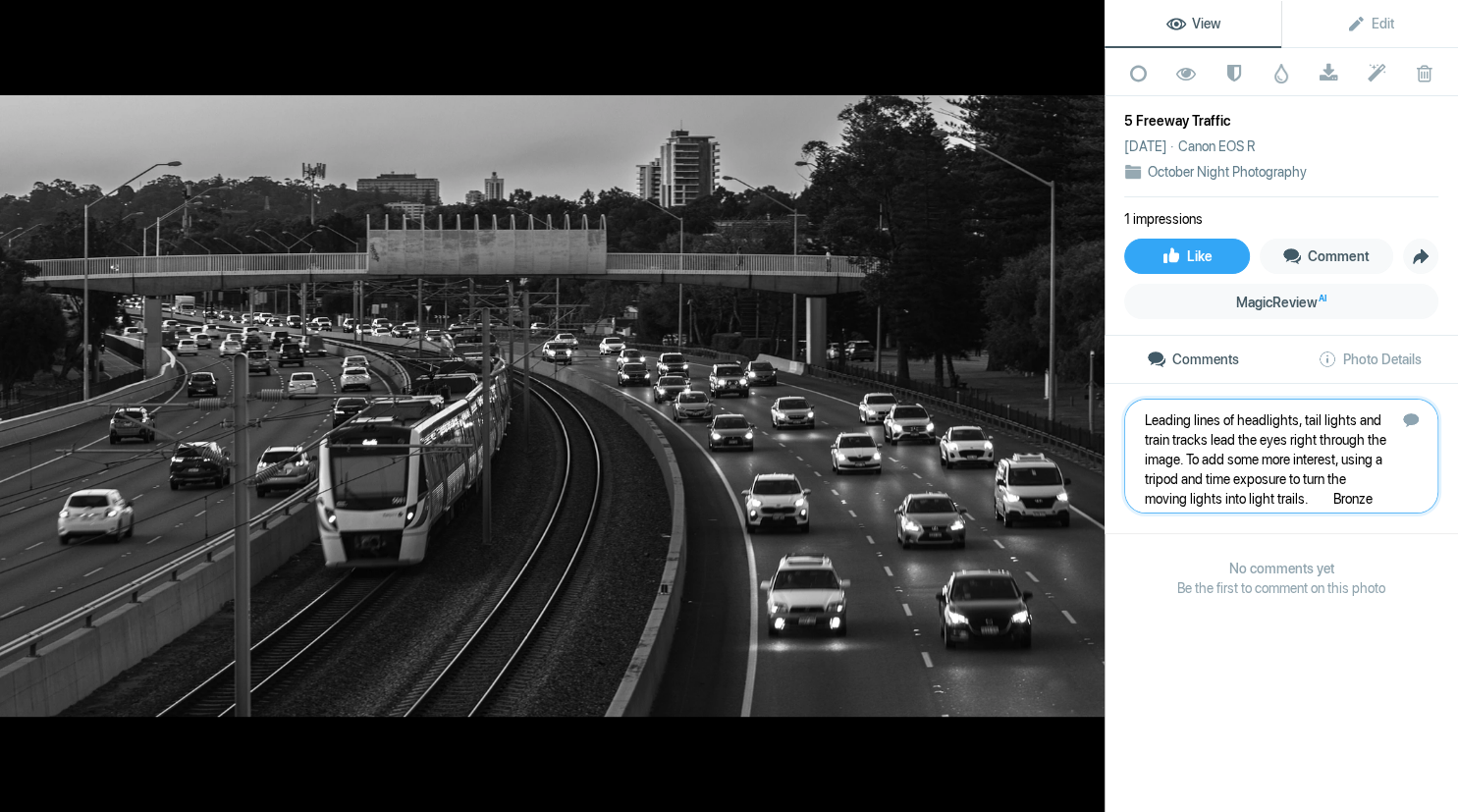 type 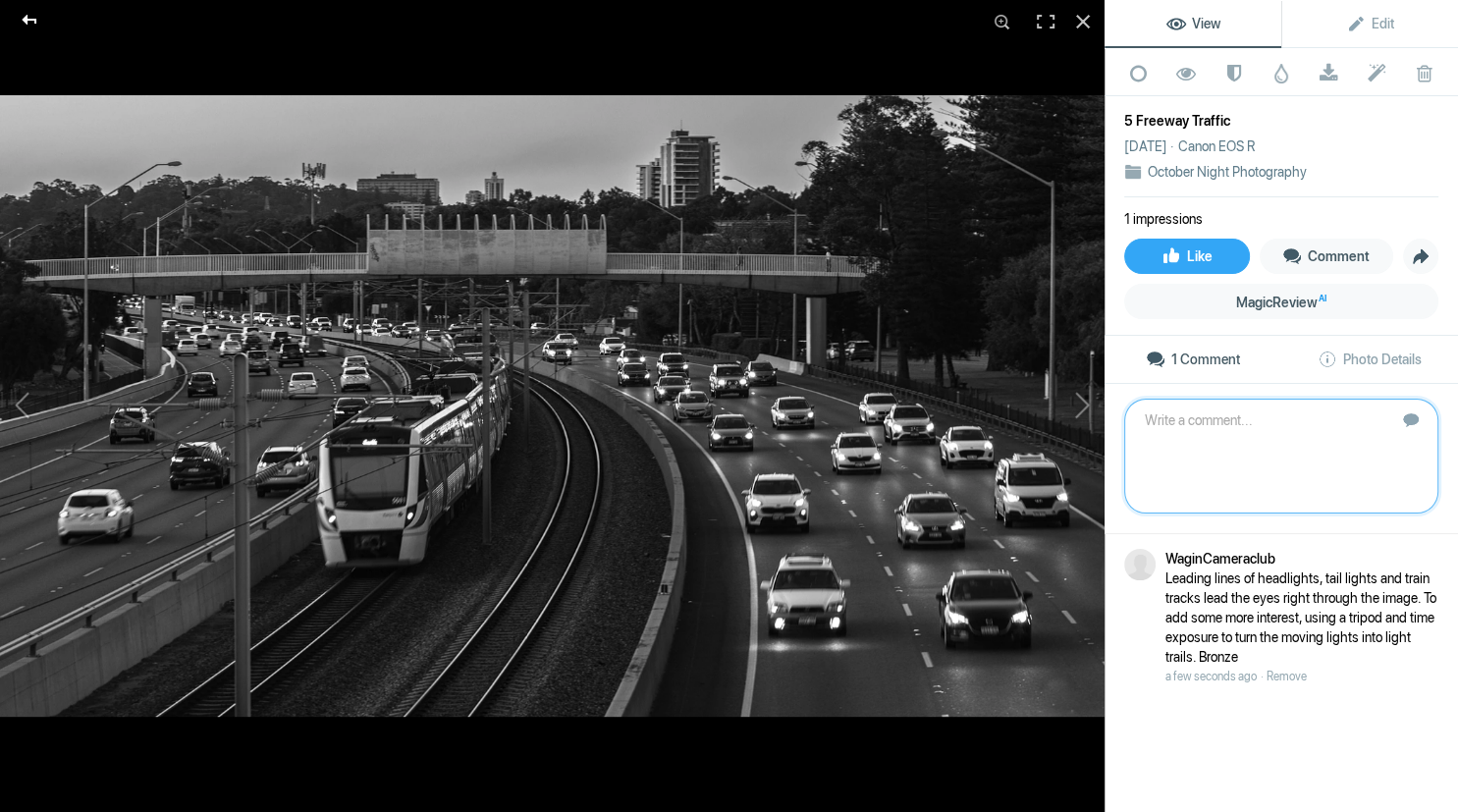 click 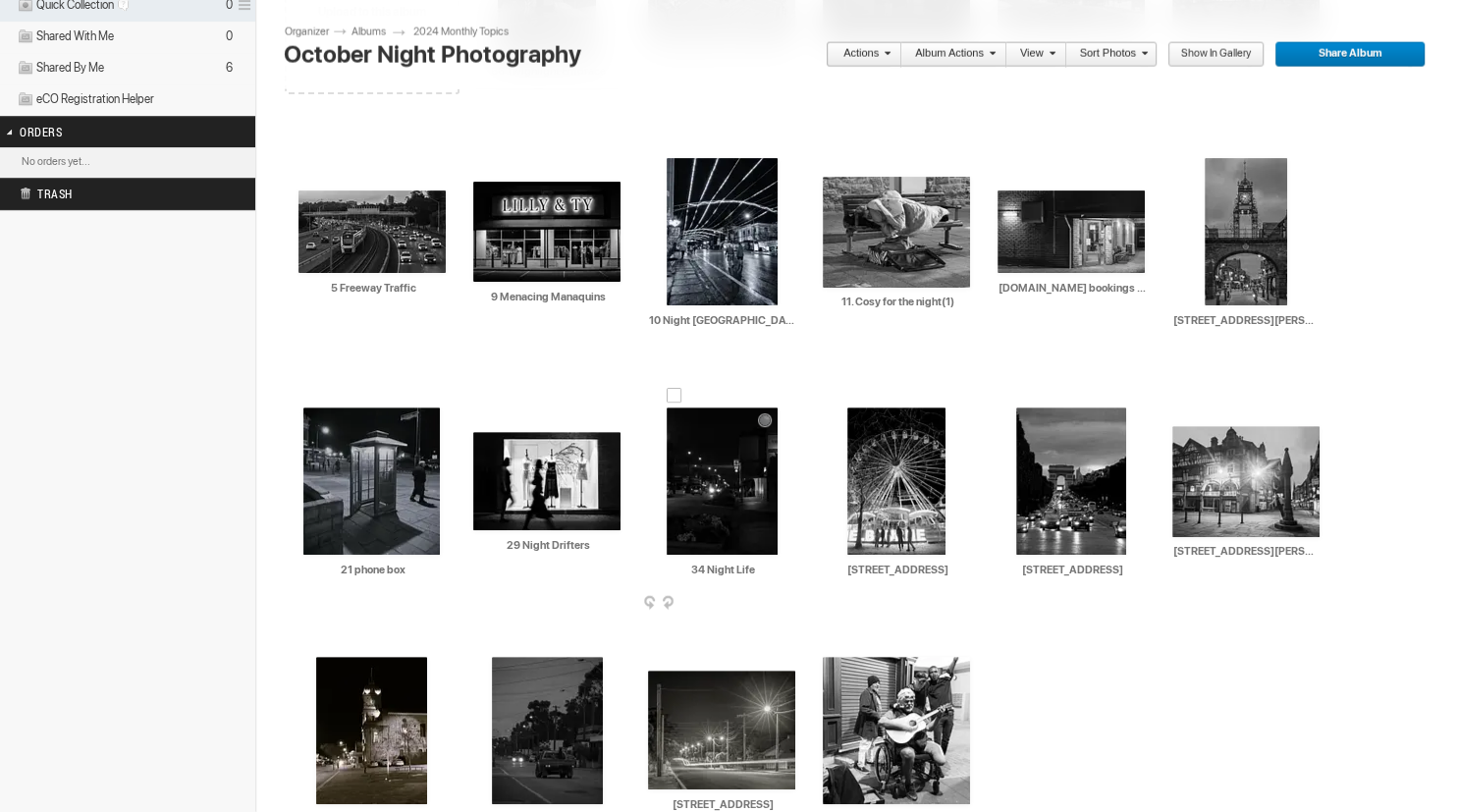 scroll, scrollTop: 562, scrollLeft: 0, axis: vertical 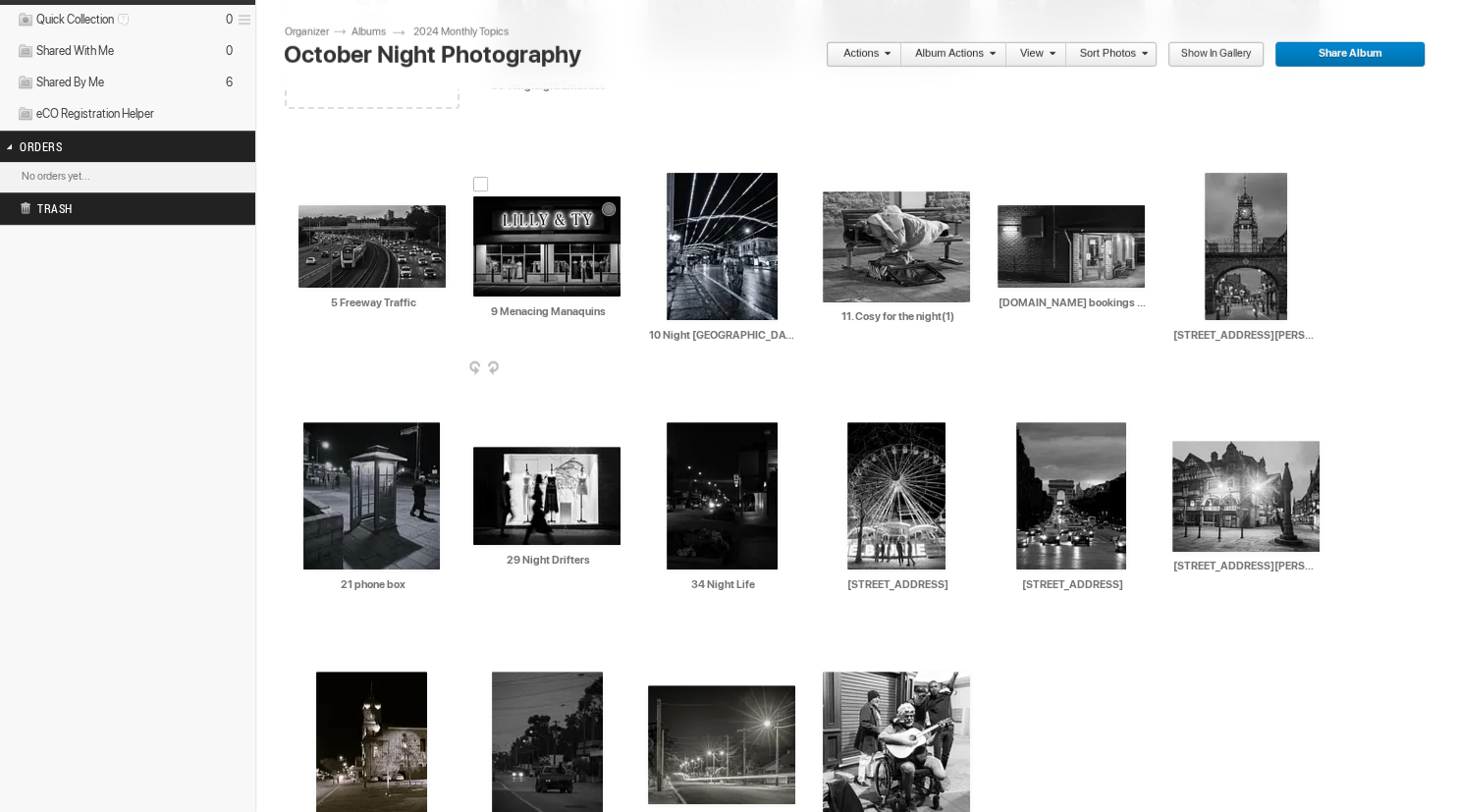 click at bounding box center [547, 246] 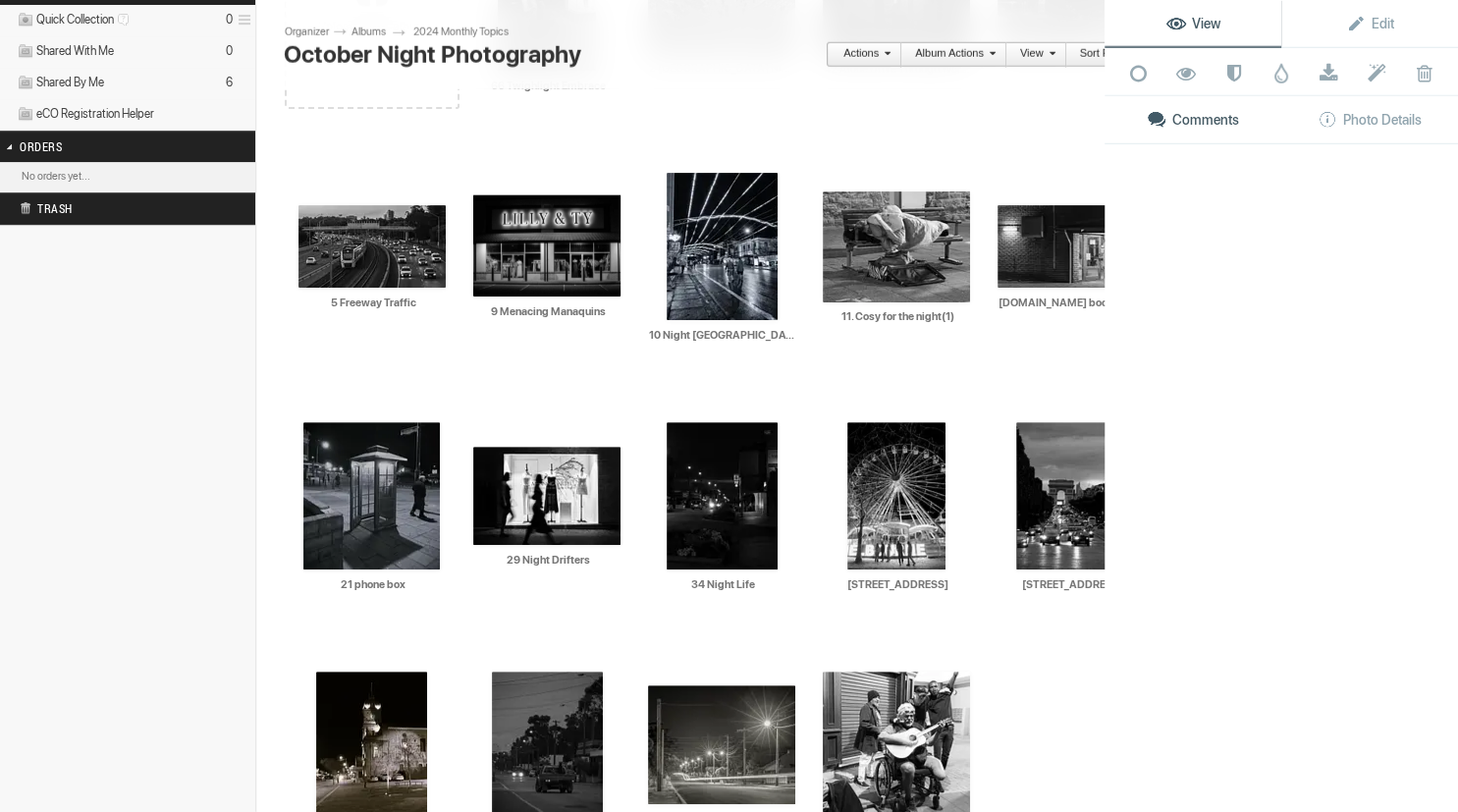 scroll, scrollTop: 562, scrollLeft: 0, axis: vertical 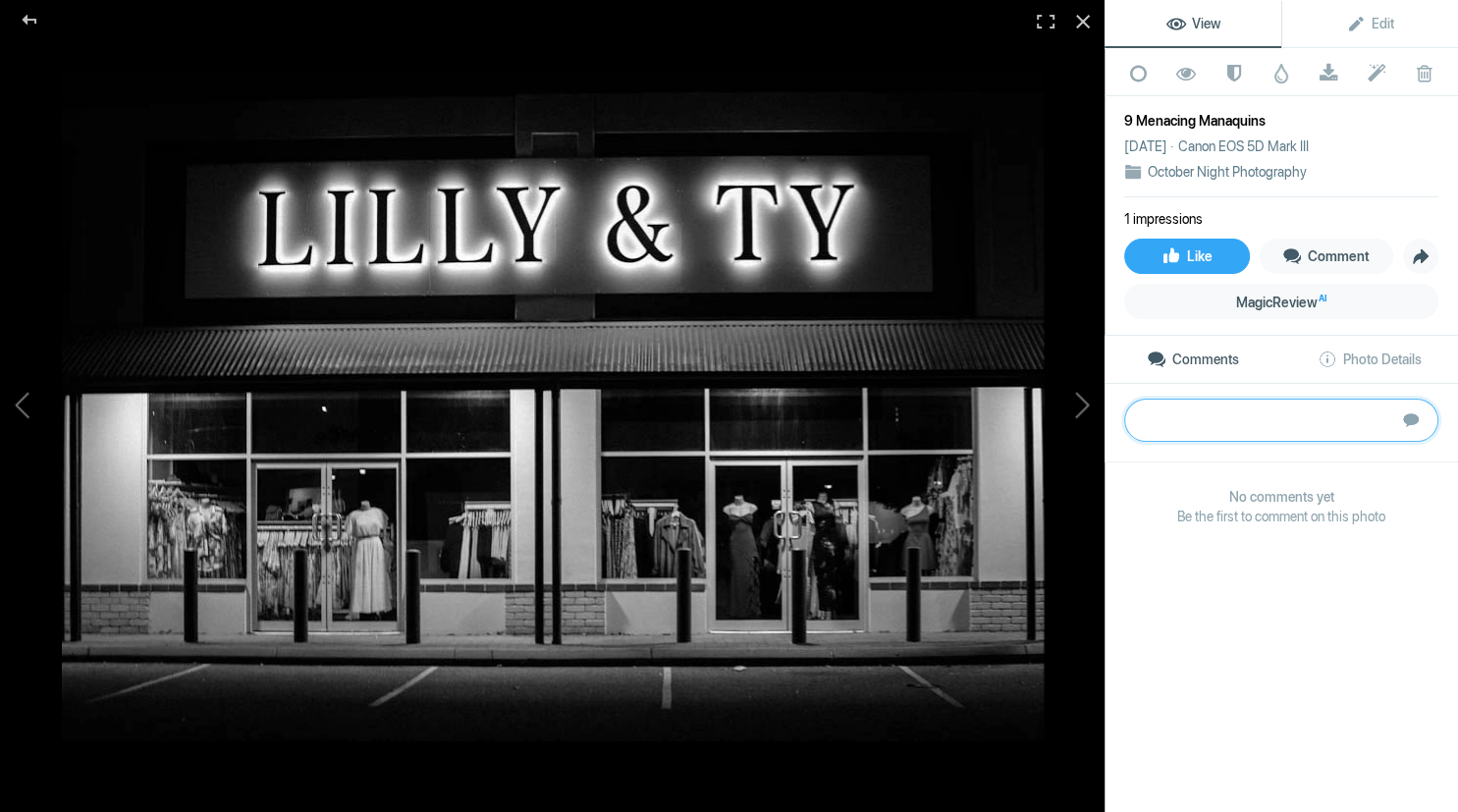 click 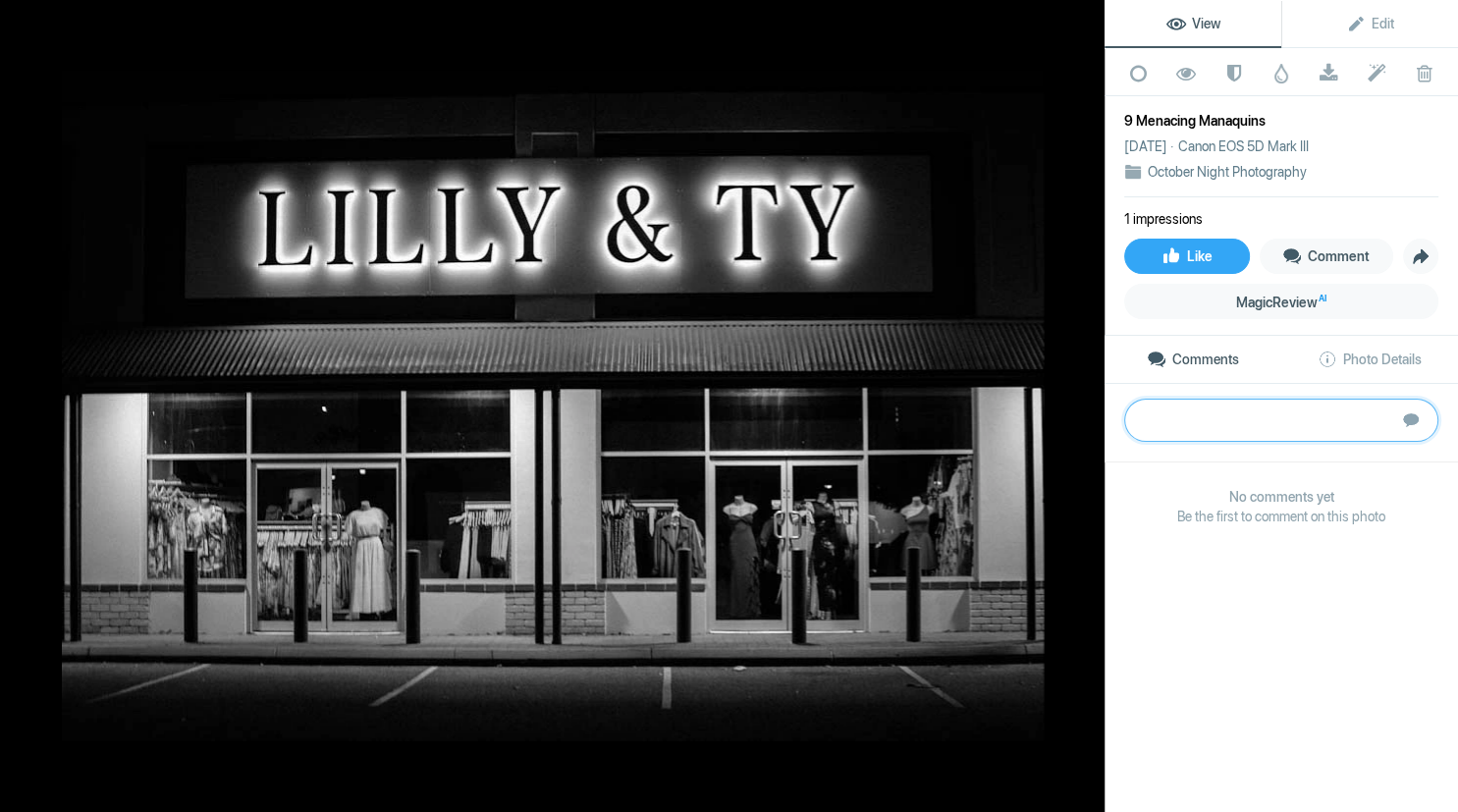 paste on "Initial impressions are of the lighting perfectly the two important areas – the displays in the shop window and the business name above. I can see that the photographer has worked at making the image symmetrical which works well, but could be improved by moving to the left a tad to bring the parking bay lines and centre post into perfect symmetry. Finally clean up a couple of distracting spots and the litter in the parking bay.	Bronze" 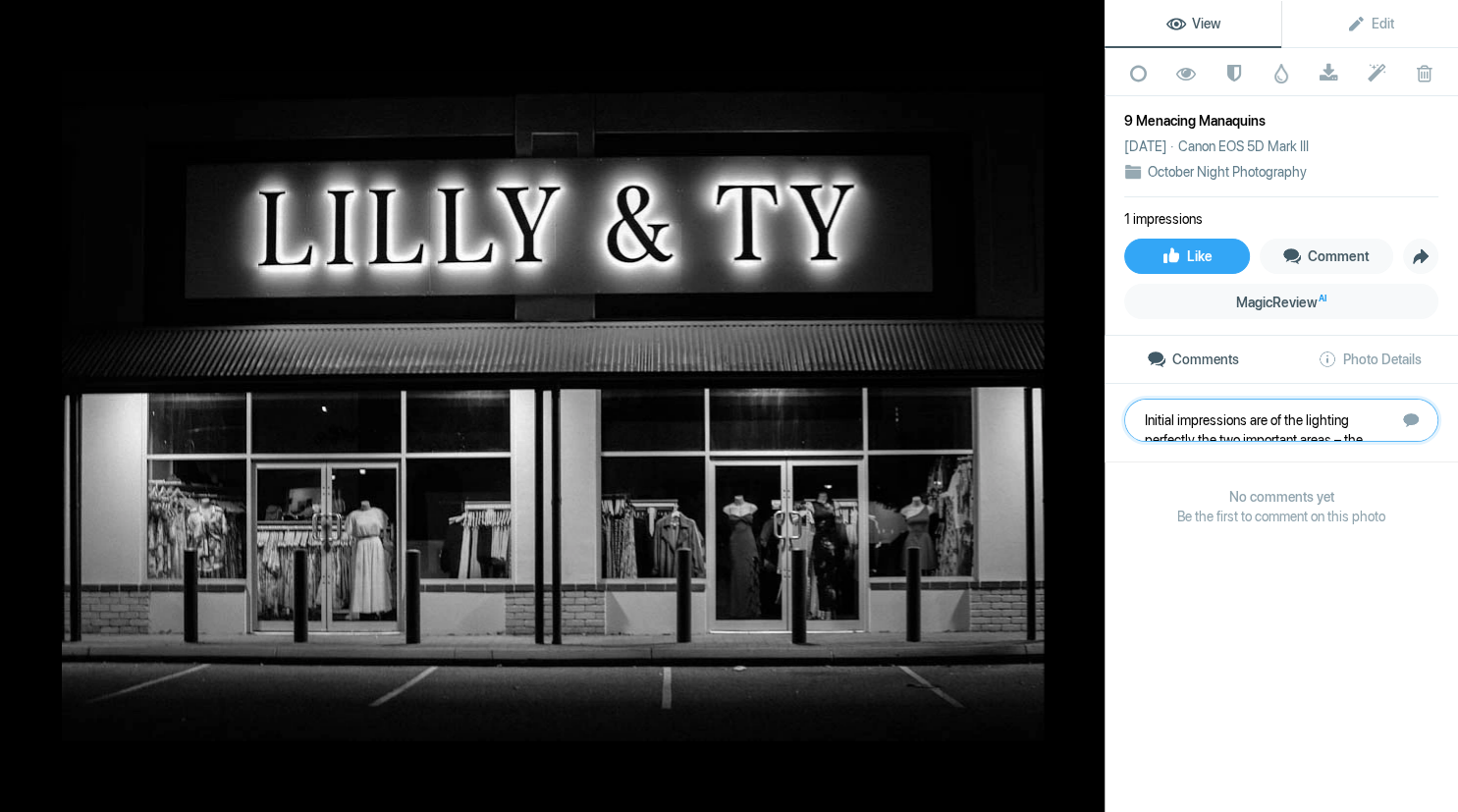 scroll, scrollTop: 40, scrollLeft: 0, axis: vertical 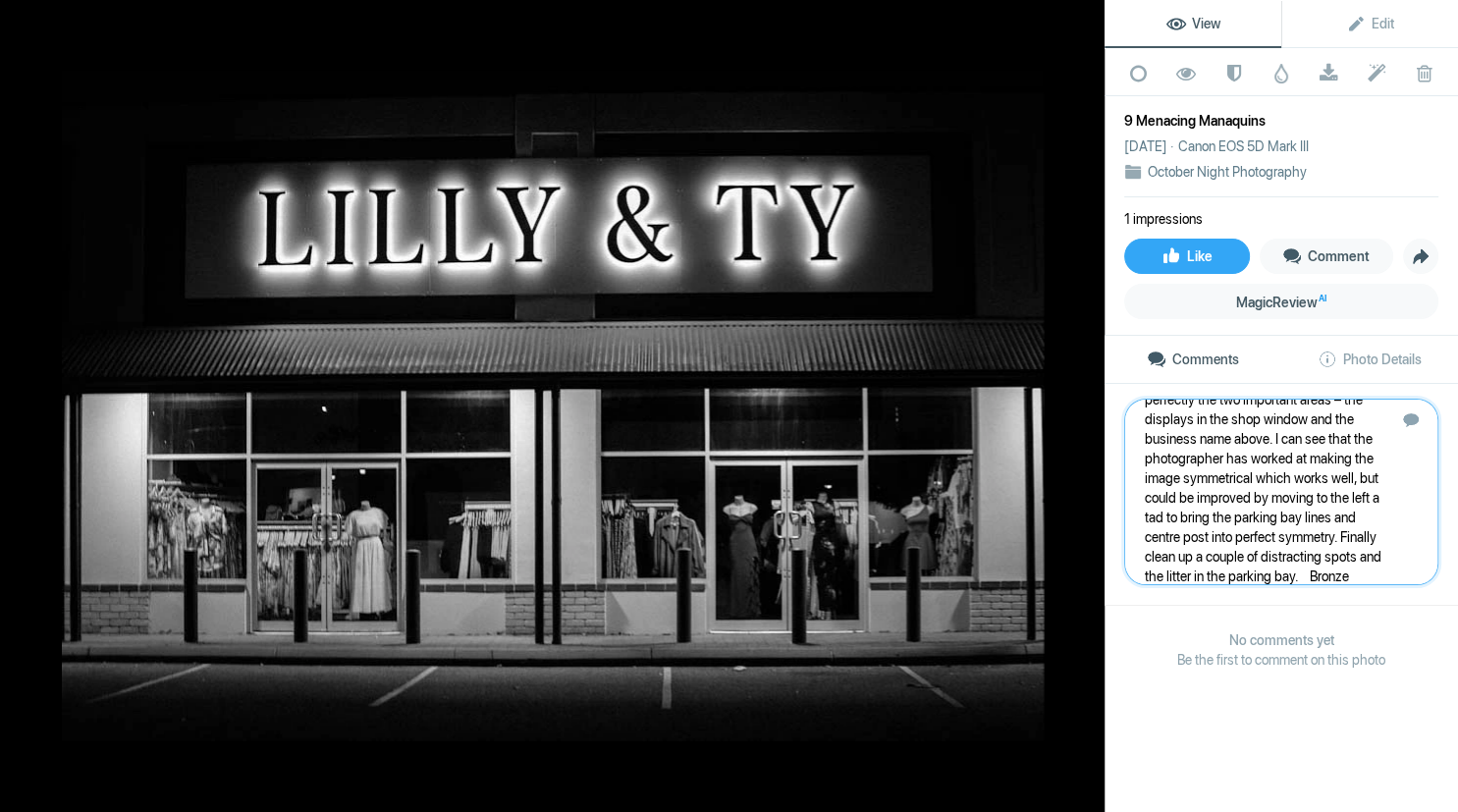 type 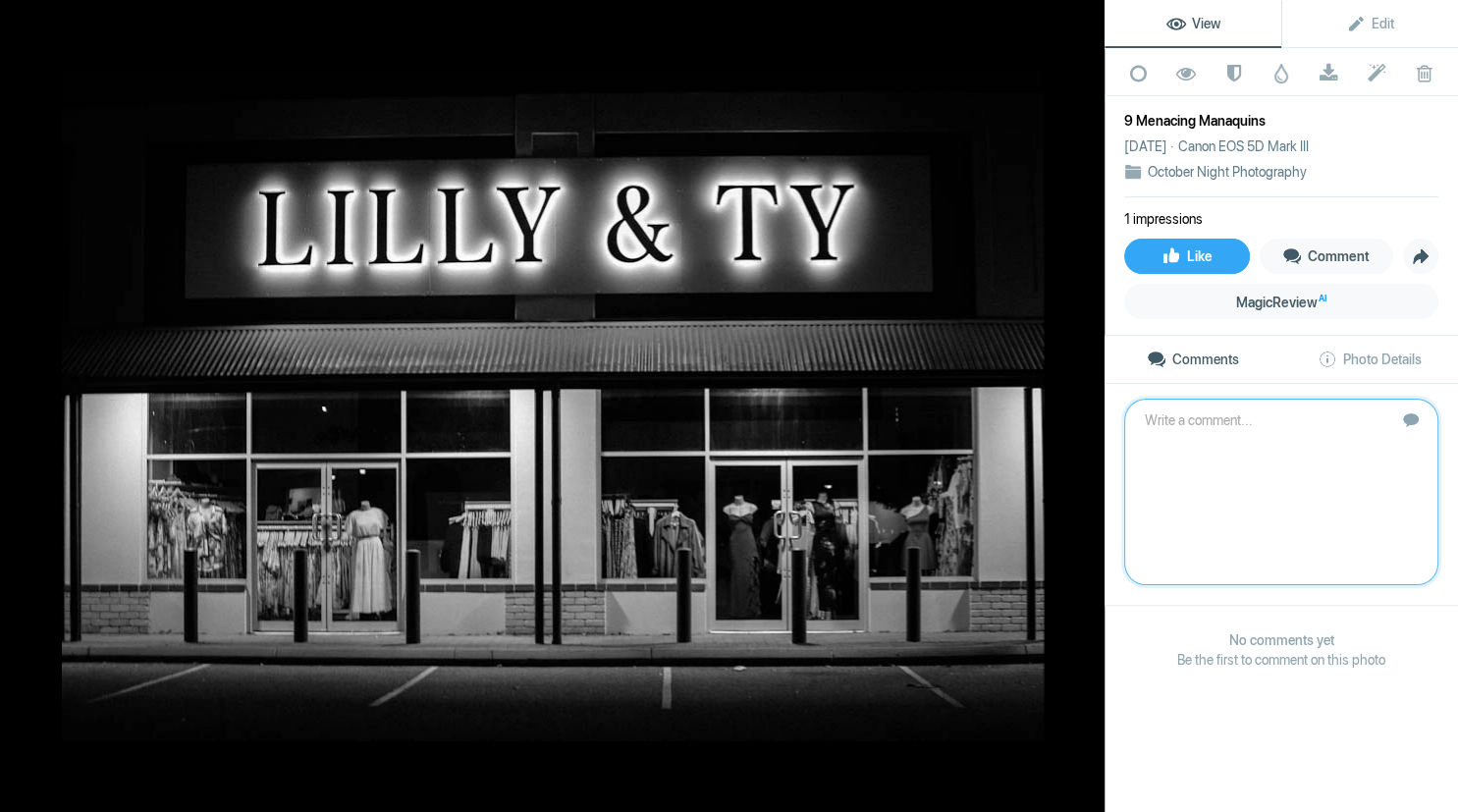 scroll, scrollTop: 0, scrollLeft: 0, axis: both 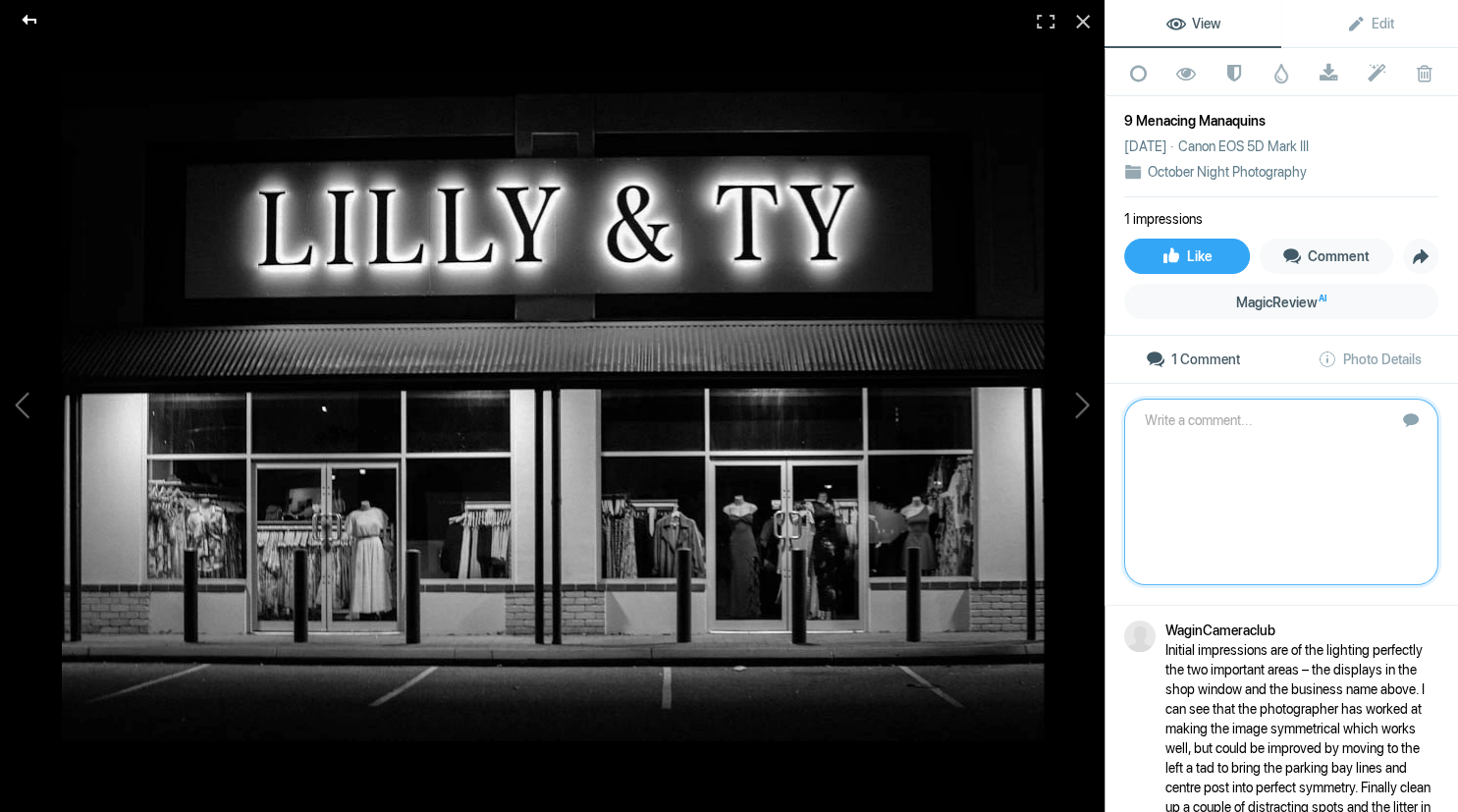 click 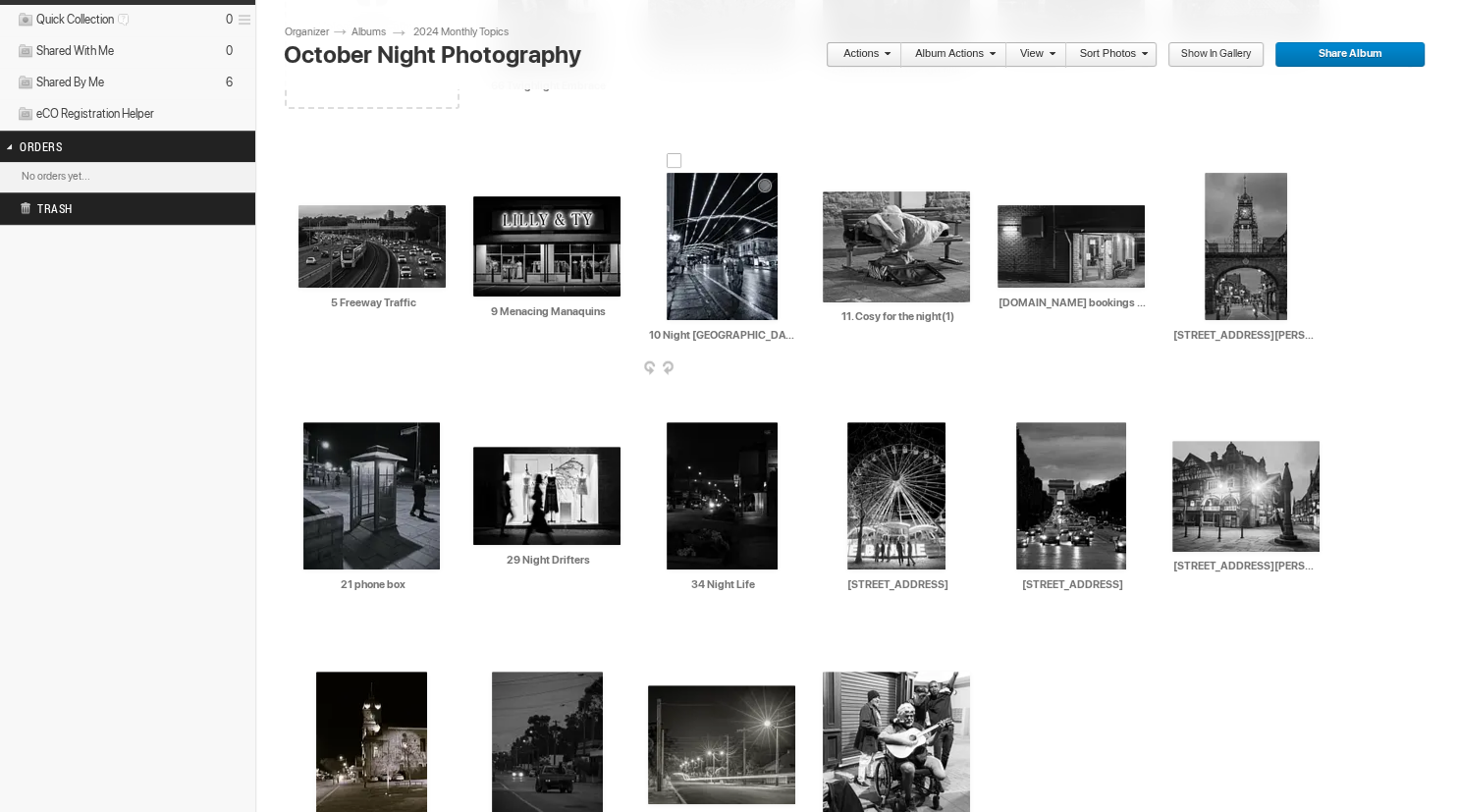click at bounding box center [722, 246] 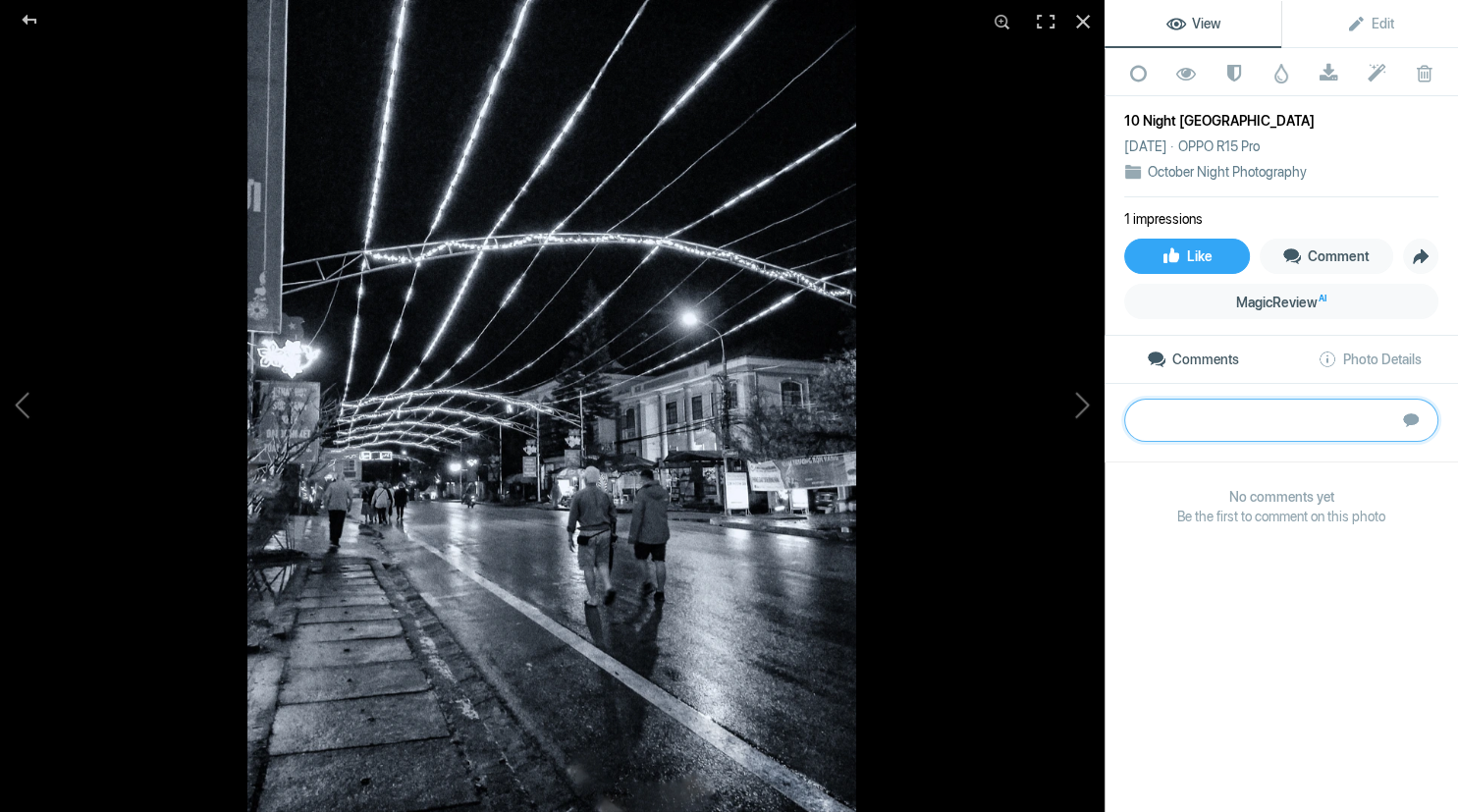 paste on "The linear string lights lead the eyes down the road in the direction of the people walking. The two figures in the centre suggest a couple of blokes lagging behind that need a hurry up!! I enjoy this “story”. I find the part sign on the left frame distracting and the neon lights just below the sign very bright. To improve this image I suggest either cropping these distractions or better still removing them so that the figure on the path remains.	Silver" 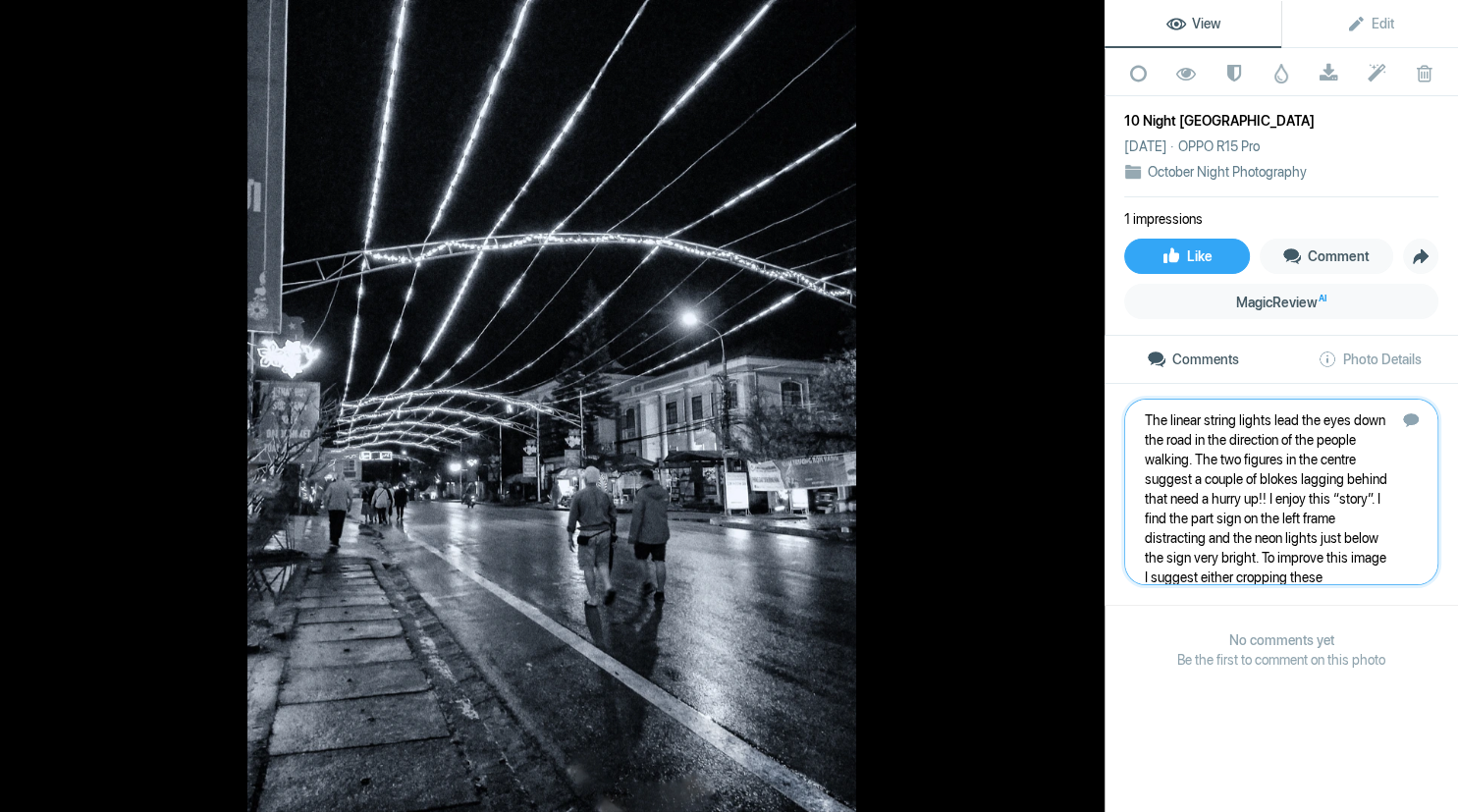 scroll, scrollTop: 60, scrollLeft: 0, axis: vertical 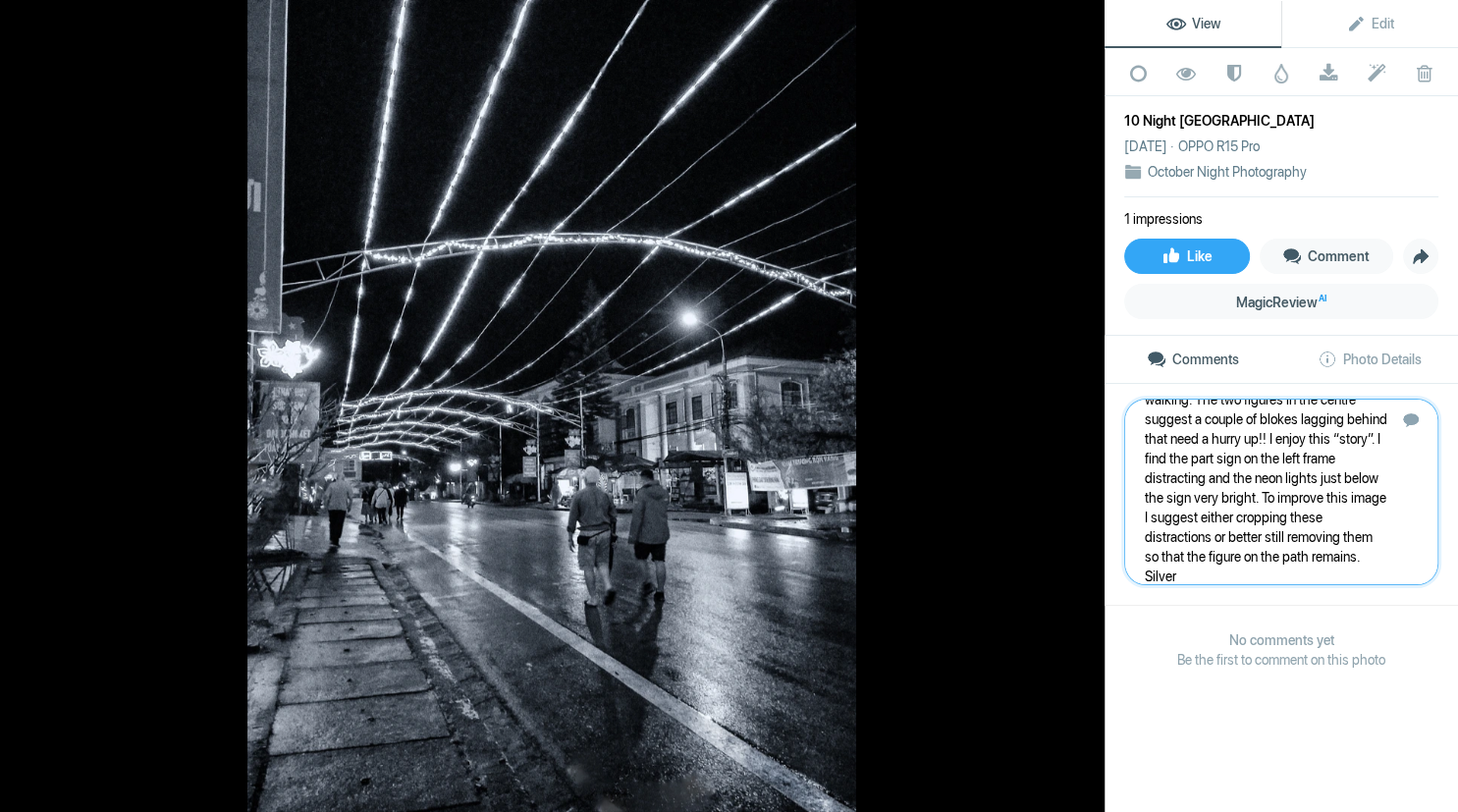 type 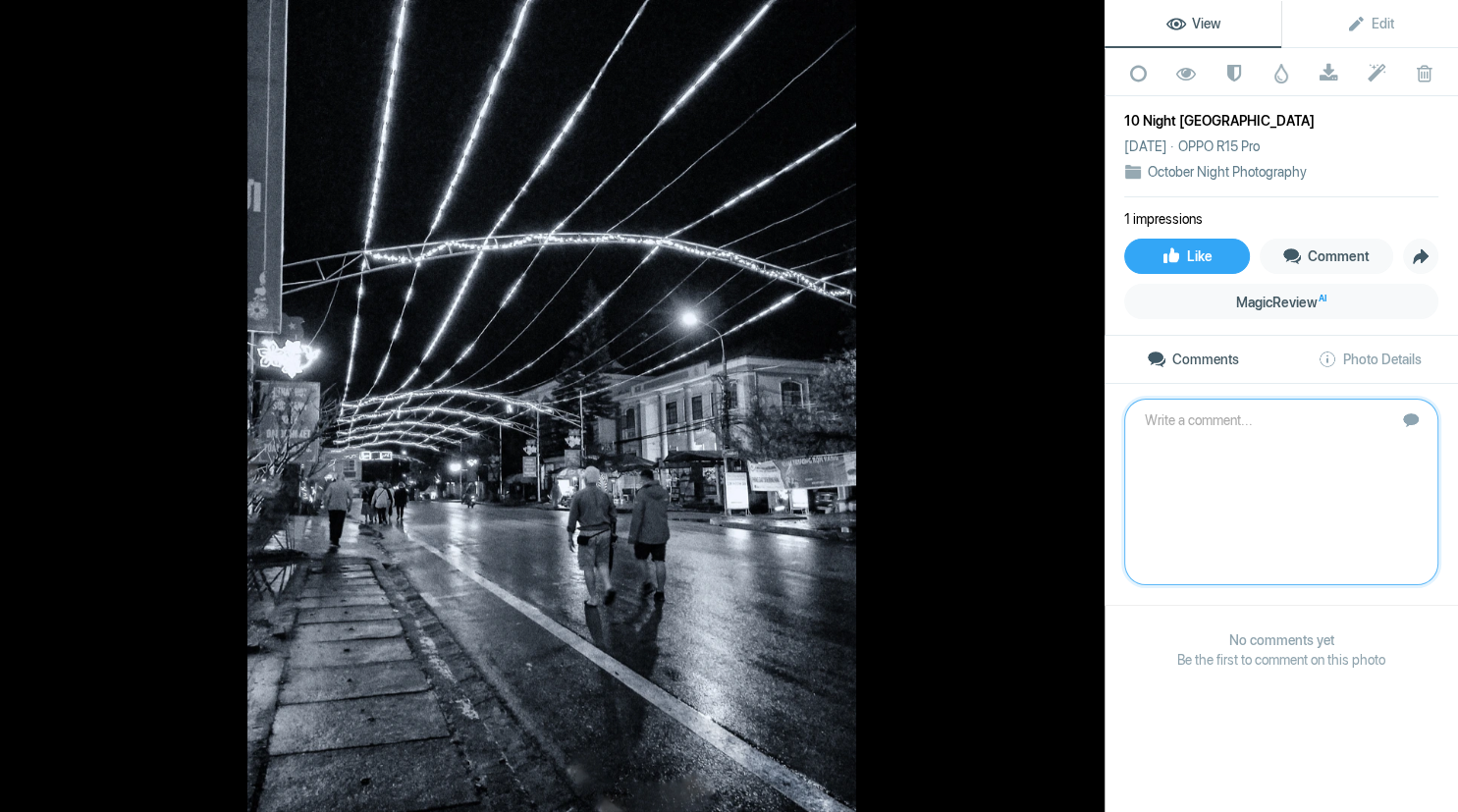 scroll, scrollTop: 0, scrollLeft: 0, axis: both 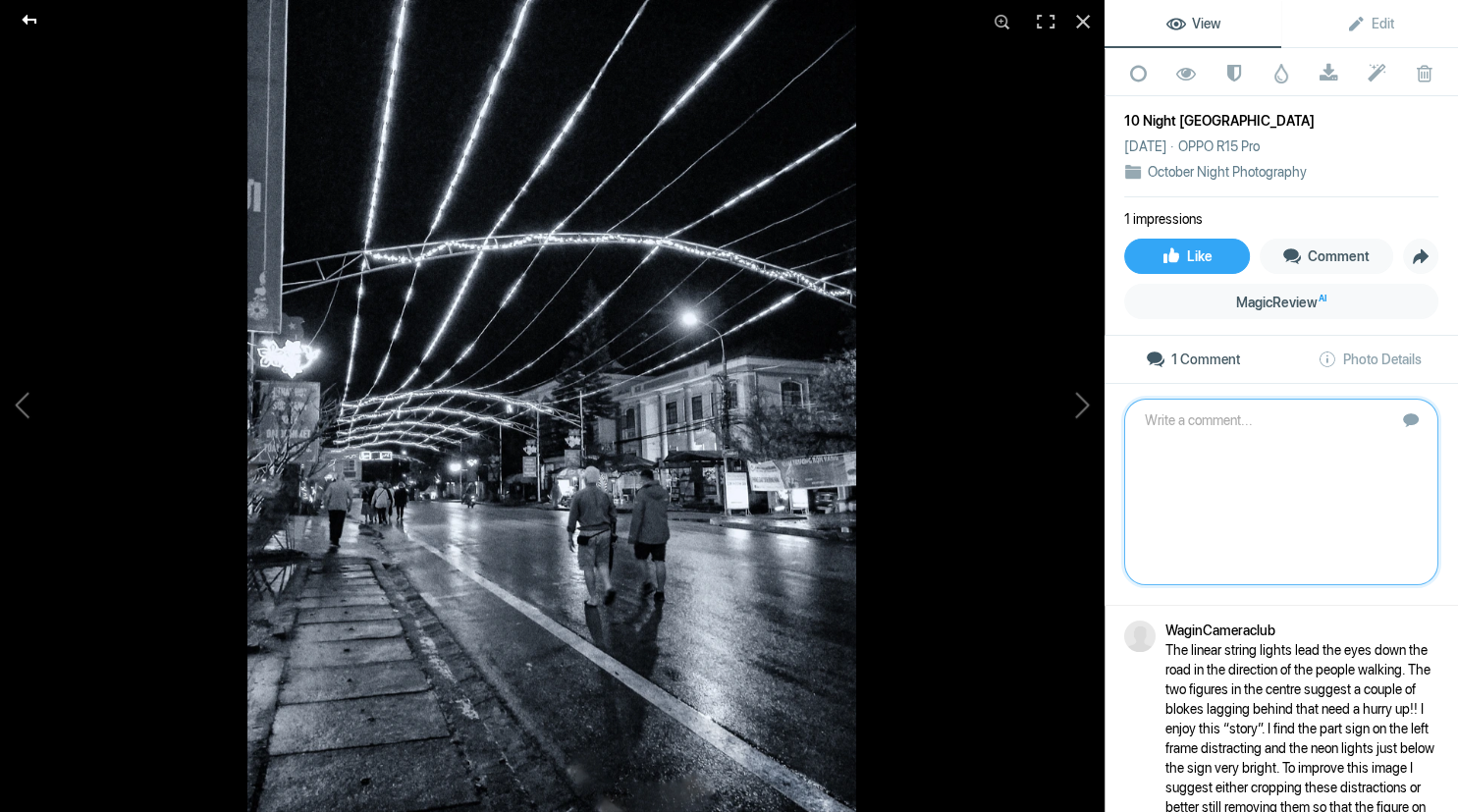 click 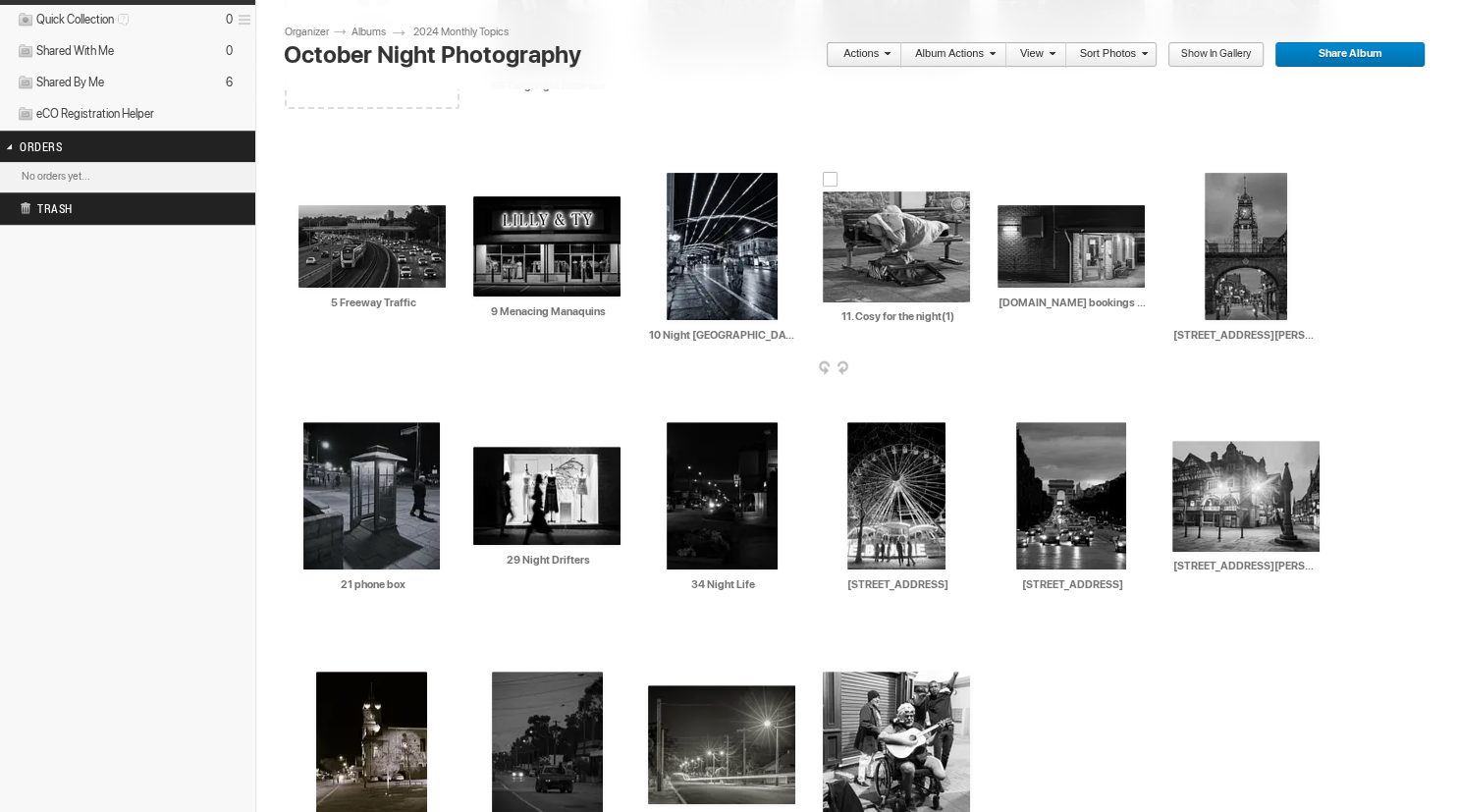 click at bounding box center [896, 246] 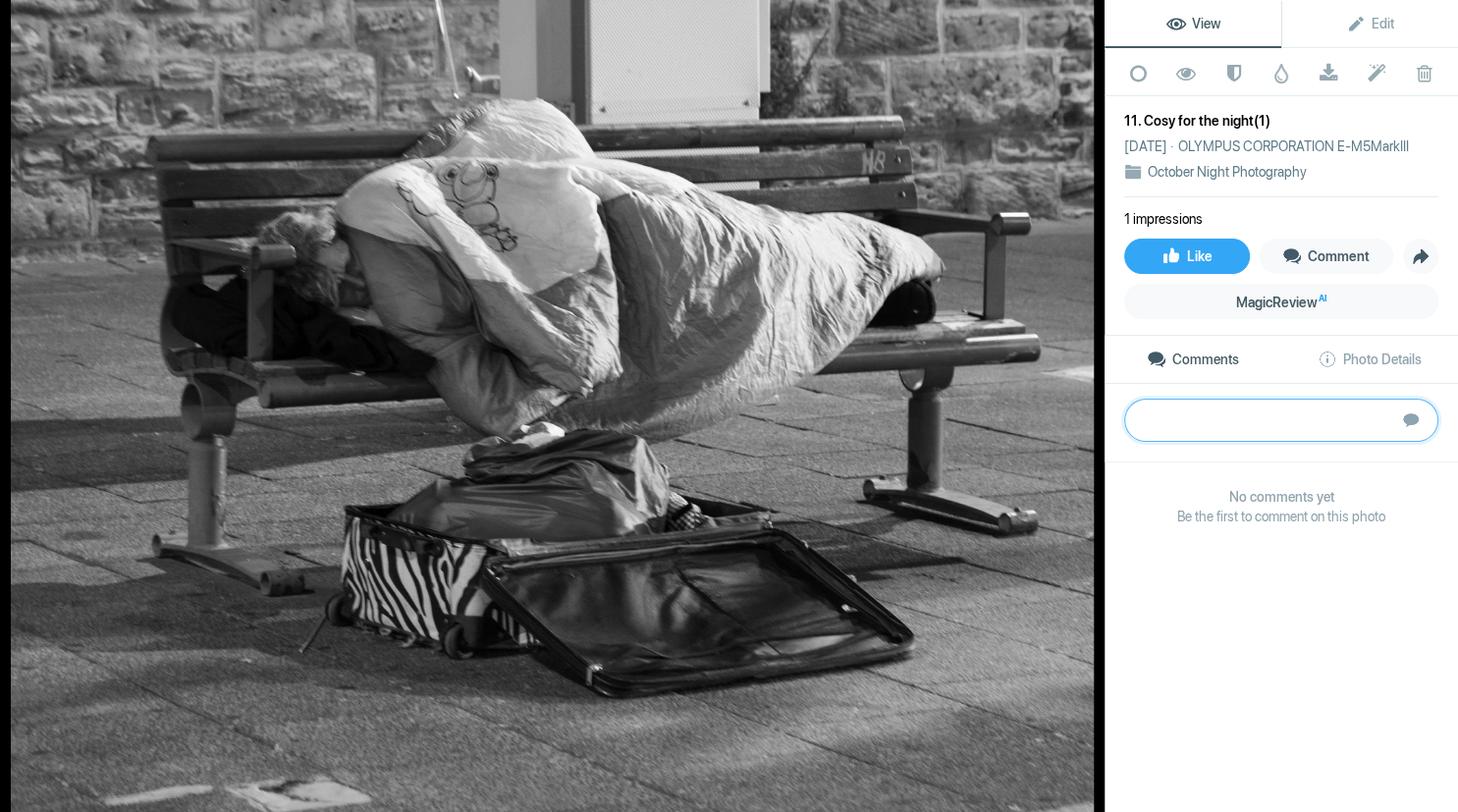 paste on "There will always be debate about the ethics of photographing some in an unfortunate situation that they need to sleep on the street, perhaps in practice, to avoid offence, it is best not to show a face that is recognizable. To set a mood of night time, perhaps the overall brightness or exposure could be dulled and achieve a more subdued mood and hide the facial features.	4" 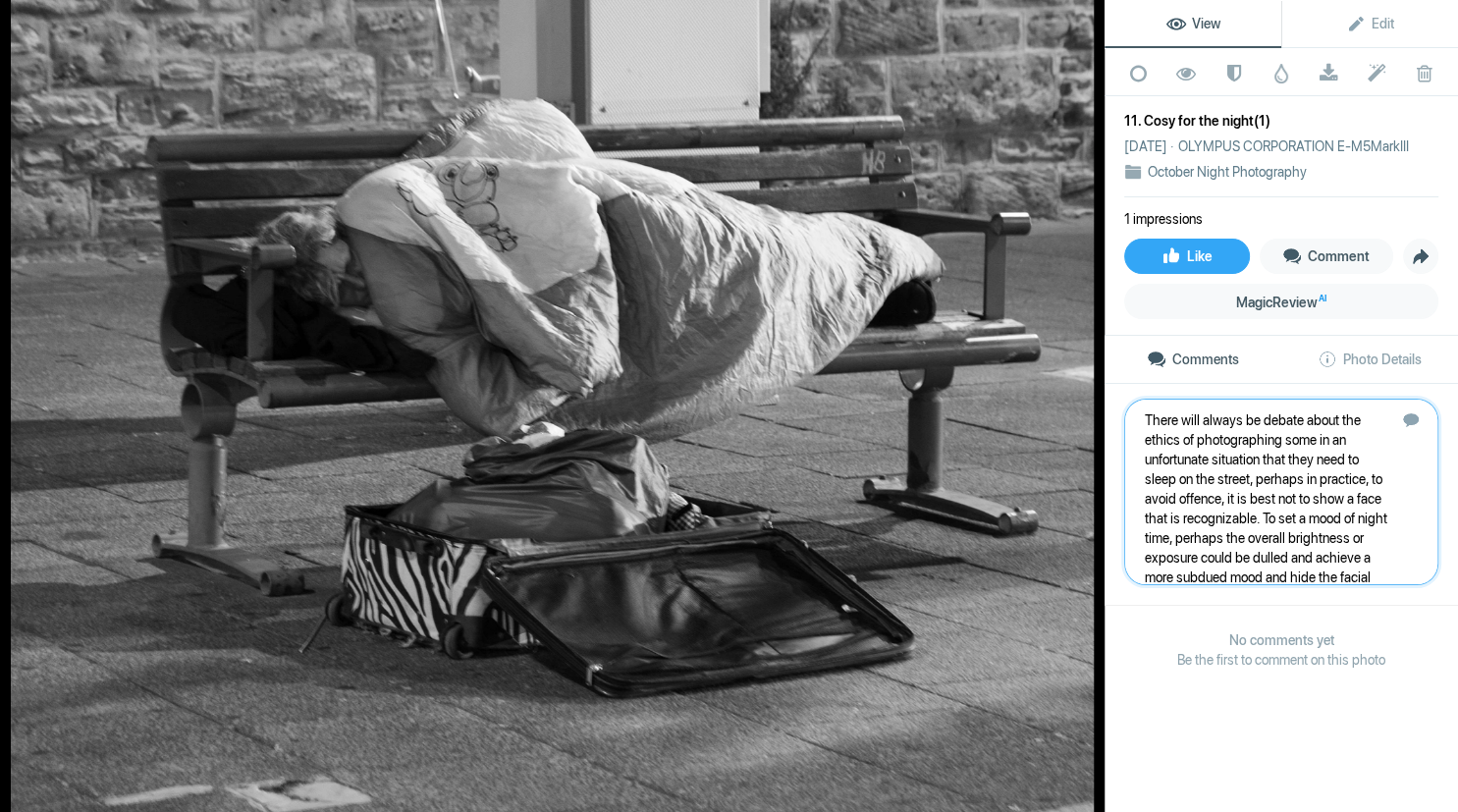 scroll, scrollTop: 21, scrollLeft: 0, axis: vertical 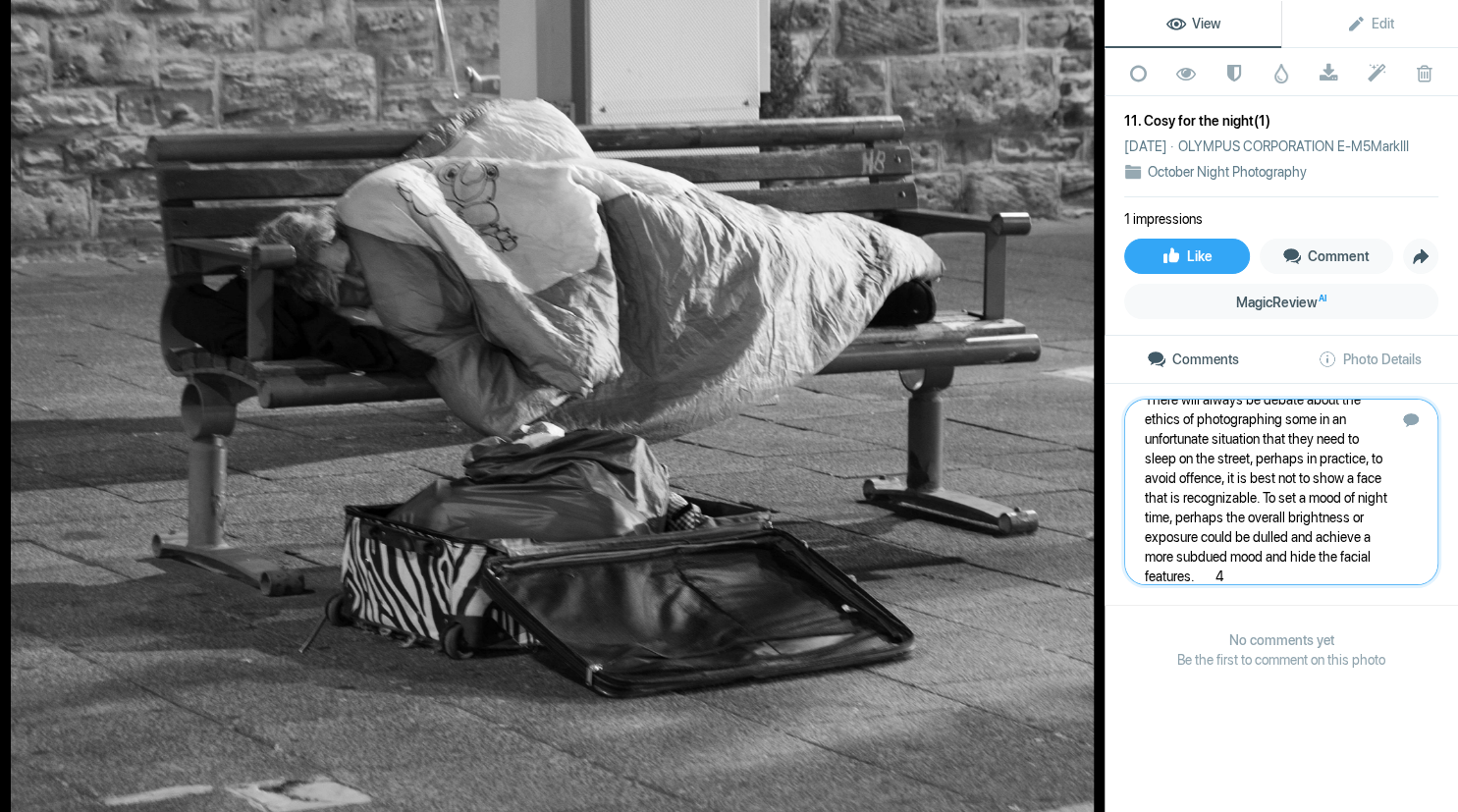 type 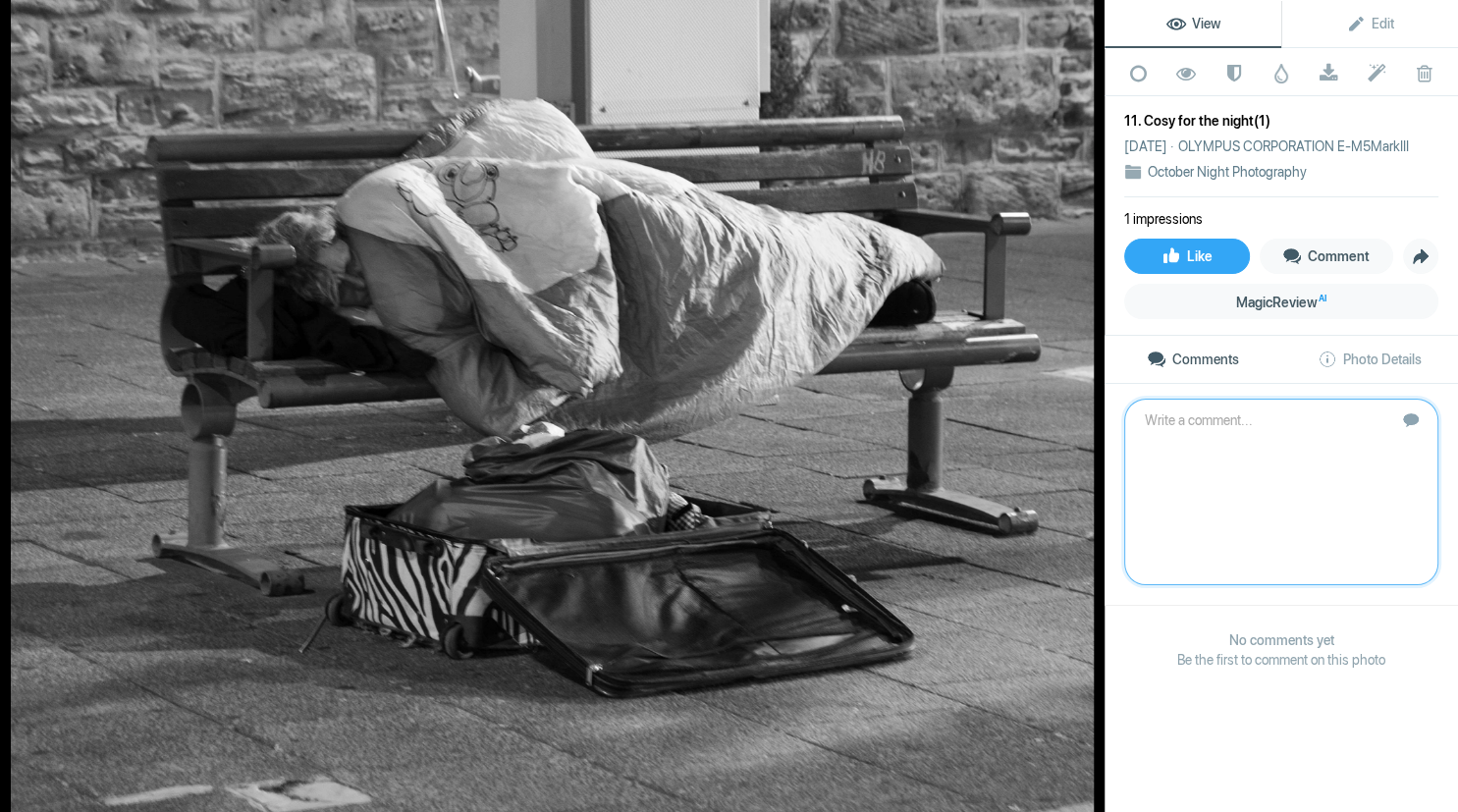 scroll, scrollTop: 0, scrollLeft: 0, axis: both 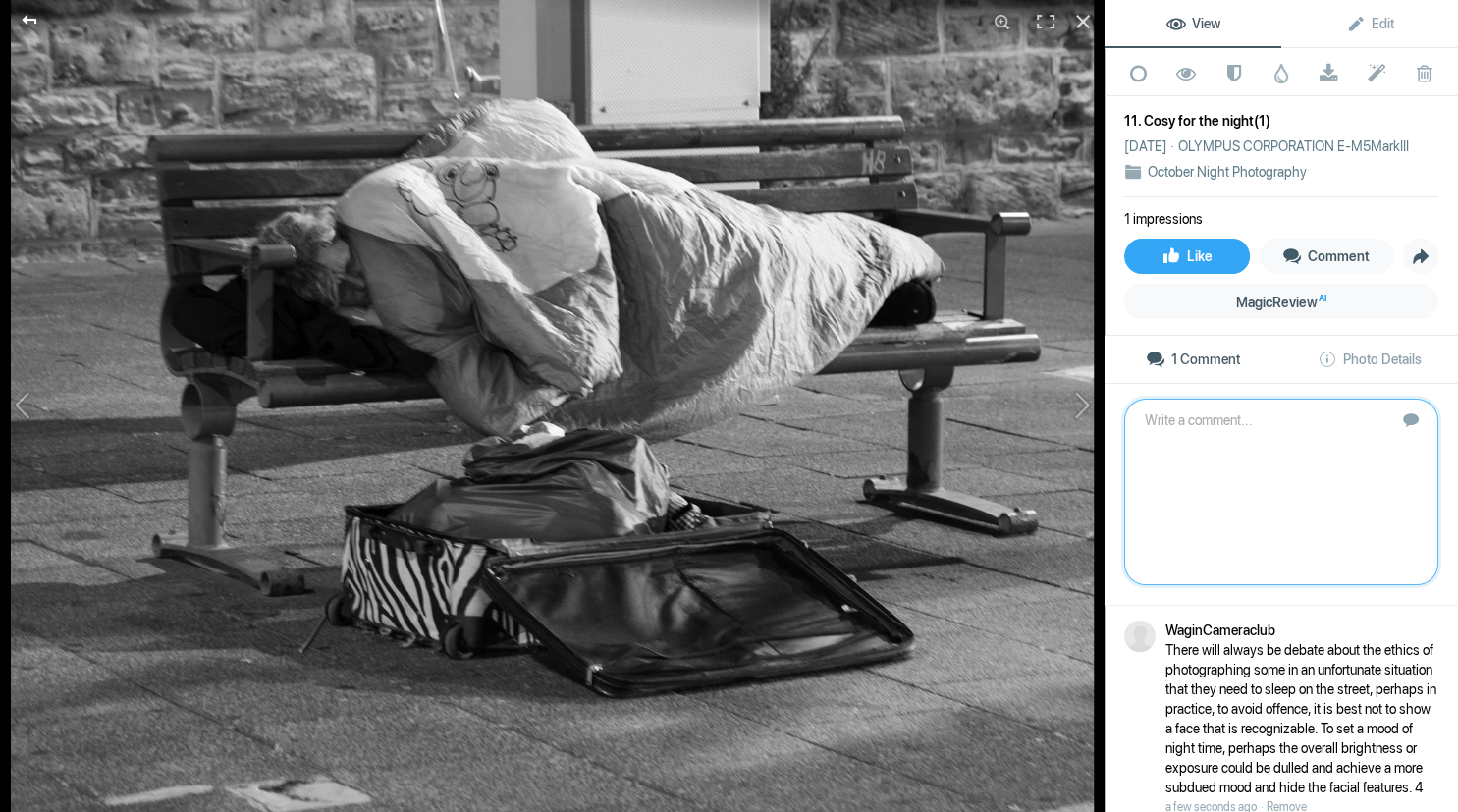 click 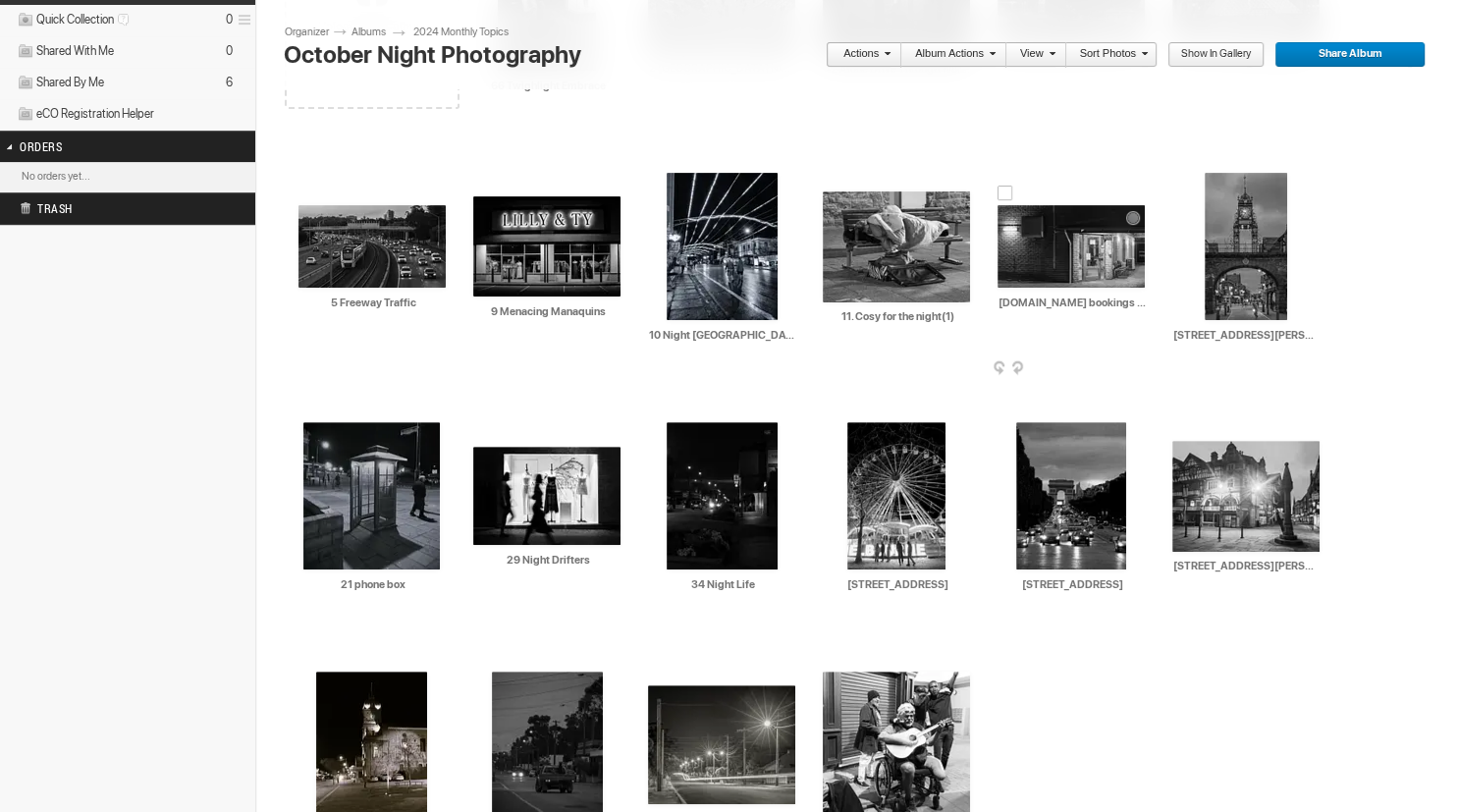 click at bounding box center (1071, 246) 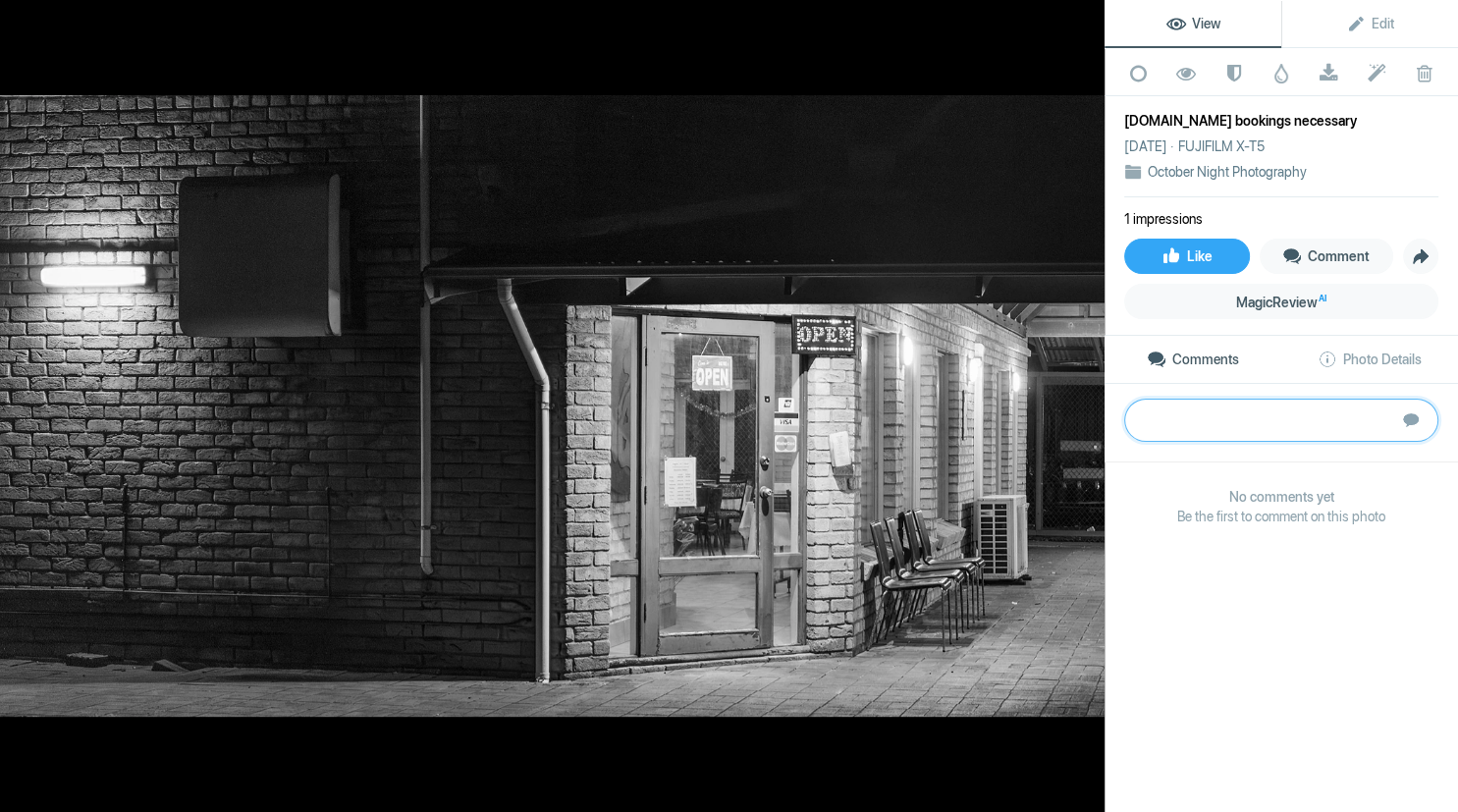 paste on "This is the story of the small takeaway open till late, with those inside who work hard but sometimes few customers. A person sitting on a chair outside waiting for their order could add to the story. The bright light on the wall at left may be distracting to some, but also adds to the loneliness of the late night operation.	Bronze" 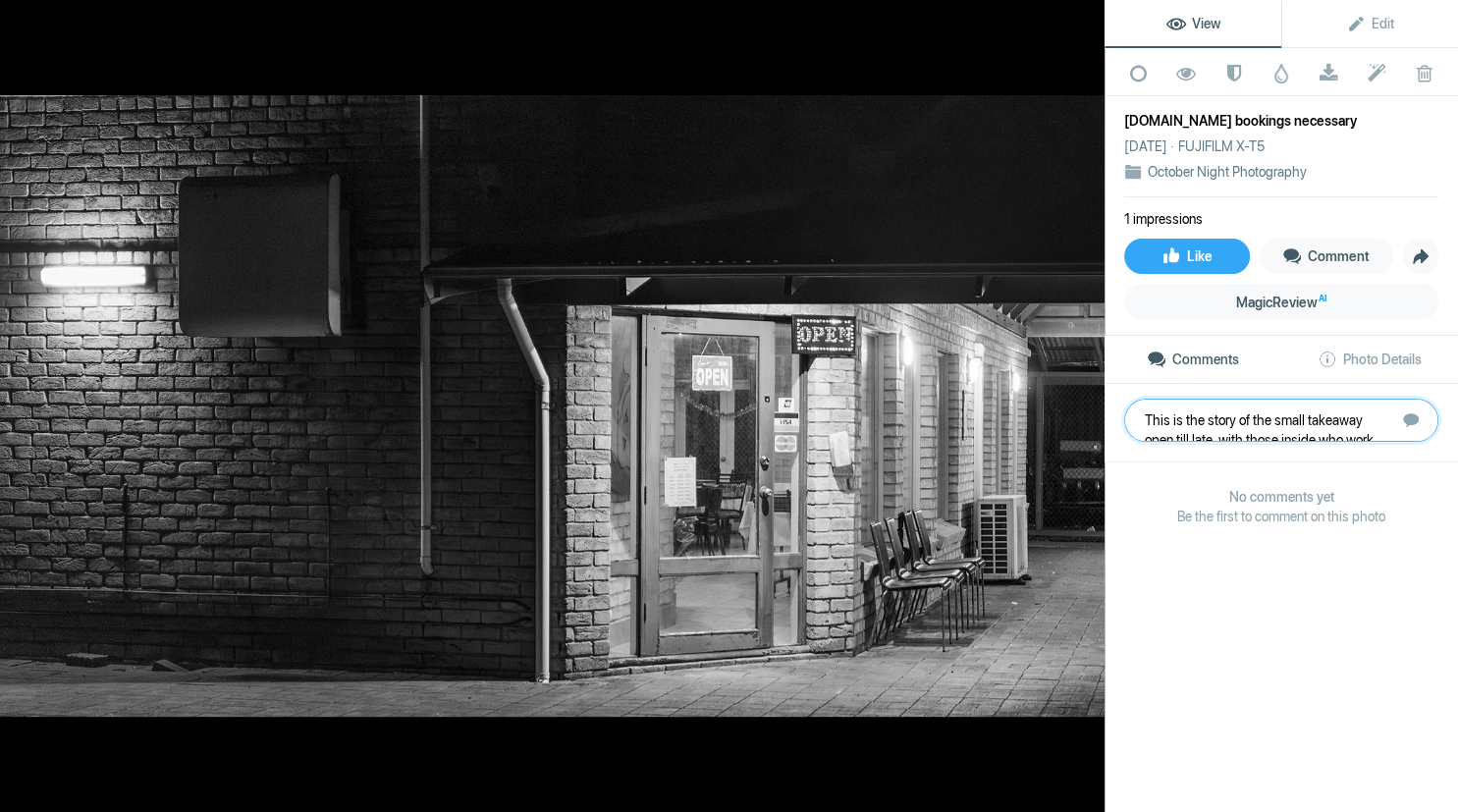scroll, scrollTop: 1, scrollLeft: 0, axis: vertical 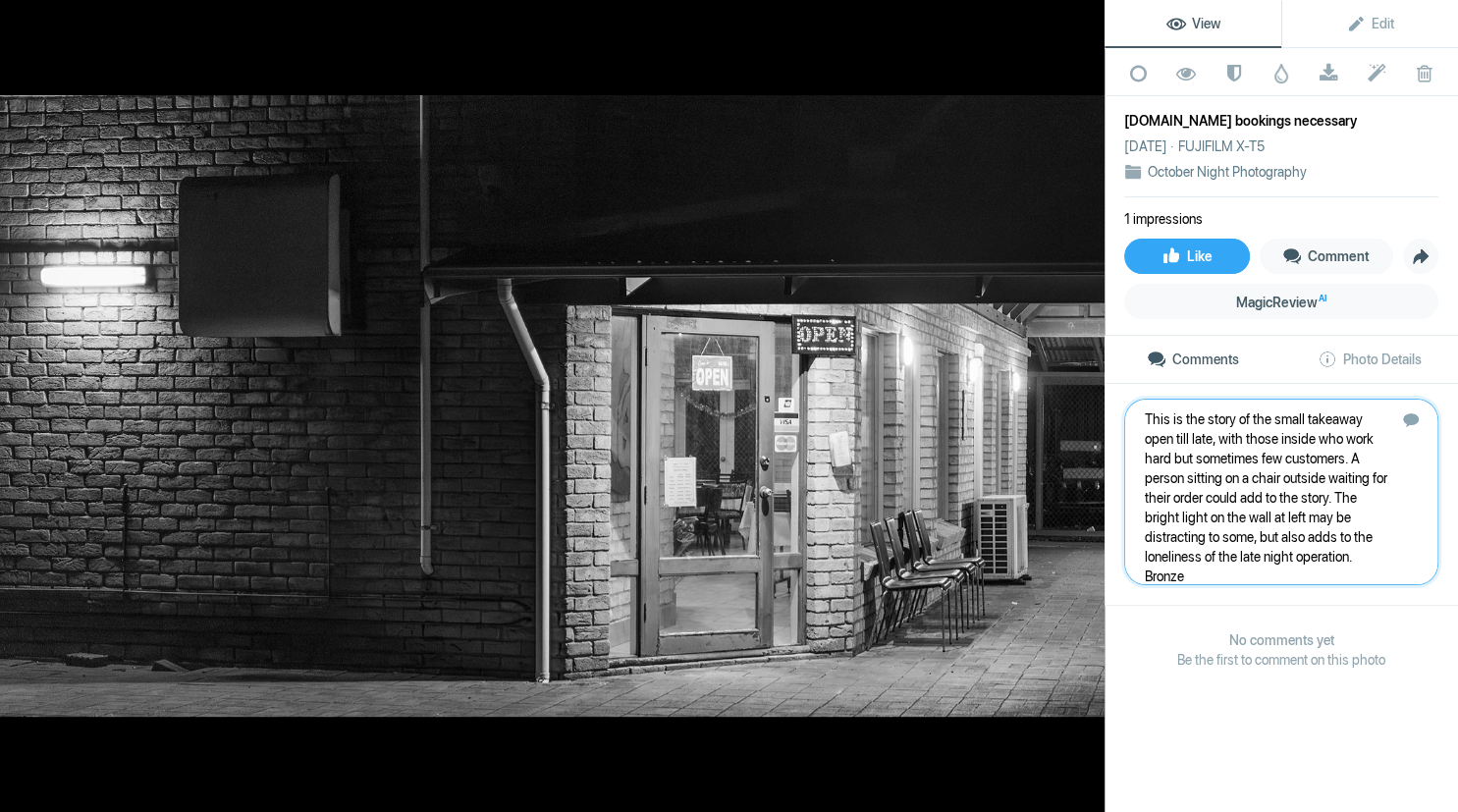 type 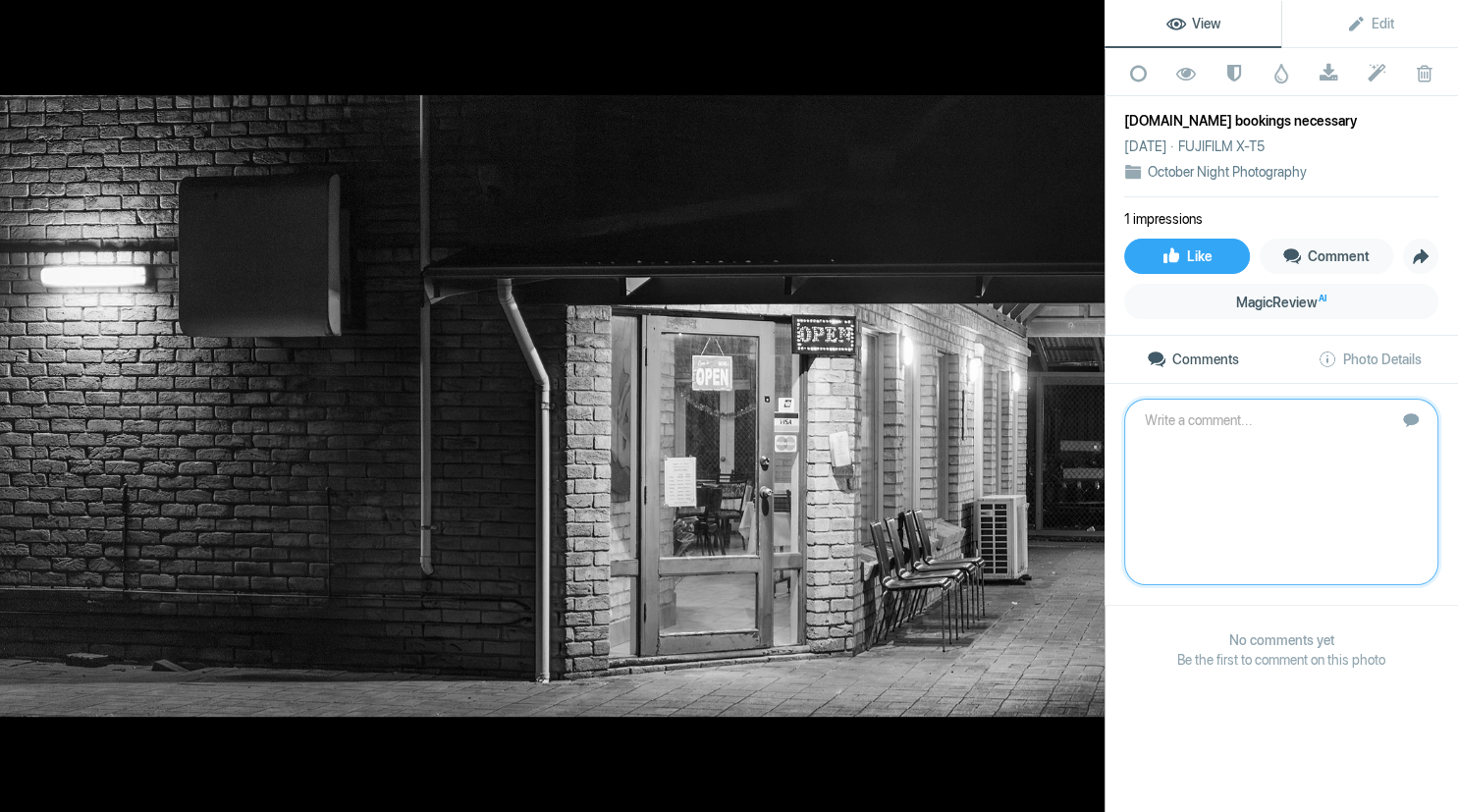 scroll, scrollTop: 0, scrollLeft: 0, axis: both 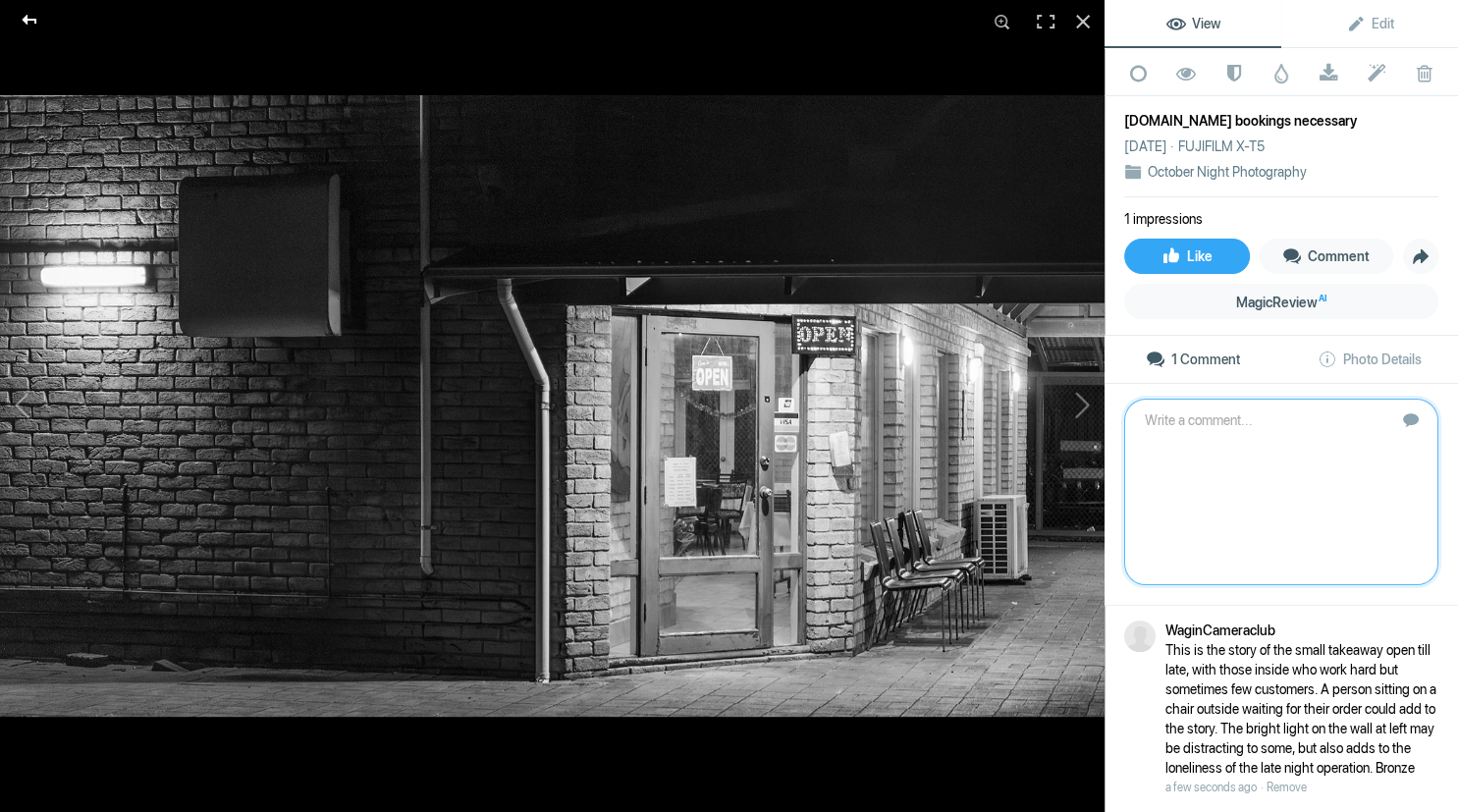click 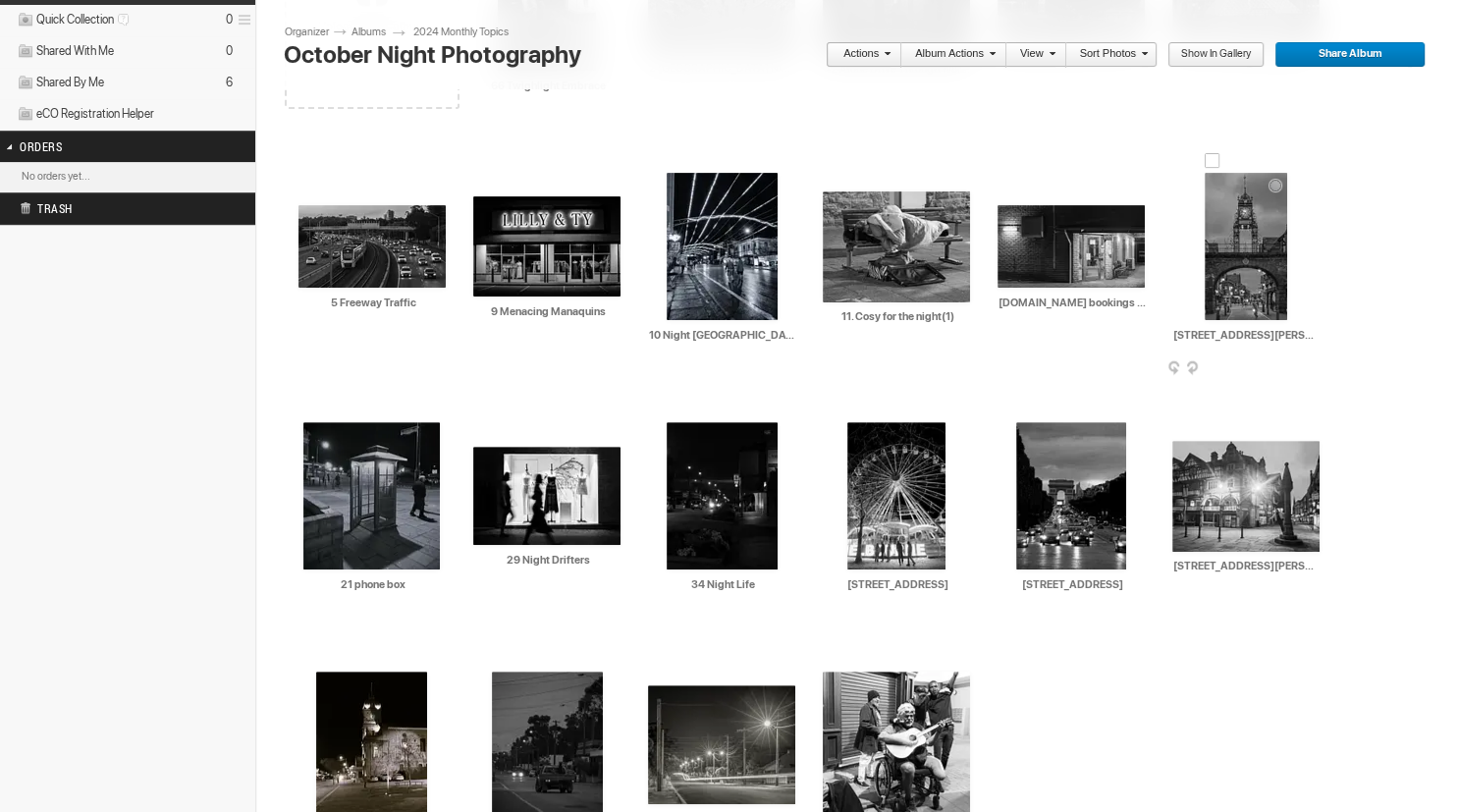 click at bounding box center (1246, 246) 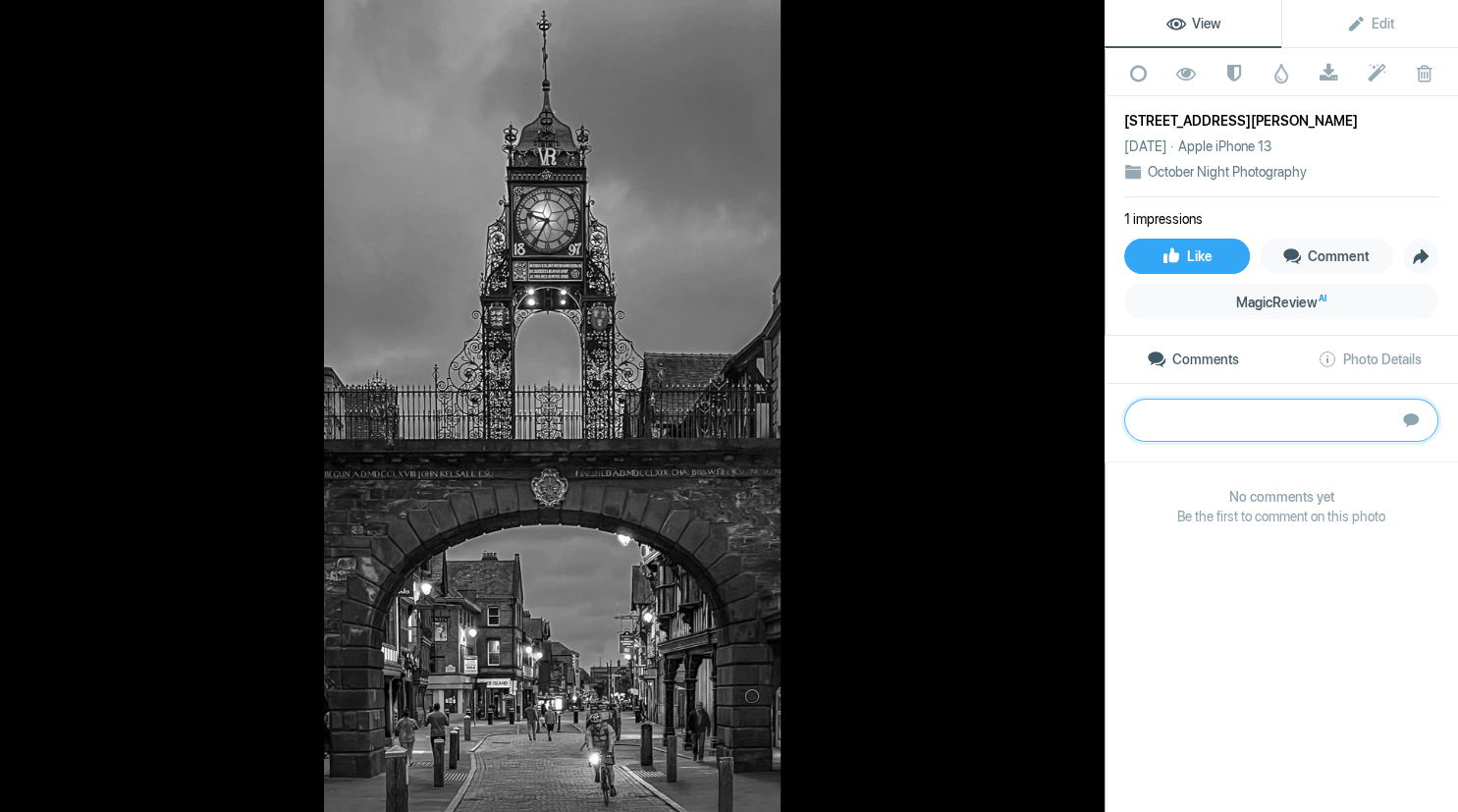 paste on "The image of the famous clock in Chester could be just another tourist shot of an ornate piece of artwork, however the photographer has used light, balance, and a well timed street scene to create an excellent image.	Gold" 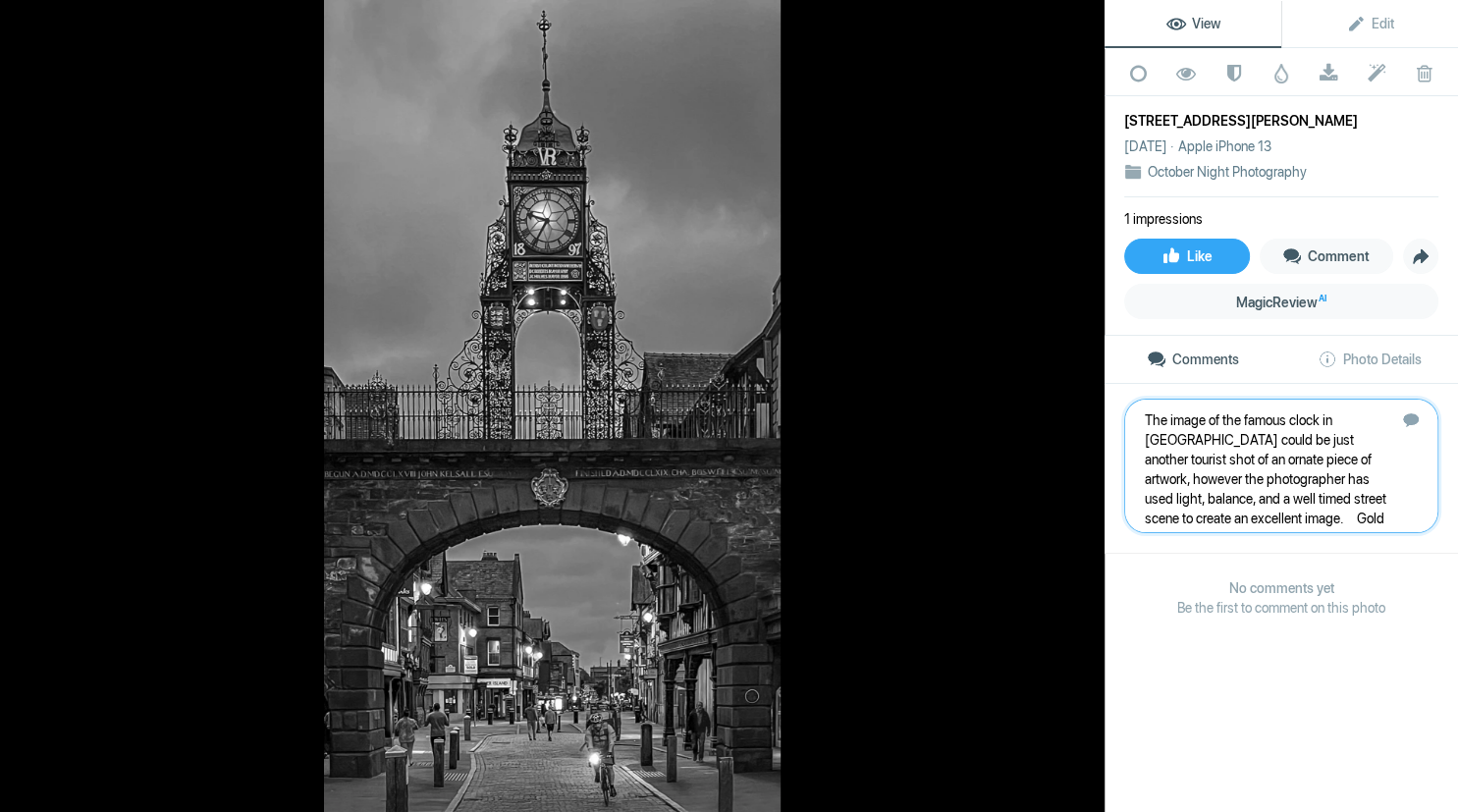 type 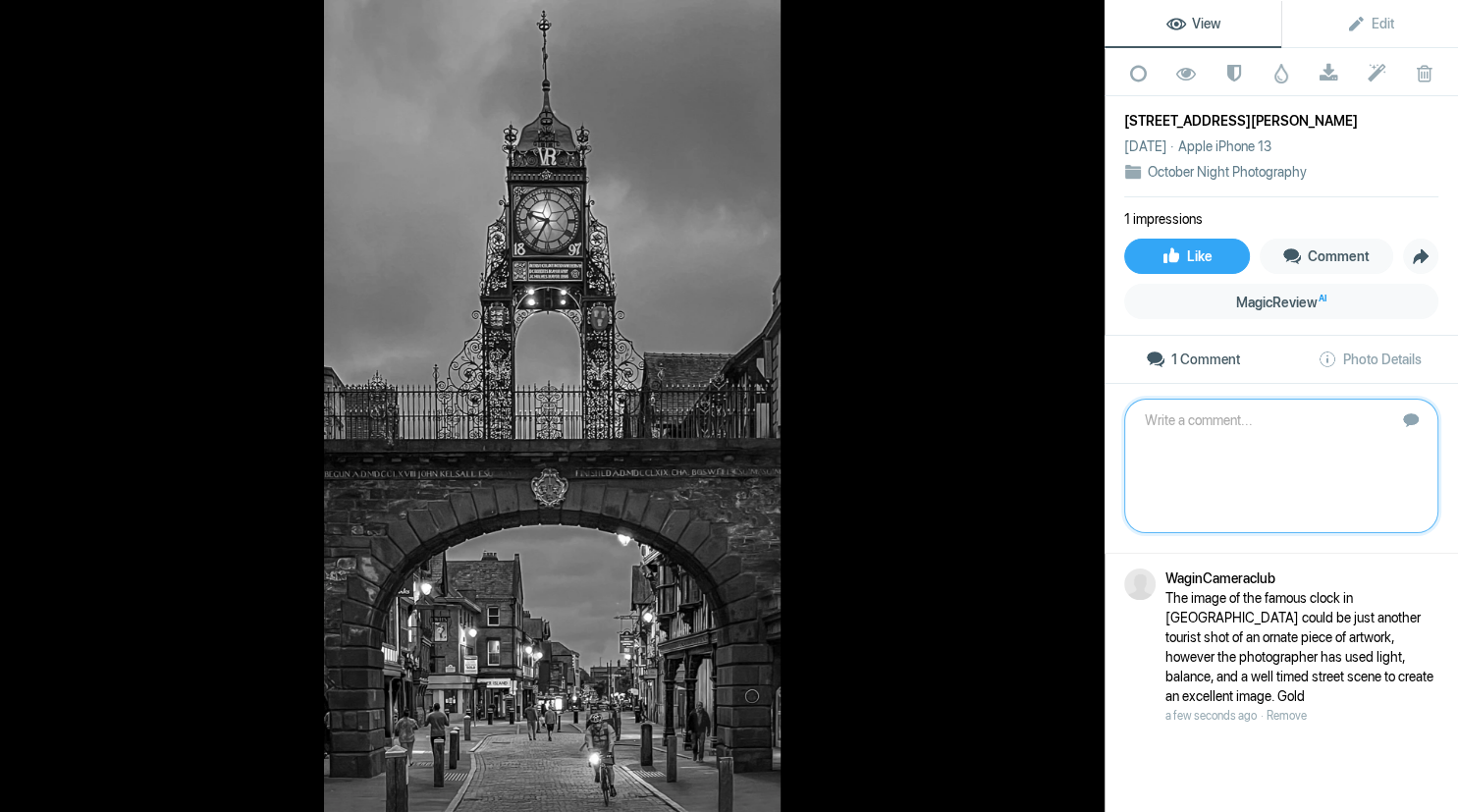 click 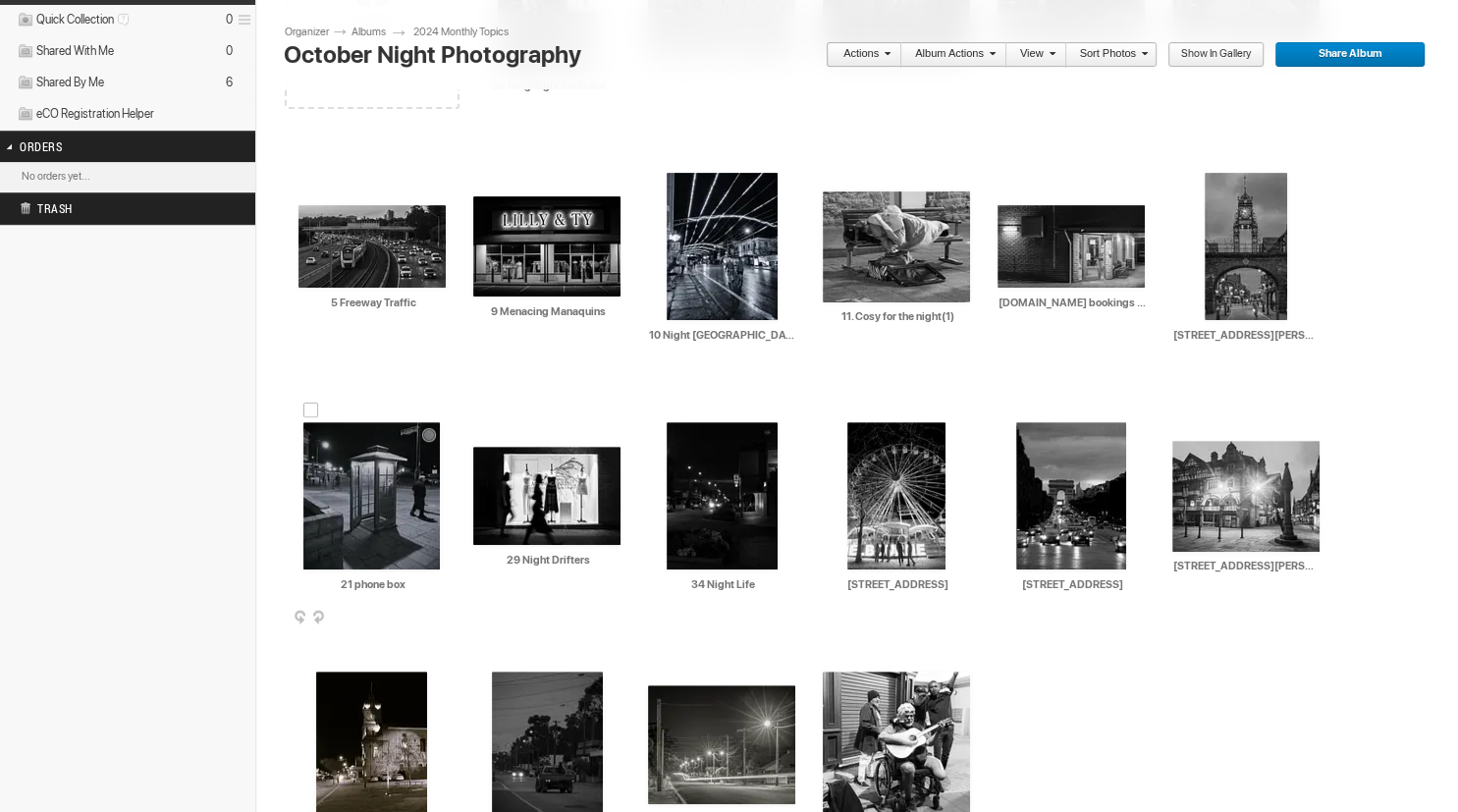 click at bounding box center (371, 496) 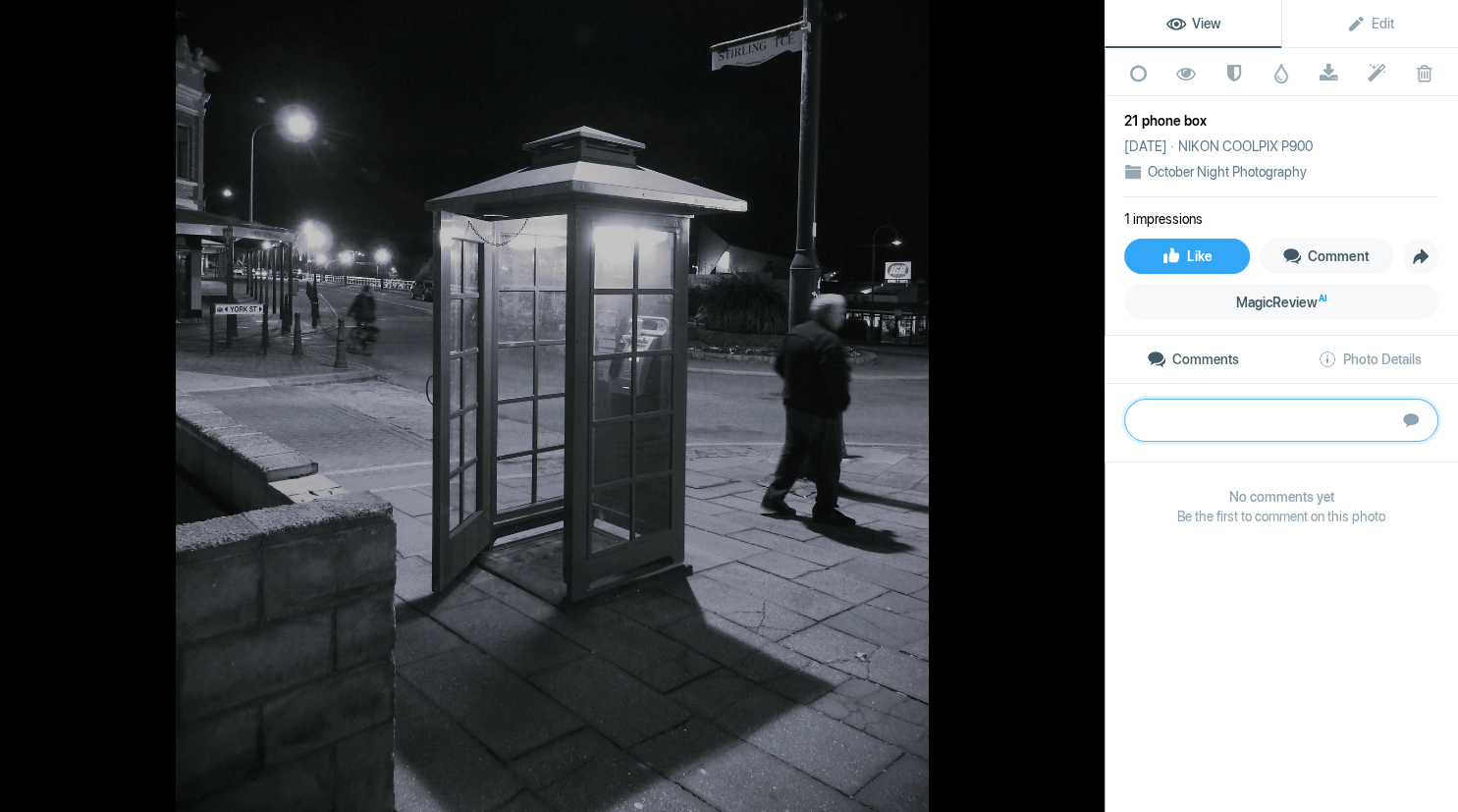 paste on "Has the blurred figure walking away just made a phonecall and left the door open, or was it Dr Who, making an unexpected visit? The missing tile and the wall on the left is an unfortunate inclusion but understand that by moving to the right to capture the image could change the aspect of the people and building in the background. For great light burst effects in street light start a f8 and better at f16.	Bronze" 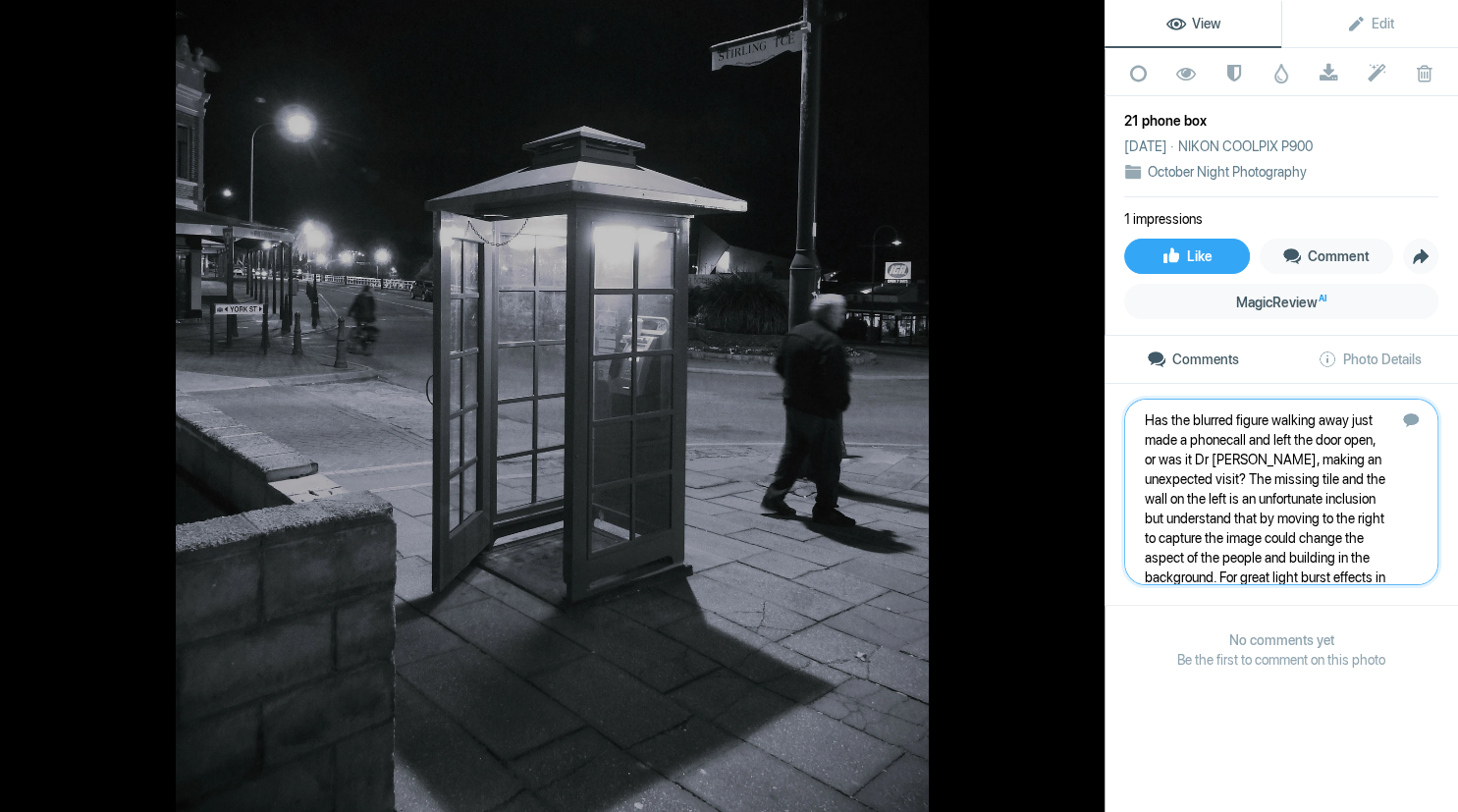 scroll, scrollTop: 40, scrollLeft: 0, axis: vertical 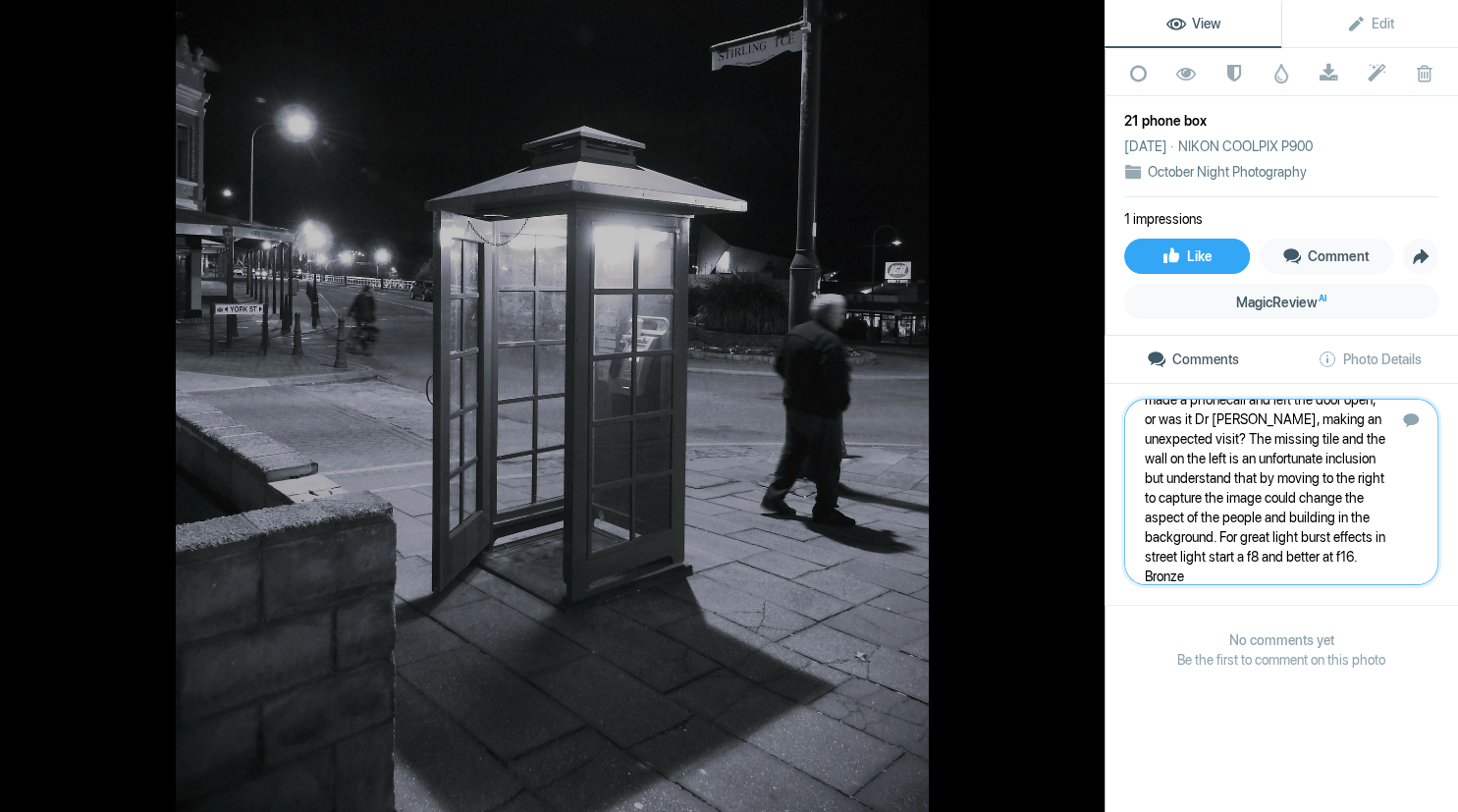type 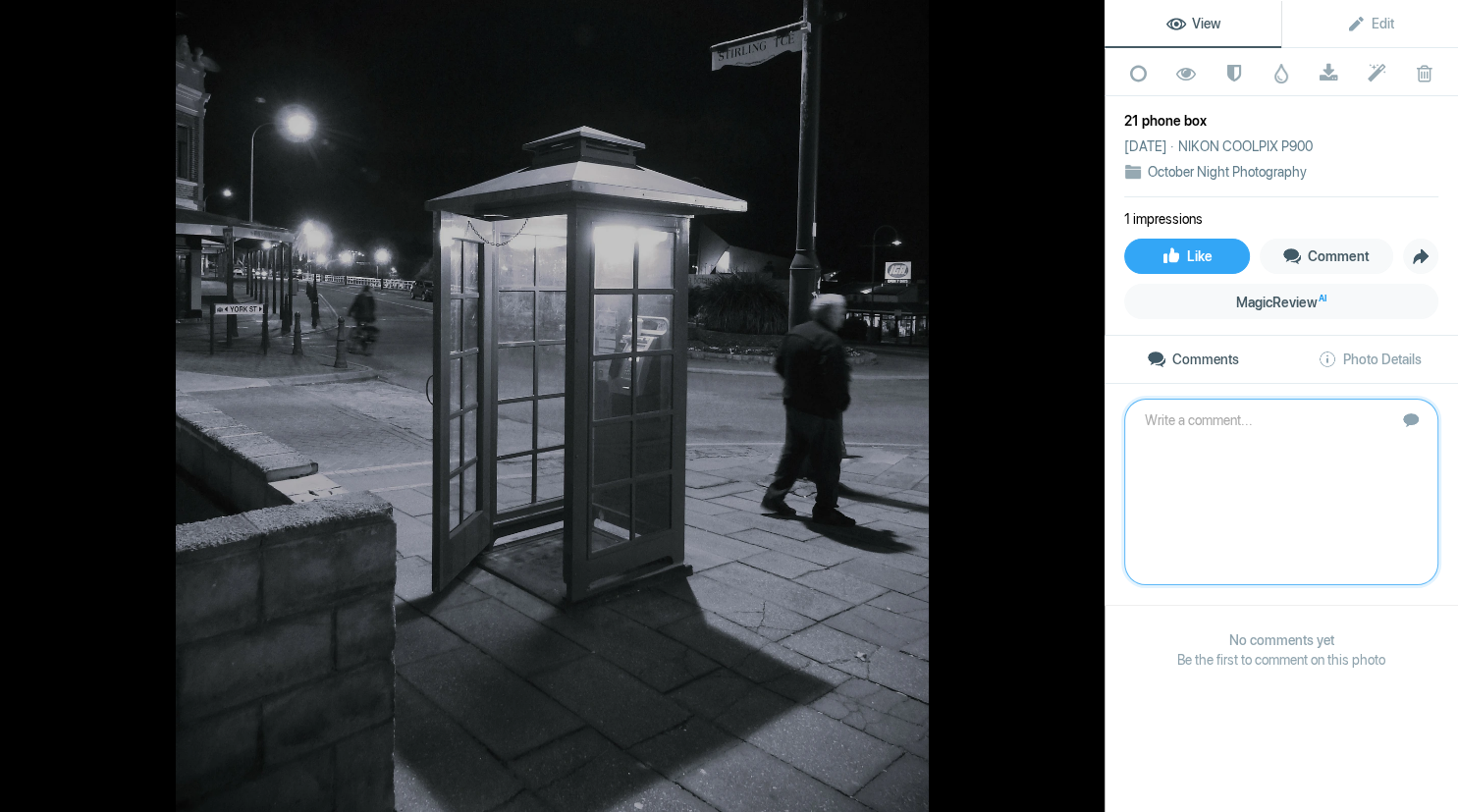 scroll, scrollTop: 0, scrollLeft: 0, axis: both 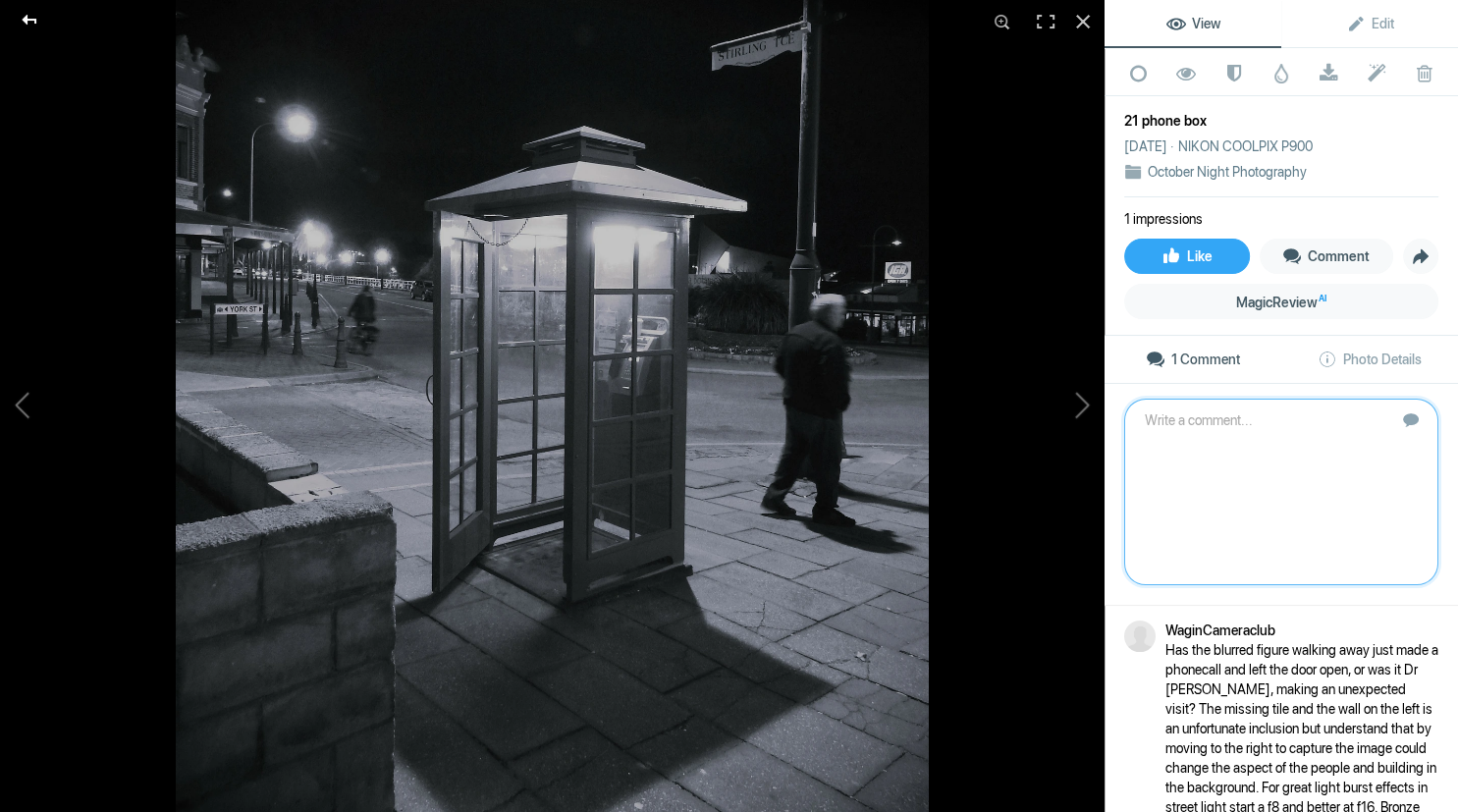 click 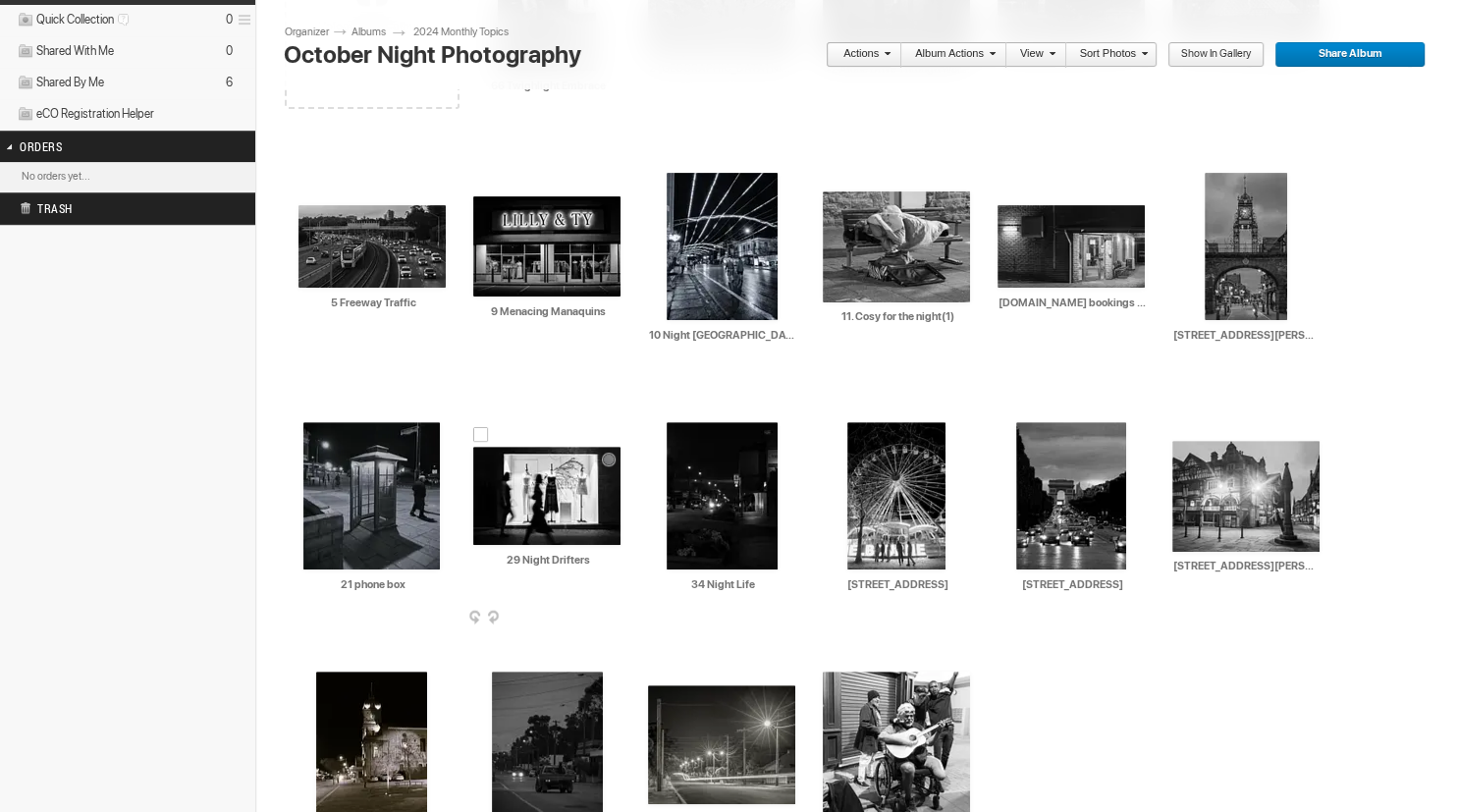 click at bounding box center [547, 496] 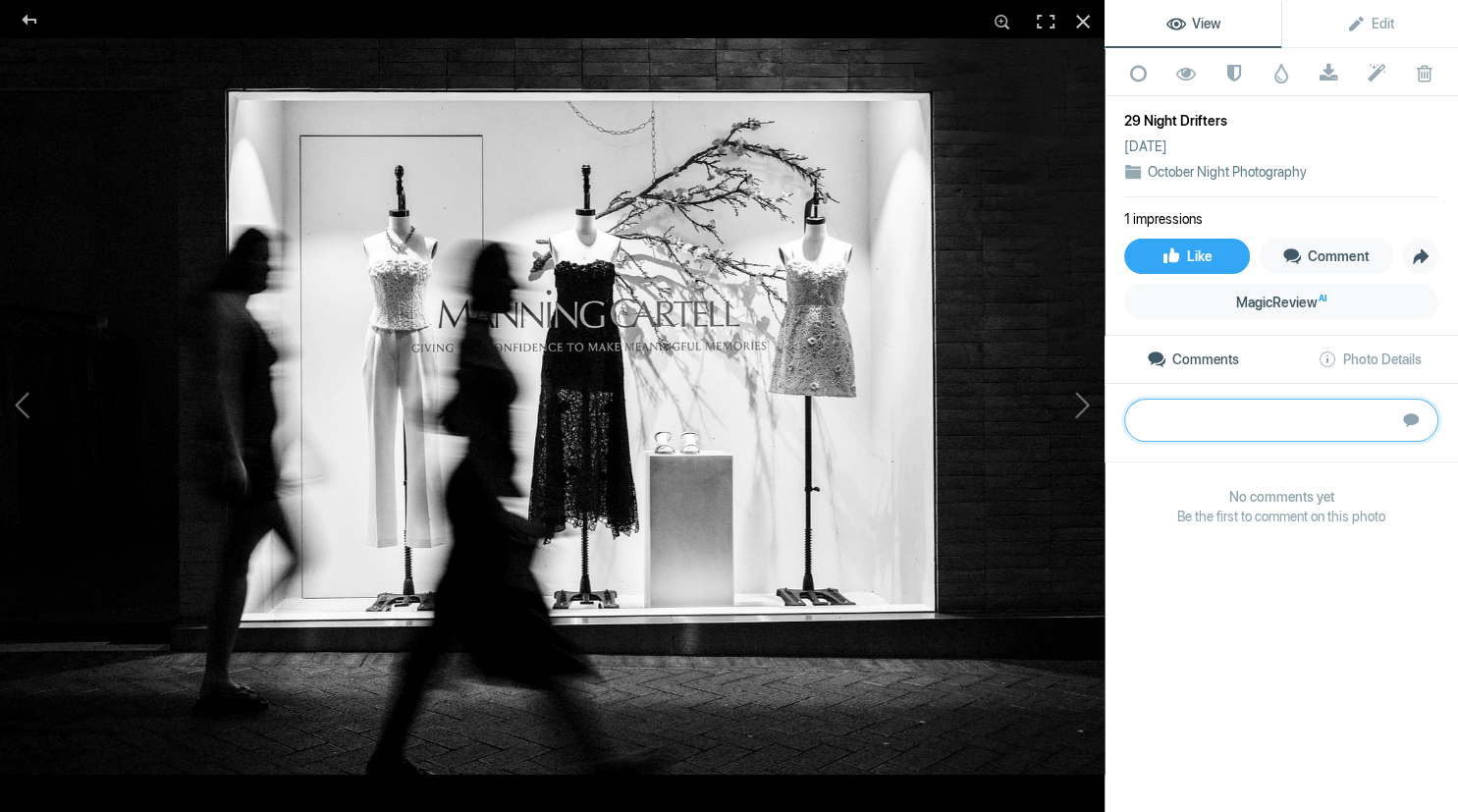 paste on "The timing works well in this street scene with the blurred figure between the mannequins. The rear figure, unfortunately was stopped with one leg stationary which looks a little weird.	4" 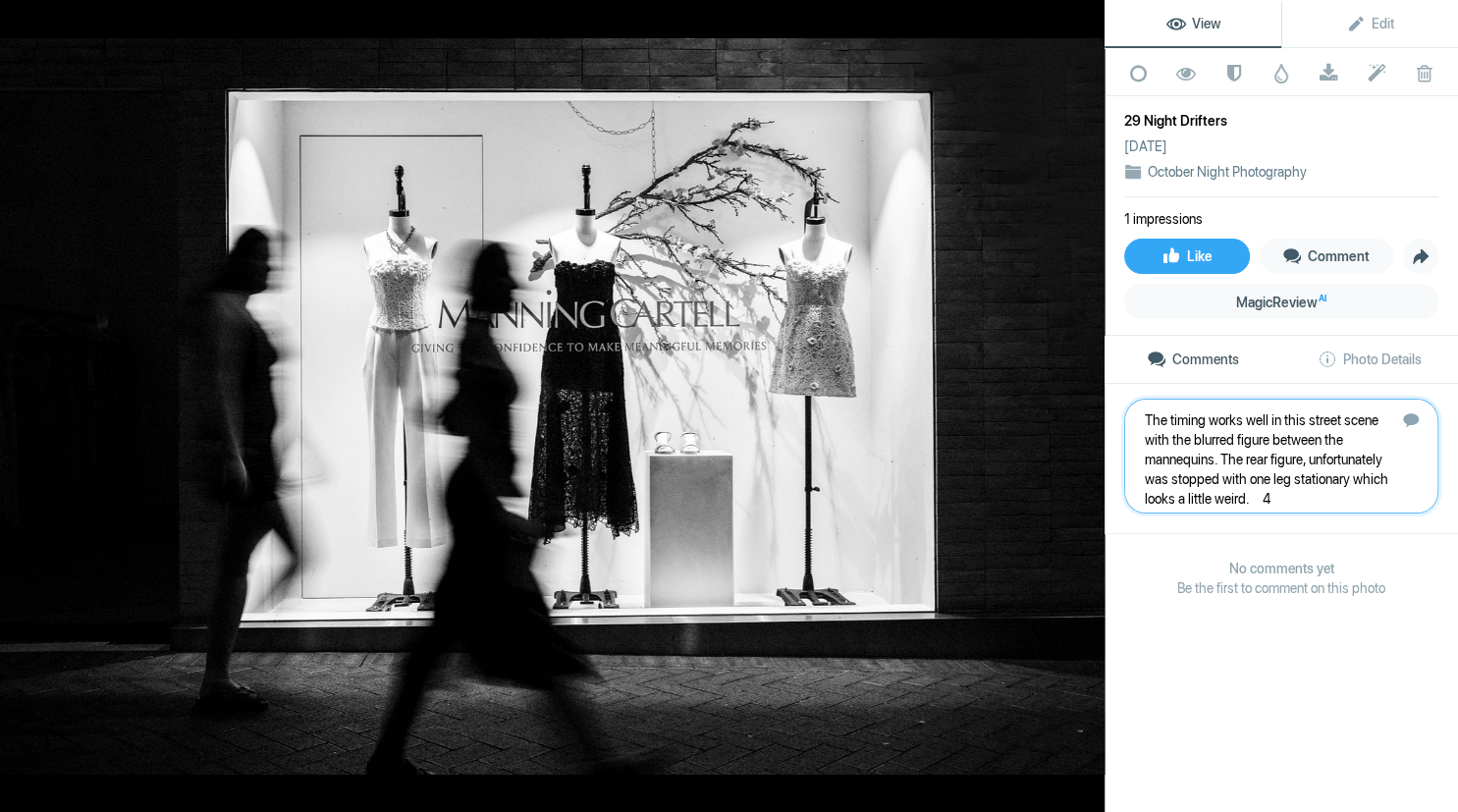 type 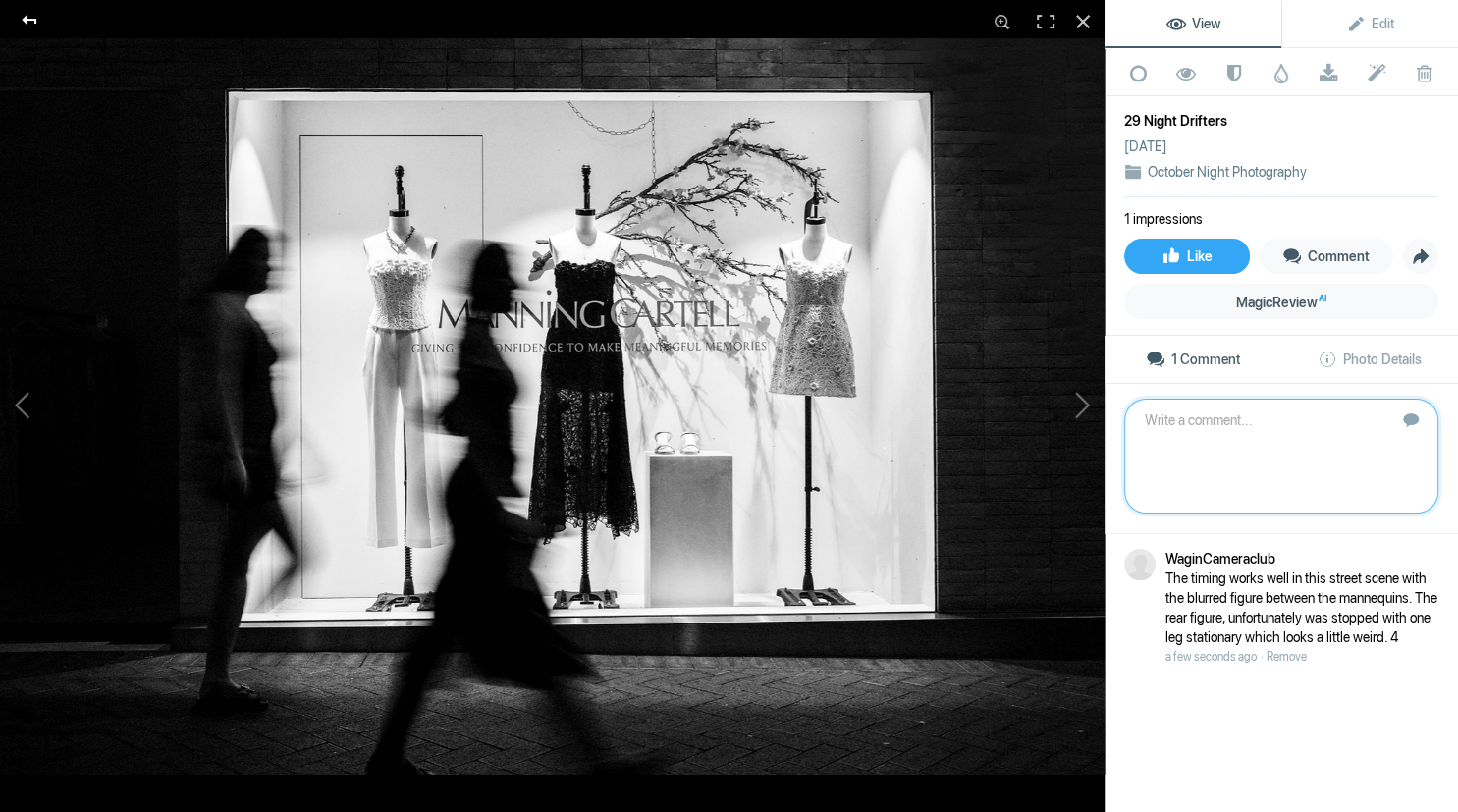 click 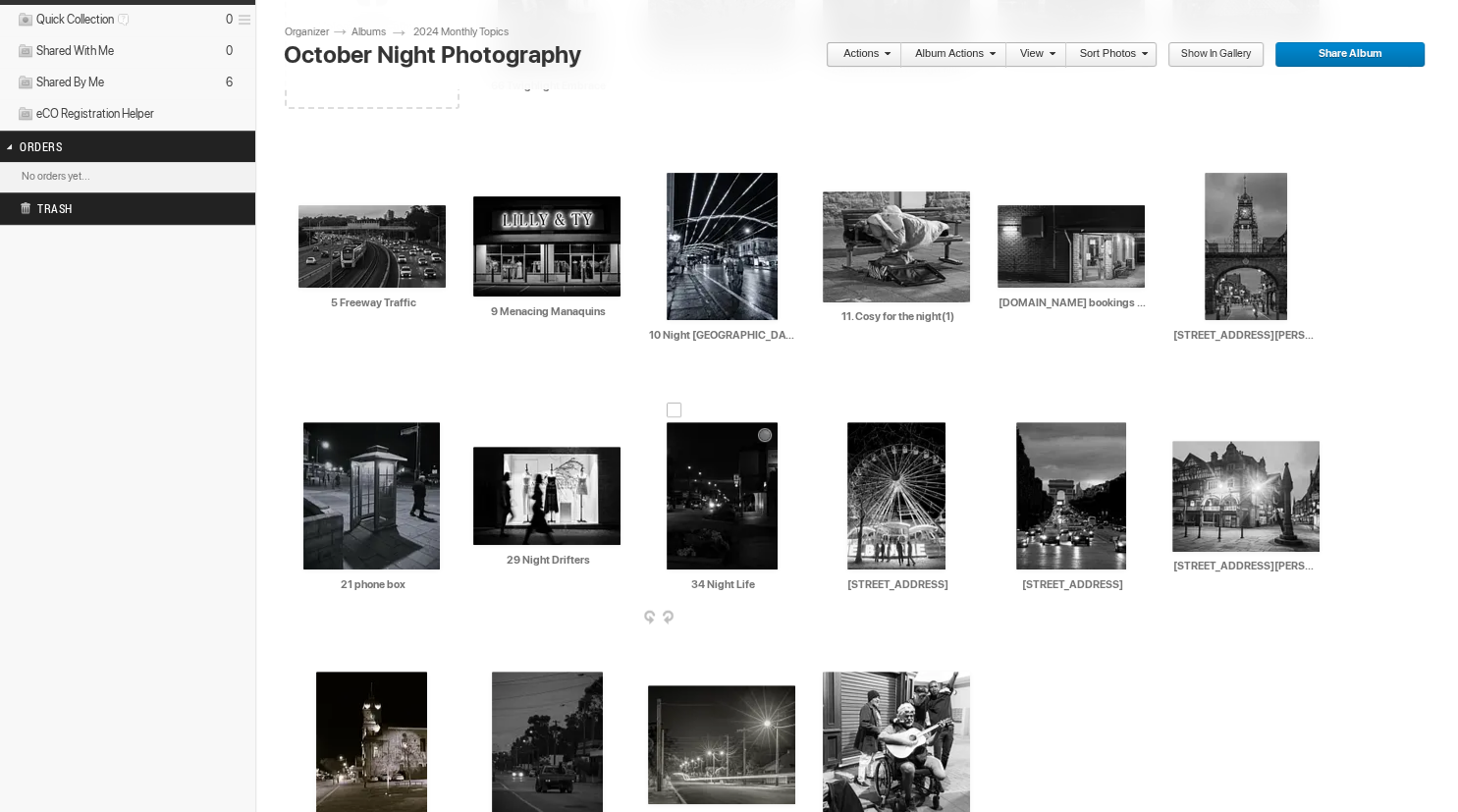 click at bounding box center [722, 496] 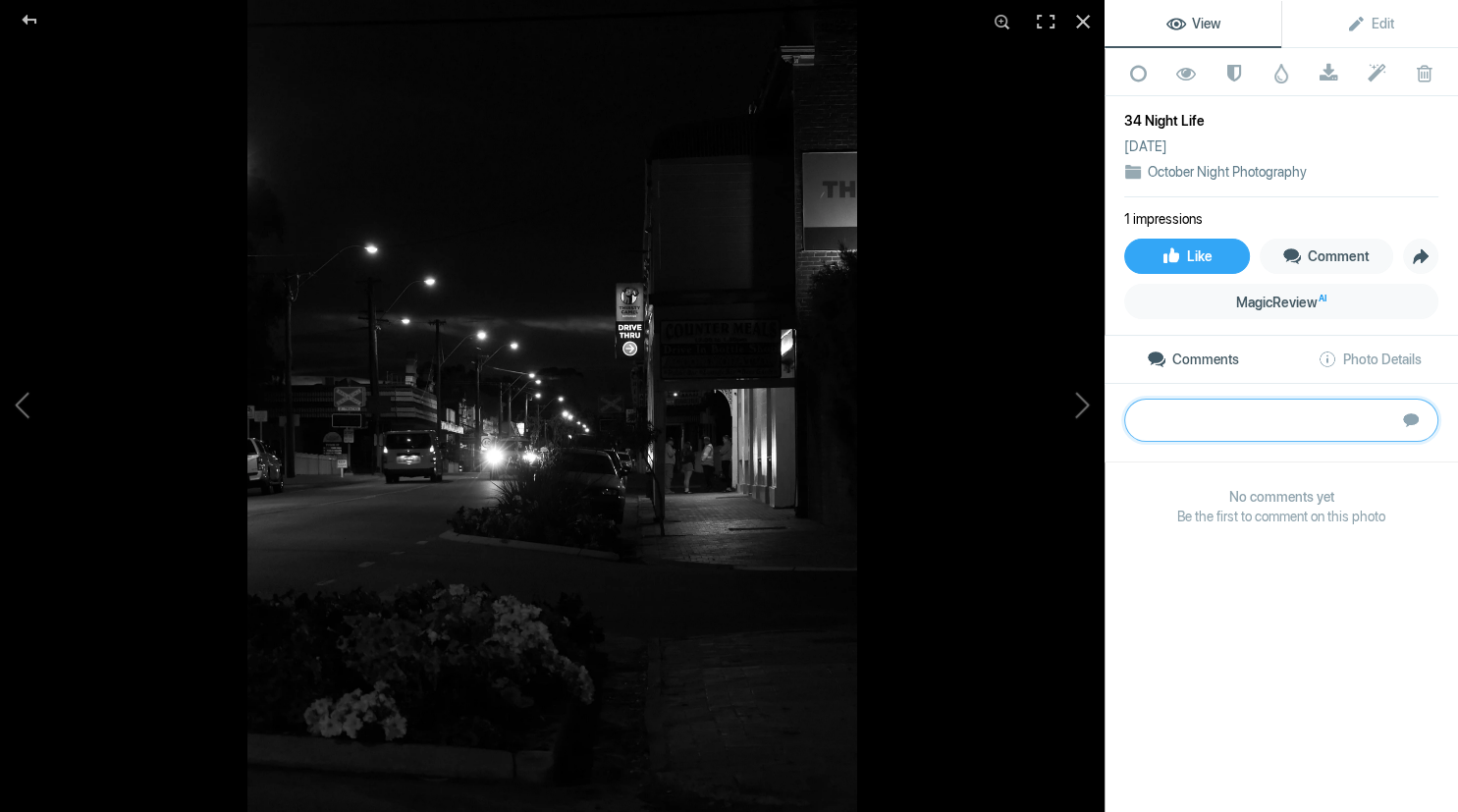 click 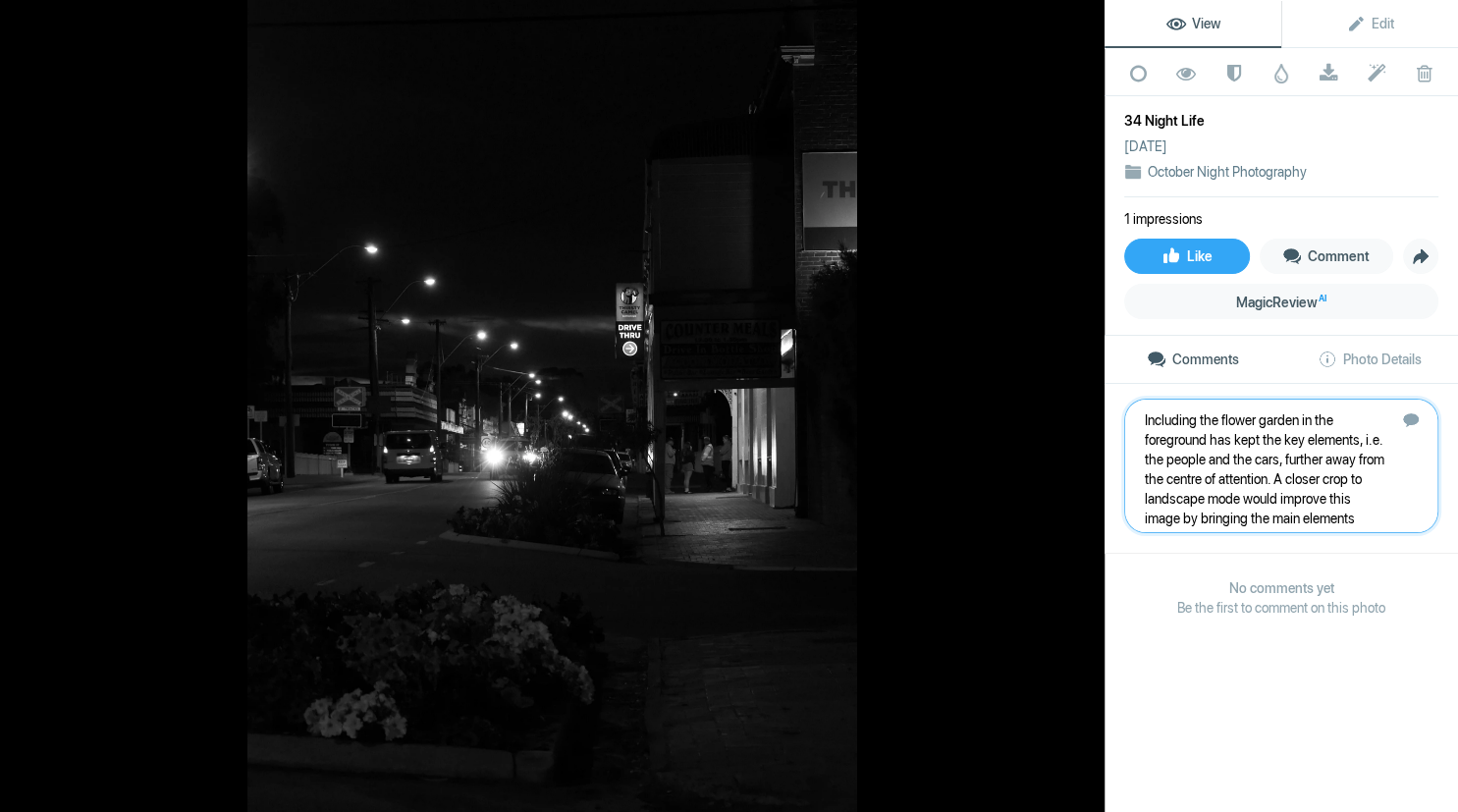 type 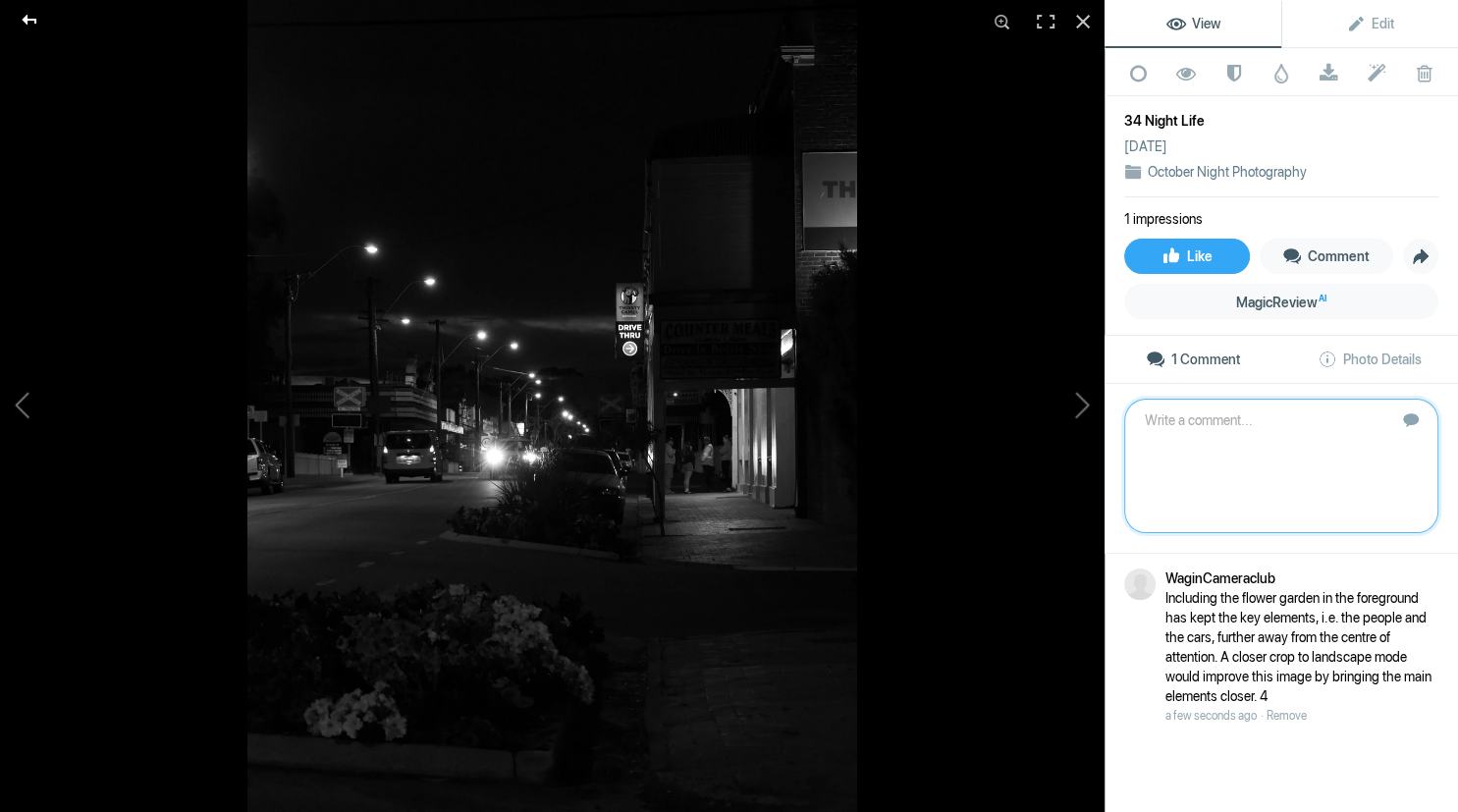 click 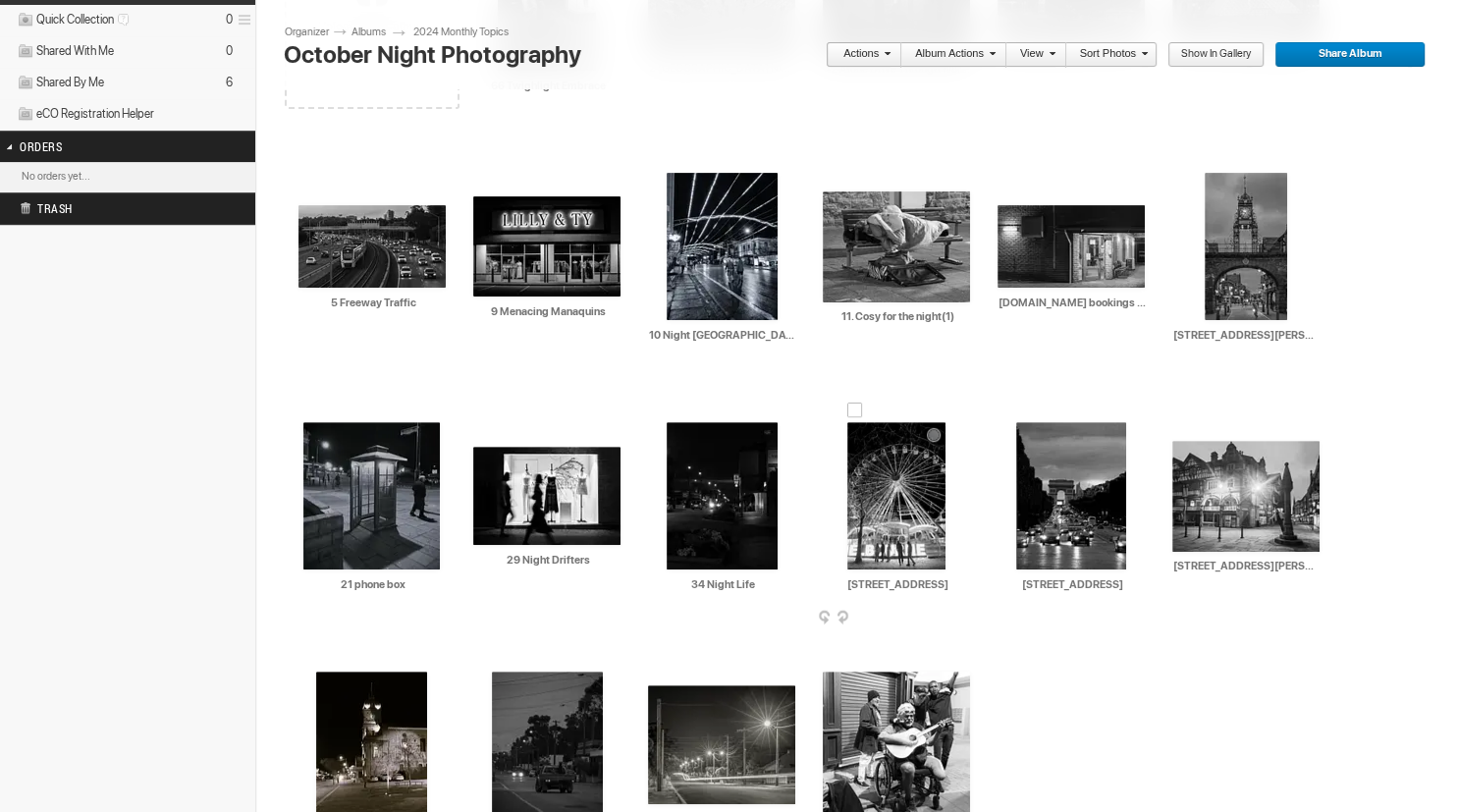 click at bounding box center (896, 496) 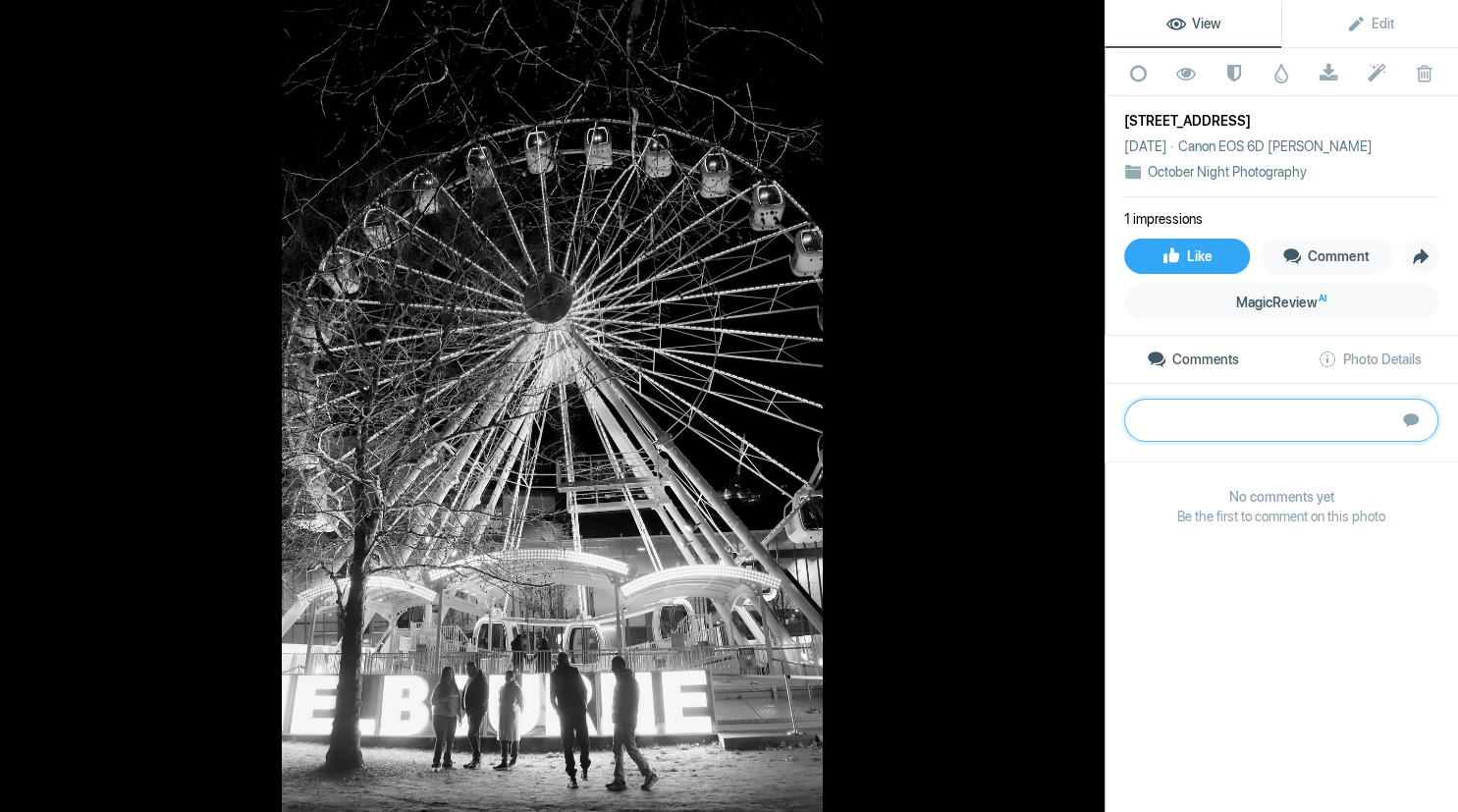 paste on "This image shows people indulging the night lights of the ferris wheel in Melbourne – a wider crop would complete the story.	4" 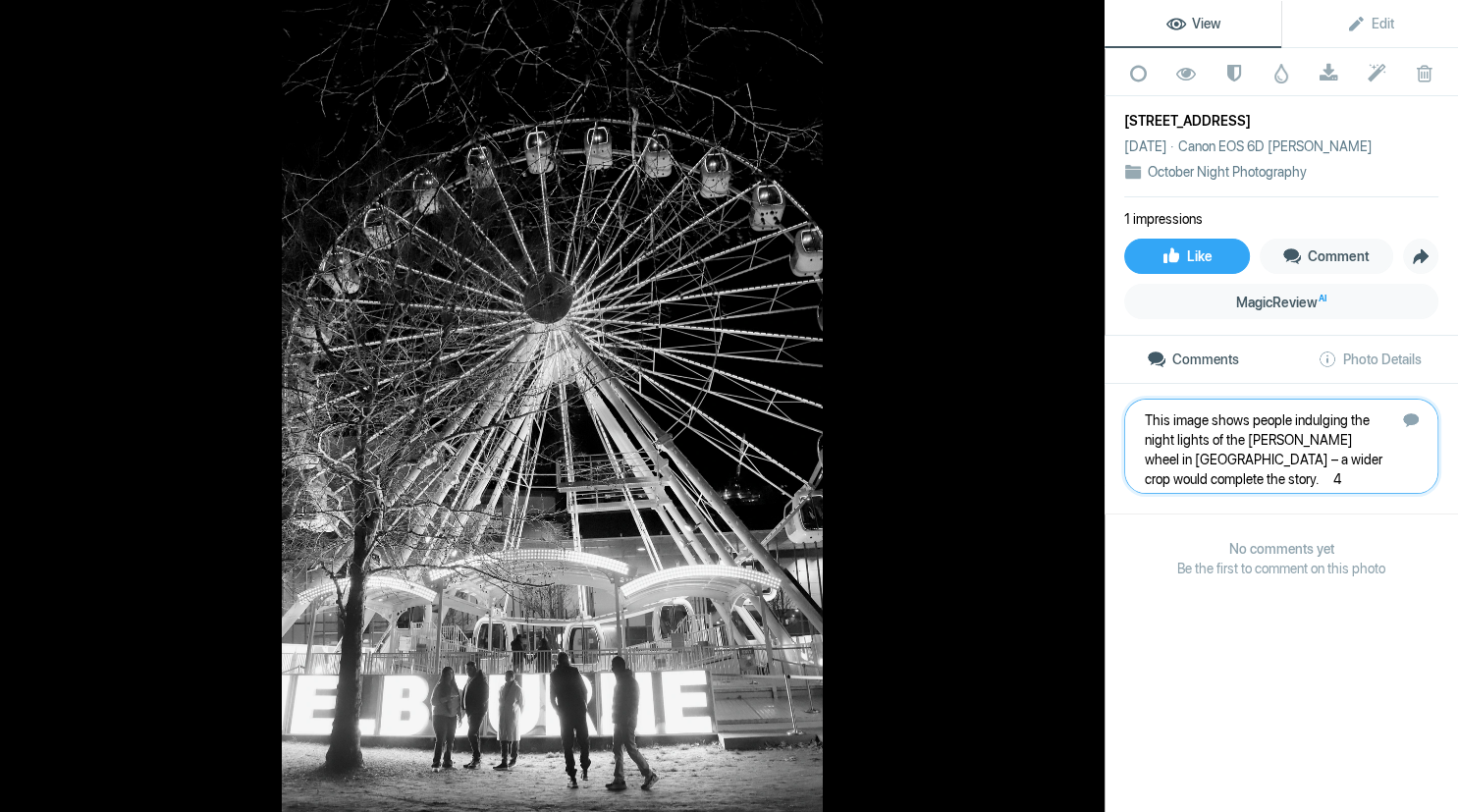 type 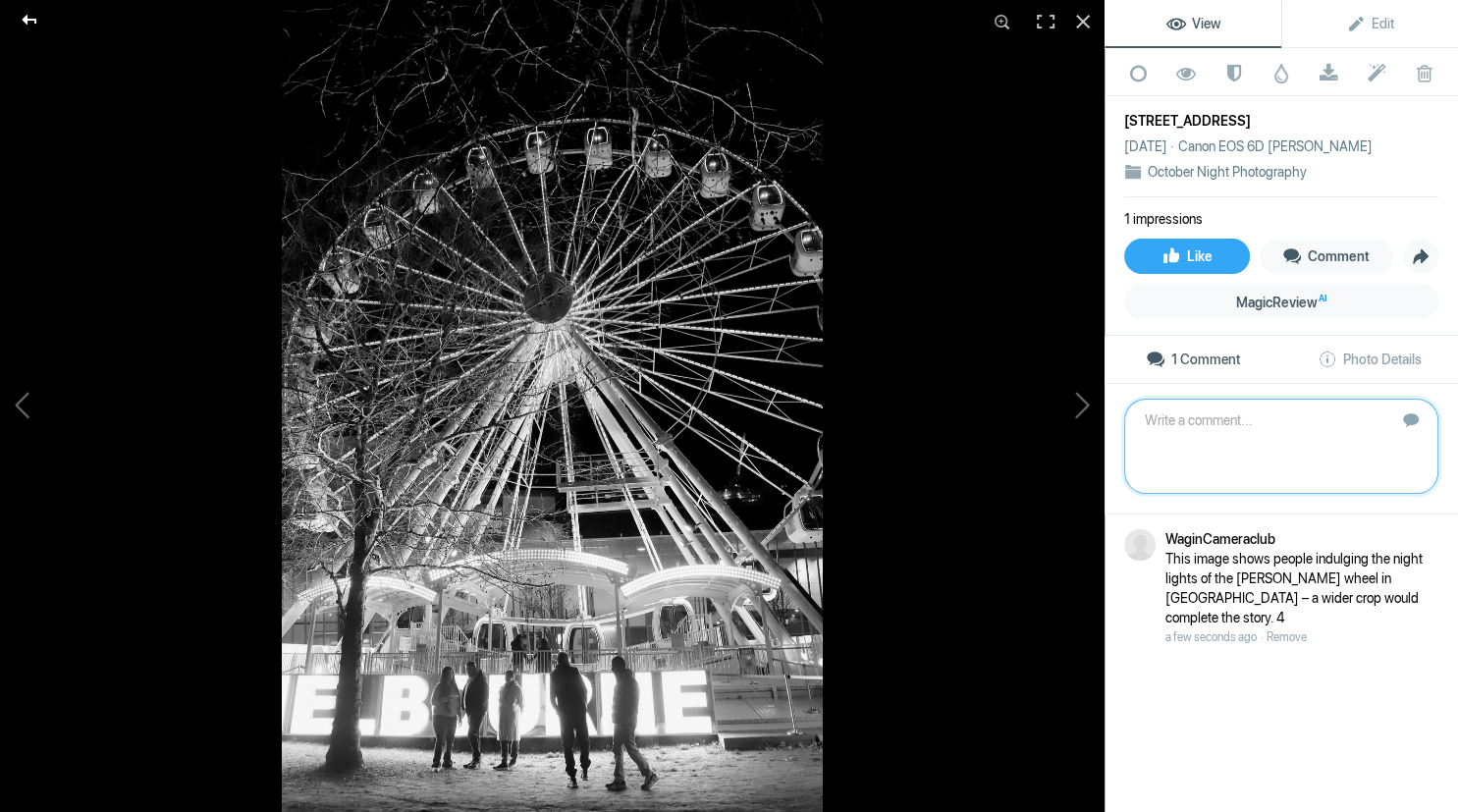 click 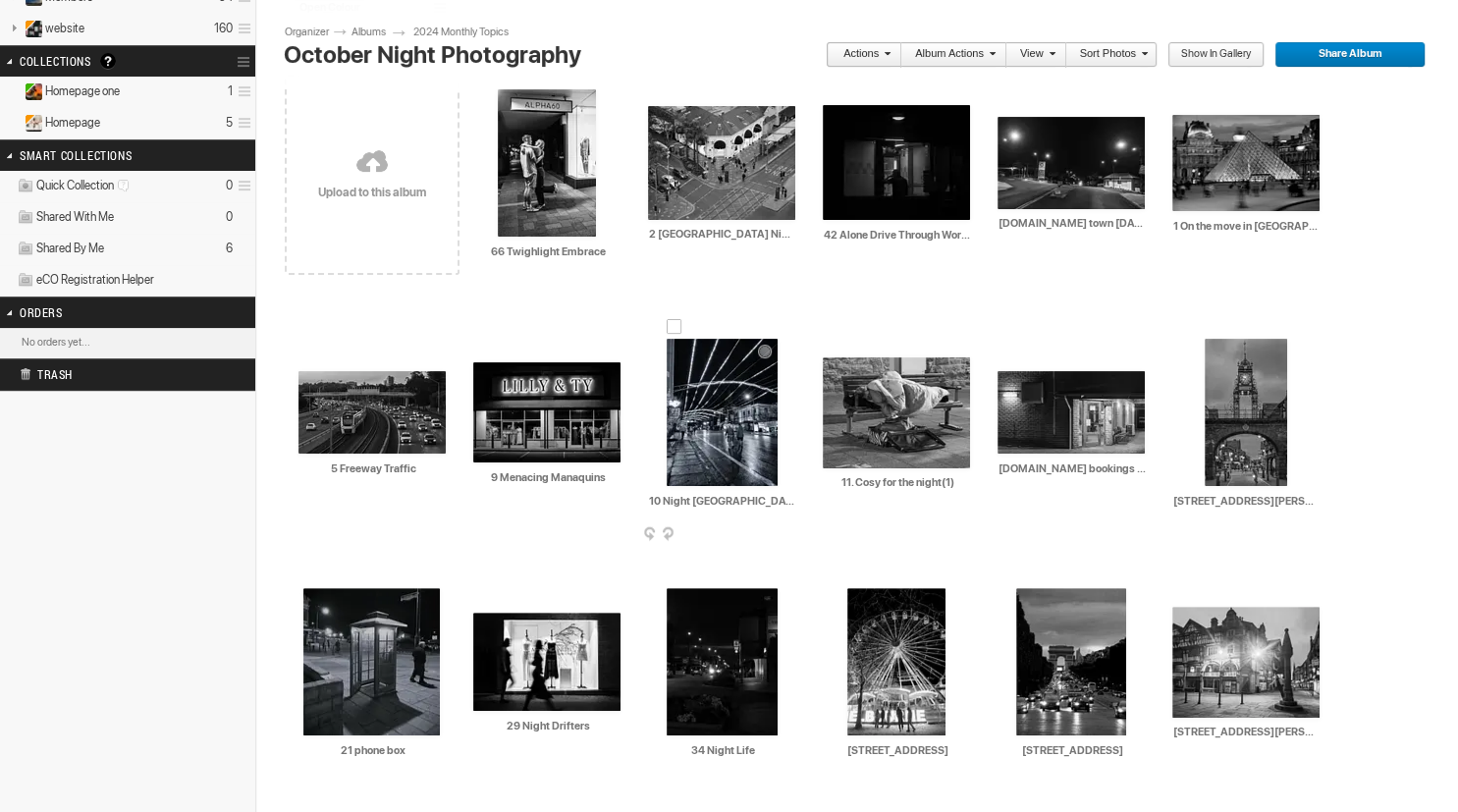 scroll, scrollTop: 395, scrollLeft: 0, axis: vertical 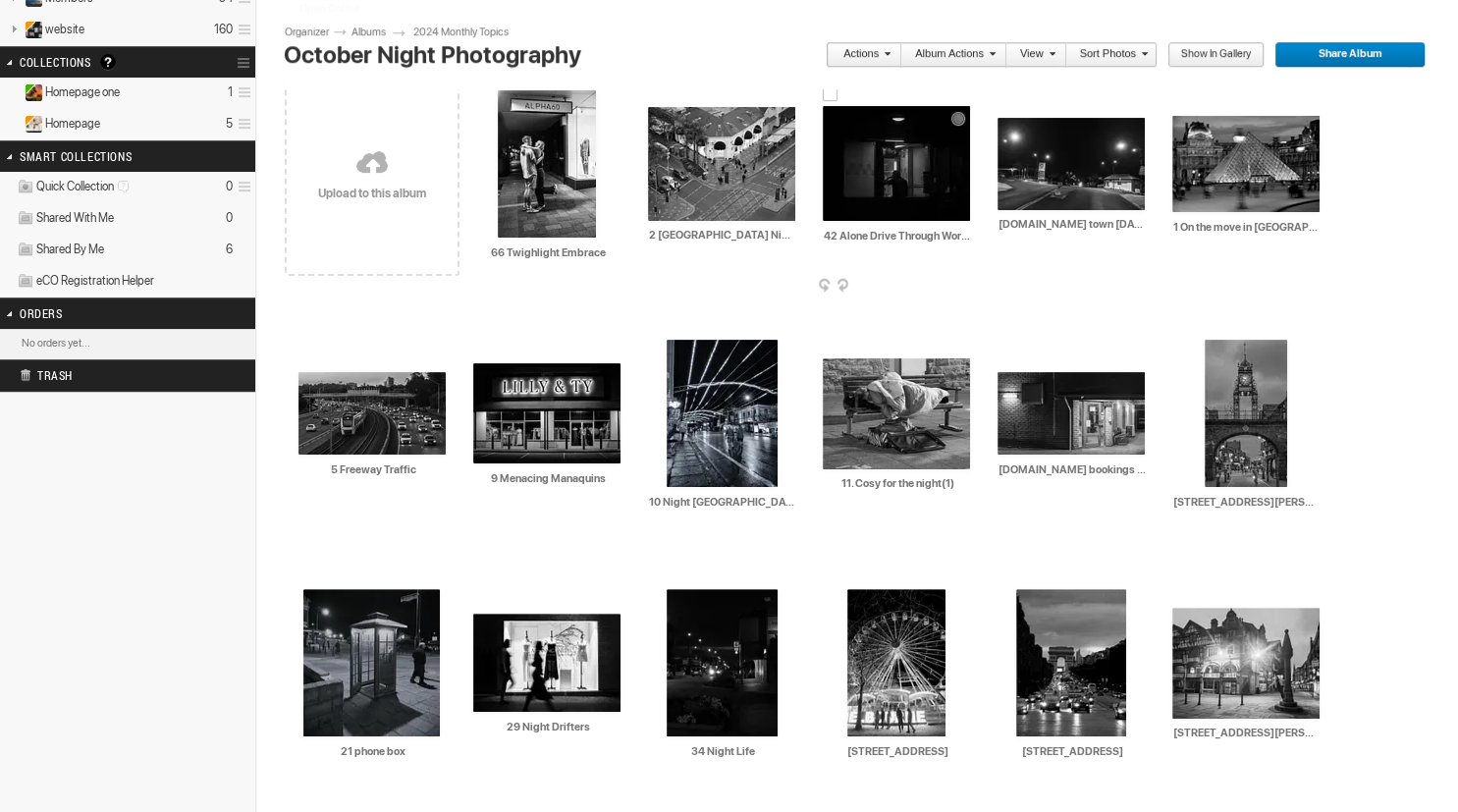 click at bounding box center (896, 163) 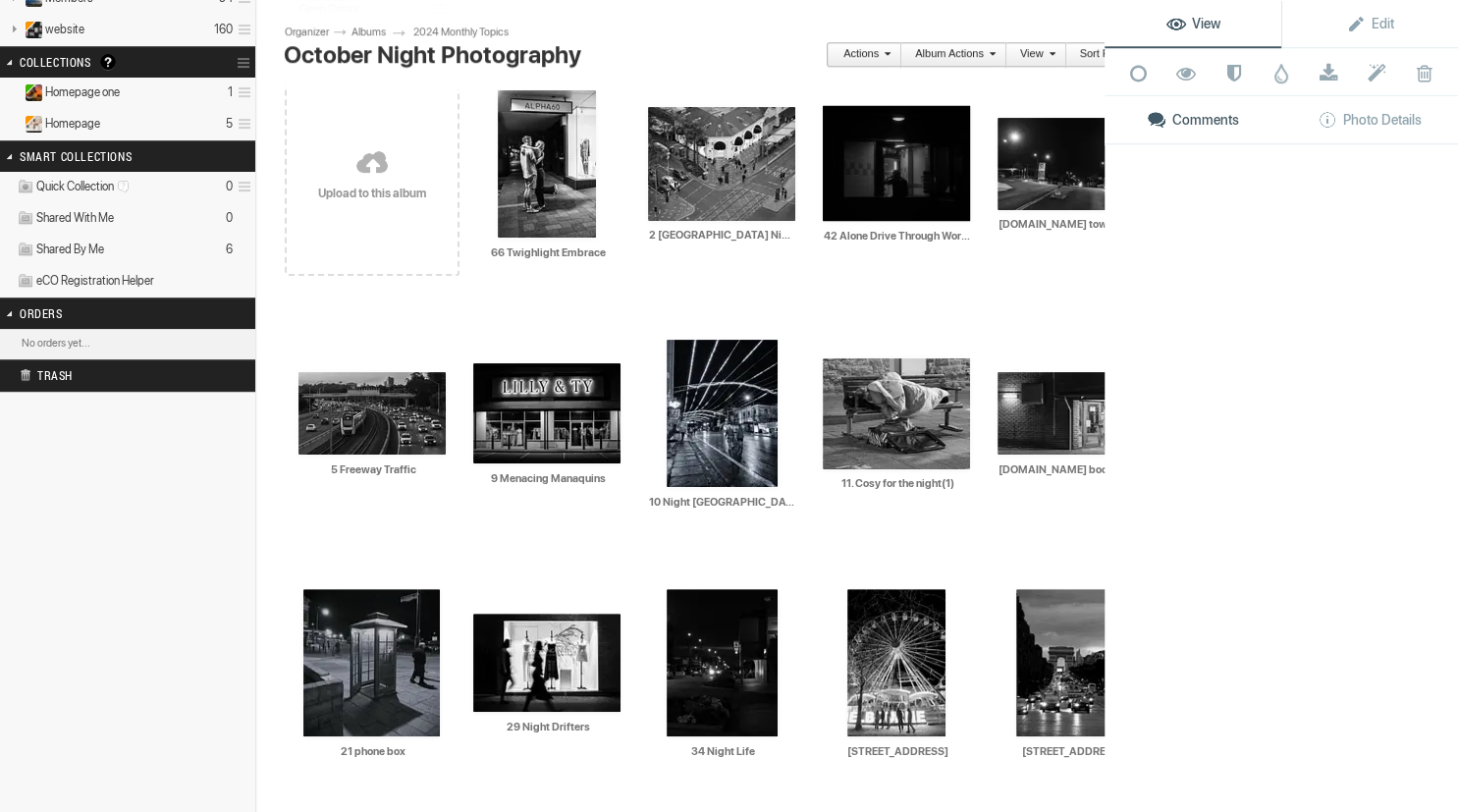scroll, scrollTop: 395, scrollLeft: 0, axis: vertical 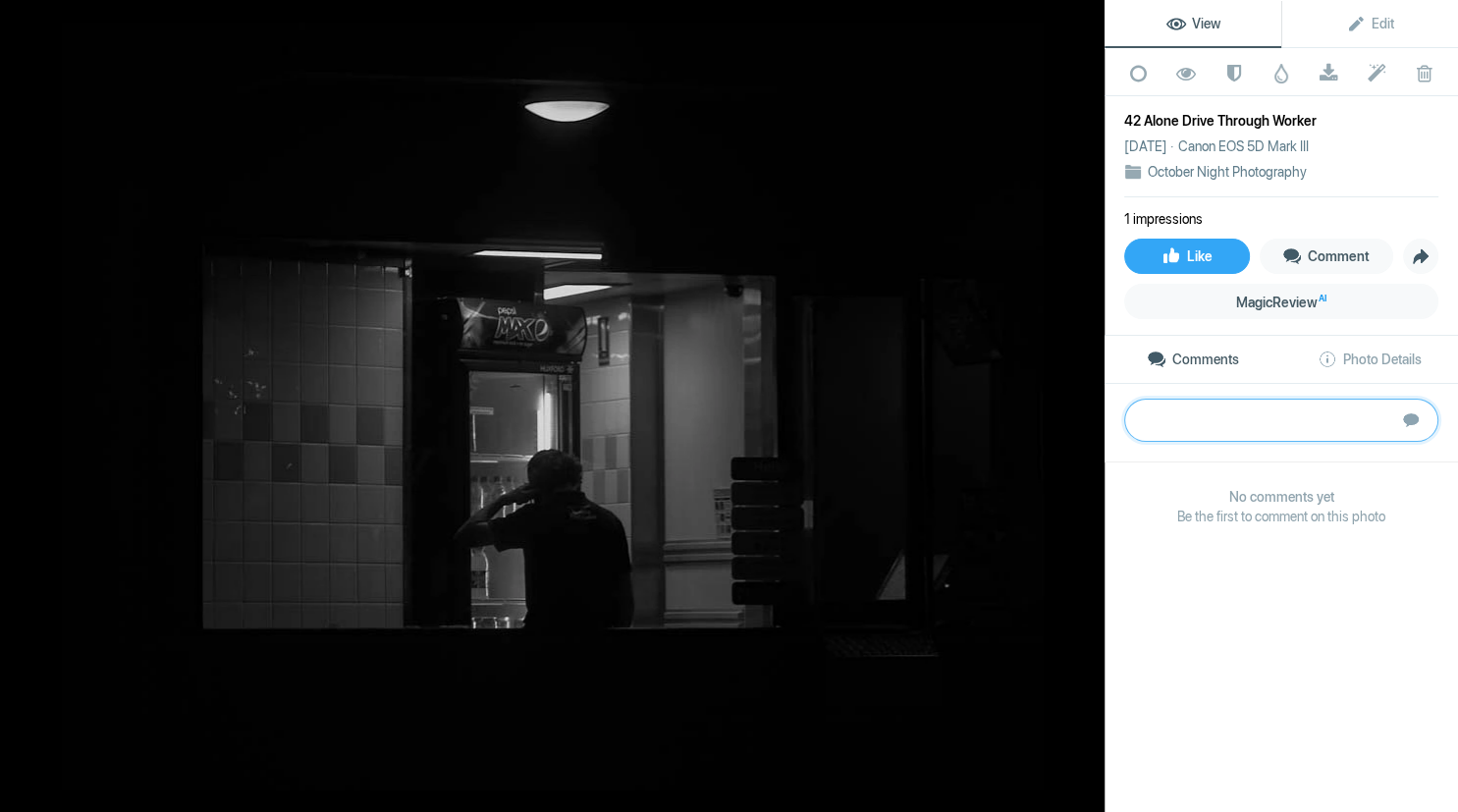 paste on "The attendant in the window either on the phone or cleaning his ear looks very uninterested in serving a hungry drive thru customer. The message in this image is unclear.	3" 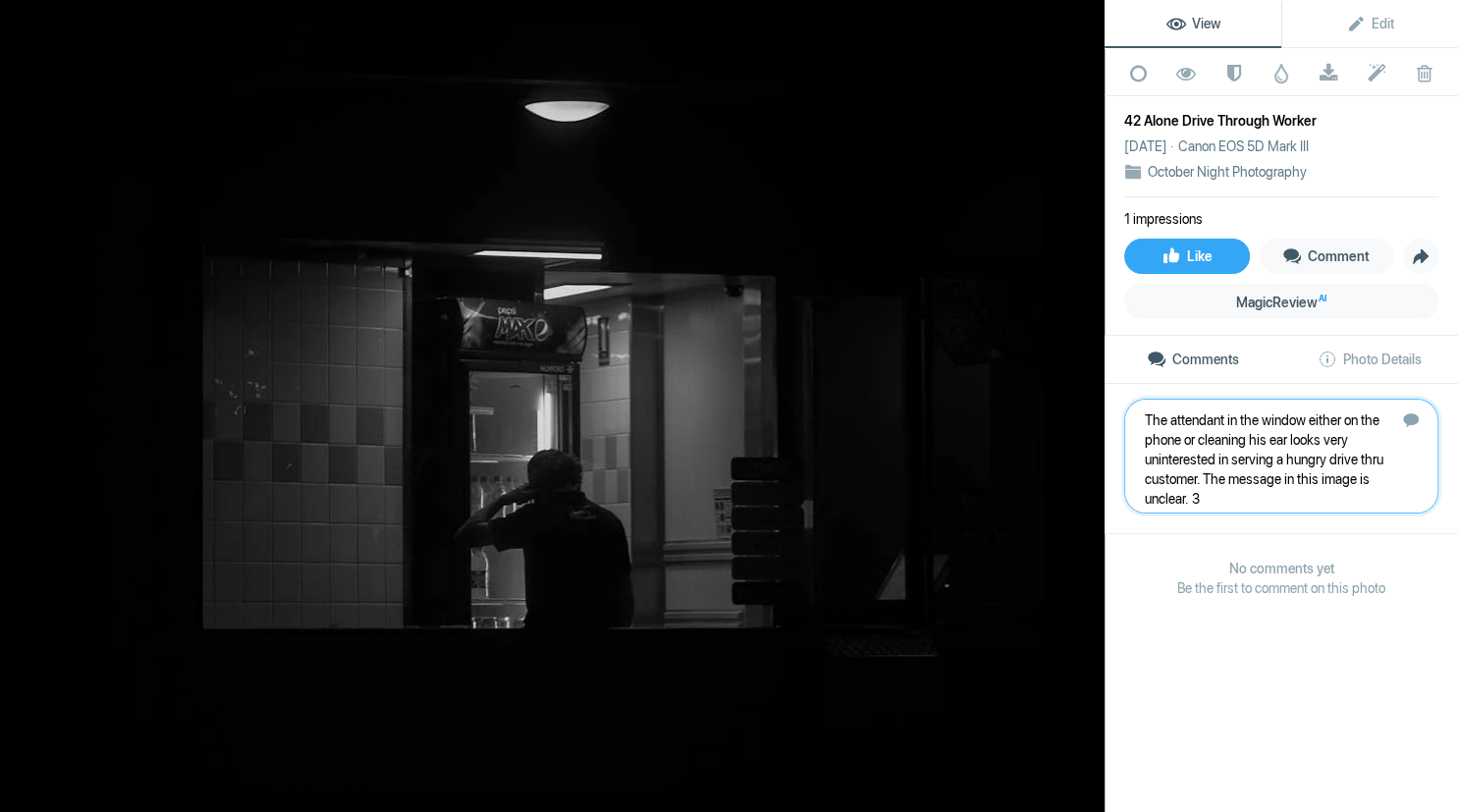type 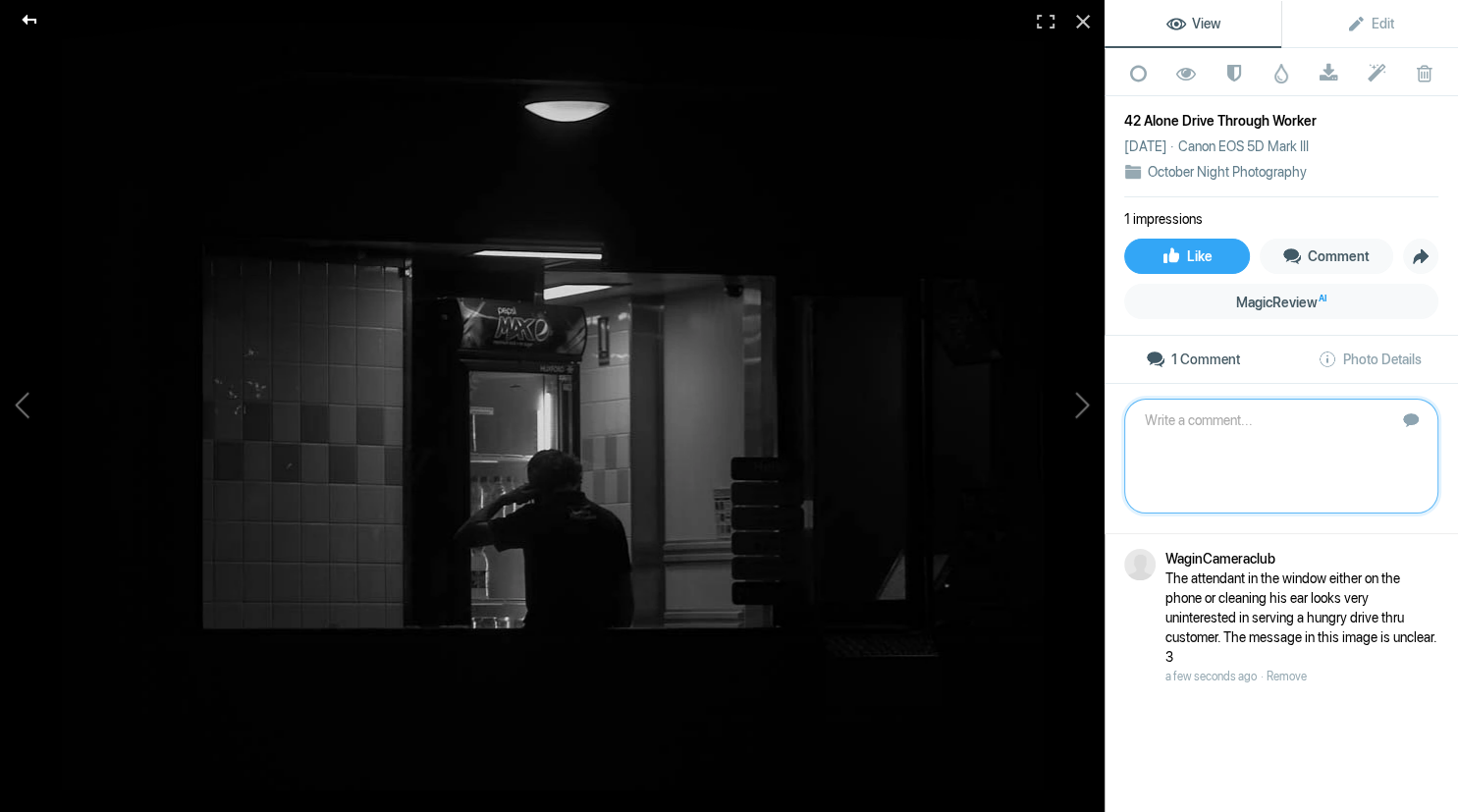 click 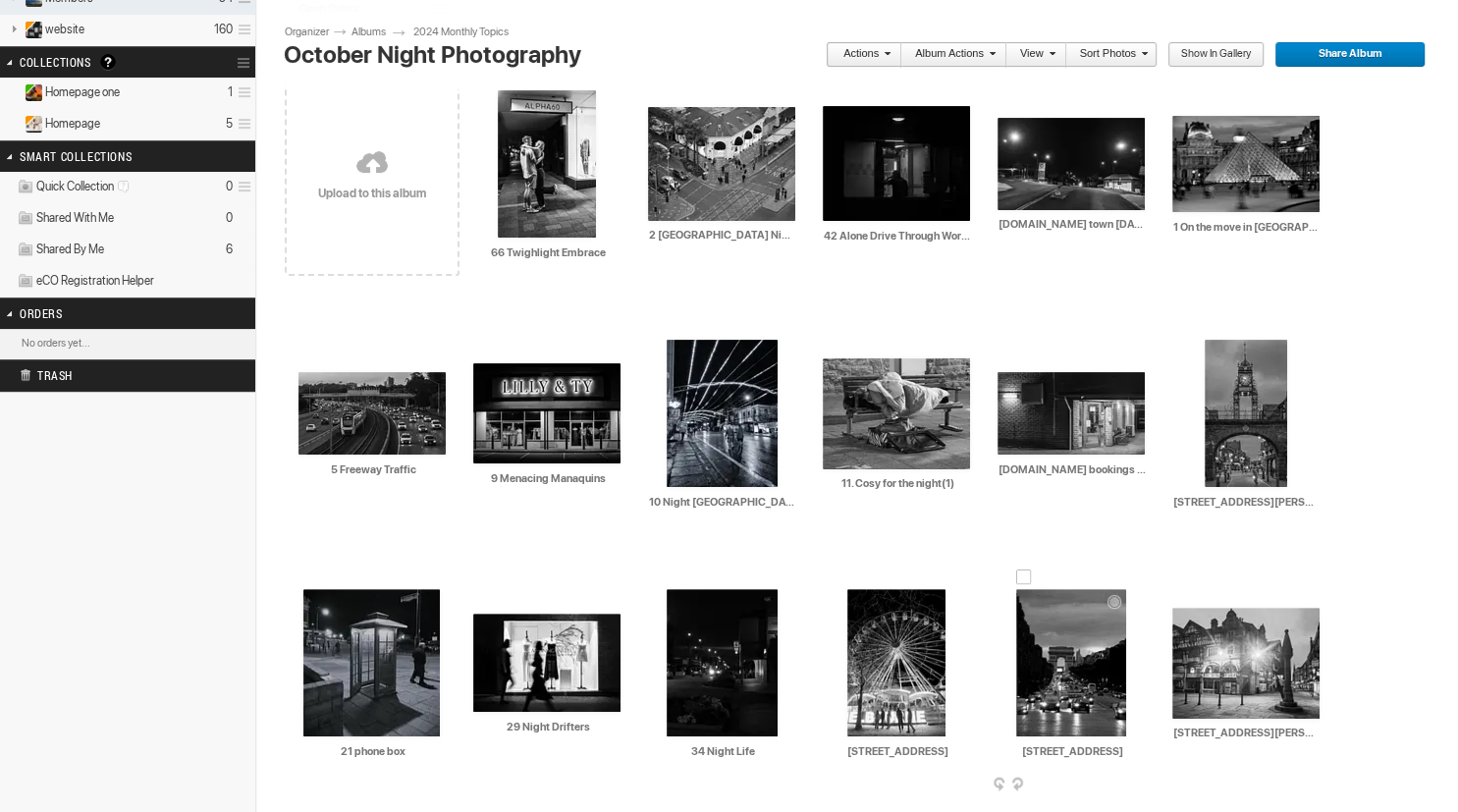 click at bounding box center [1071, 663] 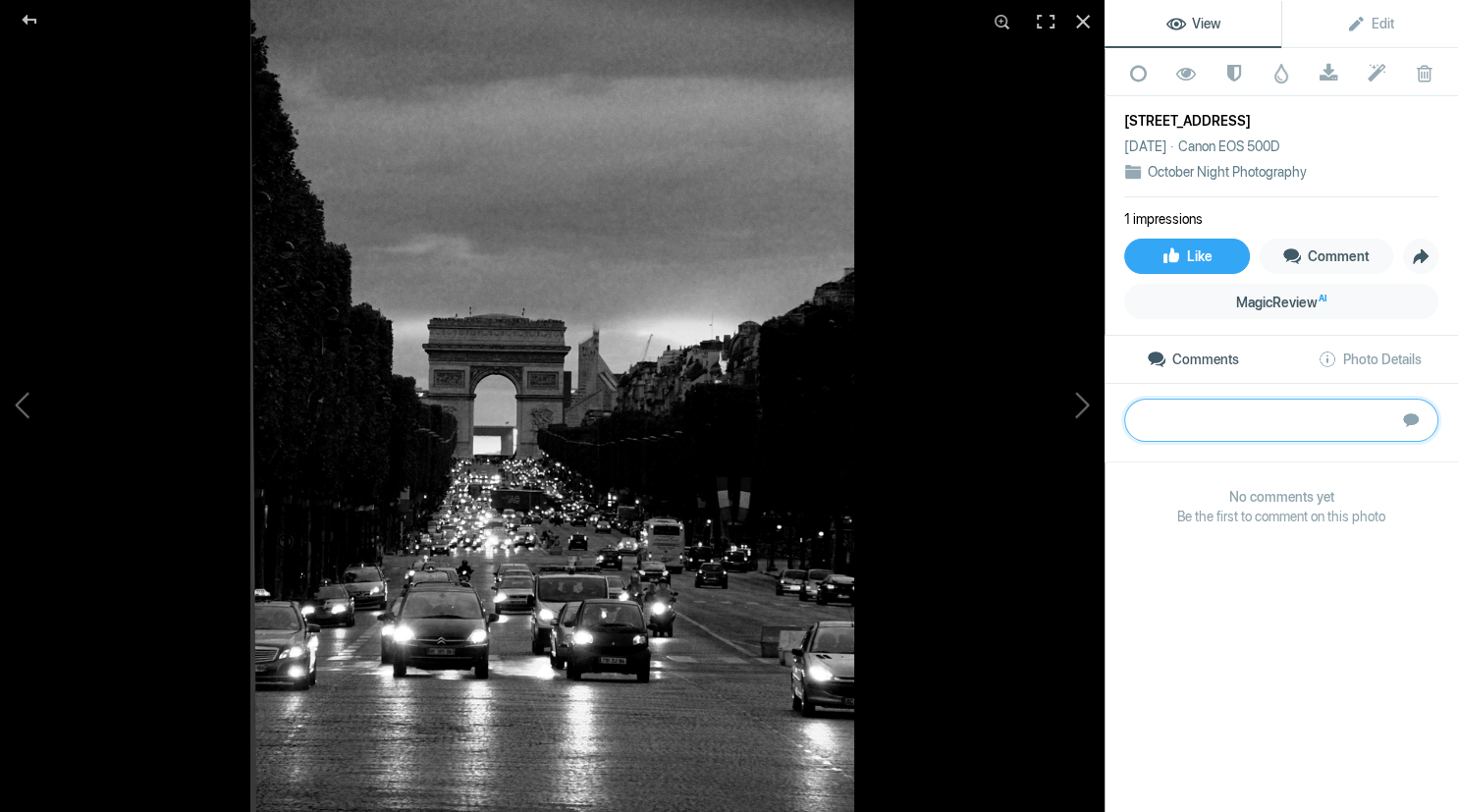 click 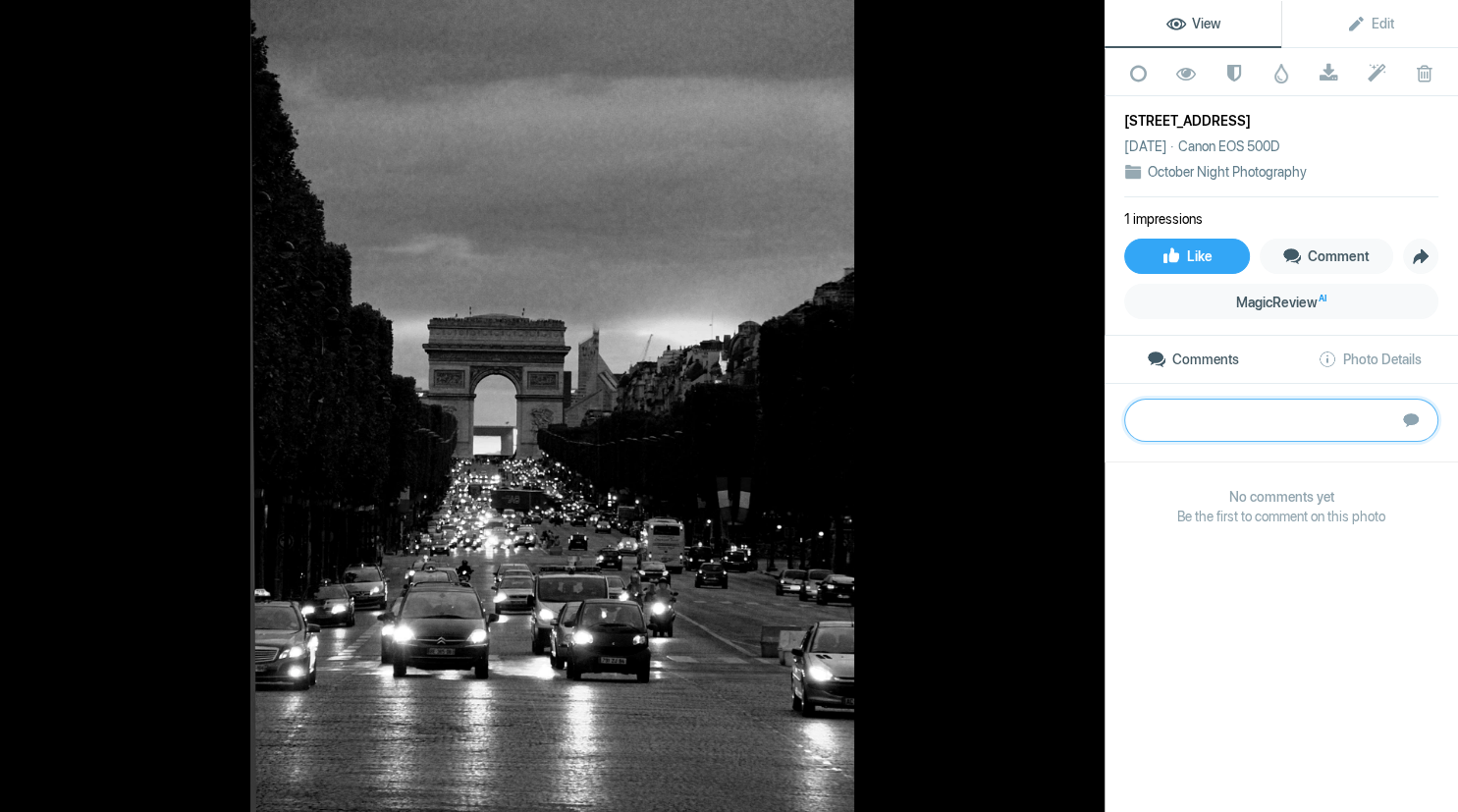 paste on "The volume of vehicles on the road tell something of the story of this vey busy avenue. While this comp. specifies black and white, the lack of red tail lights on the right makes it look like all the vehicles (except for the bus) are heading in one direction. A bit confusing.	4" 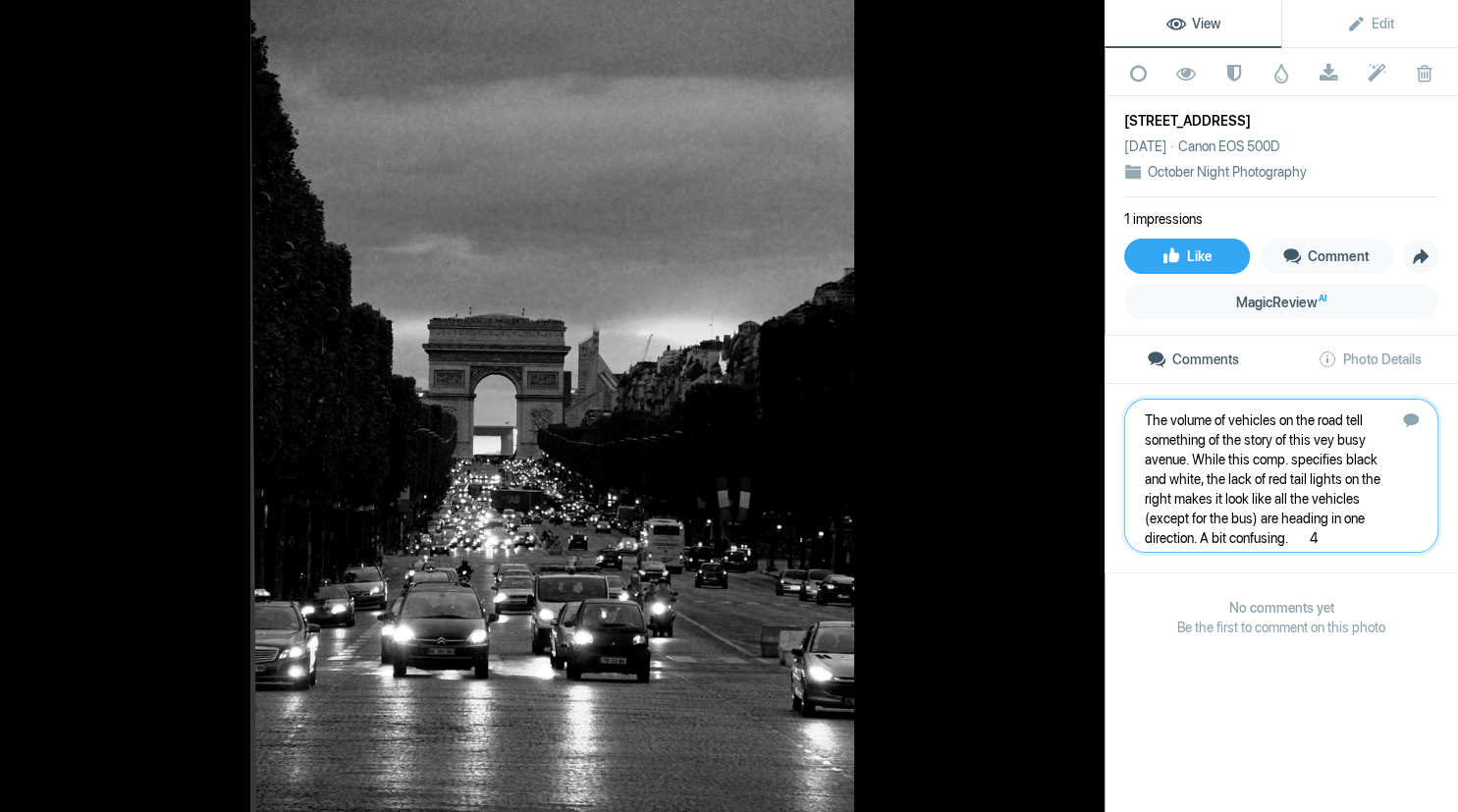 type 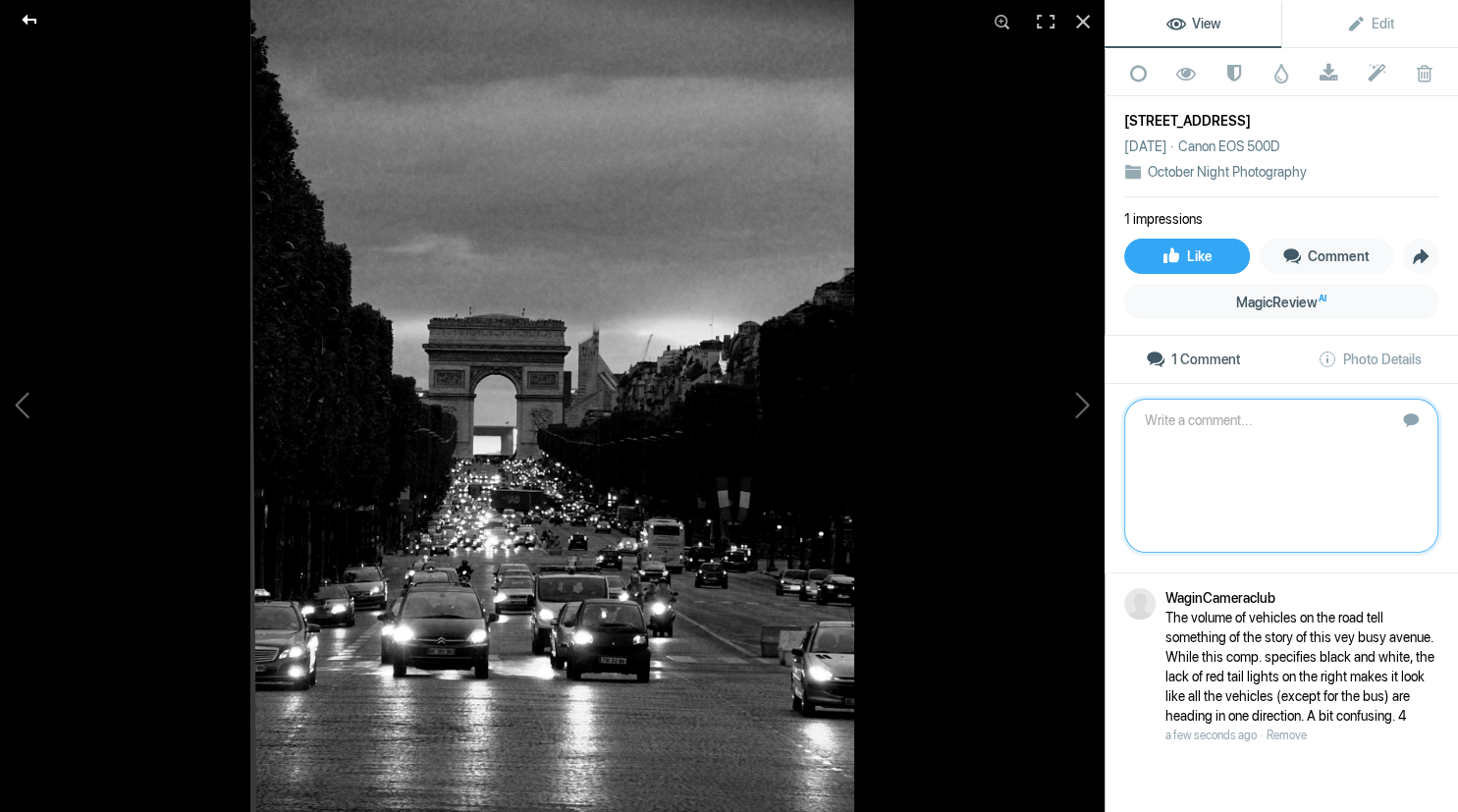 click 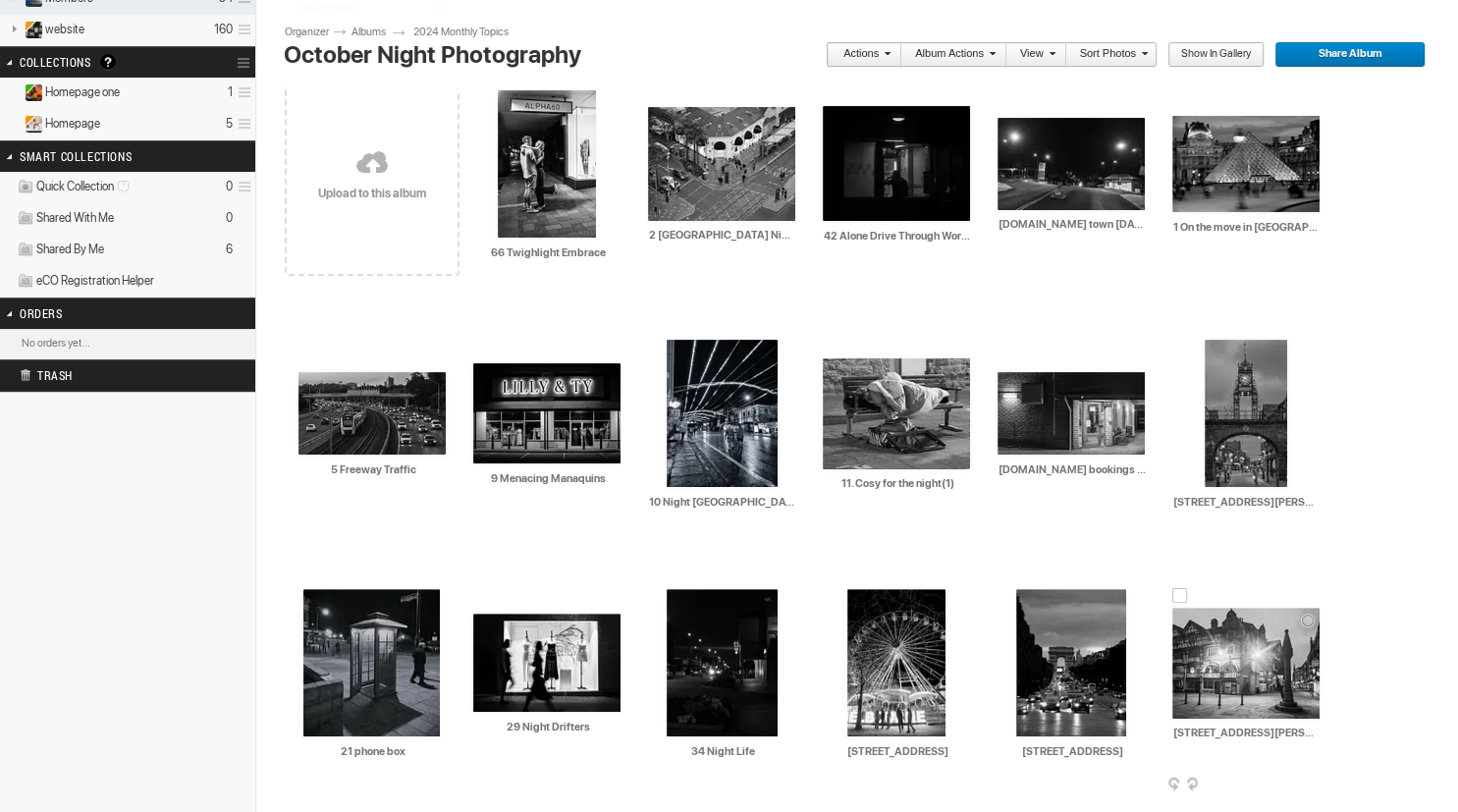 click at bounding box center (1246, 663) 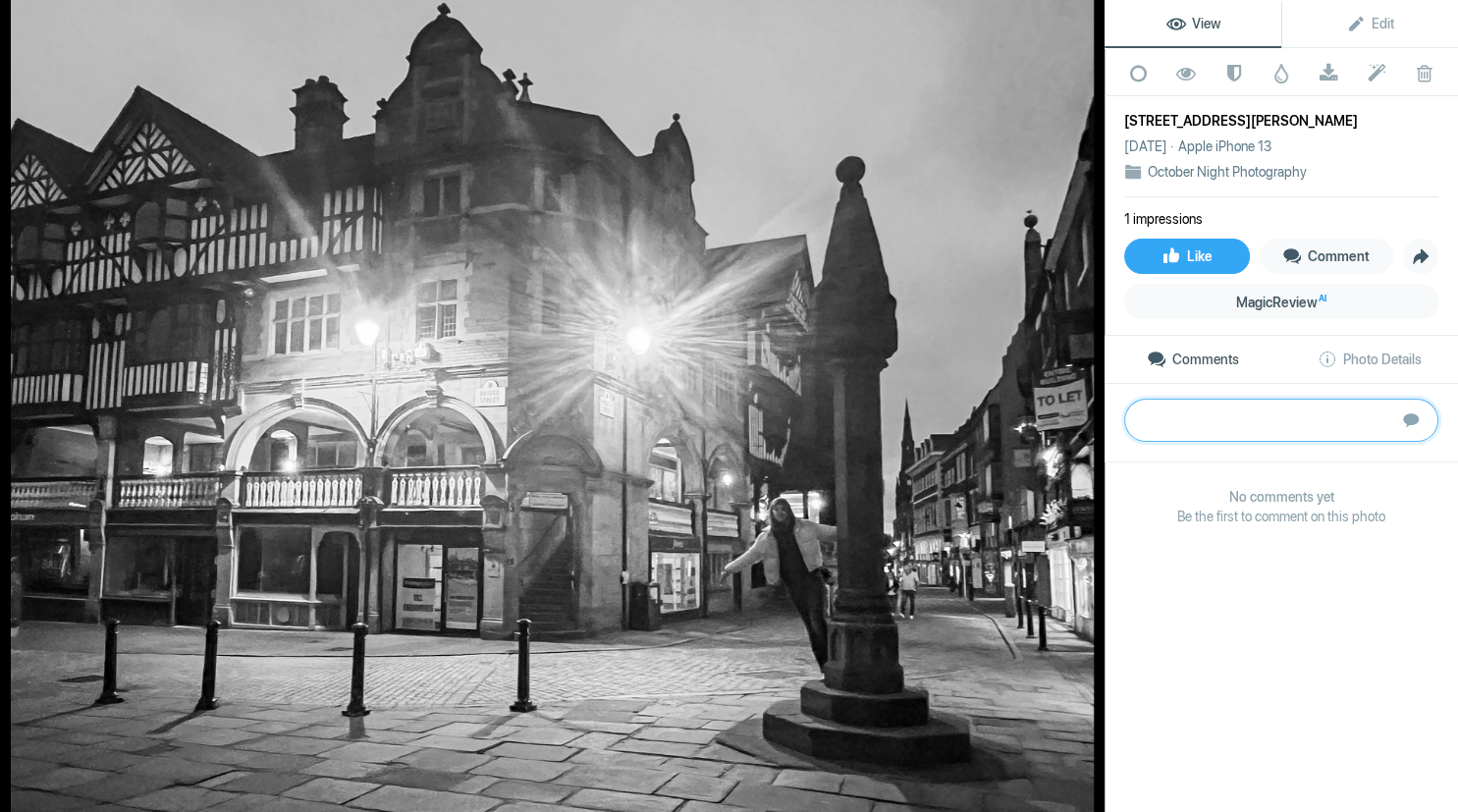 paste on "There are beautiful heritage buildings here, however the overexposed street lights and the pose of the lady on the obelisk make this a holiday snap.	4" 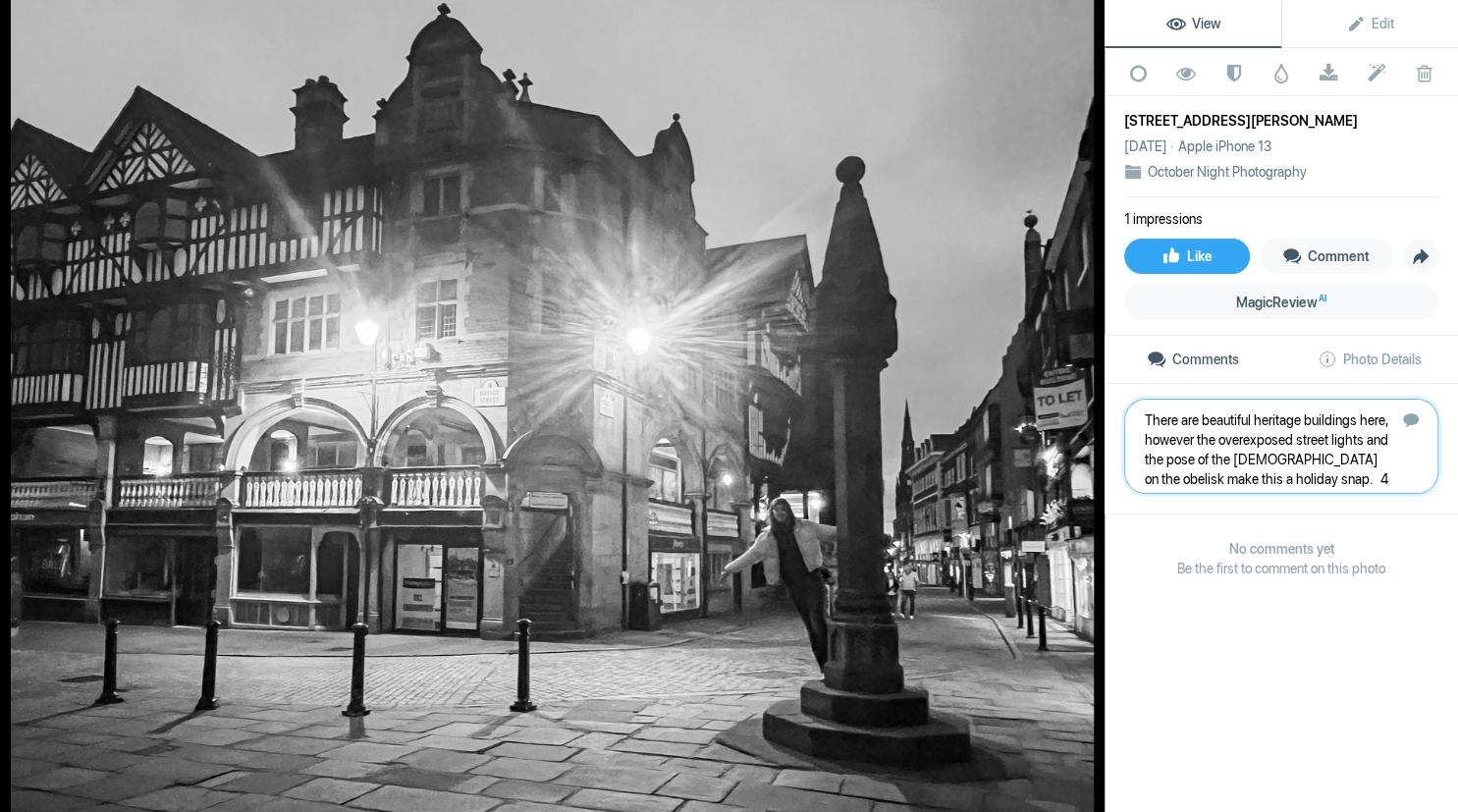 type 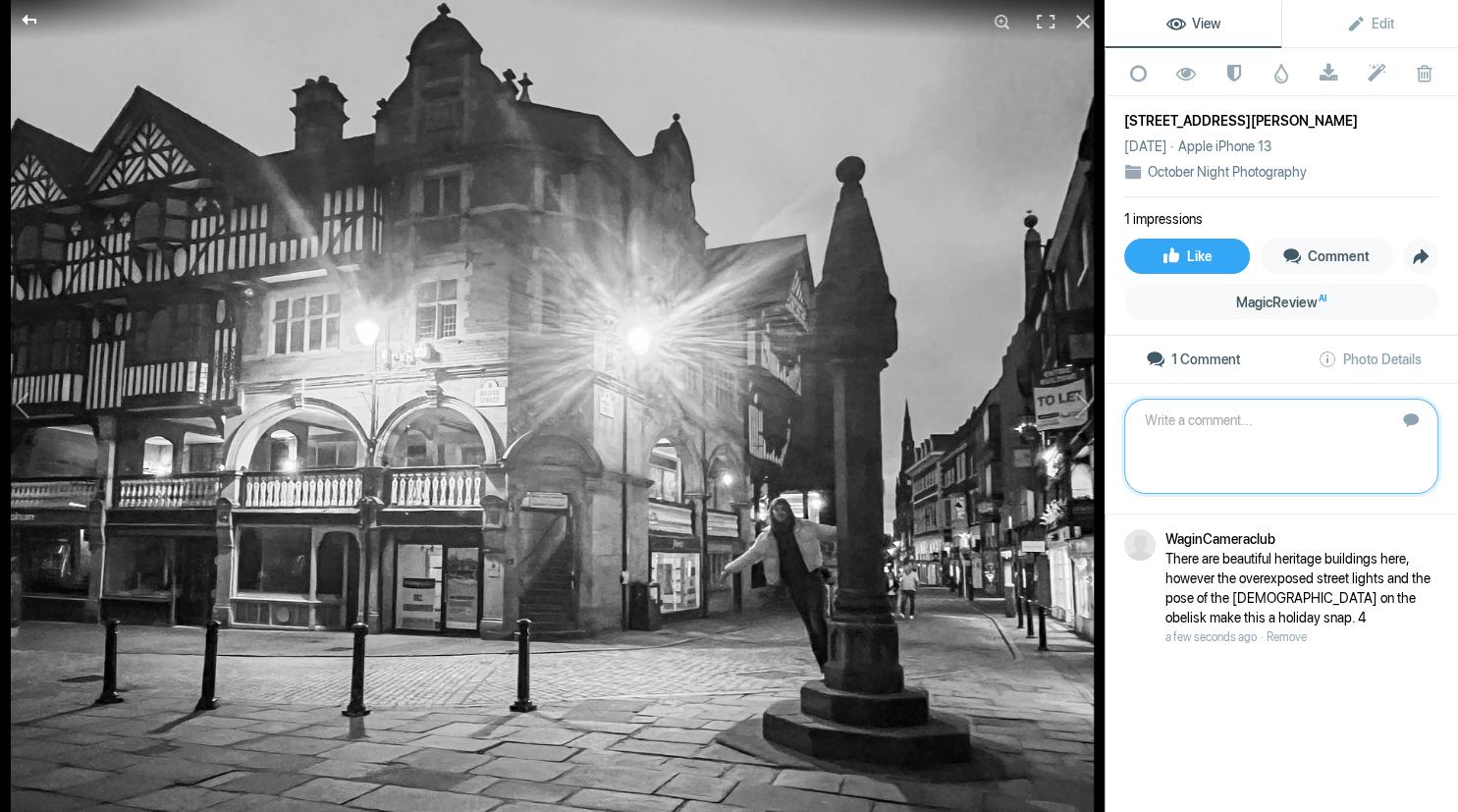 click 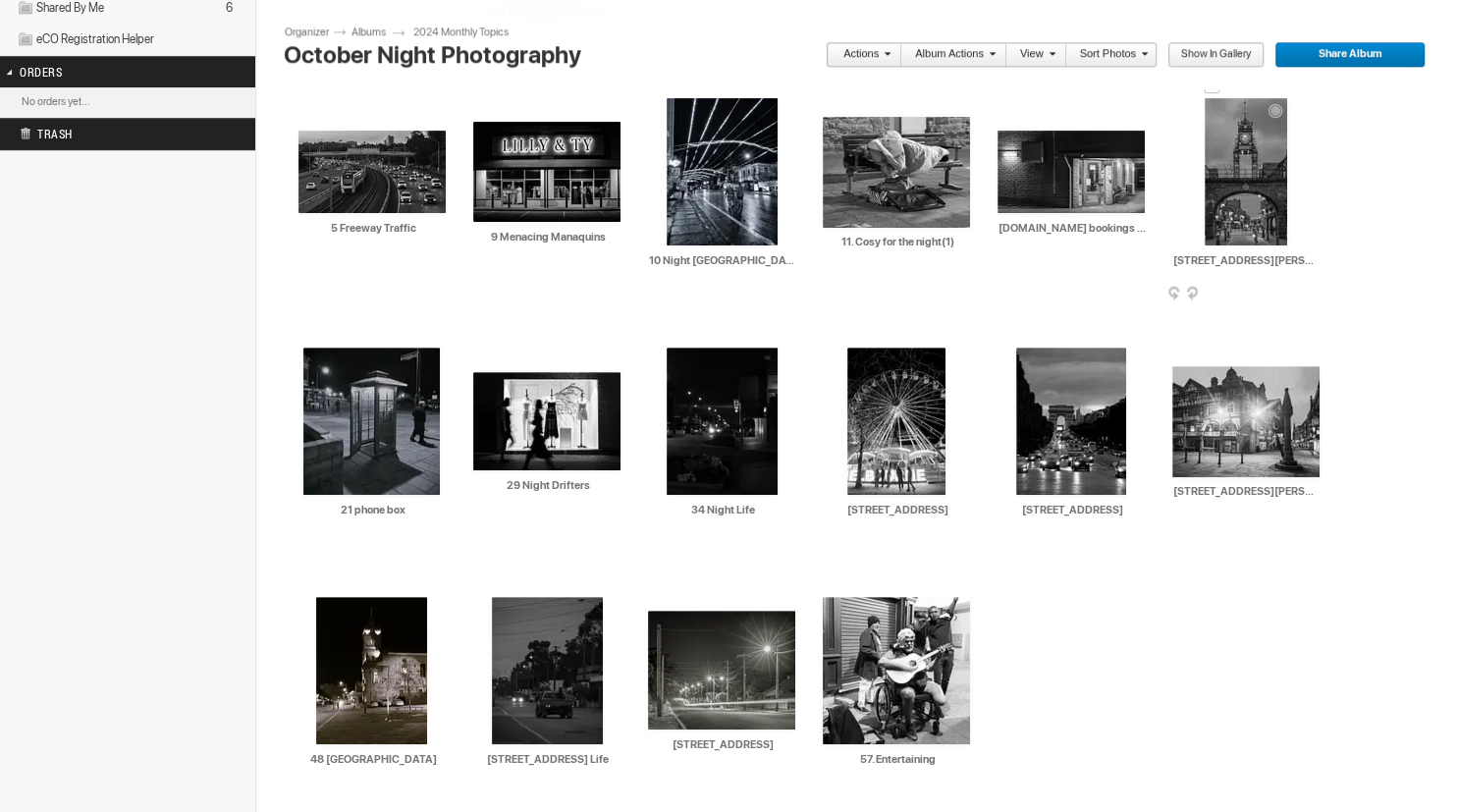 scroll, scrollTop: 639, scrollLeft: 0, axis: vertical 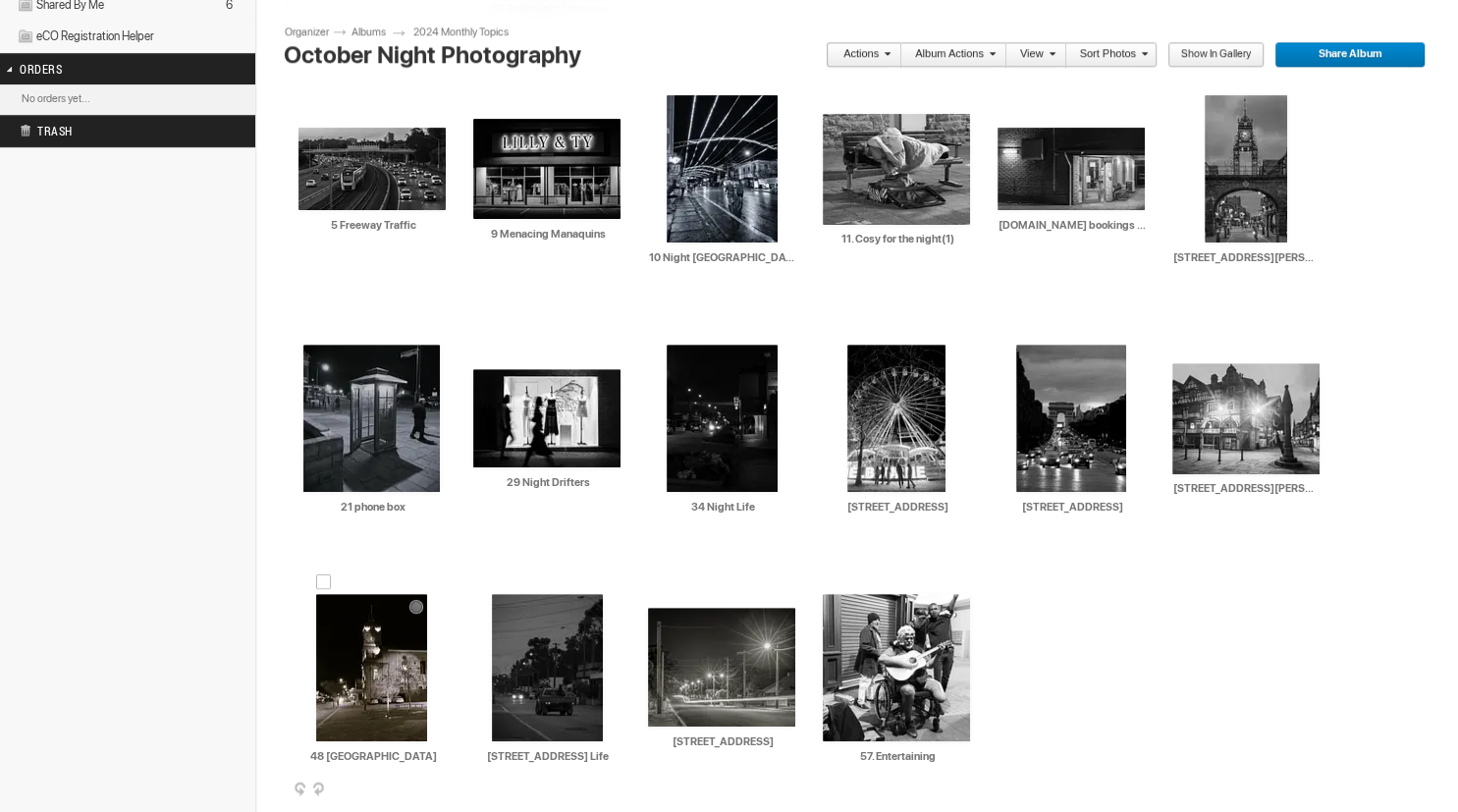 click at bounding box center [371, 668] 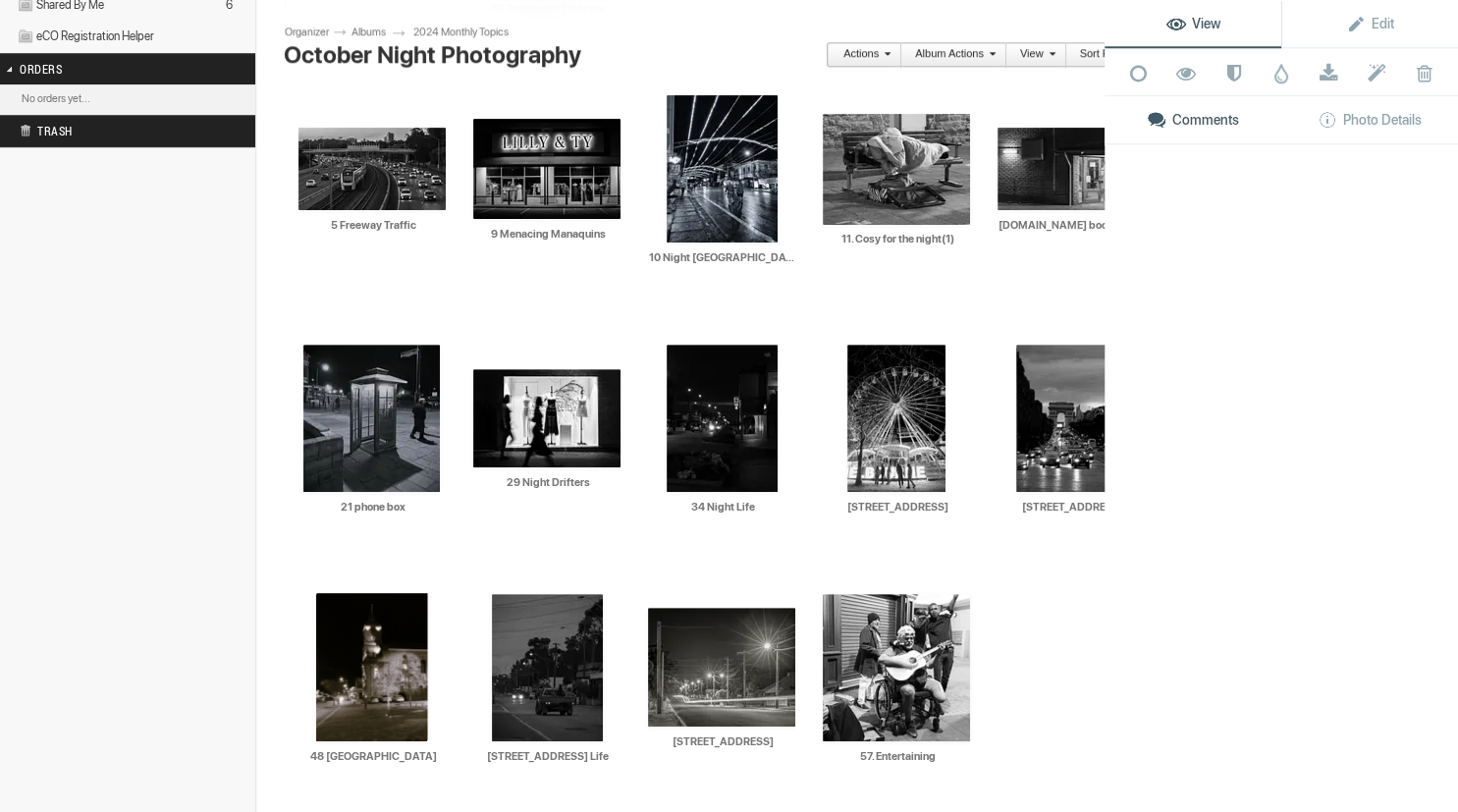 scroll, scrollTop: 639, scrollLeft: 0, axis: vertical 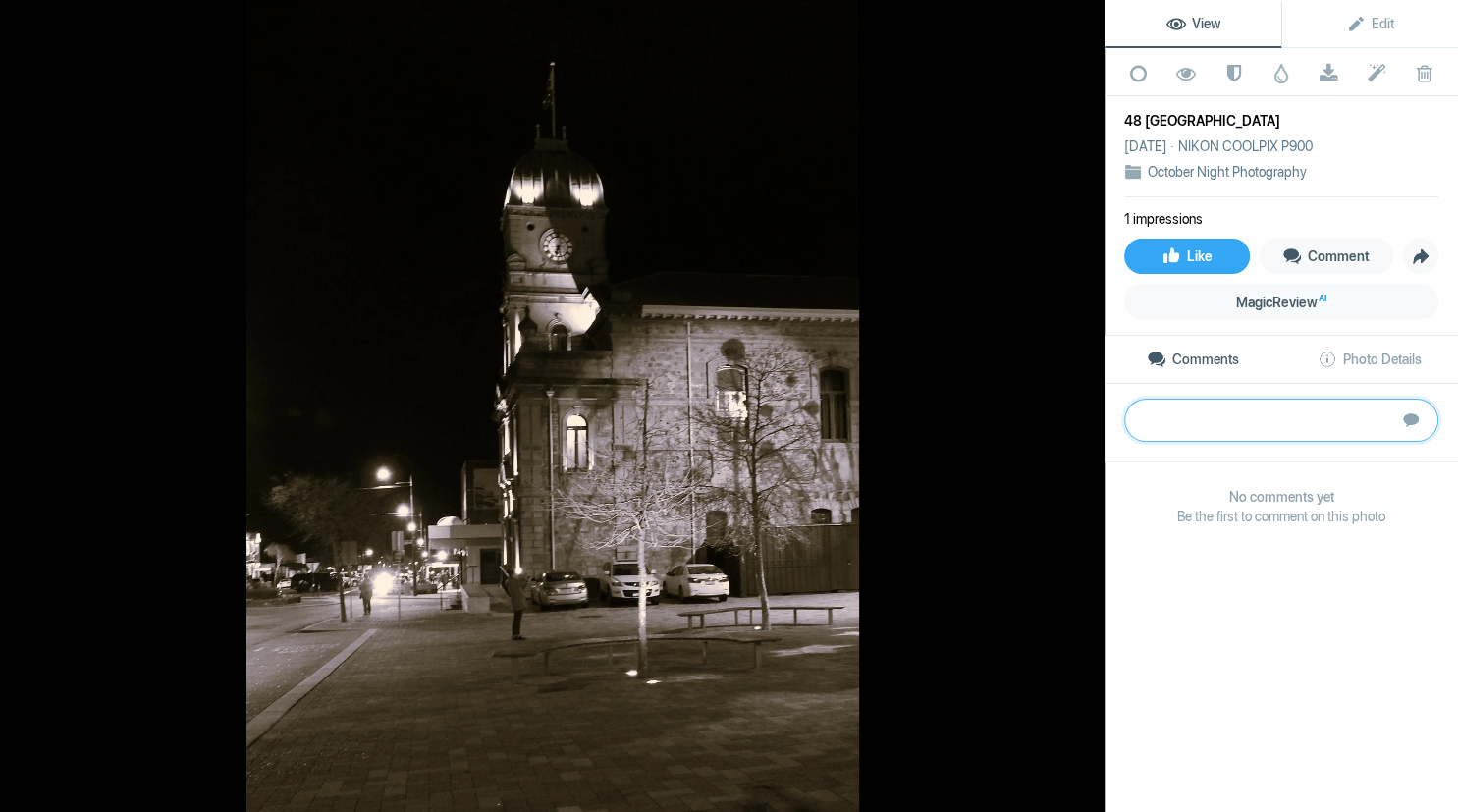 paste on "The lighting on the town hall shows it in good light, but the people in the image are distracted by either the lights of the oncoming car or the light in the hall doorway. Verticals and horizontals are easily corrected on a computer and even easier with images captured on a smart phone. The downpipes on the Town Hall provide a good guide.	4" 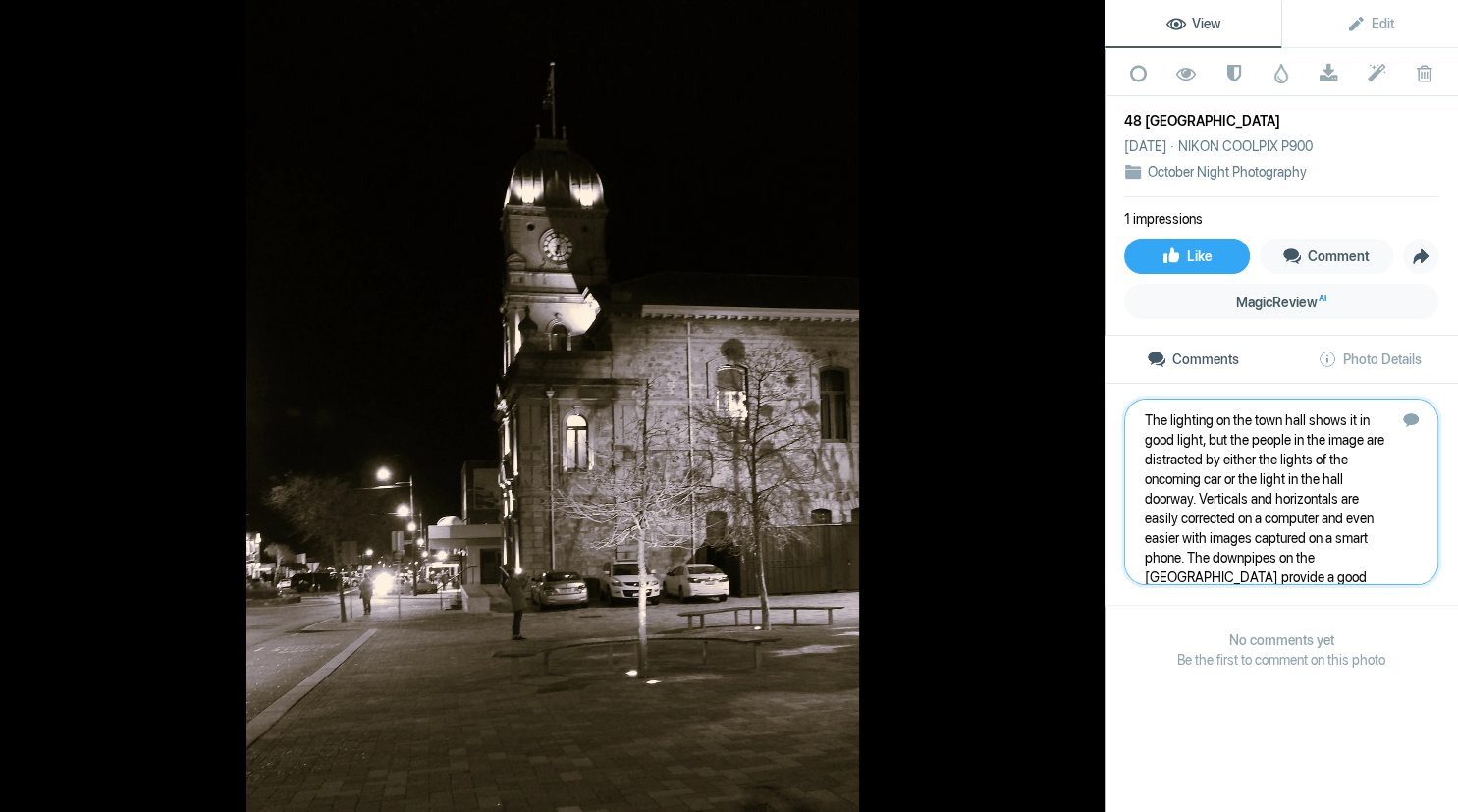 scroll, scrollTop: 1, scrollLeft: 0, axis: vertical 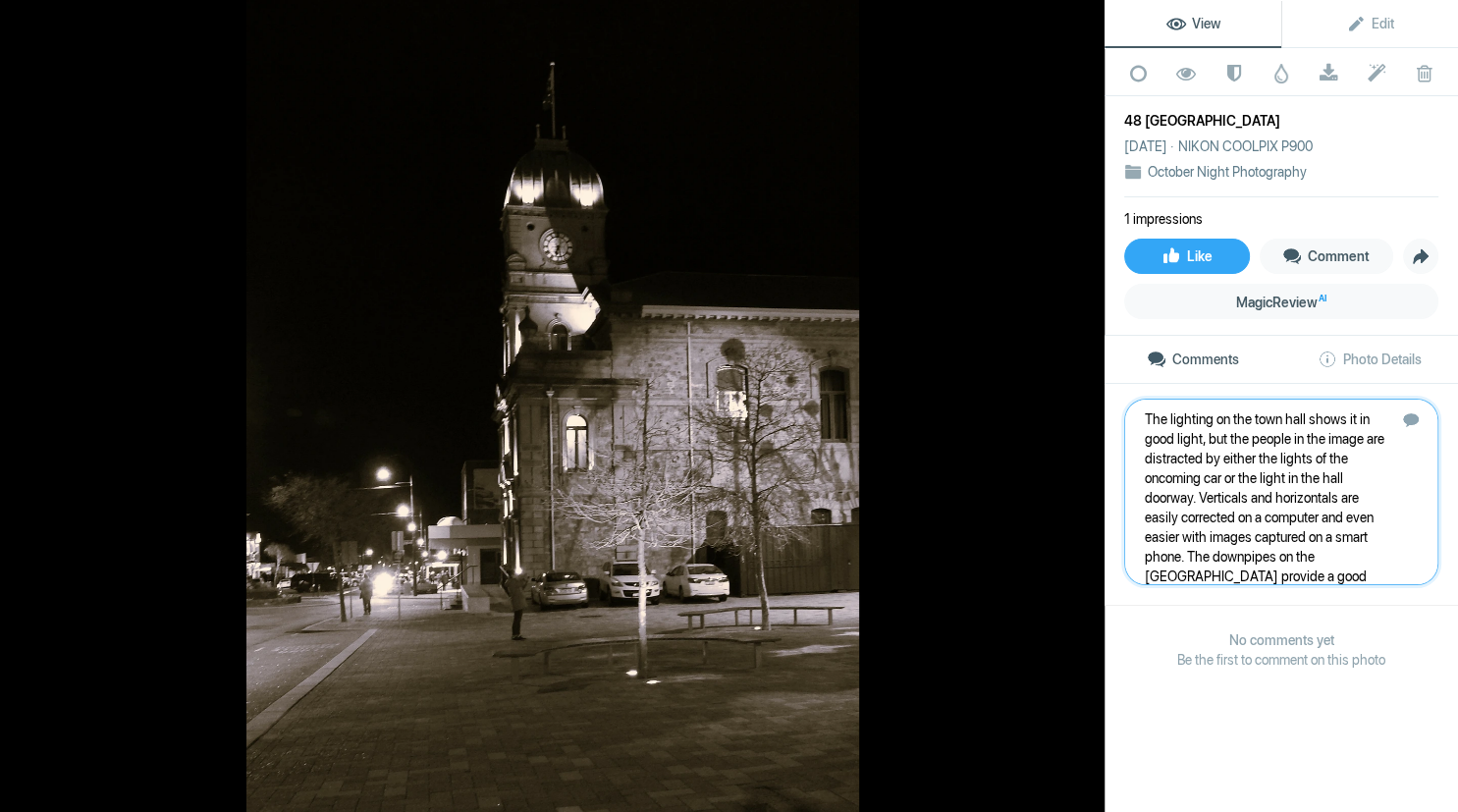 type 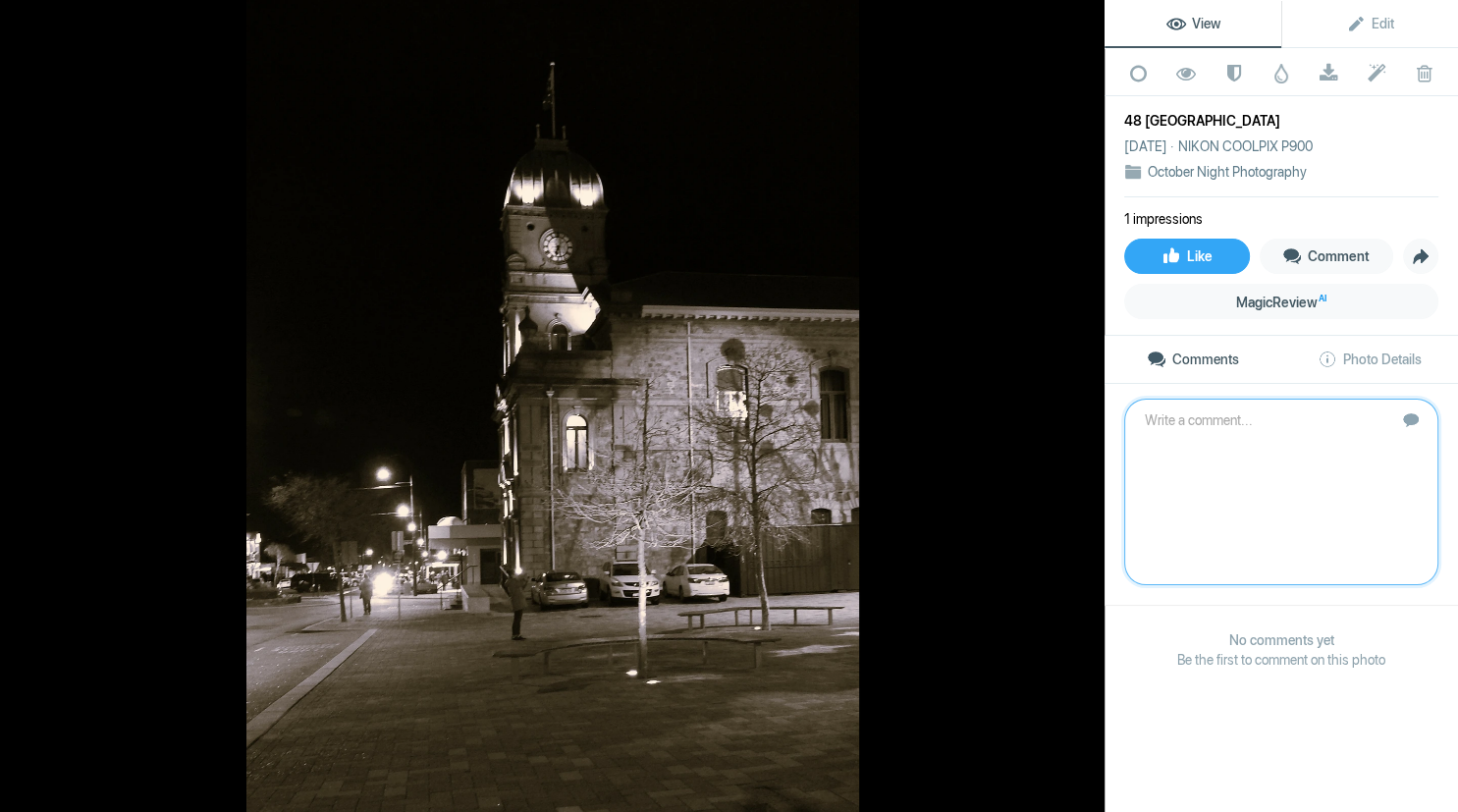 scroll, scrollTop: 0, scrollLeft: 0, axis: both 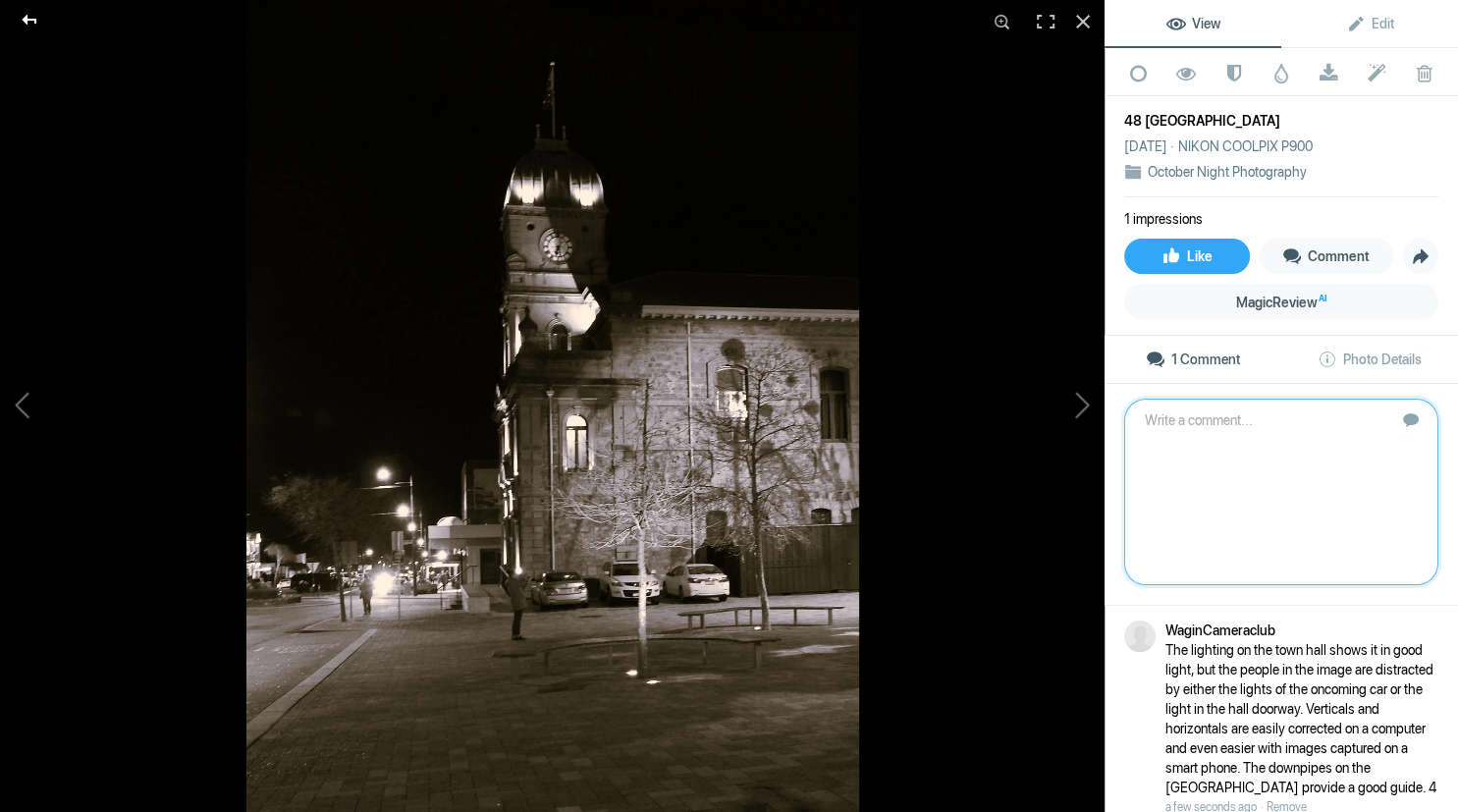 click 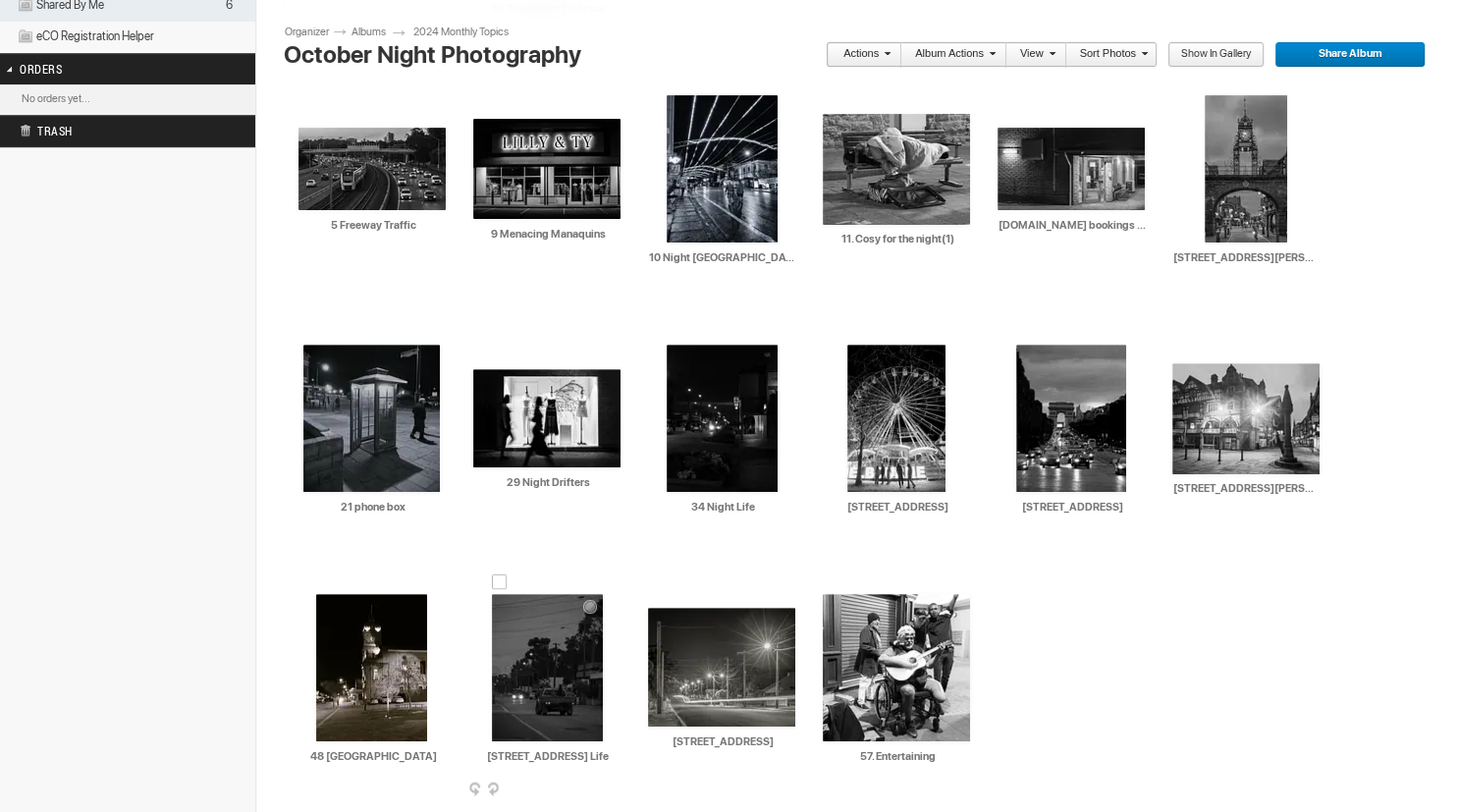 click at bounding box center [547, 668] 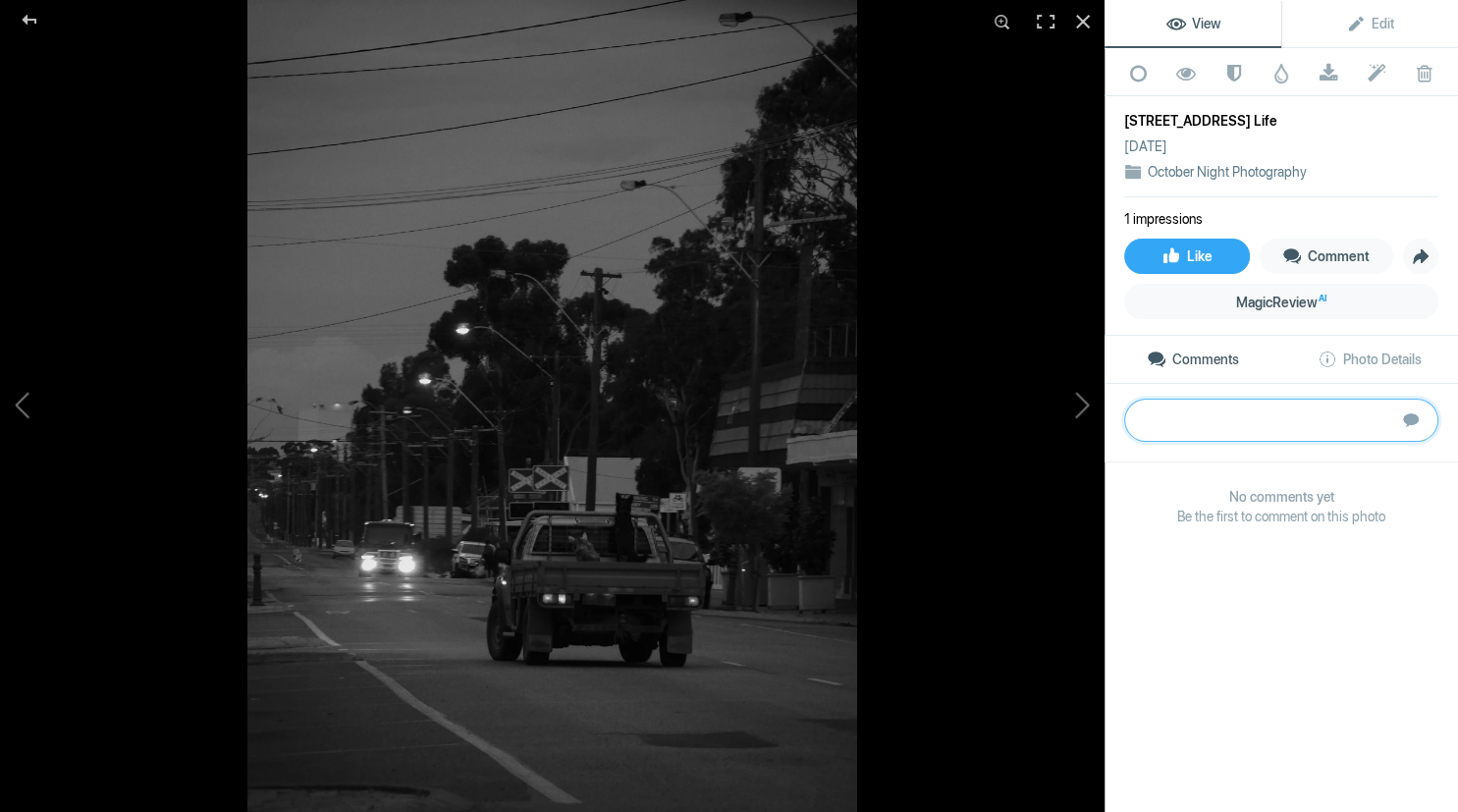 paste on "I feel something of a story developing here – “the workers” heading for an afterwork drink or a night out on the town! The oncoming headlights do however, distract from the boys on the back of the ute and their endeavours to see either through the windows or over the top!	Bronze" 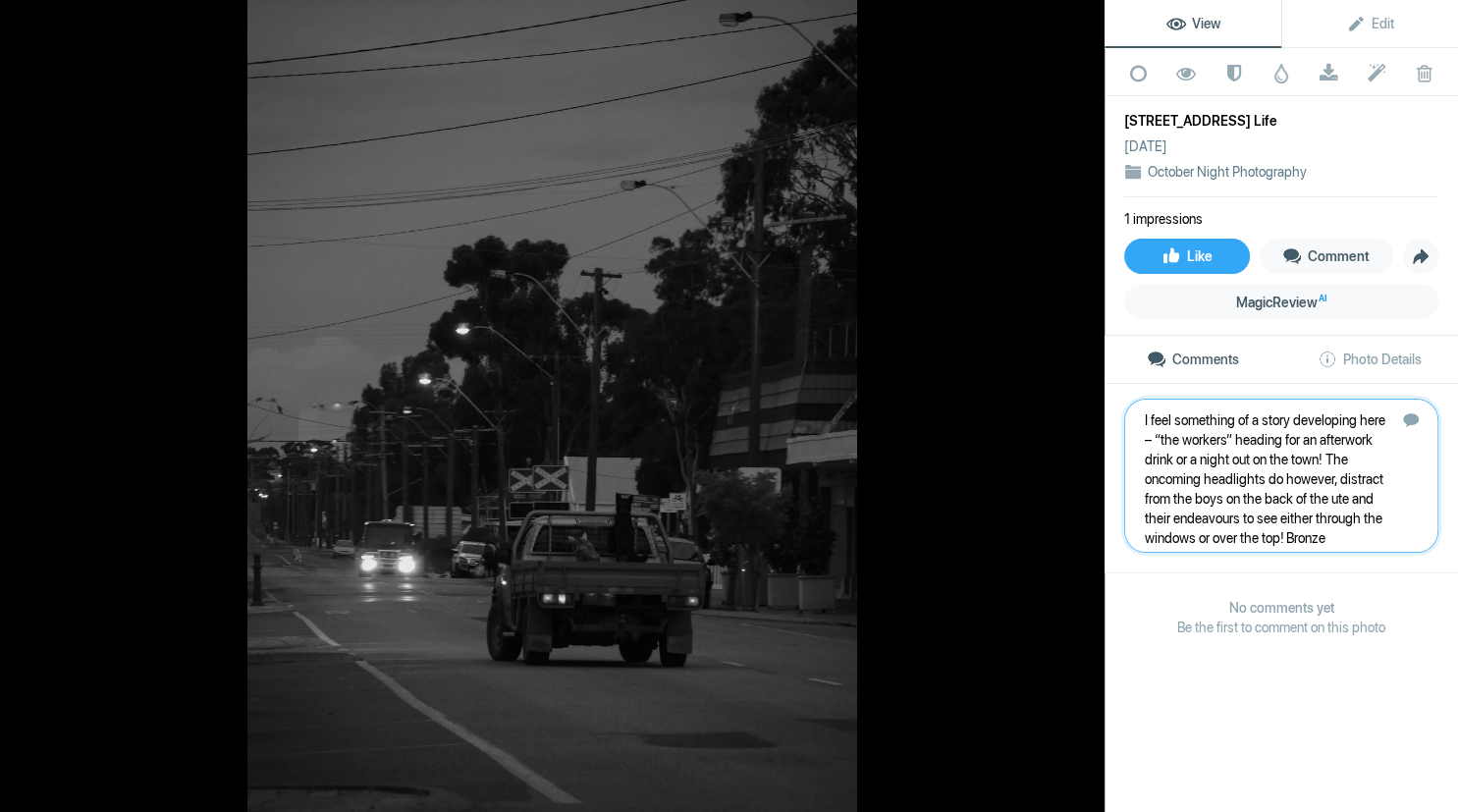 type 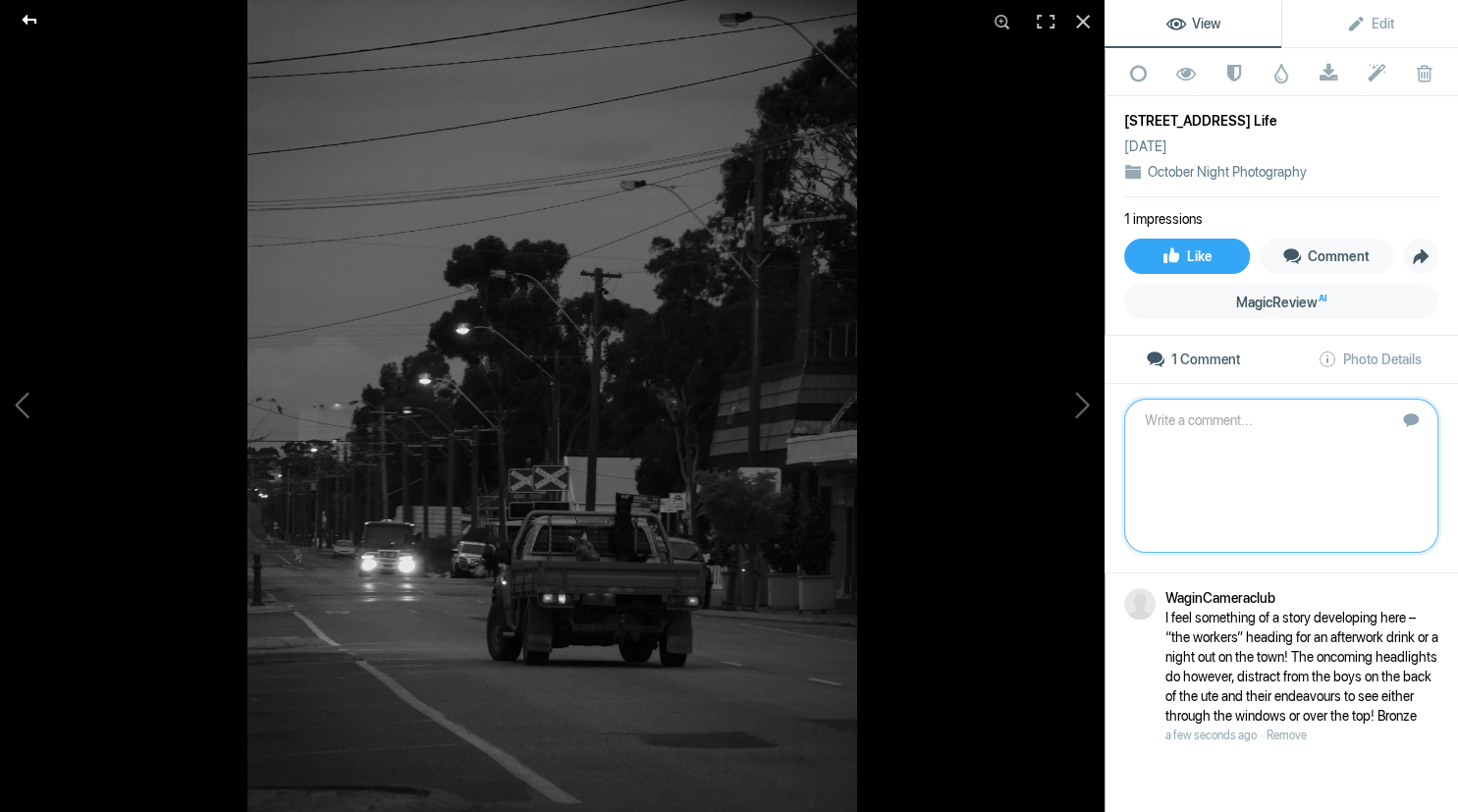 click 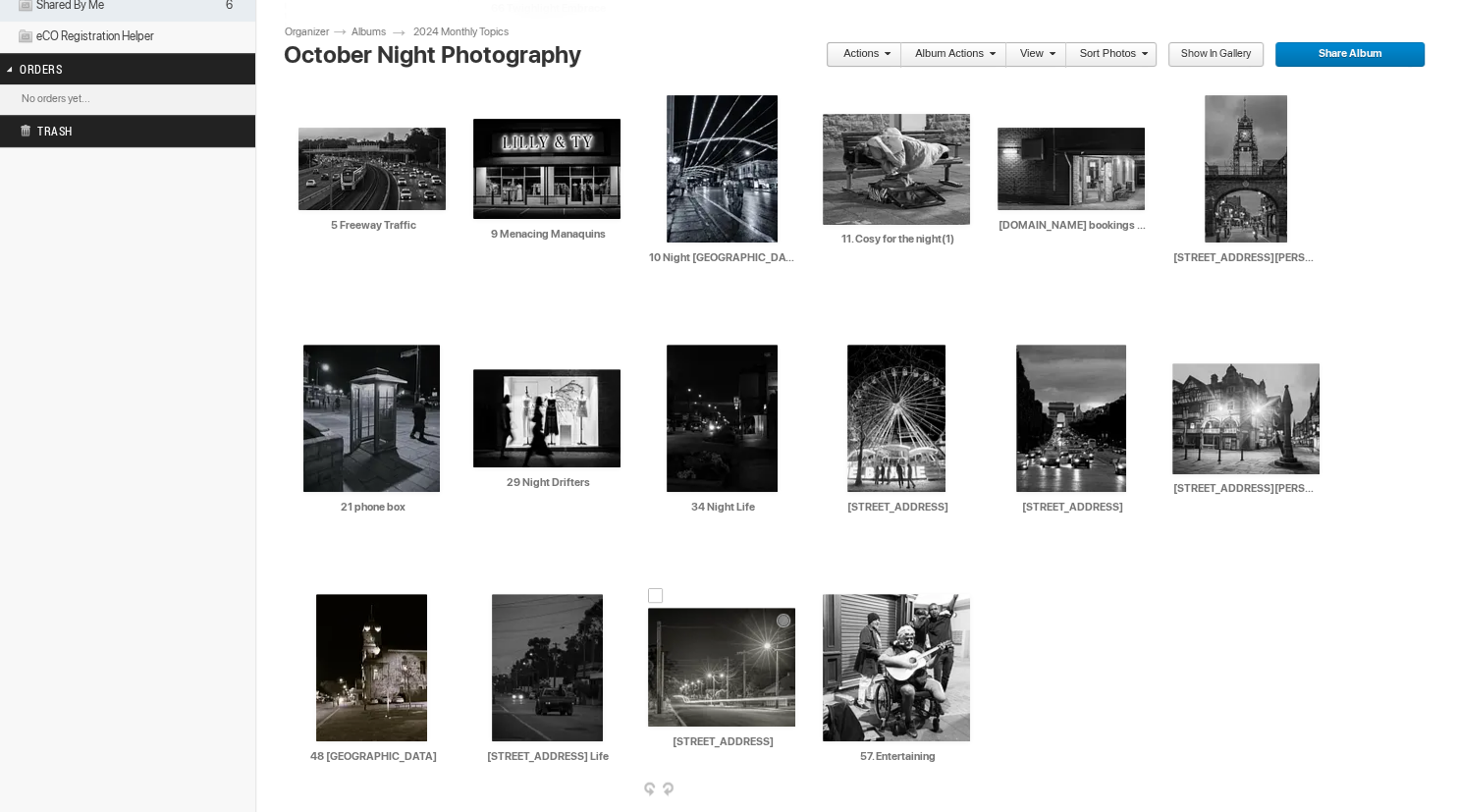 click at bounding box center (722, 667) 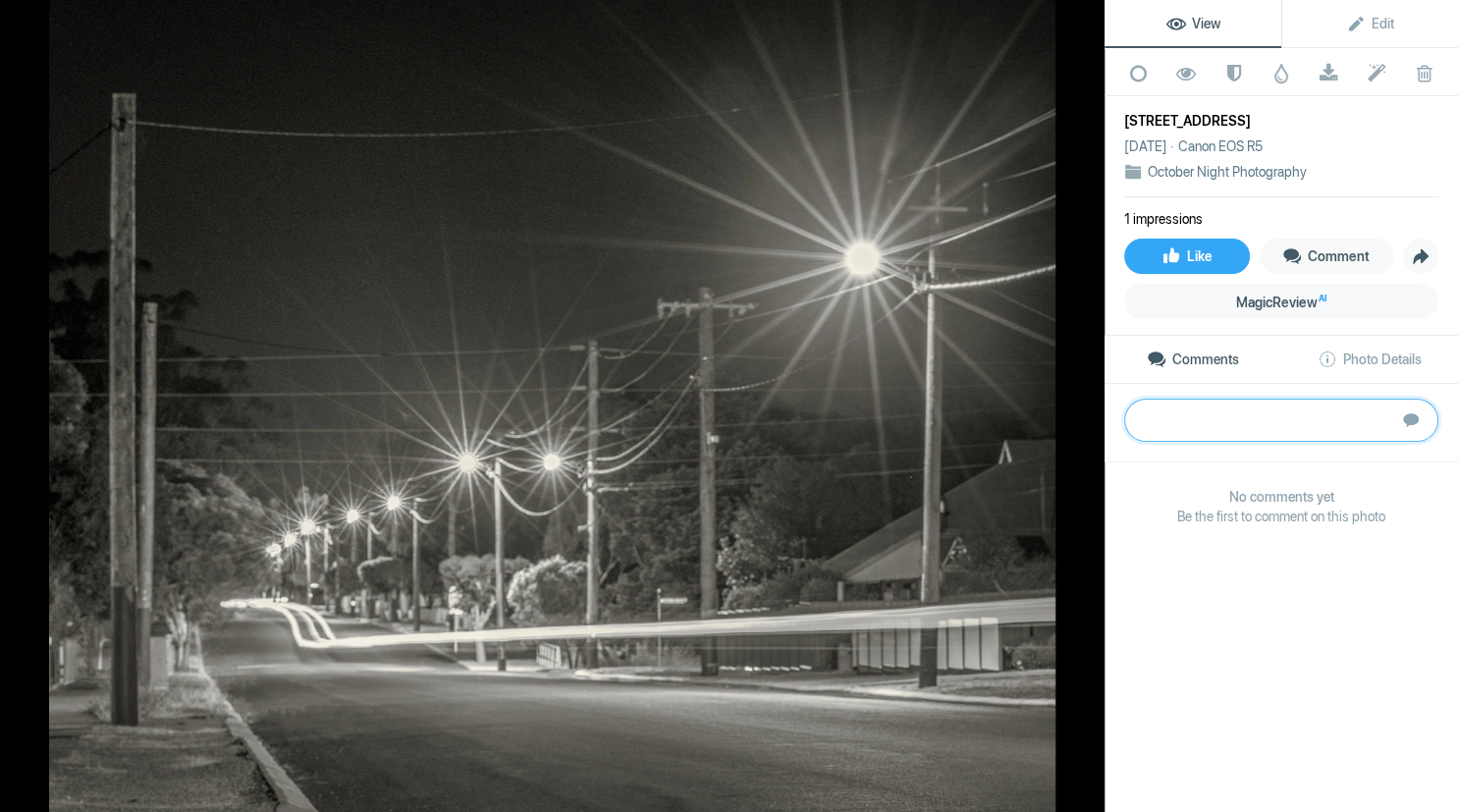 paste on "This image shows just what can be achieved with f/8 stop and time exposure. The headlight trails through the dip in the road a real feature. There are also other eye pleasers such as repetition and diminishing perspective. Adding some contrast would increase  the tonal range and add some richness to the darker tones.	Silver" 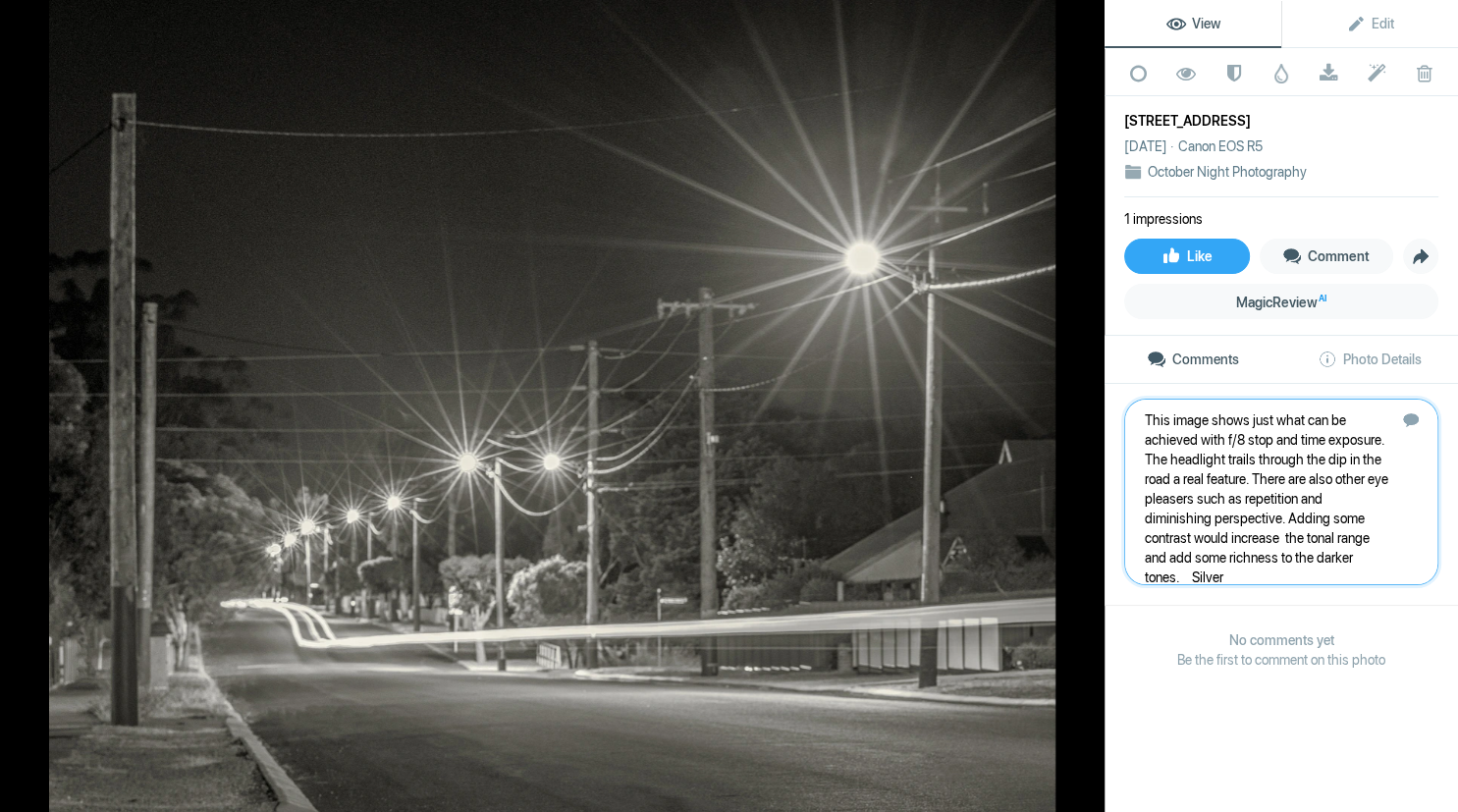 scroll, scrollTop: 1, scrollLeft: 0, axis: vertical 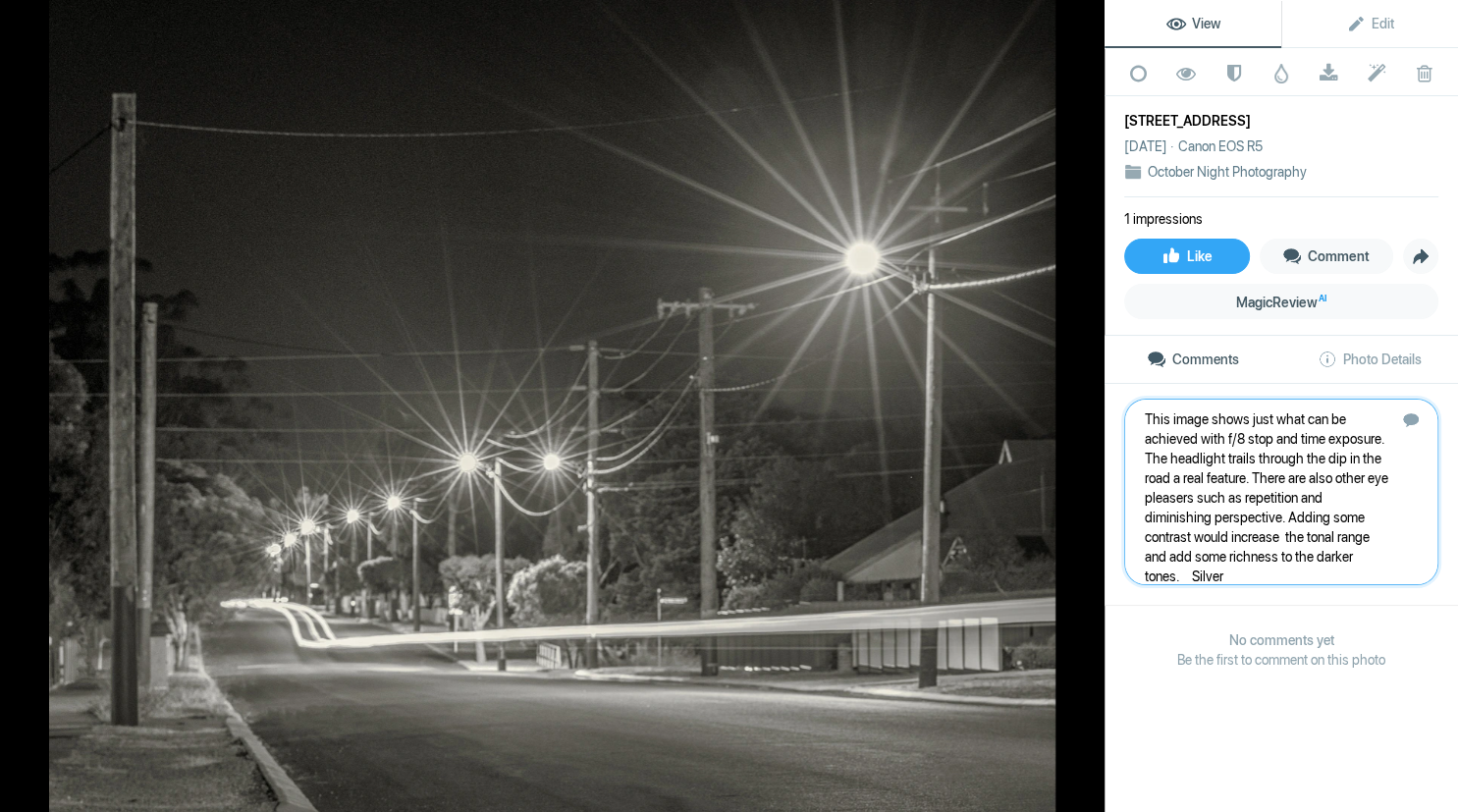 type 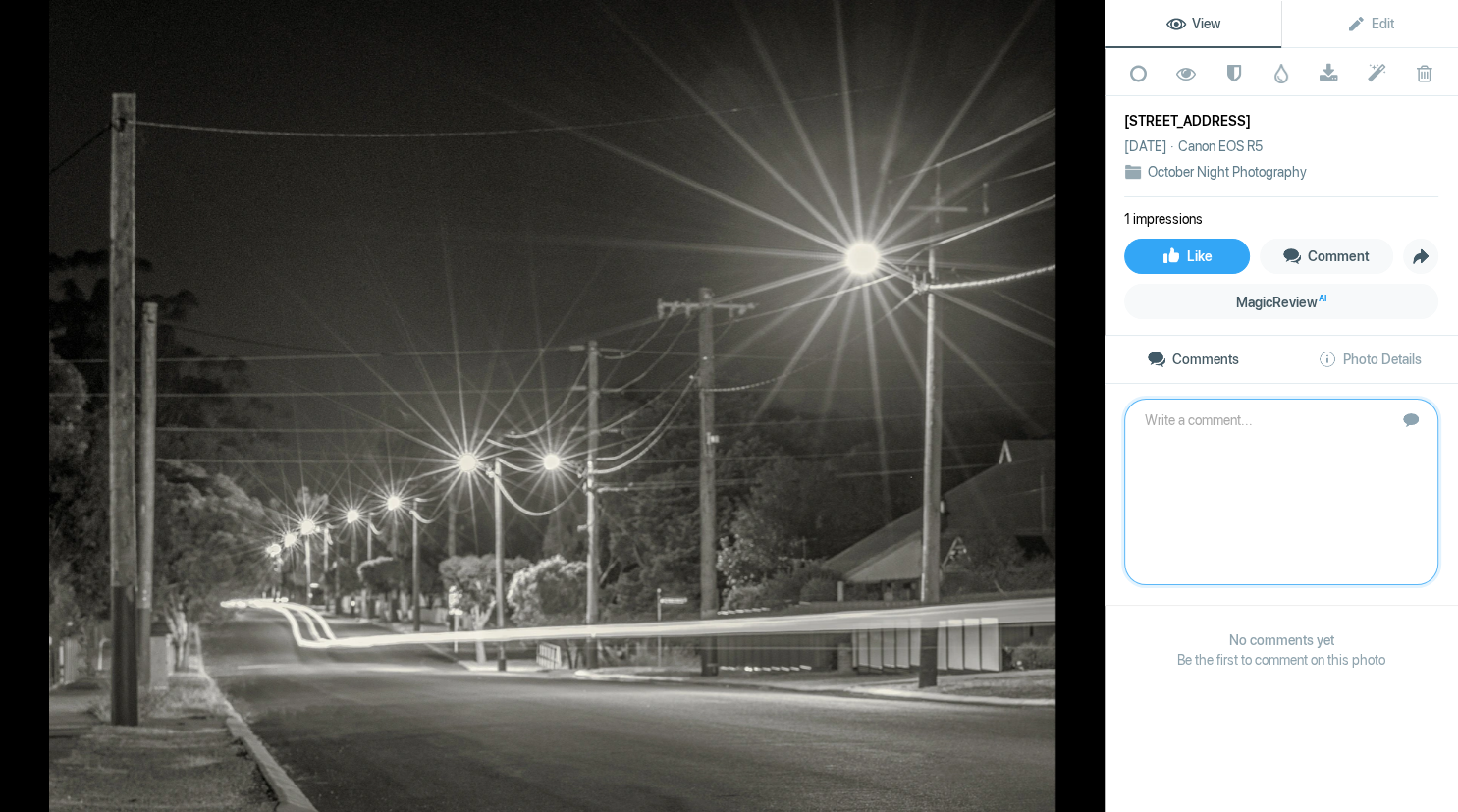 scroll, scrollTop: 0, scrollLeft: 0, axis: both 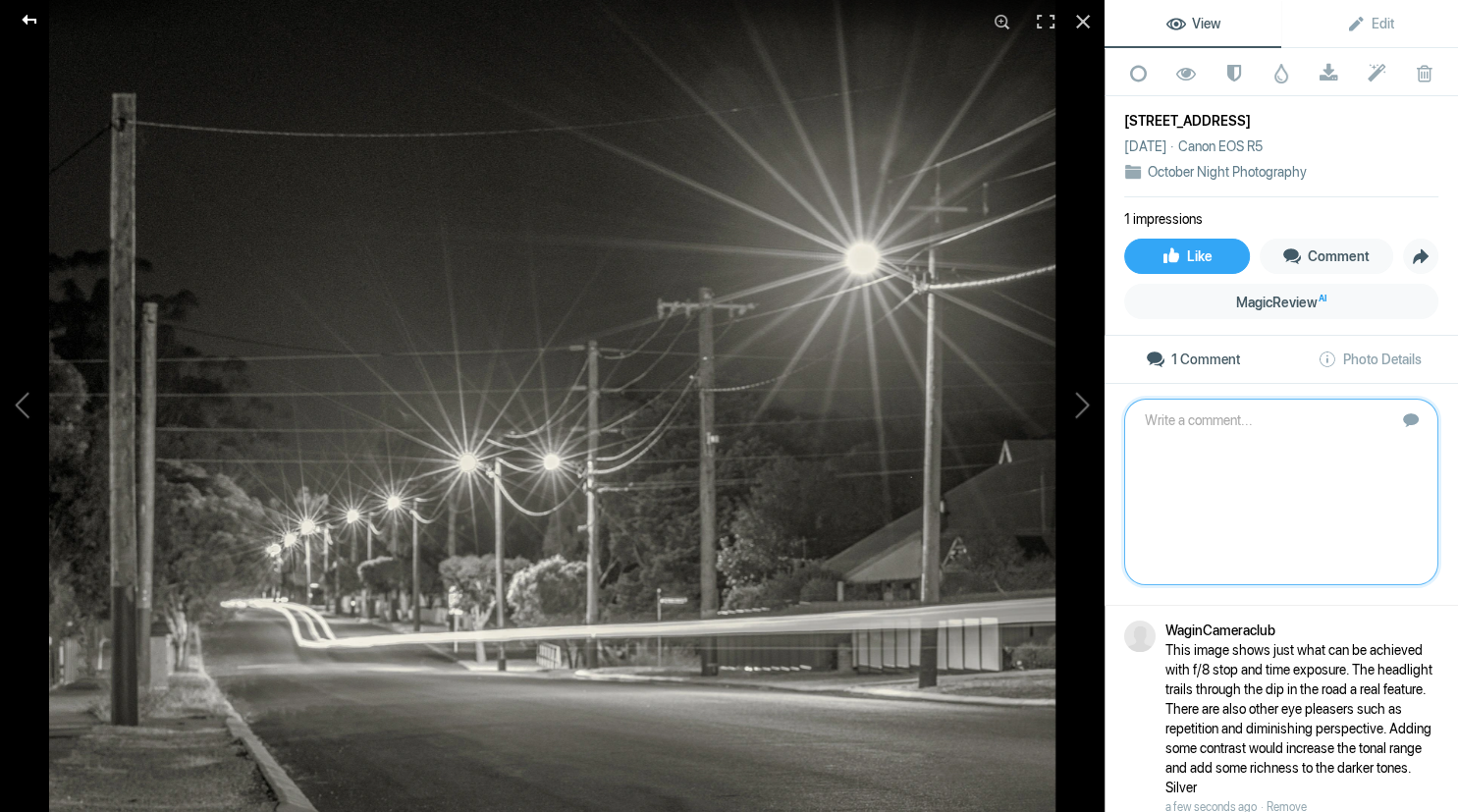 click 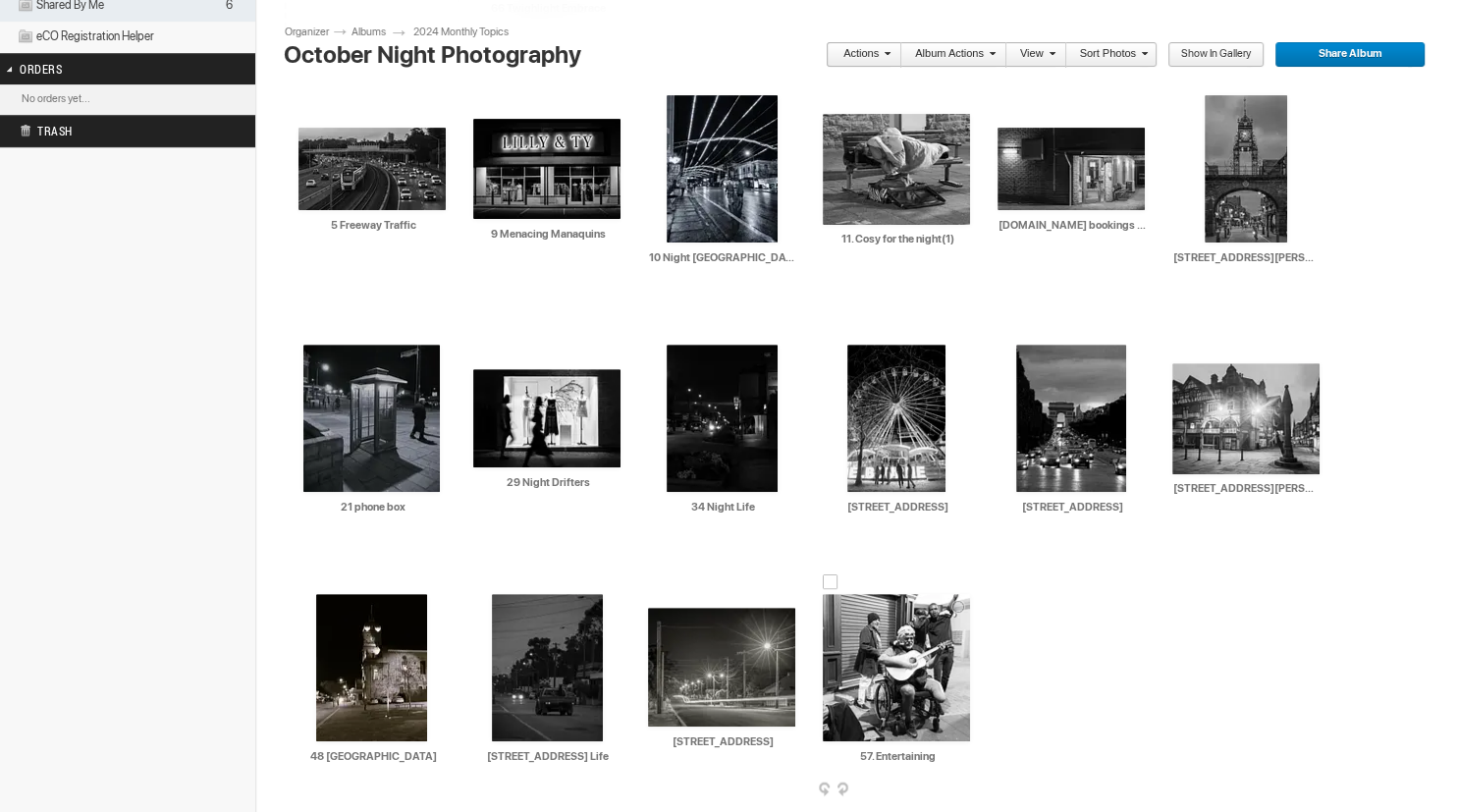 click at bounding box center [896, 668] 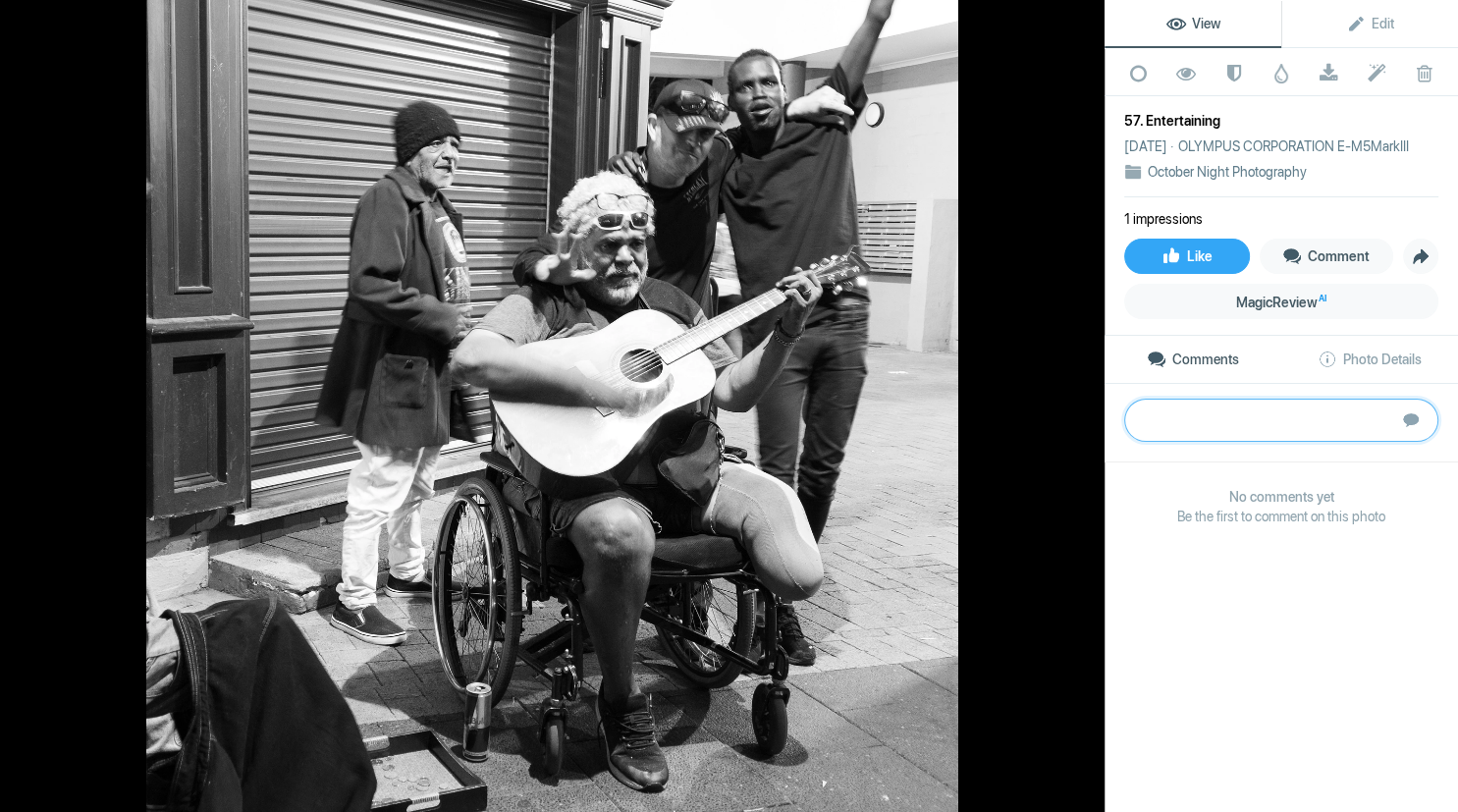 paste on "The blurring of the guitarists hand and the revellers behind gives a sense of movement and action. Getting the combination of correct exposure and movements is always going to be tricky, and this case, the aperture seems a little wide for the available light, evidenced by the very bright face on the guitar. It would also be preferable for the whole arm of the tall guy to be in the frame.	Bronze" 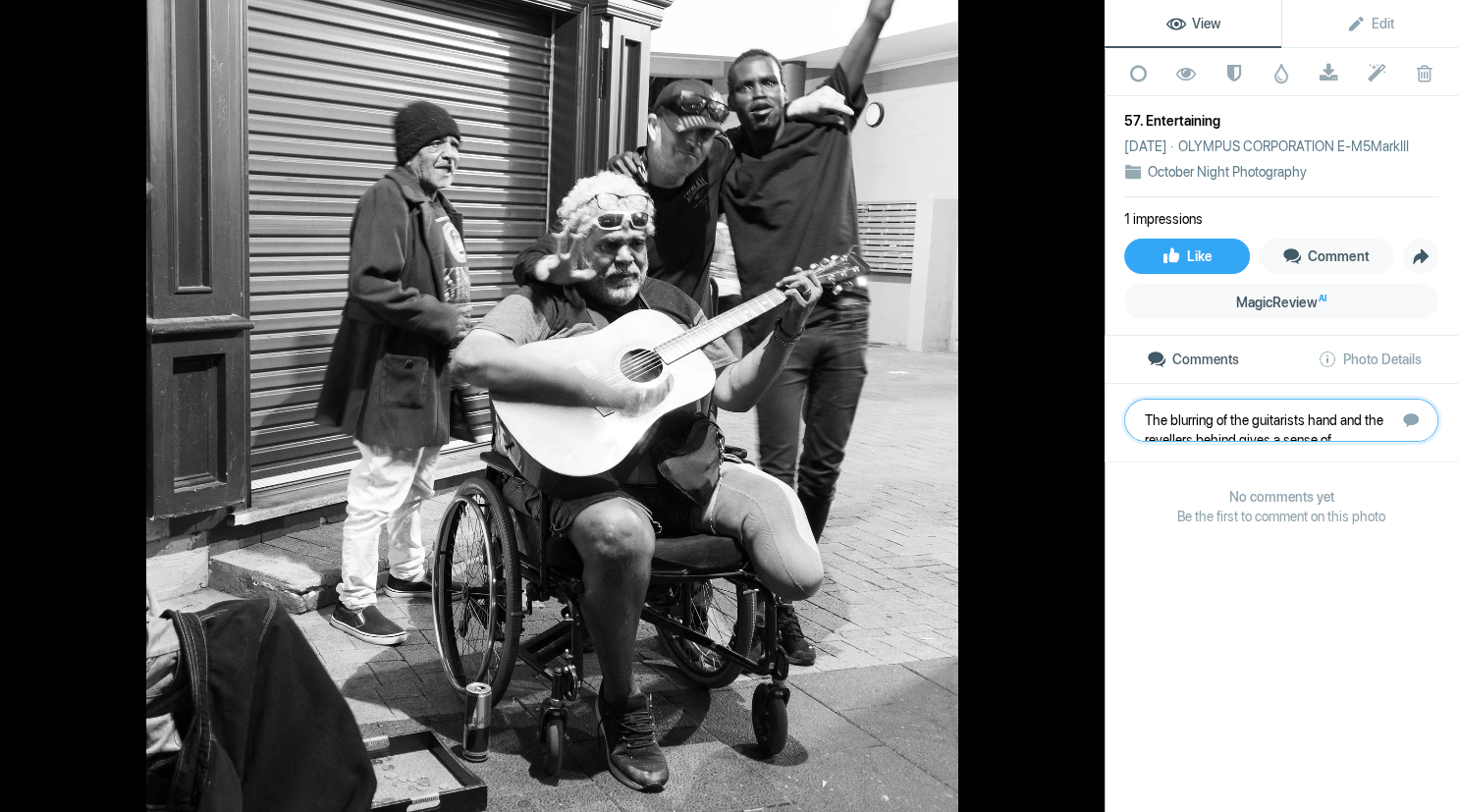 scroll, scrollTop: 21, scrollLeft: 0, axis: vertical 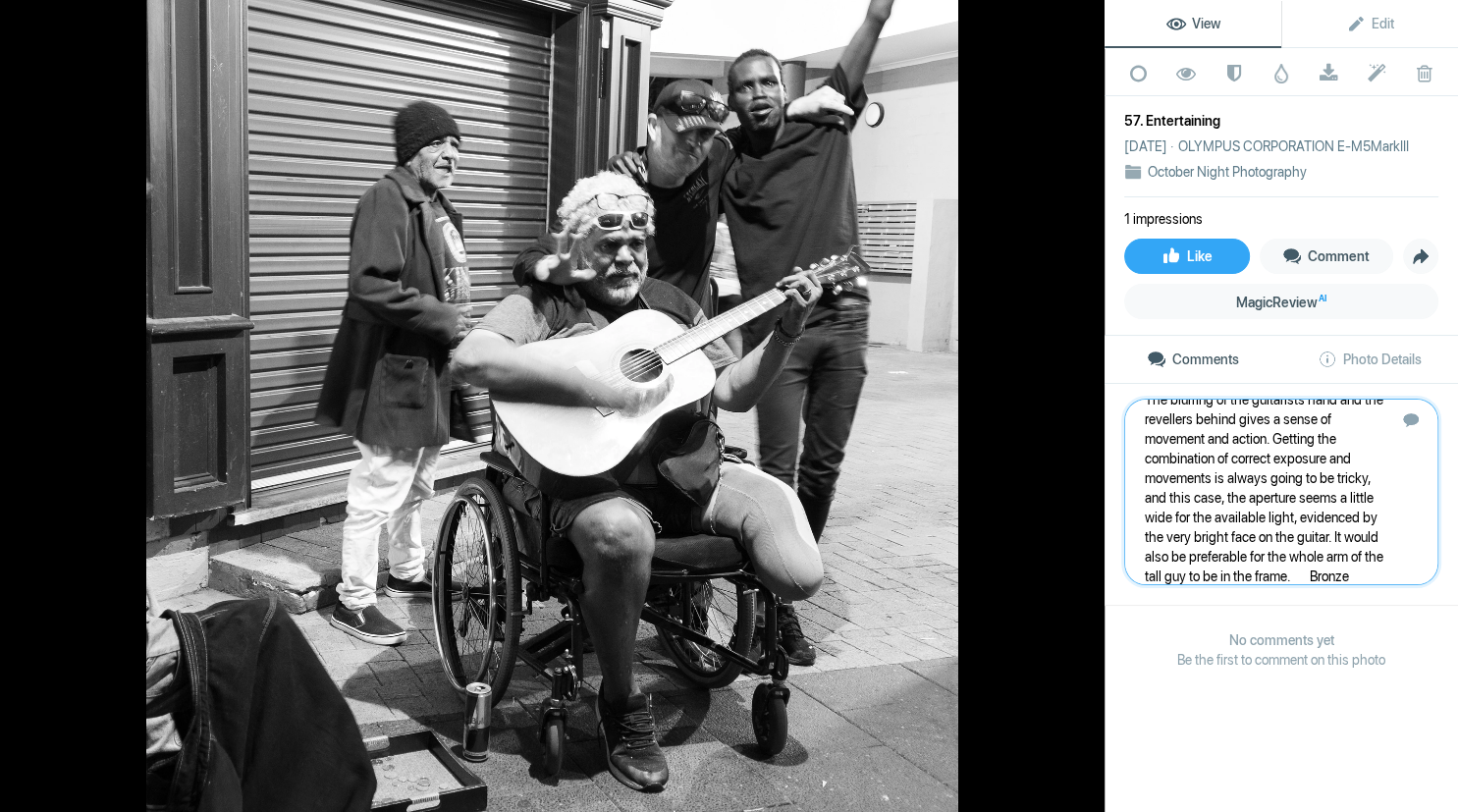 type 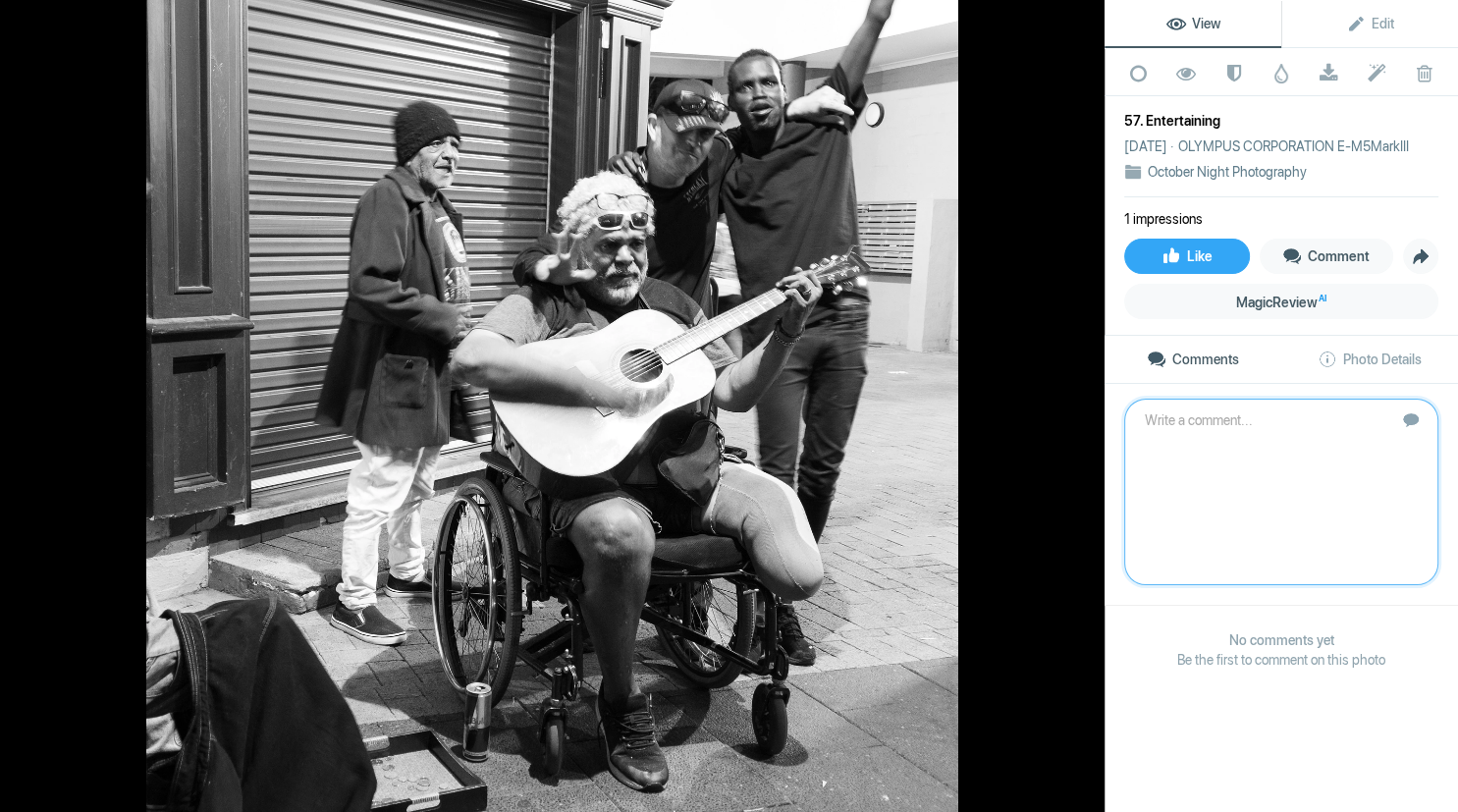 scroll, scrollTop: 0, scrollLeft: 0, axis: both 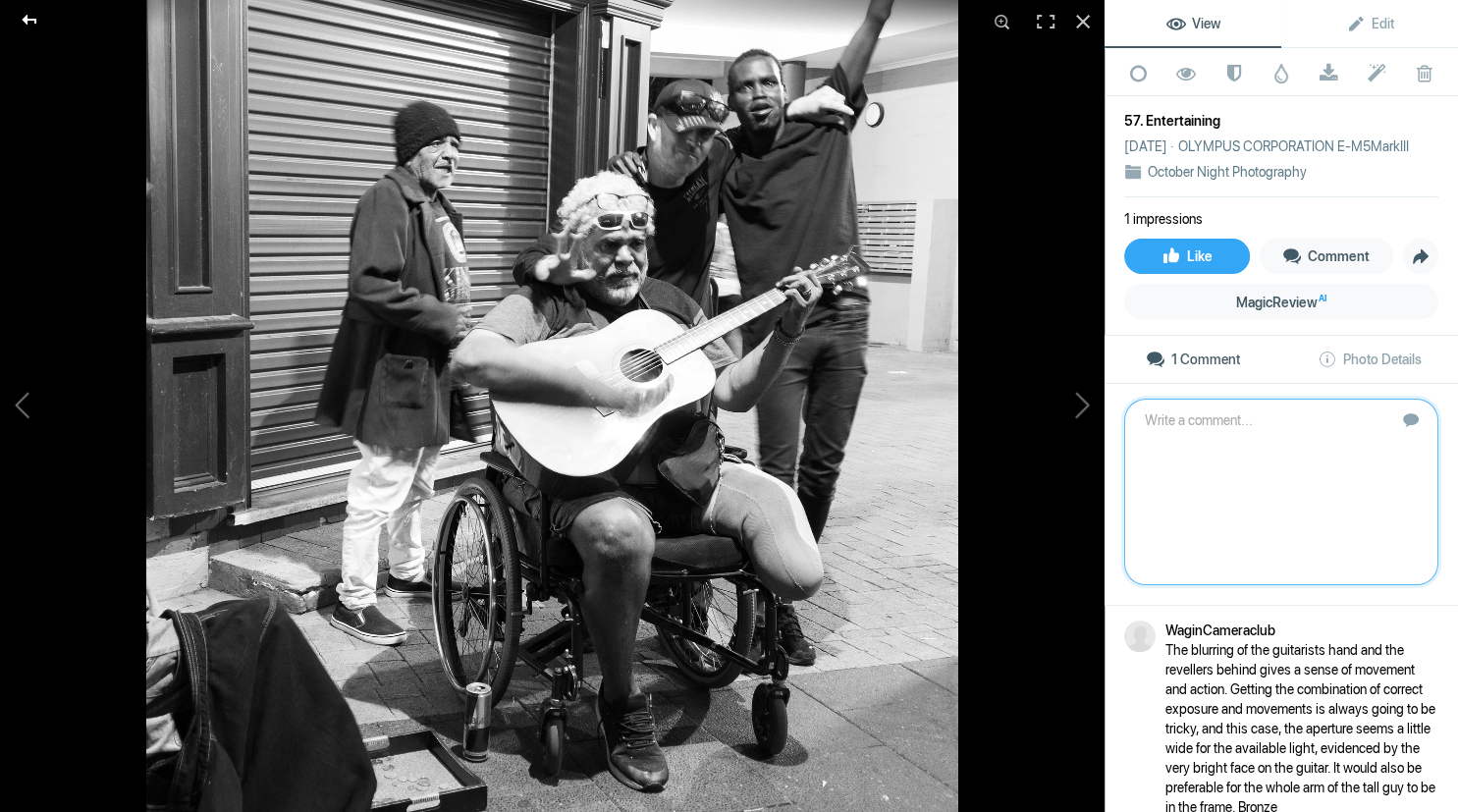click 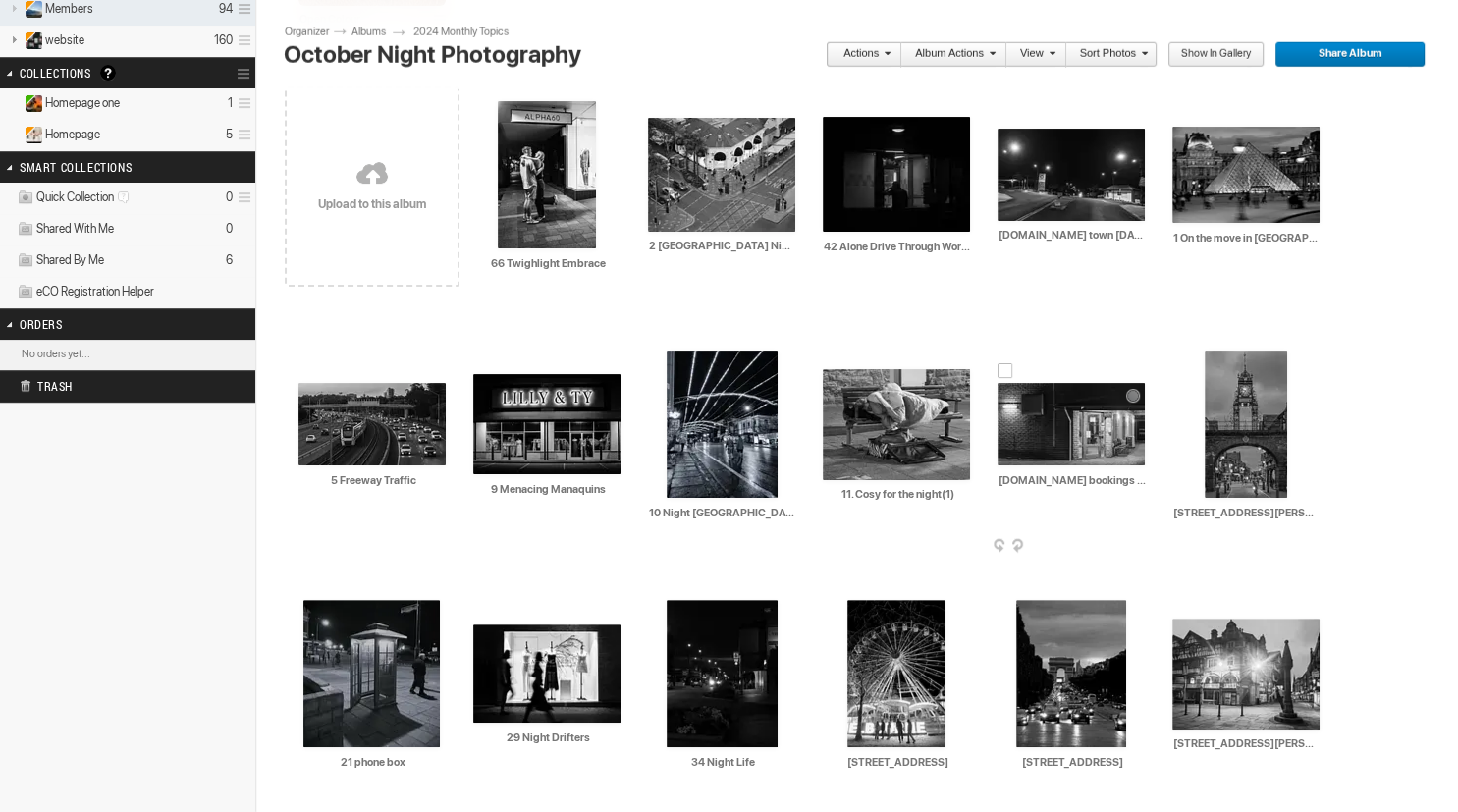 scroll, scrollTop: 366, scrollLeft: 0, axis: vertical 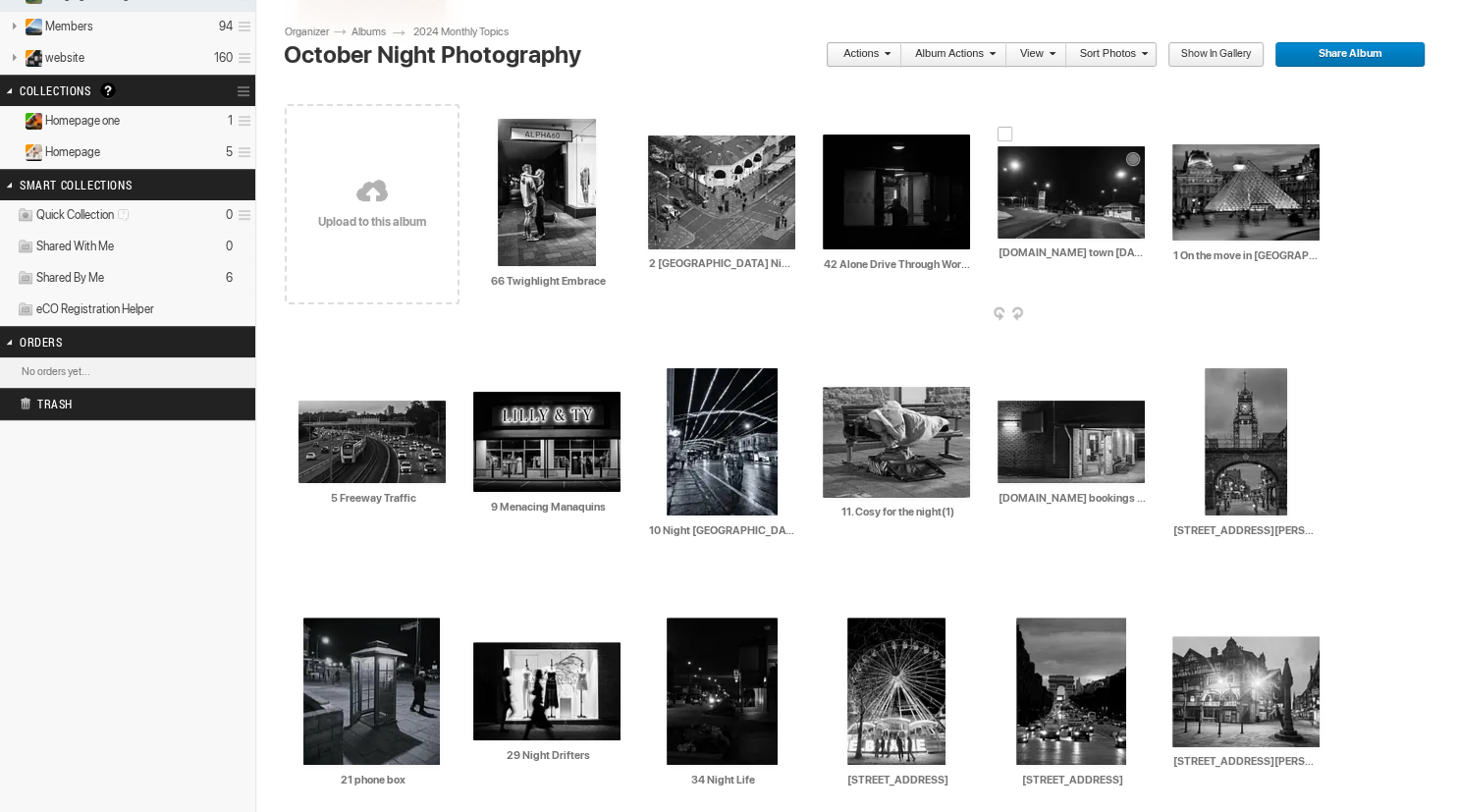 click at bounding box center [1071, 192] 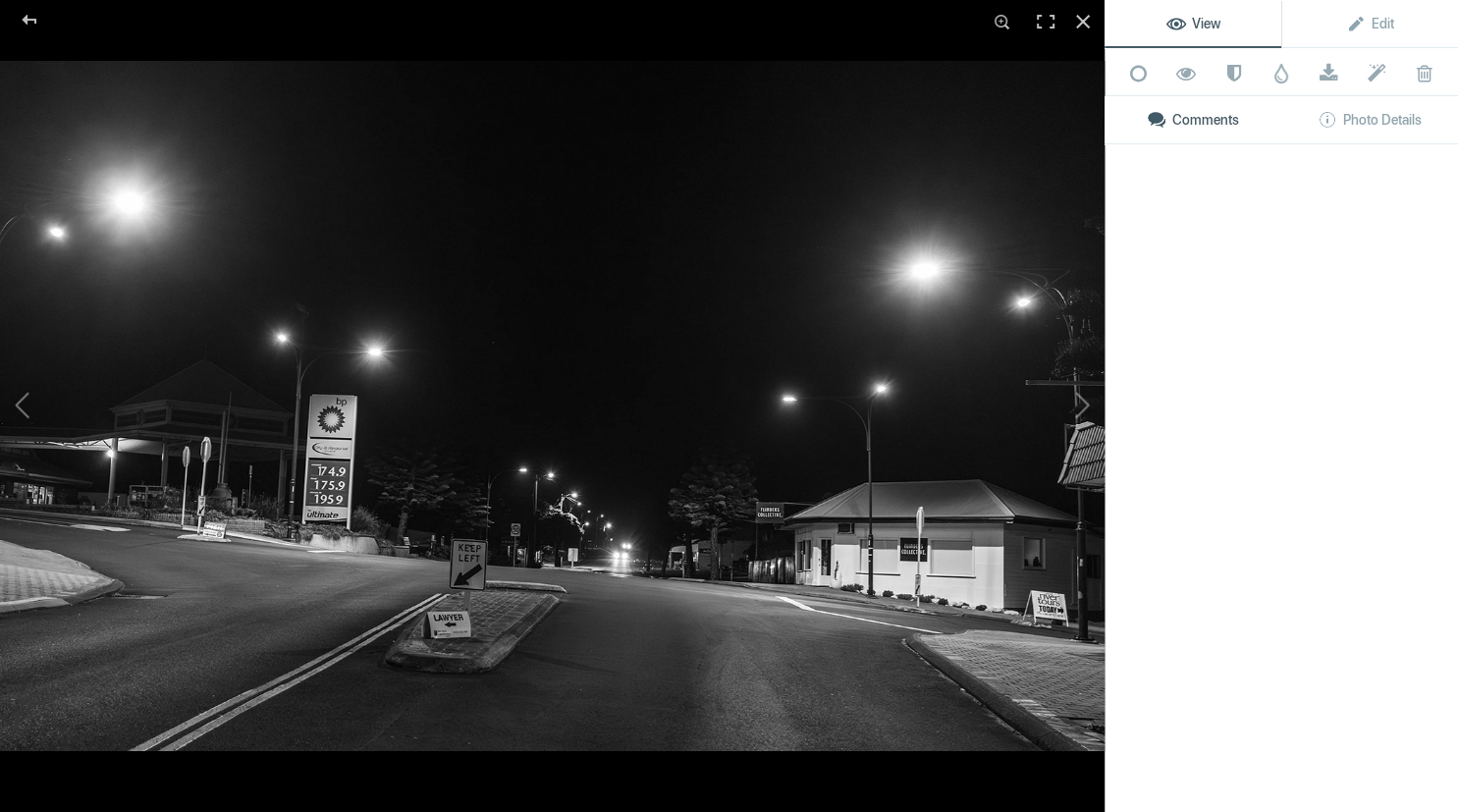 scroll, scrollTop: 366, scrollLeft: 0, axis: vertical 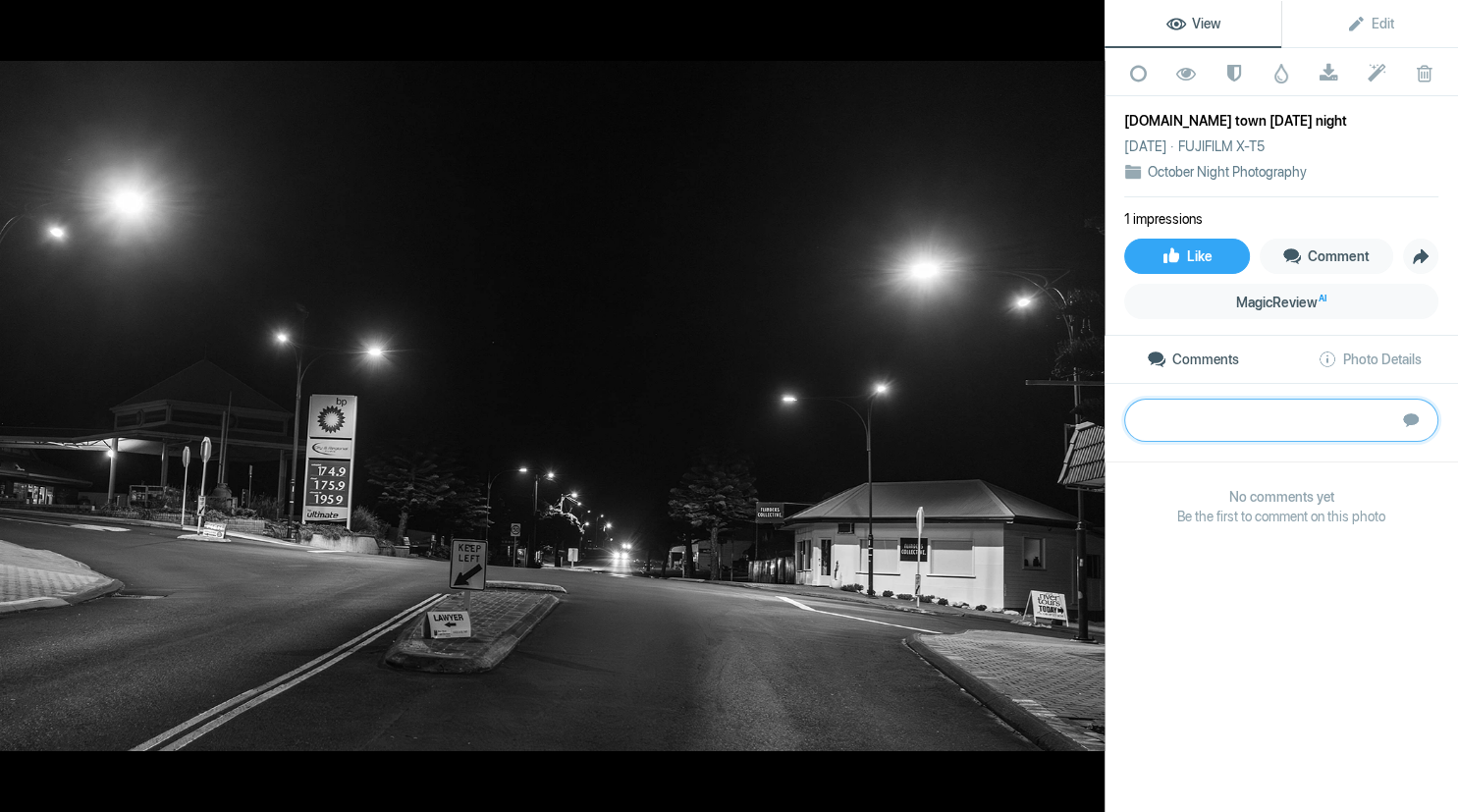 paste on "This image satisfies the brief of the exhibition, night photo using available light showing human activity. The challenge is to find a point of interest to tell the story. Could it be the fuel prices?	3" 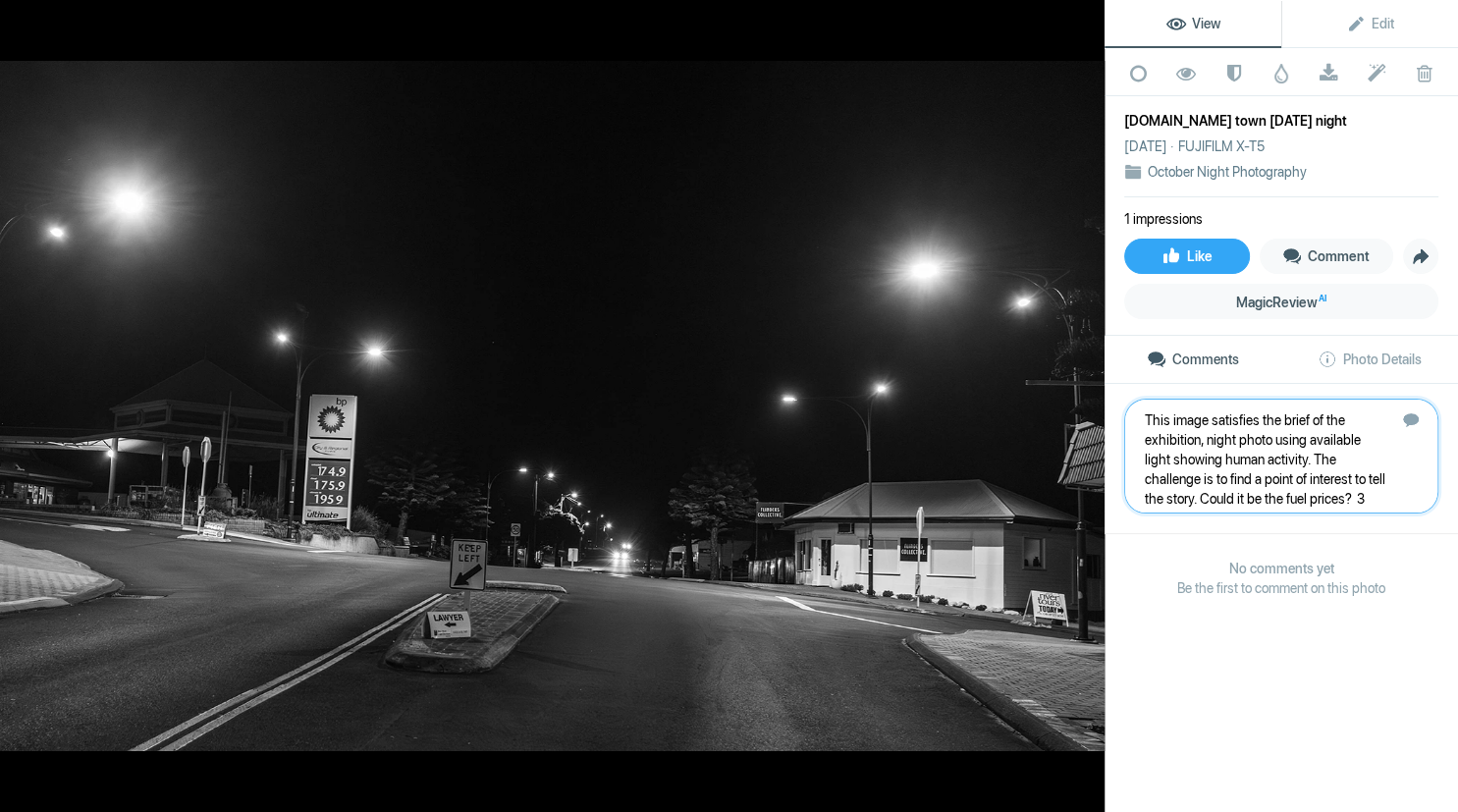 type 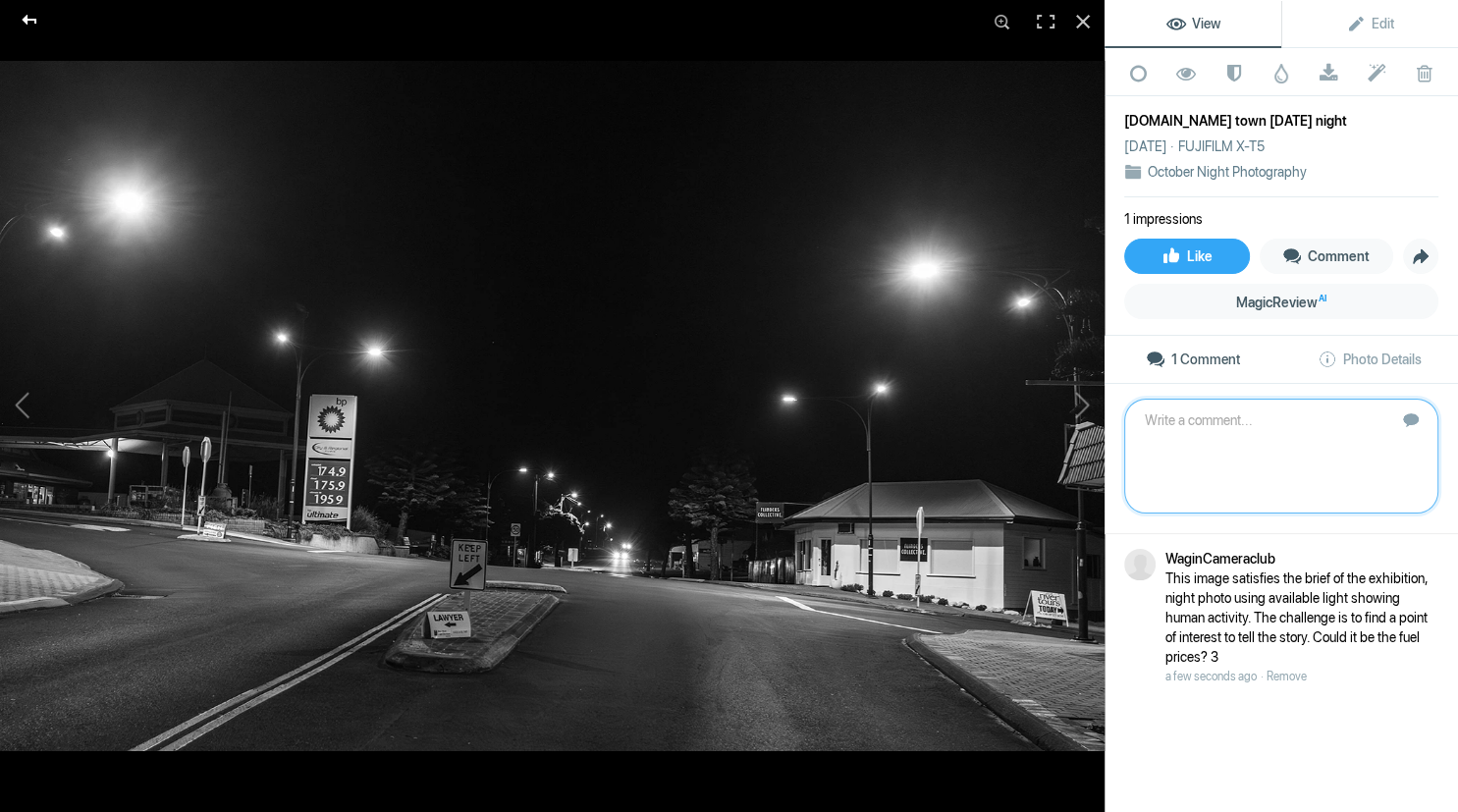 click 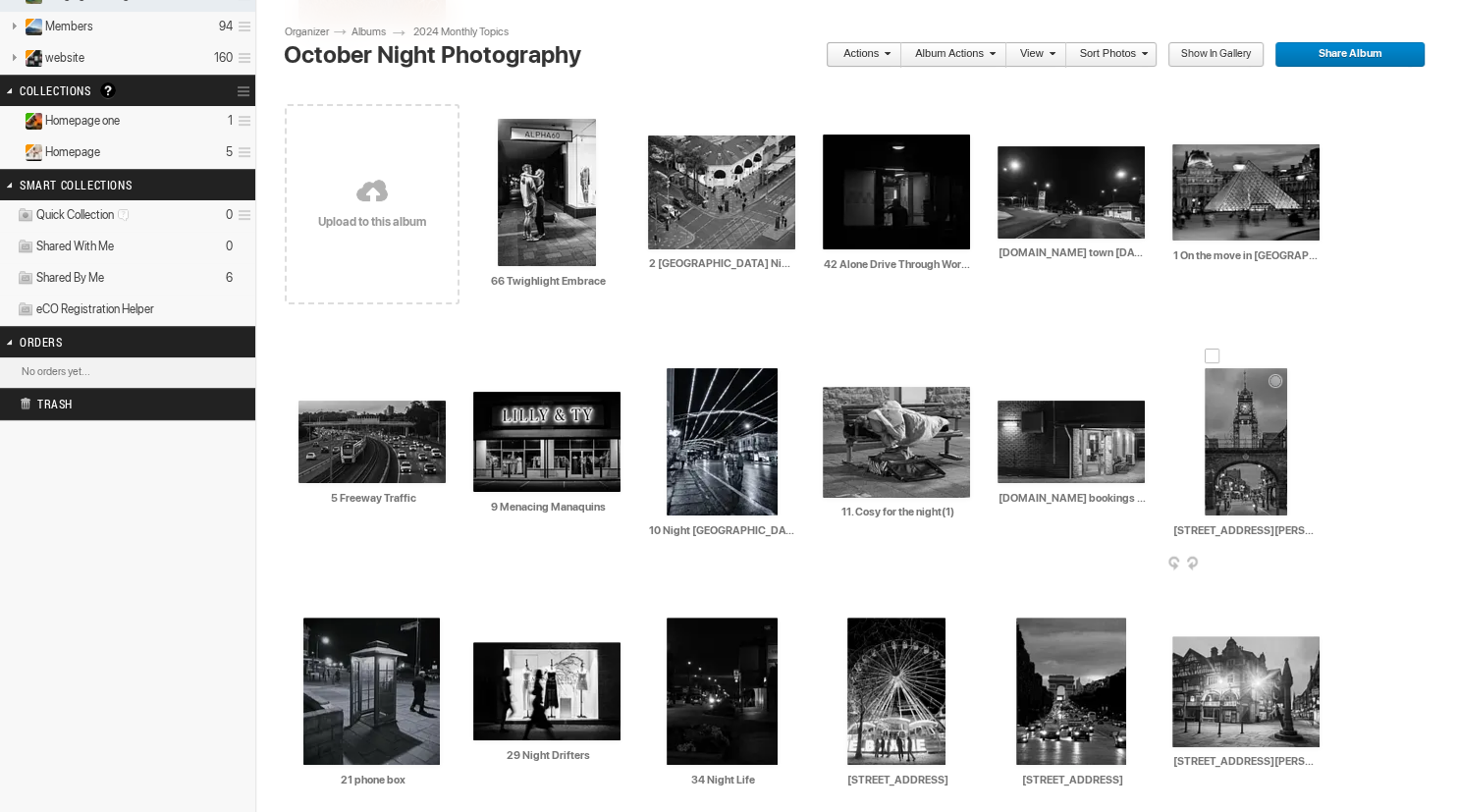 scroll, scrollTop: 364, scrollLeft: 0, axis: vertical 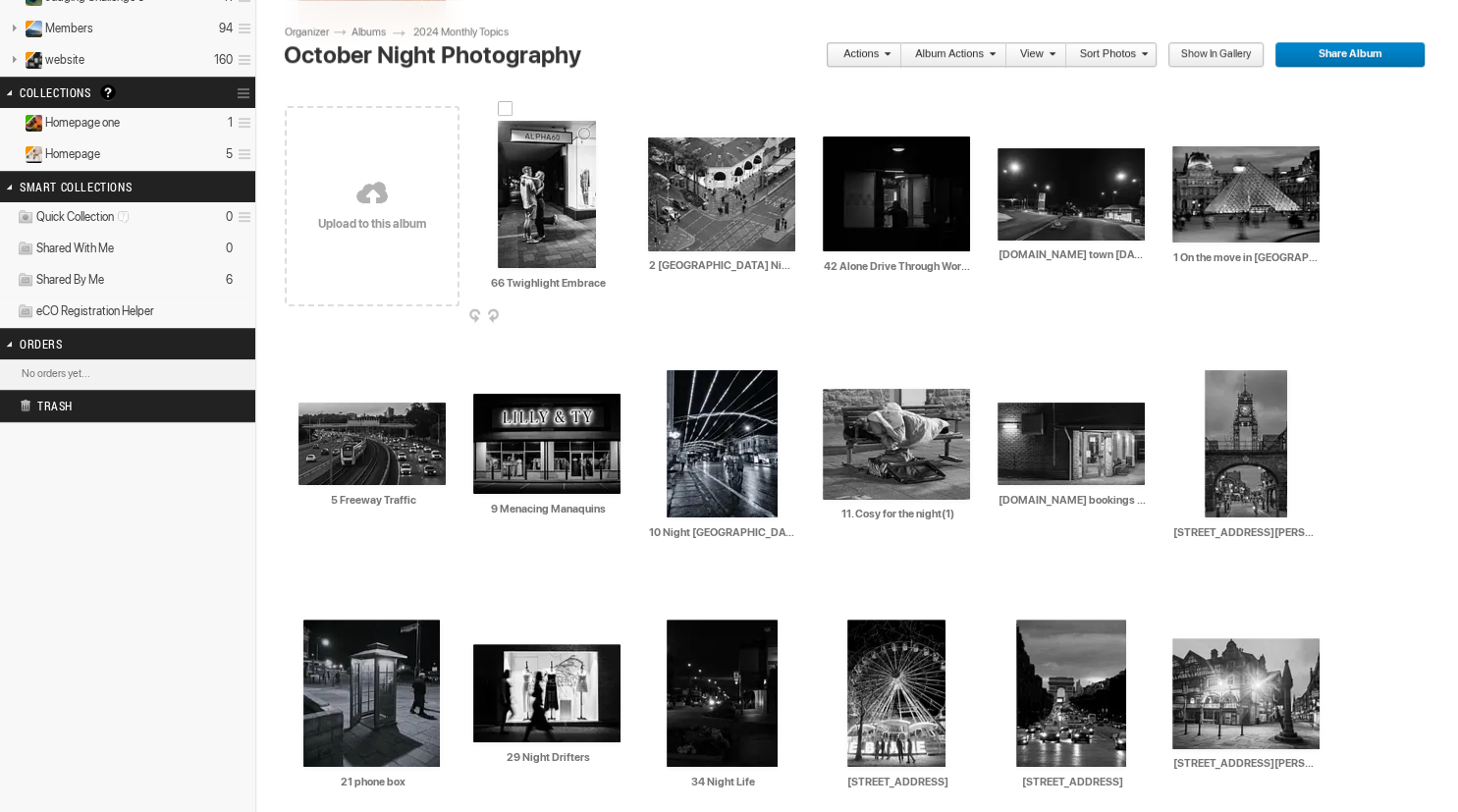 click at bounding box center (547, 194) 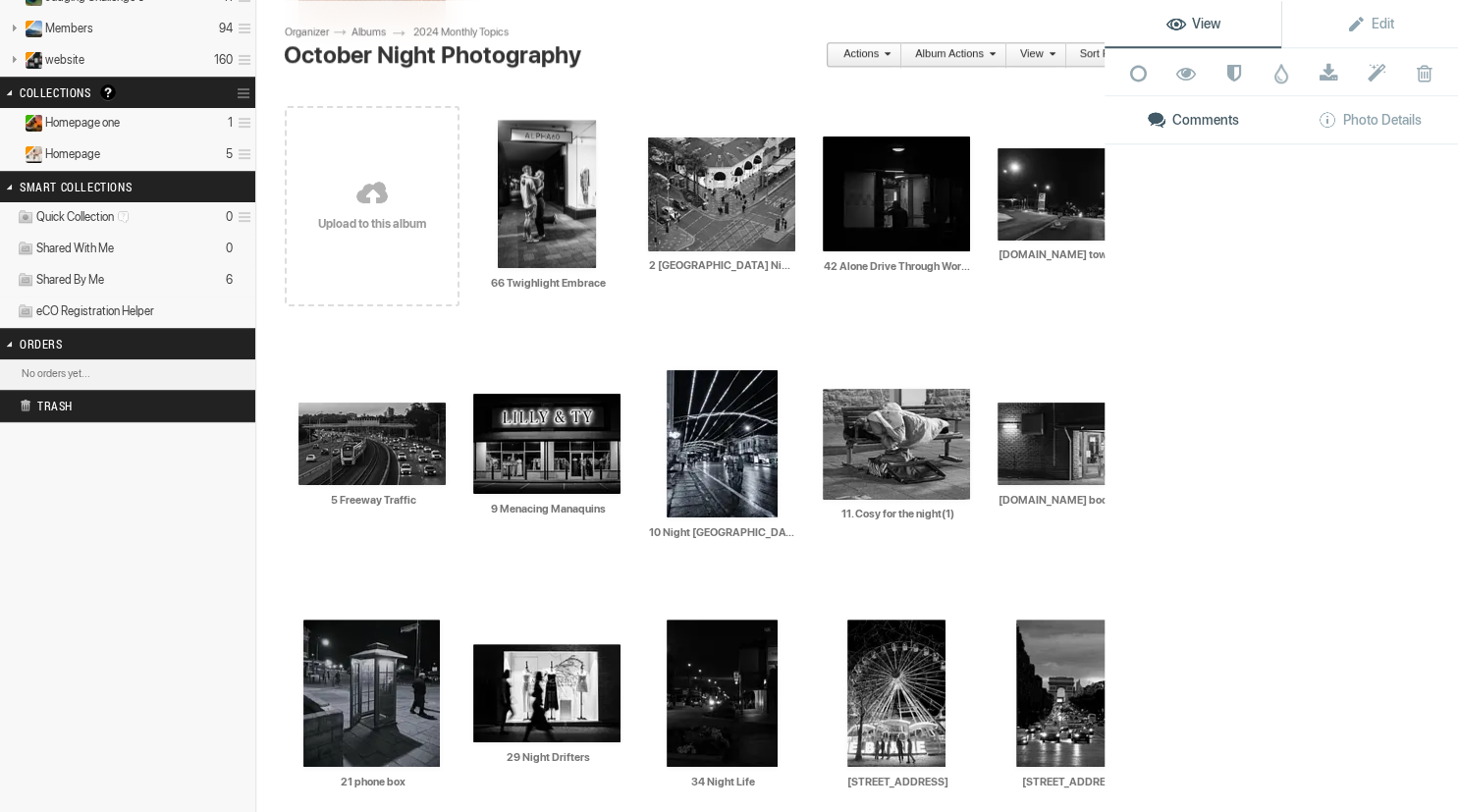 scroll, scrollTop: 364, scrollLeft: 0, axis: vertical 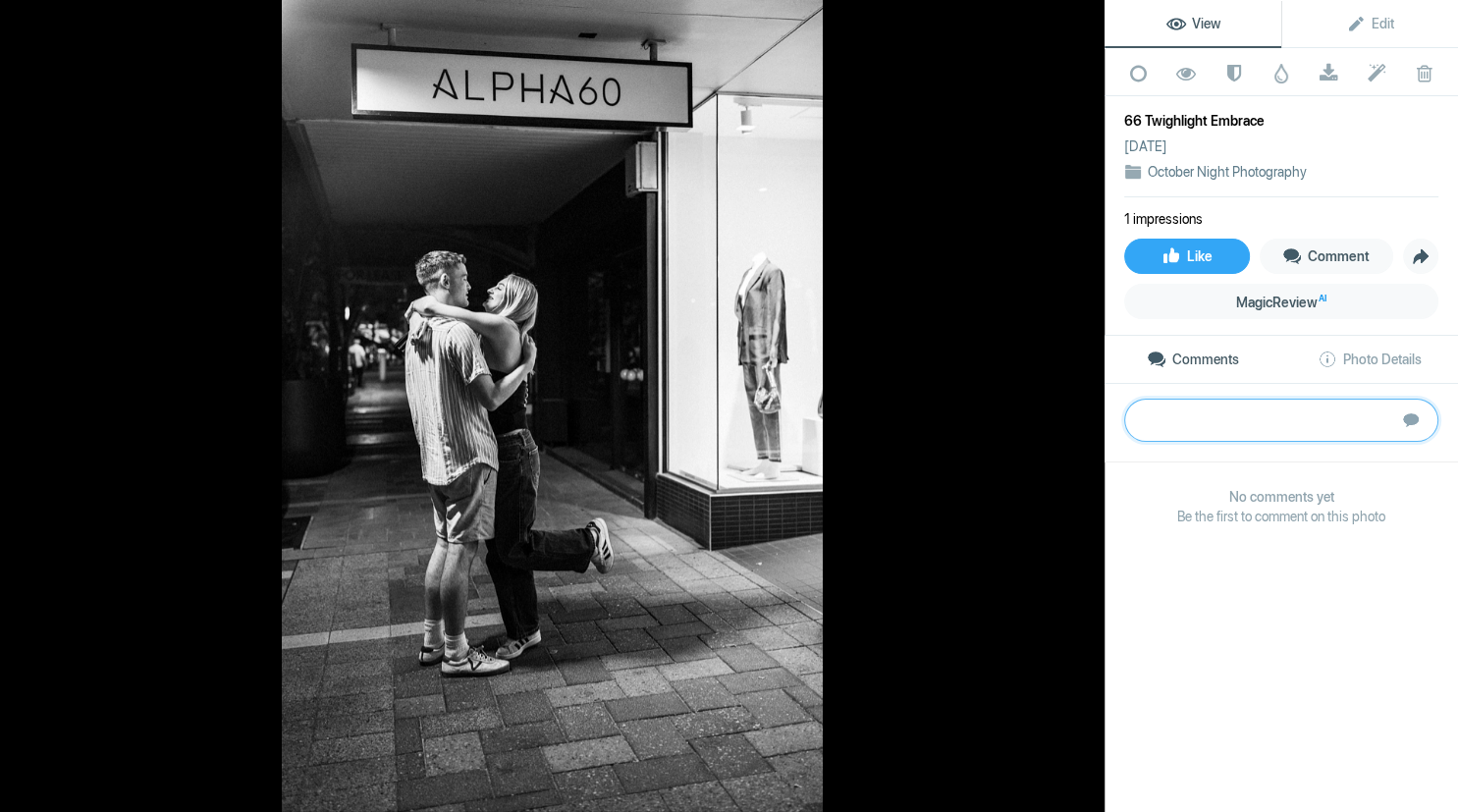 paste on "Is this a loving embrace from her fella as she knocks off work? There is great eye contact between the two and the composition tells a story. Darkening the lights at the end of the footpath would bring all the attention back on the embracing couple.	Silver" 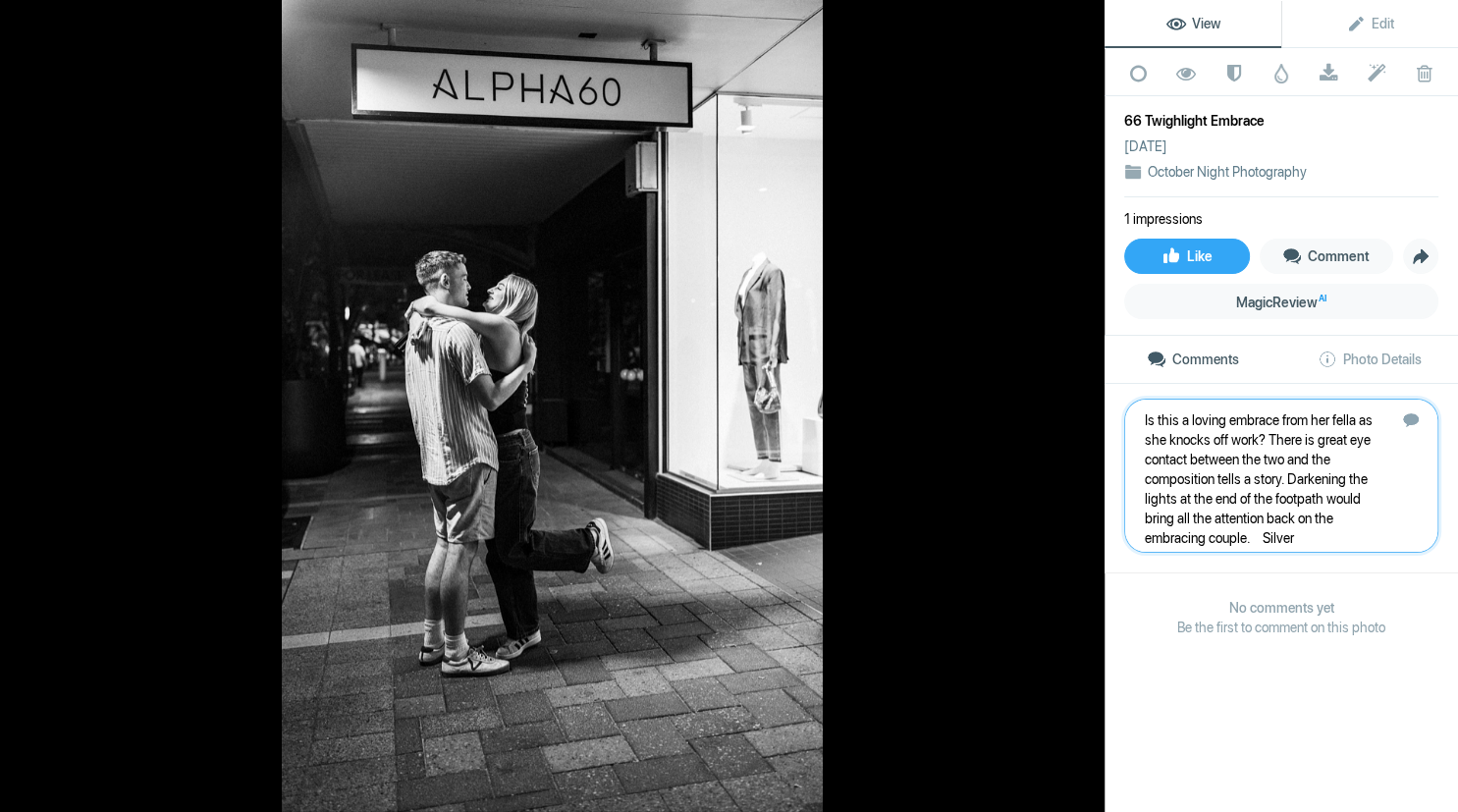 type 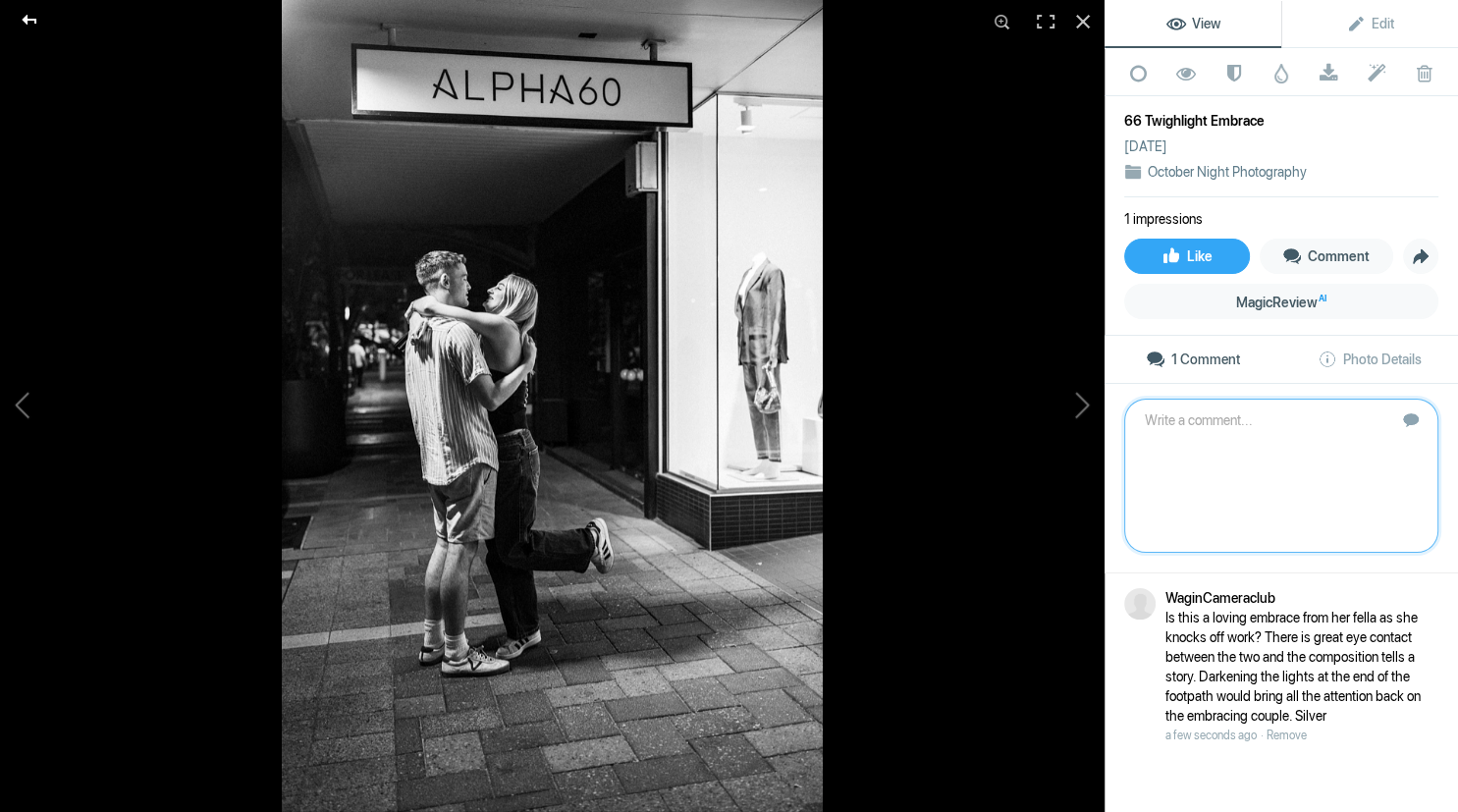 click 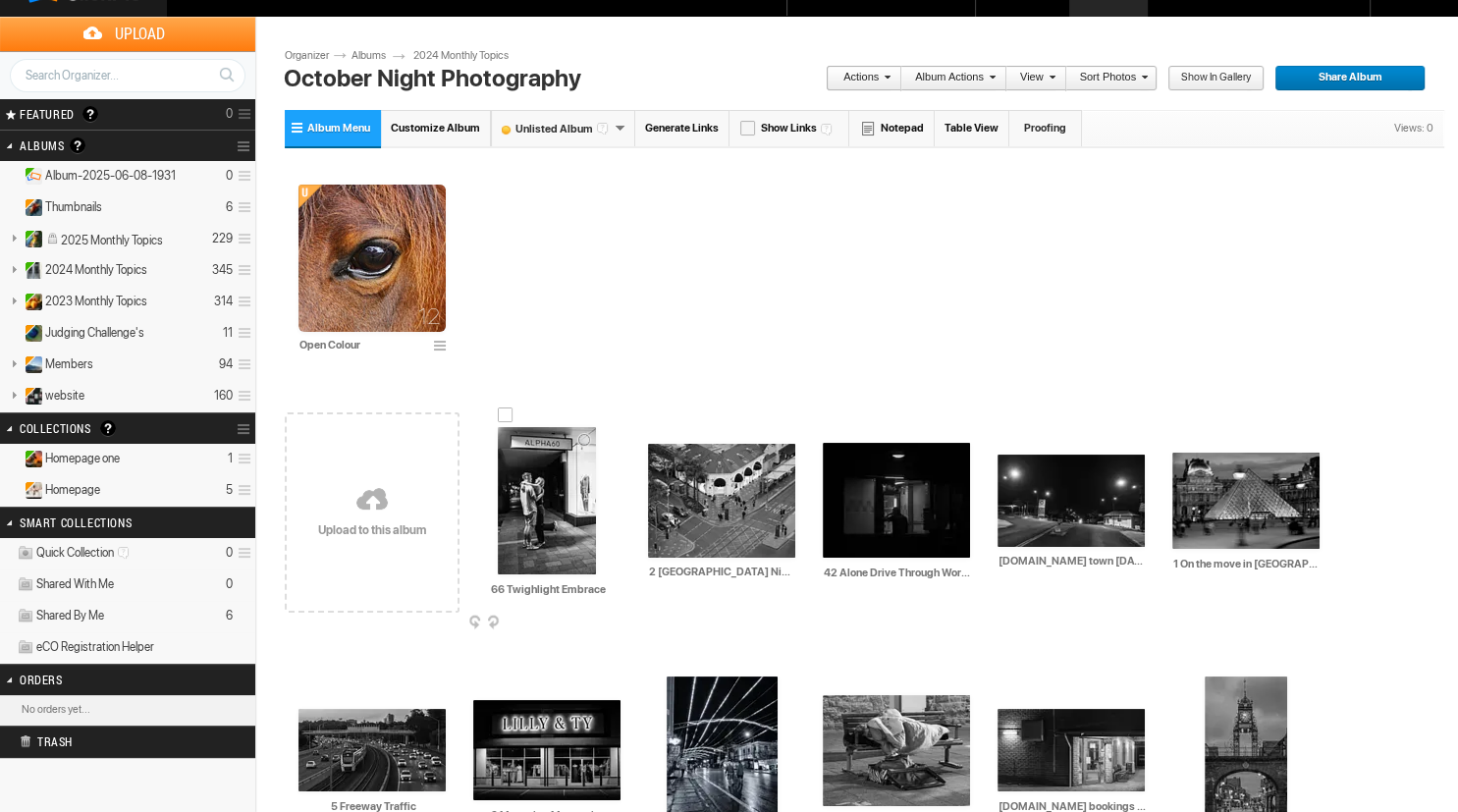 scroll, scrollTop: 27, scrollLeft: 0, axis: vertical 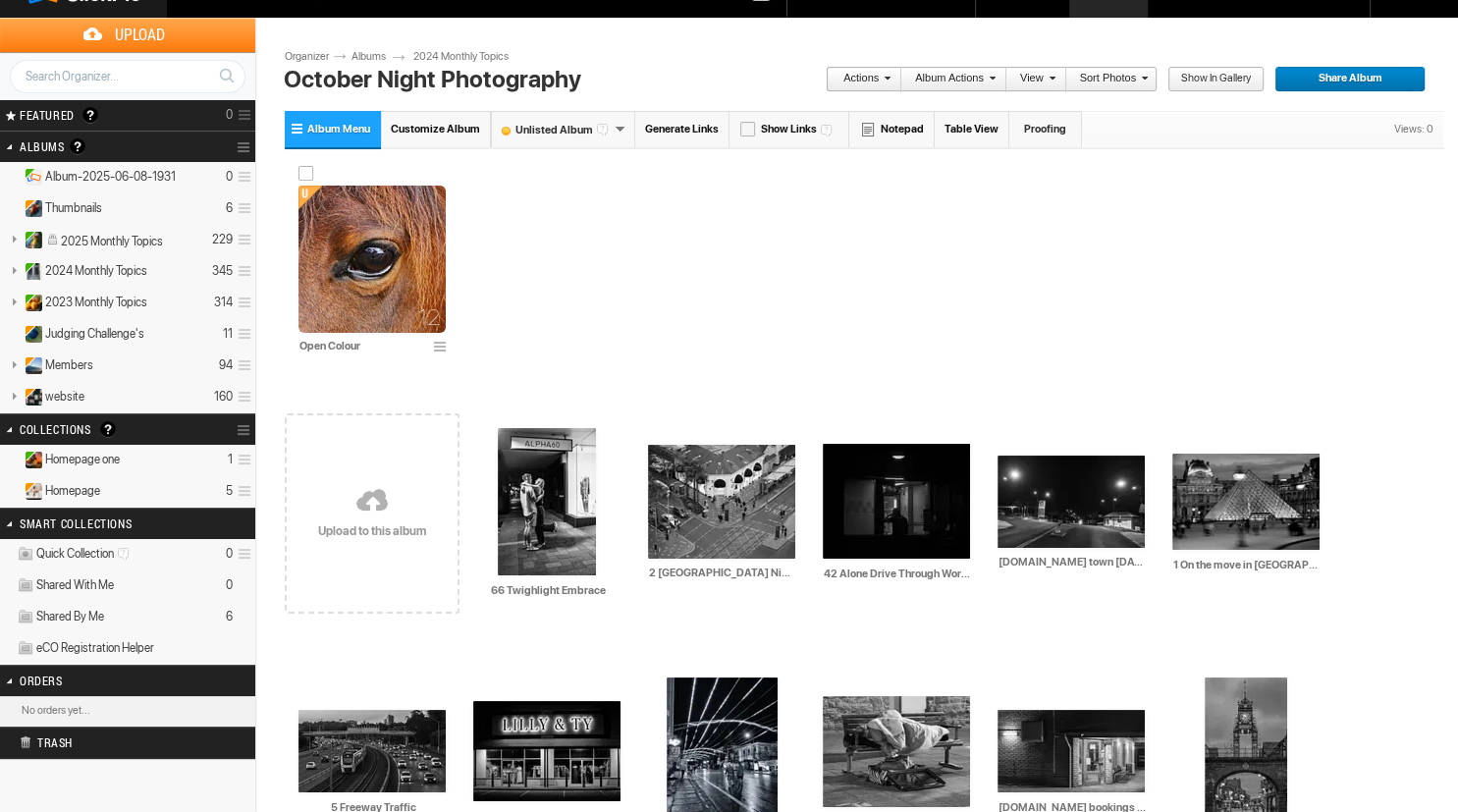 click at bounding box center [372, 259] 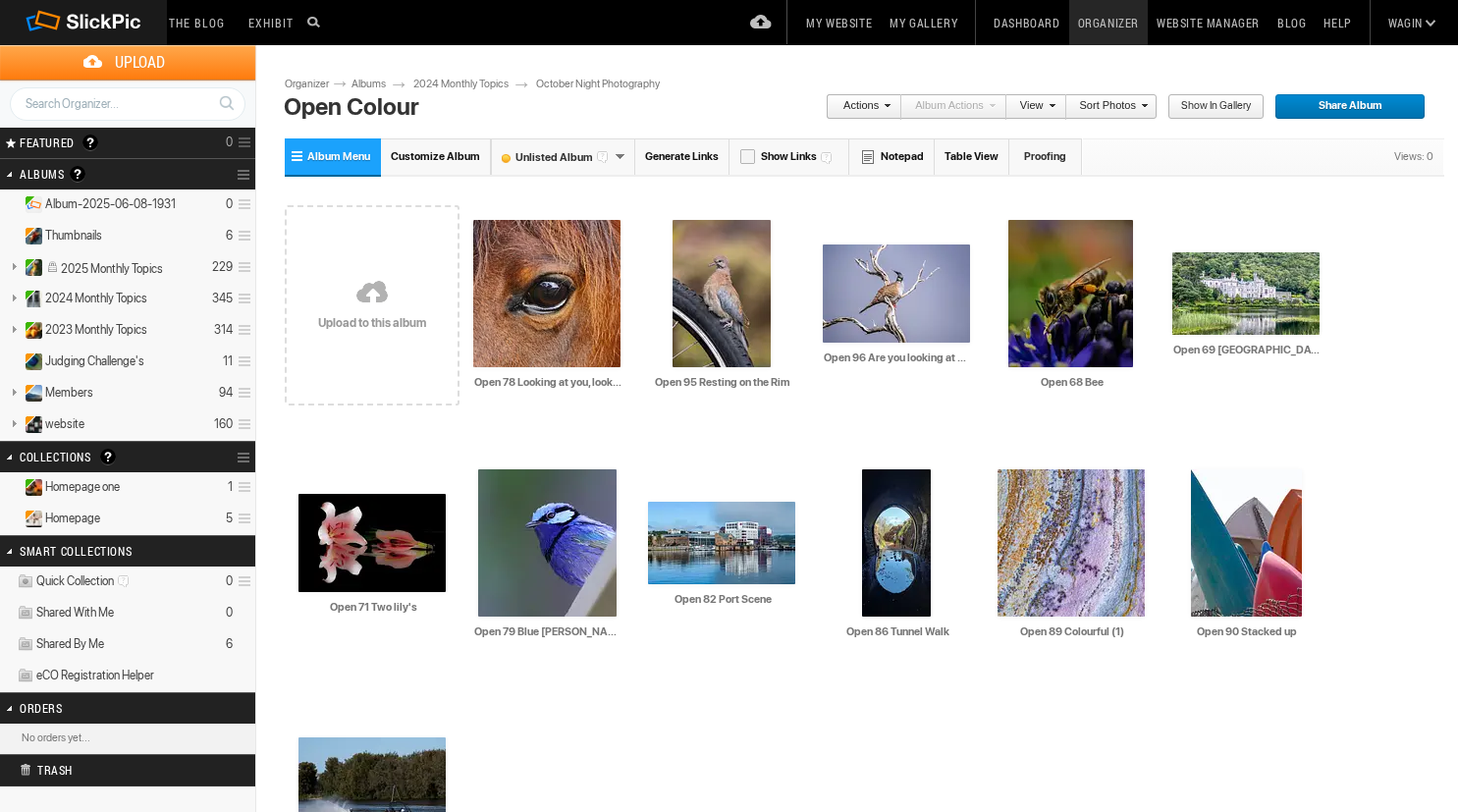 scroll, scrollTop: 0, scrollLeft: 0, axis: both 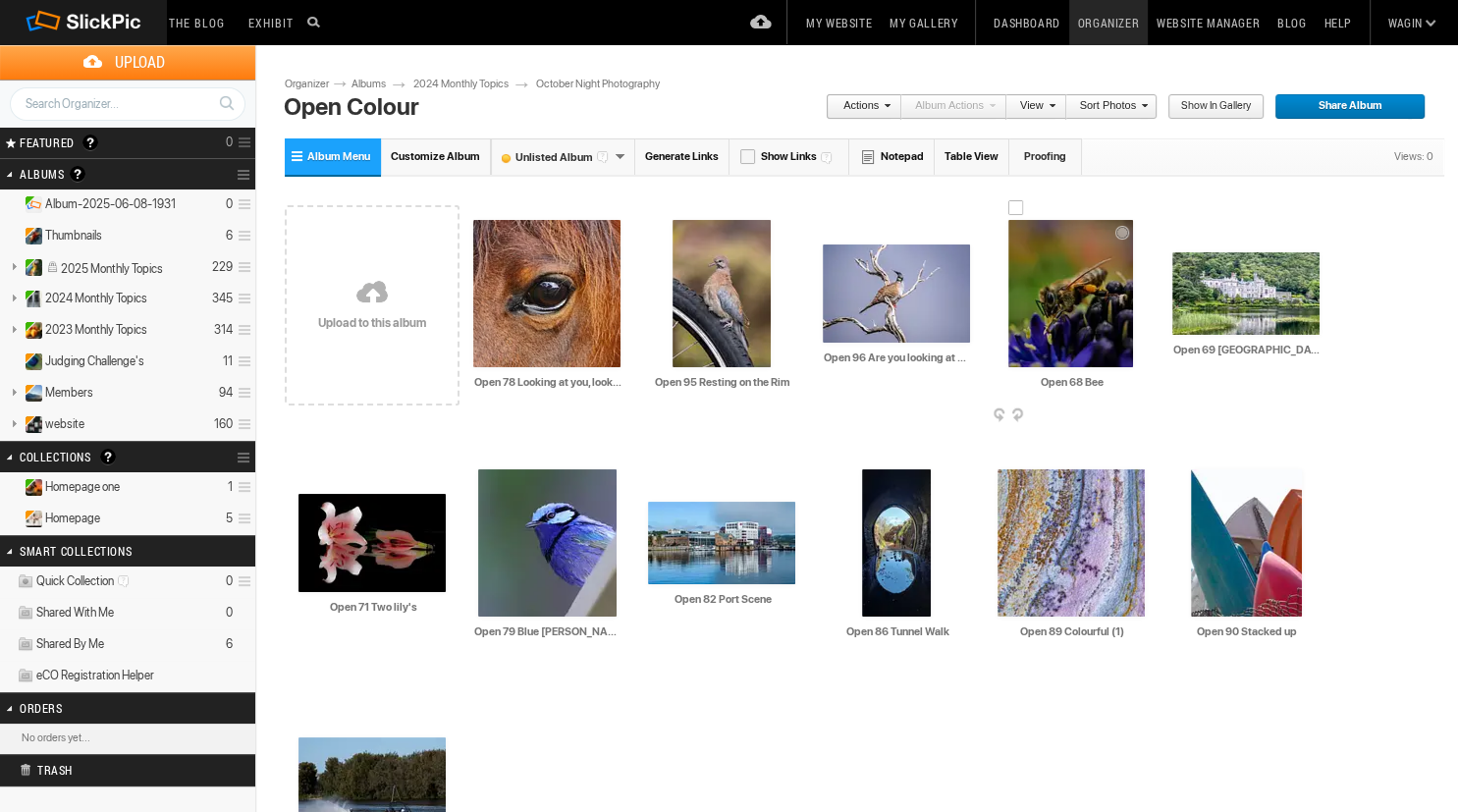 click at bounding box center [1070, 294] 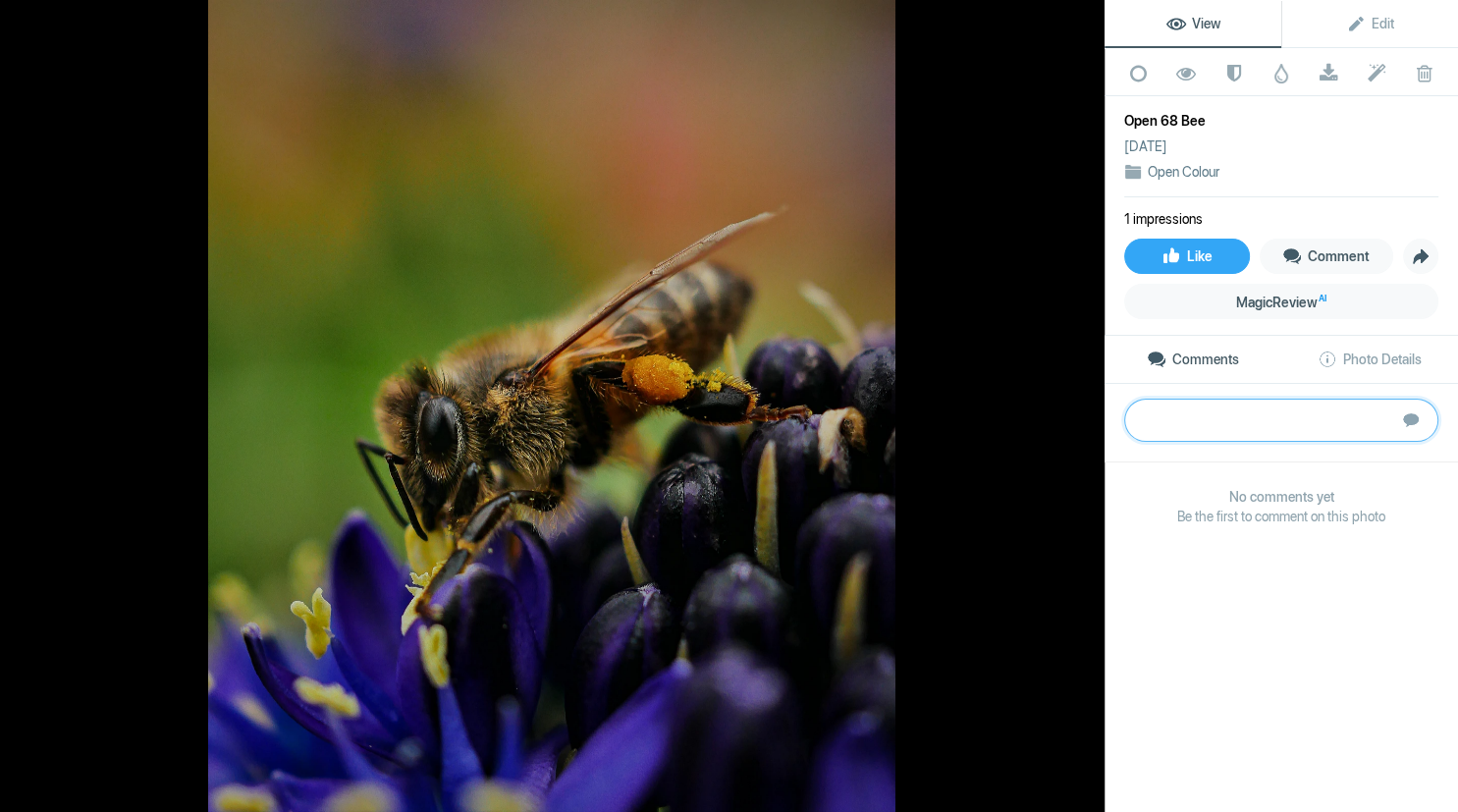 paste on "Very colourful with the important parts of the bee sharply in focus – even enough to see the pollen on the bees knees!!	Gold" 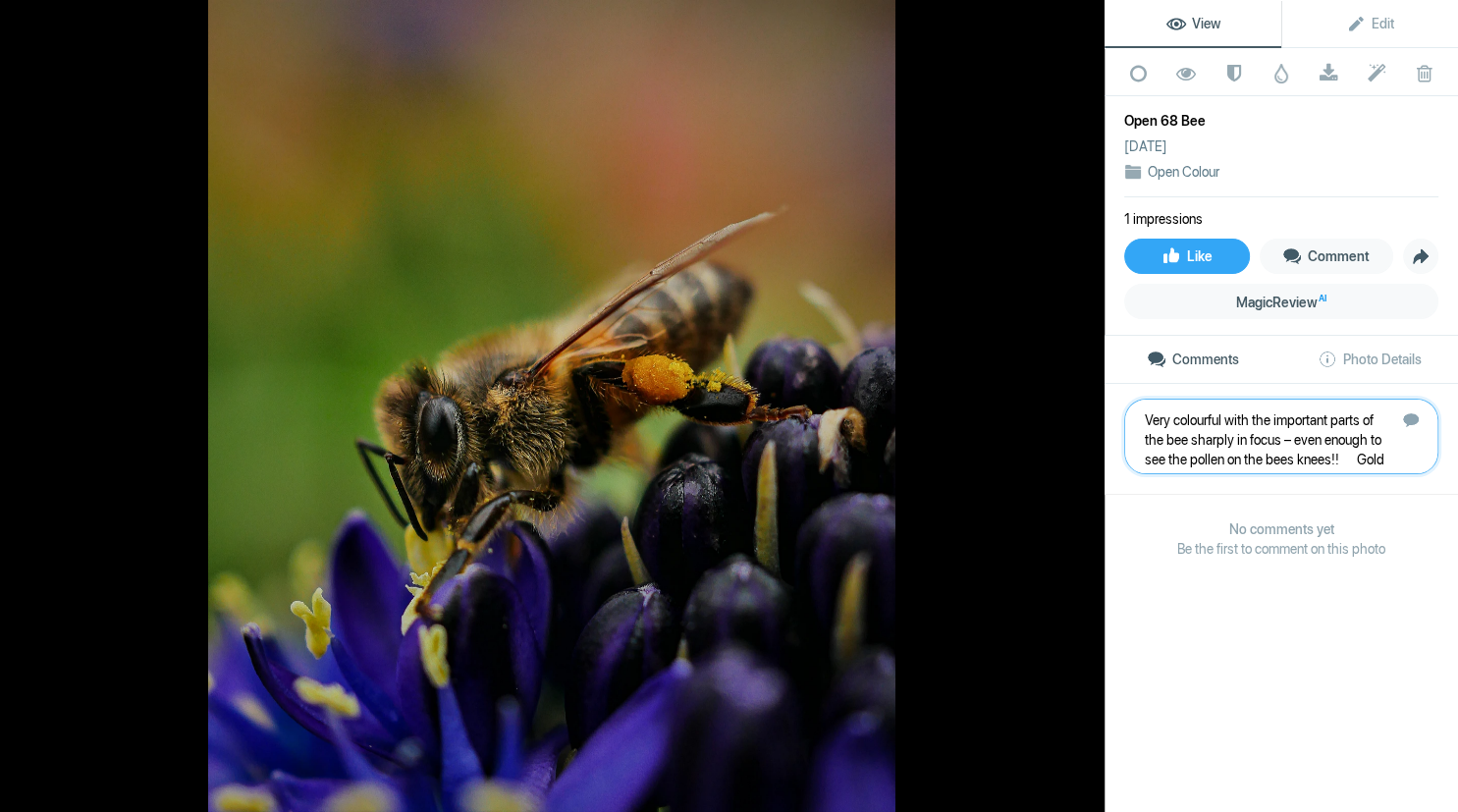 type 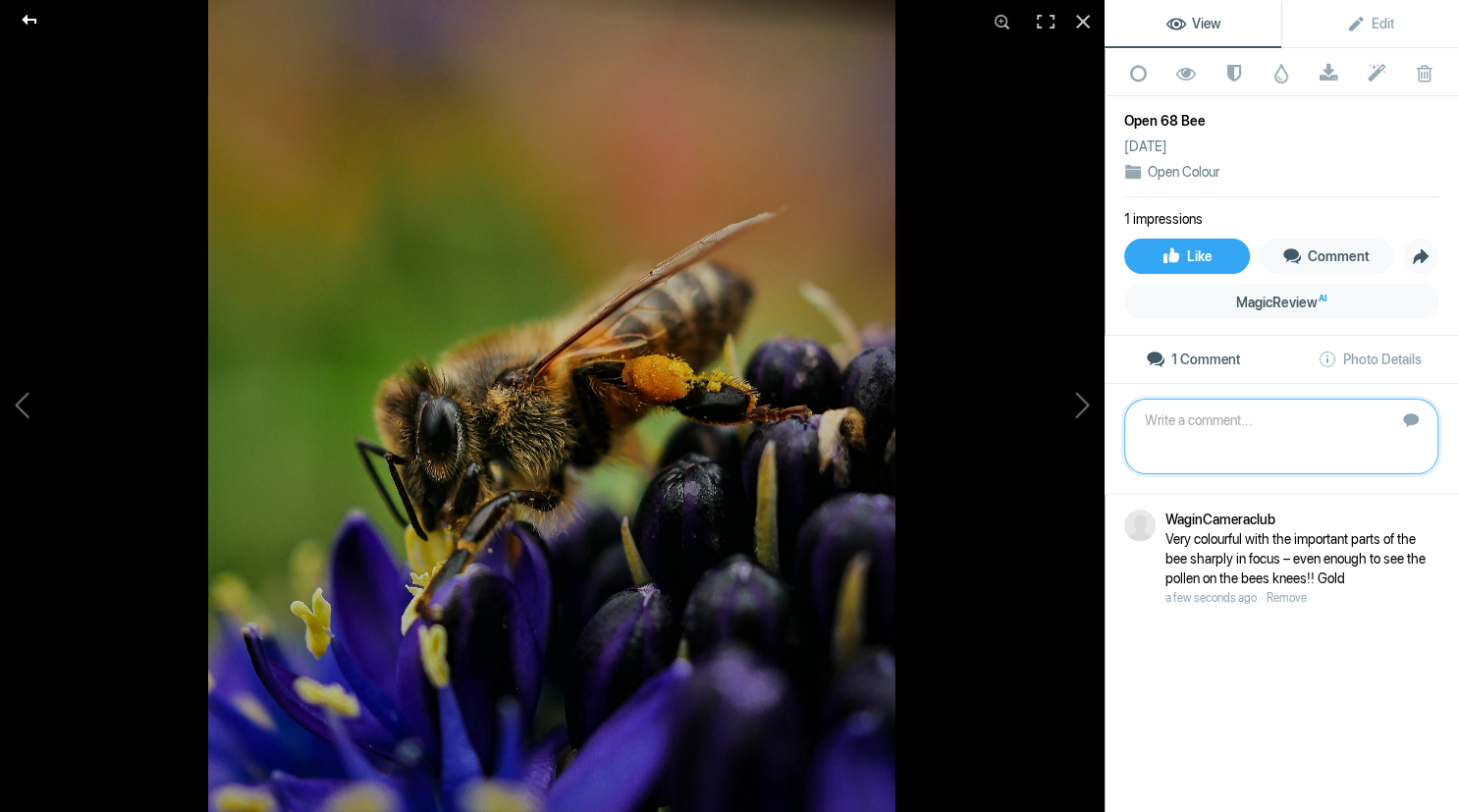 click 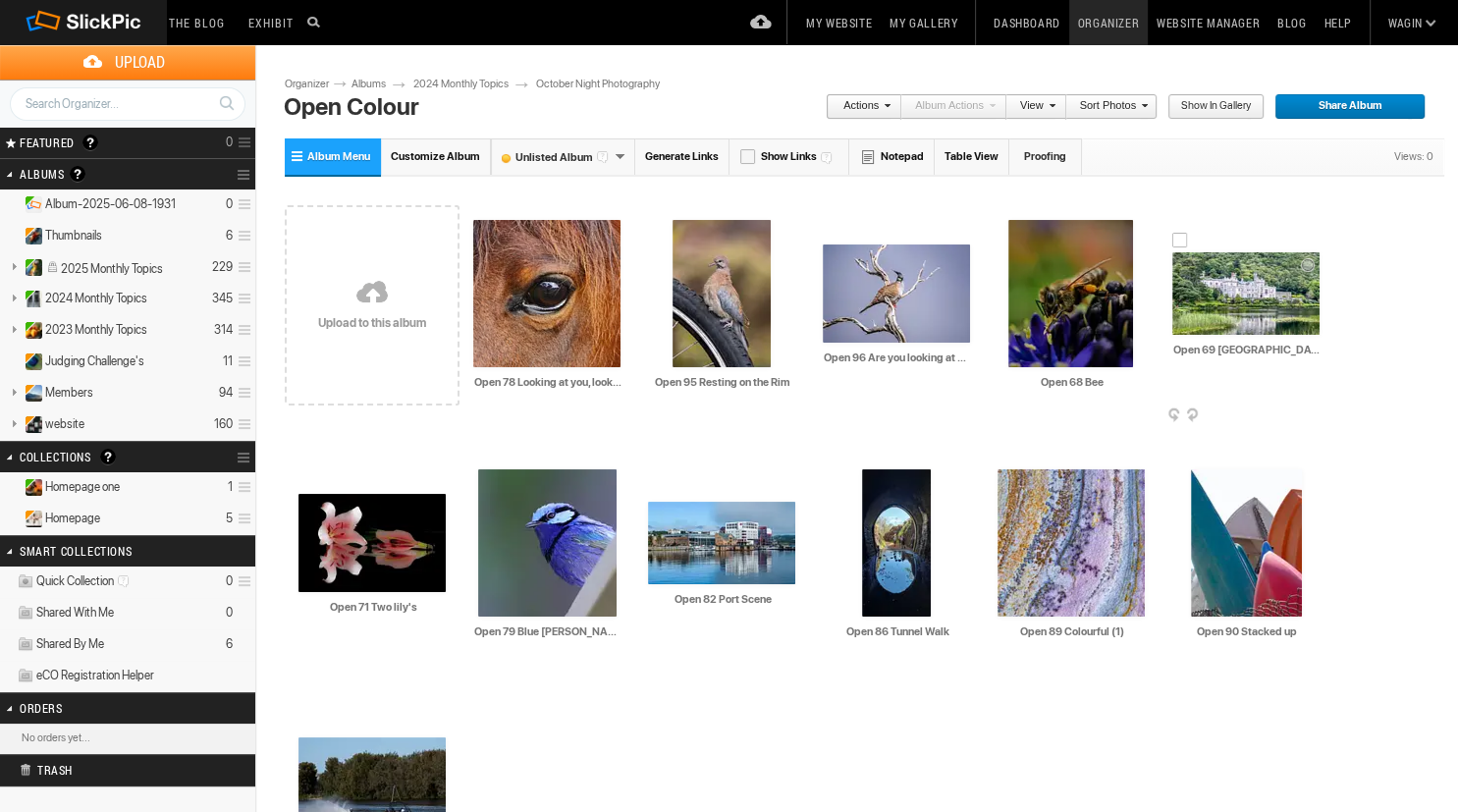 click at bounding box center [1246, 294] 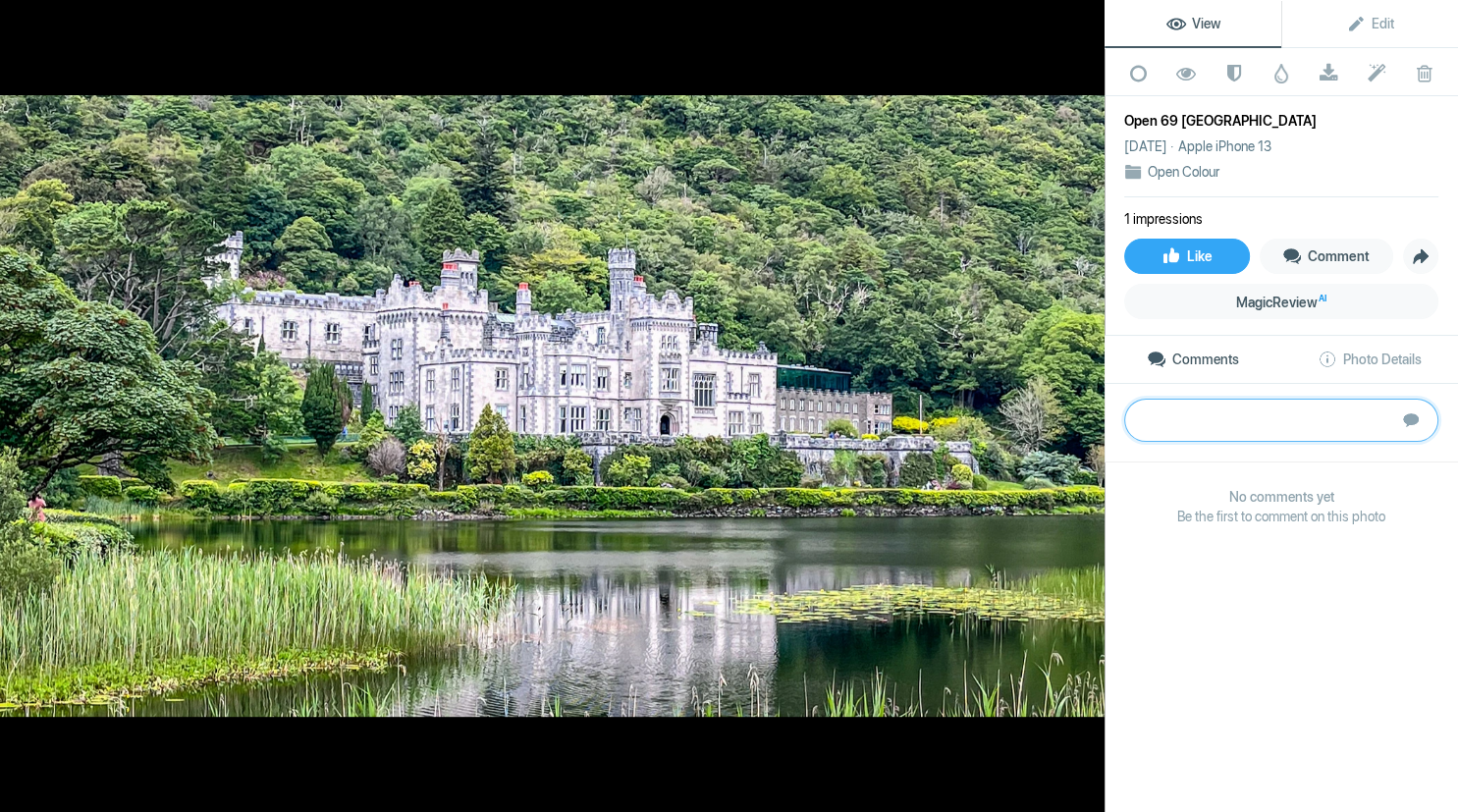 paste on "A beautiful composition of this historic site with pleasing balance between buildings, lake reflections and varied plants in the foreground. I sense that the verticals are about 1 deg off . Correcting this then makes the shoreline look correct.	Silver" 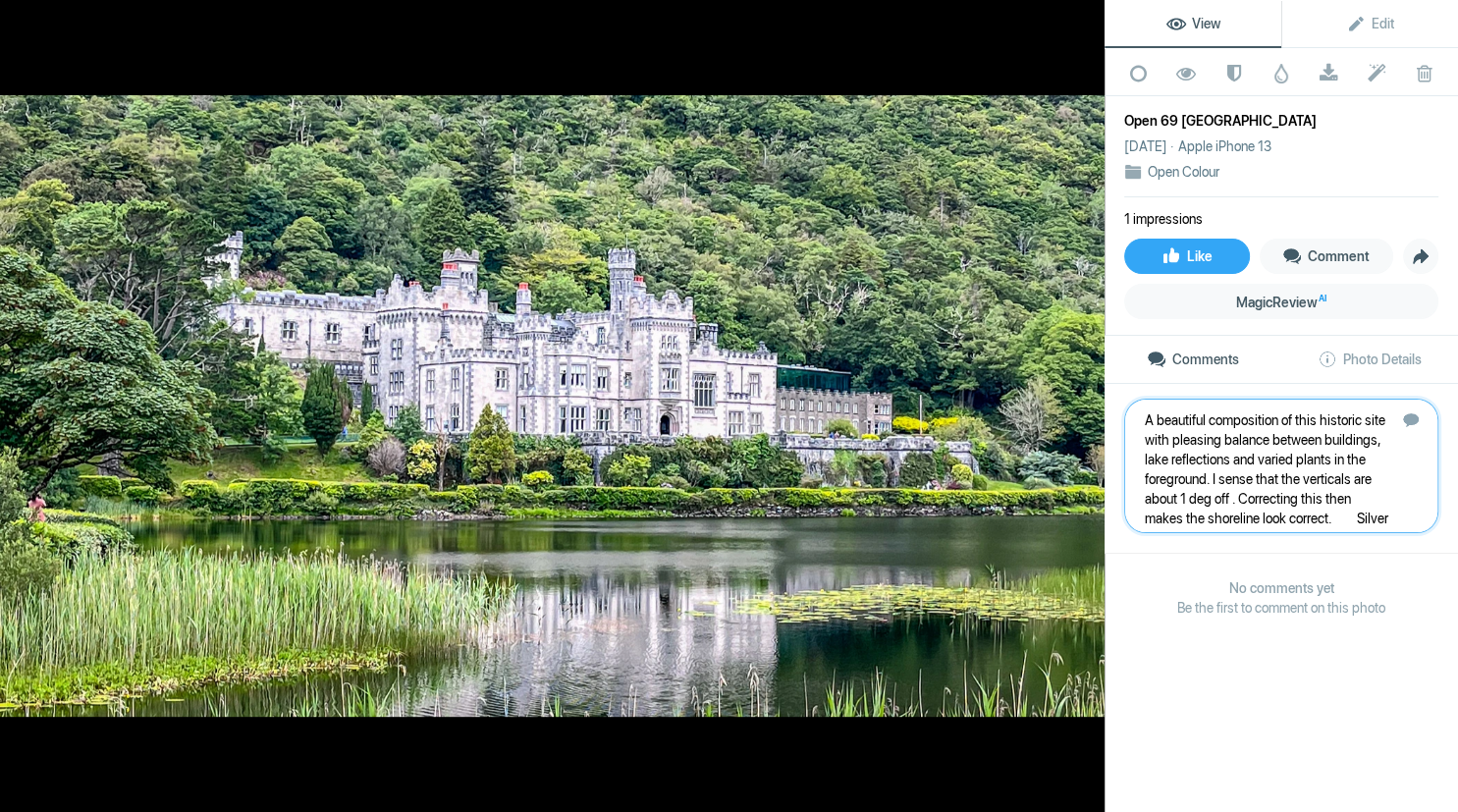 type 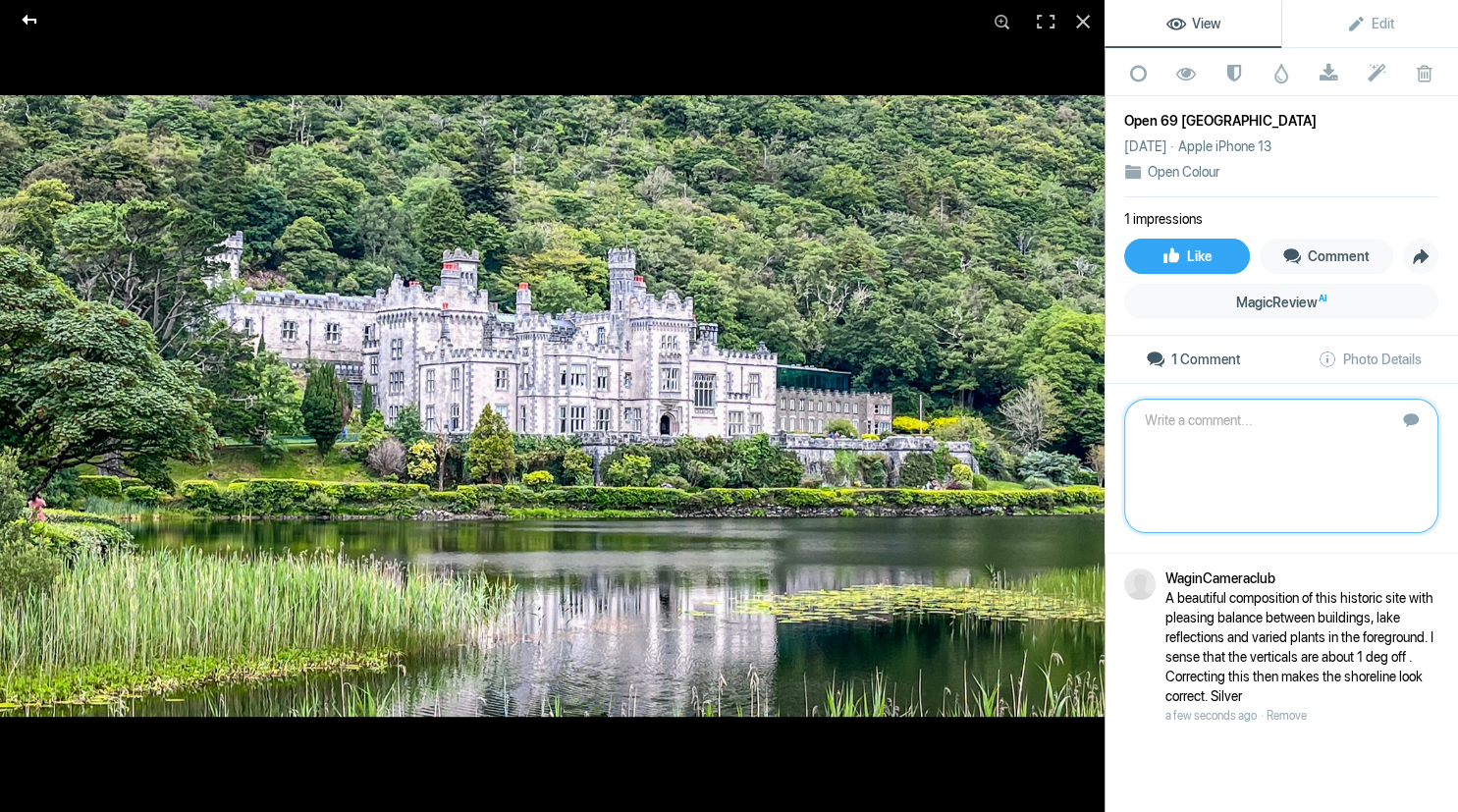 click 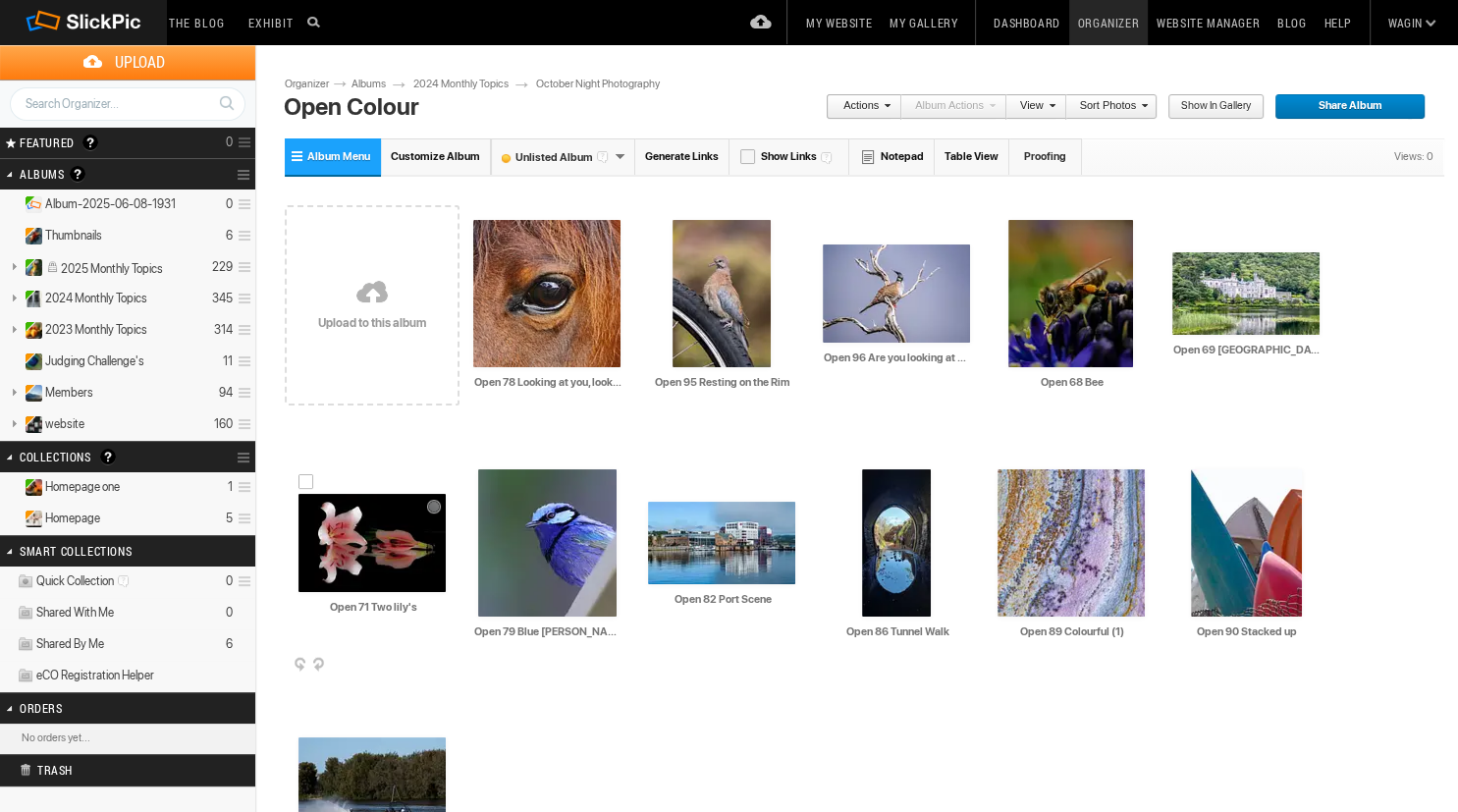 click at bounding box center (372, 543) 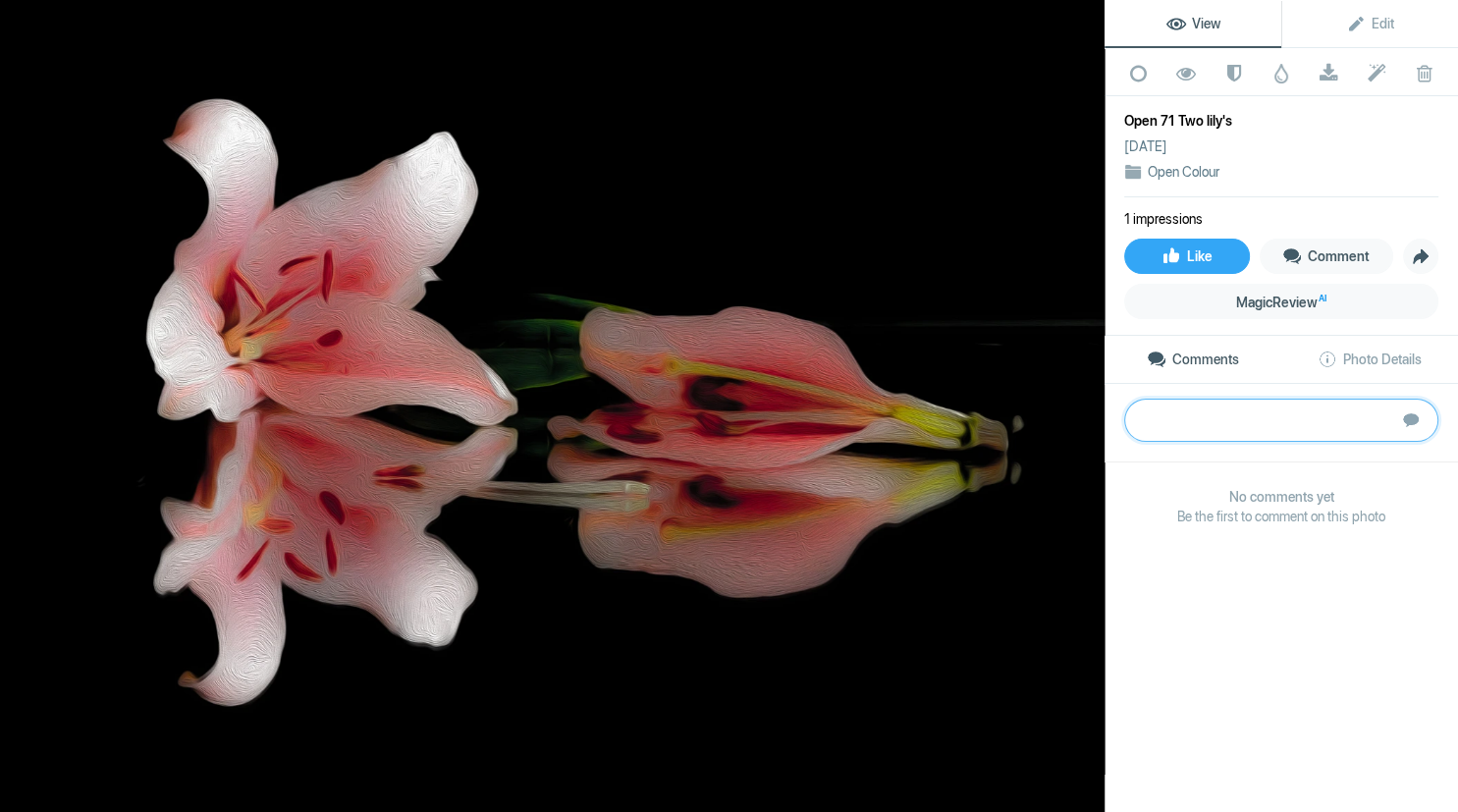 paste on "Beautiful combination of colours in these lilies and in the reflections. Beautiful light on the left but the other on the right missed out on the light? The texture on the flowers creates a puzzle as at first glance they look like real flowers but the texture is not natural and the pattern reflected are not consistent with a true reflection A slight distraction with a long and short light line on the right.
Bronze" 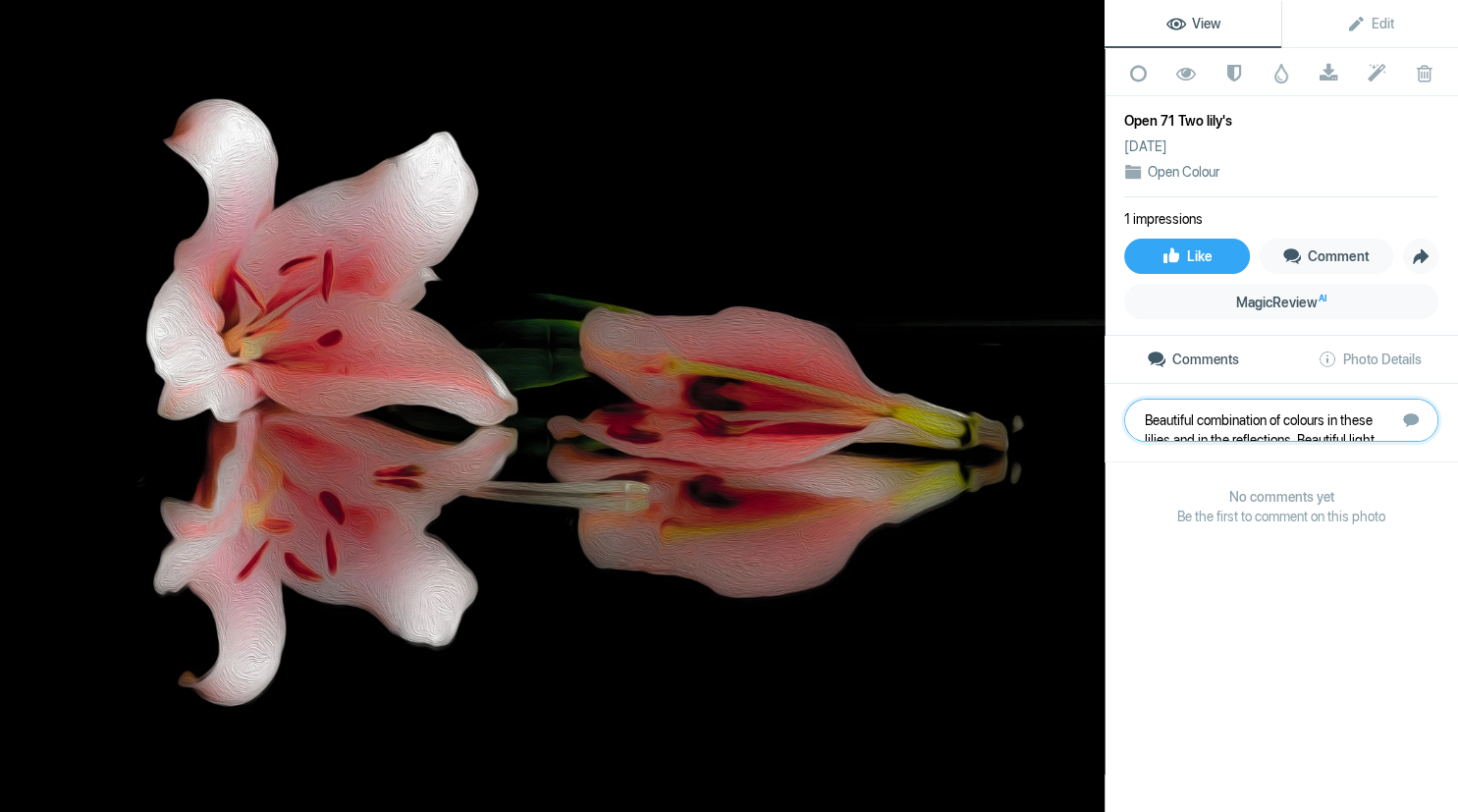 scroll, scrollTop: 62, scrollLeft: 0, axis: vertical 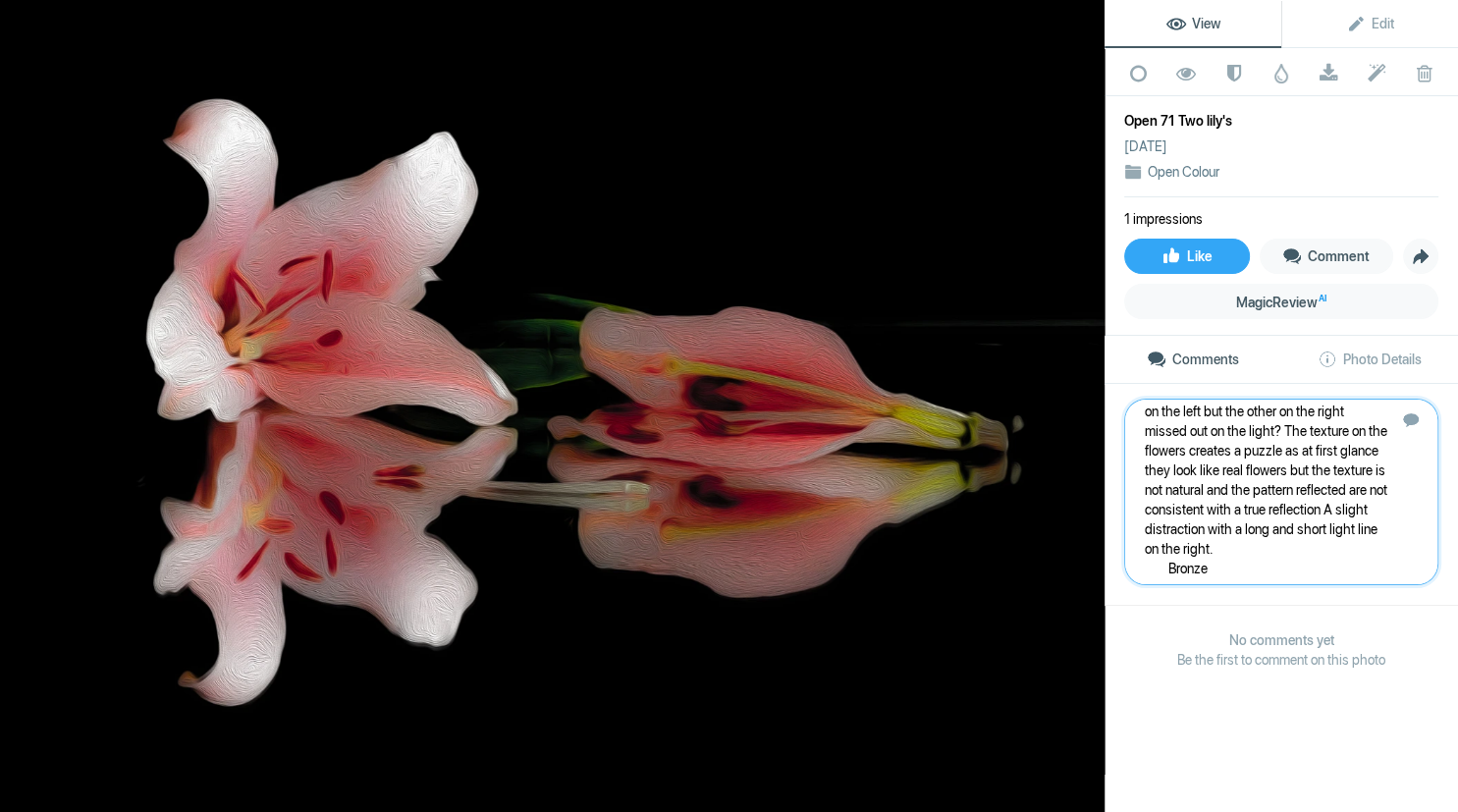 type 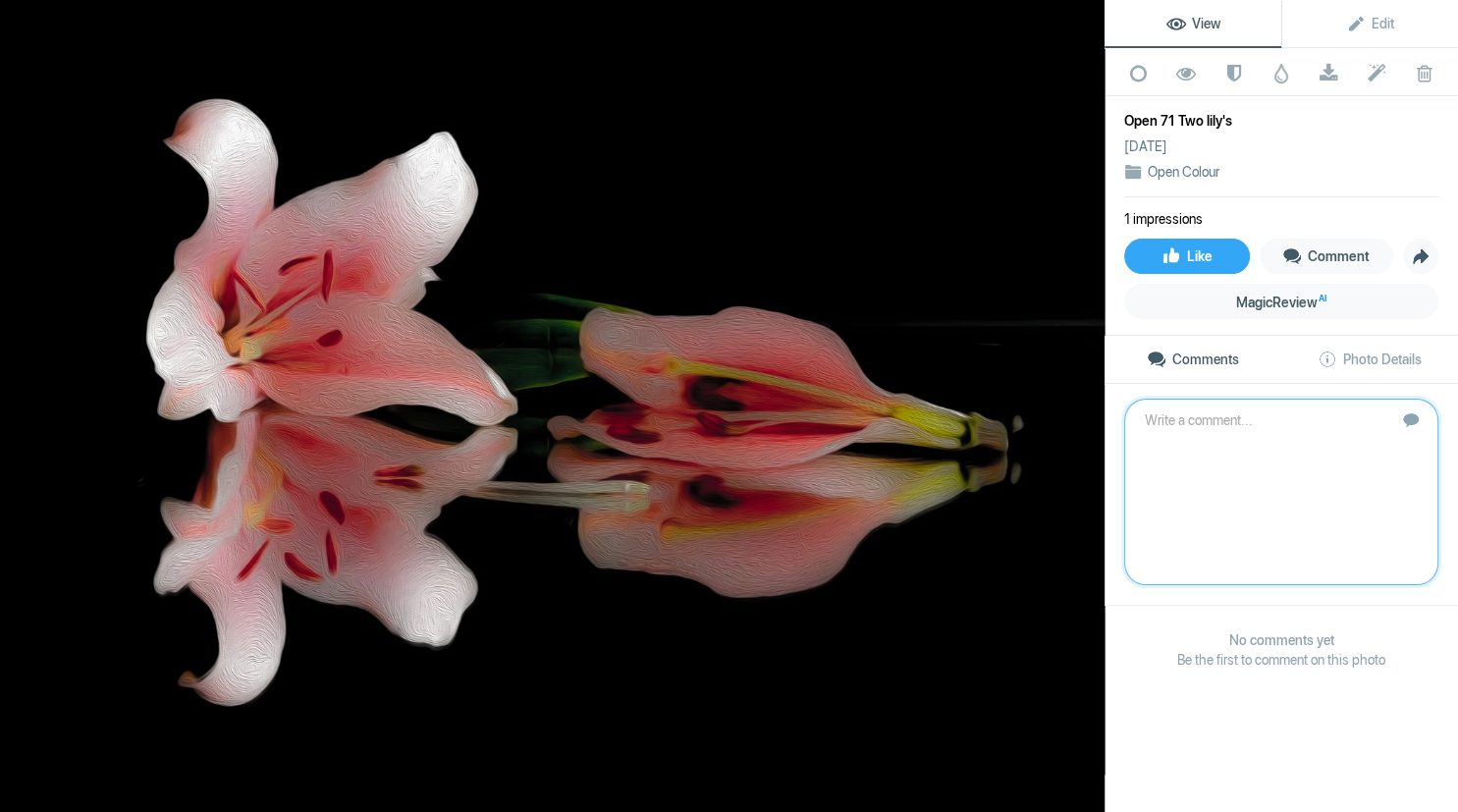 scroll, scrollTop: 0, scrollLeft: 0, axis: both 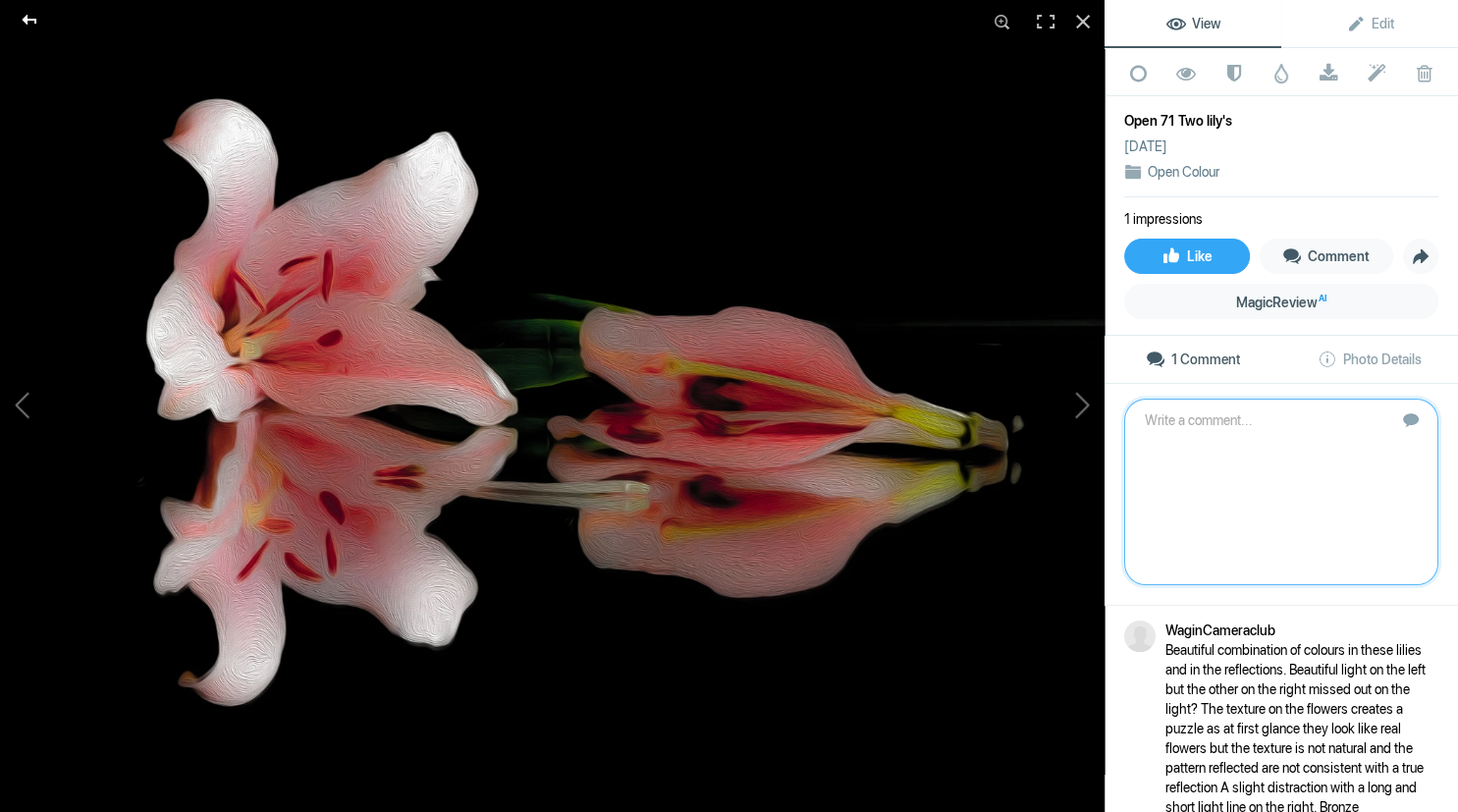 click 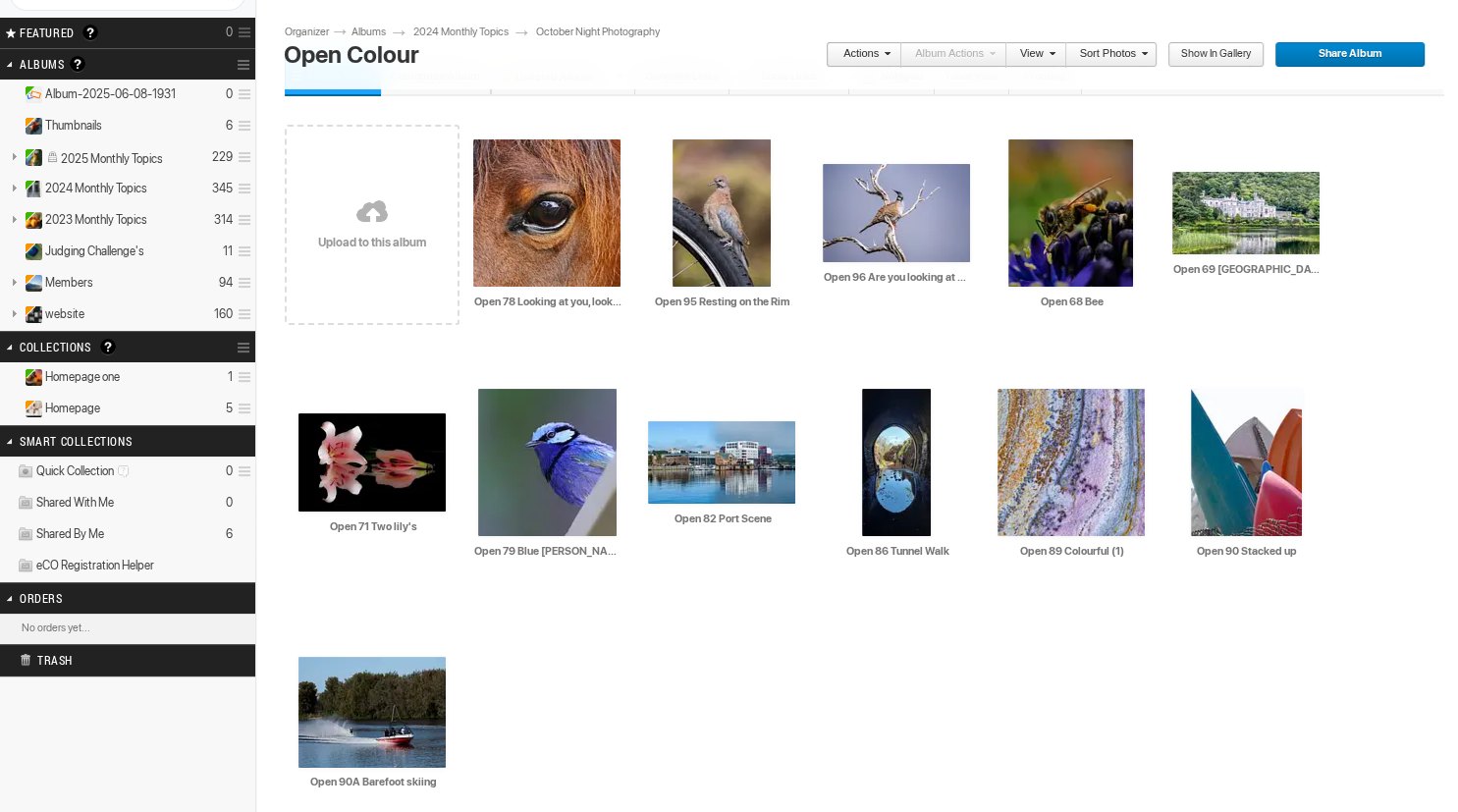 scroll, scrollTop: 94, scrollLeft: 0, axis: vertical 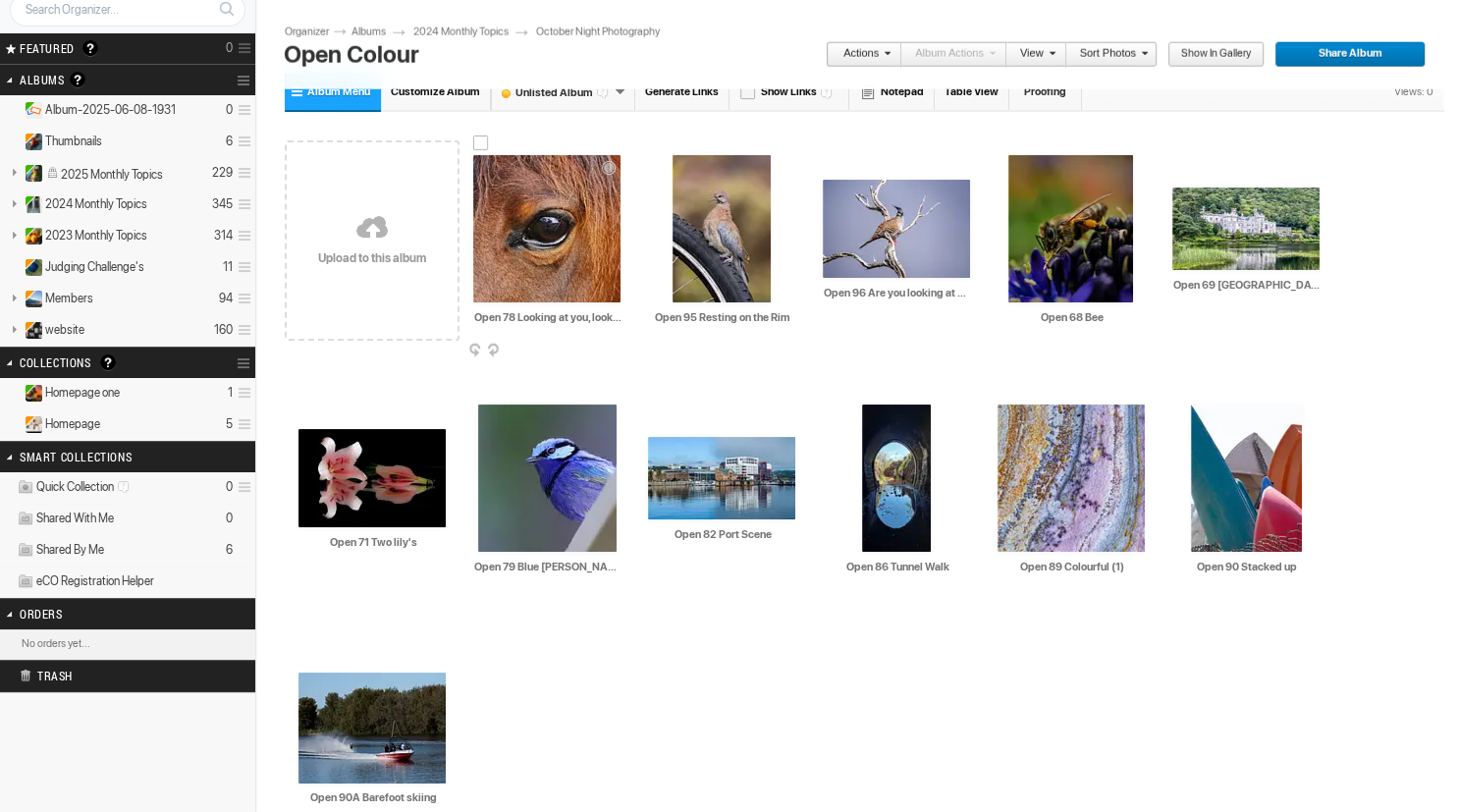 click at bounding box center [547, 229] 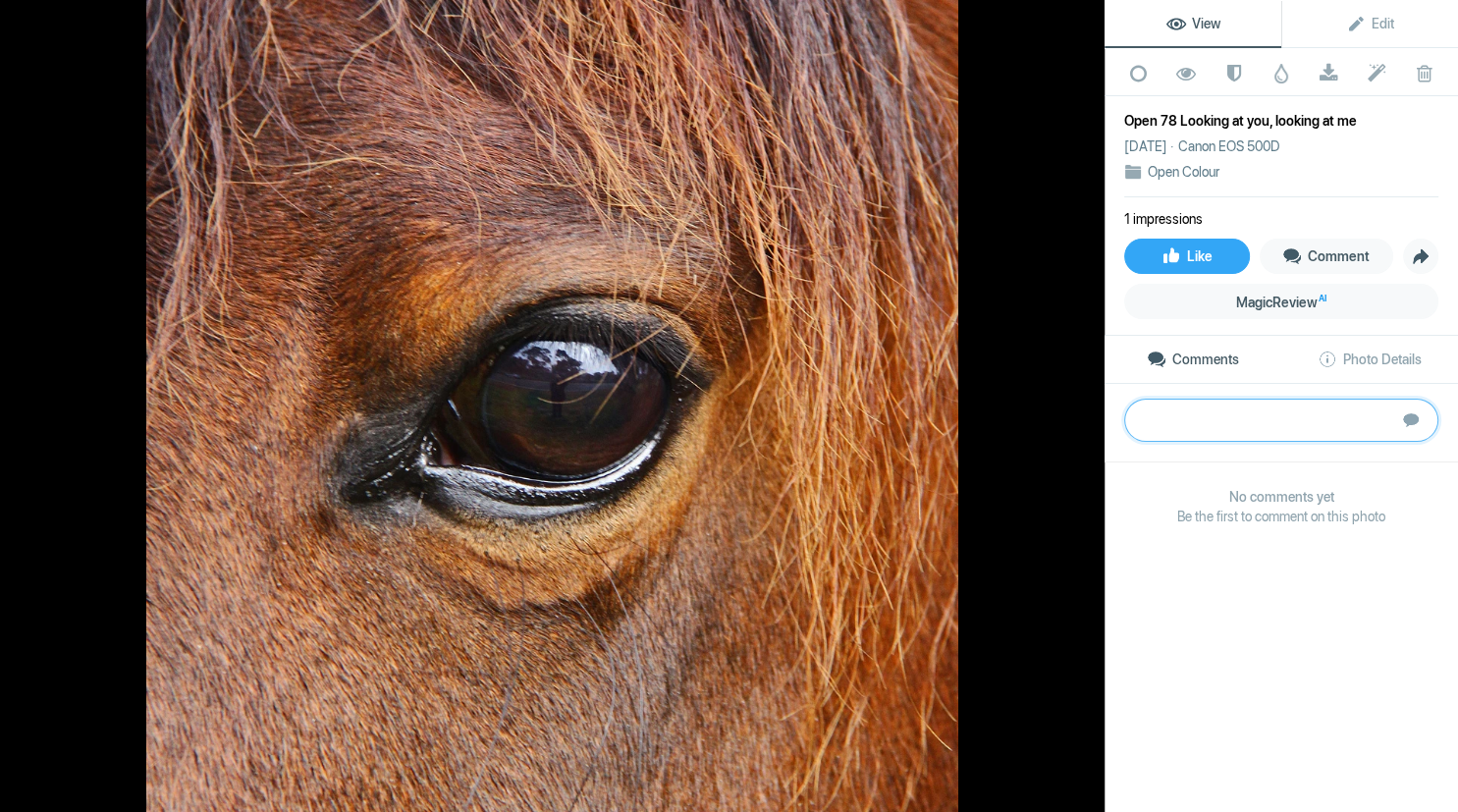 paste on "This is a novel image of the reflection of the photographer in the eye of the horse. The horse eye and hair is sharp where it needs to be, but cant get a clear message about this image, other than in the title.	4" 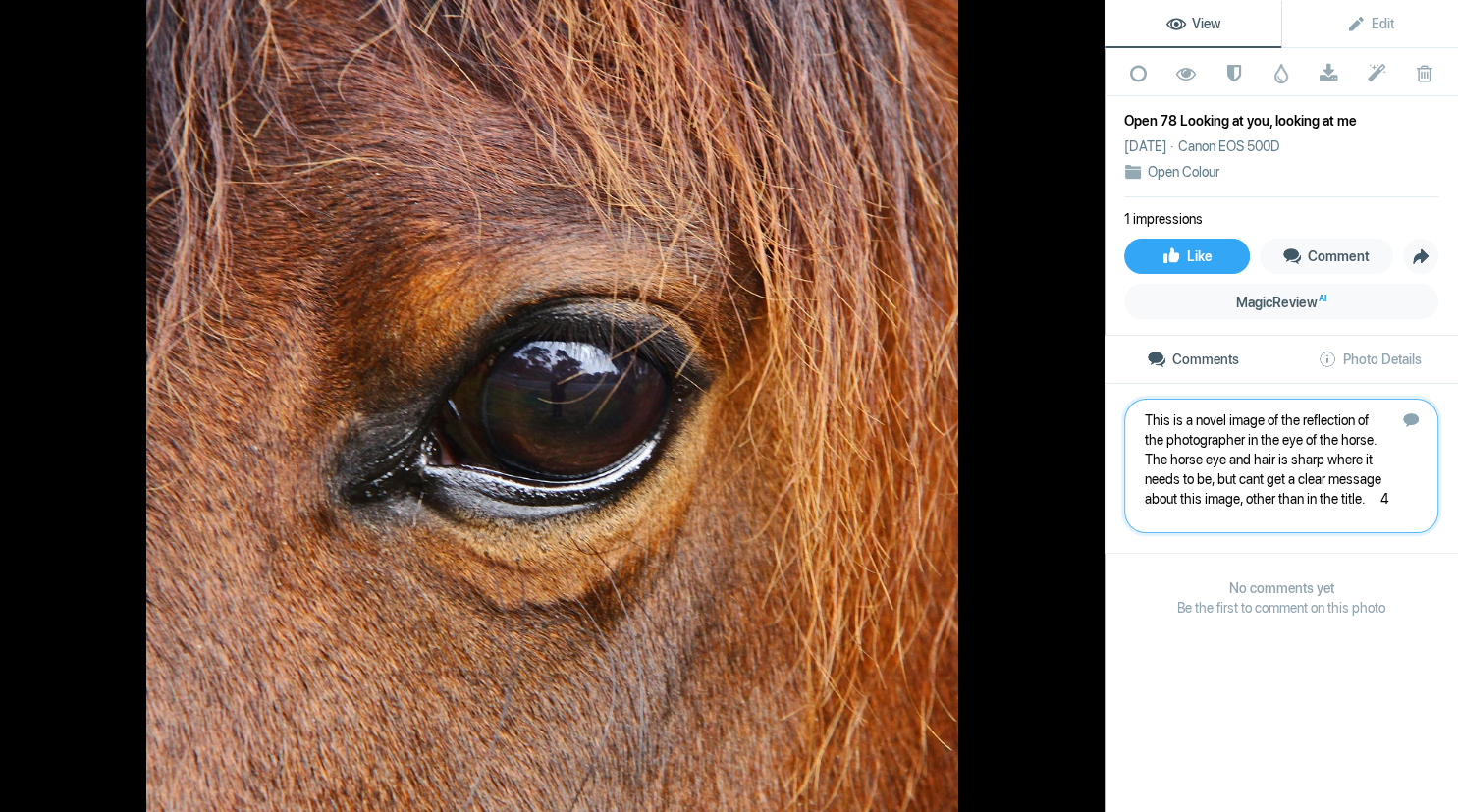 type 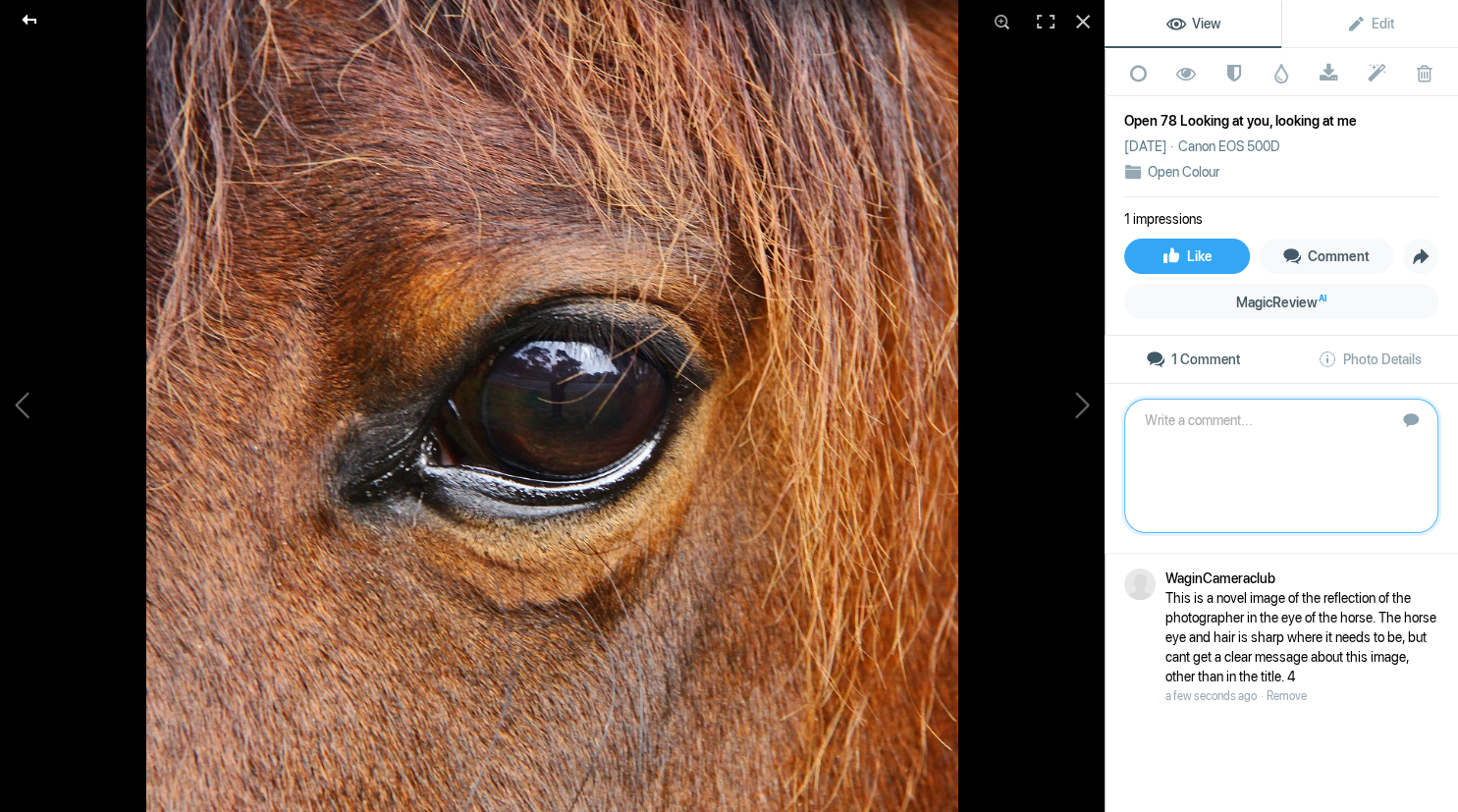 click 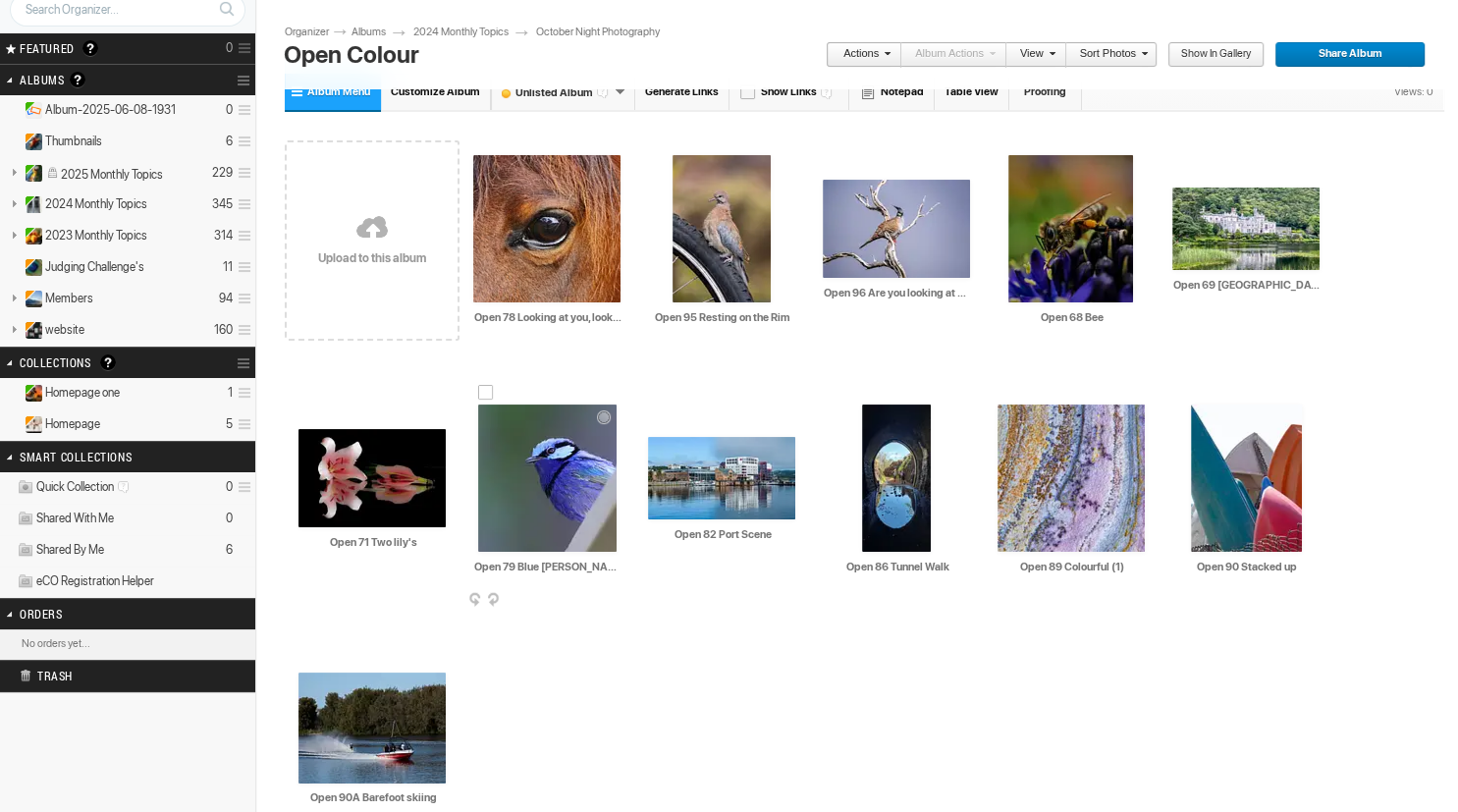 click at bounding box center [547, 478] 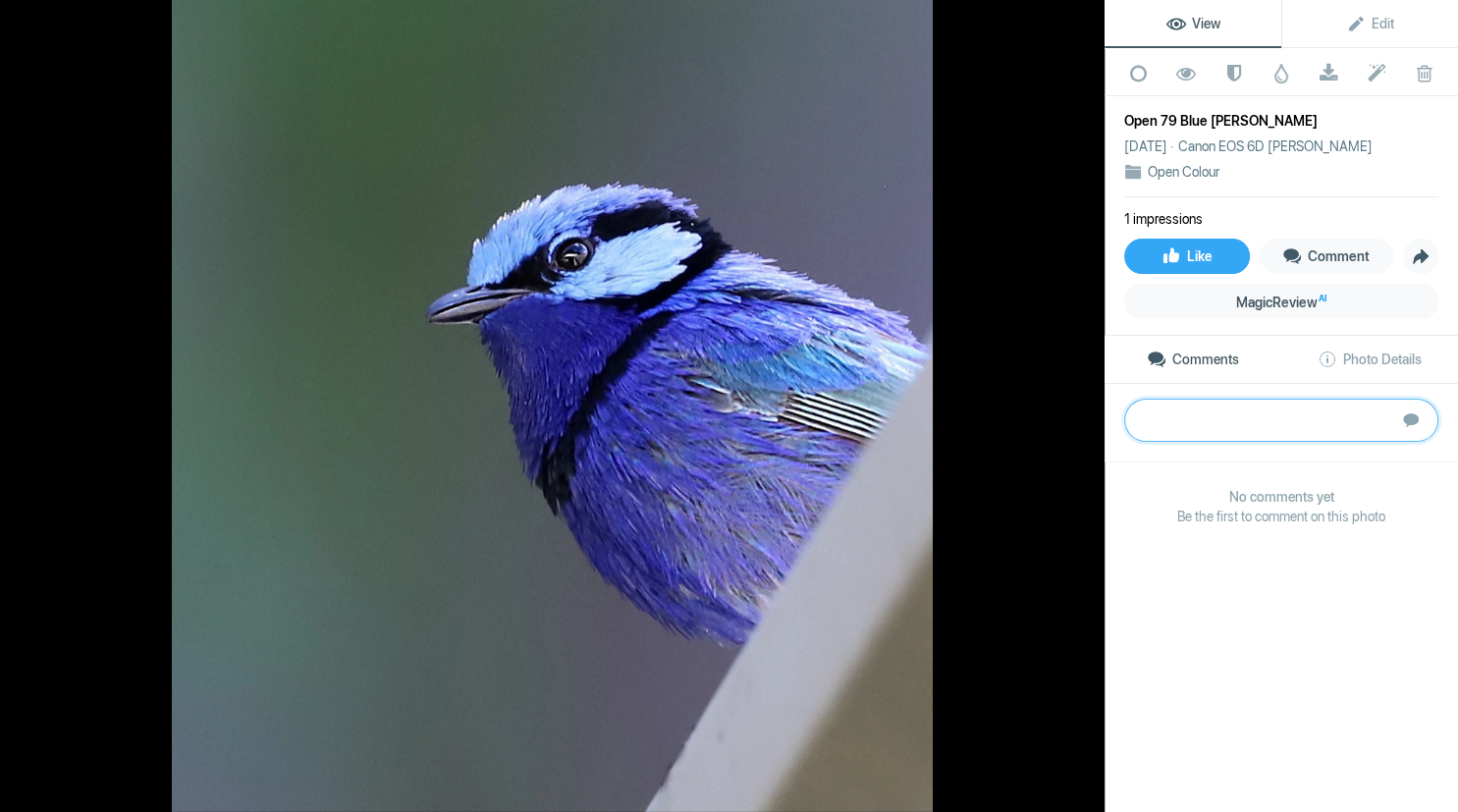 paste on "This image of the blue [PERSON_NAME] displays its beautiful, coloured feathers against a very complementary pastel blurred background. The resolution of the feathers is somewhat blurred as what one might expect on a long zoom that has been tightly cropped. The ledge it is standing on unfortunately prohibits the viewer from seeing the [PERSON_NAME] iconic tail feathers.	4" 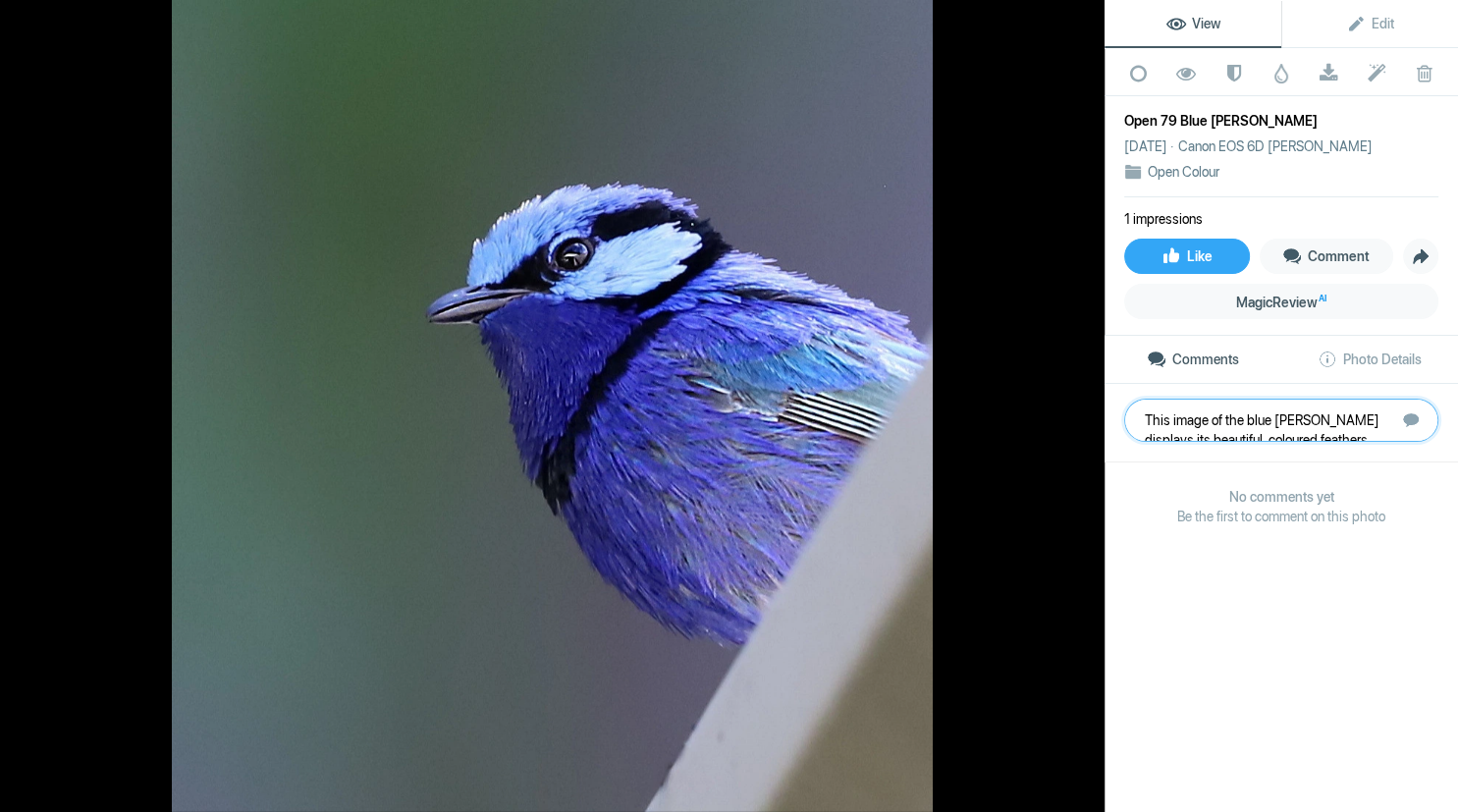 scroll, scrollTop: 1, scrollLeft: 0, axis: vertical 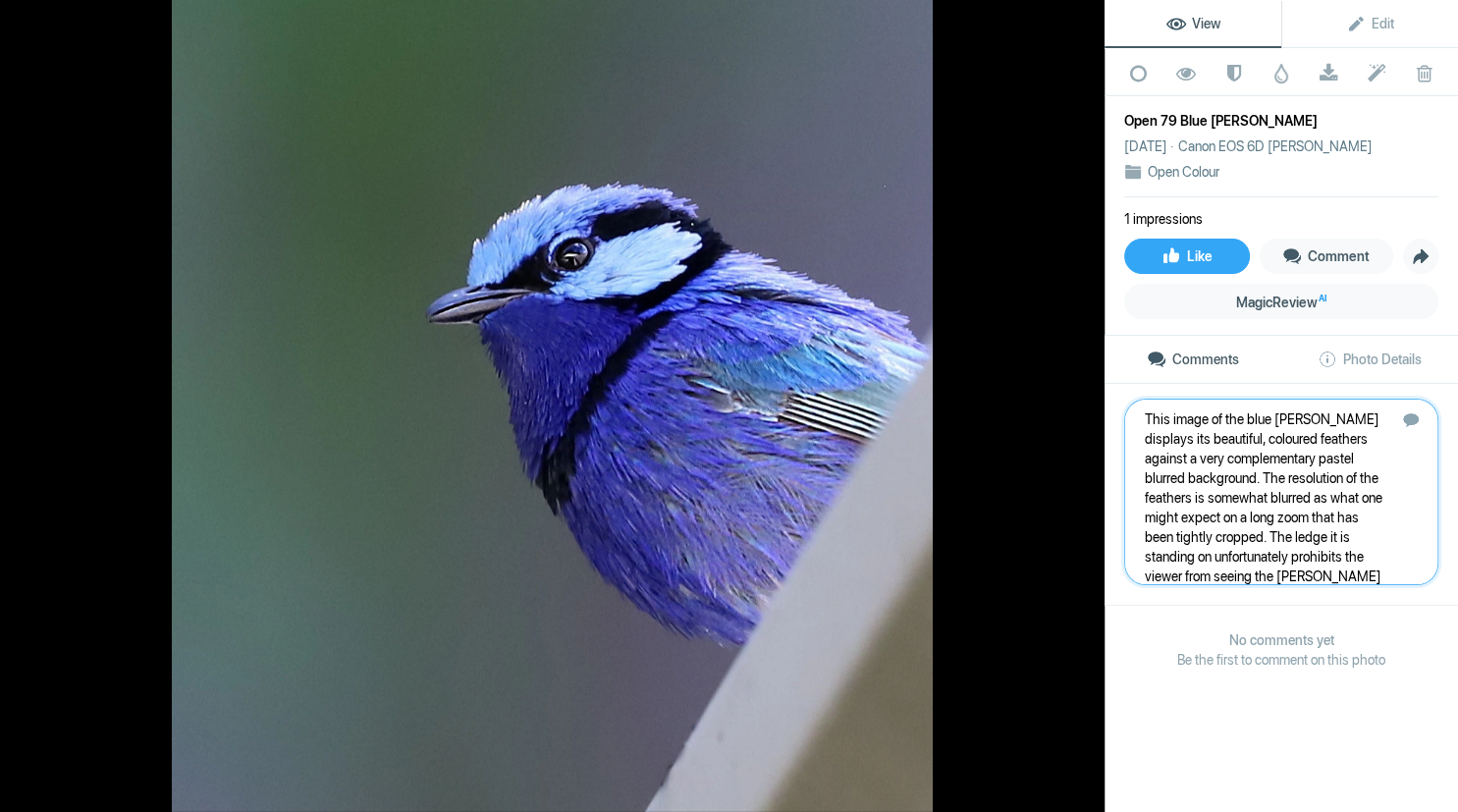 type 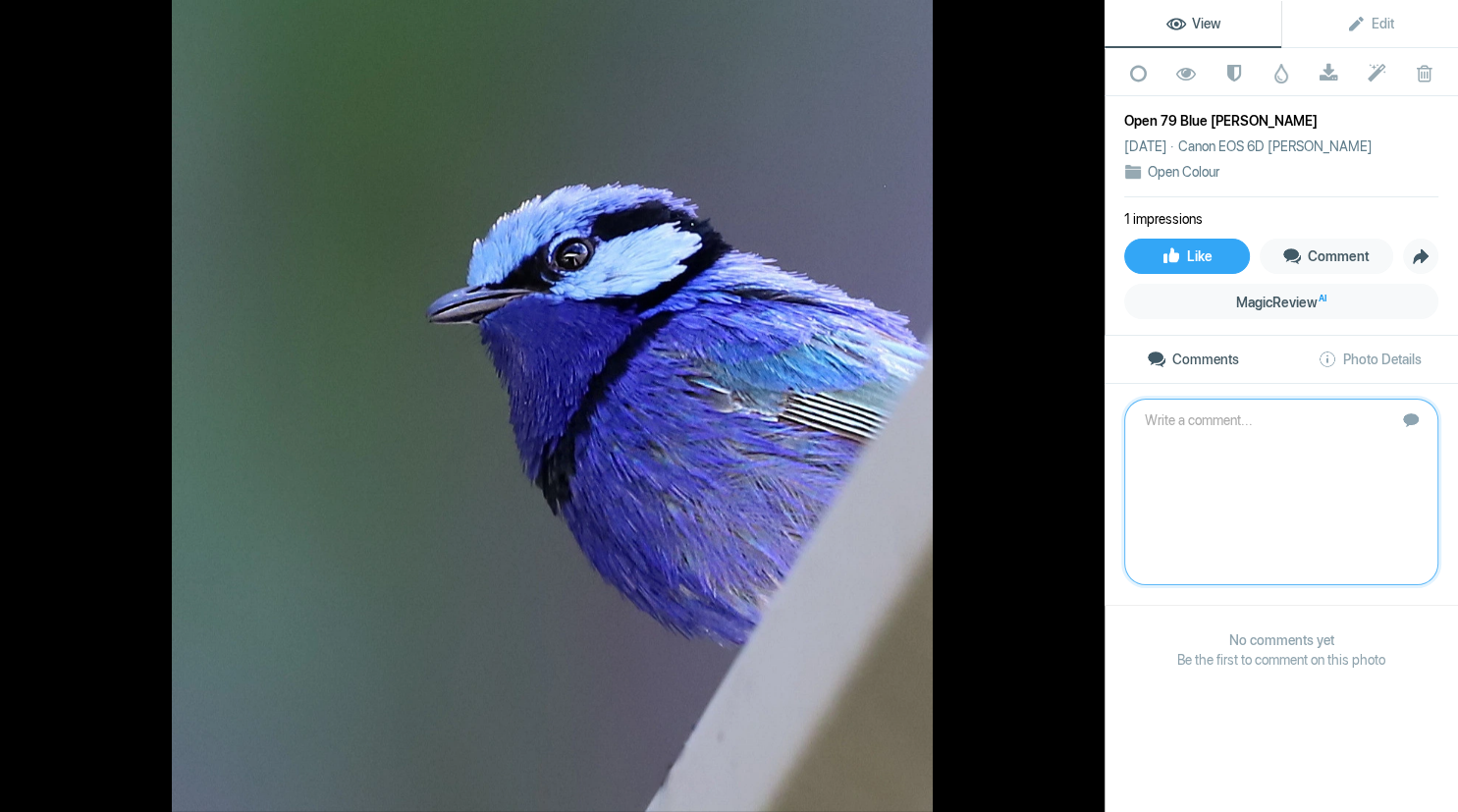 scroll, scrollTop: 0, scrollLeft: 0, axis: both 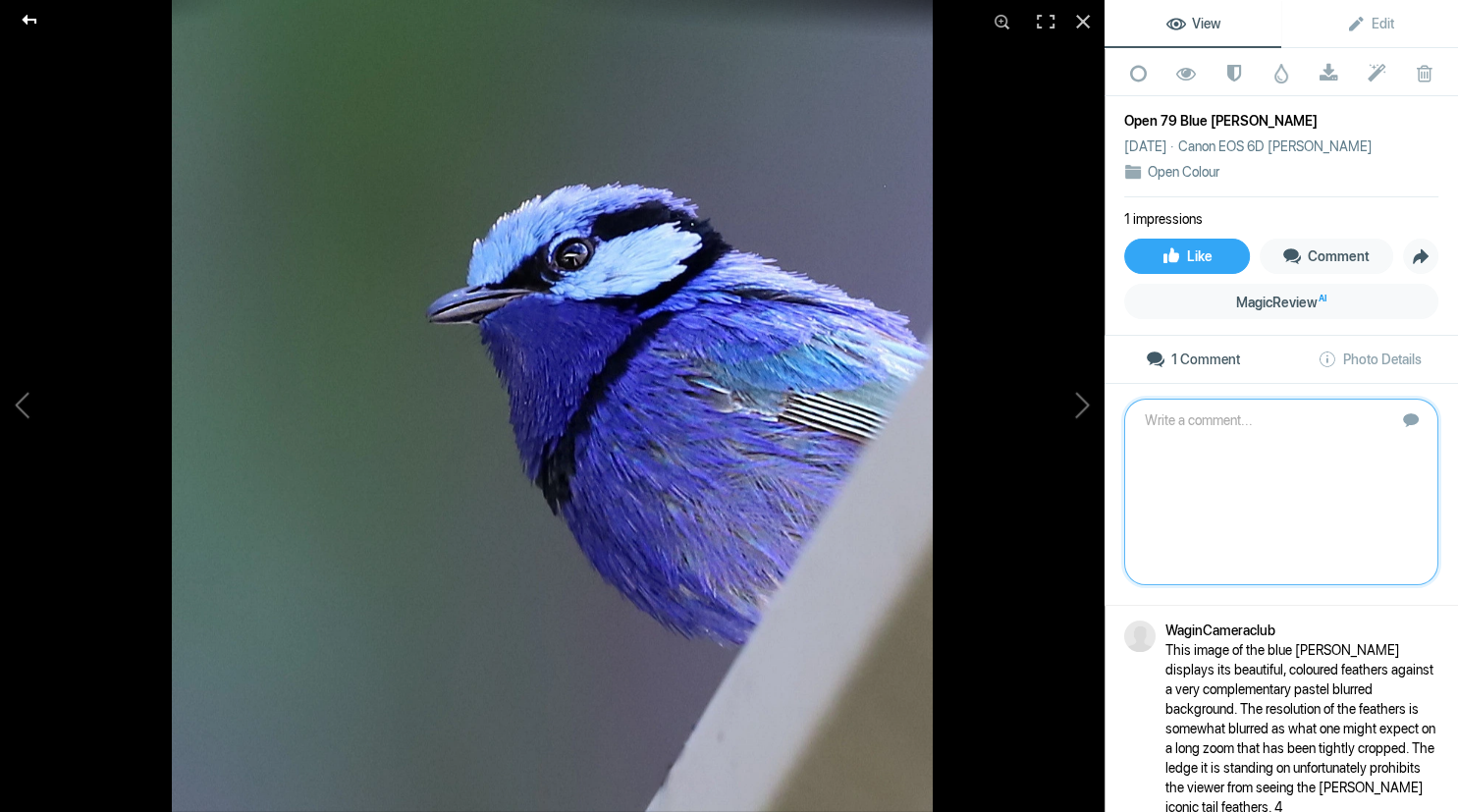 click 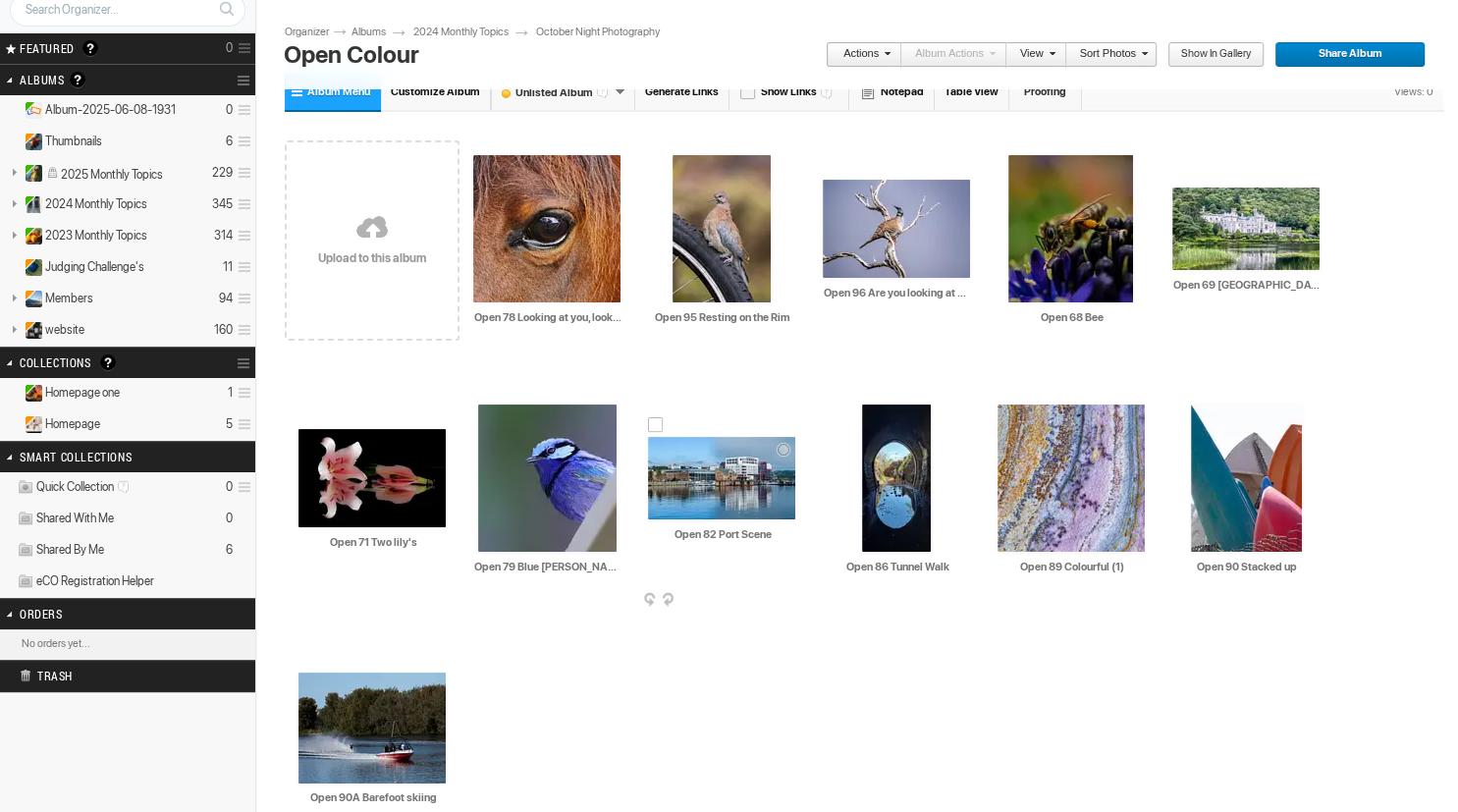 click at bounding box center (722, 478) 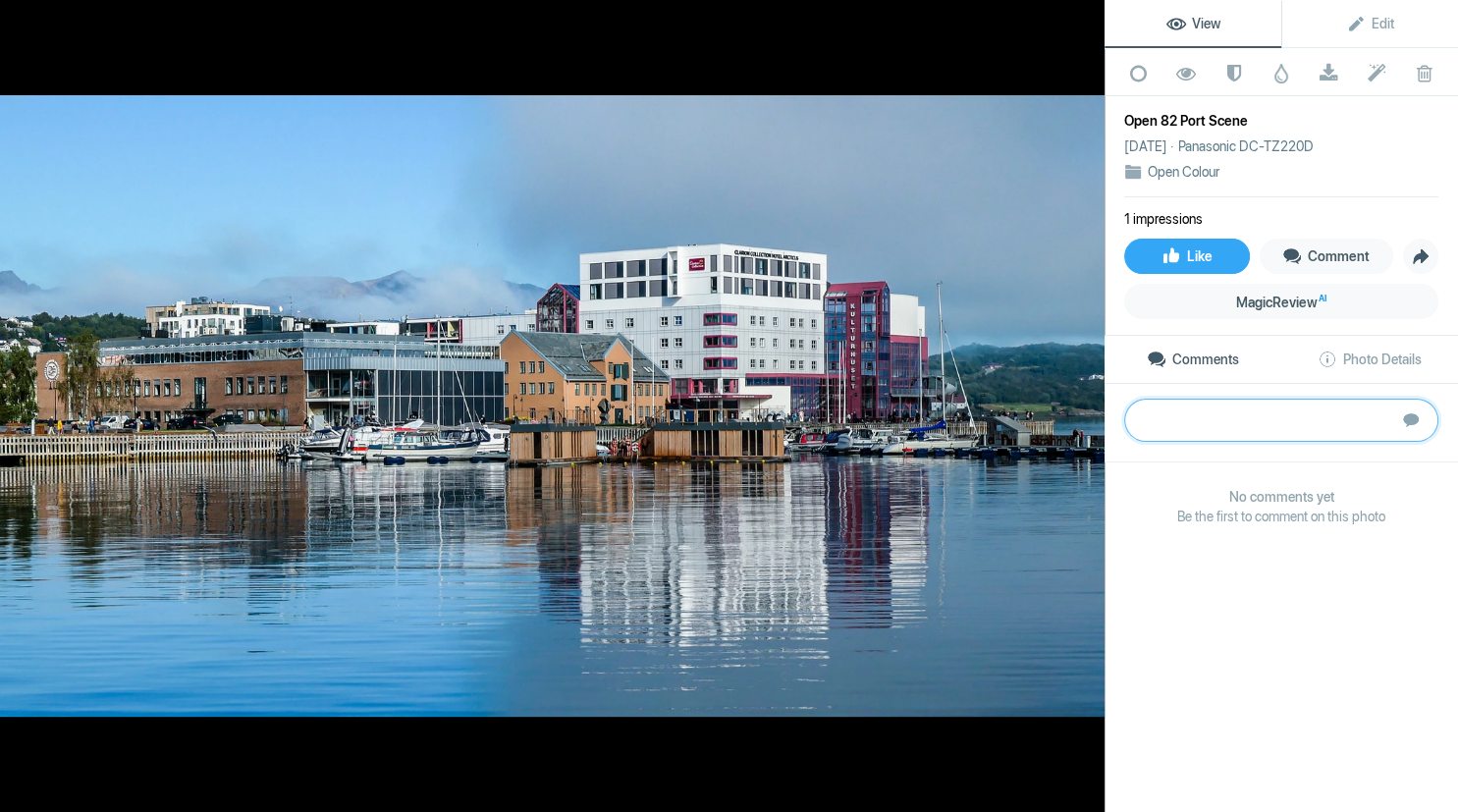 paste on "A very interesting image of old and new buildings together with reflections in the water. The architecture, low cloud and mountains behind suggest a cool climate on a still crisp morning.	Silver" 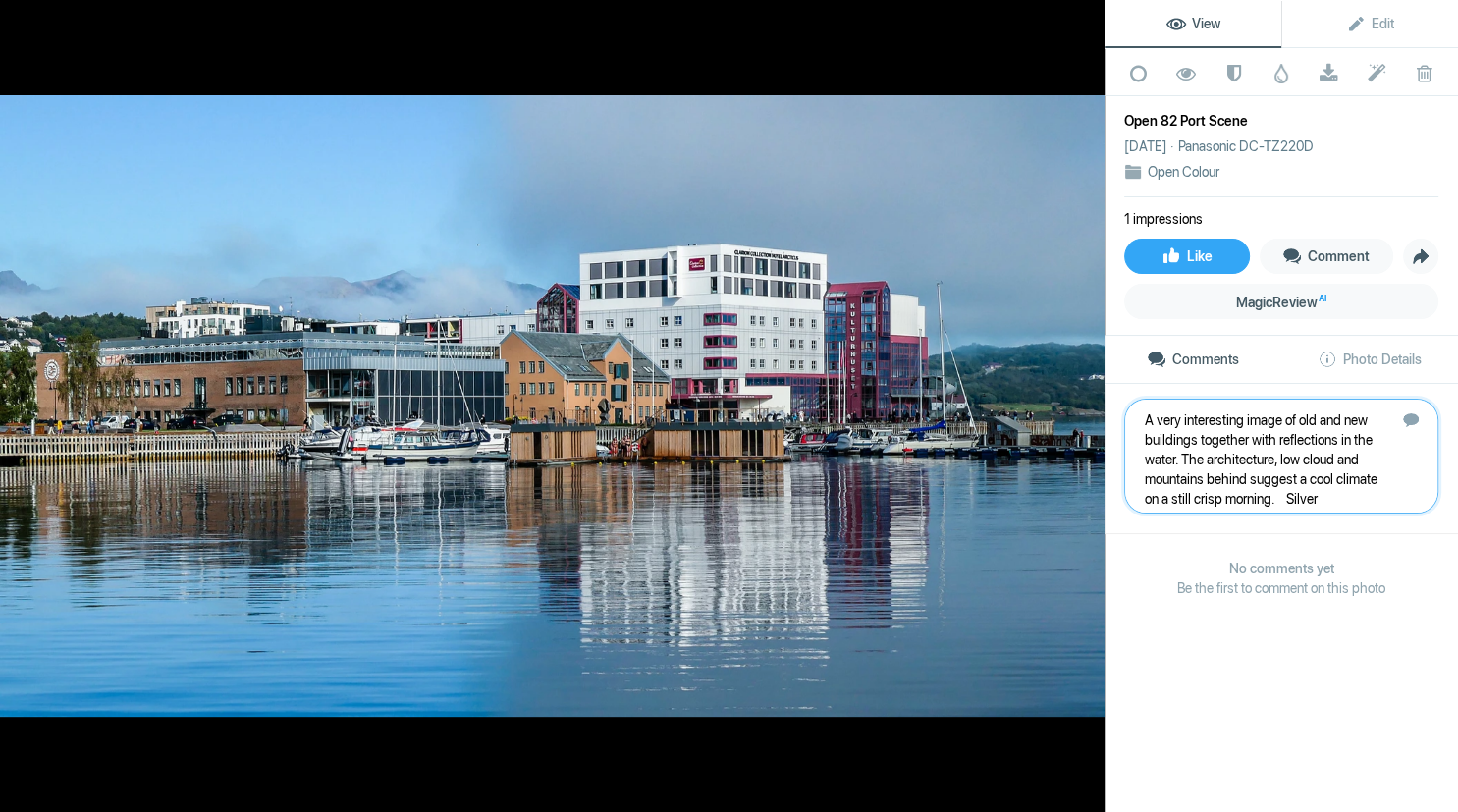 type 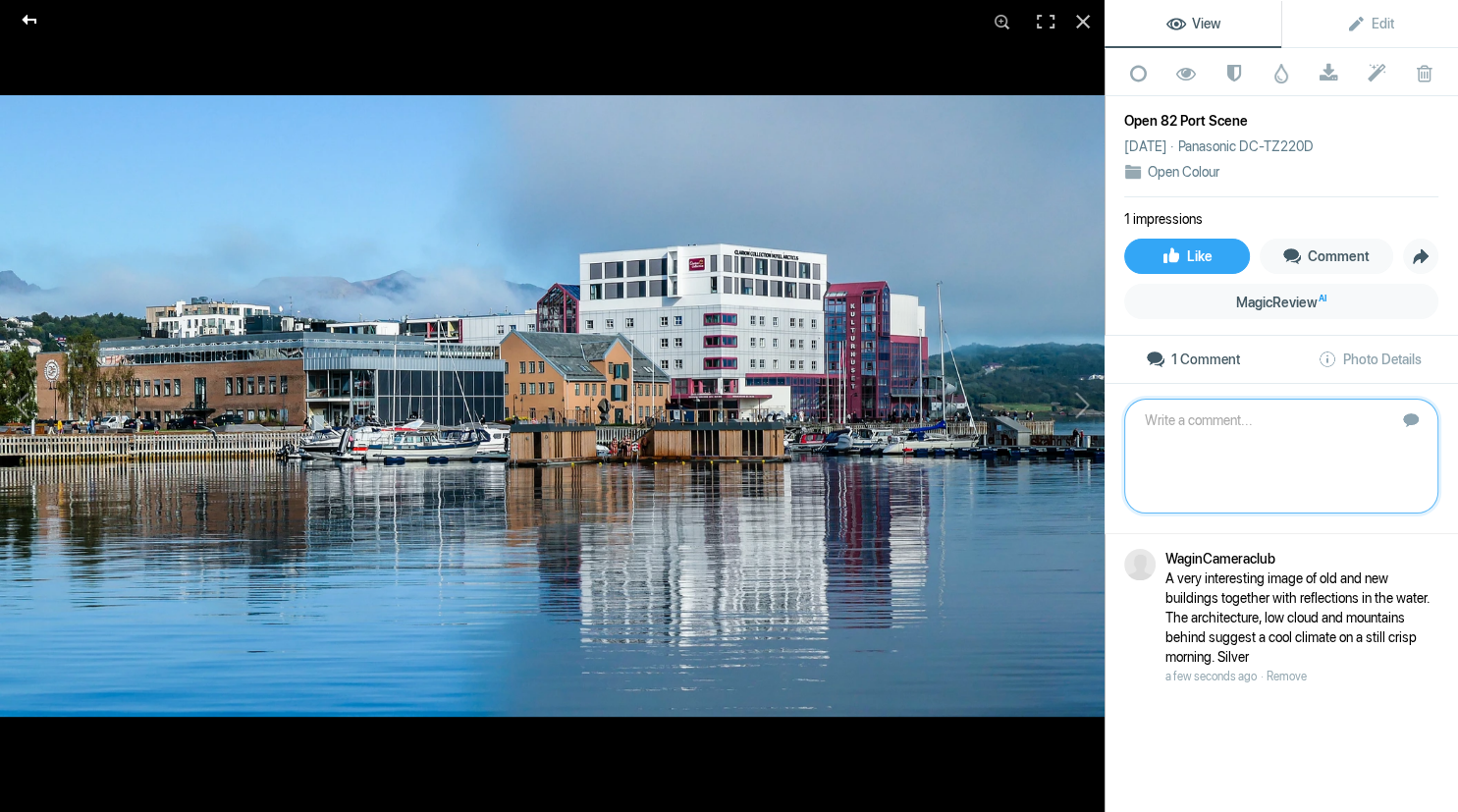 click 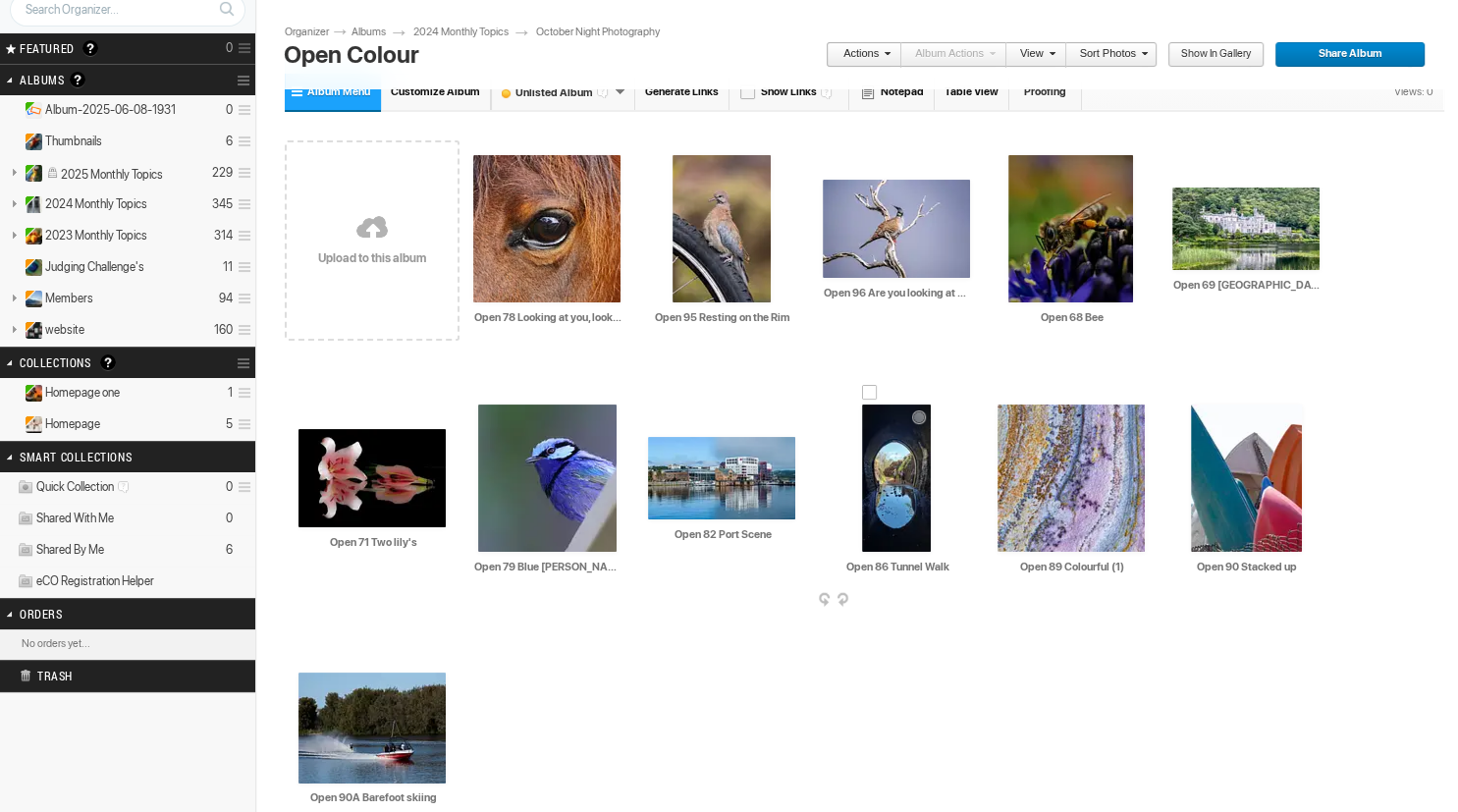 click at bounding box center [896, 478] 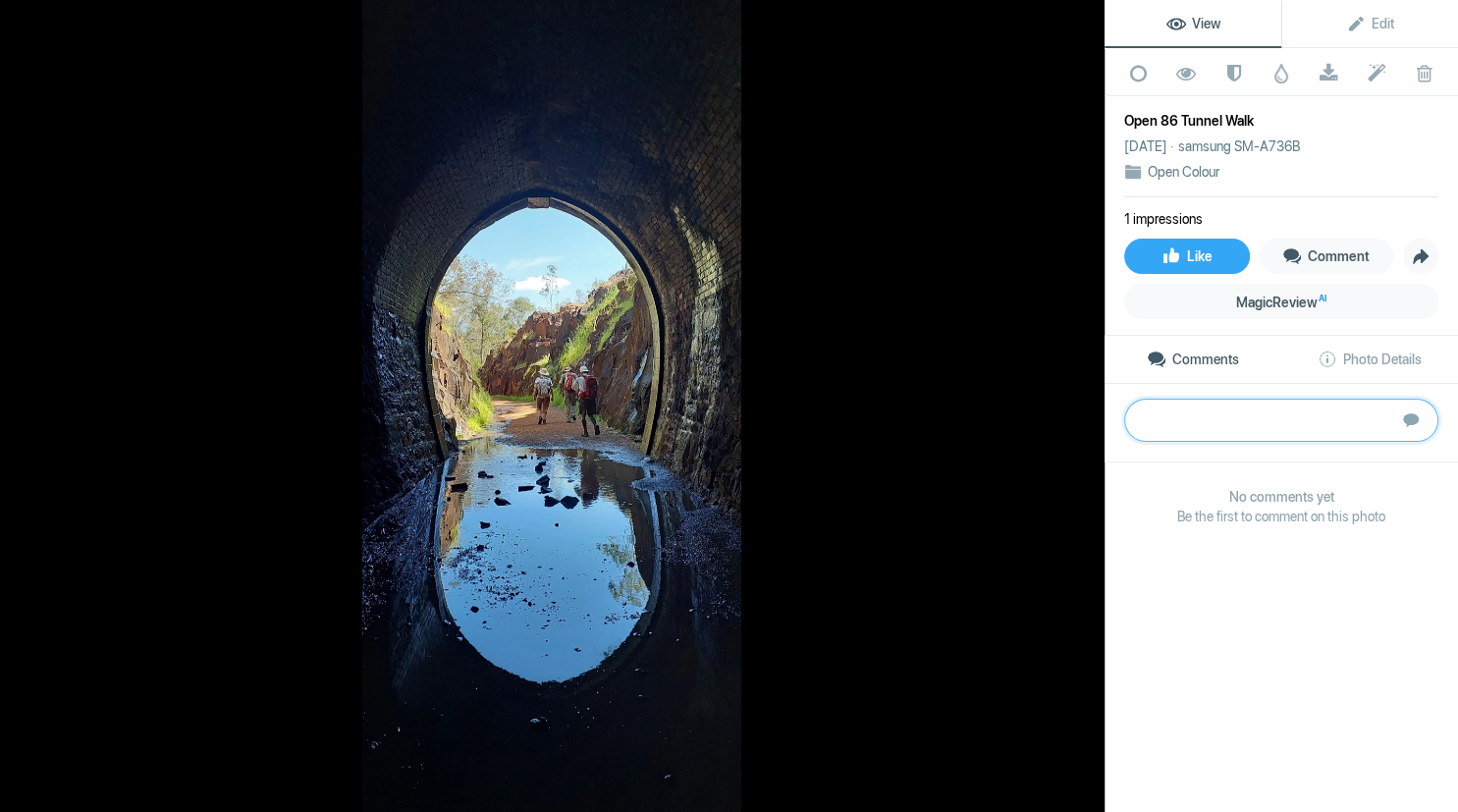 paste on "The symmetery and reflections make an immediate impact. The photographer has managed to control the light to not blow out the highlights outside while maintaining enough light to show the internal rocks and brickwork. The three walkers add the human element.	Gold" 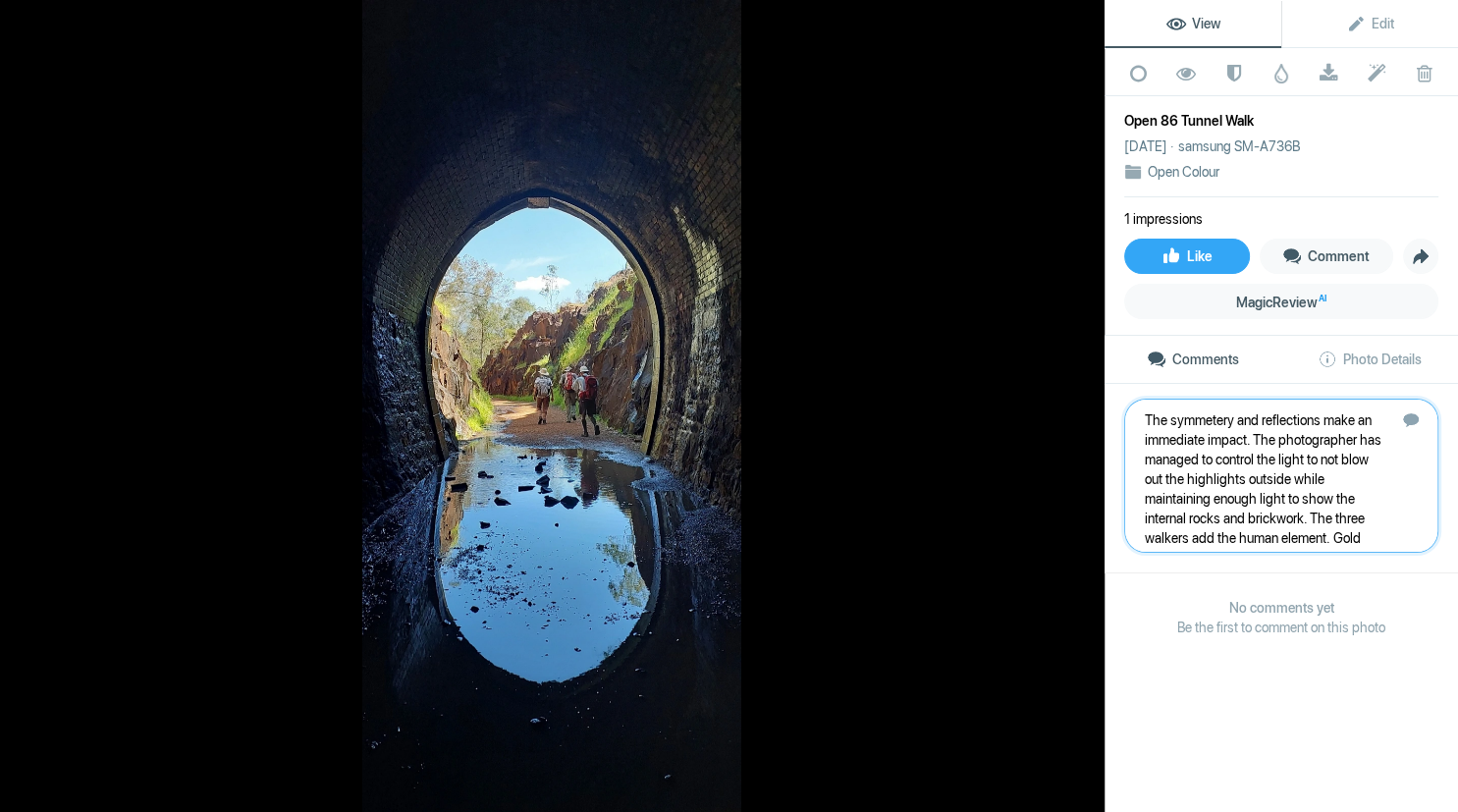 type 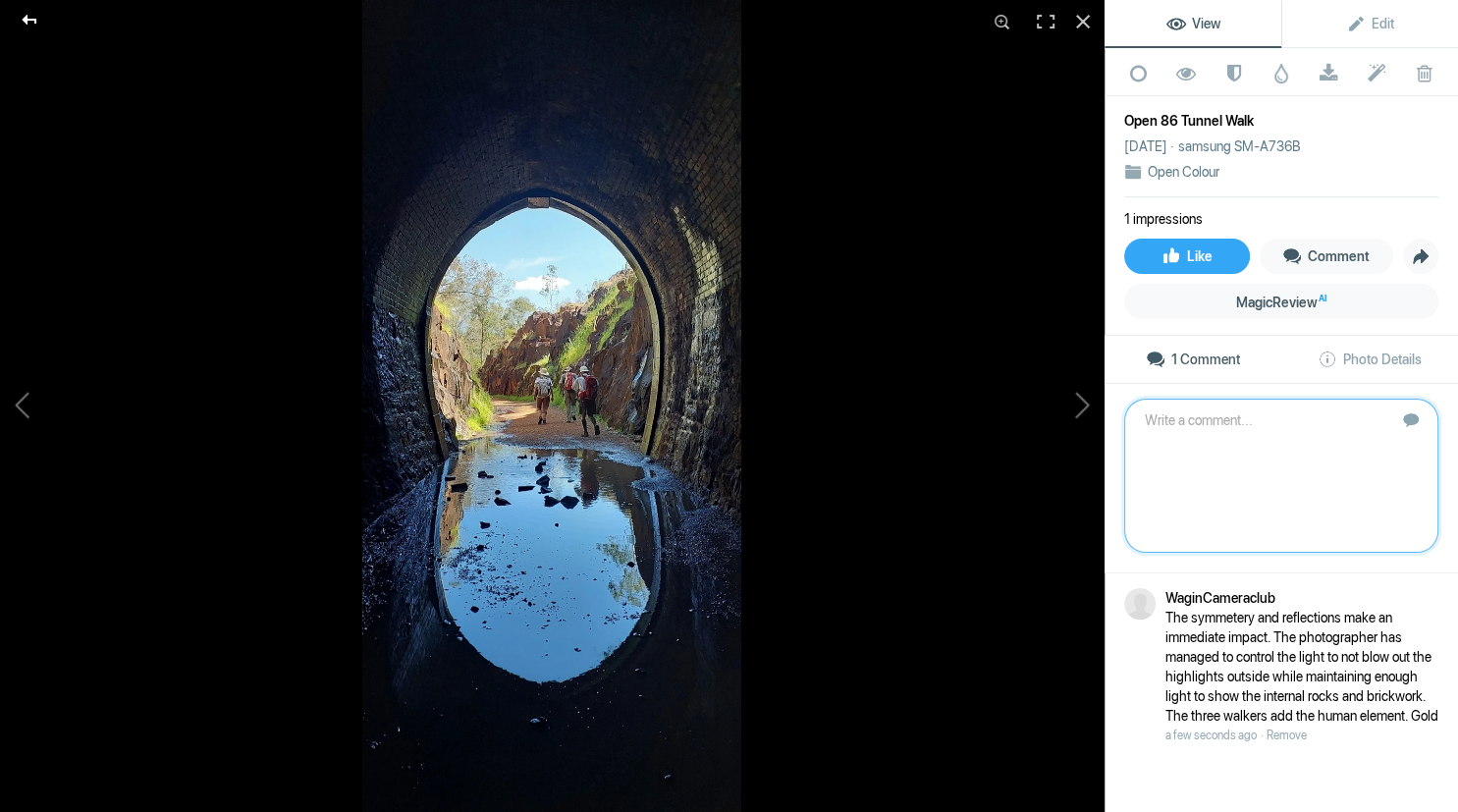 click 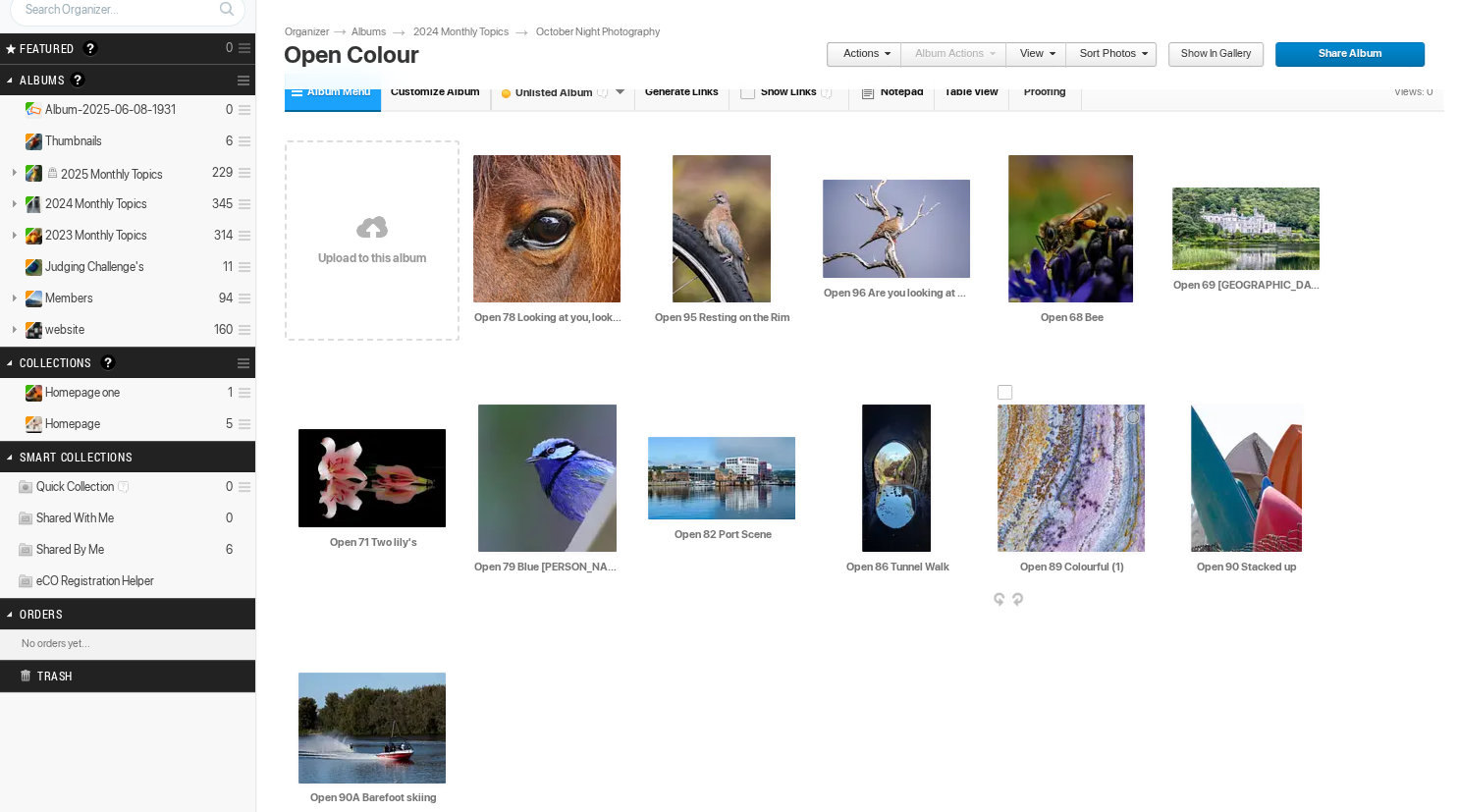 click at bounding box center (1071, 478) 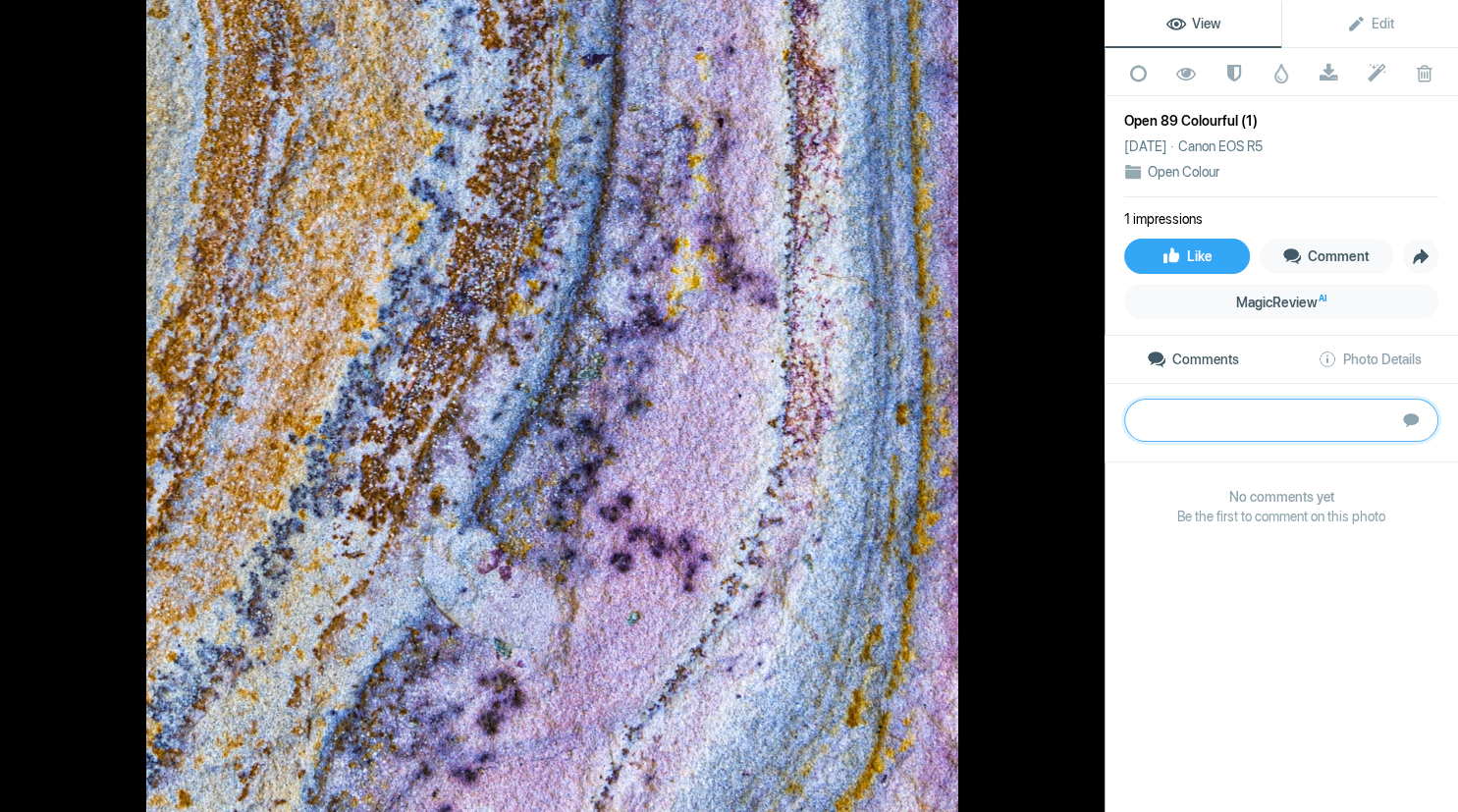 paste on "Colourful	This abstract image of lines and patterns resembles for me, a segment of cloth from the sub-continent or [GEOGRAPHIC_DATA]. However their irregularity makes me wonder if on the wrong track – which incidentally is on the way to making a successful abstract.	Bronze" 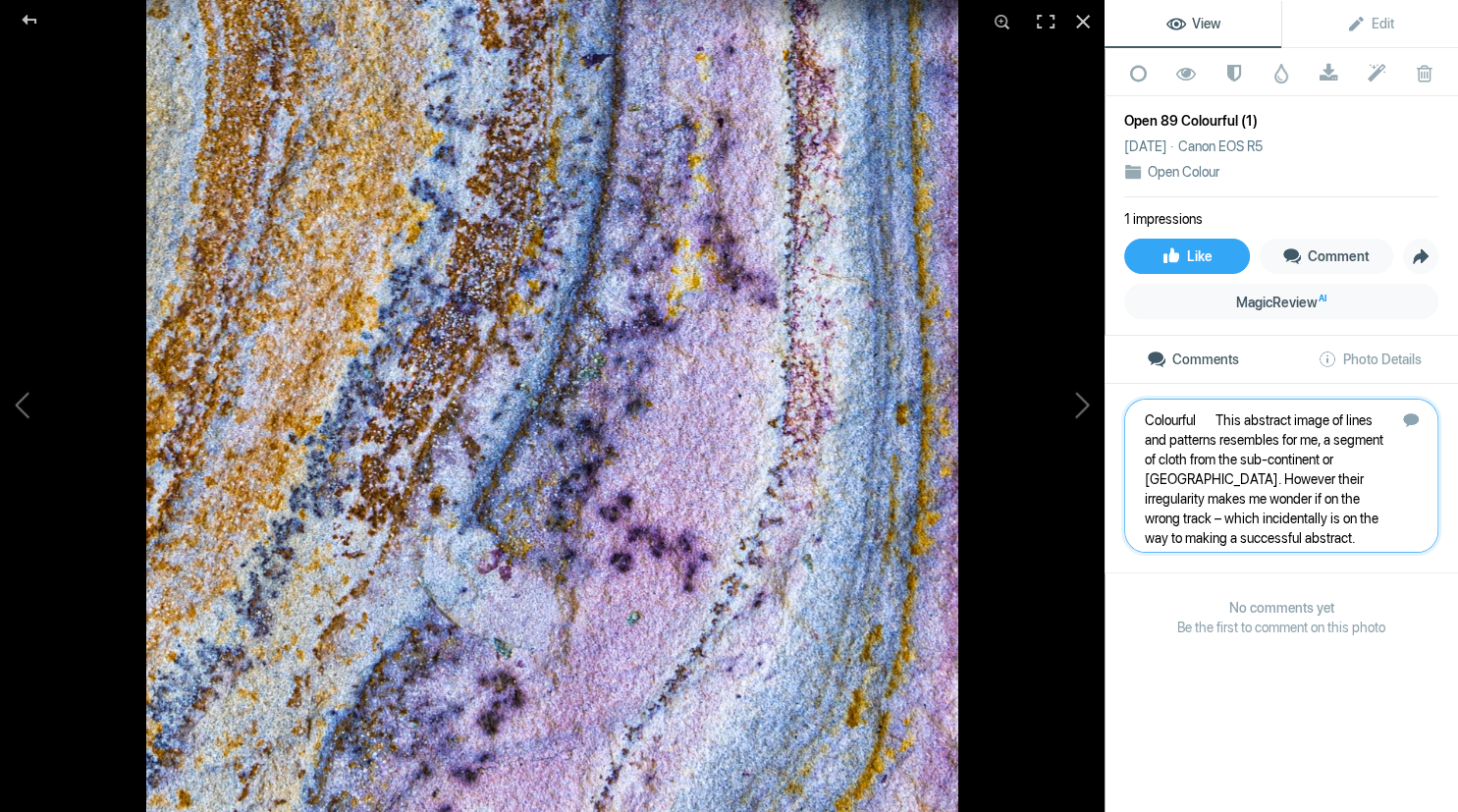 type 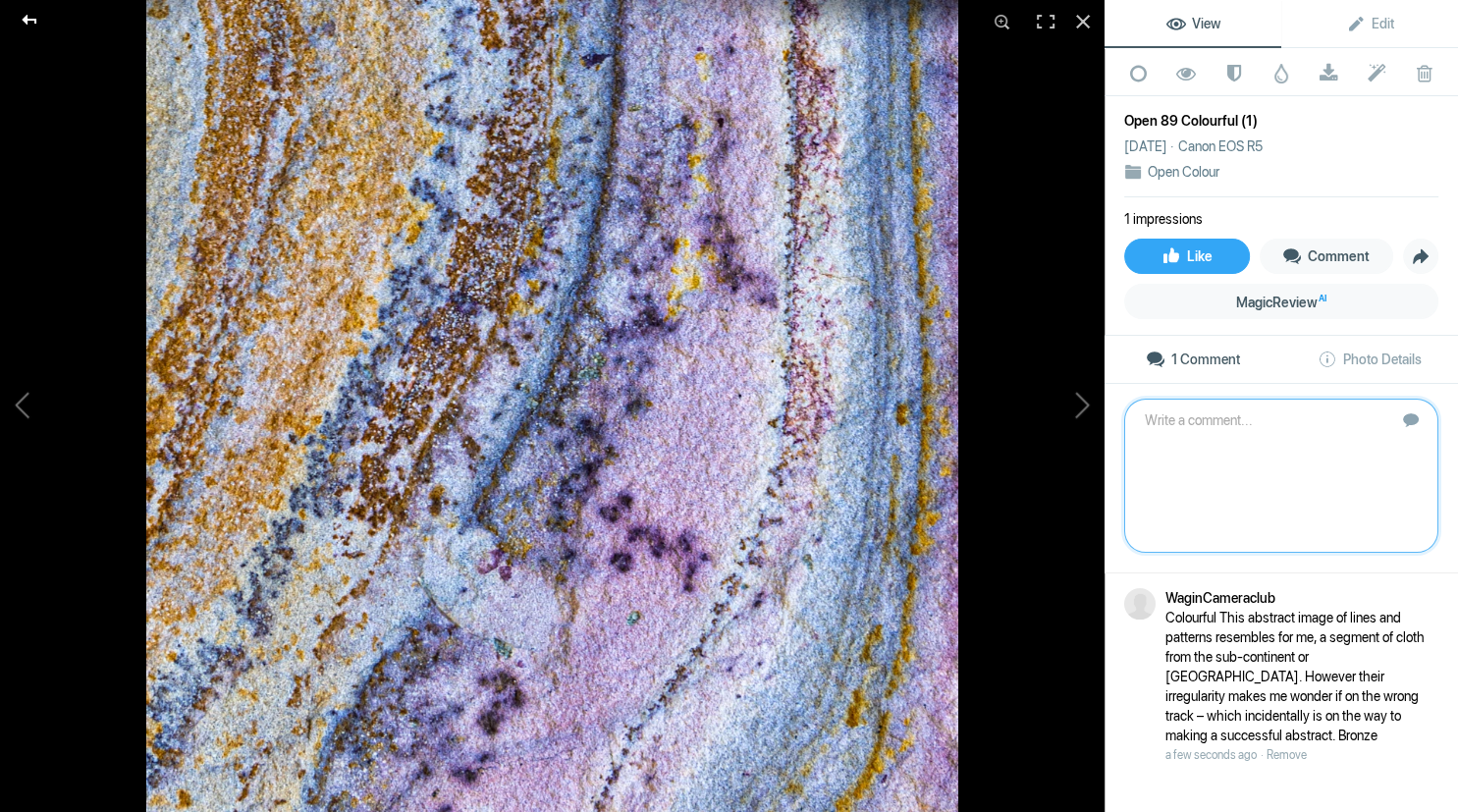 click 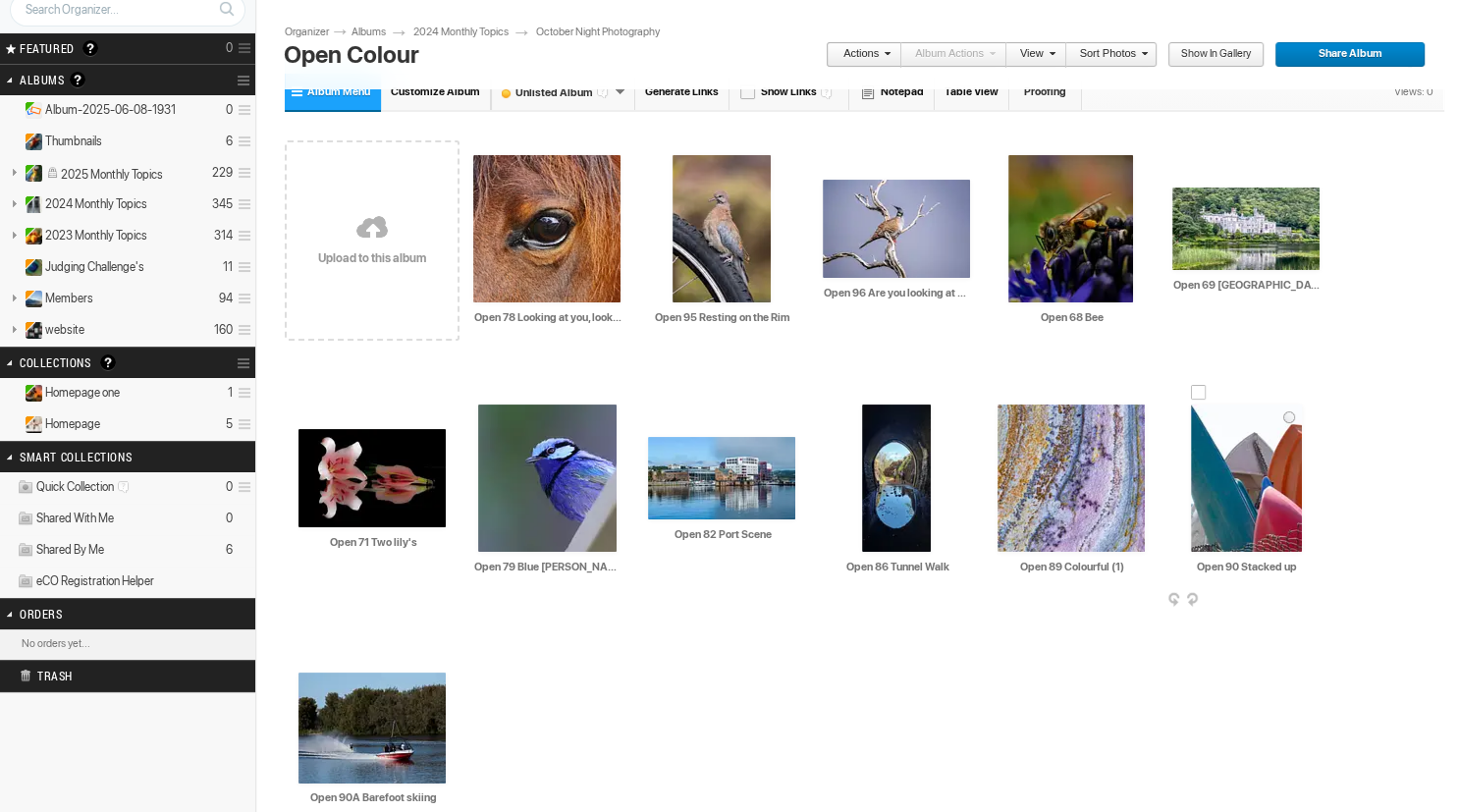 click at bounding box center (1246, 478) 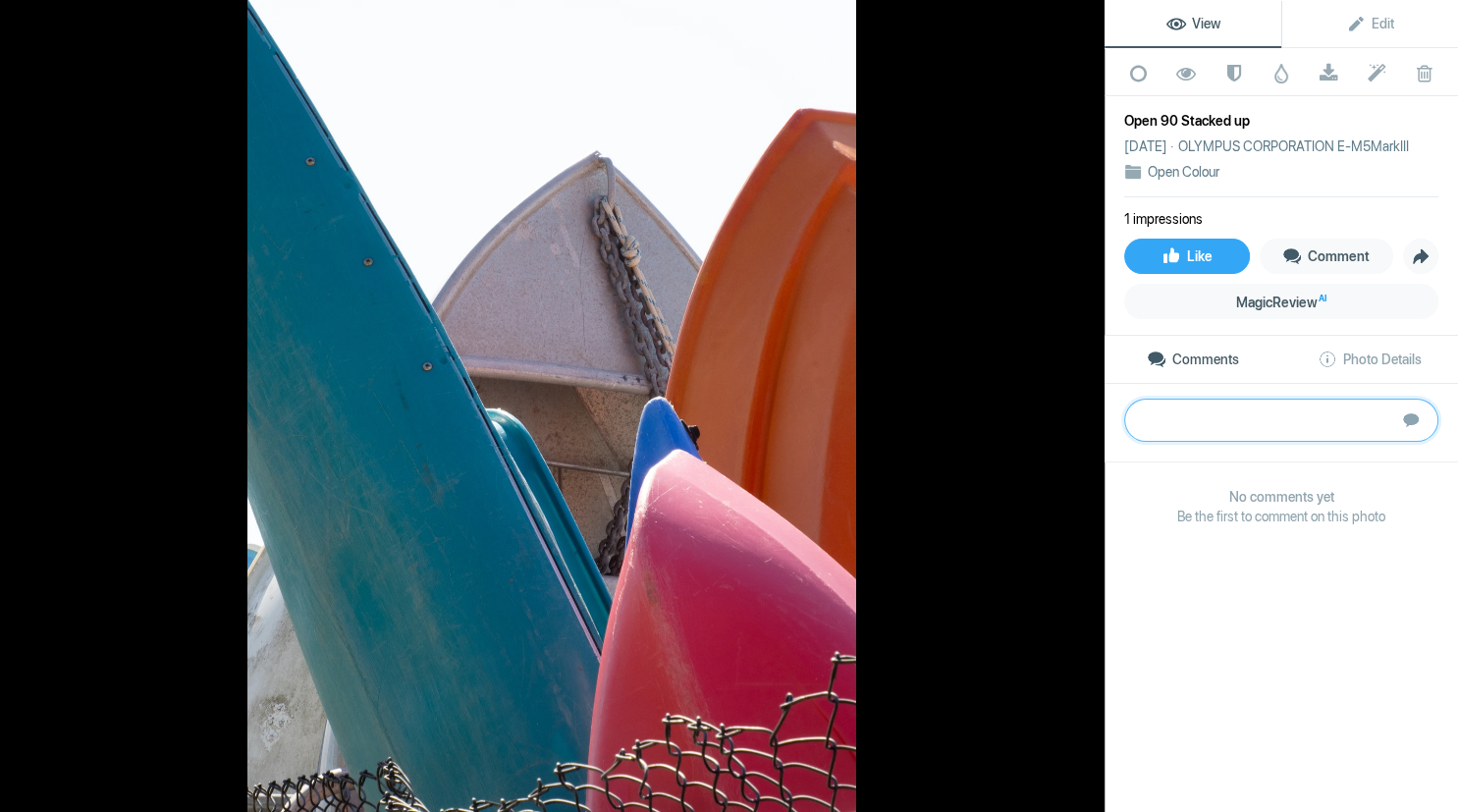 paste on "Colourful collection of boat bows together seemingly stacked against a fence which has character and provides a balance with the chain on the dingy. I think that to see the top of the blue canoe would make the image more complete.	Bronze" 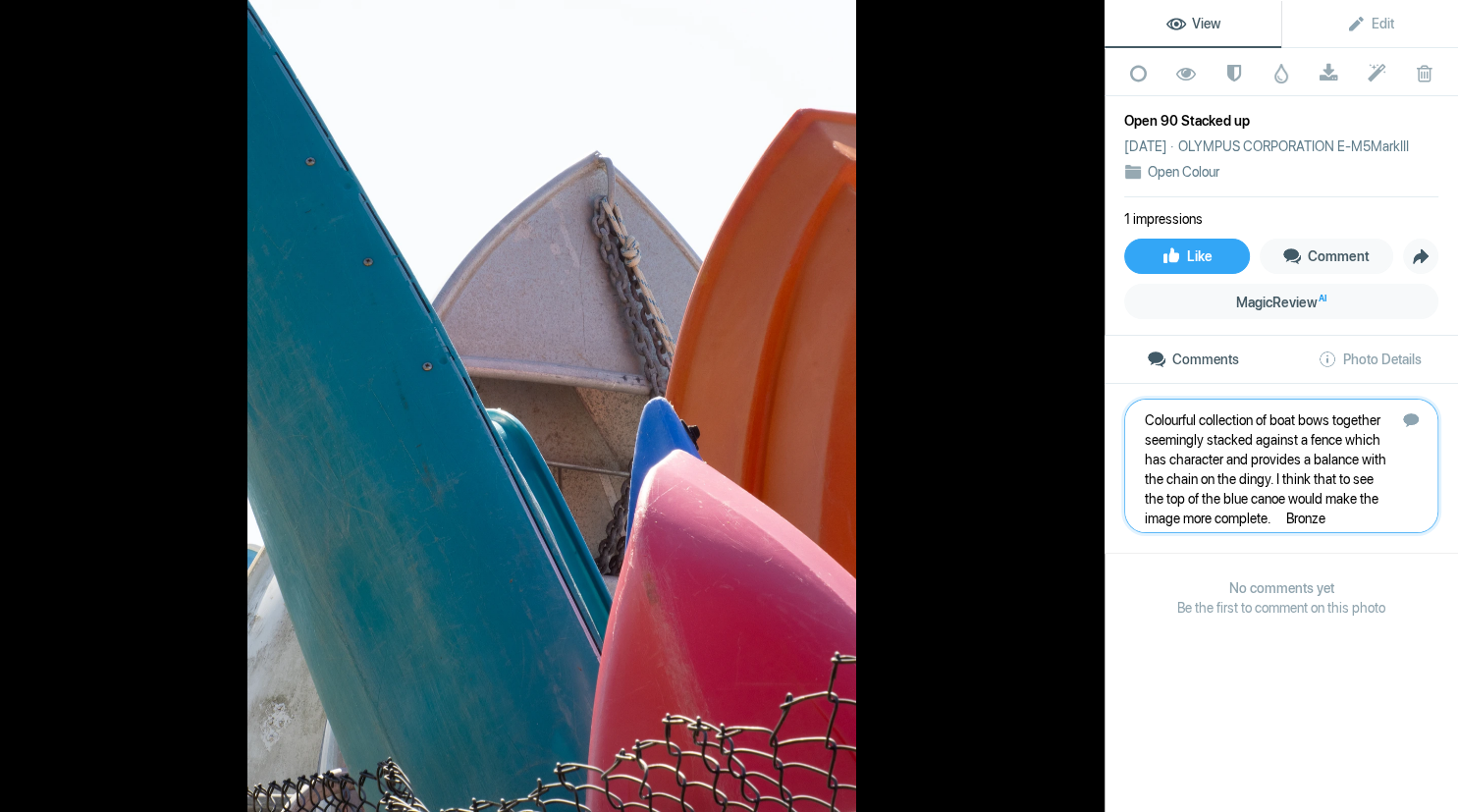 type 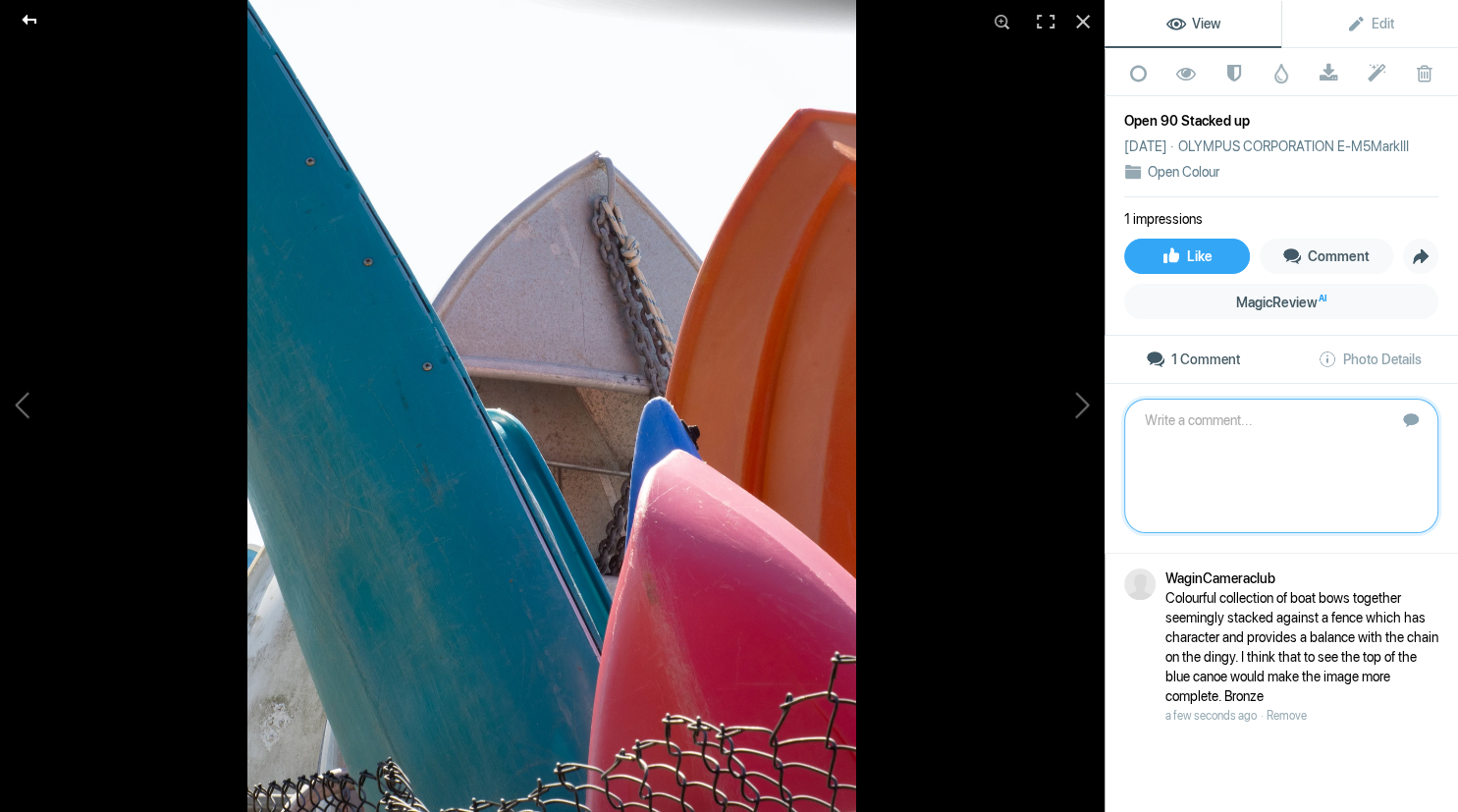 click 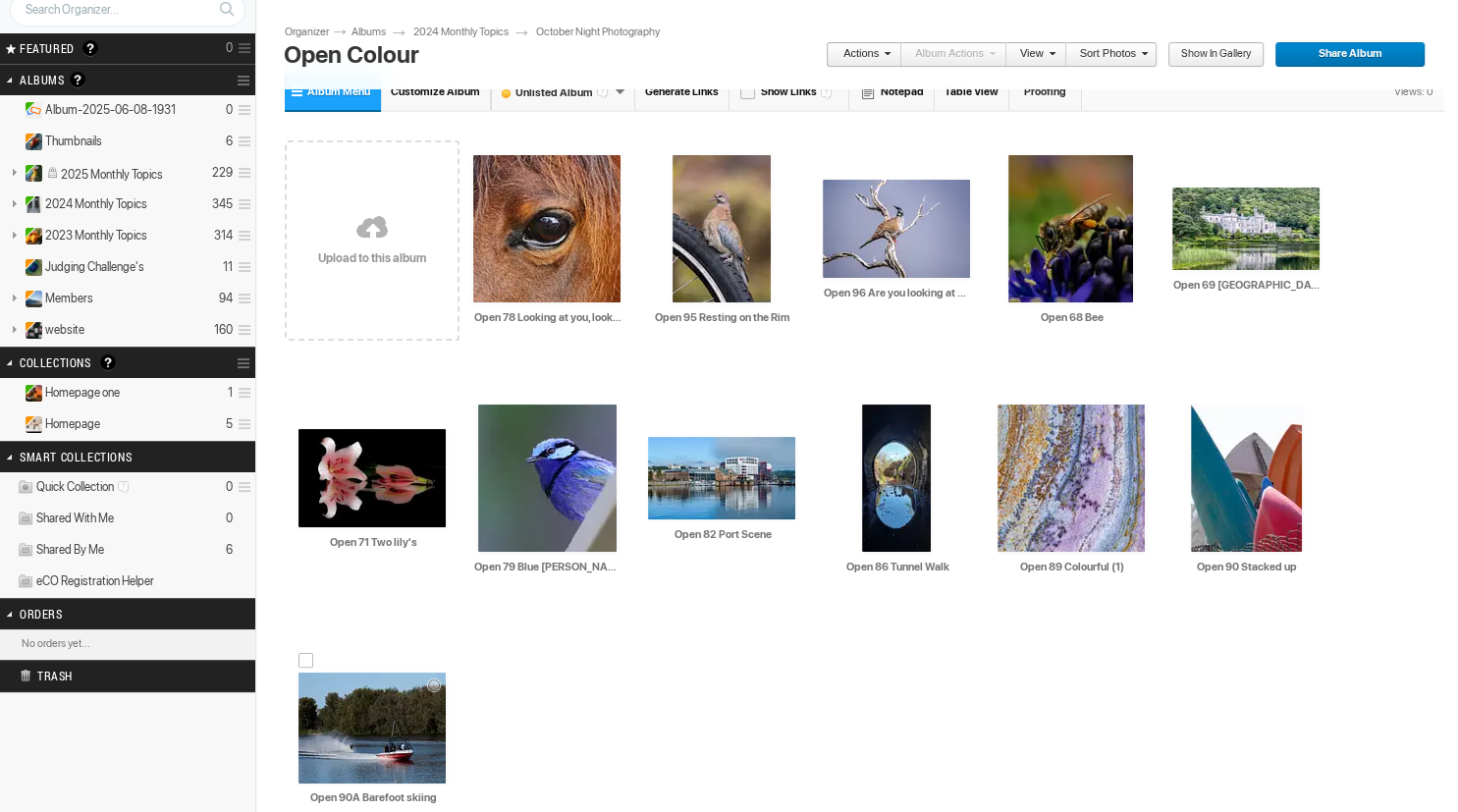 click at bounding box center [372, 728] 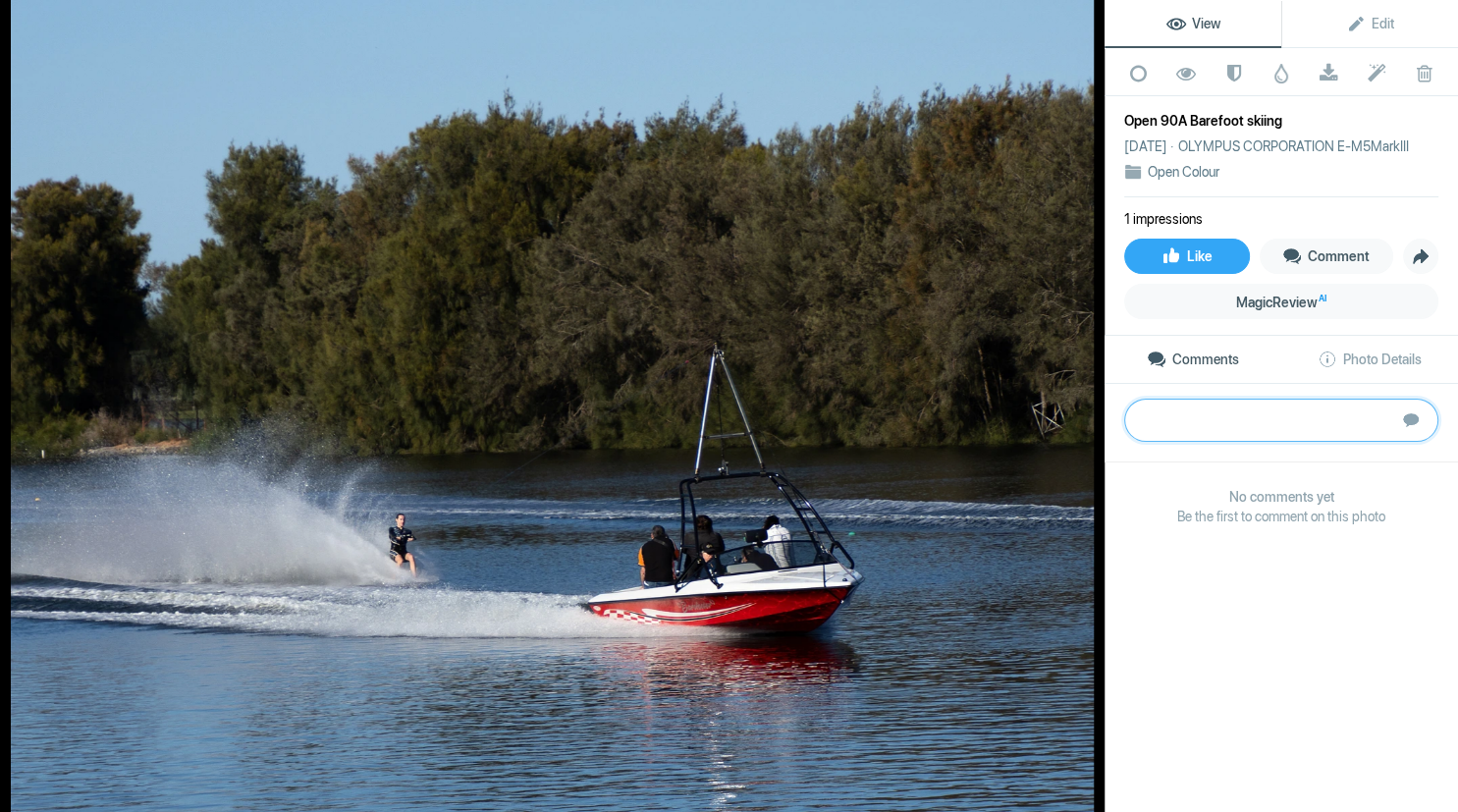 paste on "The photographer has positioned the boat and skier well within the horizontal frame but perhaps the 4:3 crop includes a lot more at the top half of the image that does not add to the main subject. I suggest a 2:1 to exclude much of the trees. The key hero is the skier who is not in focus. For a skier at this speed, then perhaps start at shutter speed of 1/1000 and if possible, lock in the skier with AI Servo Focus so the subject always stays sharp when panning." 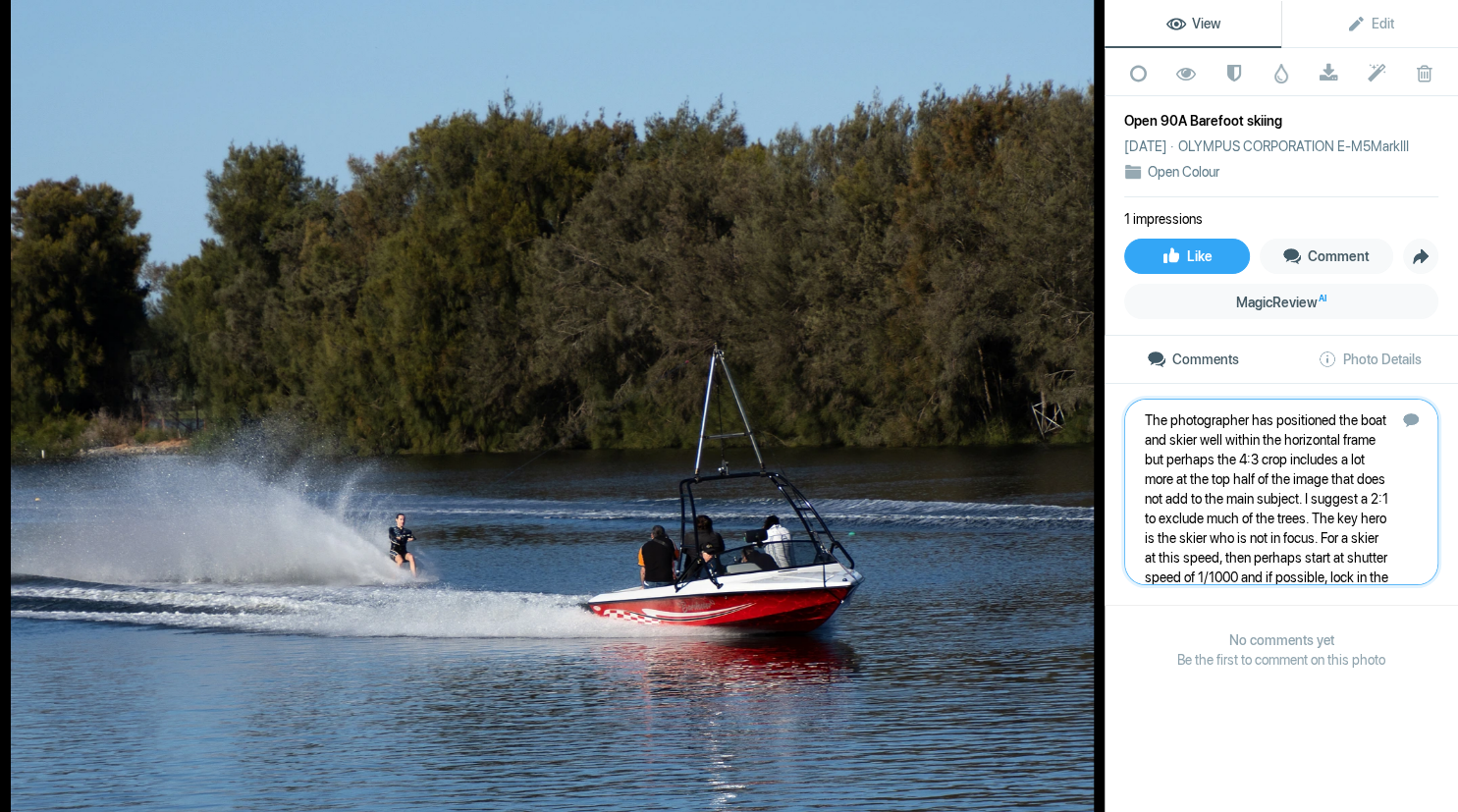 scroll, scrollTop: 40, scrollLeft: 0, axis: vertical 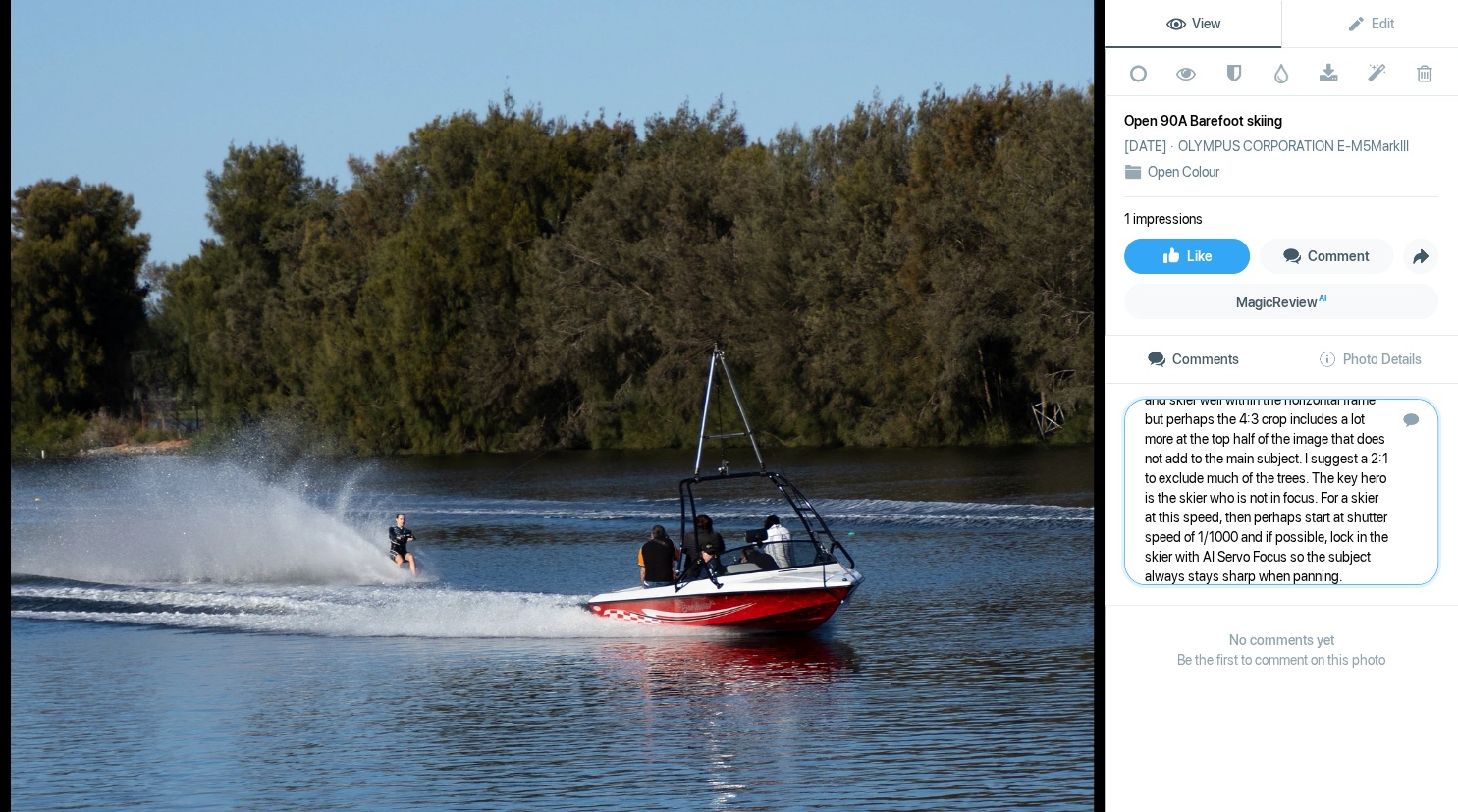 type on "The photographer has positioned the boat and skier well within the horizontal frame but perhaps the 4:3 crop includes a lot more at the top half of the image that does not add to the main subject. I suggest a 2:1 to exclude much of the trees. The key hero is the skier who is not in focus. For a skier at this speed, then perhaps start at shutter speed of 1/1000 and if possible, lock in the skier with AI Servo Focus so the subject always stays sharp when panning.  4" 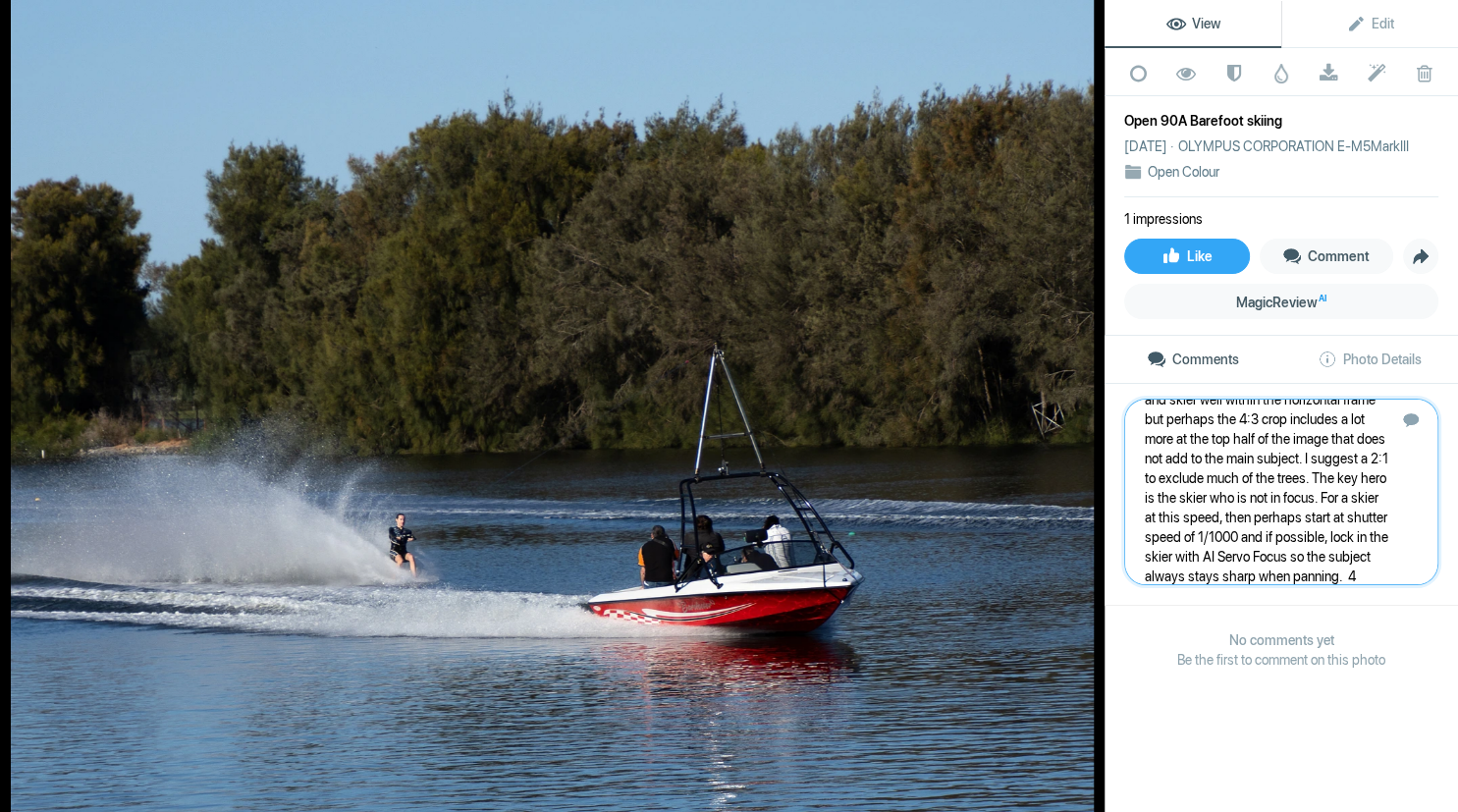 type 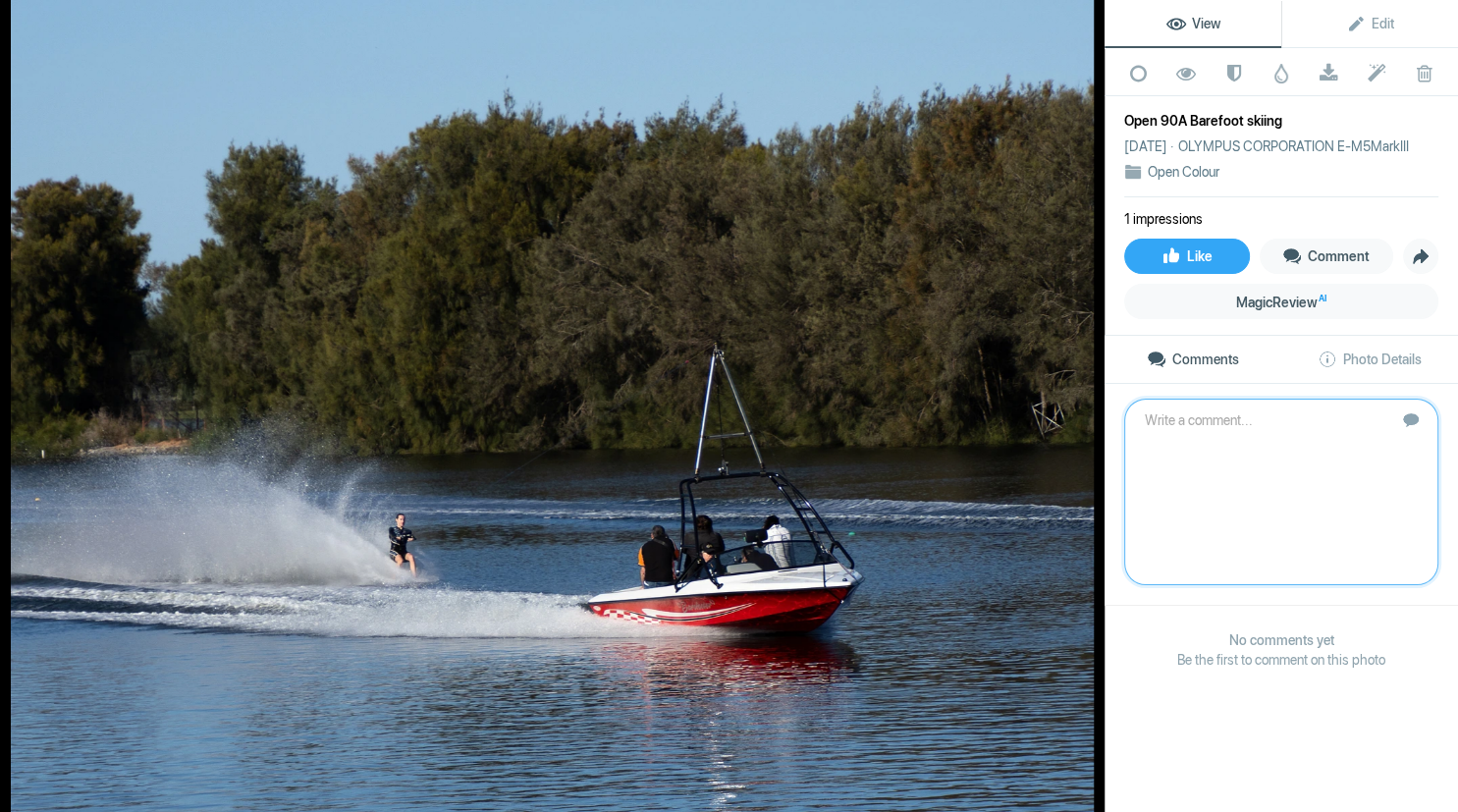 scroll, scrollTop: 0, scrollLeft: 0, axis: both 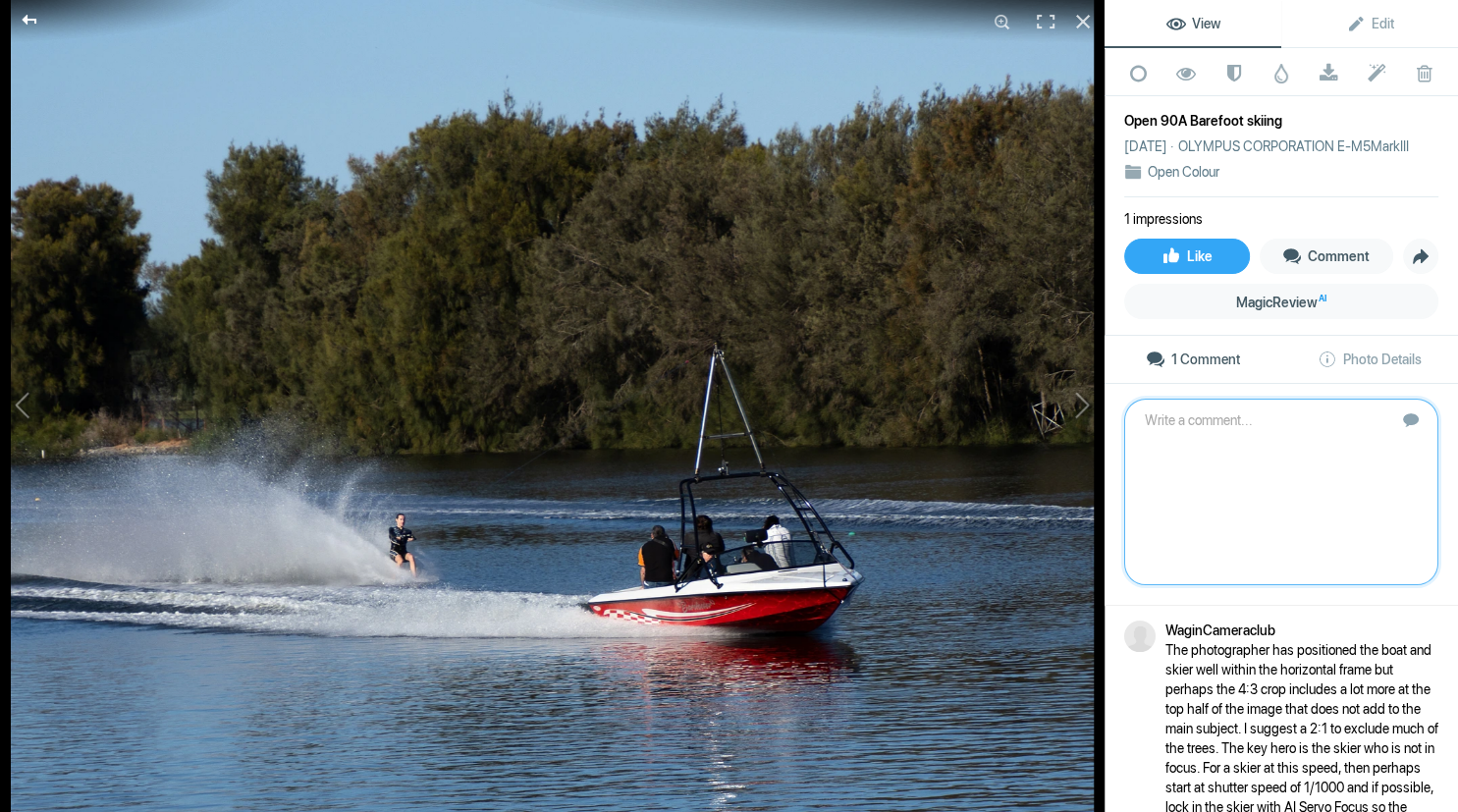 click 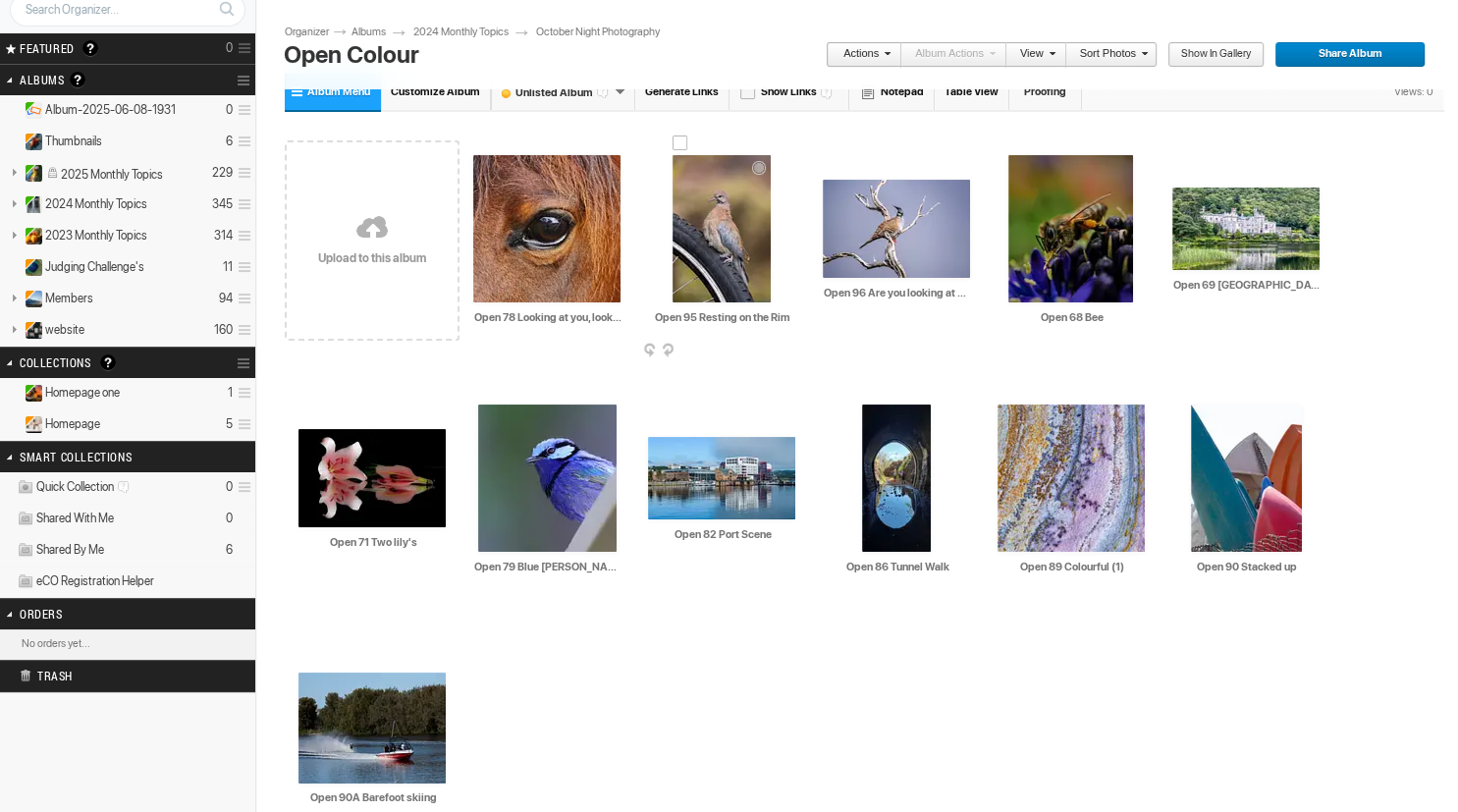 click at bounding box center [722, 229] 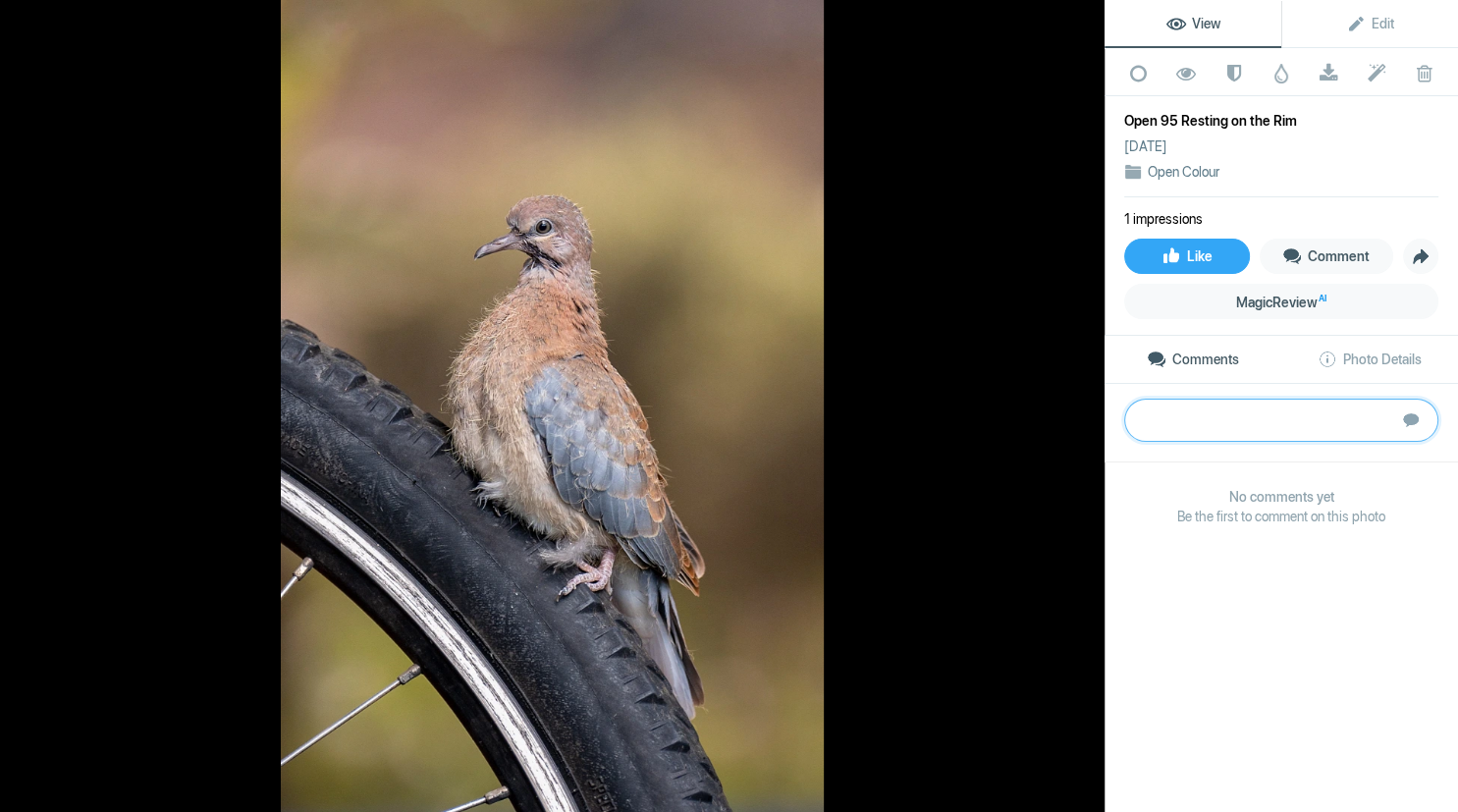 paste on "A refreshing variation to the ‘bird on a stick”. The image is very sharp, the feather detail beautiful, and lighting perfect including the soft background providing good separation for the subject	Gold" 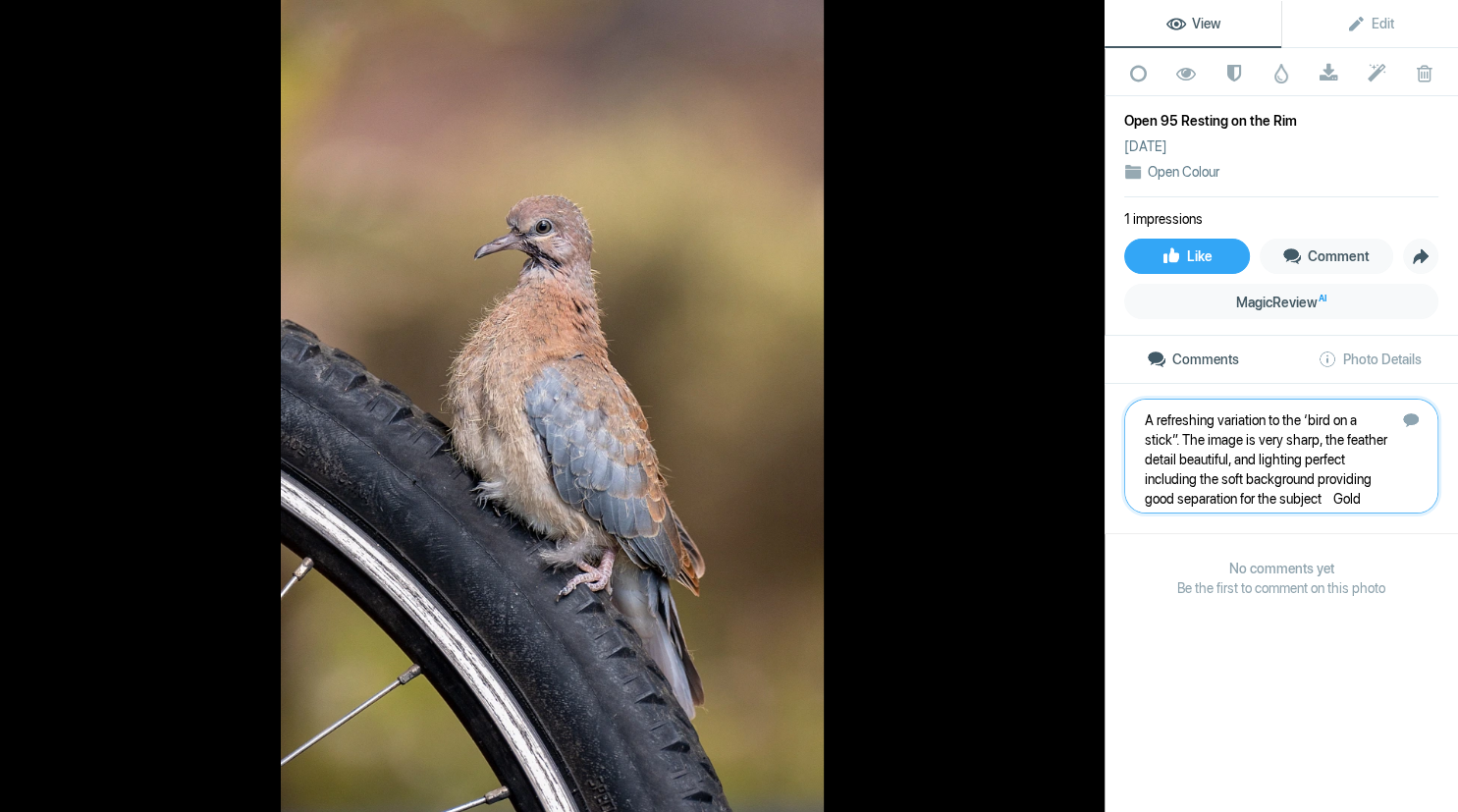 type 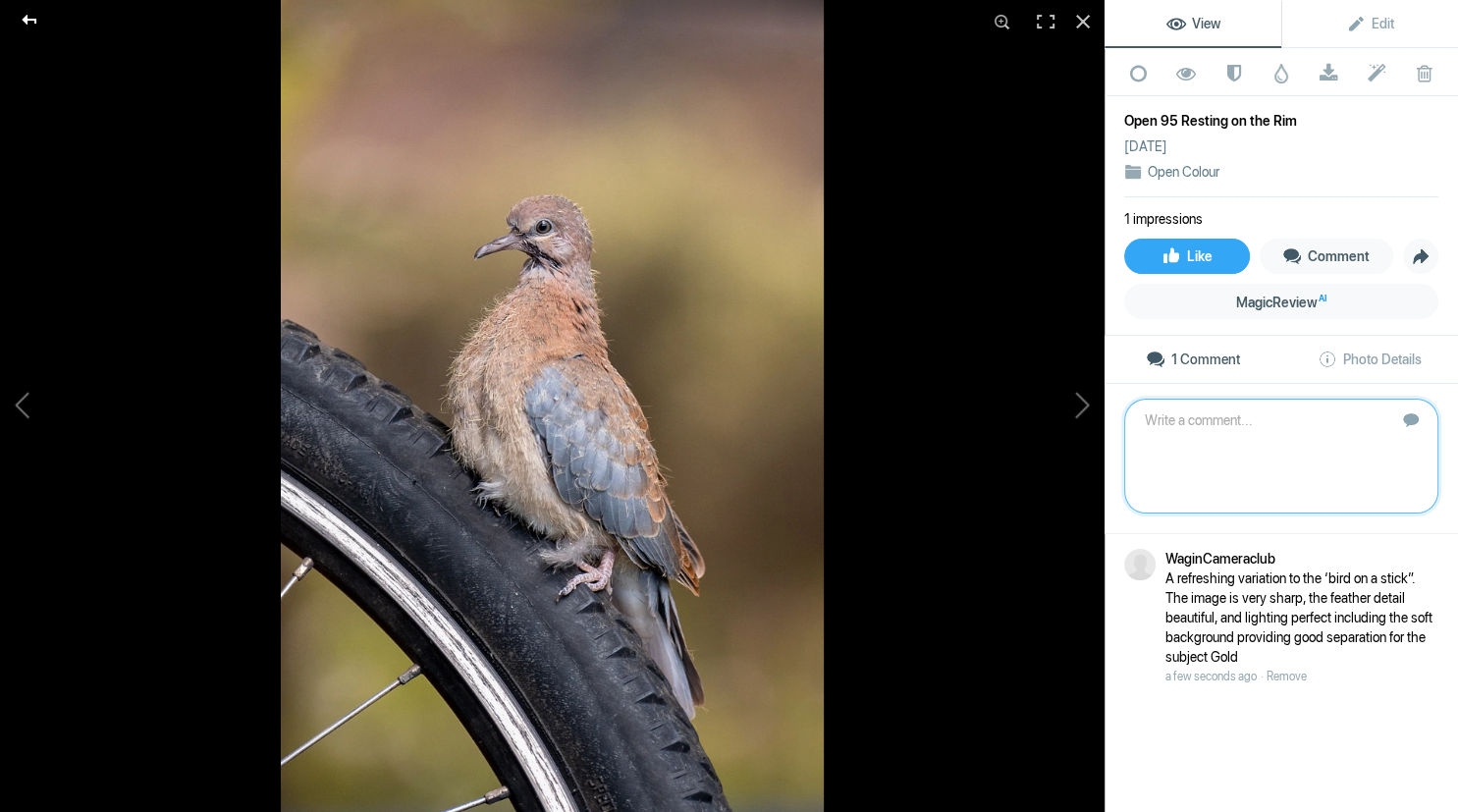 click 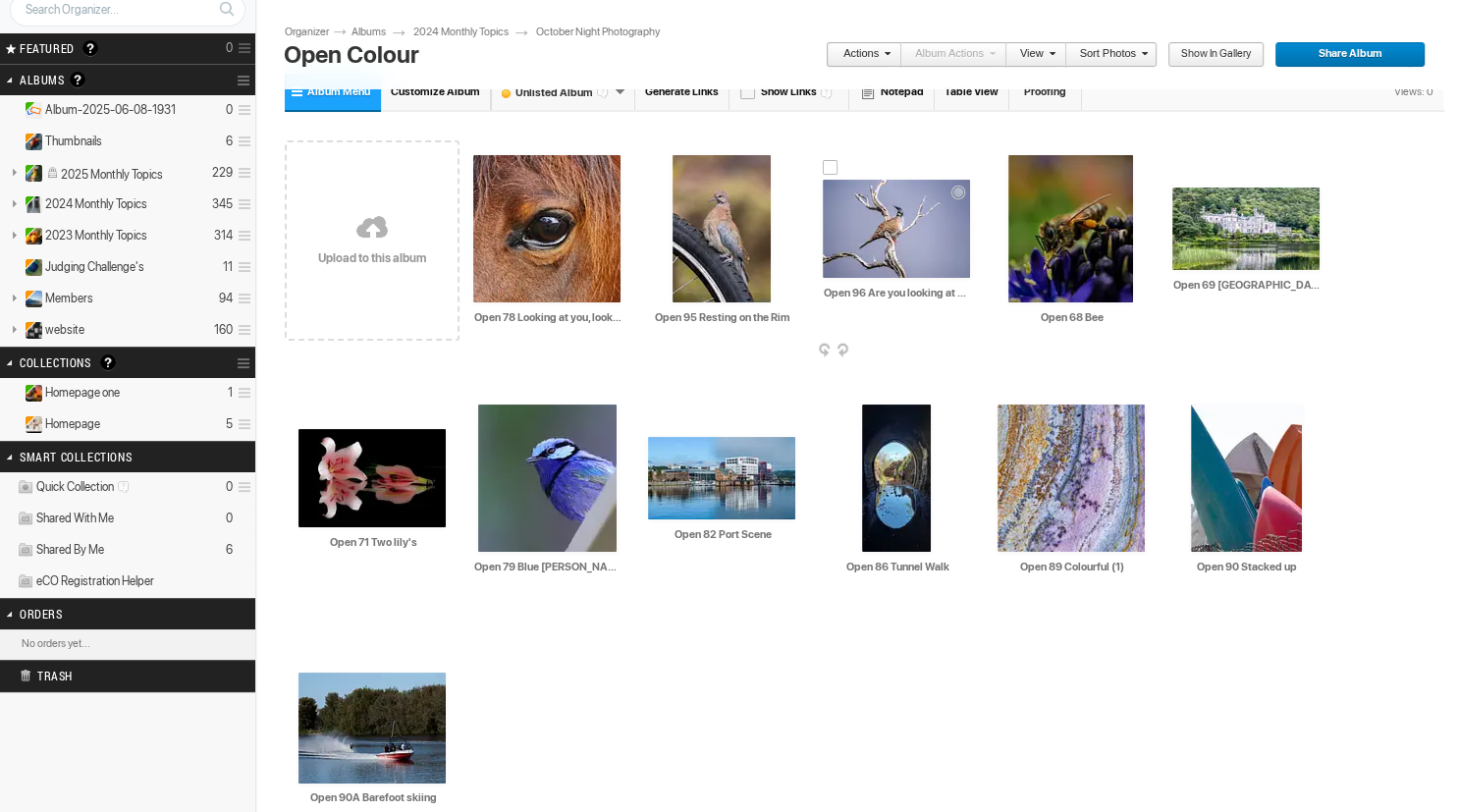 click at bounding box center [896, 229] 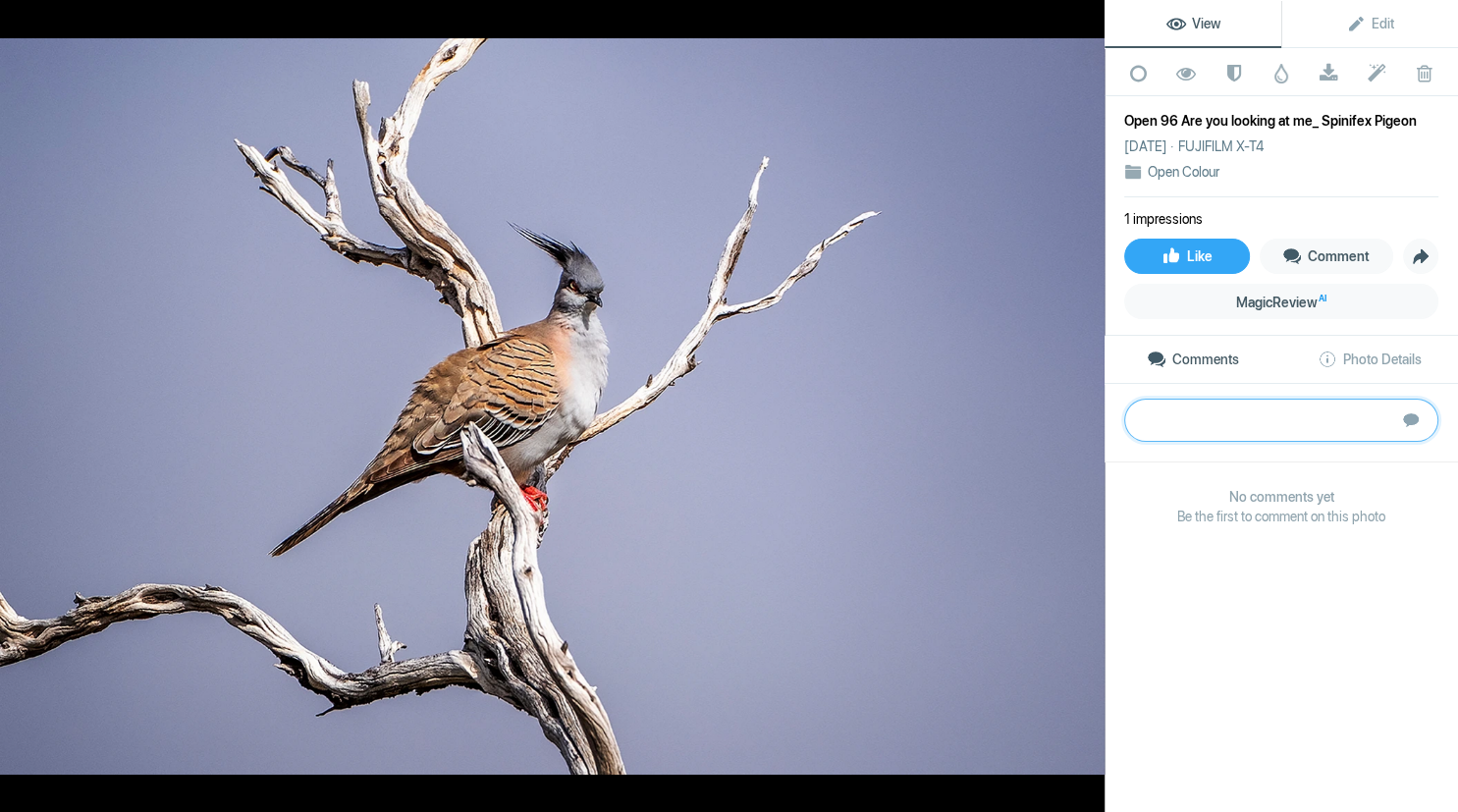 paste on "Many good features in the composition with an interesting branch array, soft blue background, colours in the feathers and look of “attitude” on the bird. I sense that a long lens has been used then cropped and this is evidenced in a lack of definition in the feathers.	Bronze" 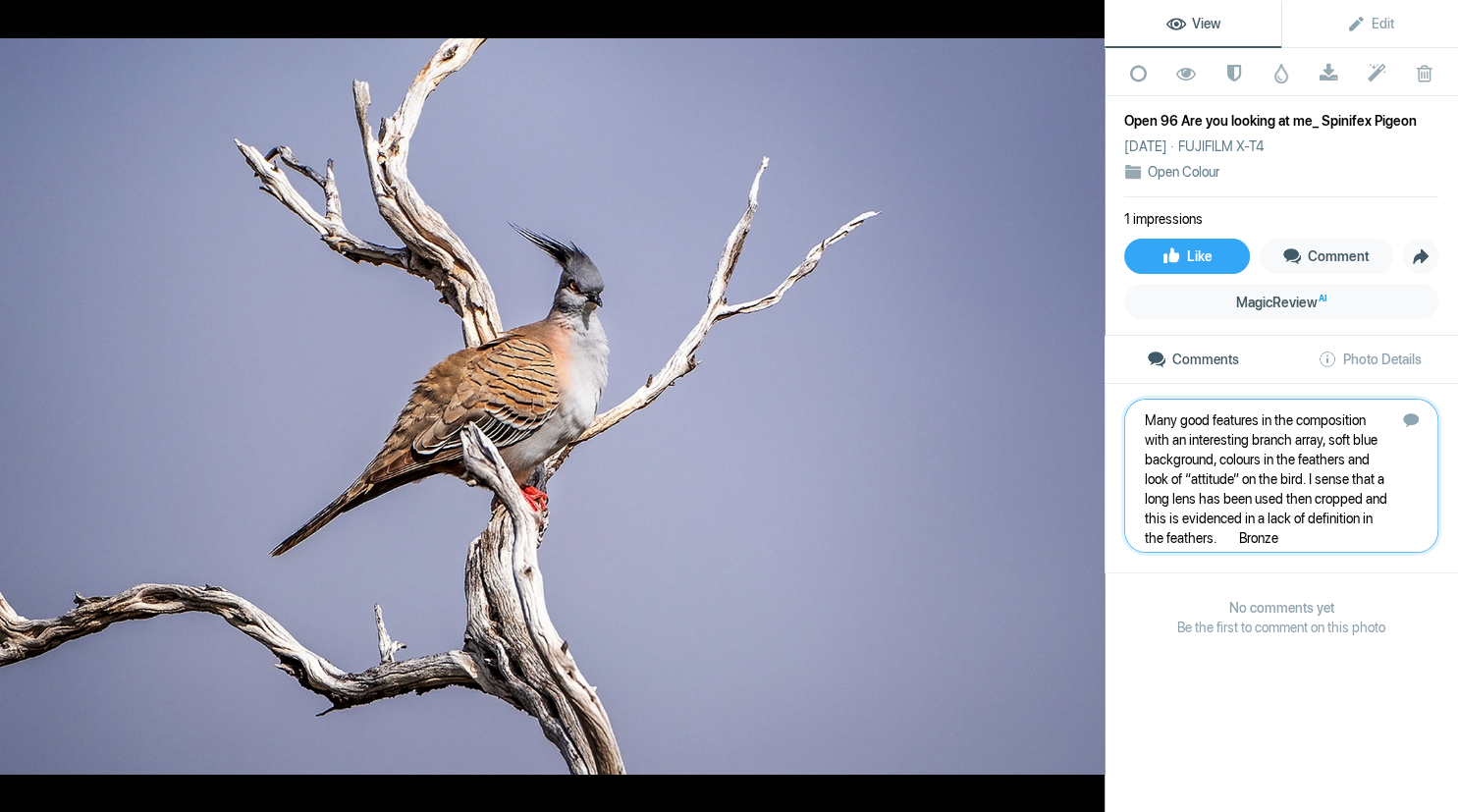 type 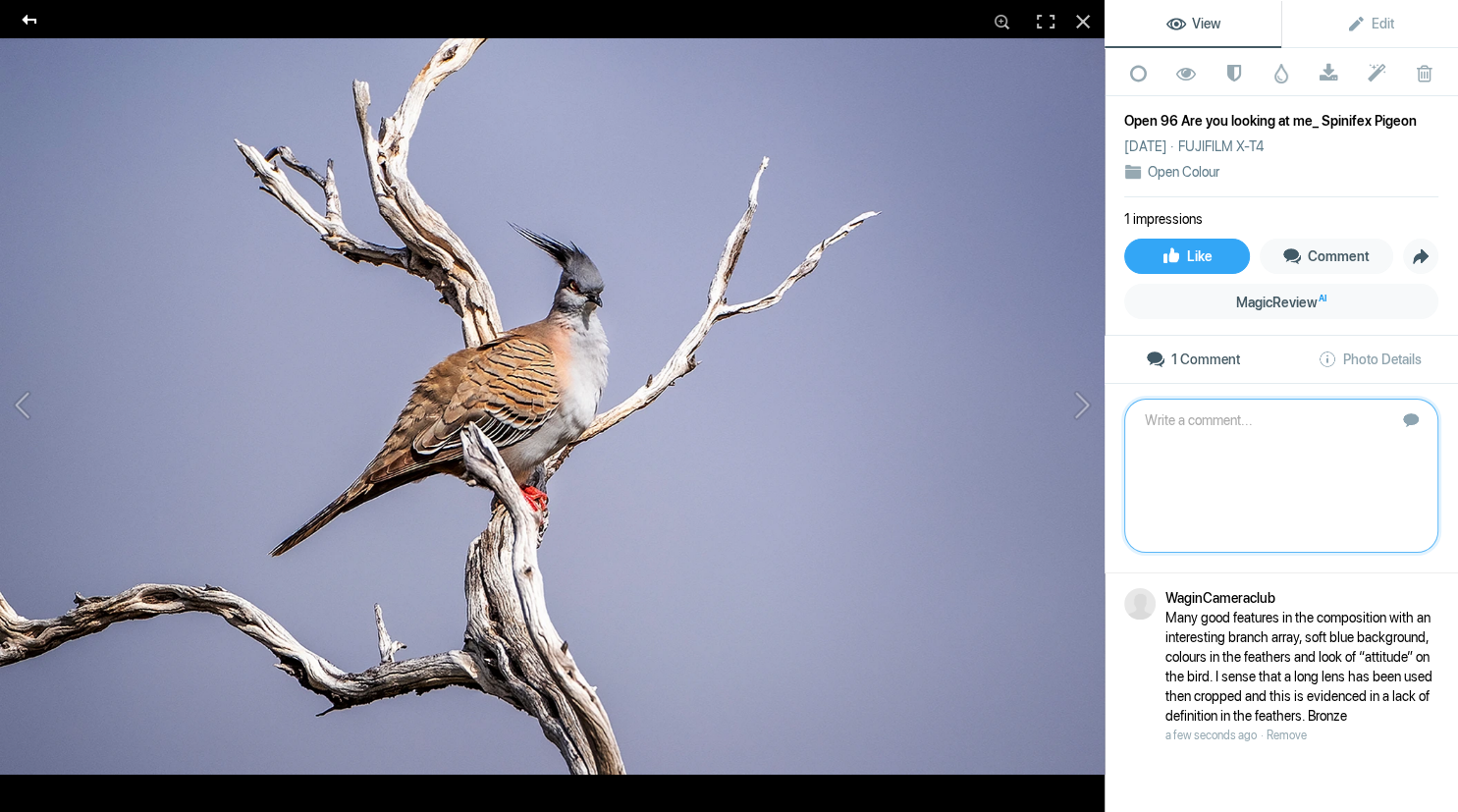 click 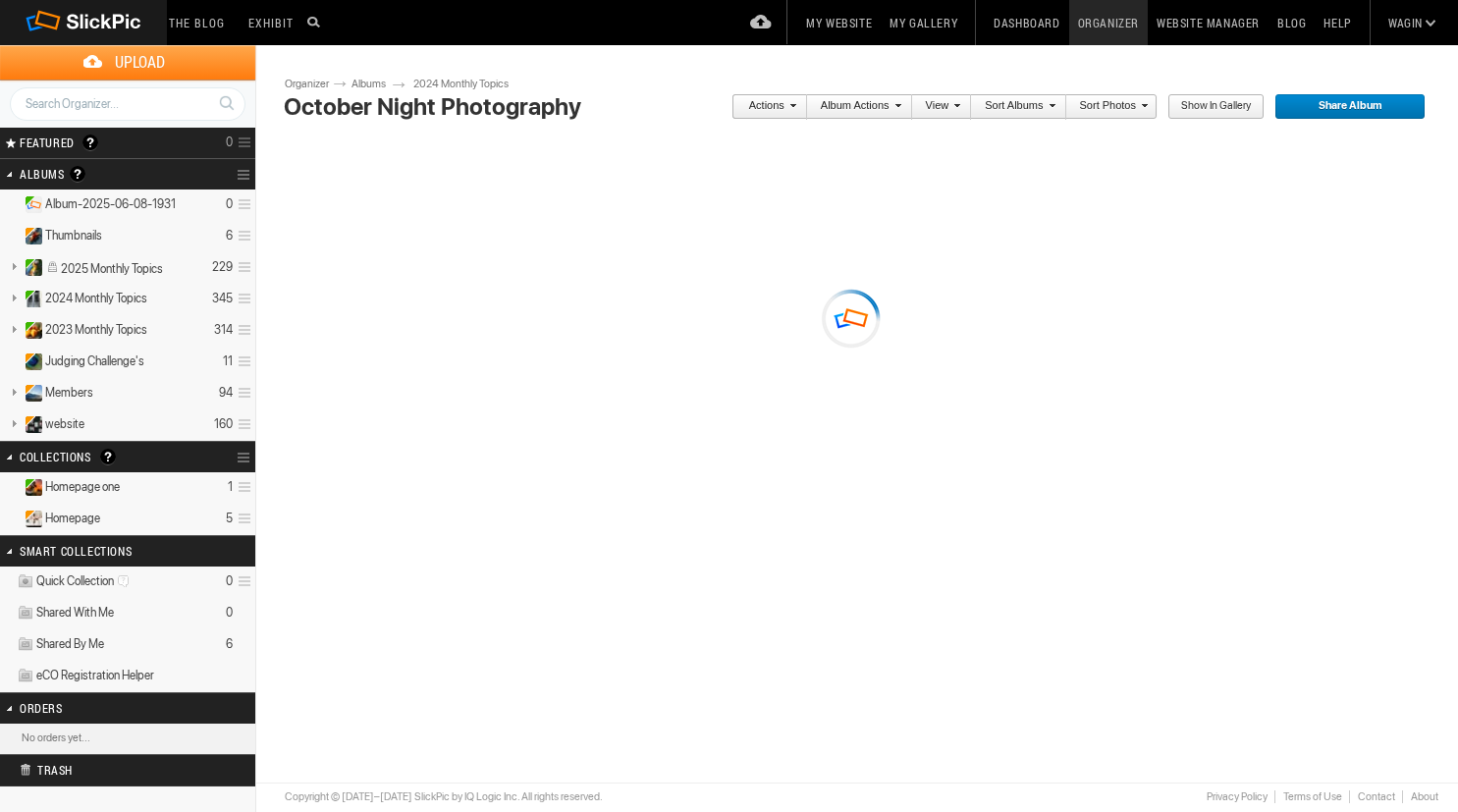 scroll, scrollTop: 28, scrollLeft: 0, axis: vertical 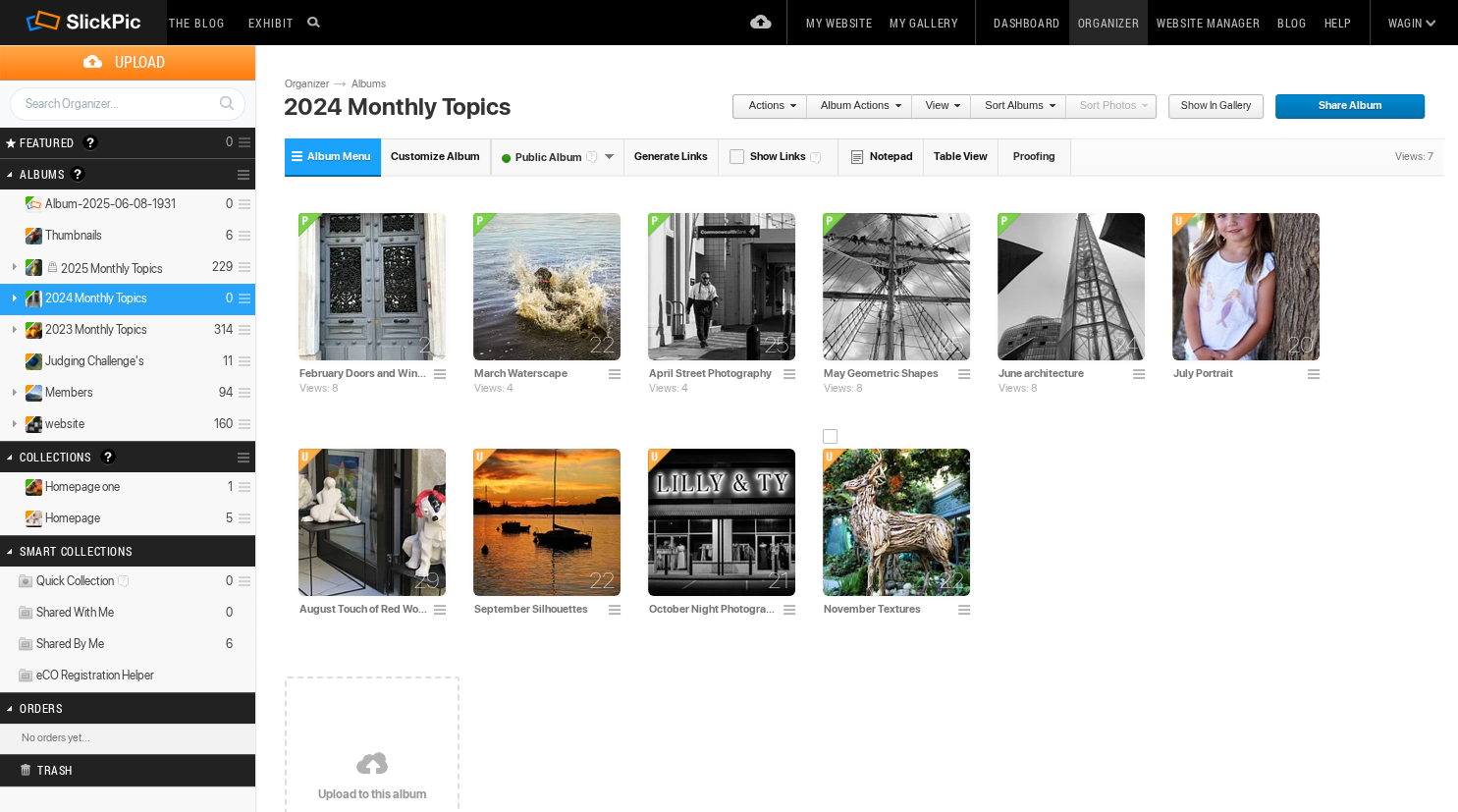 click at bounding box center [896, 522] 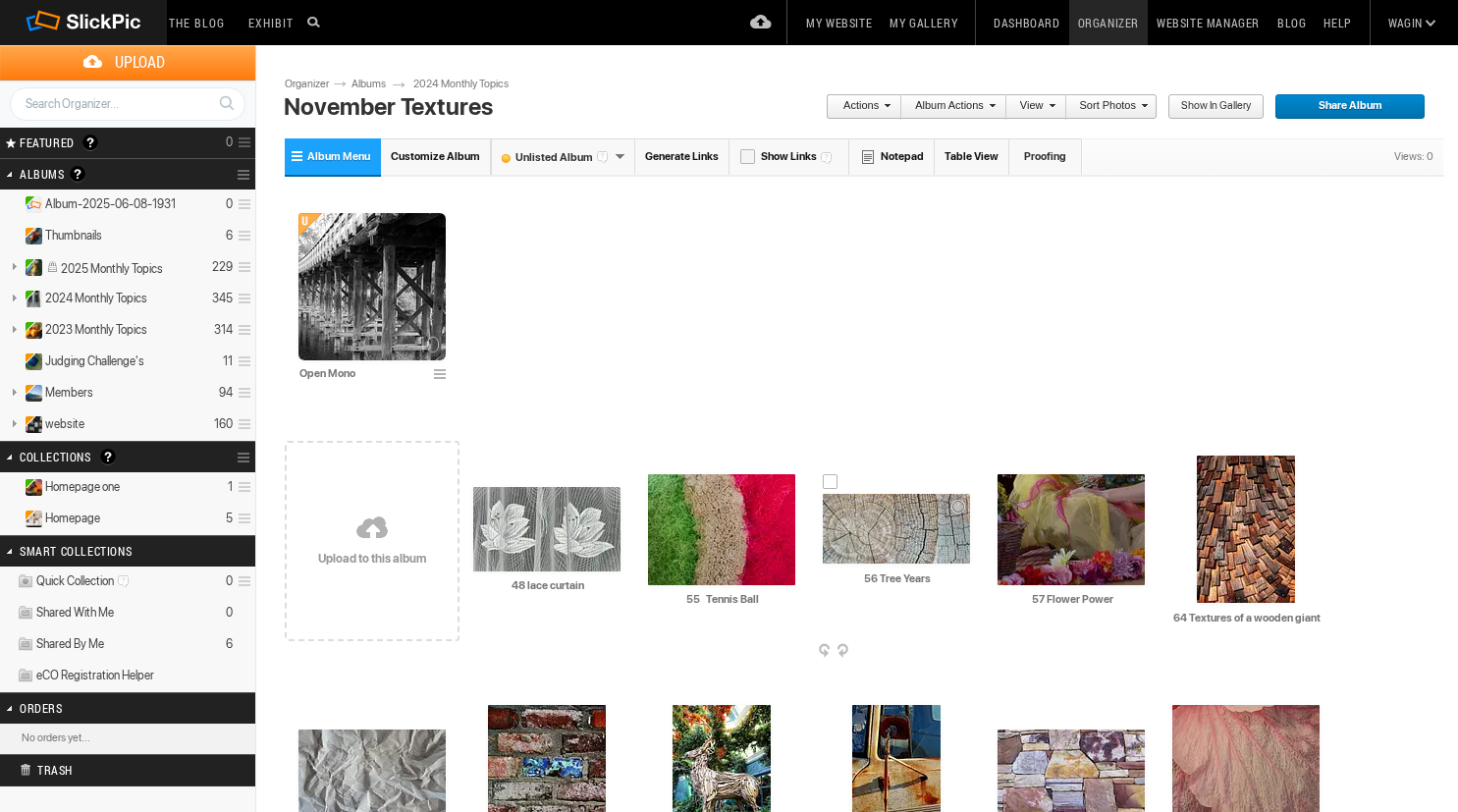 scroll, scrollTop: 0, scrollLeft: 0, axis: both 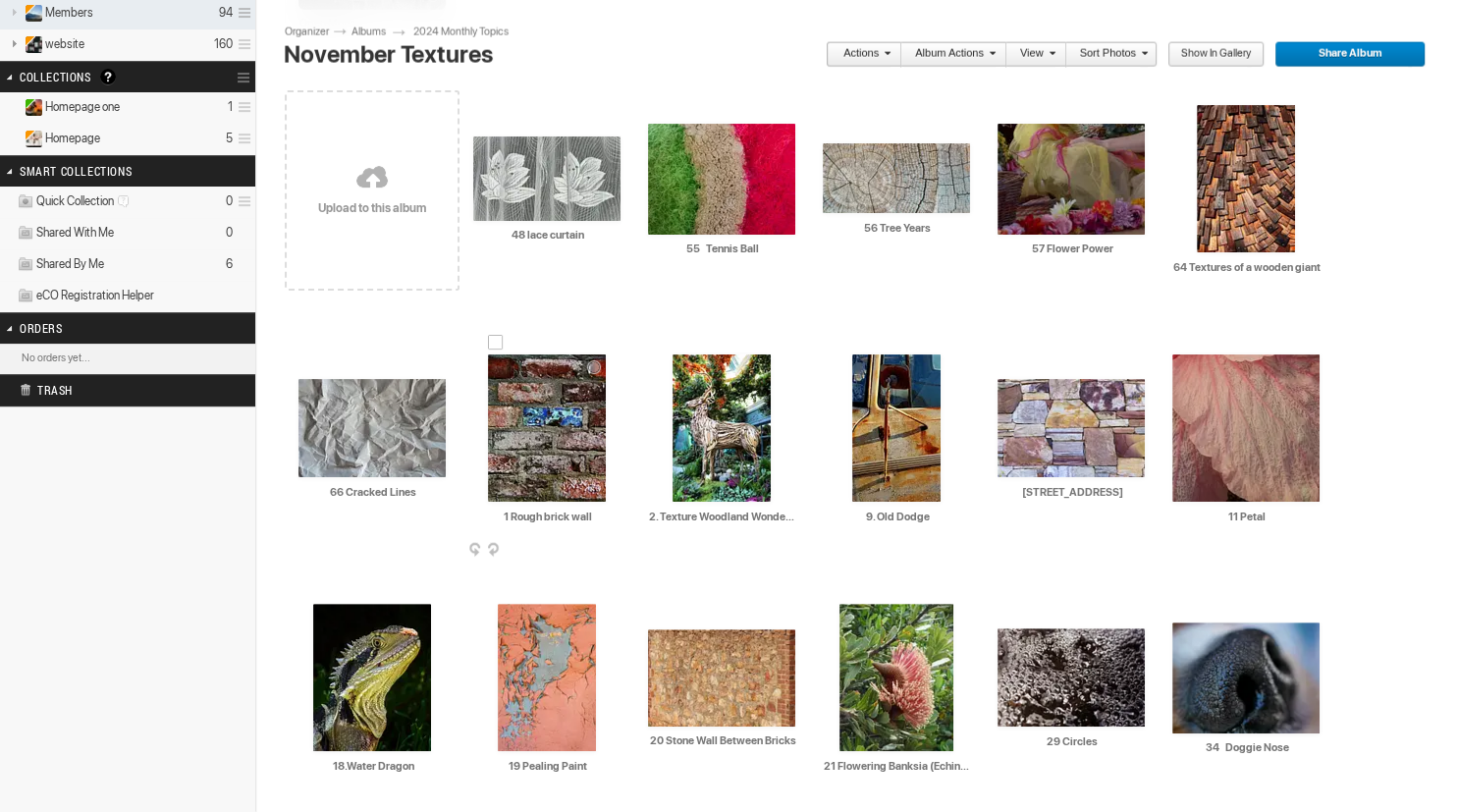 click at bounding box center (547, 428) 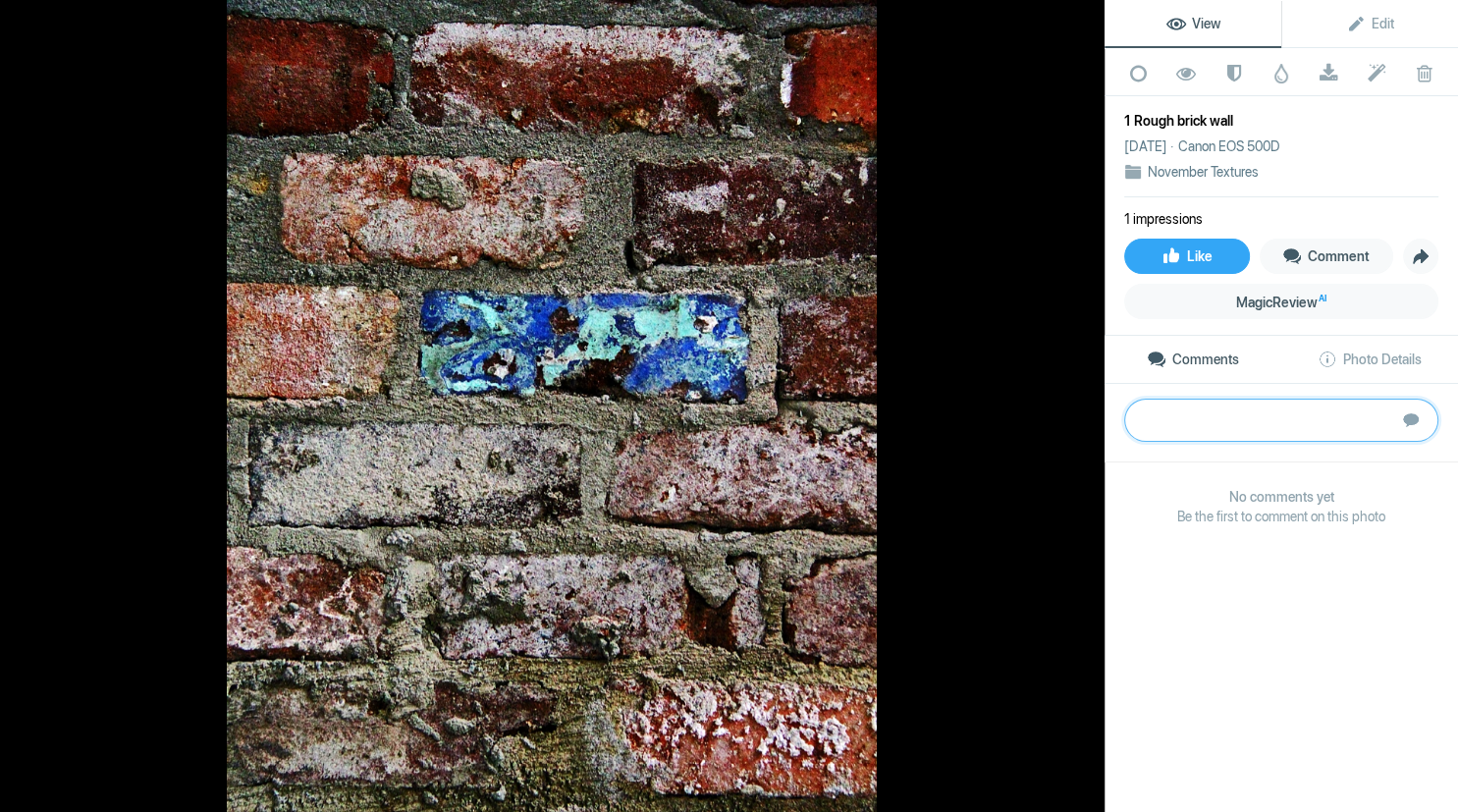 paste on "The blue brick certainly draws the eye by virtue of its strong colour and the other colours add interest. On my screen the composition appears a little soft and underexposed. The image is nicely squared with the horizontal and vertical lines matching the frame.
Merit" 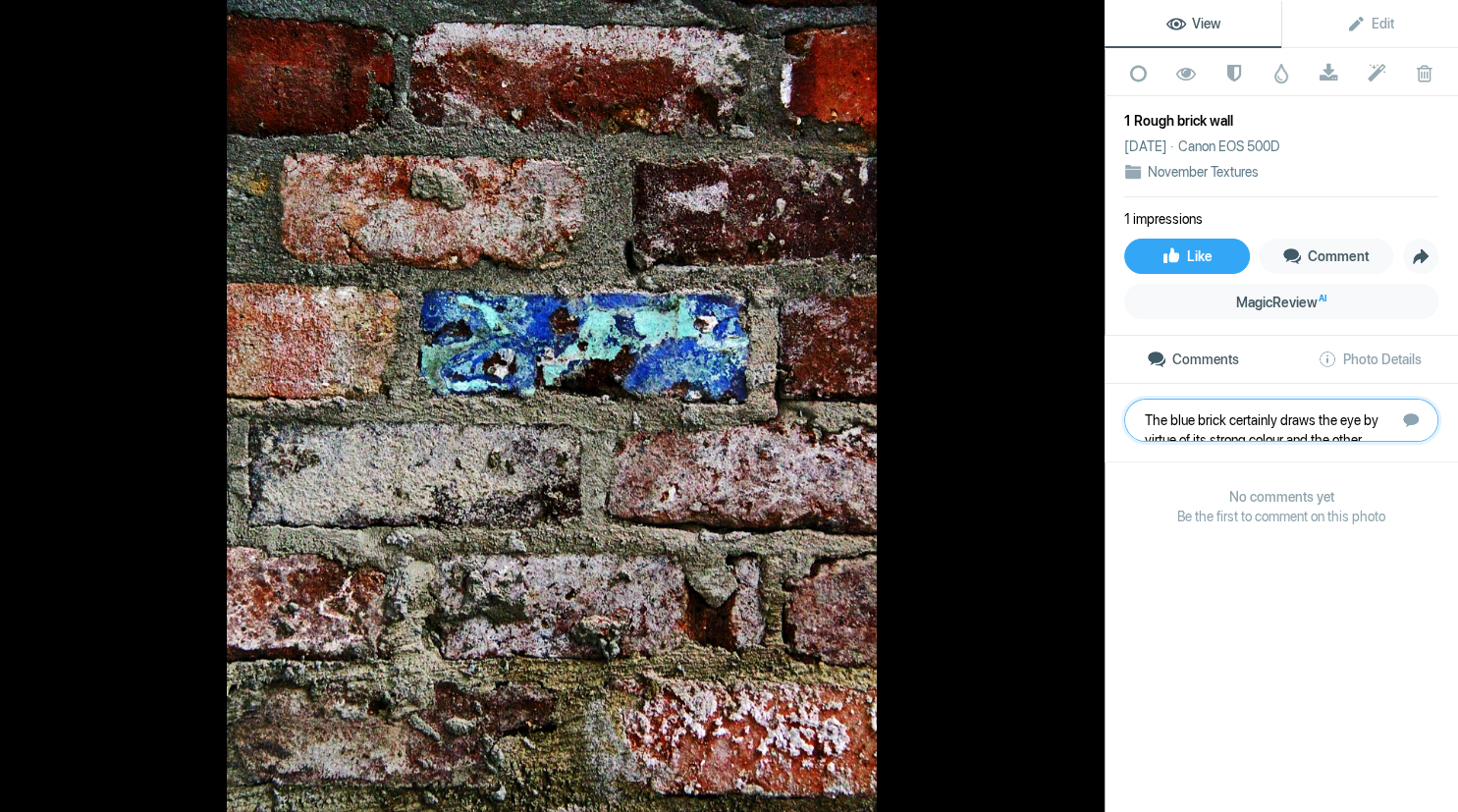 scroll, scrollTop: 42, scrollLeft: 0, axis: vertical 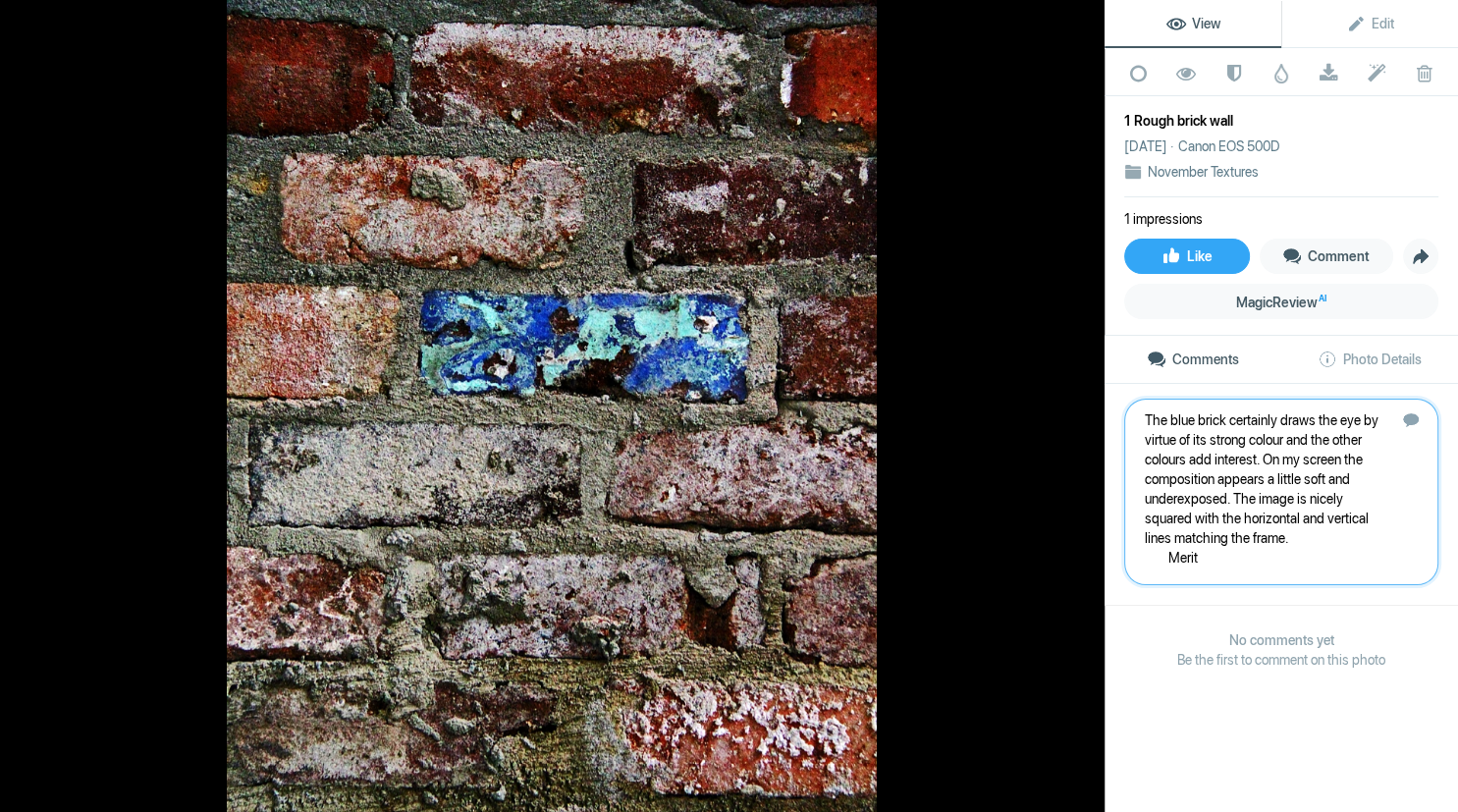 type 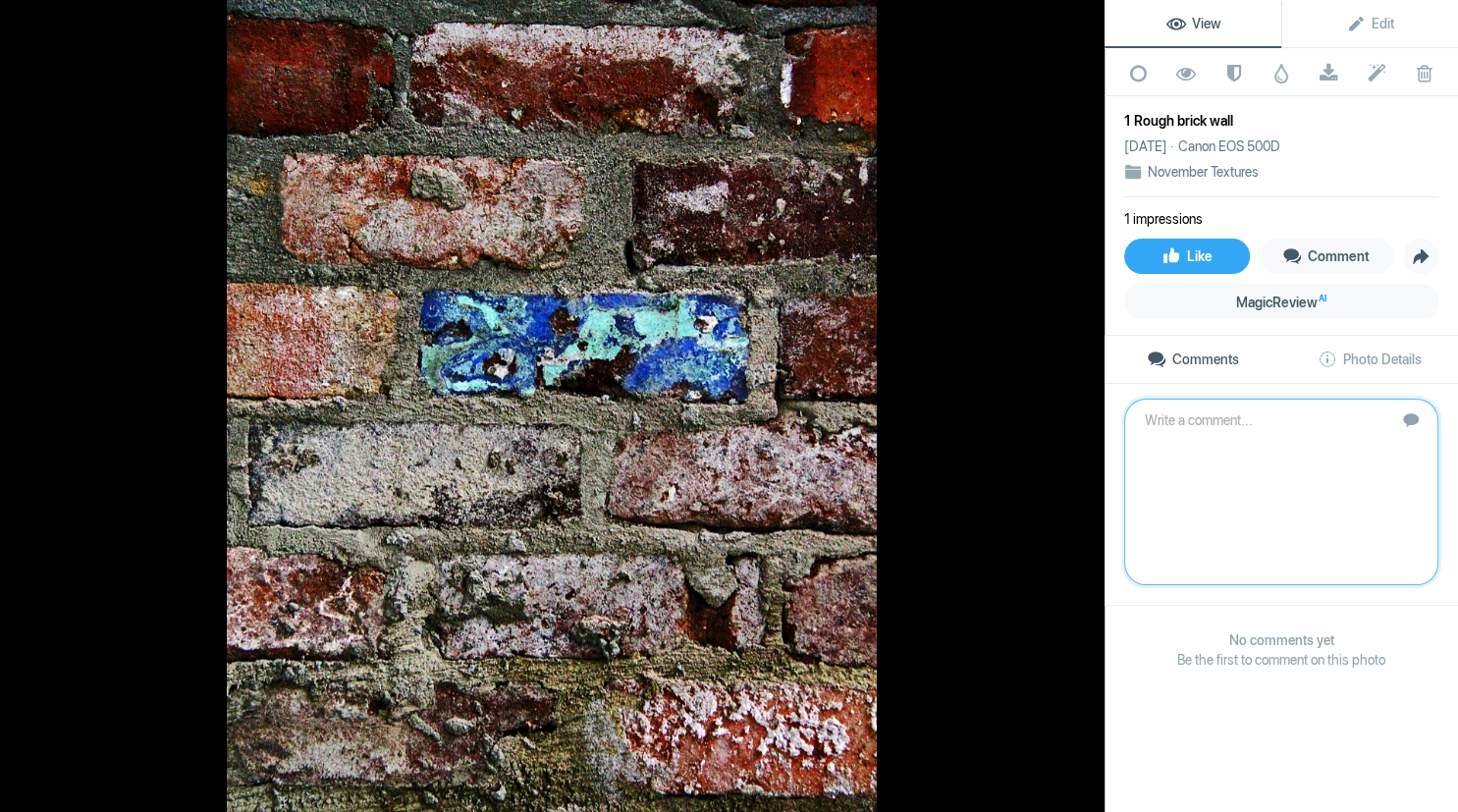 scroll, scrollTop: 0, scrollLeft: 0, axis: both 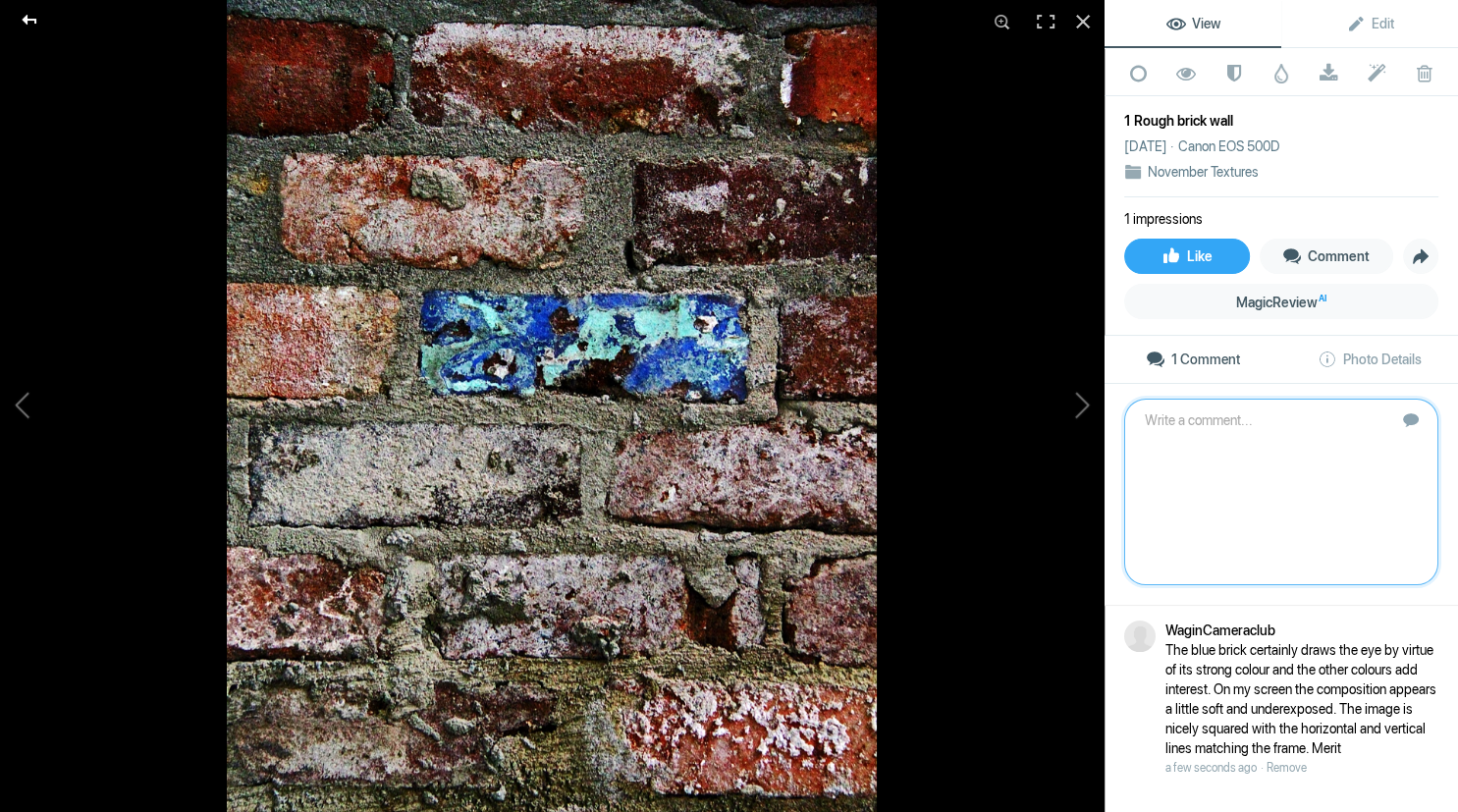 click 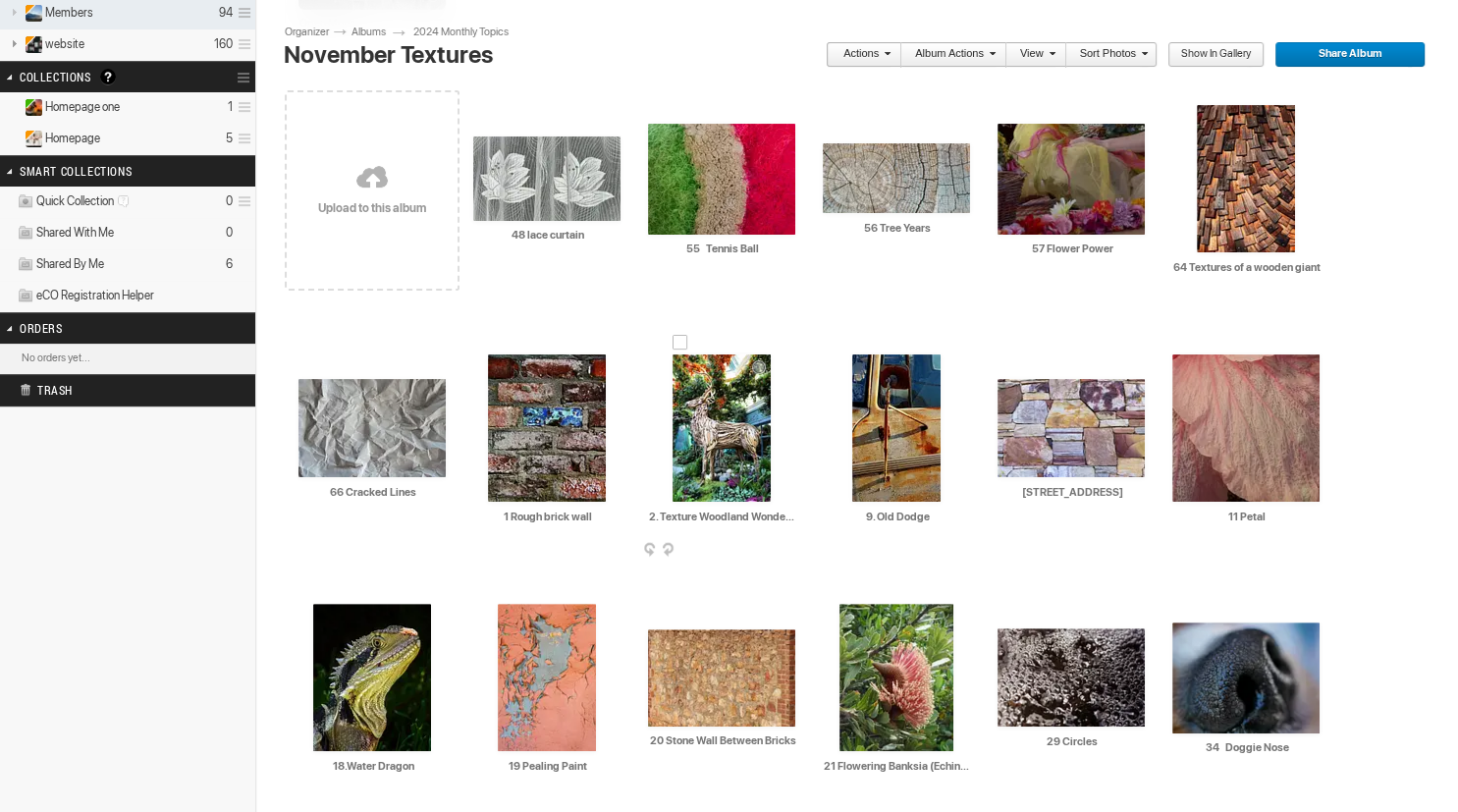 click at bounding box center (722, 428) 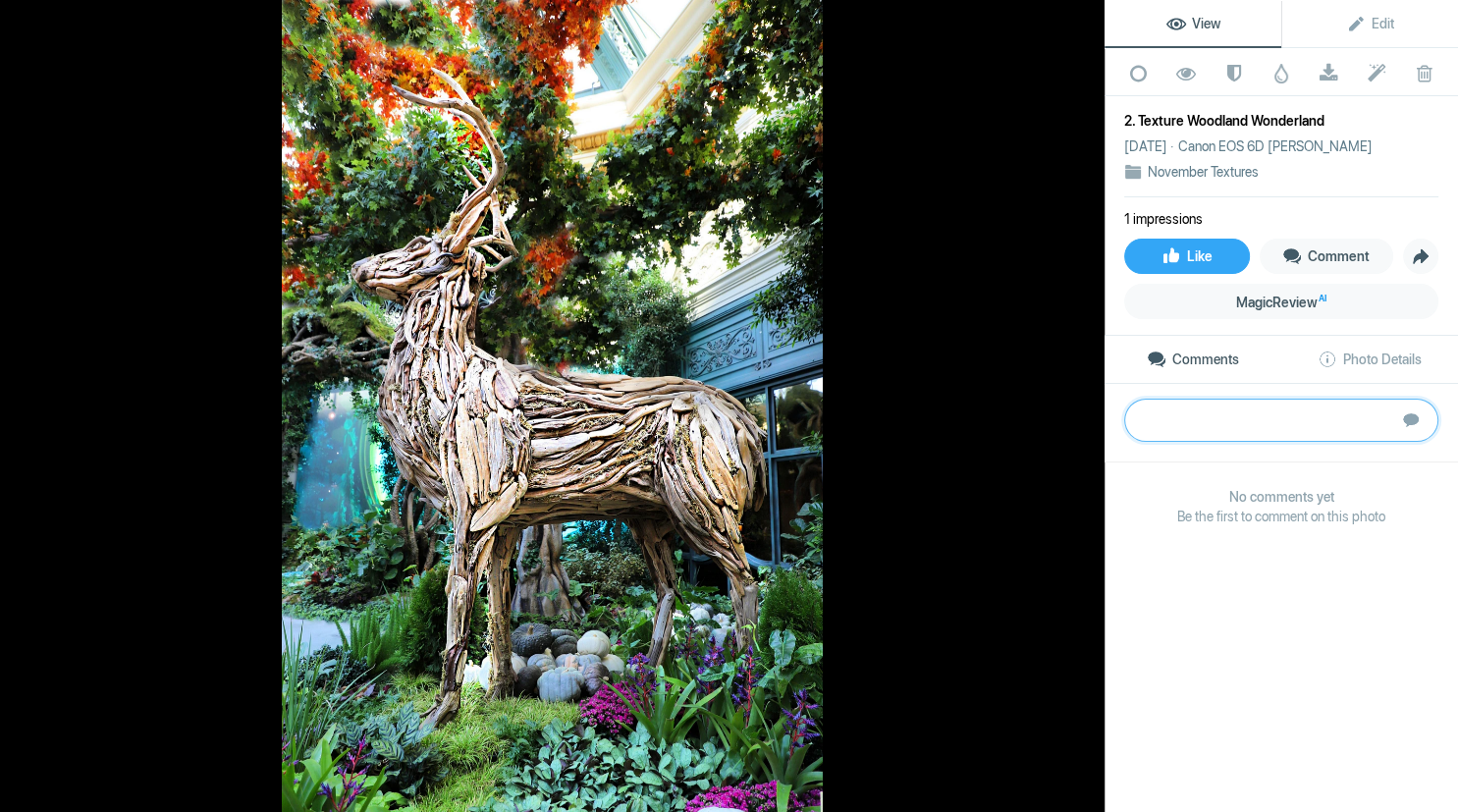 paste on "Because this image is fundamentally a picture of a wooden statue it needed a creative touch to be added by the photographer. If a child was looking at the statue for example that would be a creative addition. It also has some overly bright areas that draw the eye. As presented, the image would make a great addition to a photobook of your travels. 	Merit" 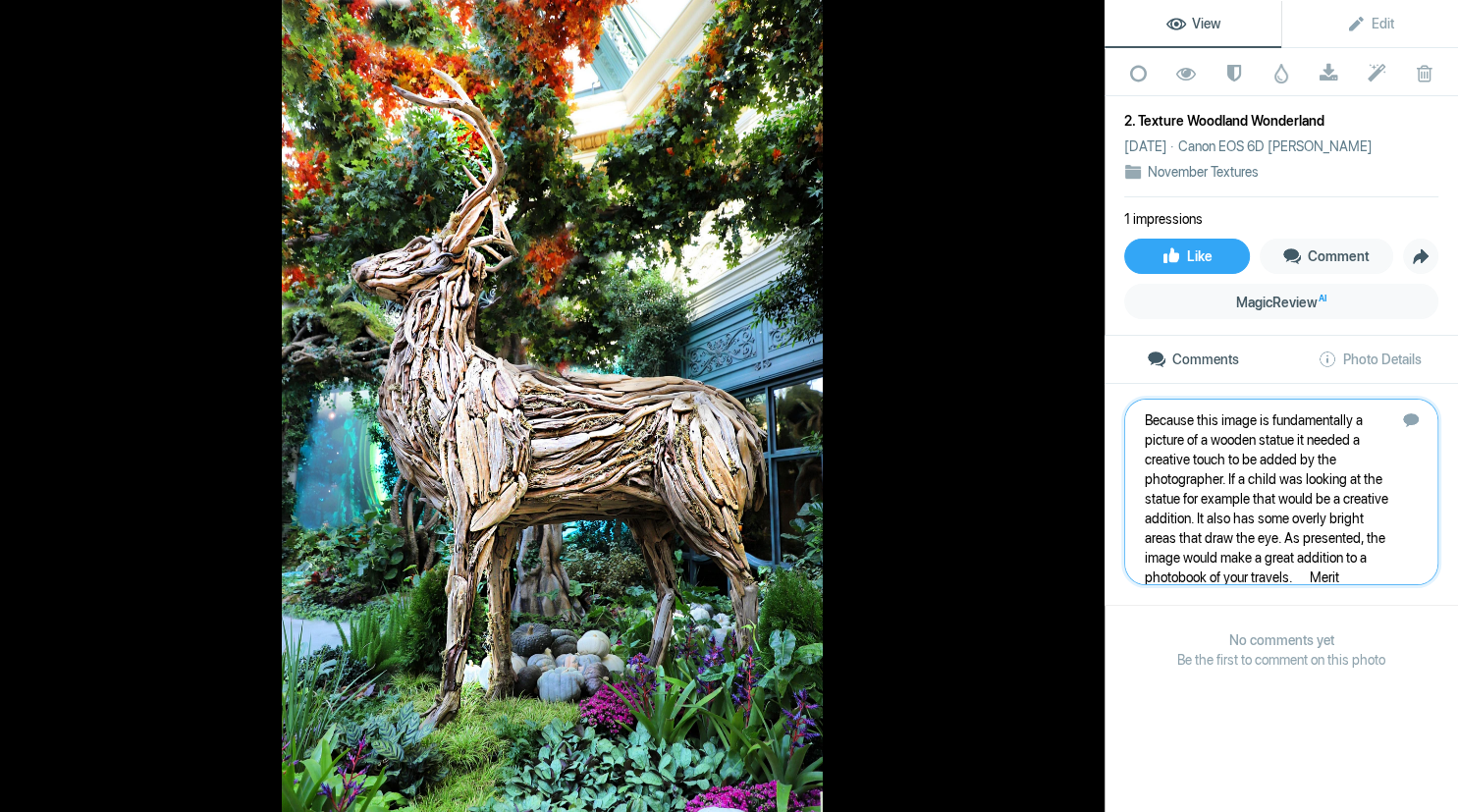 scroll, scrollTop: 1, scrollLeft: 0, axis: vertical 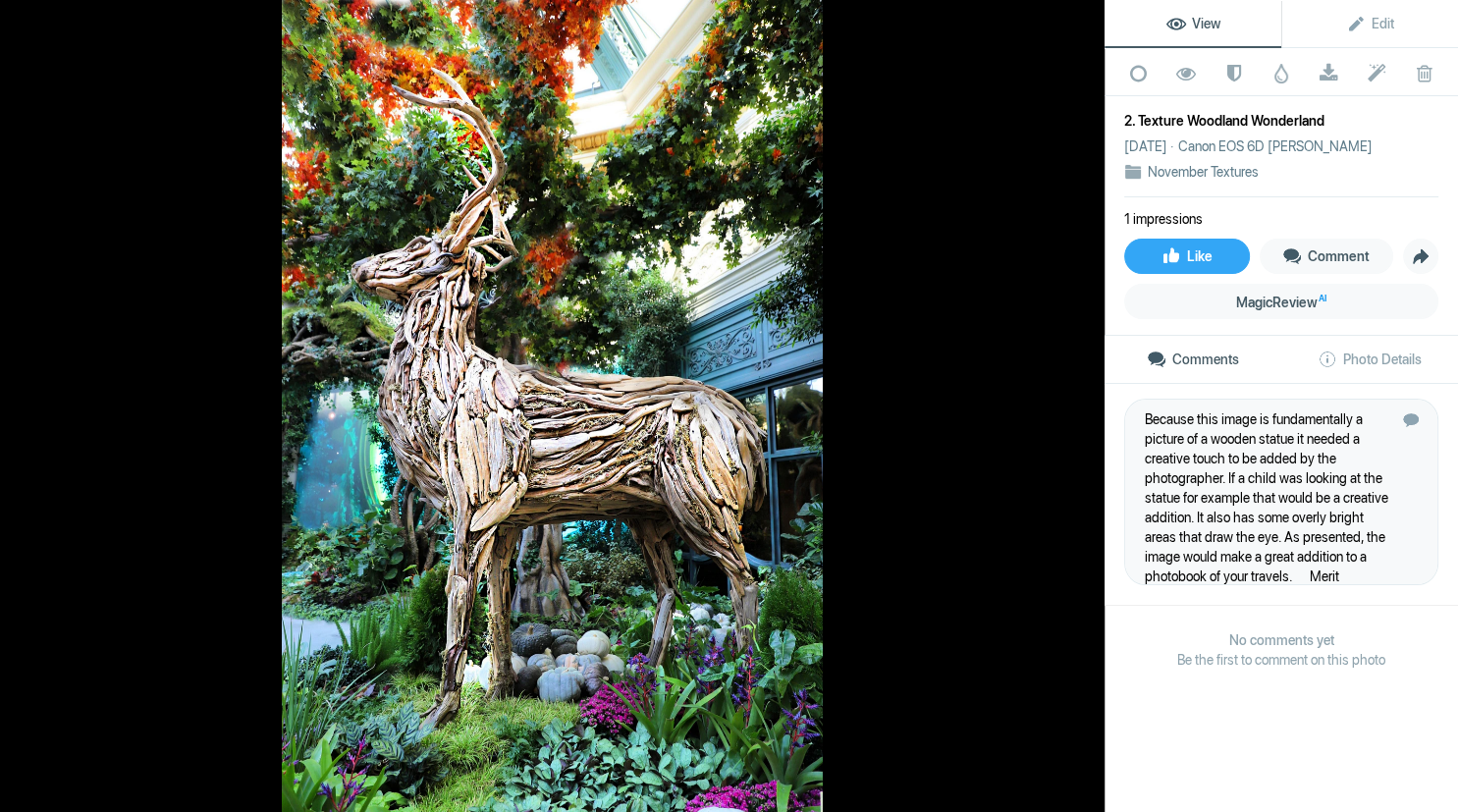 click on "Submit" 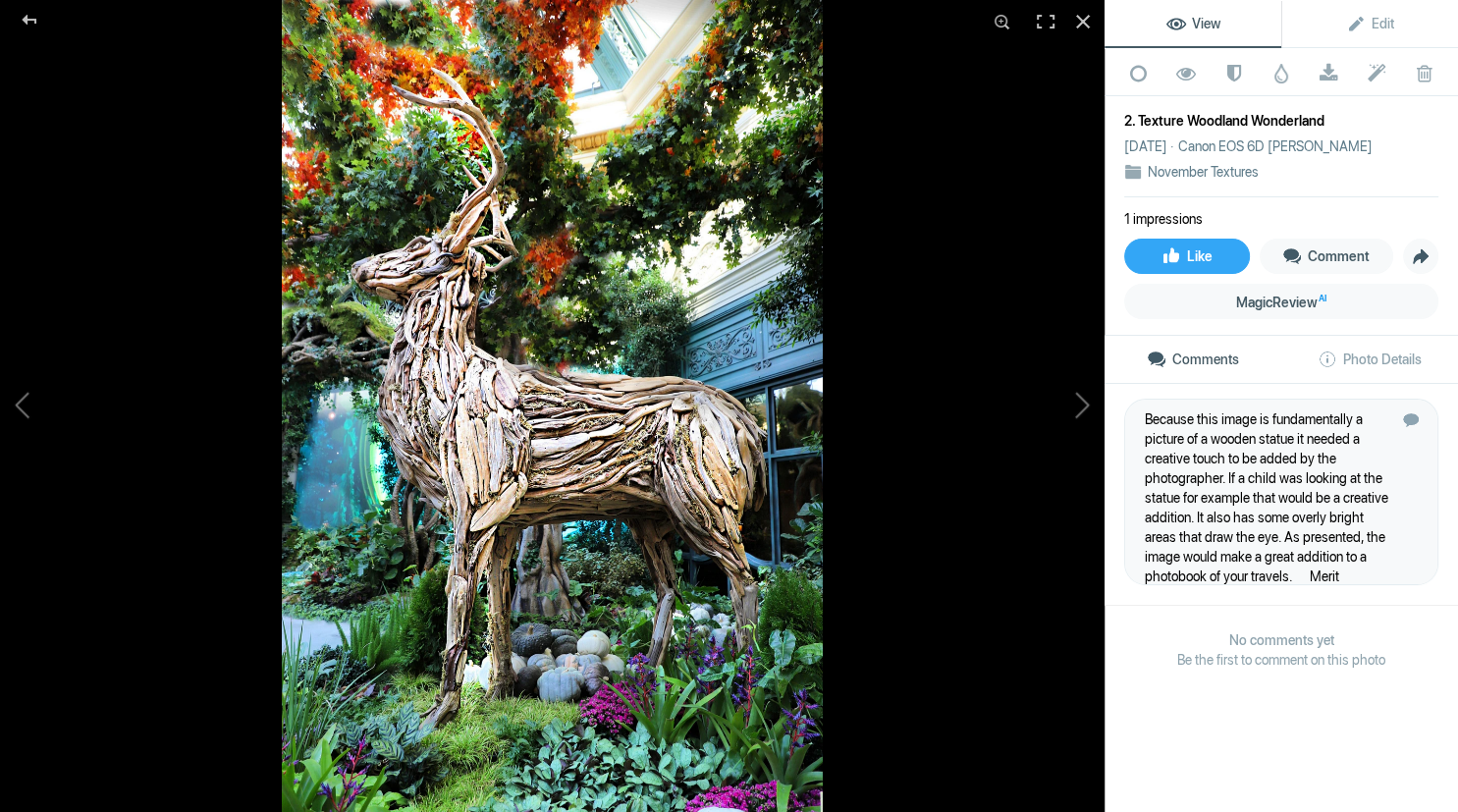 click on "Comments" 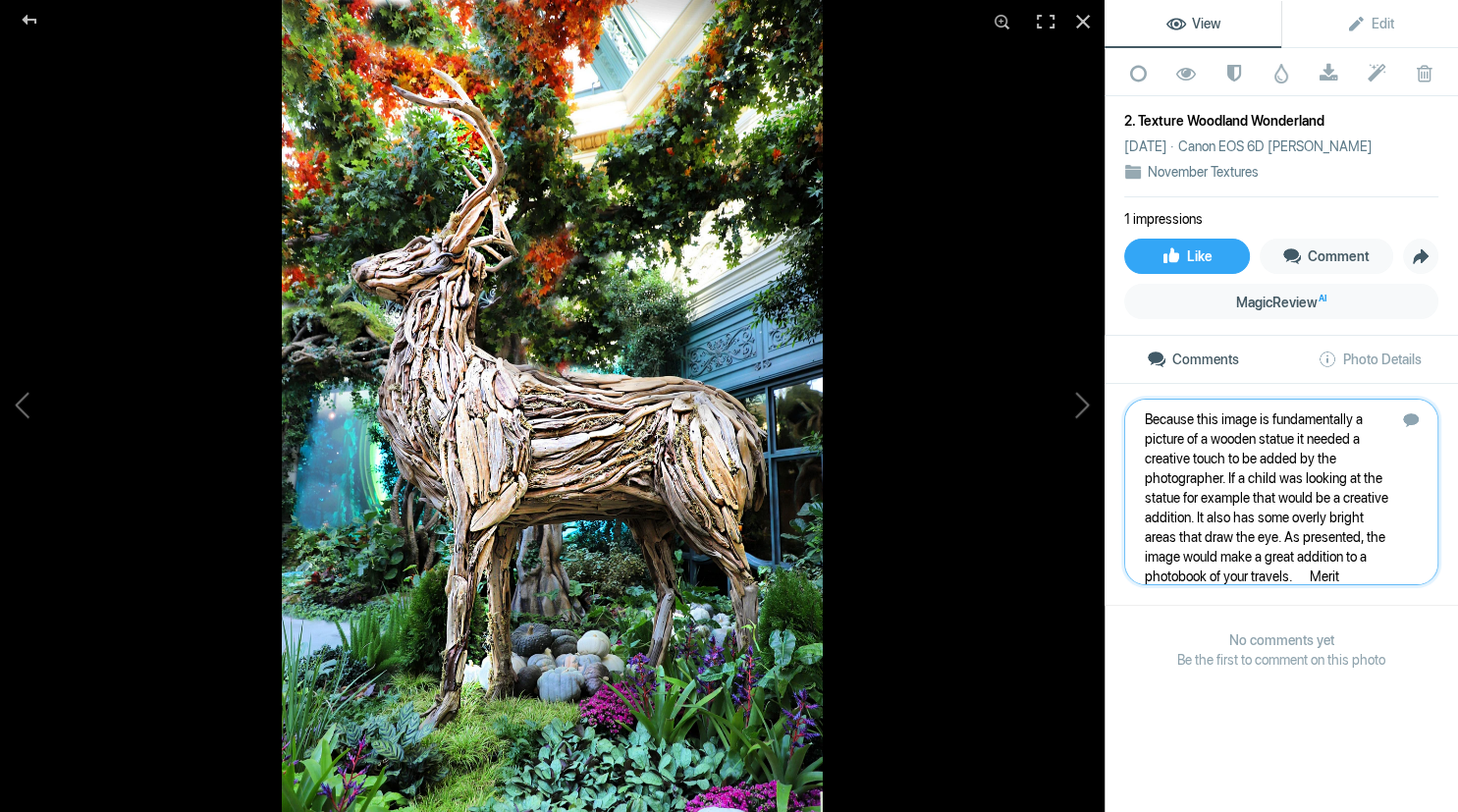 click 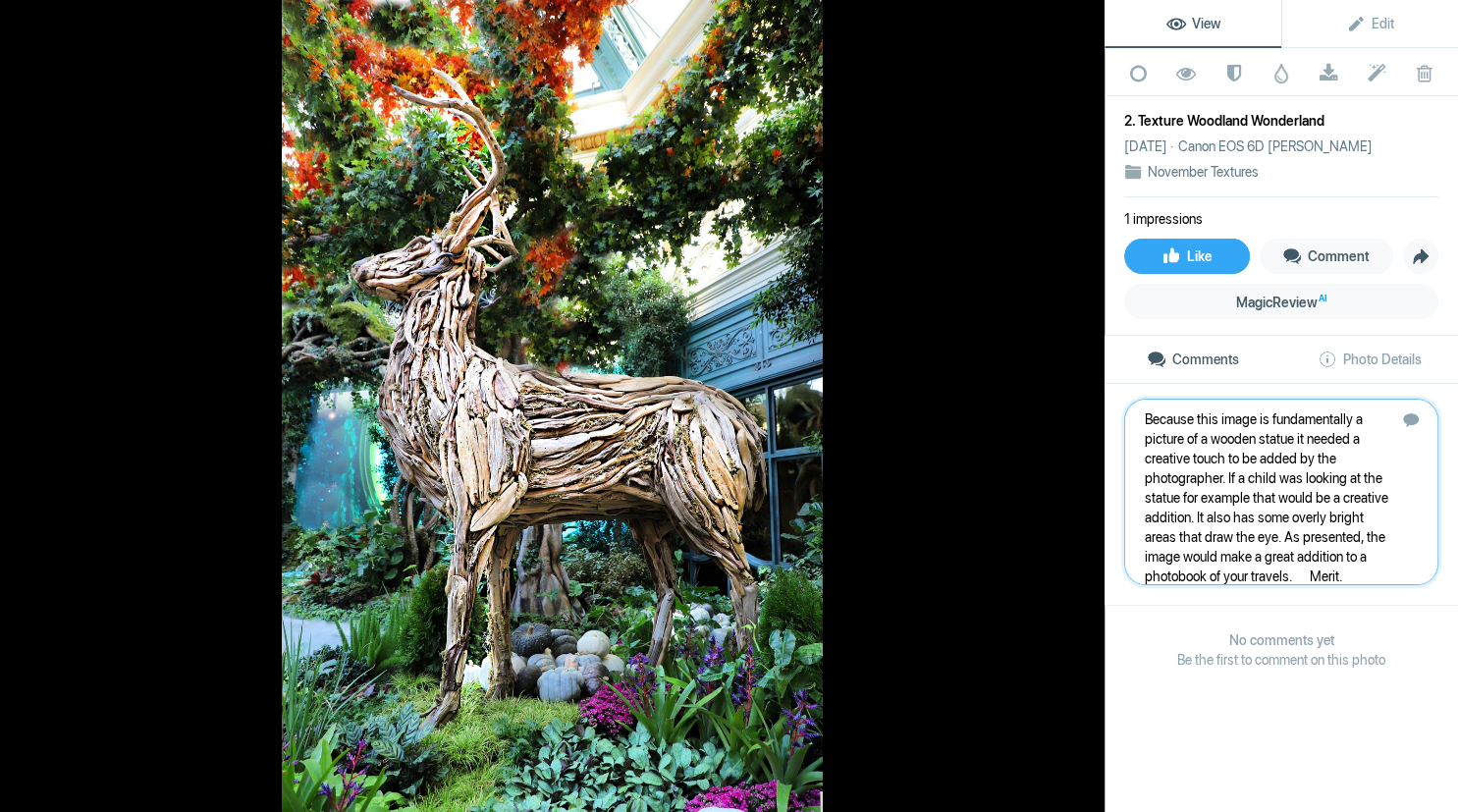 type on "Because this image is fundamentally a picture of a wooden statue it needed a creative touch to be added by the photographer. If a child was looking at the statue for example that would be a creative addition. It also has some overly bright areas that draw the eye. As presented, the image would make a great addition to a photobook of your travels. 	Merit.." 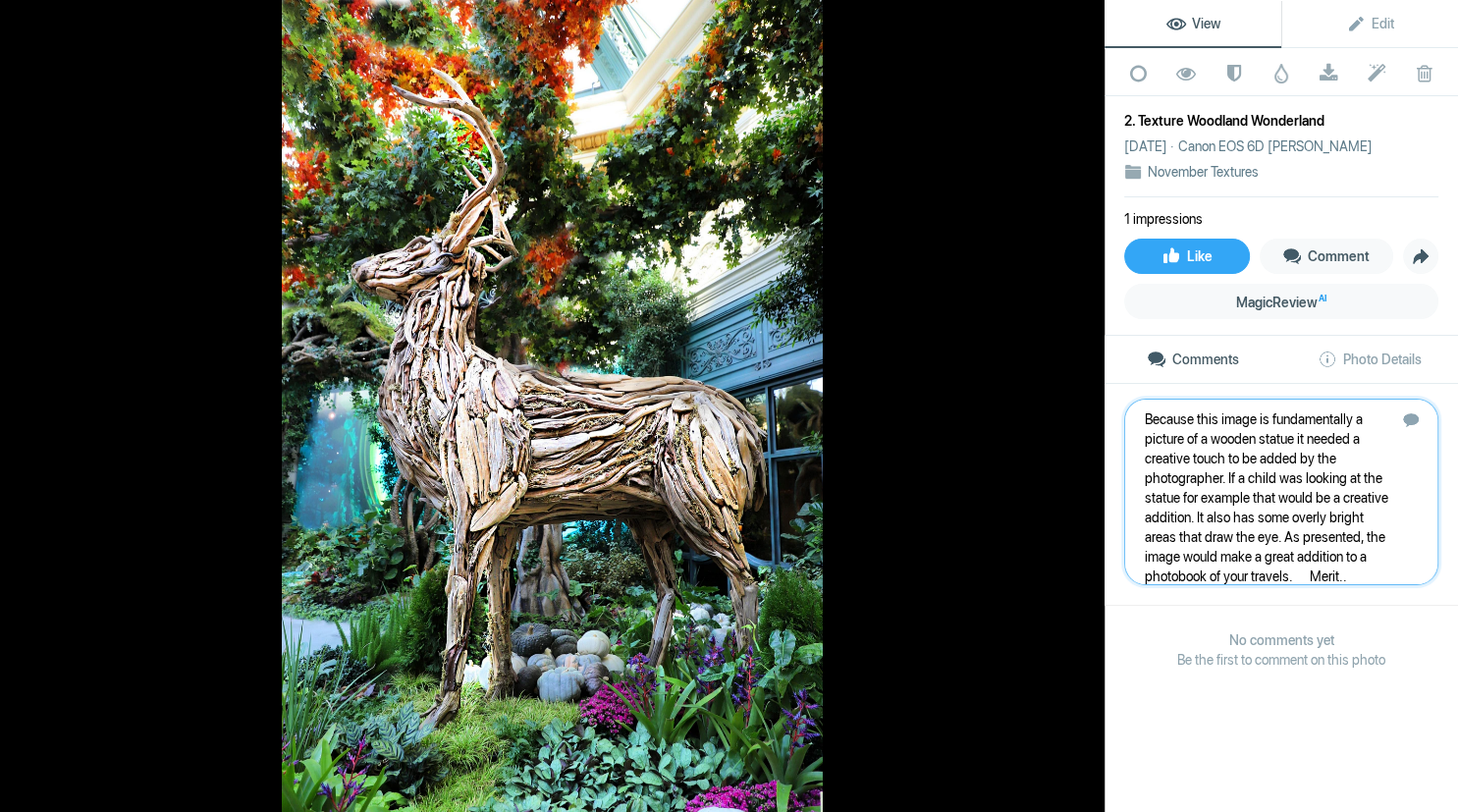type 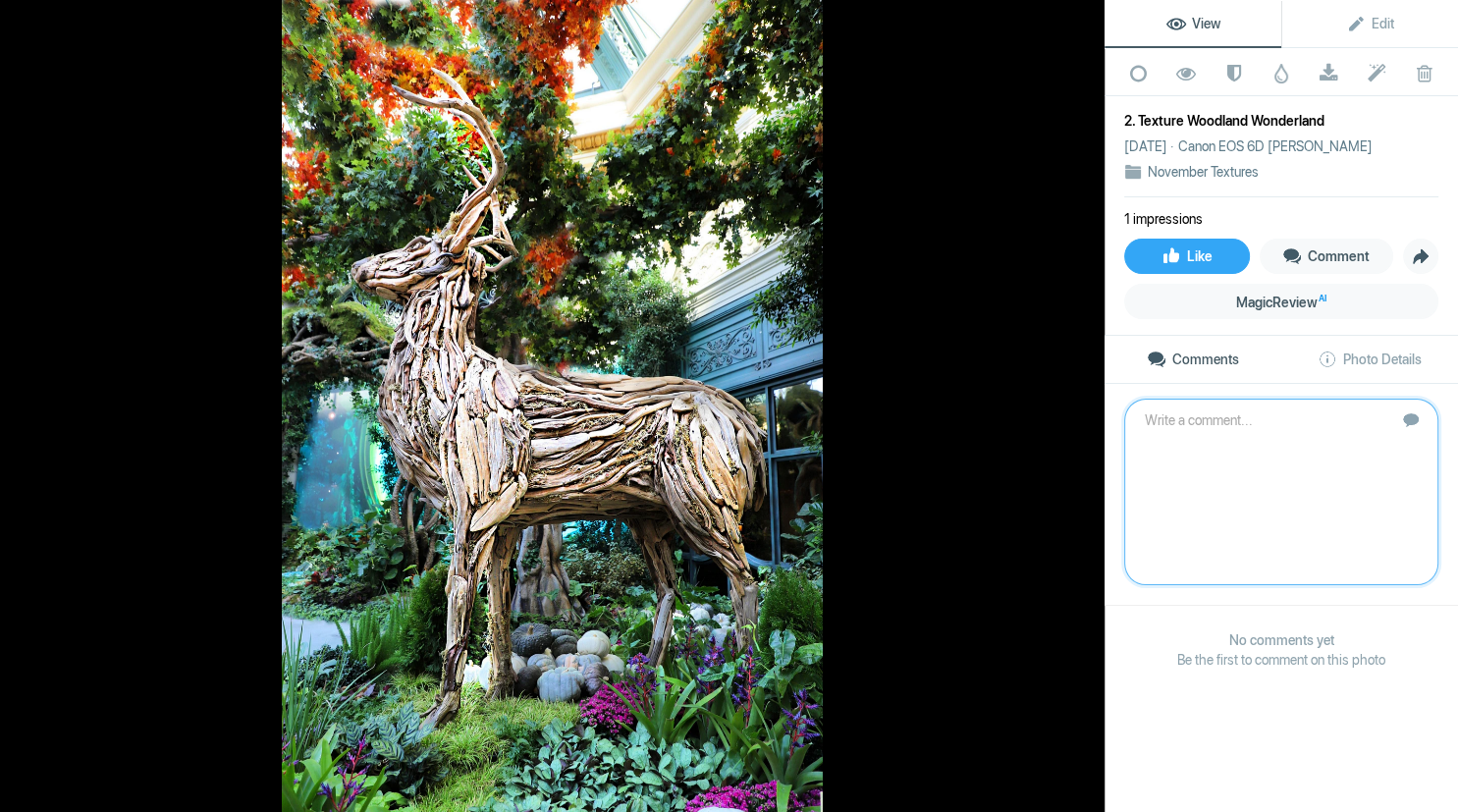 scroll, scrollTop: 0, scrollLeft: 0, axis: both 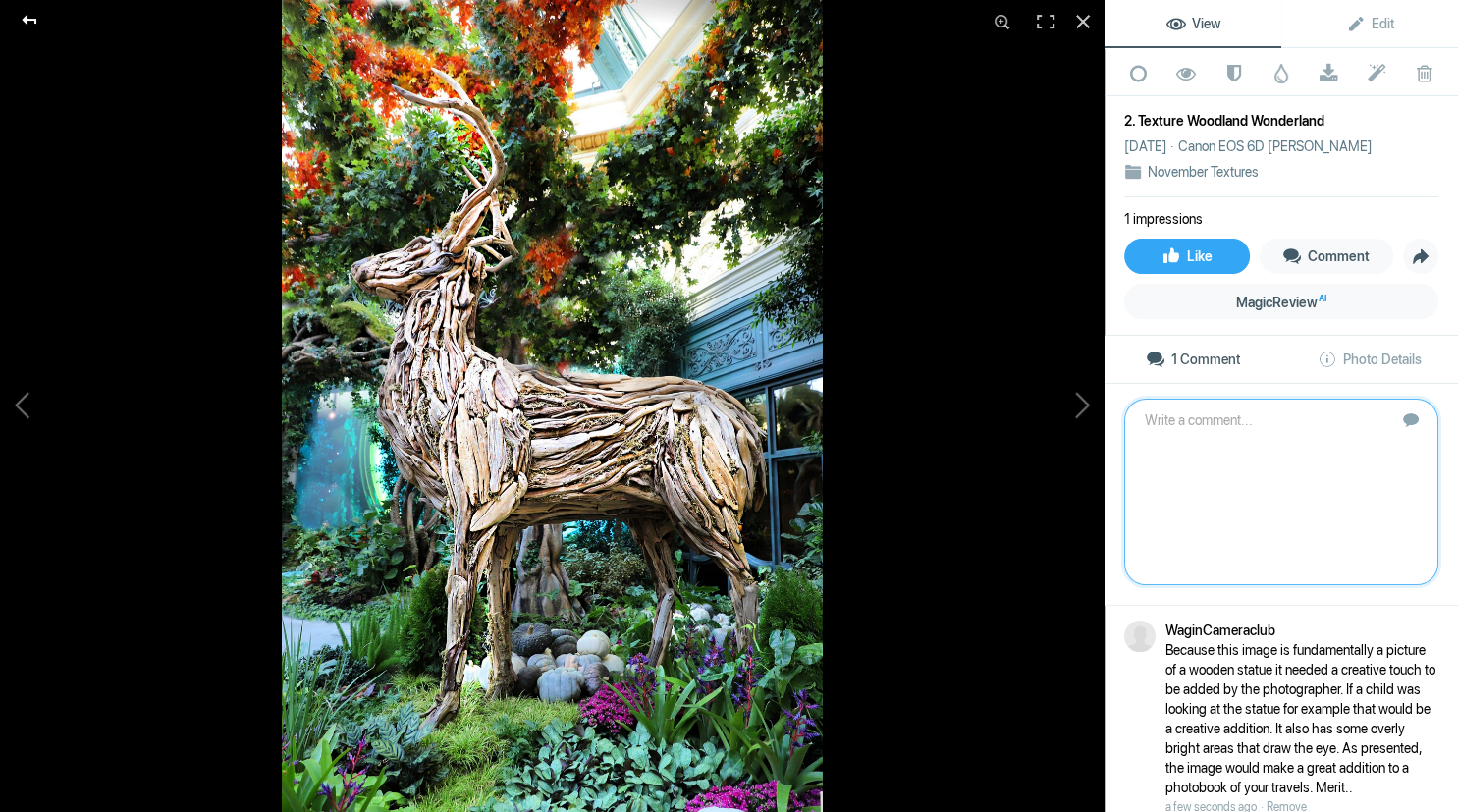 click 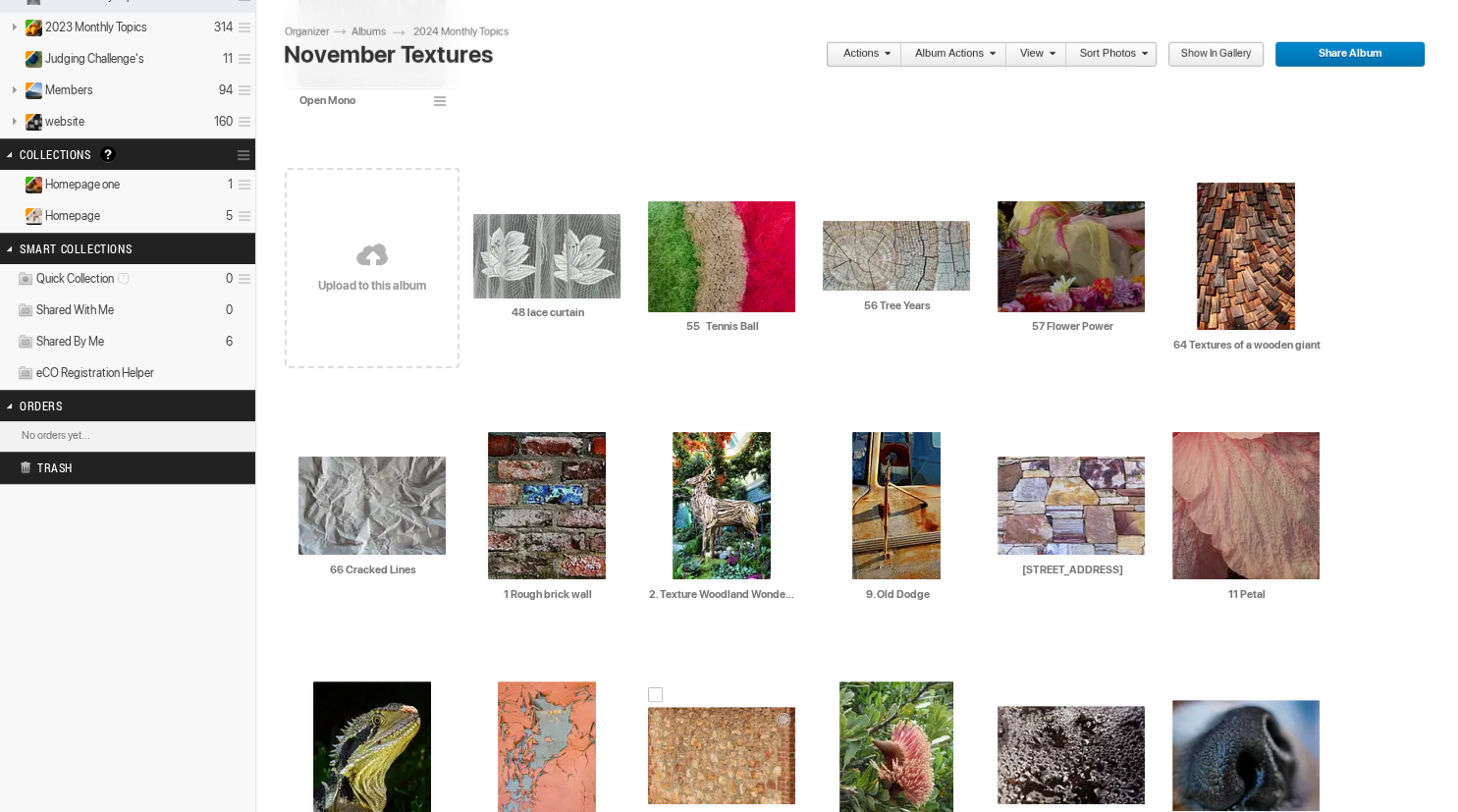 scroll, scrollTop: 301, scrollLeft: 0, axis: vertical 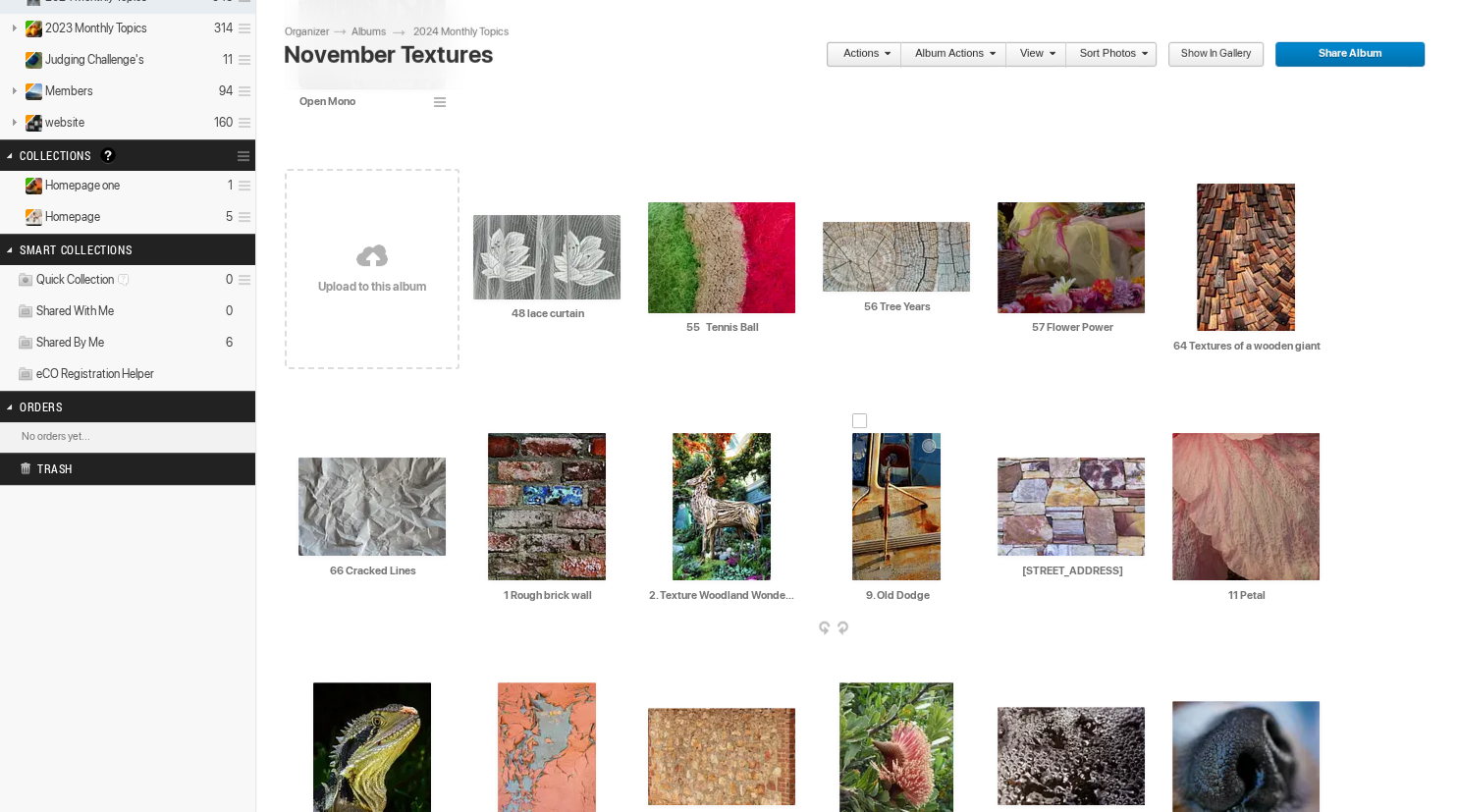 click at bounding box center [896, 507] 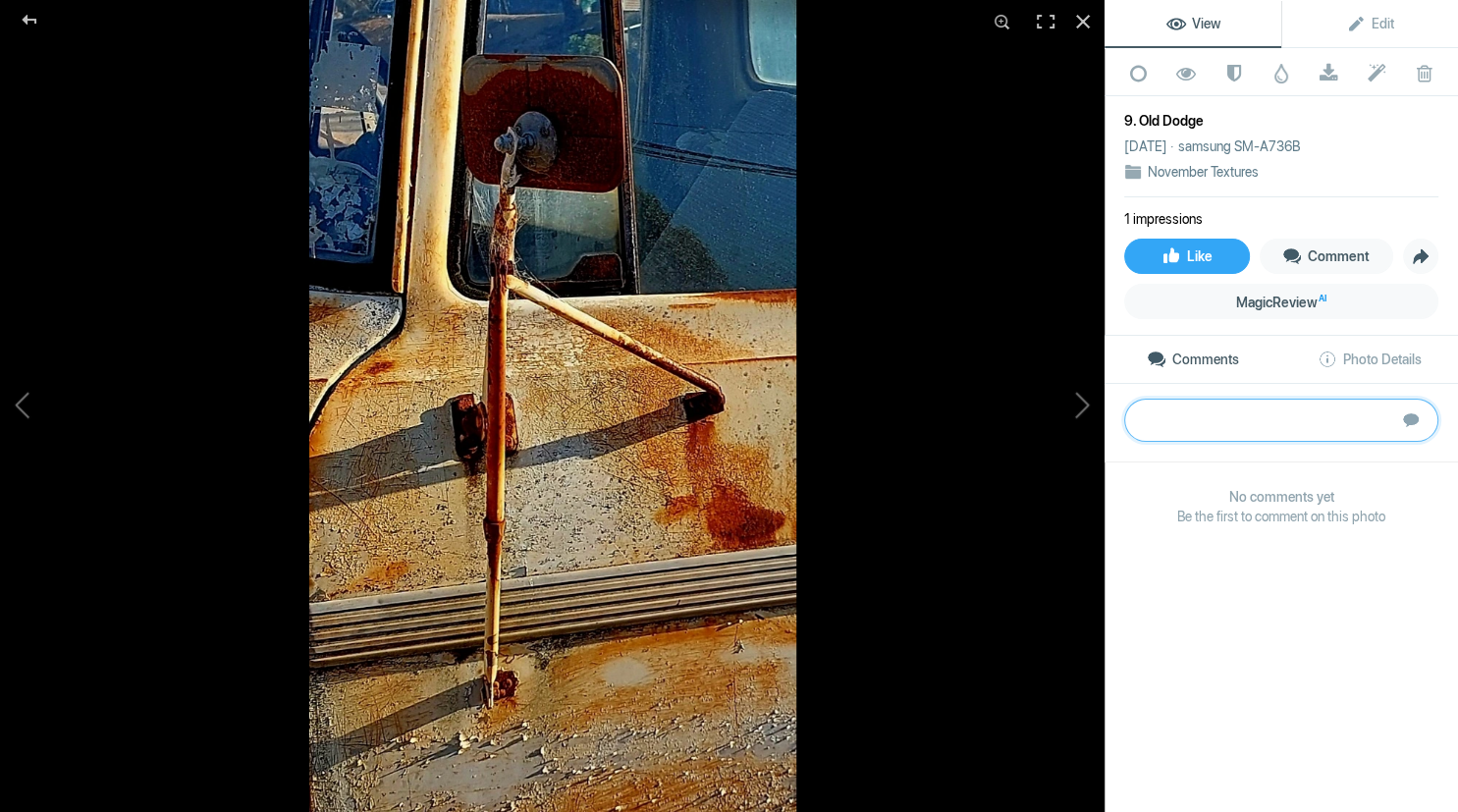click 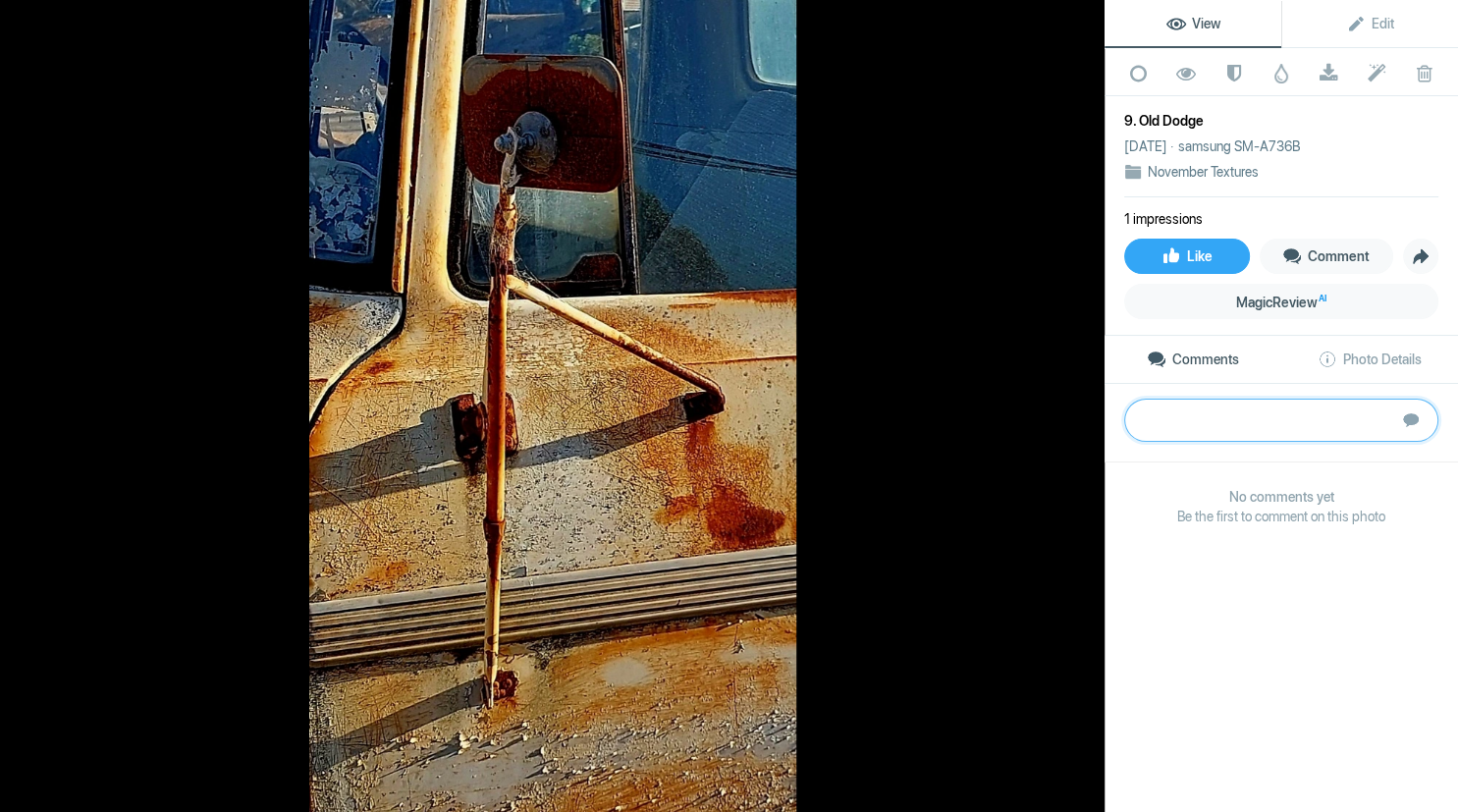 paste on "There is some lovely texture in the metal and paint of this image. The blues and yellows complement each other nicely. A little more width would be nice as at present the mirror assembly feels tight or squeezed into the frame. I think reducing the brightness of the reflections off the glass and increasing the brightness of the back of the mirror would also add interest.
Bronze" 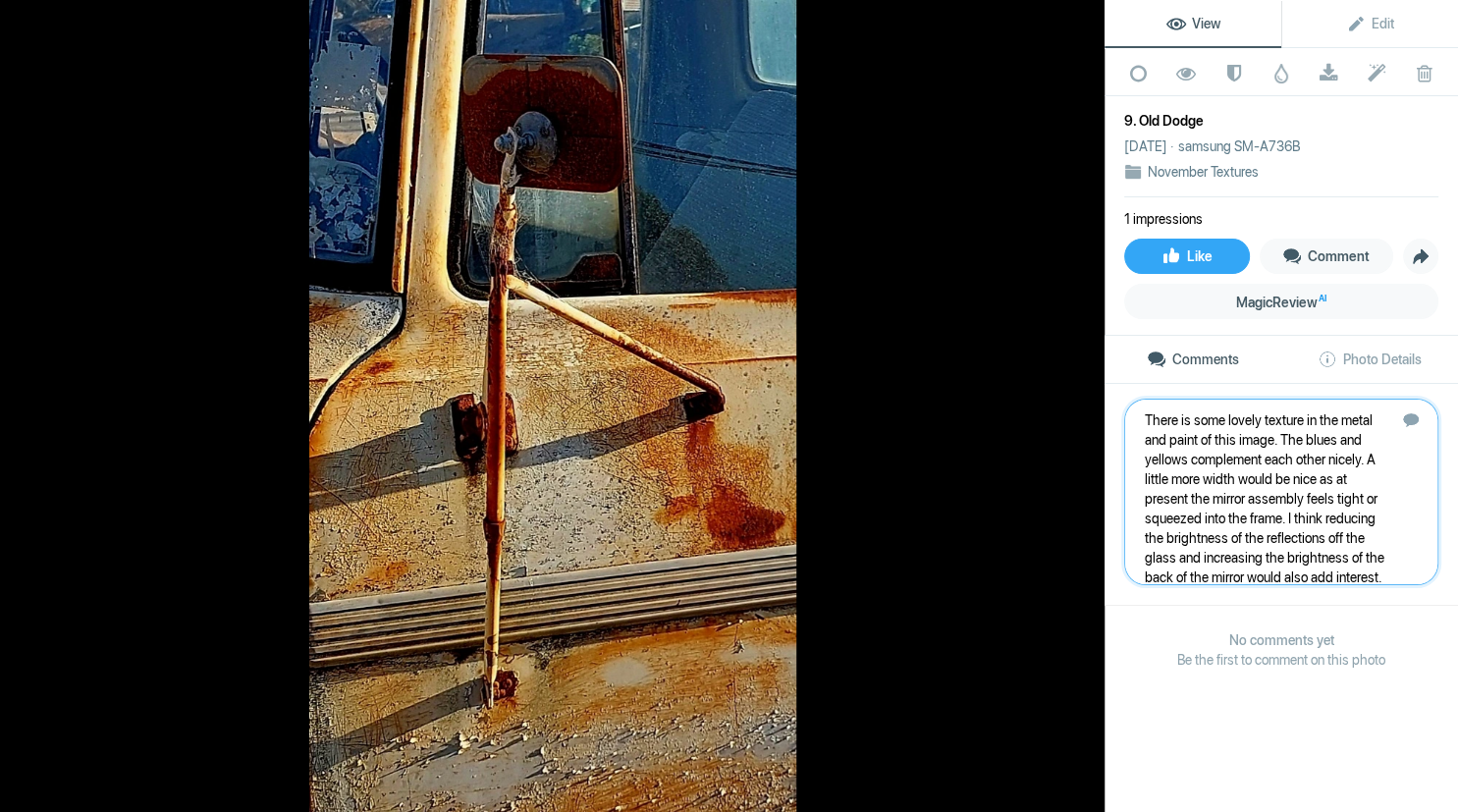 scroll, scrollTop: 81, scrollLeft: 0, axis: vertical 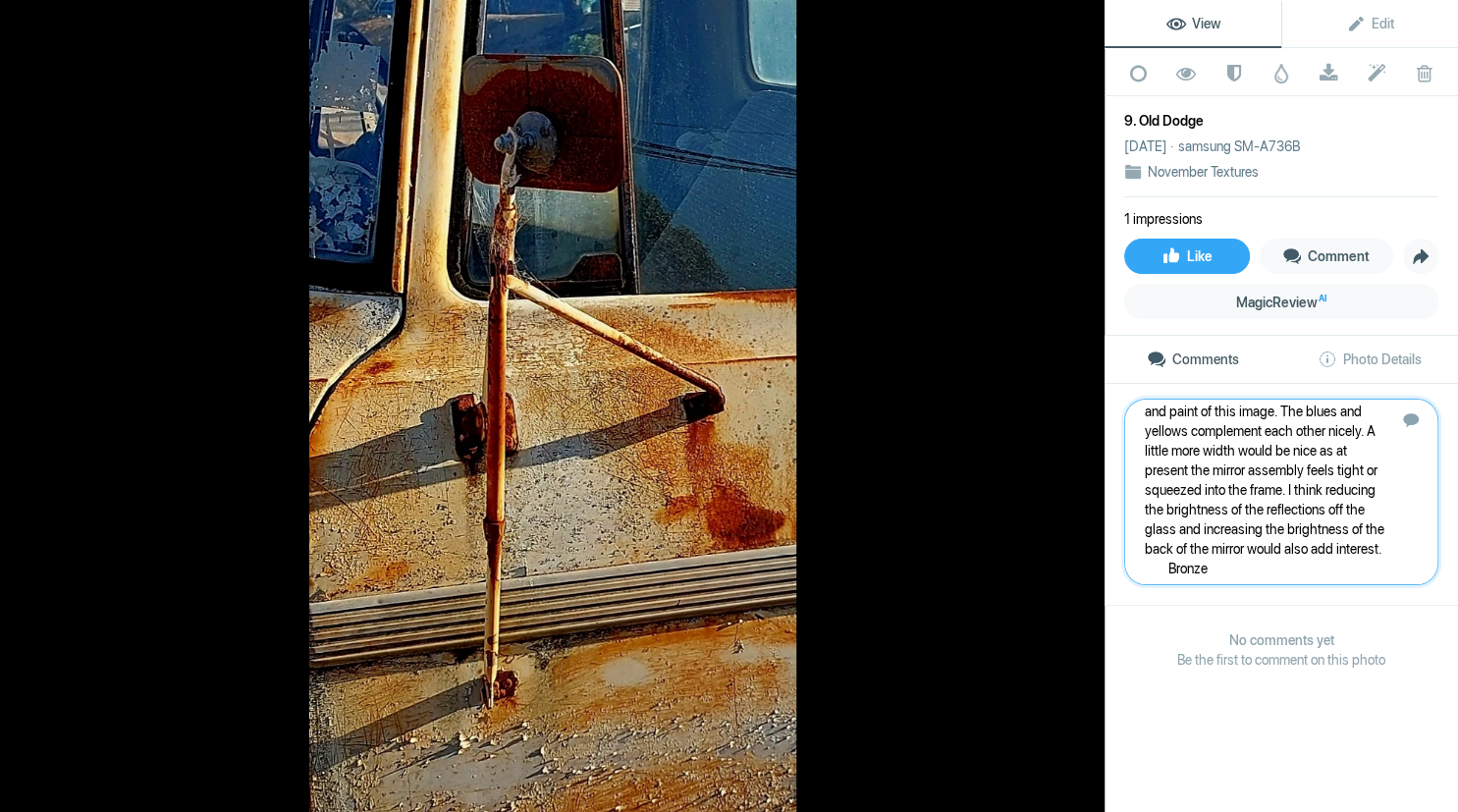 type 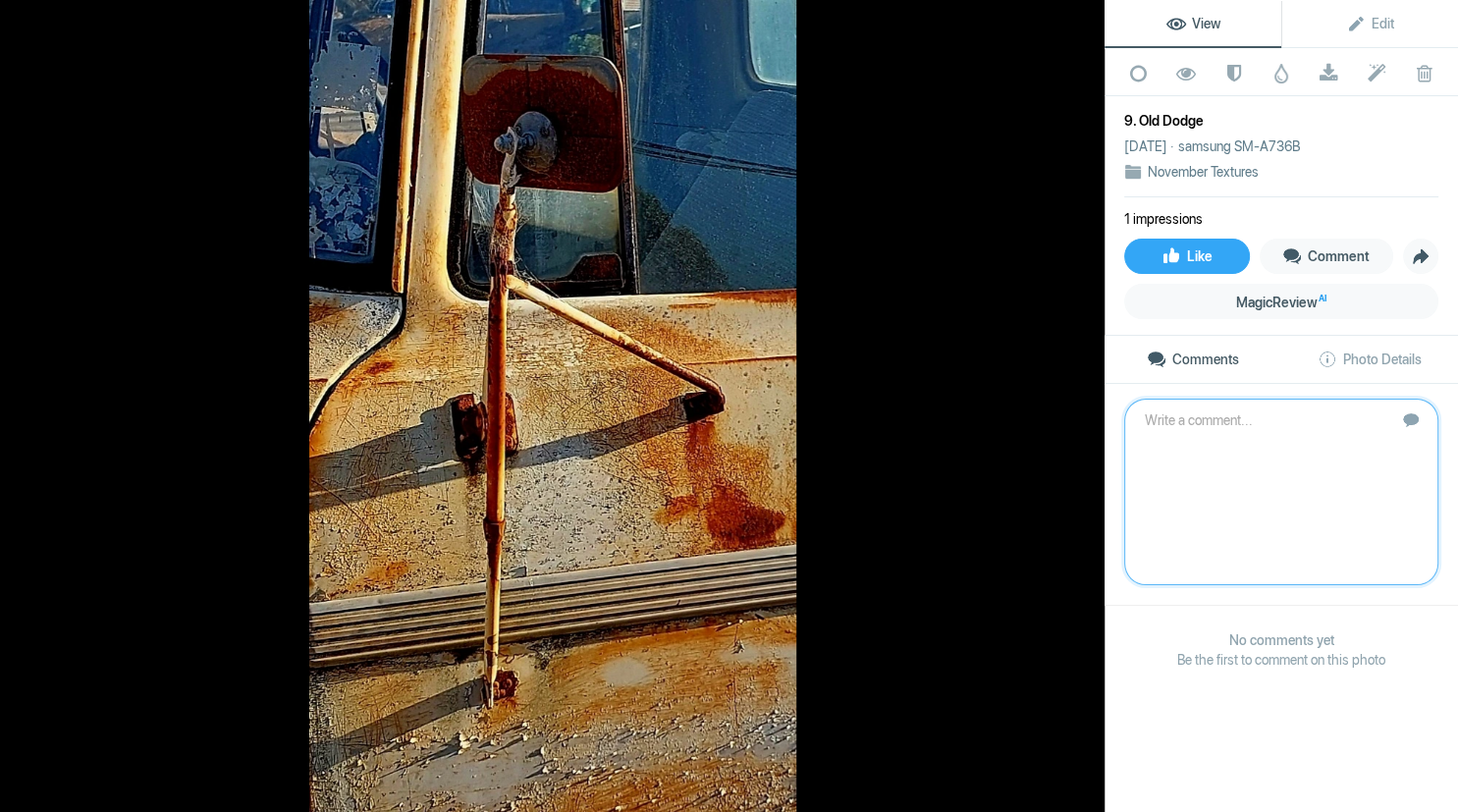 scroll, scrollTop: 0, scrollLeft: 0, axis: both 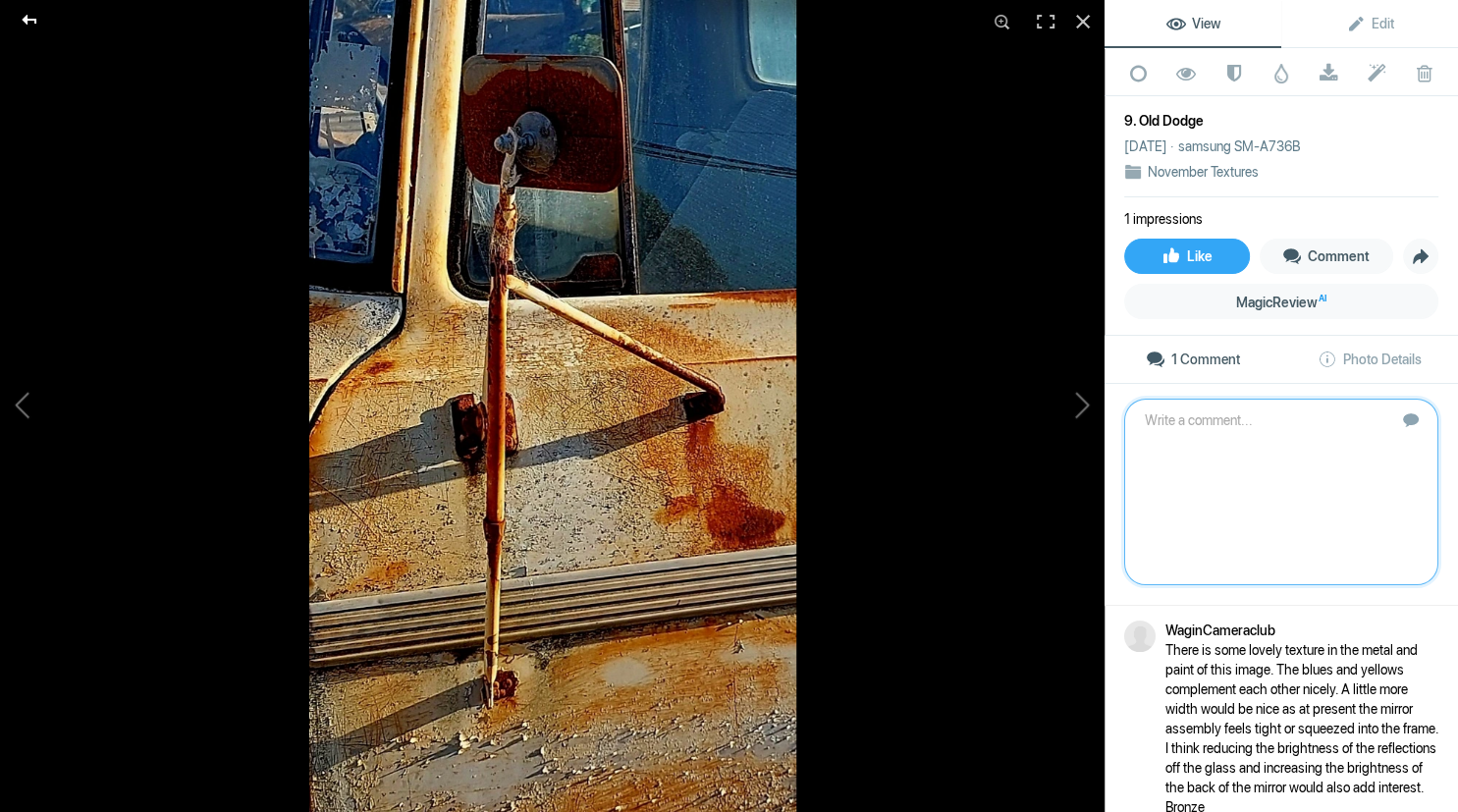 click 